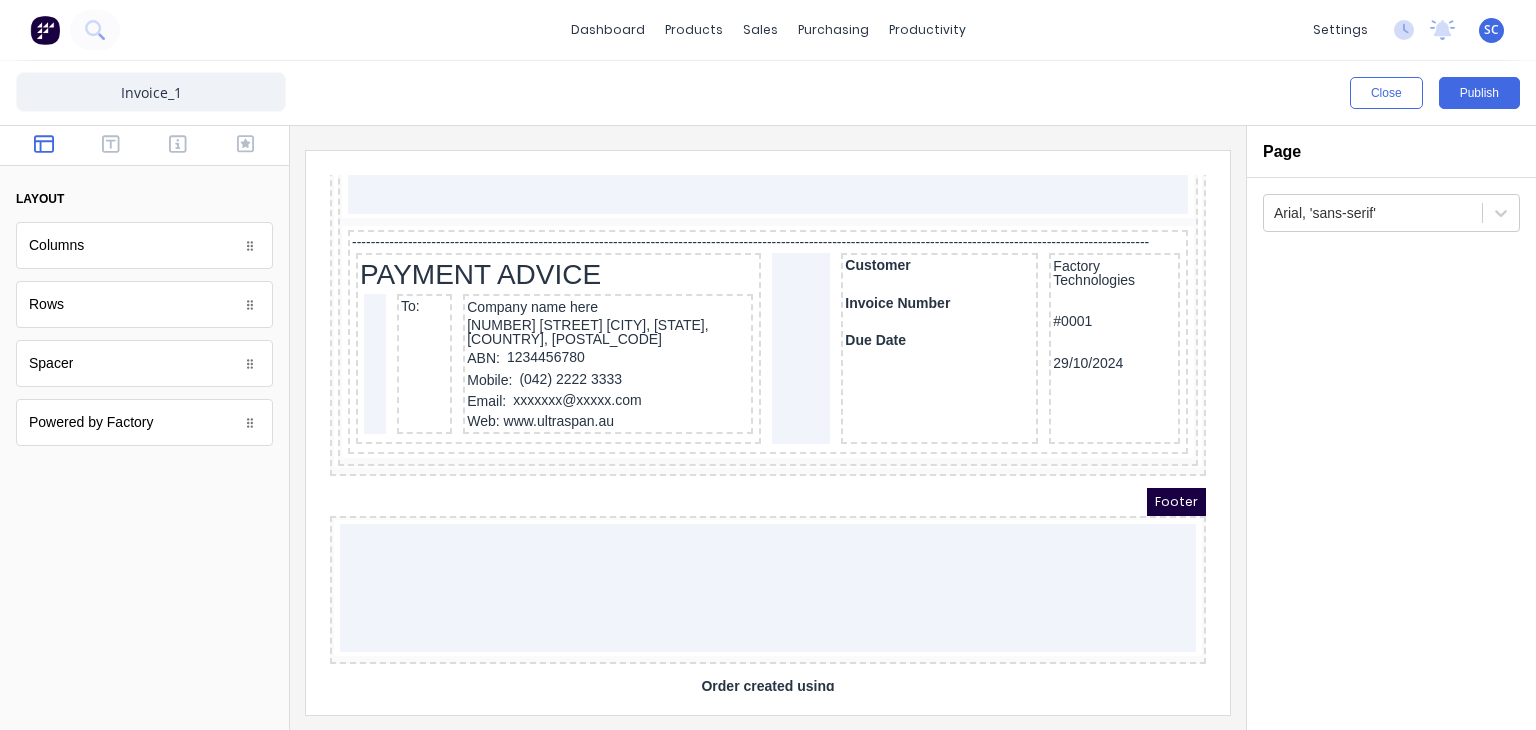 scroll, scrollTop: 1892, scrollLeft: 0, axis: vertical 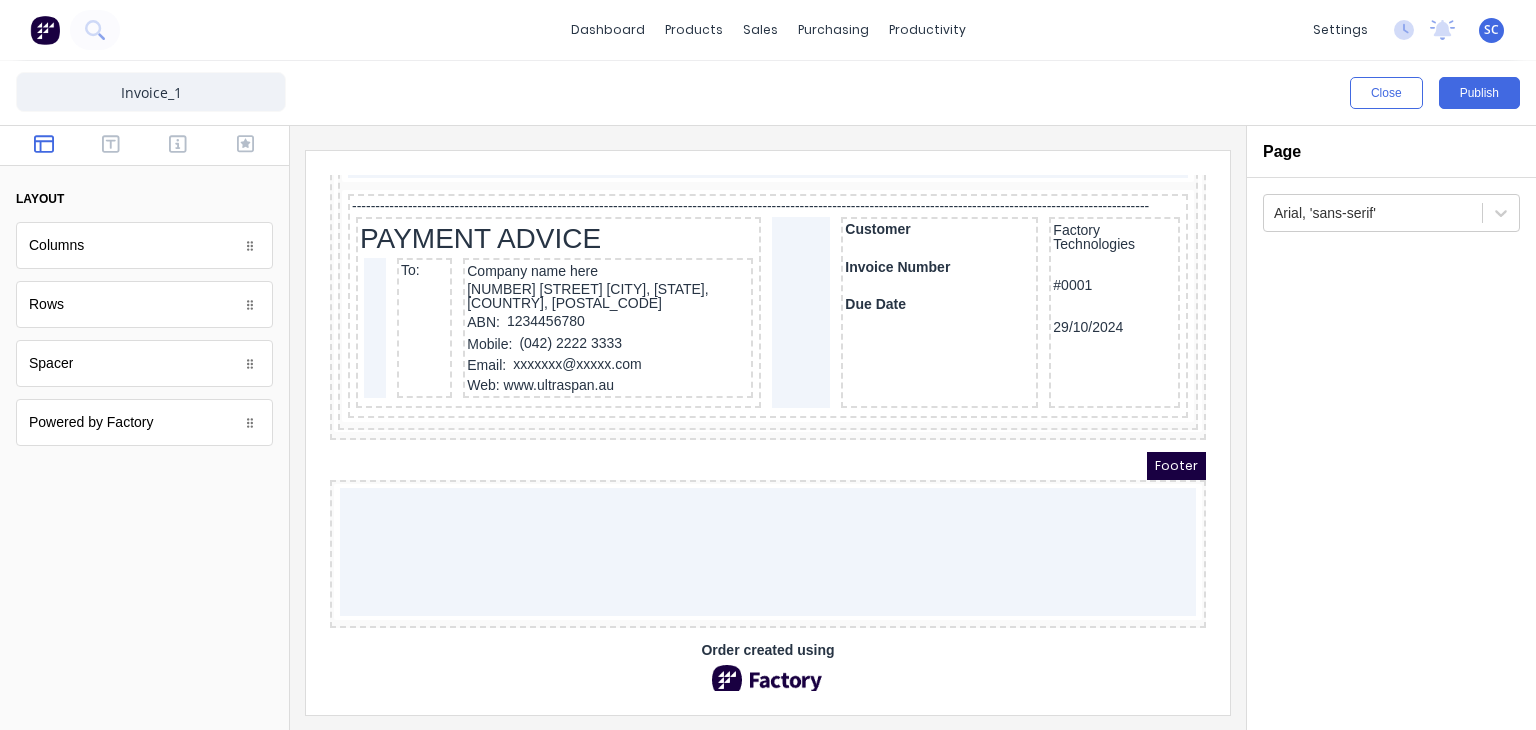 click on "Close   Publish" at bounding box center [768, 93] 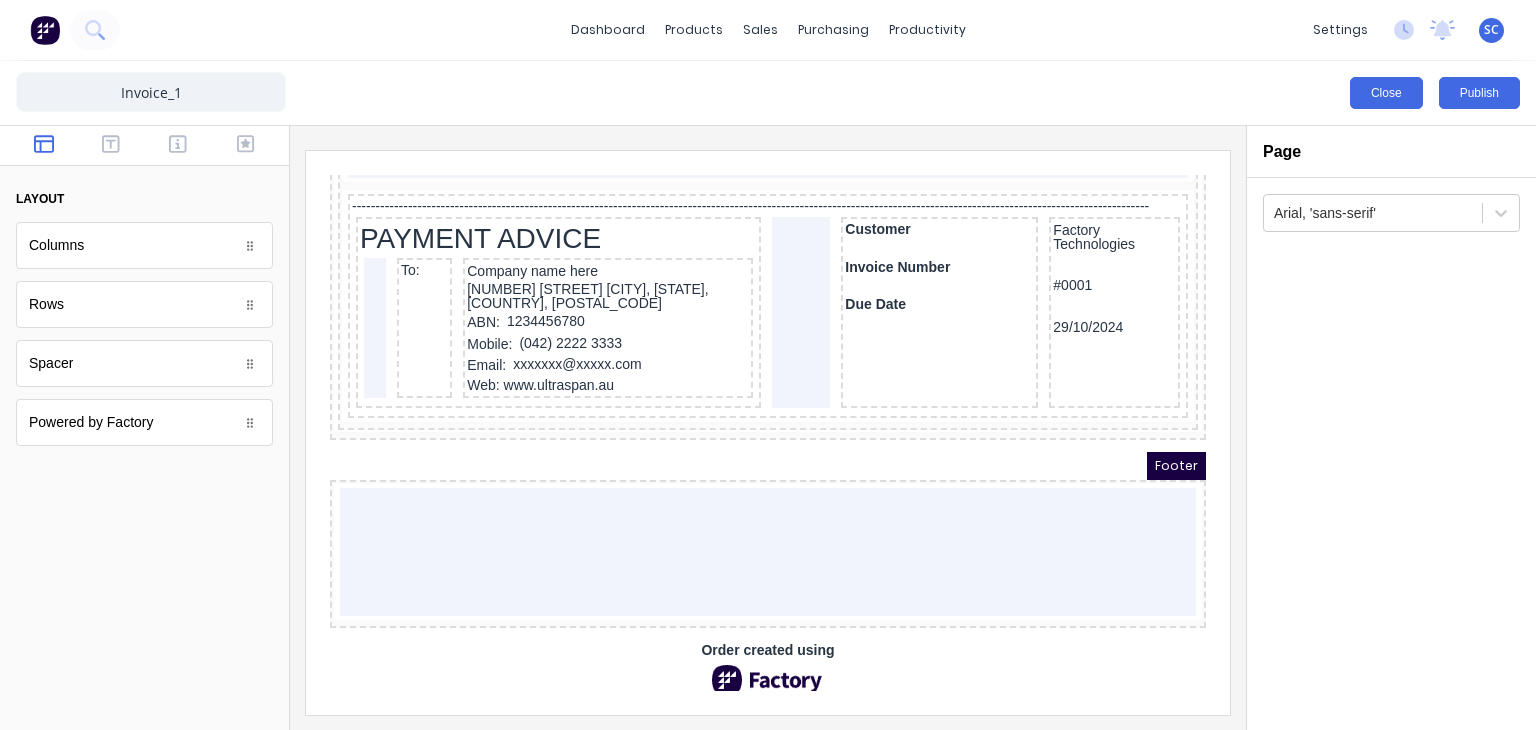 click on "Close" at bounding box center (1386, 93) 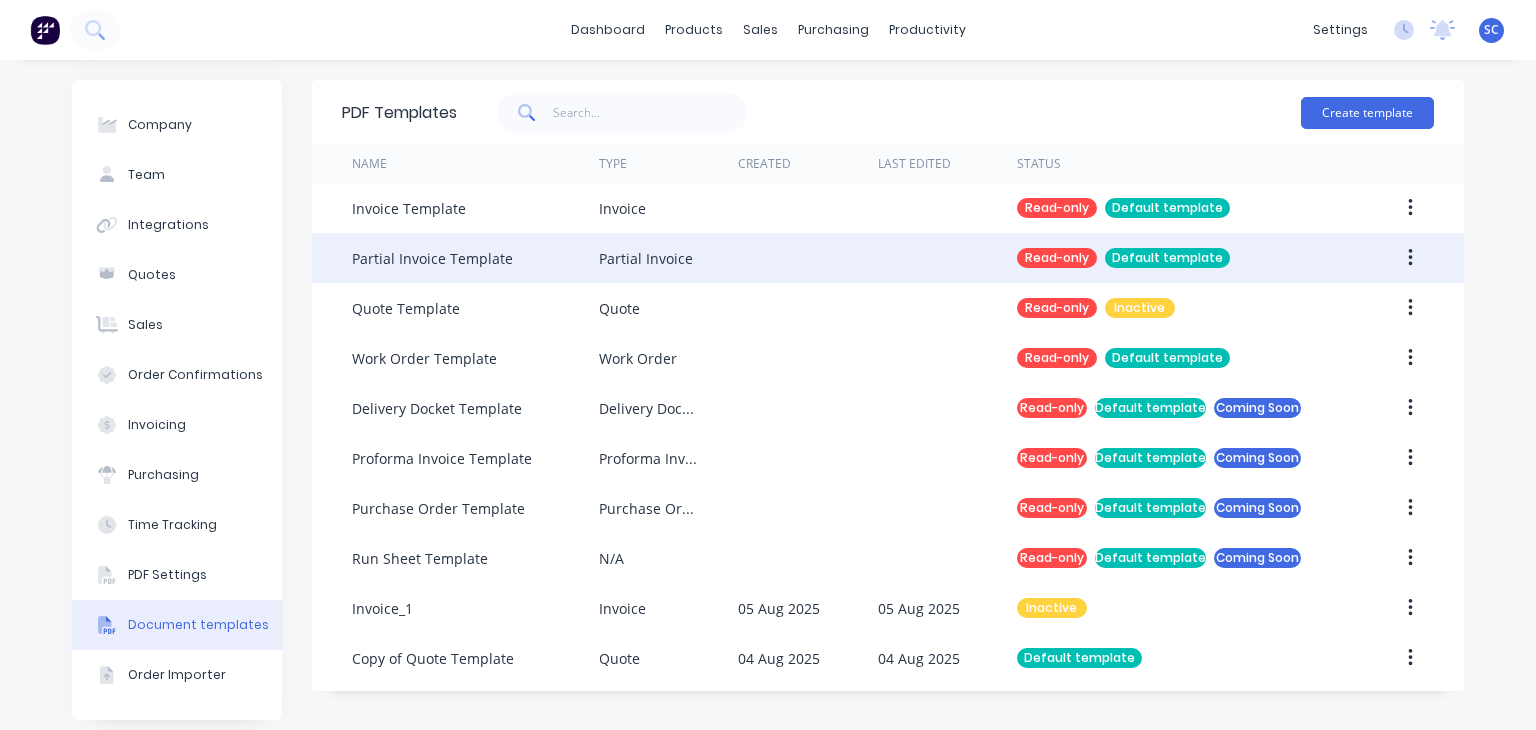 click 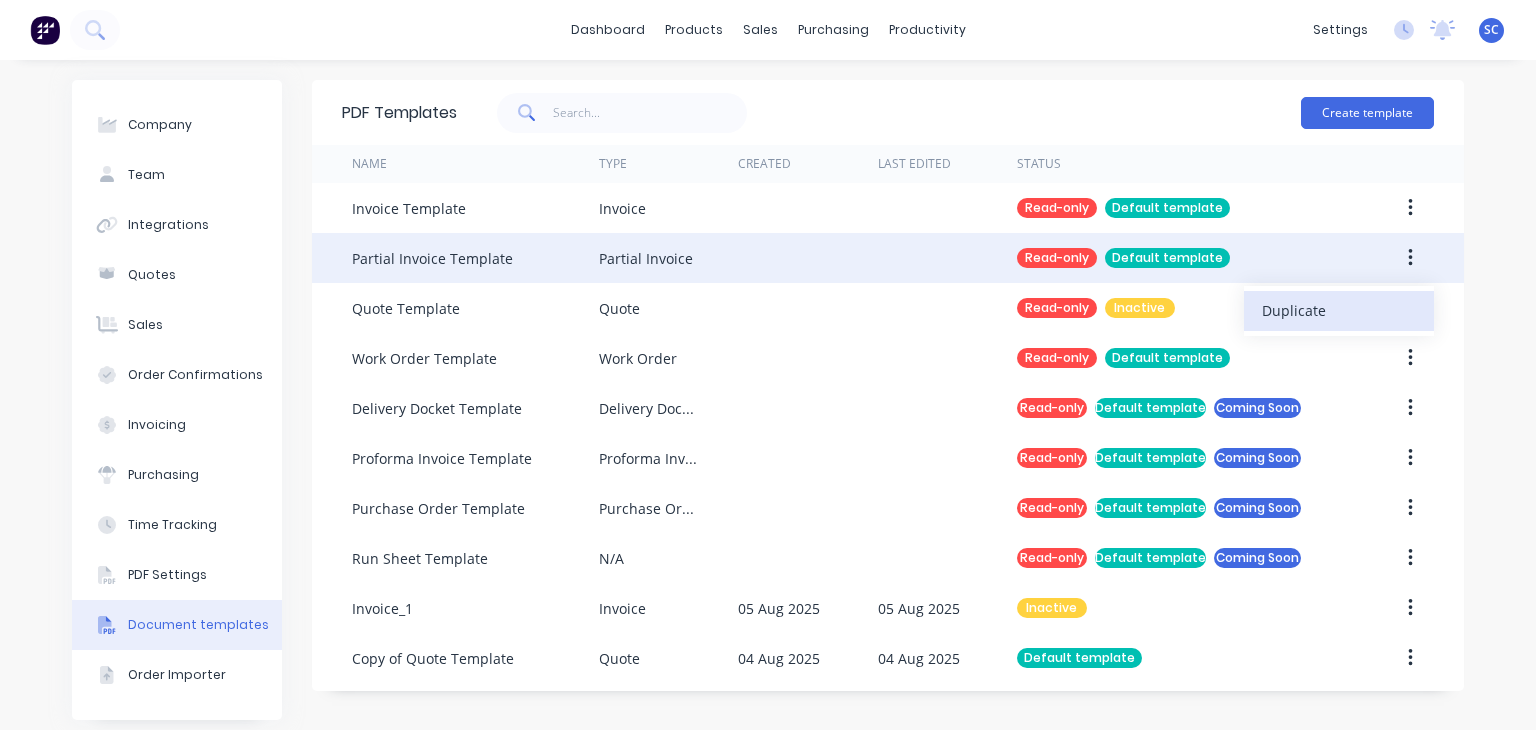 click on "Duplicate" at bounding box center [1339, 311] 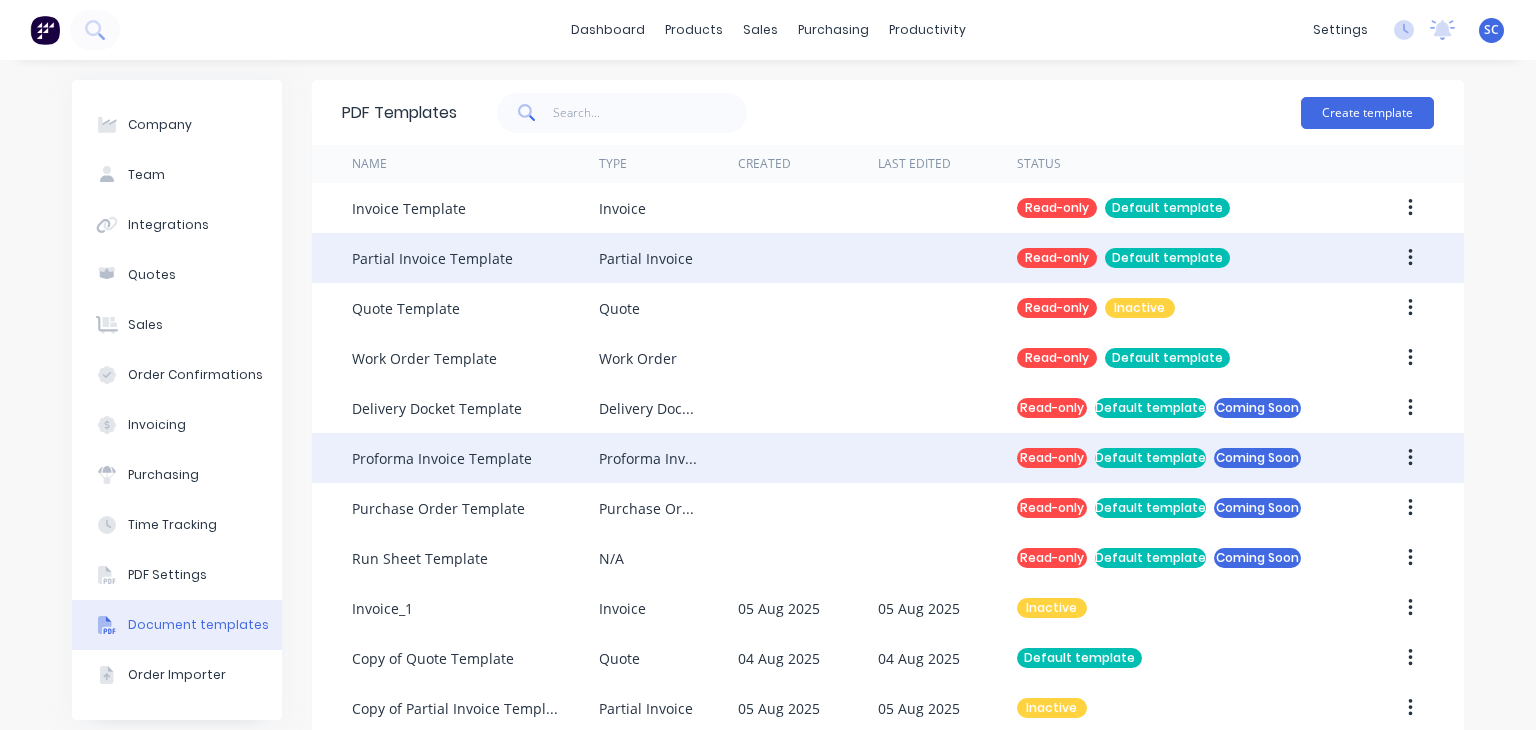 scroll, scrollTop: 31, scrollLeft: 0, axis: vertical 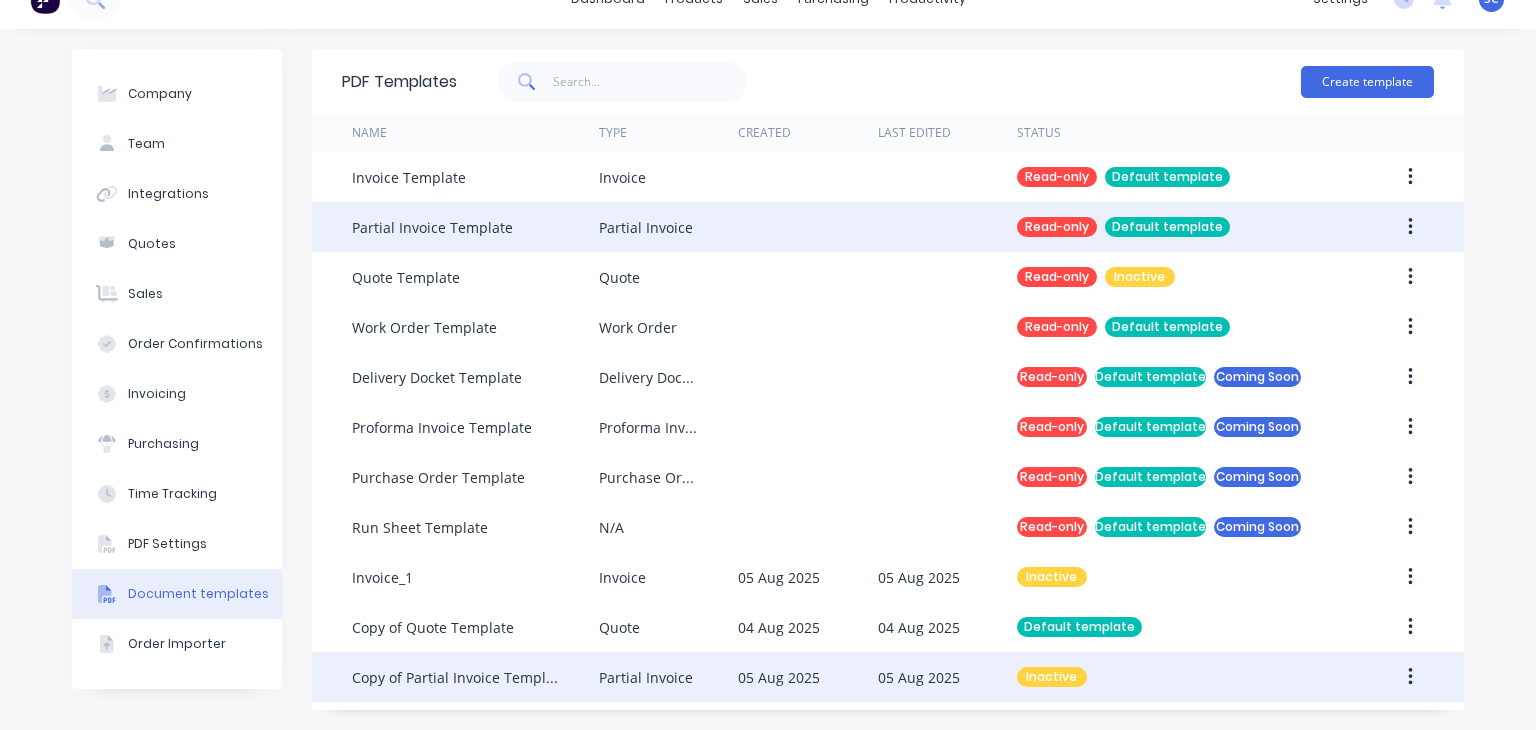 click on "Partial Invoice" at bounding box center (646, 677) 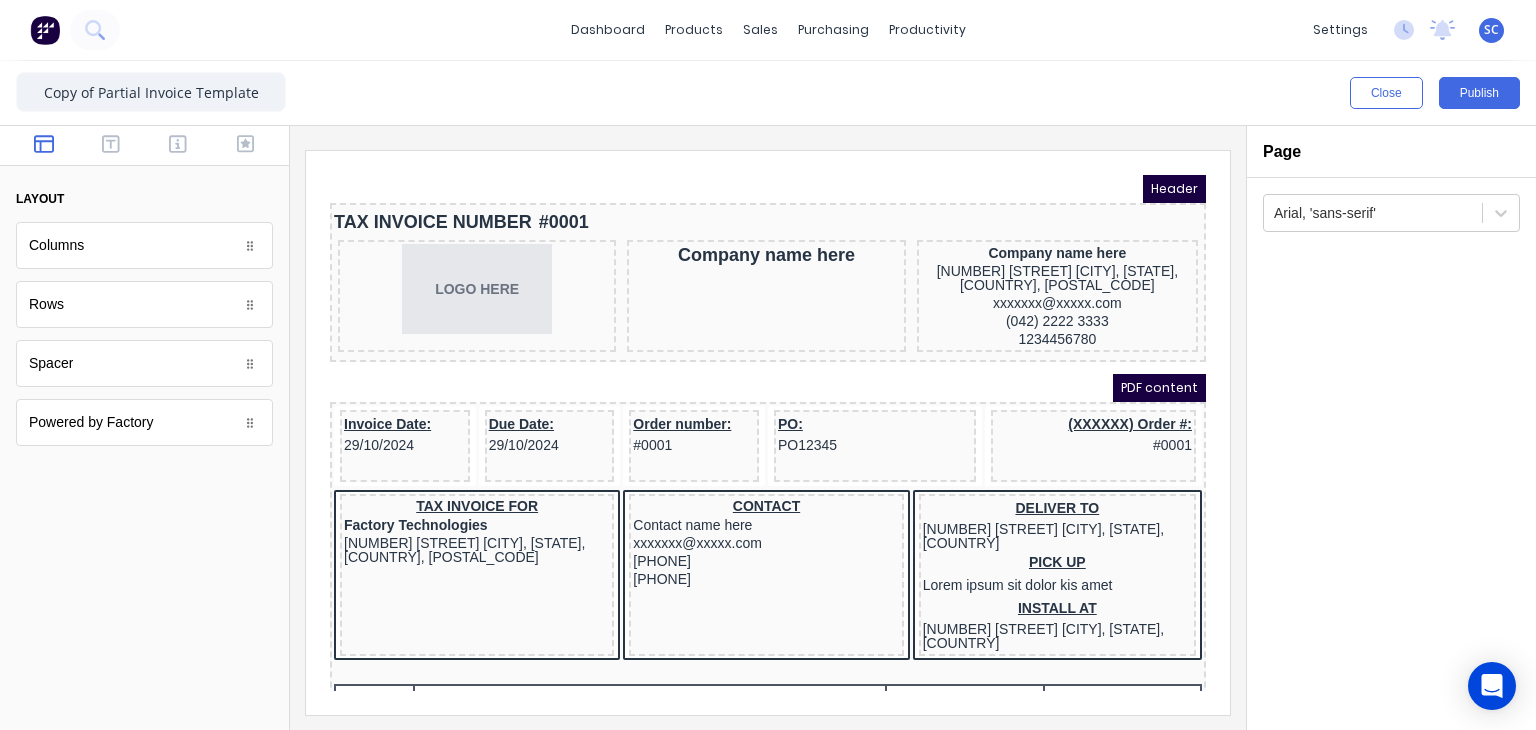 scroll, scrollTop: 0, scrollLeft: 0, axis: both 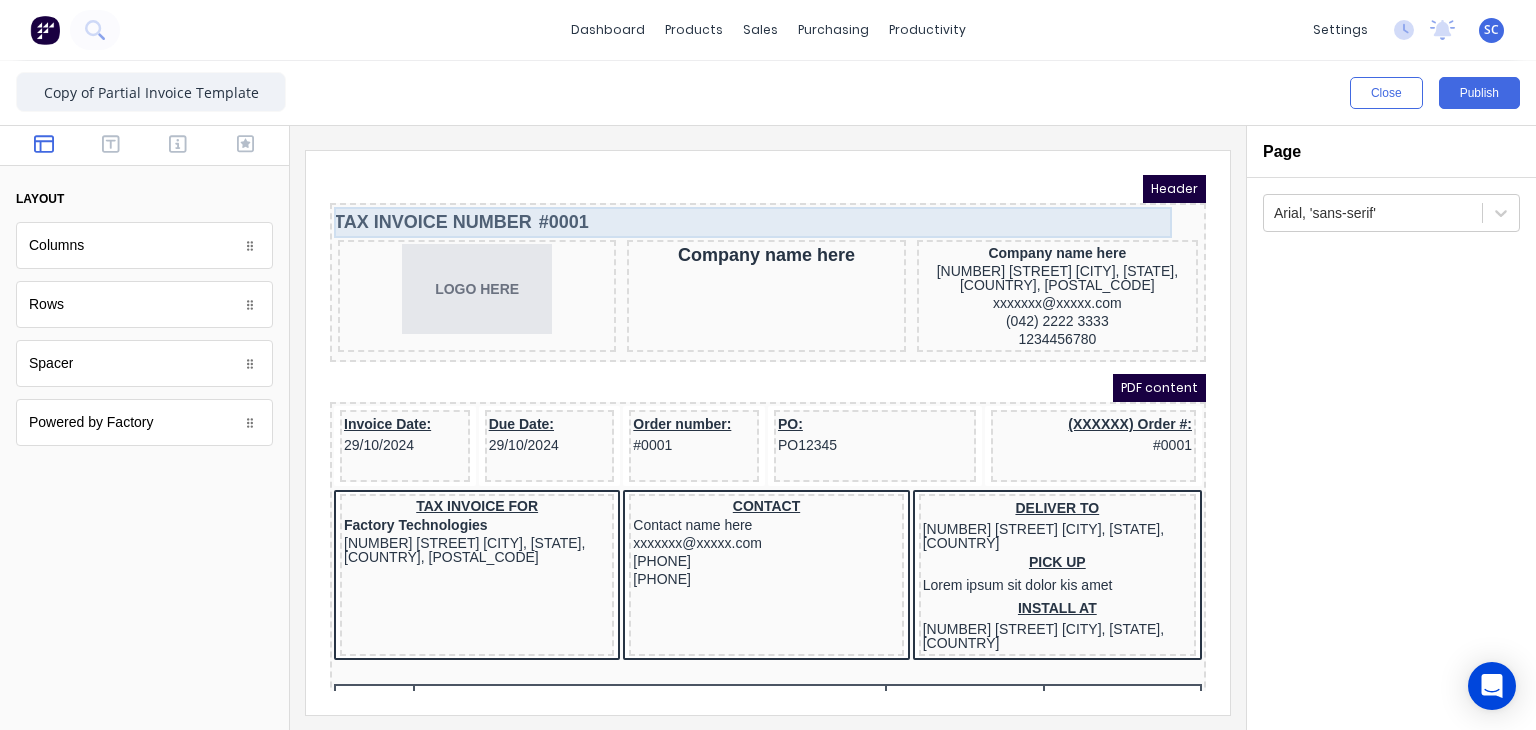 click on "Header TAX INVOICE NUMBER #0001 LOGO HERE Company name here Company name here 234 Beach Road Gold Coast, Queensland, Australia, 4217 xxxxxxx@xxxxx.com (042) 2222 3333 1234456780 PDF content Invoice Date:  29/10/2024 Due Date:  29/10/2024 Order number:  #0001 PO:  PO12345 (XXXXXX) Order #:  #0001 TAX INVOICE FOR Factory Technologies 234 Beach Road Gold Coast, Queensland, Australia, 4217 CONTACT Contact name here xxxxxxx@xxxxx.com (0422) 275 975 (0422) 275 975 DELIVER TO 234 Beach Road Gold Coast, Queensland, Australia PICK UP Lorem ipsum sit dolor kis amet INSTALL AT 234 Beach Road Gold Coast, Queensland, Australia QTY DESCRIPTION EACH TOTAL 1 Basic Product Lorem ipsum dolor sit amet, consectetur adipiscing elit, sed do eiusmod tempor incididunt ut labore et dolore magna aliqua. Diameter 100cm Colorbond Cottage Green Parts # 967-12 $12.00 $12.00 1 #1 Colorbond Basalt 0.55 90mm 0 bends Lengths 1 x 1000 1 x 1500 $12.00 $12.00 1 Custom Formula Colorbond Cottage Green Height 23 Width 200 Dimension 2.5 Total:  1 1" at bounding box center [744, 409] 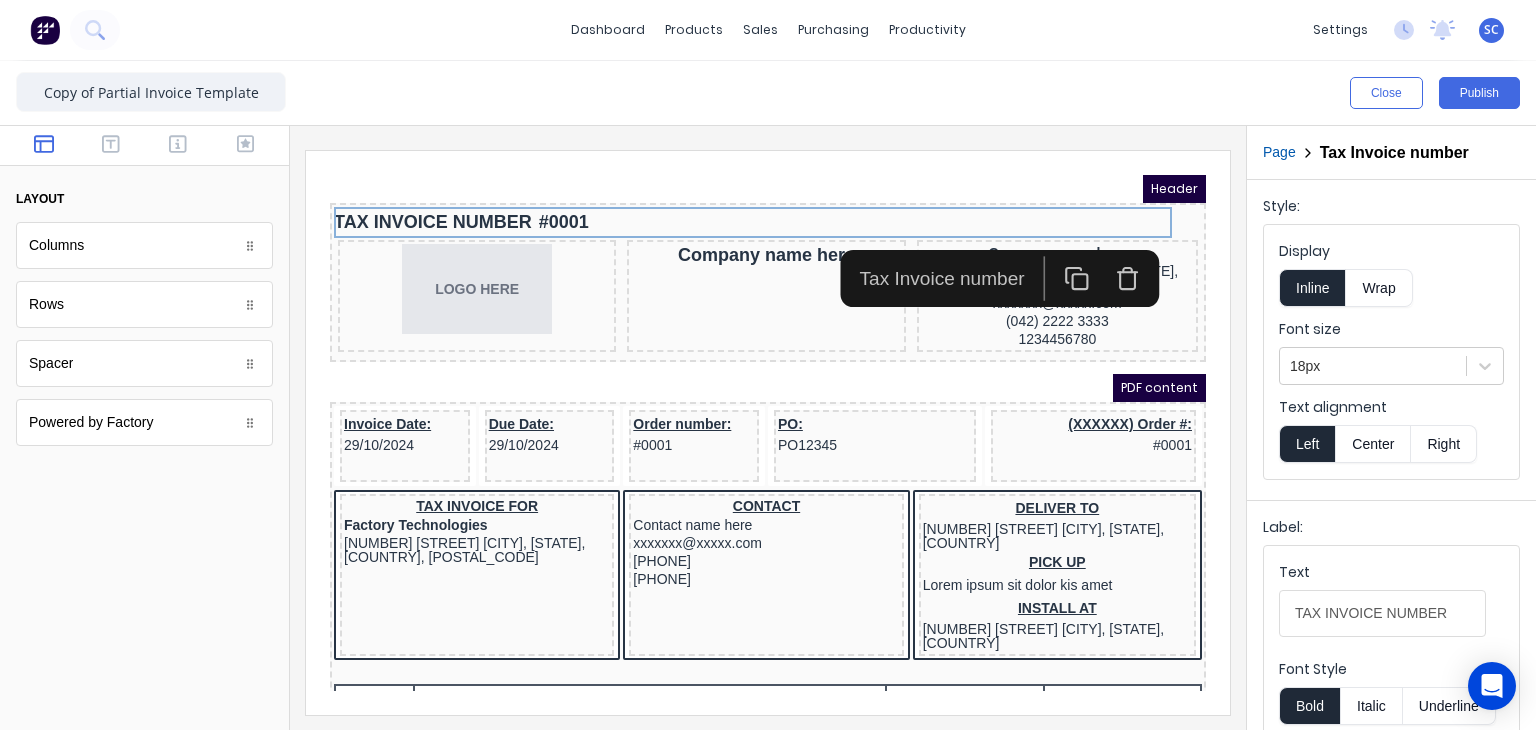 click at bounding box center [1103, 254] 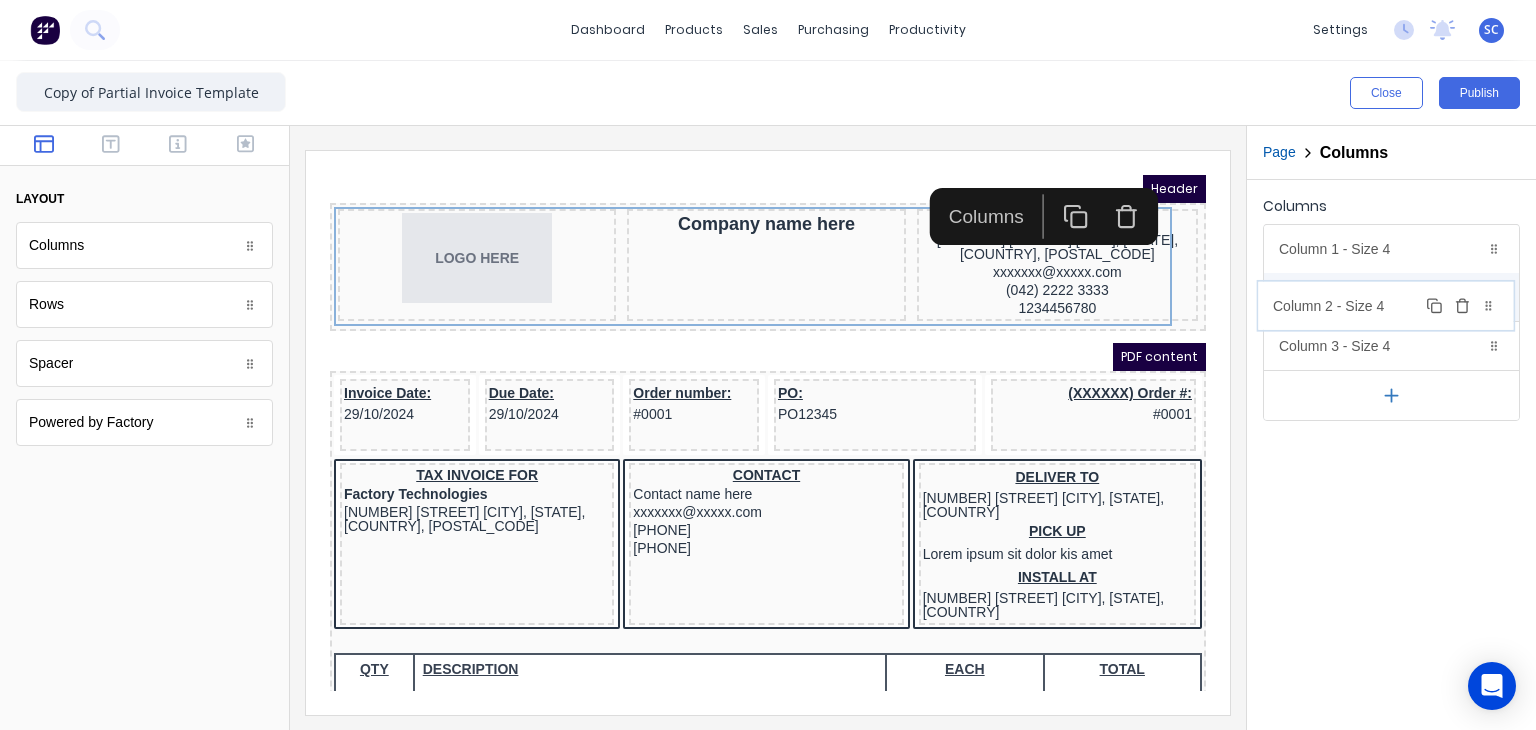 drag, startPoint x: 1365, startPoint y: 334, endPoint x: 1360, endPoint y: 295, distance: 39.319206 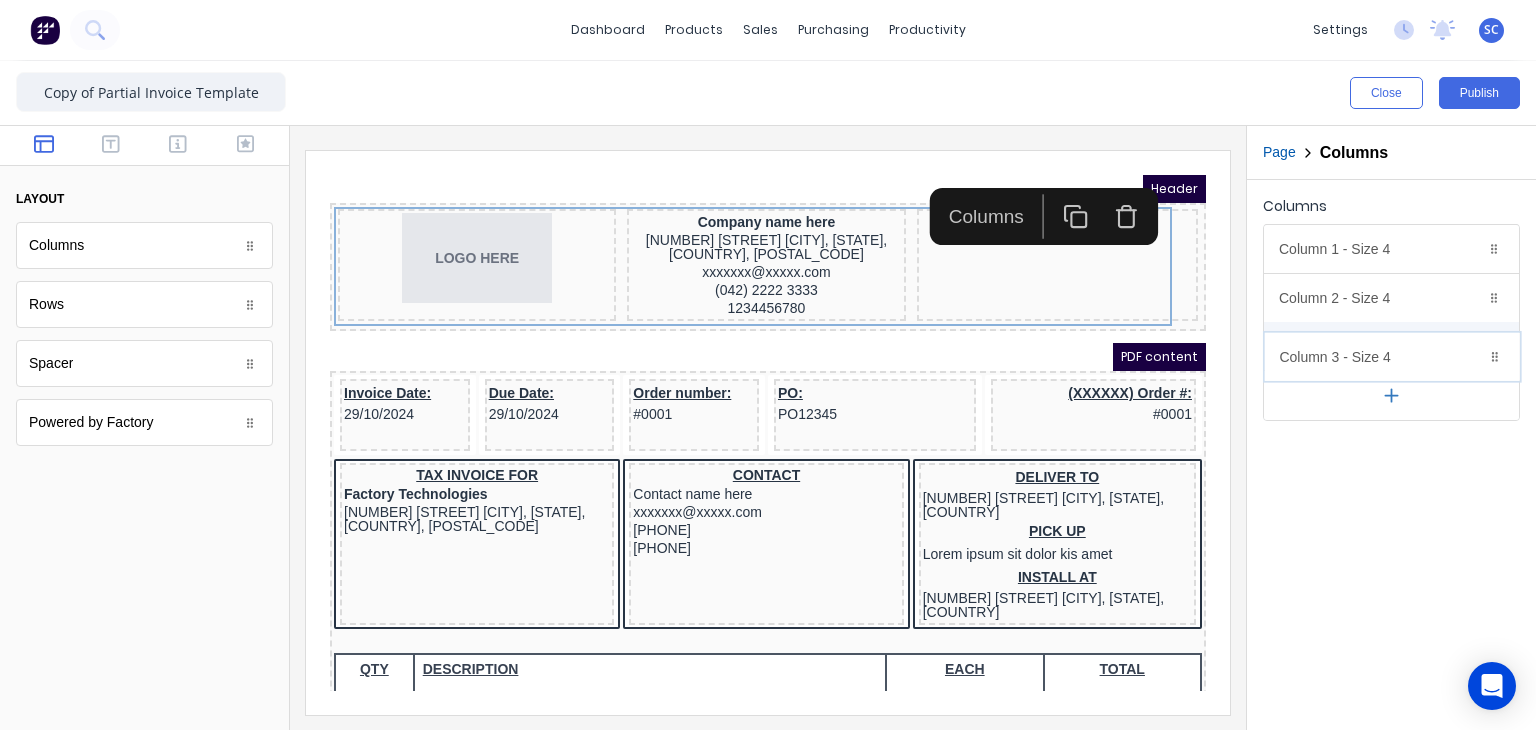 drag, startPoint x: 1363, startPoint y: 251, endPoint x: 1364, endPoint y: 360, distance: 109.004585 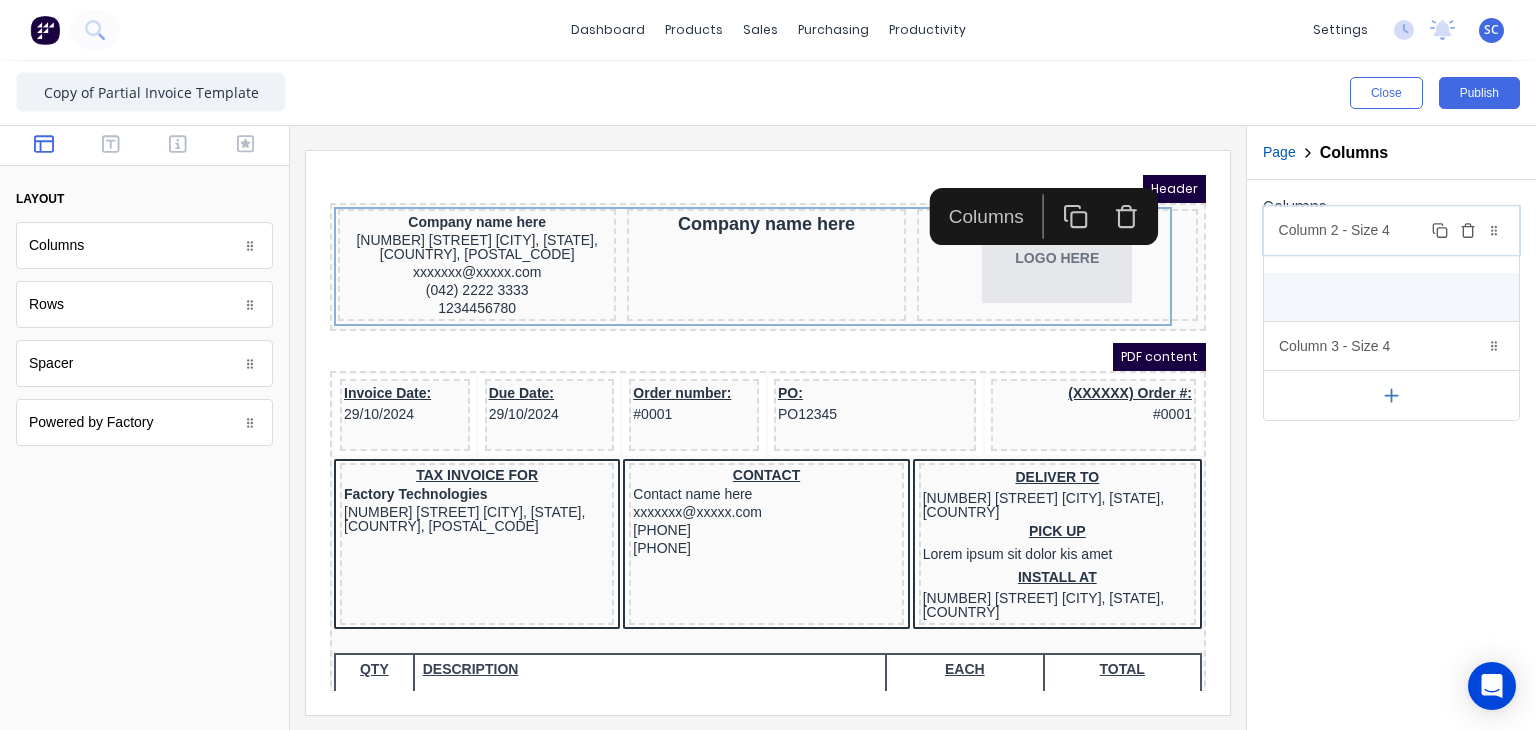 drag, startPoint x: 1362, startPoint y: 307, endPoint x: 1362, endPoint y: 241, distance: 66 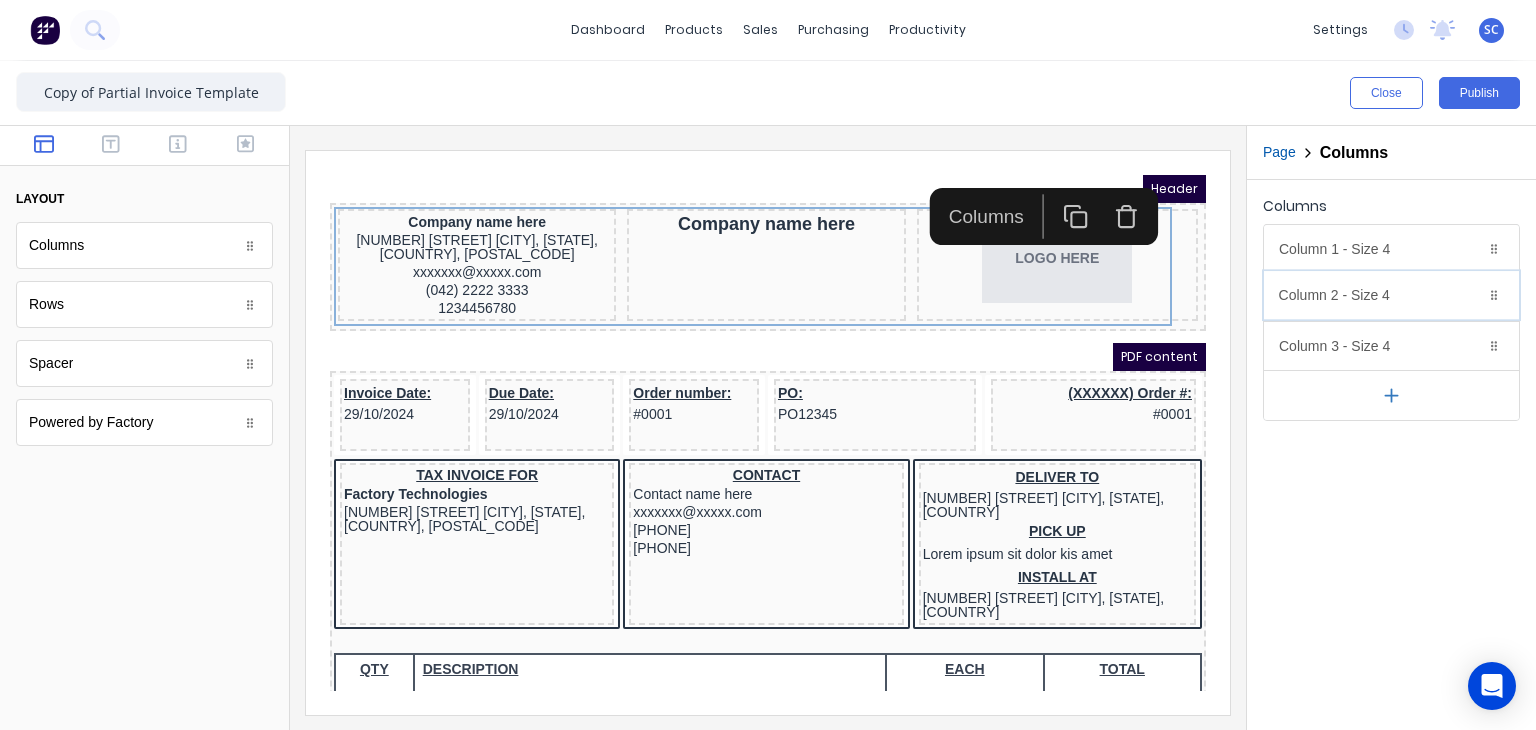 drag, startPoint x: 1366, startPoint y: 250, endPoint x: 1366, endPoint y: 297, distance: 47 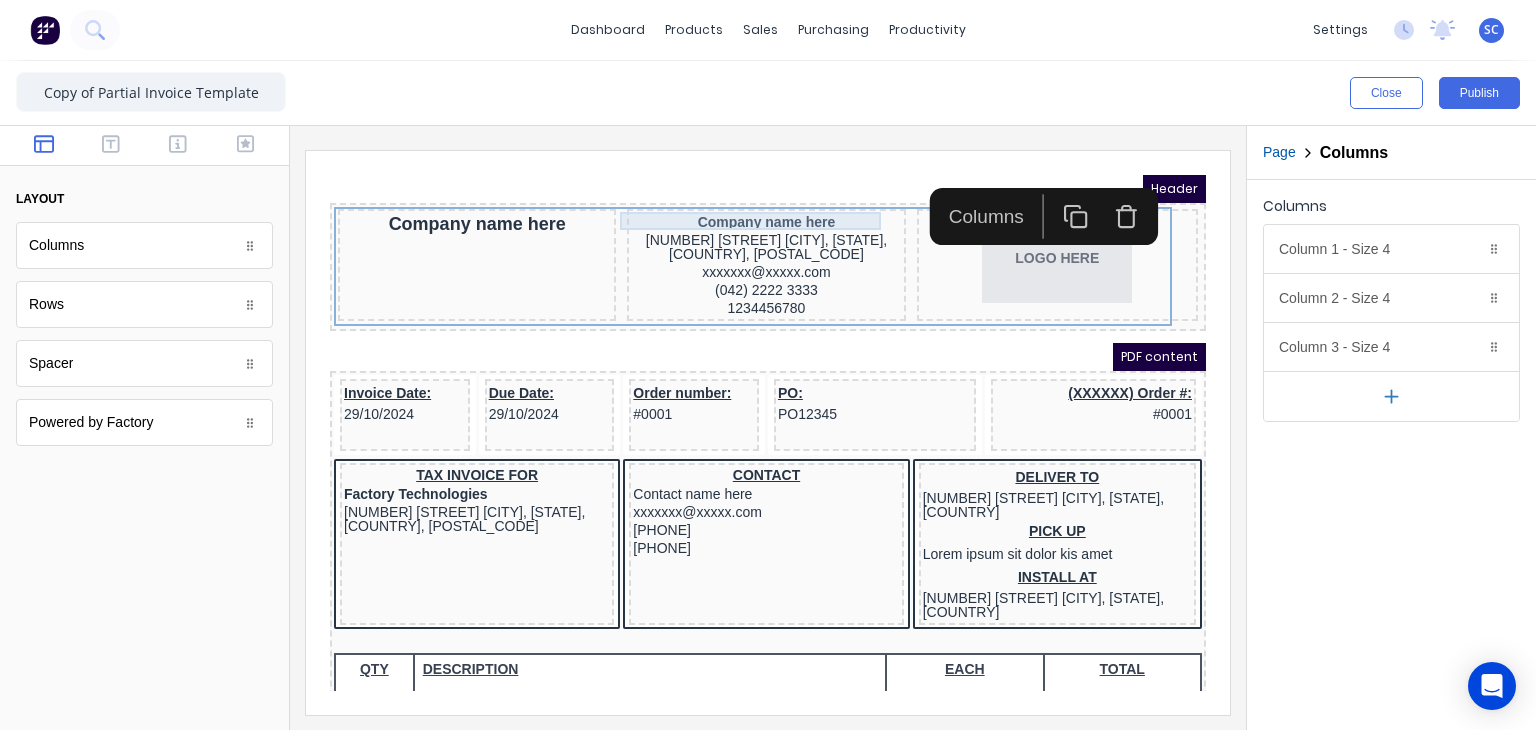 click on "Header Company name here Company name here 234 Beach Road Gold Coast, Queensland, Australia, 4217 xxxxxxx@xxxxx.com (042) 2222 3333 1234456780 LOGO HERE PDF content Invoice Date:  29/10/2024 Due Date:  29/10/2024 Order number:  #0001 PO:  PO12345 (XXXXXX) Order #:  #0001 TAX INVOICE FOR Factory Technologies 234 Beach Road Gold Coast, Queensland, Australia, 4217 CONTACT Contact name here xxxxxxx@xxxxx.com (0422) 275 975 (0422) 275 975 DELIVER TO 234 Beach Road Gold Coast, Queensland, Australia PICK UP Lorem ipsum sit dolor kis amet INSTALL AT 234 Beach Road Gold Coast, Queensland, Australia QTY DESCRIPTION EACH TOTAL 1 Basic Product Lorem ipsum dolor sit amet, consectetur adipiscing elit, sed do eiusmod tempor incididunt ut labore et dolore magna aliqua. Diameter 100cm Colorbond Cottage Green Parts # 967-12 $12.00 $12.00 1 #1 Colorbond Basalt 0.55 90mm 0 bends Lengths 1 x 1000 1 x 1500 $12.00 $12.00 1 Custom Formula Colorbond Cottage Green Height 23 Width 200 Dimension 2.5 Total:  74.75 $12.00 $12.00 Diameter" at bounding box center (744, 409) 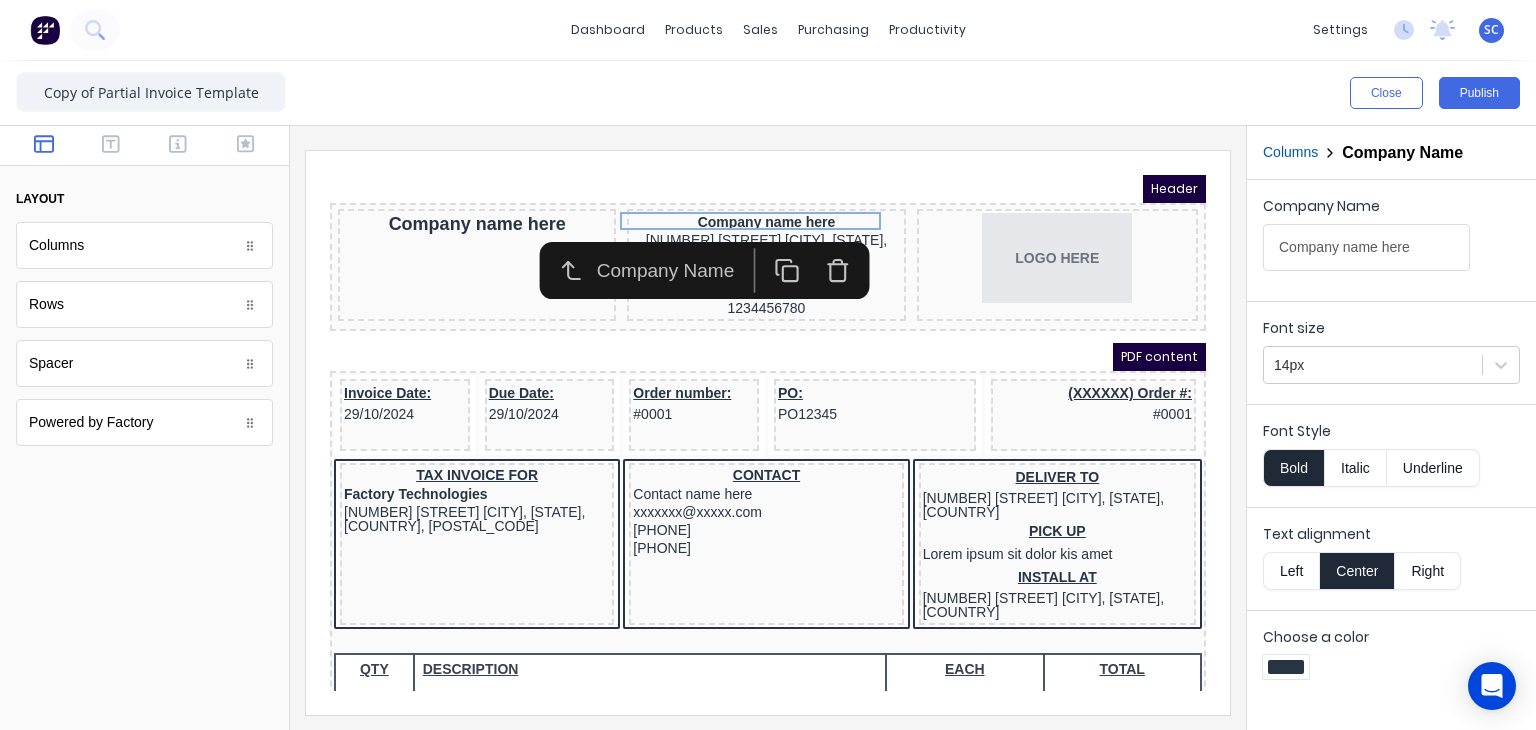 click 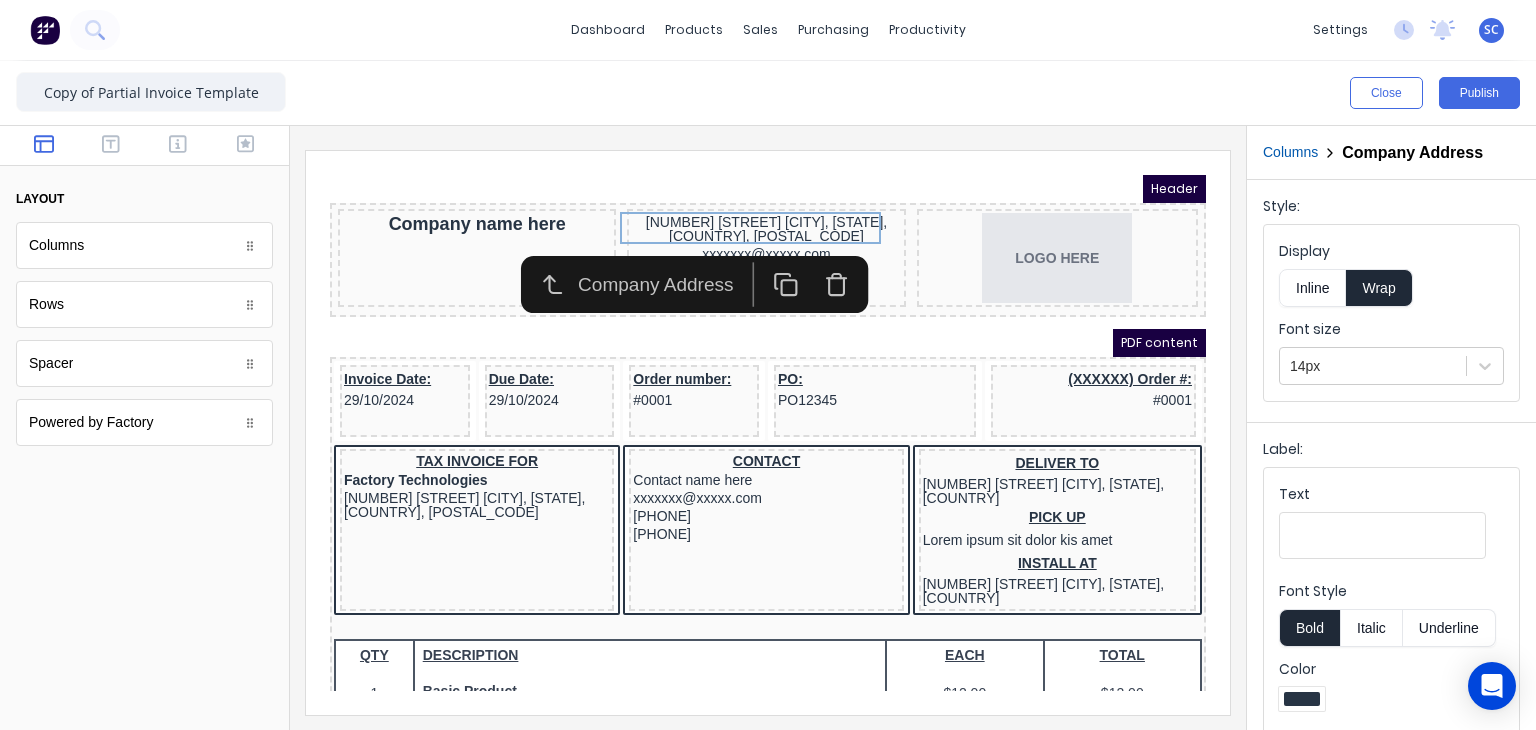 click 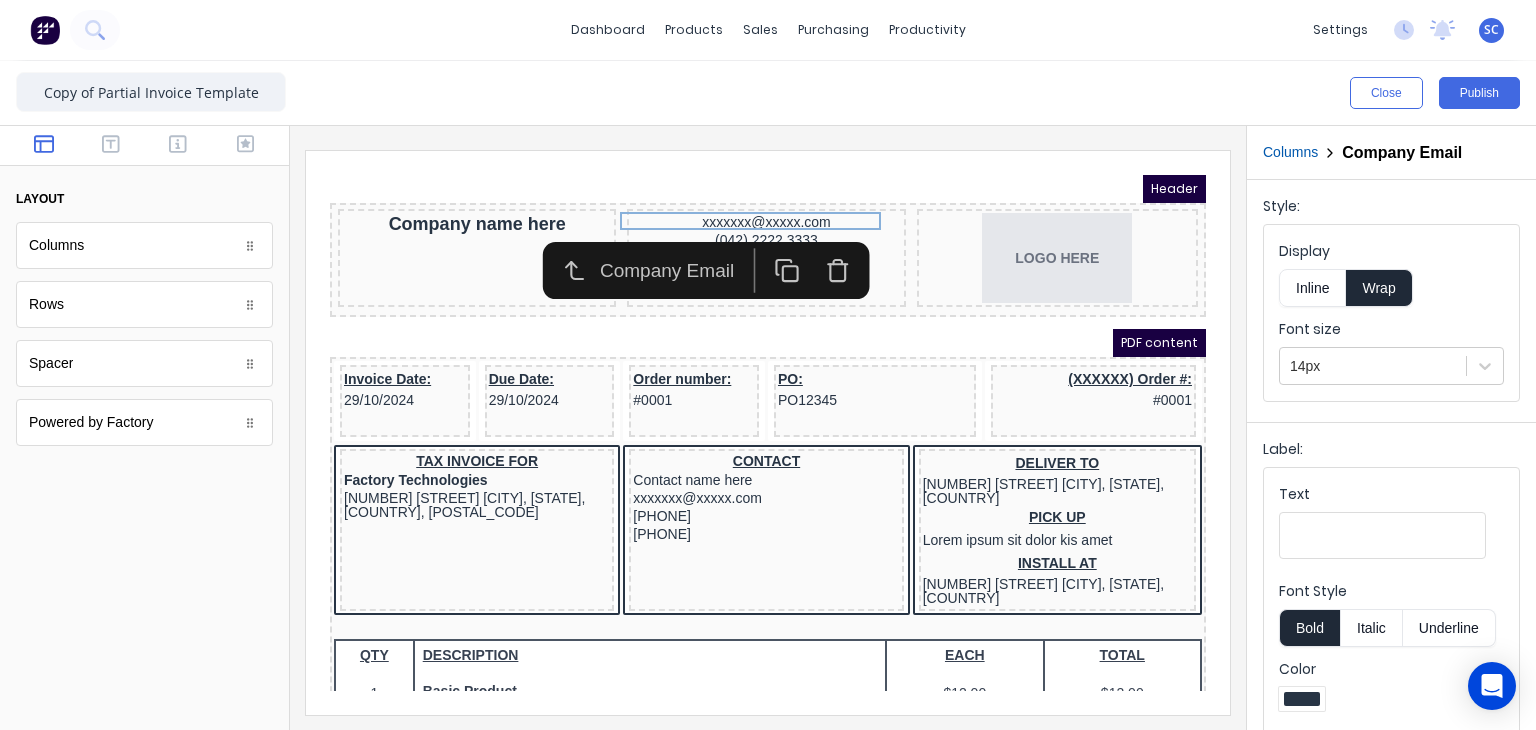 click 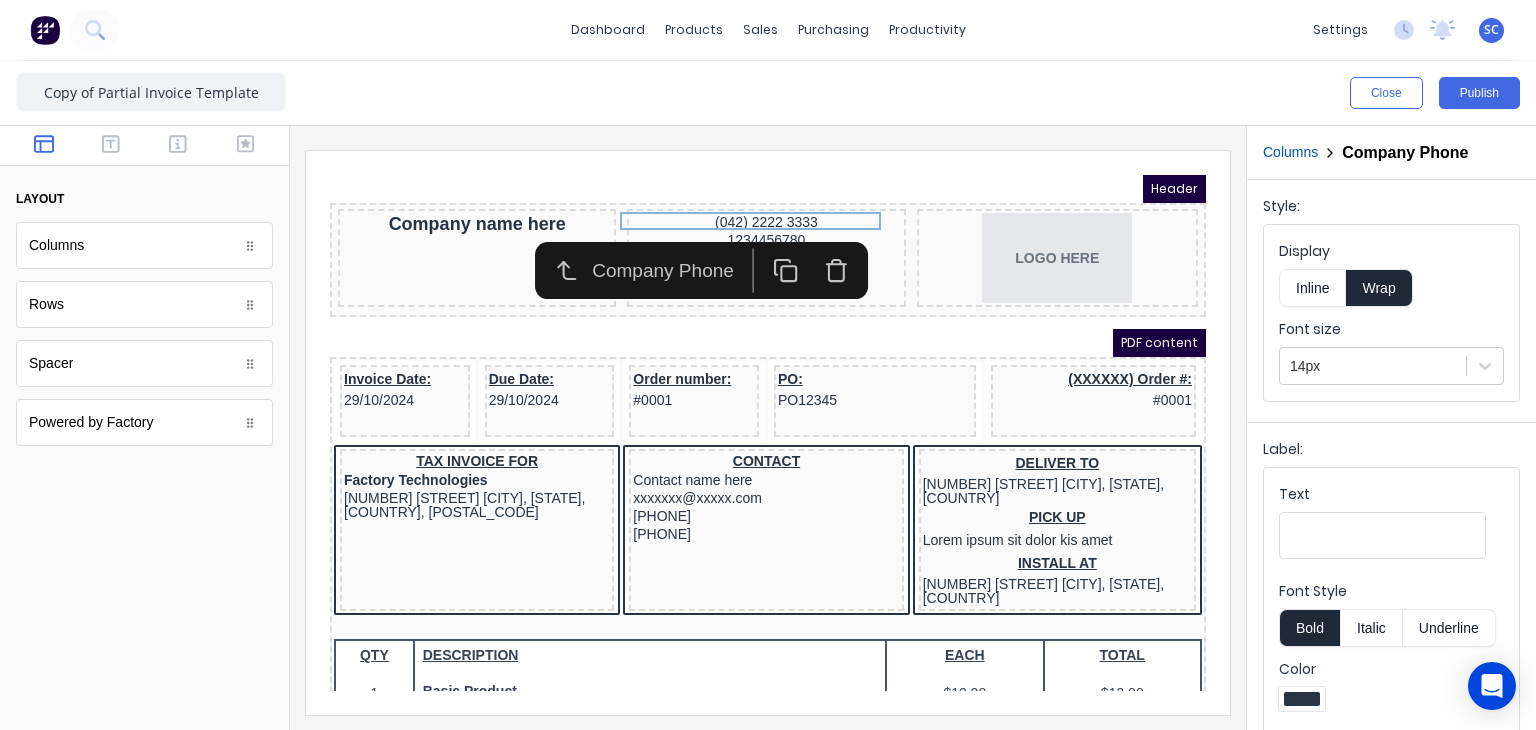 click 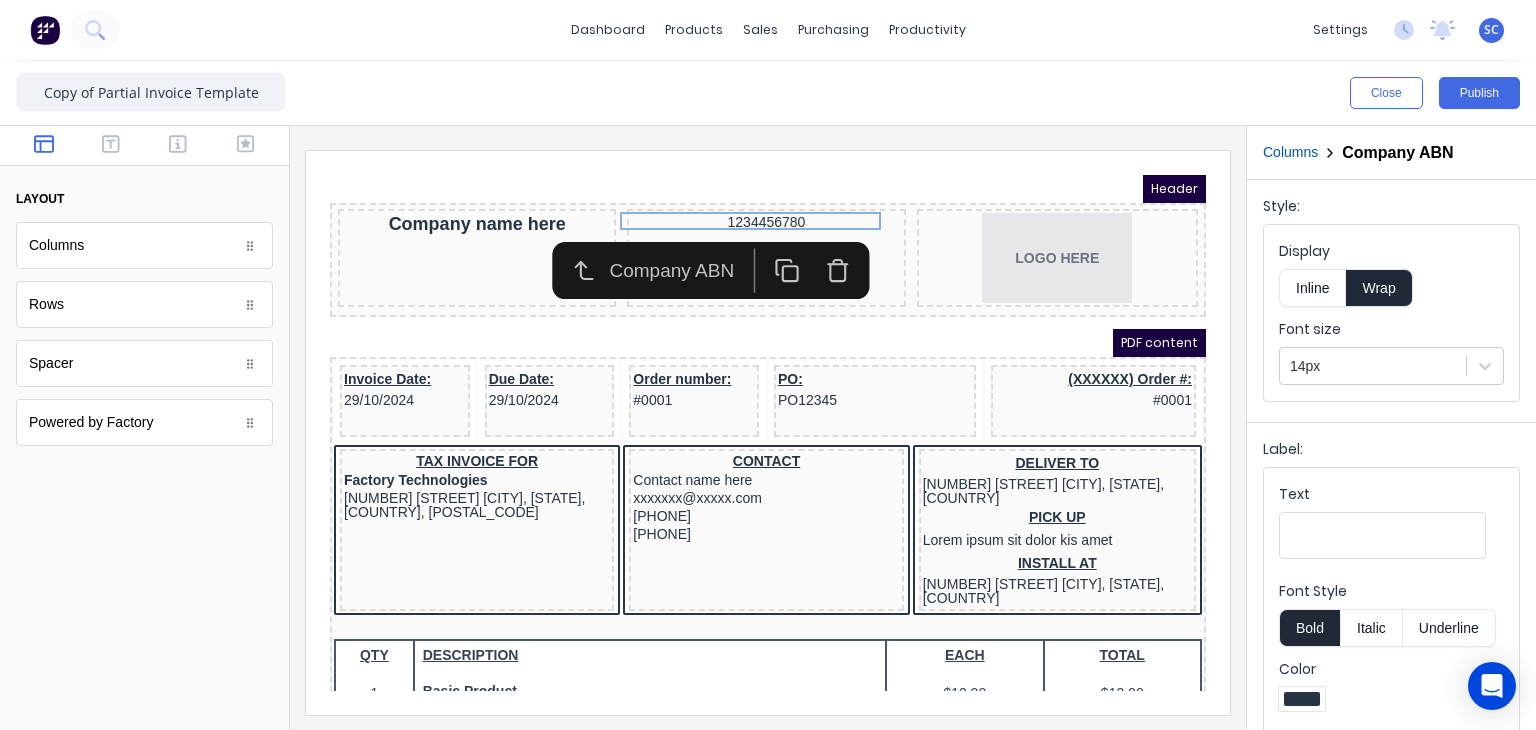 click 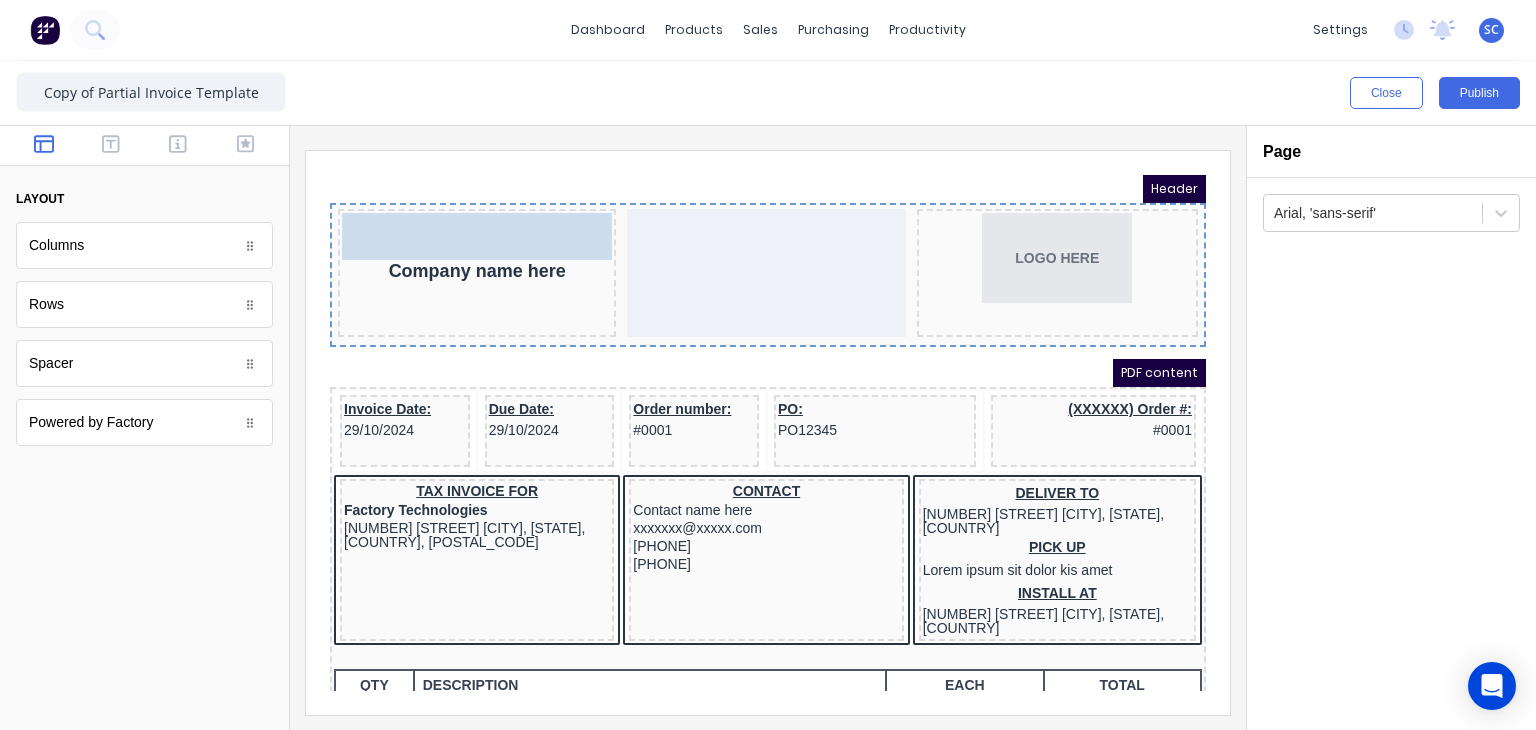 drag, startPoint x: 179, startPoint y: 359, endPoint x: 504, endPoint y: 192, distance: 365.3957 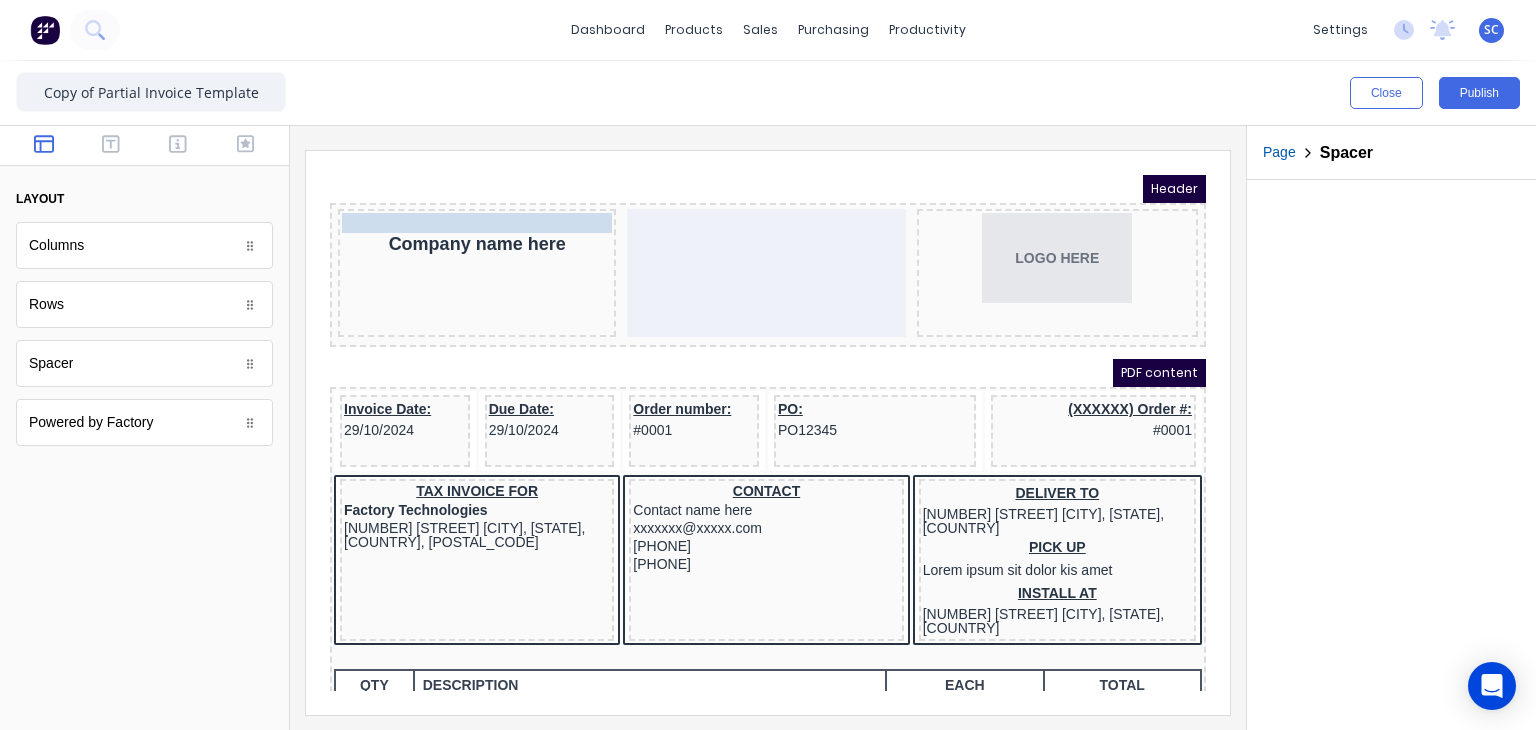 drag, startPoint x: 531, startPoint y: 198, endPoint x: 435, endPoint y: 208, distance: 96.519424 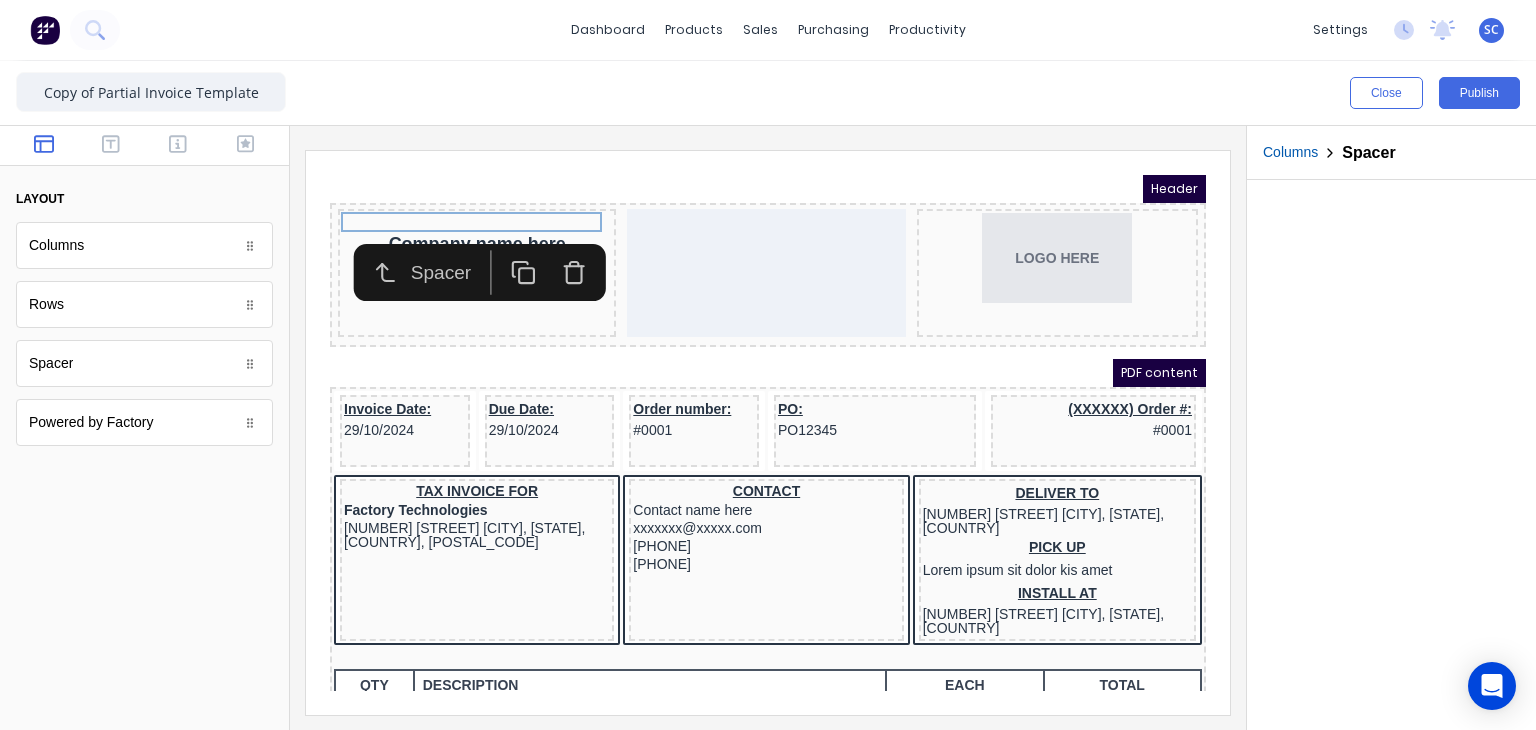 click 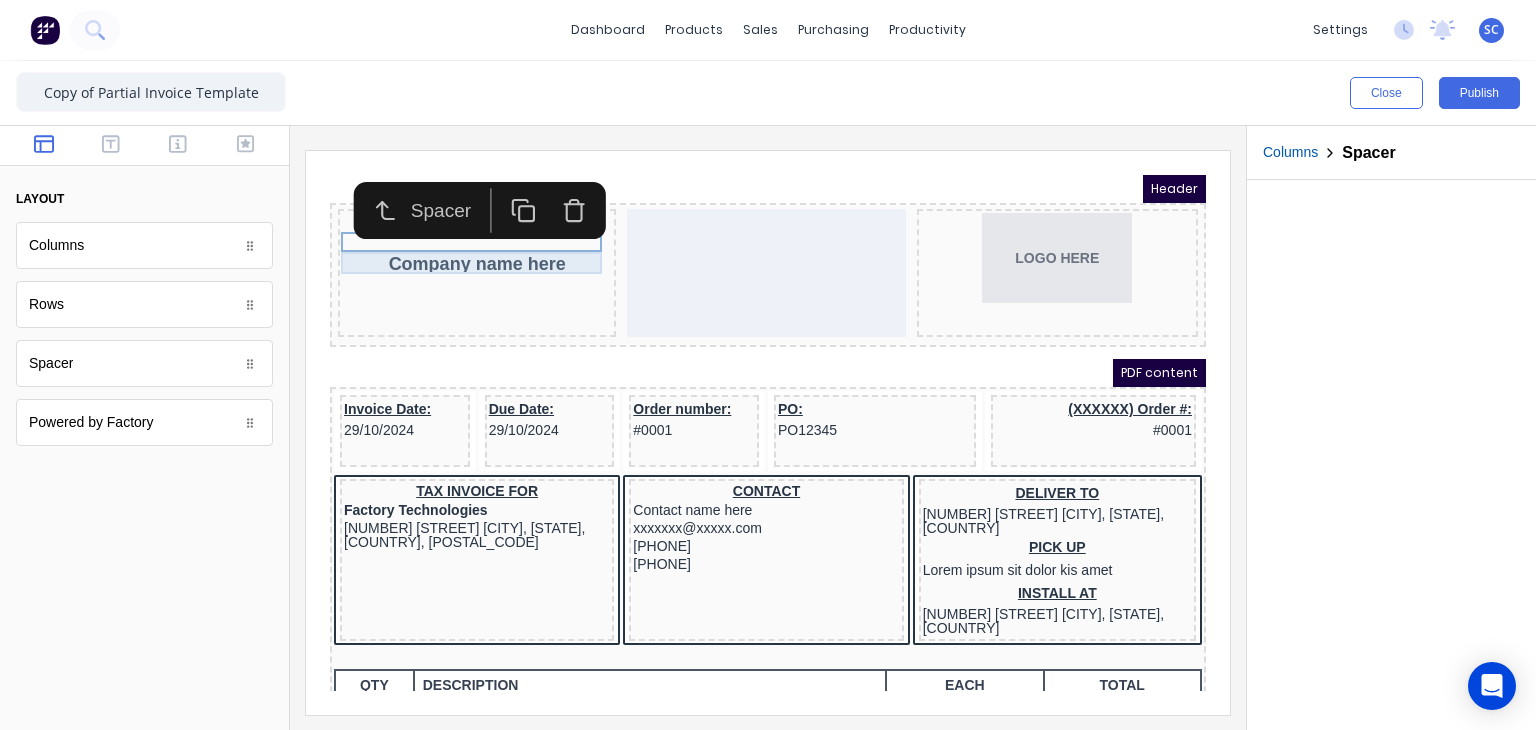 click on "Header Company name here LOGO HERE PDF content Invoice Date:  29/10/2024 Due Date:  29/10/2024 Order number:  #0001 PO:  PO12345 (XXXXXX) Order #:  #0001 TAX INVOICE FOR Factory Technologies 234 Beach Road Gold Coast, Queensland, Australia, 4217 CONTACT Contact name here xxxxxxx@xxxxx.com (0422) 275 975 (0422) 275 975 DELIVER TO 234 Beach Road Gold Coast, Queensland, Australia PICK UP Lorem ipsum sit dolor kis amet INSTALL AT 234 Beach Road Gold Coast, Queensland, Australia QTY DESCRIPTION EACH TOTAL 1 Basic Product Lorem ipsum dolor sit amet, consectetur adipiscing elit, sed do eiusmod tempor incididunt ut labore et dolore magna aliqua. Diameter 100cm Colorbond Cottage Green Parts # 967-12 $12.00 $12.00 1 #1 Colorbond Basalt 0.55 90mm 0 bends Lengths 1 x 1000 1 x 1500 $12.00 $12.00 1 Custom Formula Lorem ipsum dolor sit amet, consectetur adipiscing elit, sed do eiusmod tempor incididunt ut labore et dolore magna aliqua. Colorbond Cottage Green Height 23 Width 200 Dimension 2.5 Total:  74.75 $12.00 $12.00 1 1" at bounding box center [744, 409] 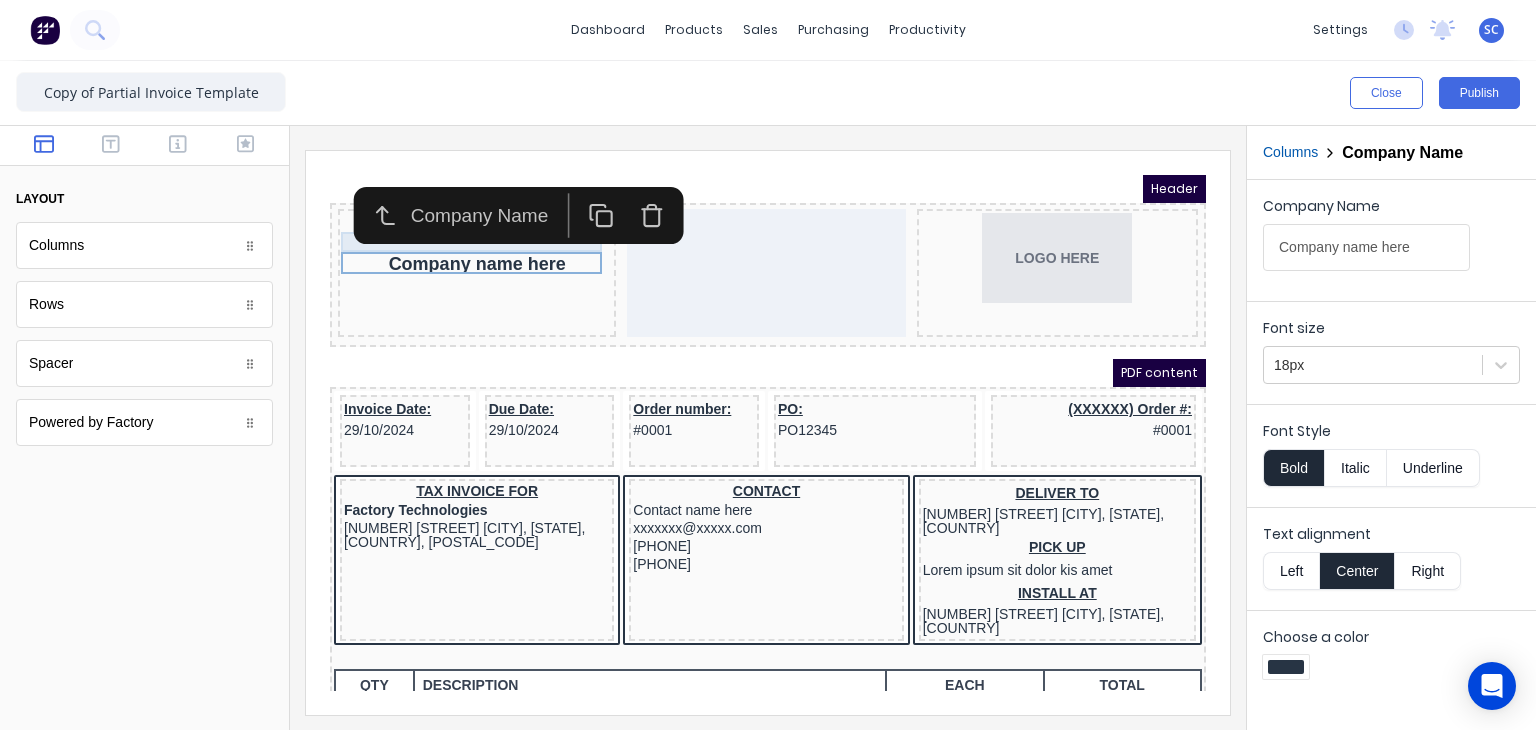 click on "Header Company name here LOGO HERE PDF content Invoice Date:  29/10/2024 Due Date:  29/10/2024 Order number:  #0001 PO:  PO12345 (XXXXXX) Order #:  #0001 TAX INVOICE FOR Factory Technologies 234 Beach Road Gold Coast, Queensland, Australia, 4217 CONTACT Contact name here xxxxxxx@xxxxx.com (0422) 275 975 (0422) 275 975 DELIVER TO 234 Beach Road Gold Coast, Queensland, Australia PICK UP Lorem ipsum sit dolor kis amet INSTALL AT 234 Beach Road Gold Coast, Queensland, Australia QTY DESCRIPTION EACH TOTAL 1 Basic Product Lorem ipsum dolor sit amet, consectetur adipiscing elit, sed do eiusmod tempor incididunt ut labore et dolore magna aliqua. Diameter 100cm Colorbond Cottage Green Parts # 967-12 $12.00 $12.00 1 #1 Colorbond Basalt 0.55 90mm 0 bends Lengths 1 x 1000 1 x 1500 $12.00 $12.00 1 Custom Formula Lorem ipsum dolor sit amet, consectetur adipiscing elit, sed do eiusmod tempor incididunt ut labore et dolore magna aliqua. Colorbond Cottage Green Height 23 Width 200 Dimension 2.5 Total:  74.75 $12.00 $12.00 1 1" at bounding box center [744, 409] 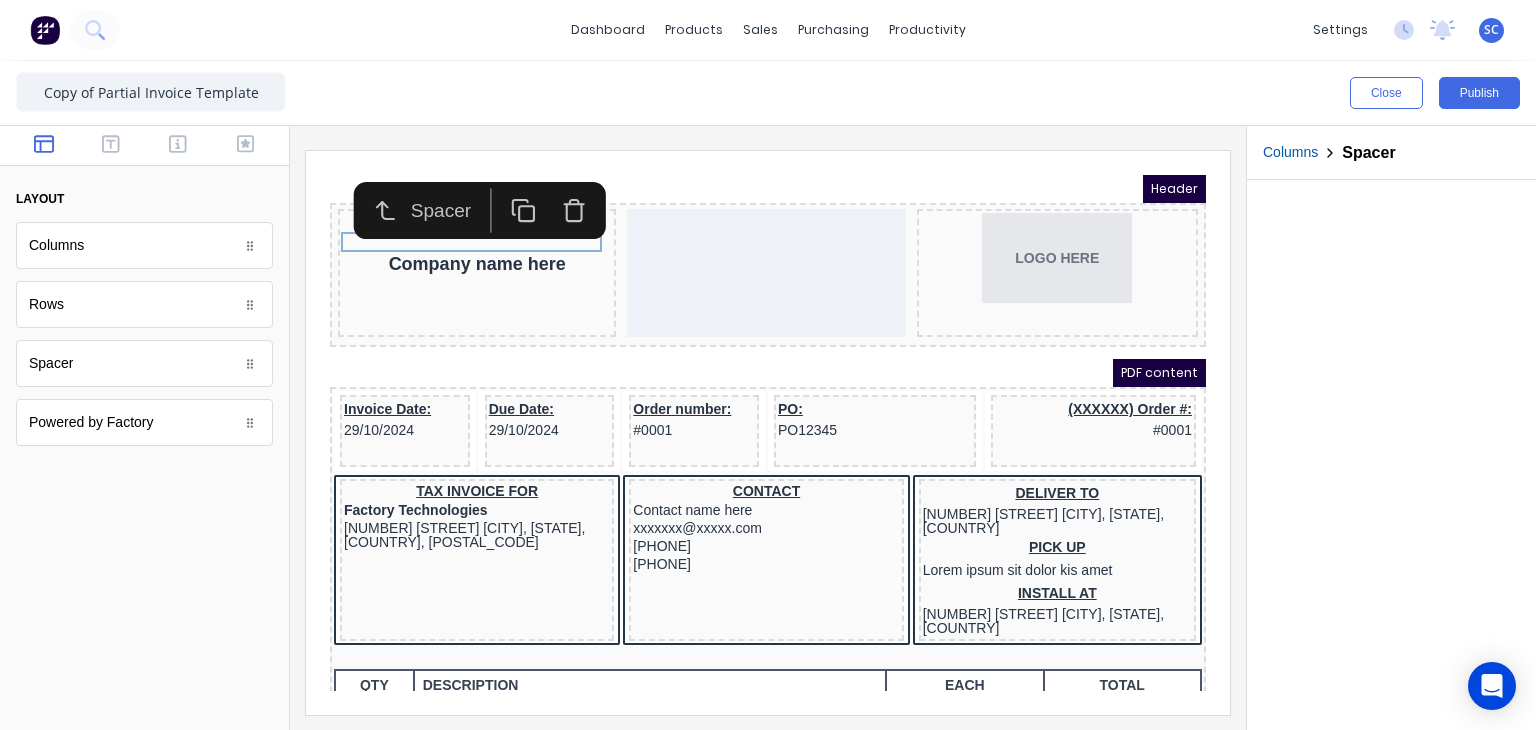 click 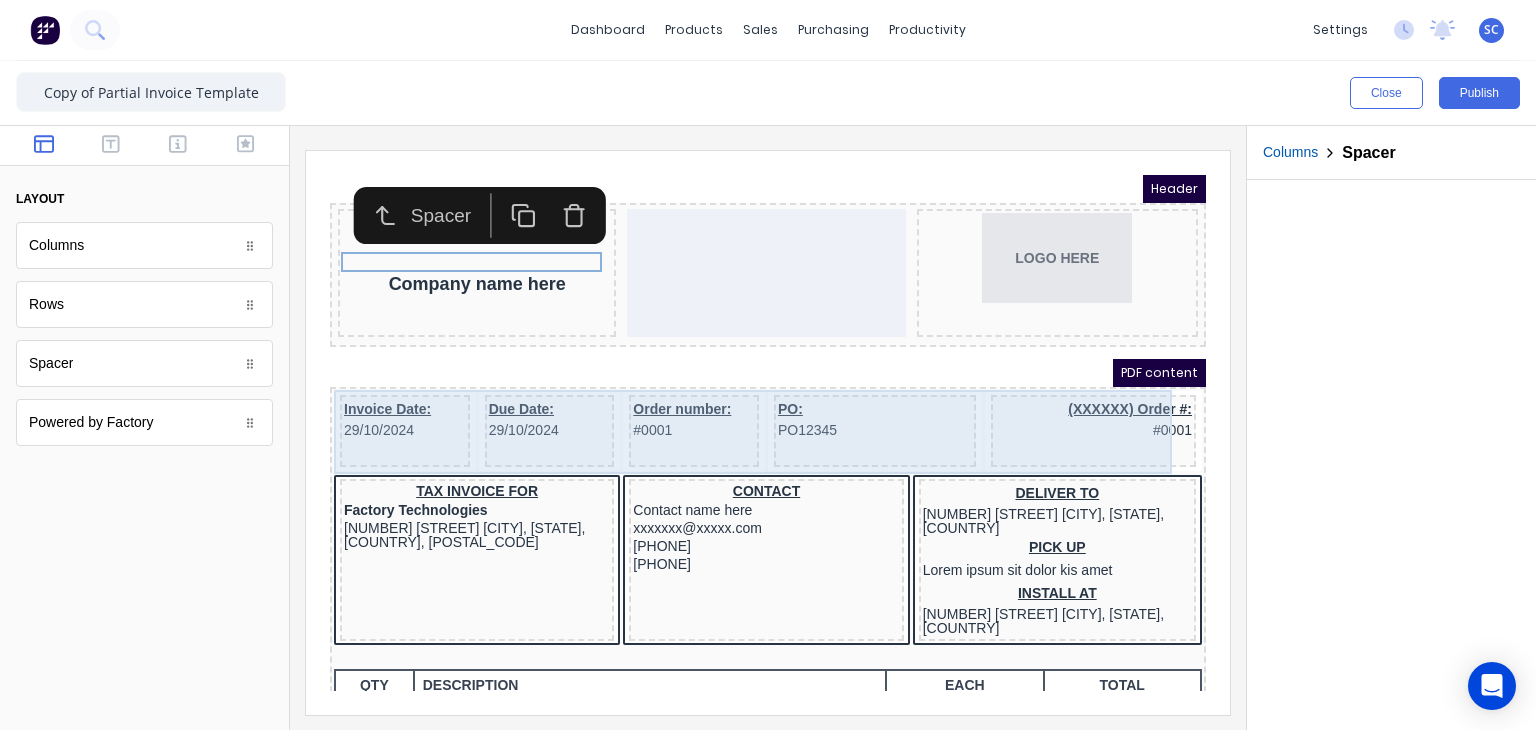 click on "Header Company name here LOGO HERE PDF content Invoice Date:  29/10/2024 Due Date:  29/10/2024 Order number:  #0001 PO:  PO12345 (XXXXXX) Order #:  #0001 TAX INVOICE FOR Factory Technologies 234 Beach Road Gold Coast, Queensland, Australia, 4217 CONTACT Contact name here xxxxxxx@xxxxx.com (0422) 275 975 (0422) 275 975 DELIVER TO 234 Beach Road Gold Coast, Queensland, Australia PICK UP Lorem ipsum sit dolor kis amet INSTALL AT 234 Beach Road Gold Coast, Queensland, Australia QTY DESCRIPTION EACH TOTAL 1 Basic Product Lorem ipsum dolor sit amet, consectetur adipiscing elit, sed do eiusmod tempor incididunt ut labore et dolore magna aliqua. Diameter 100cm Colorbond Cottage Green Parts # 967-12 $12.00 $12.00 1 #1 Colorbond Basalt 0.55 90mm 0 bends Lengths 1 x 1000 1 x 1500 $12.00 $12.00 1 Custom Formula Lorem ipsum dolor sit amet, consectetur adipiscing elit, sed do eiusmod tempor incididunt ut labore et dolore magna aliqua. Colorbond Cottage Green Height 23 Width 200 Dimension 2.5 Total:  74.75 $12.00 $12.00 1 1" at bounding box center [744, 409] 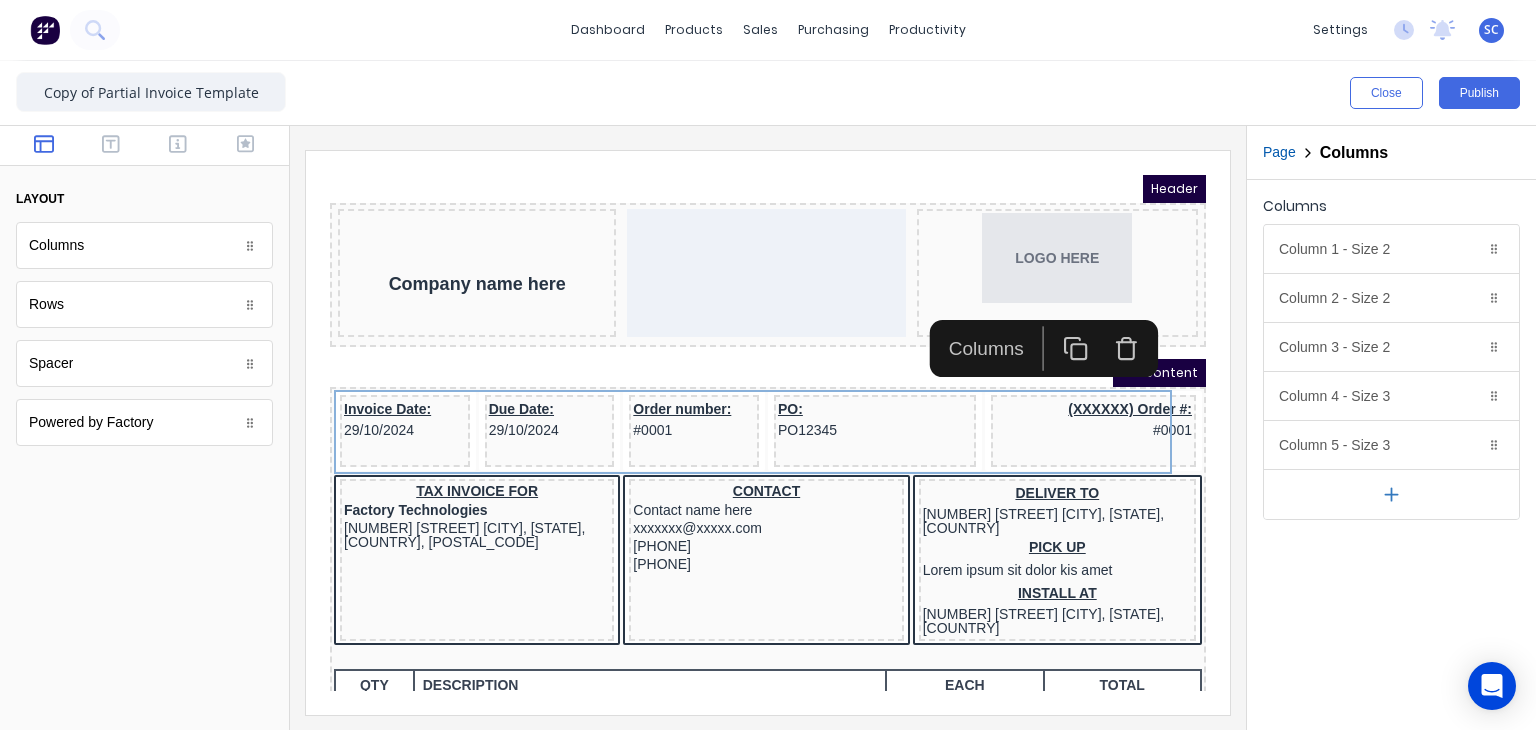 click at bounding box center (1103, 324) 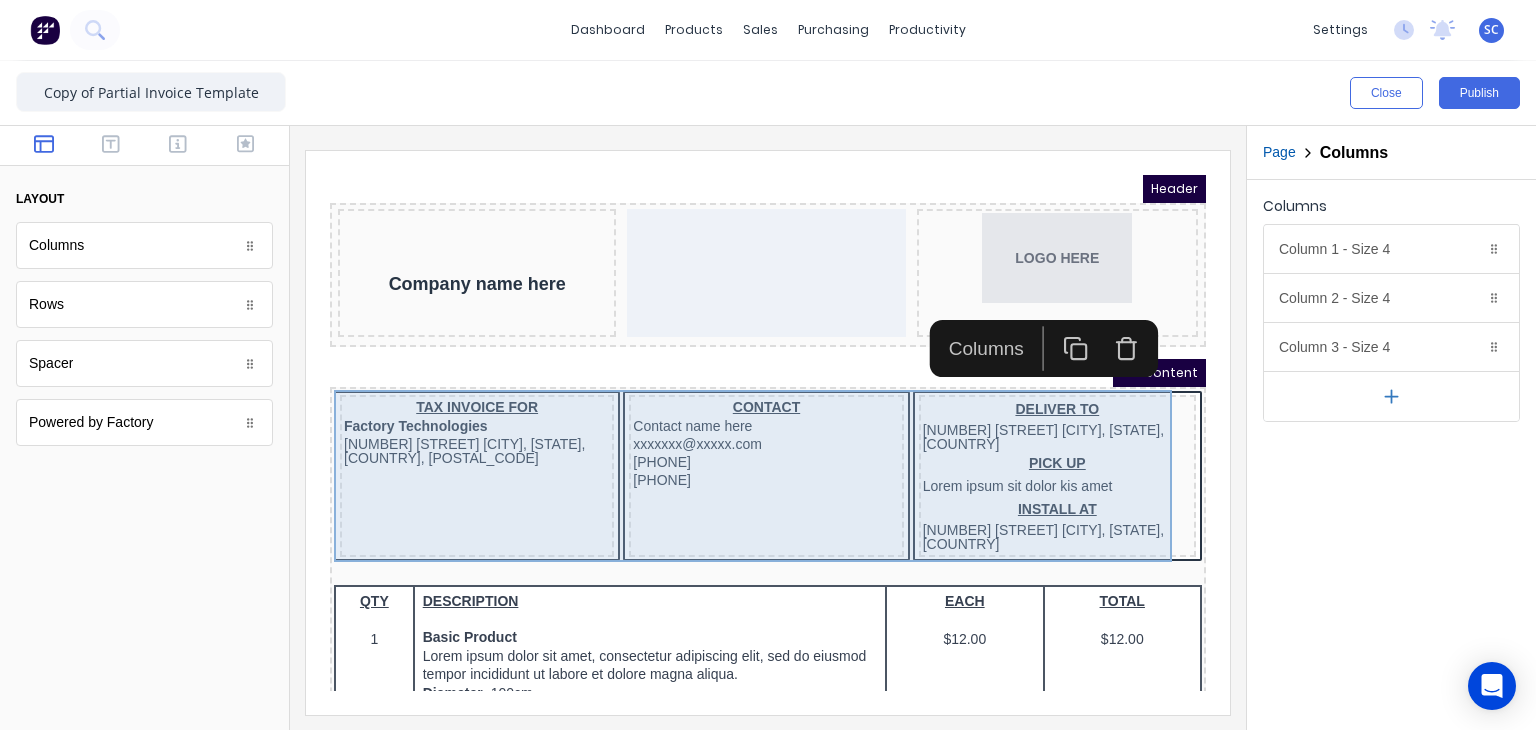 click on "CONTACT Contact name here xxxxxxx@xxxxx.com (0422) 275 975 (0422) 275 975" at bounding box center (742, 452) 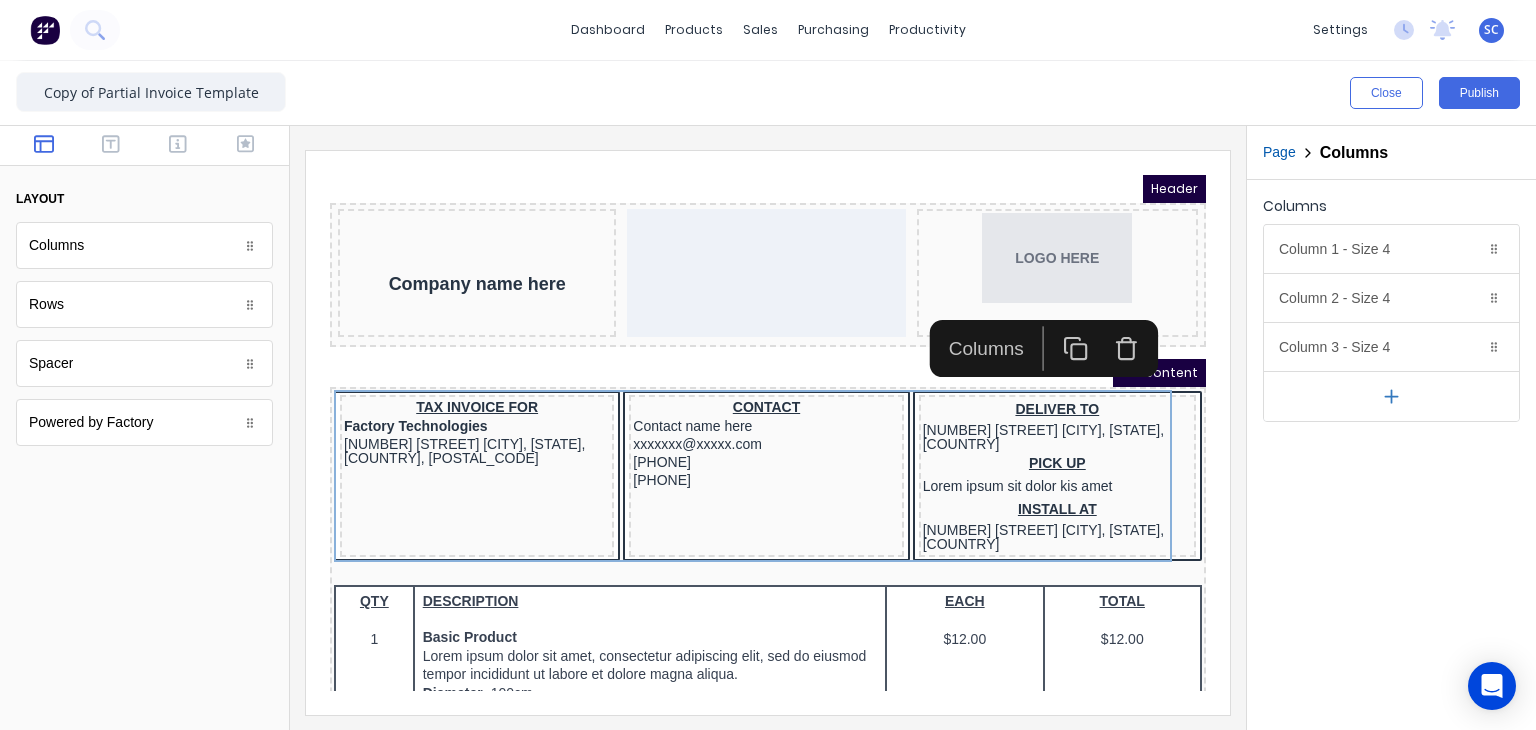 click at bounding box center (1103, 324) 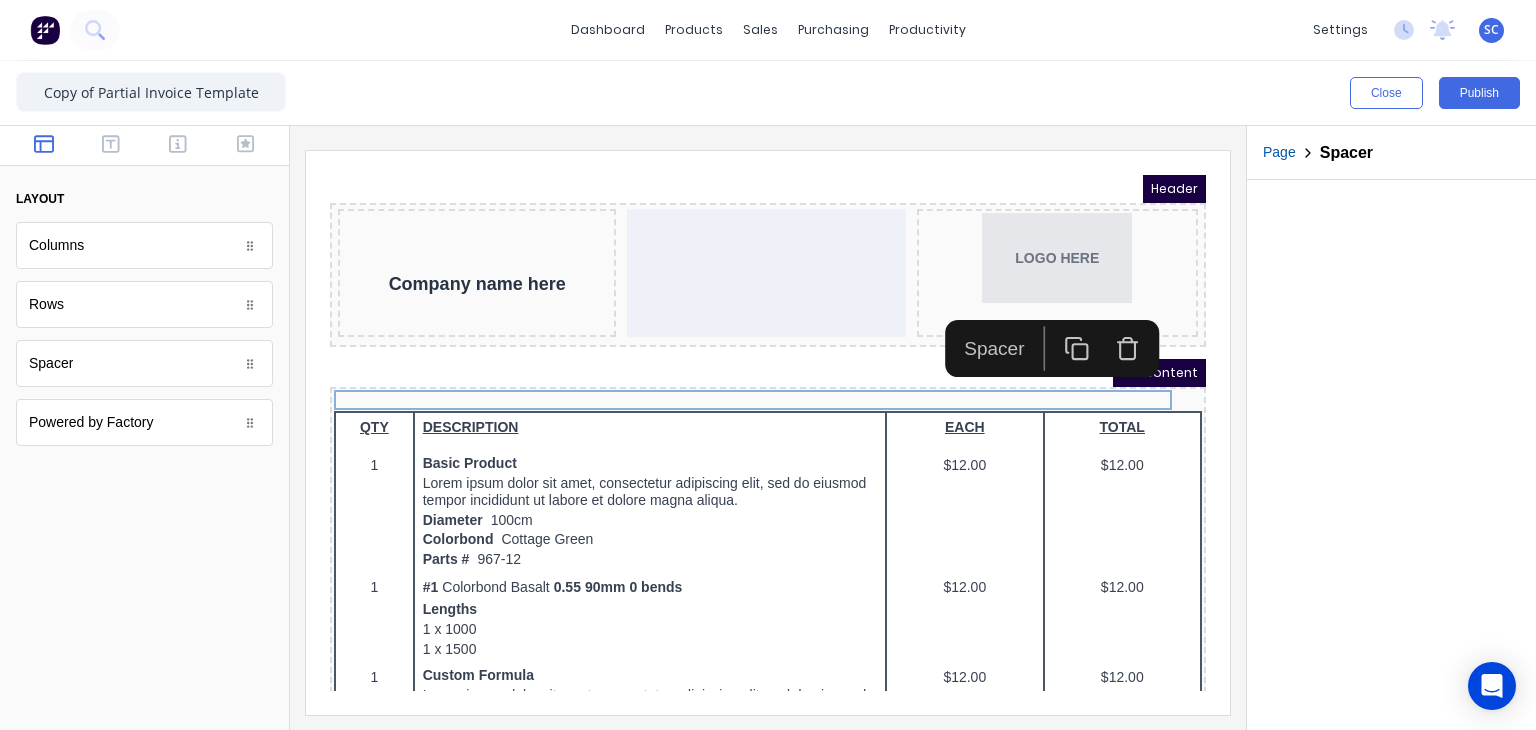 click at bounding box center [1103, 324] 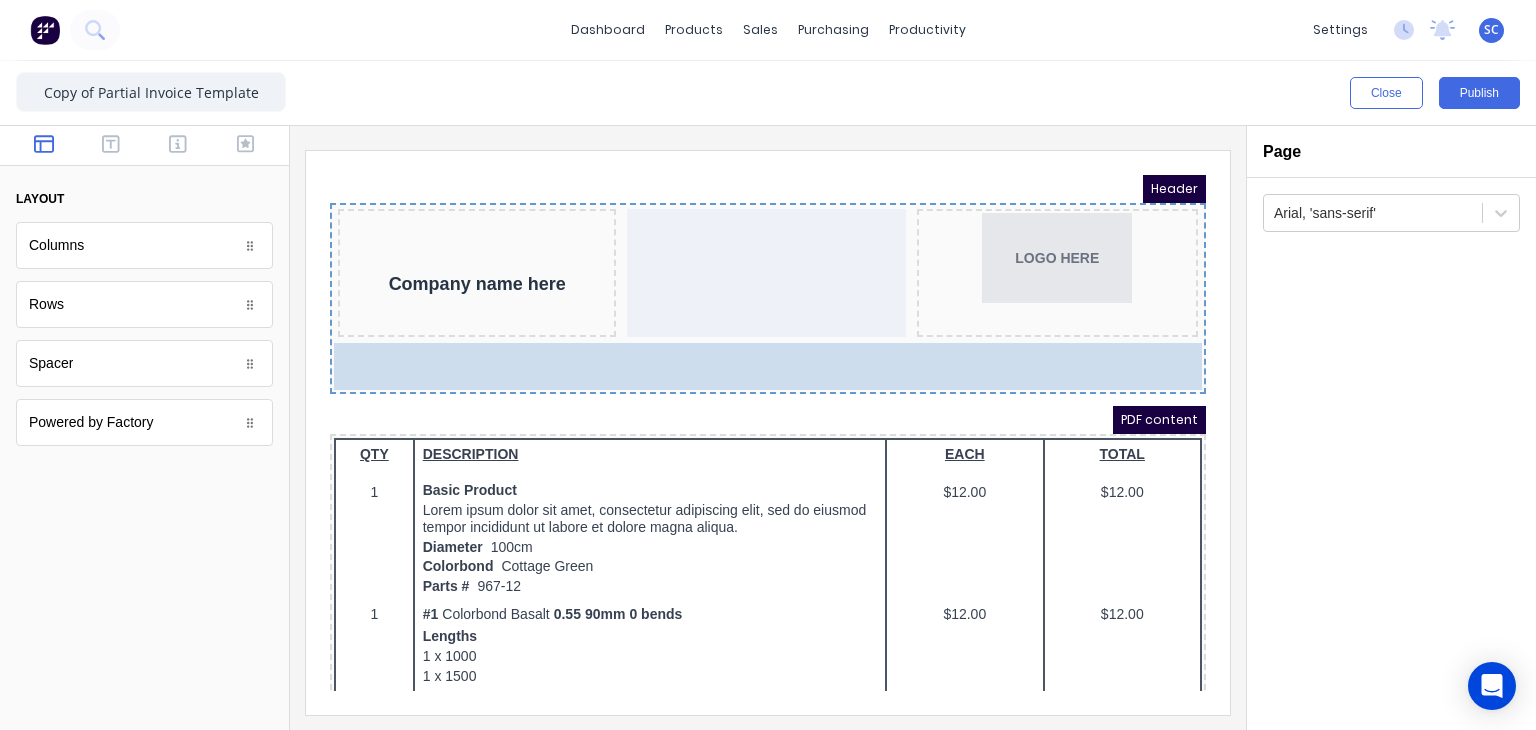 drag, startPoint x: 119, startPoint y: 253, endPoint x: 675, endPoint y: 322, distance: 560.26514 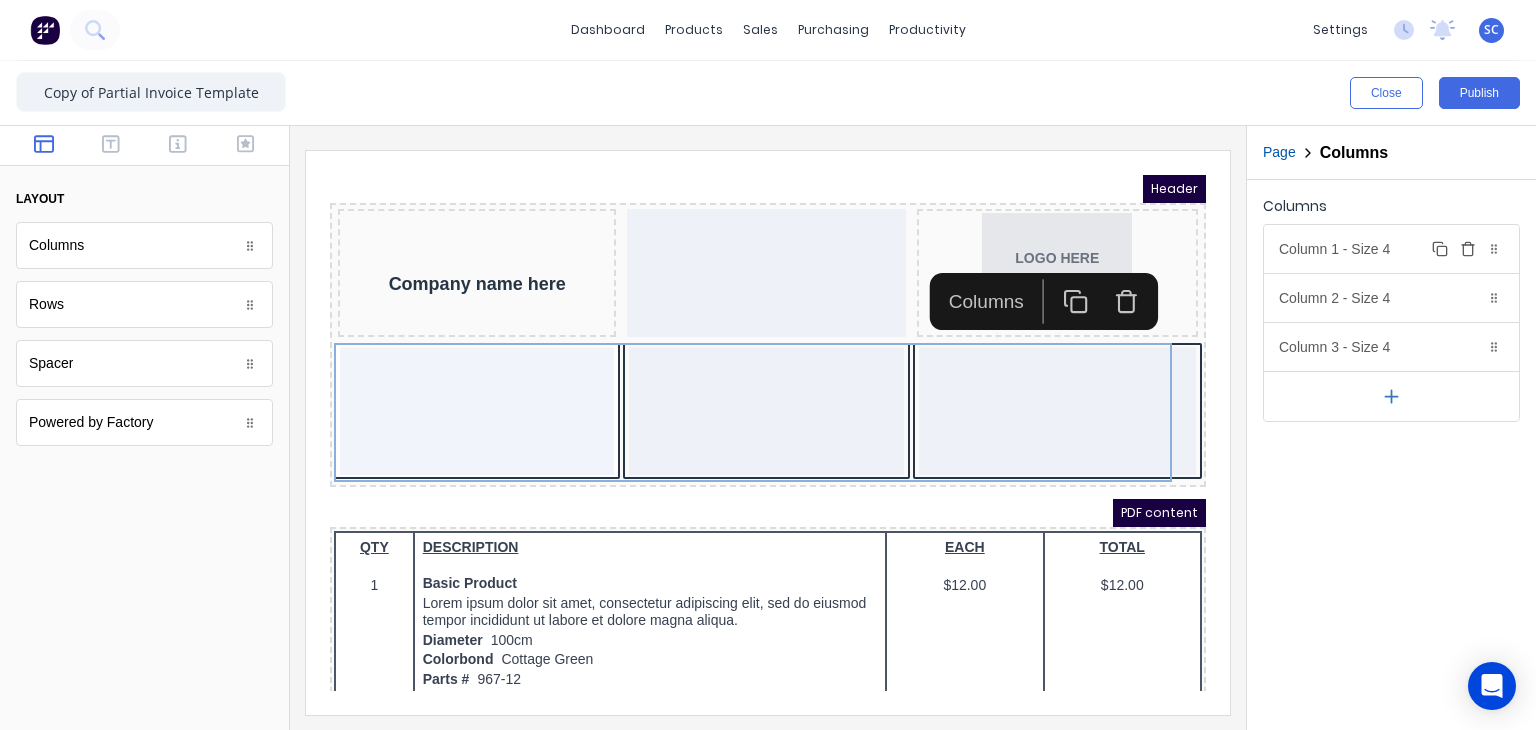 click on "Column 1 - Size 4 Duplicate Delete" at bounding box center [1391, 249] 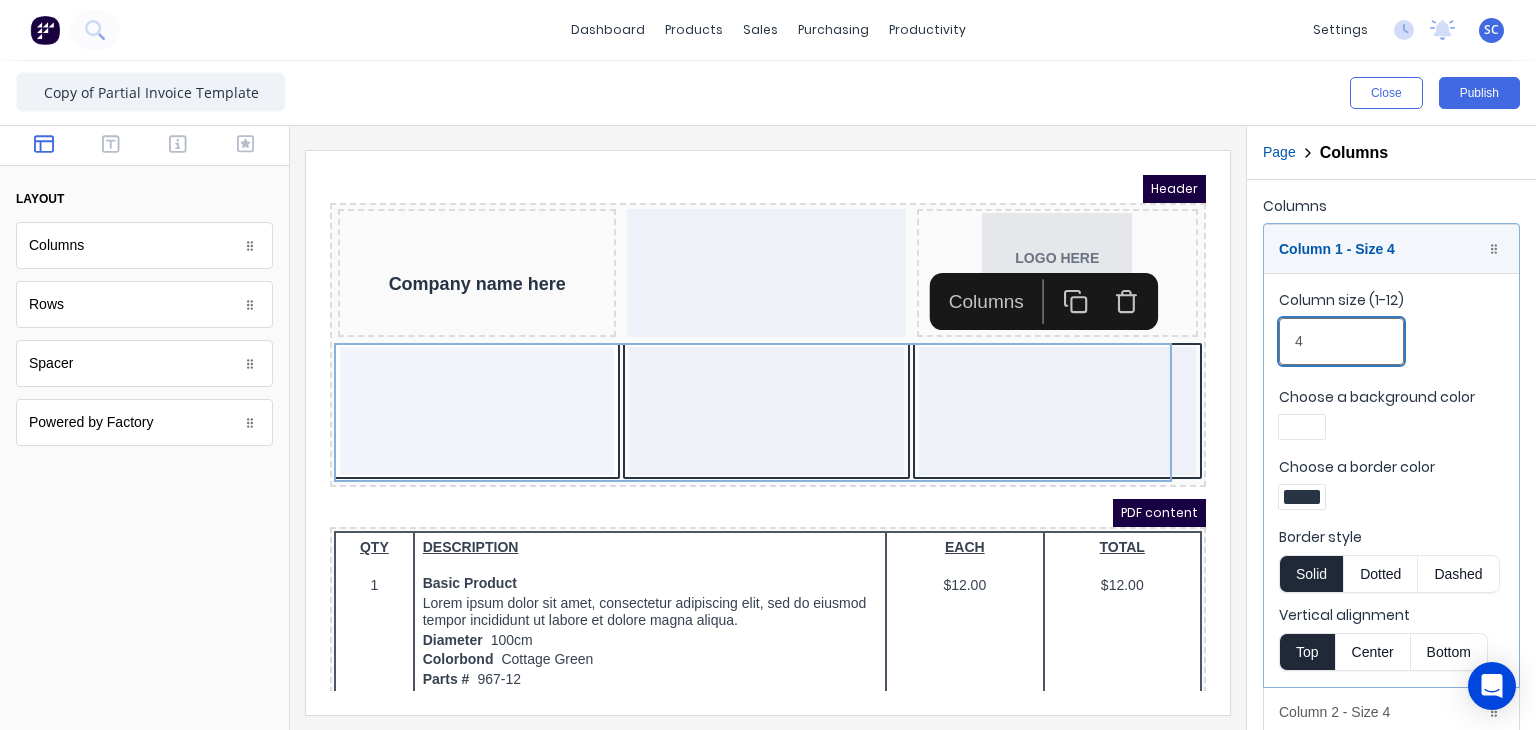 click on "4" at bounding box center (1341, 341) 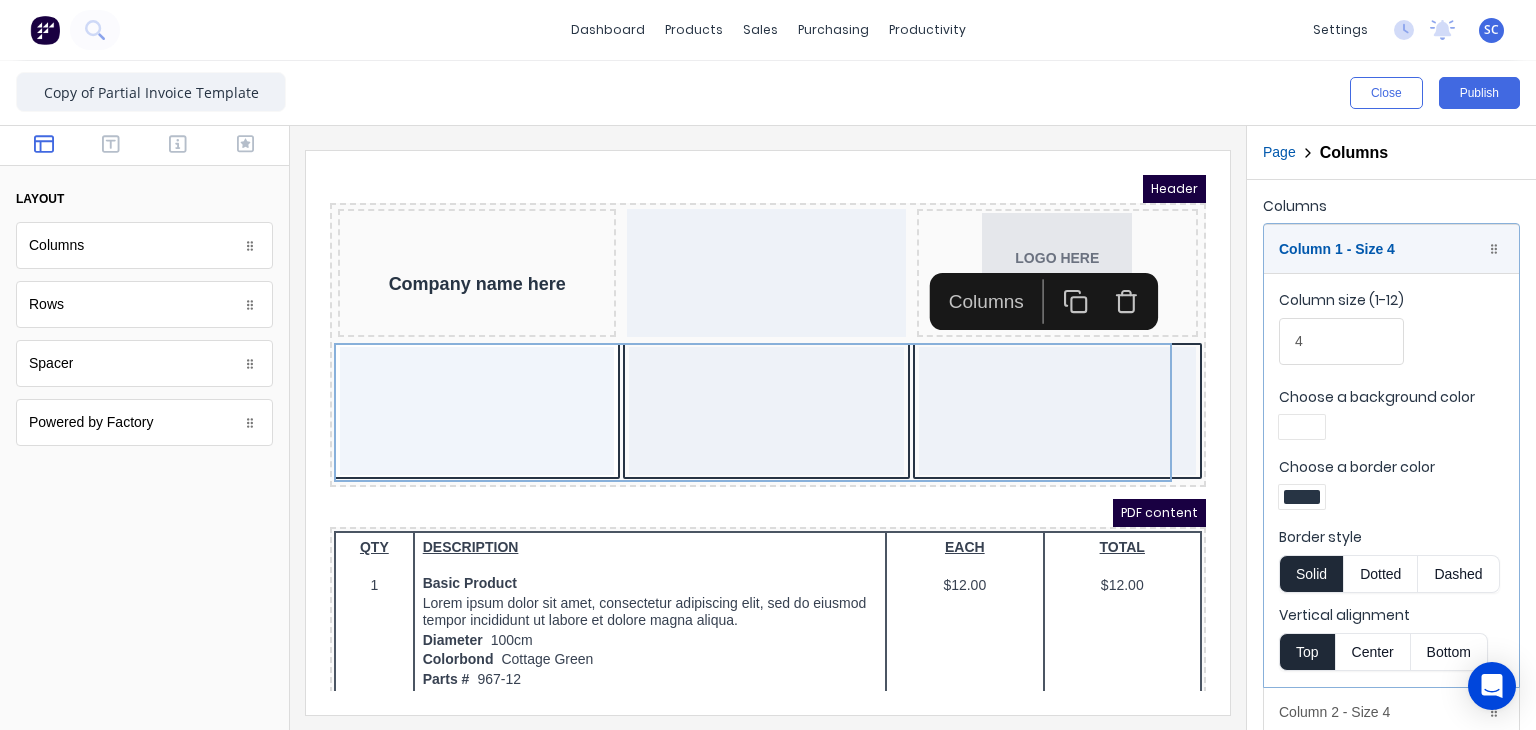 click at bounding box center [1302, 497] 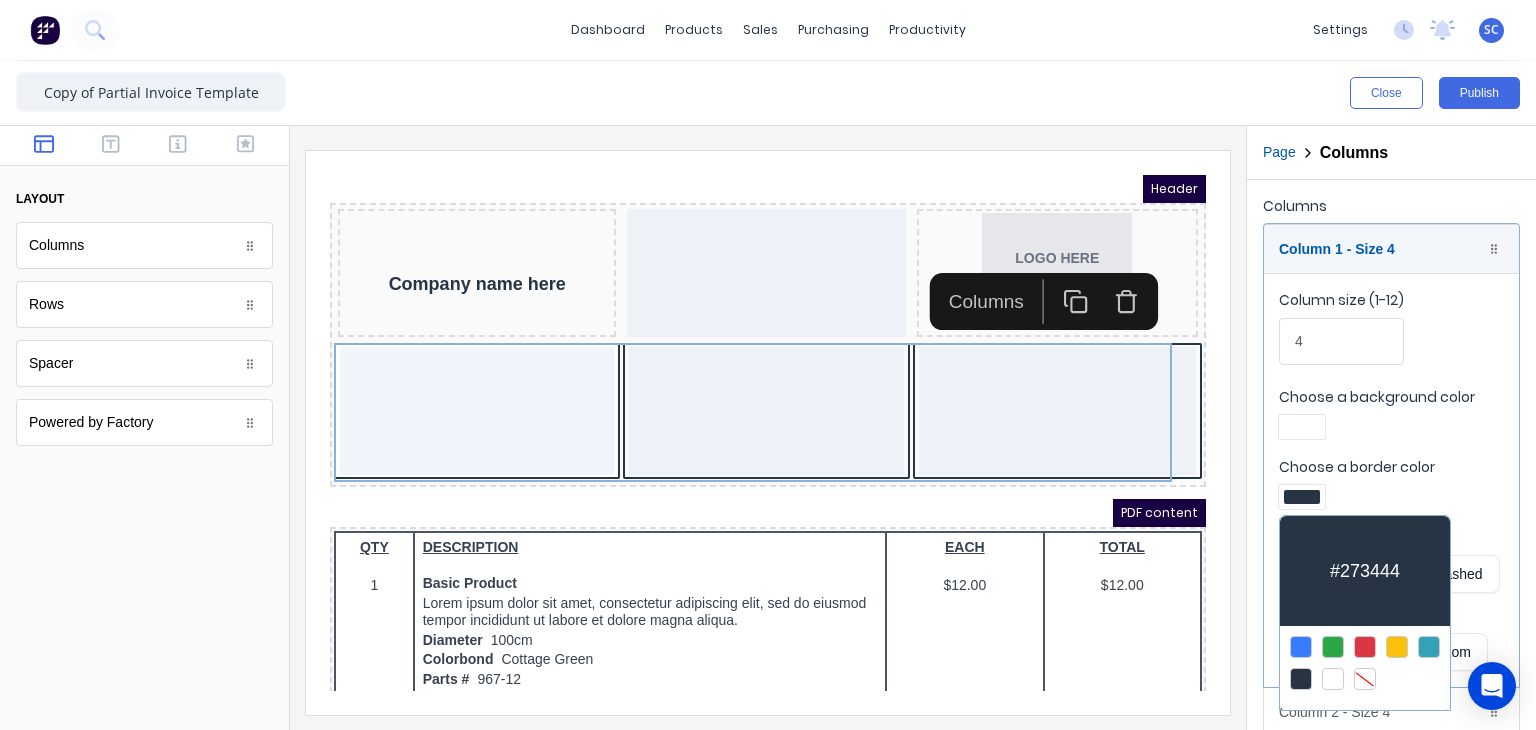 click at bounding box center [1365, 663] 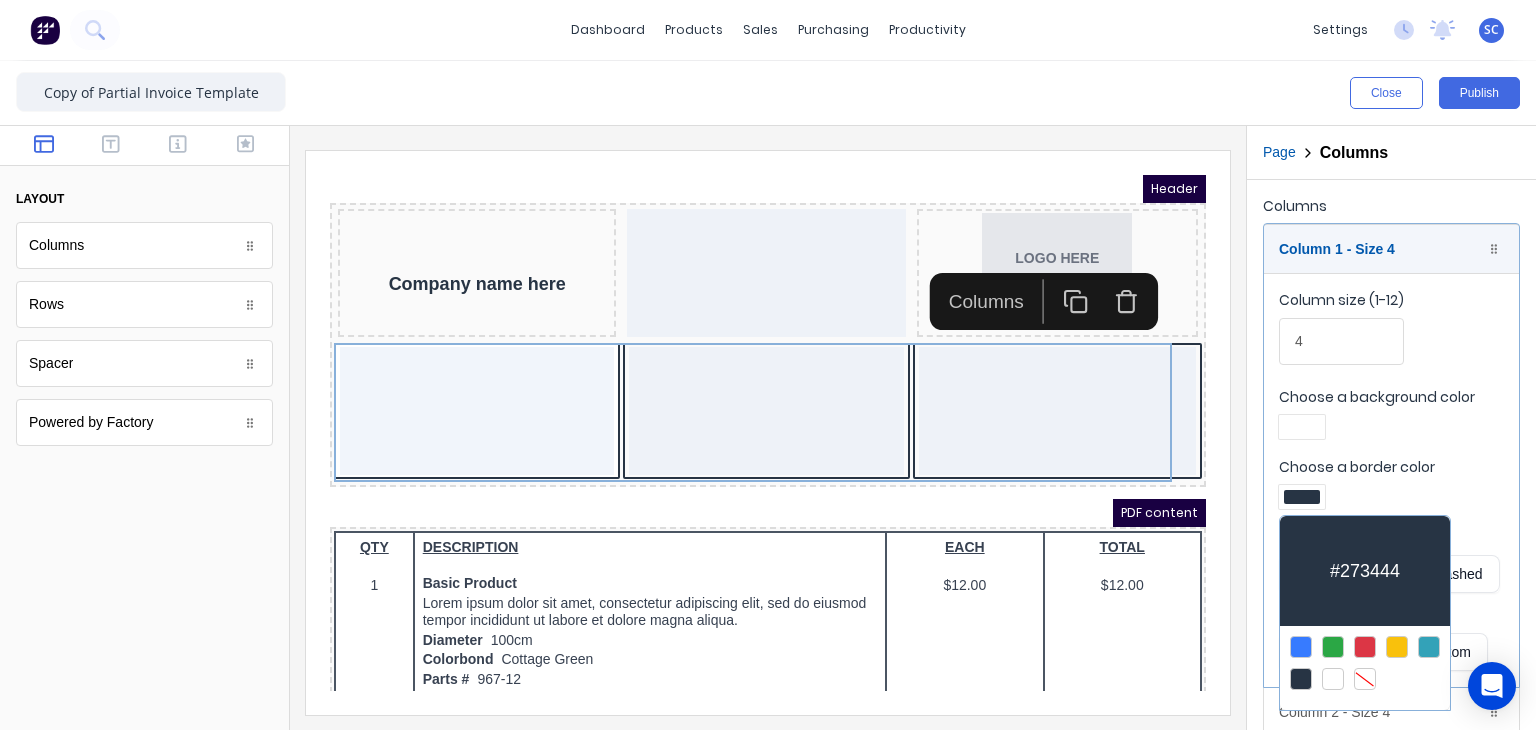 click at bounding box center [1365, 679] 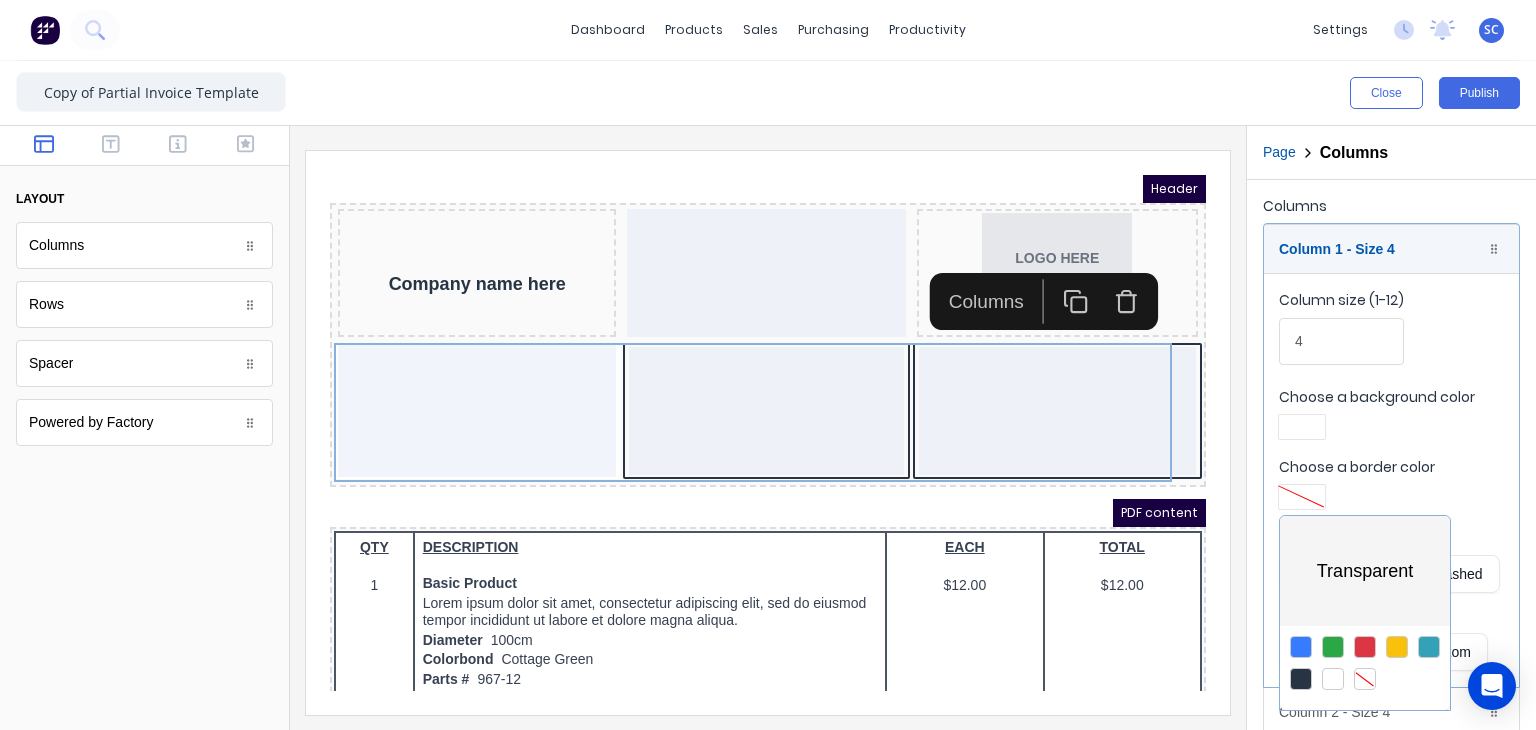 click at bounding box center [768, 365] 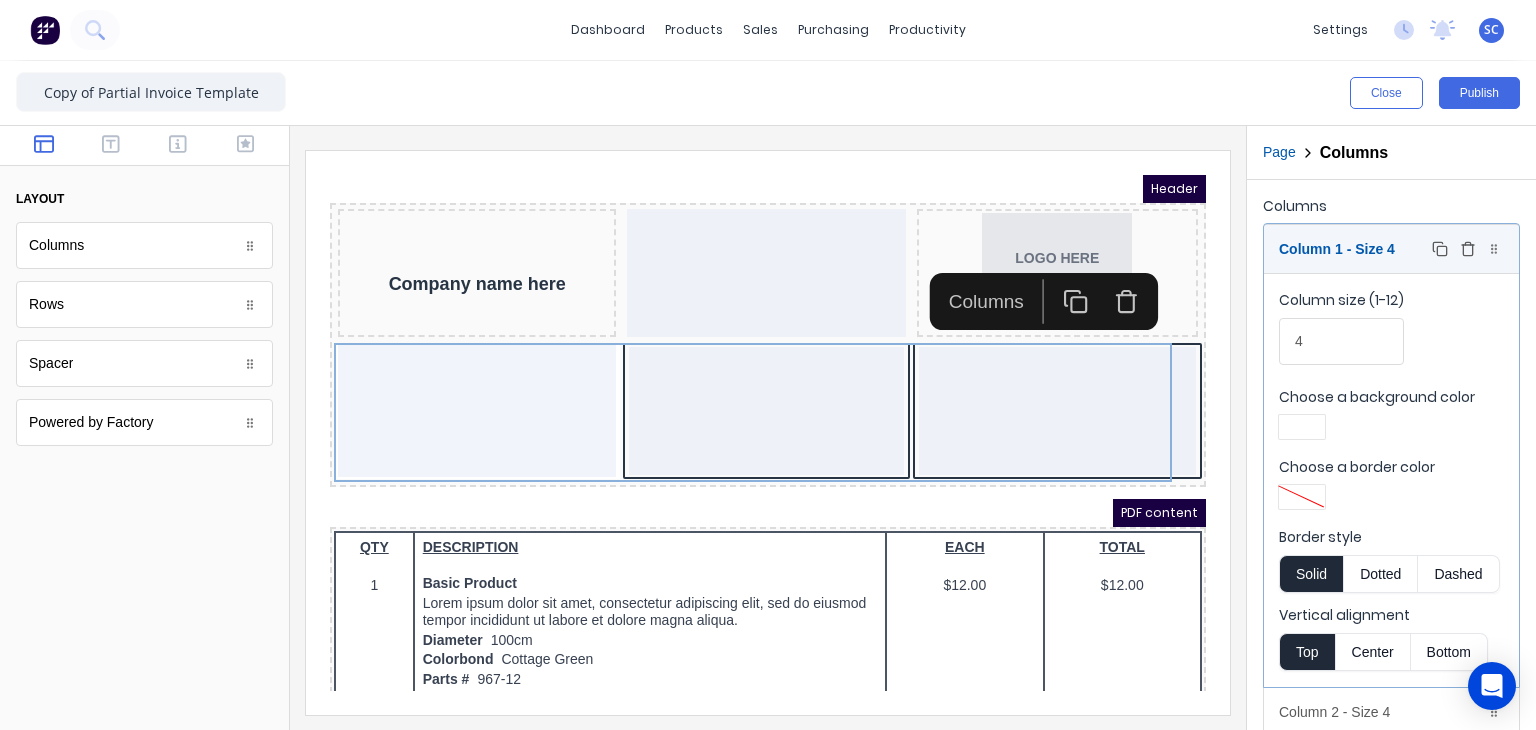 click on "Column 1 - Size 4 Duplicate Delete" at bounding box center (1391, 249) 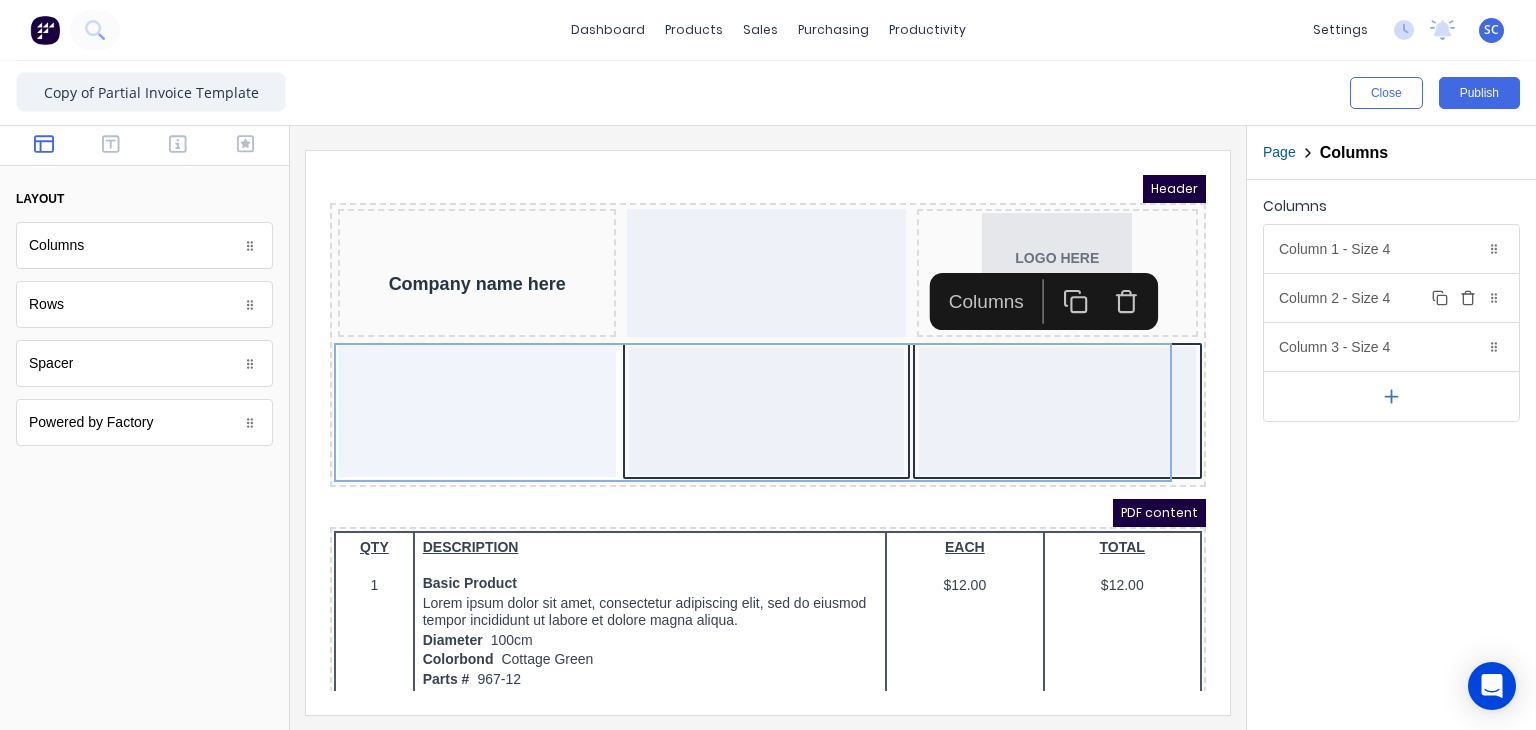 click on "Column 2 - Size 4 Duplicate Delete" at bounding box center (1391, 298) 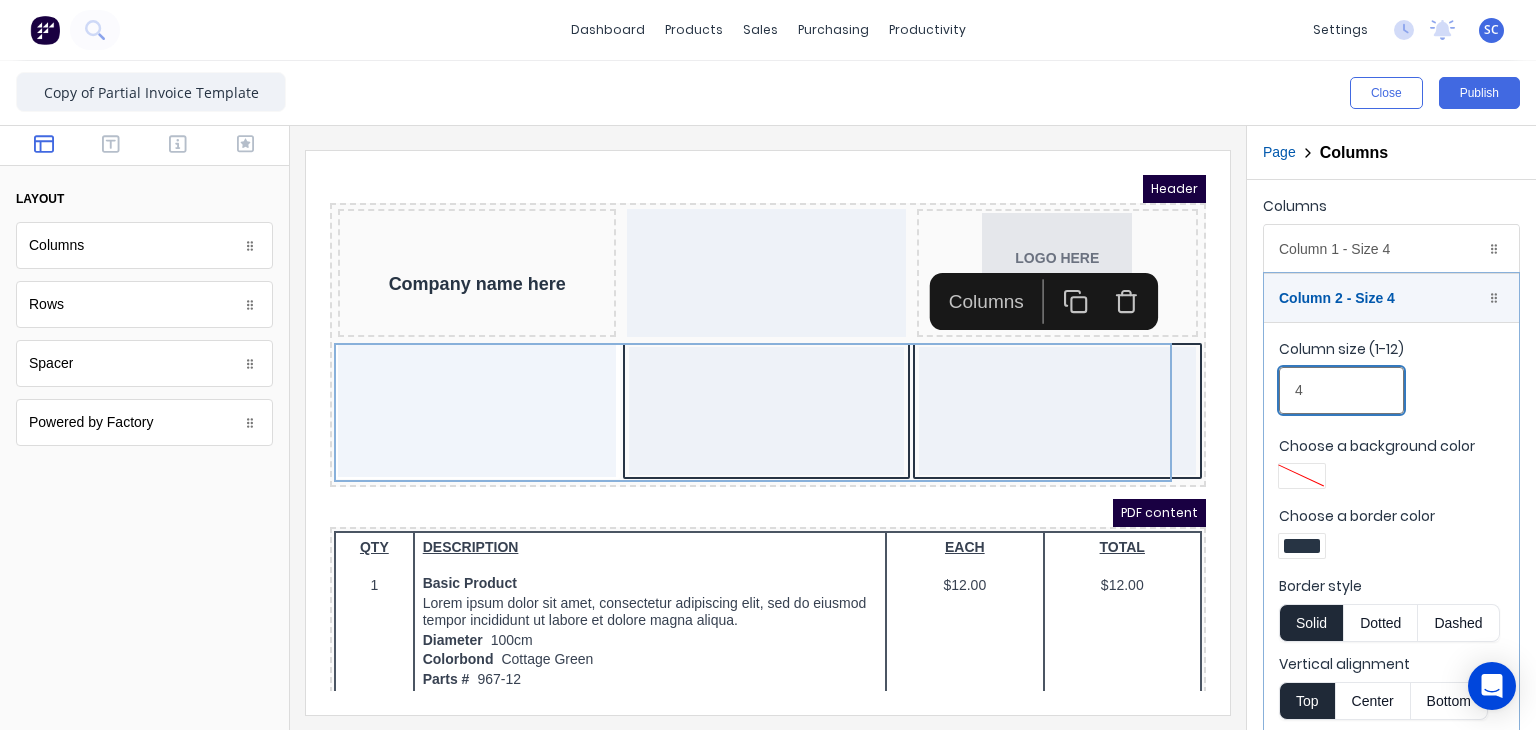drag, startPoint x: 1323, startPoint y: 389, endPoint x: 1216, endPoint y: 407, distance: 108.503456 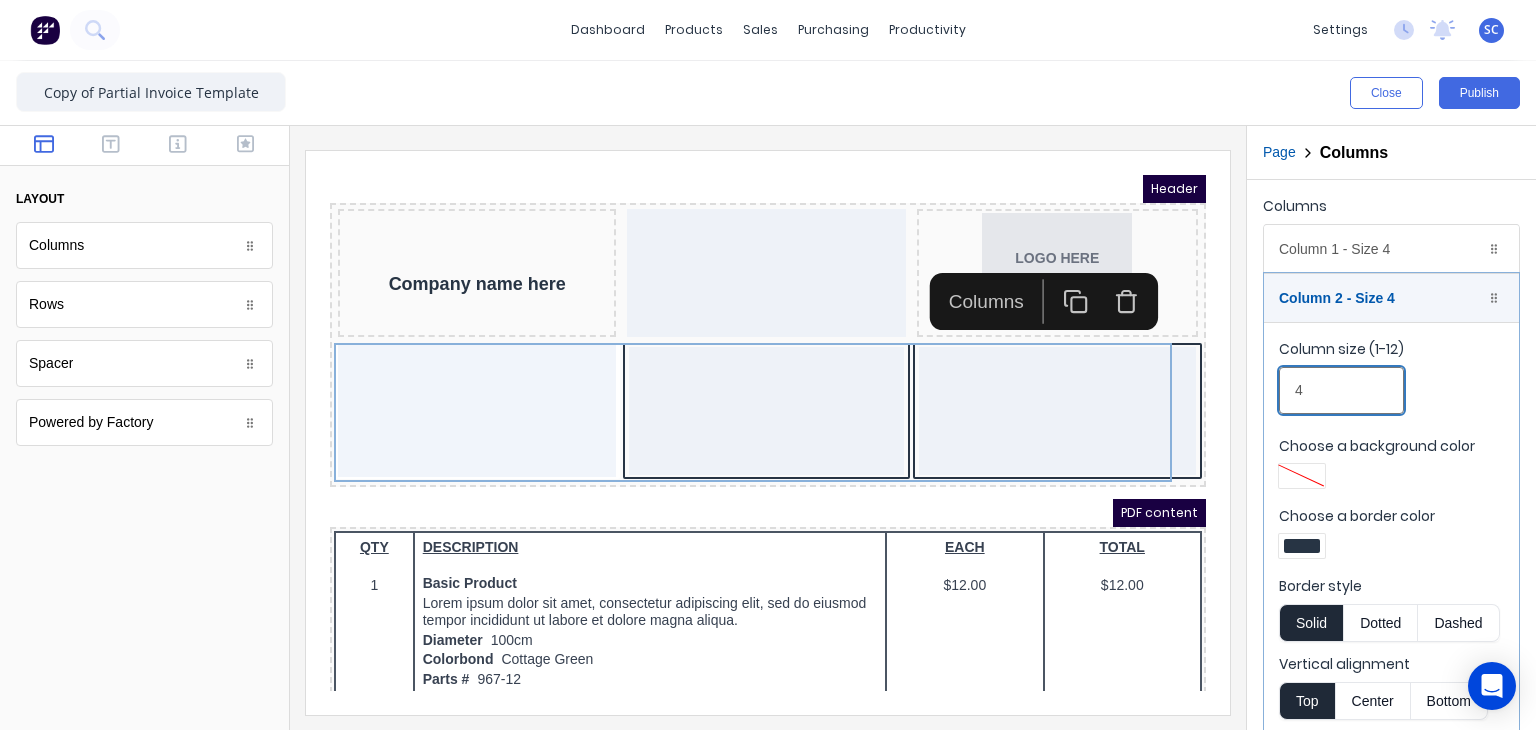 click on "Close   Publish   Components layout Columns Columns Rows Rows Spacer Spacer Powered by Factory Powered by Factory Outline Page Columns Columns Column 1 - Size 4 Duplicate Delete Column size (1-12) 4 Choose a background color Choose a border color Border style Solid Dotted Dashed Vertical alignment Top Center Bottom Column 2 - Size 4 Duplicate Delete Column size (1-12) 4 Choose a background color Choose a border color Border style Solid Dotted Dashed Vertical alignment Top Center Bottom Column 3 - Size 4 Duplicate Delete Column size (1-12) 4 Choose a background color Choose a border color Border style Solid Dotted Dashed Vertical alignment Top Center Bottom" at bounding box center (768, 395) 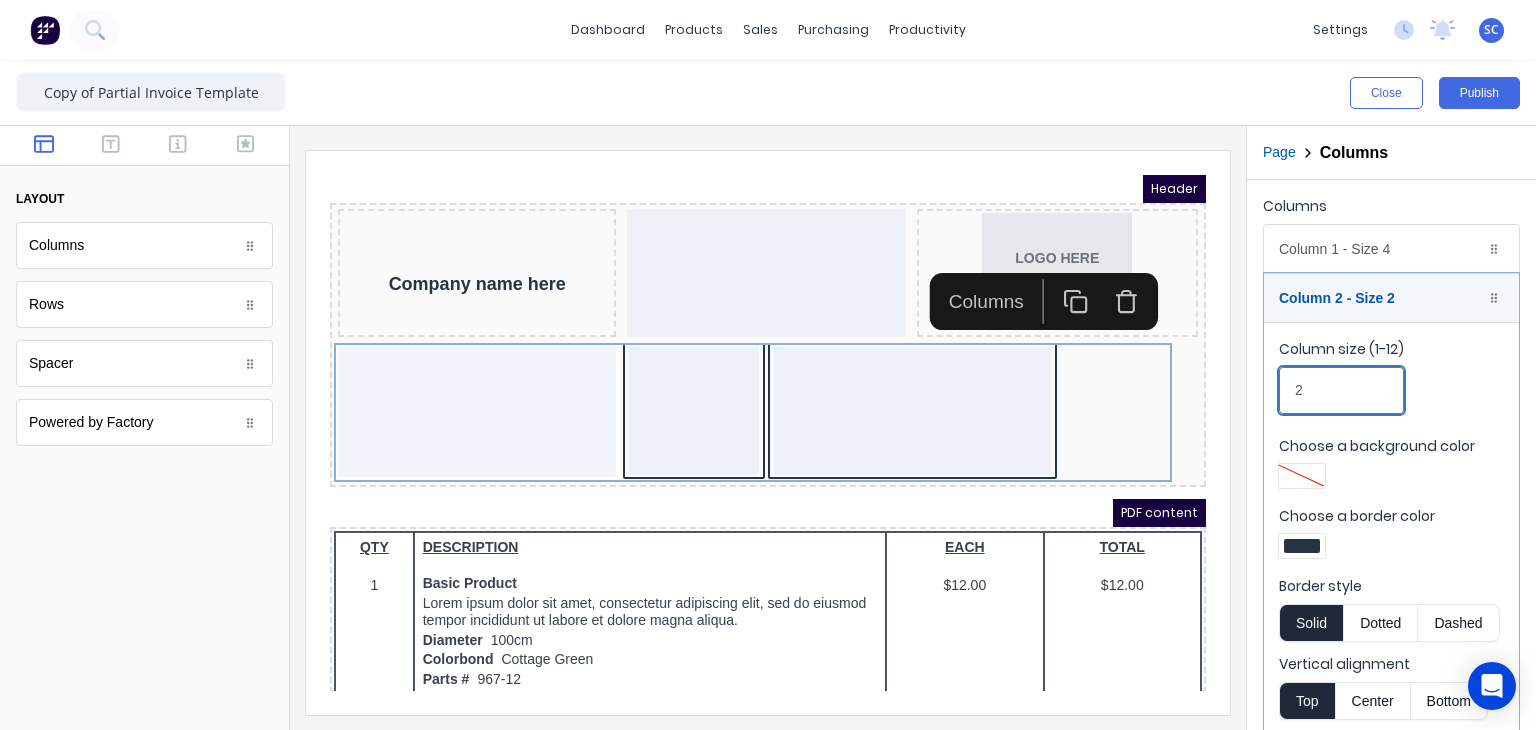 type on "2" 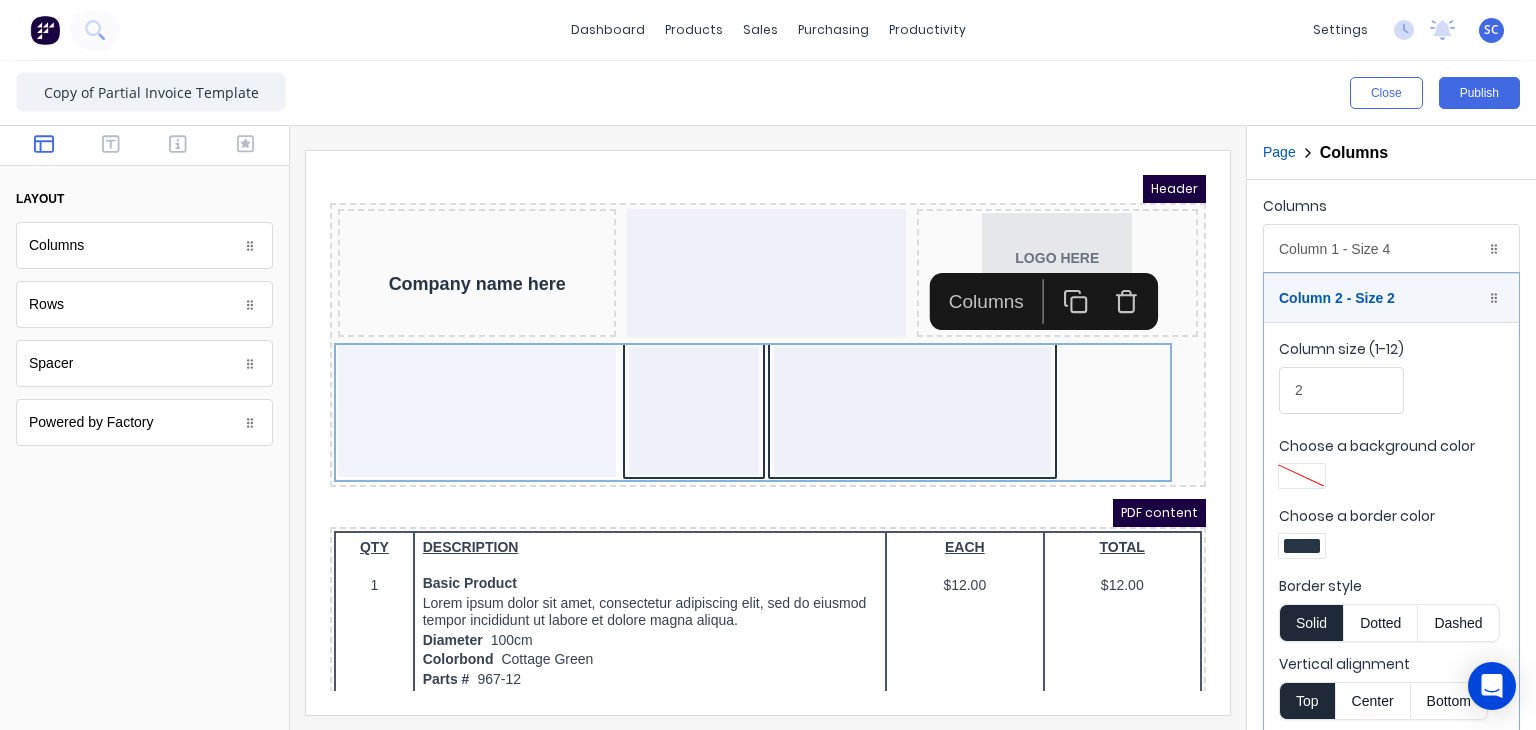 click at bounding box center (1302, 476) 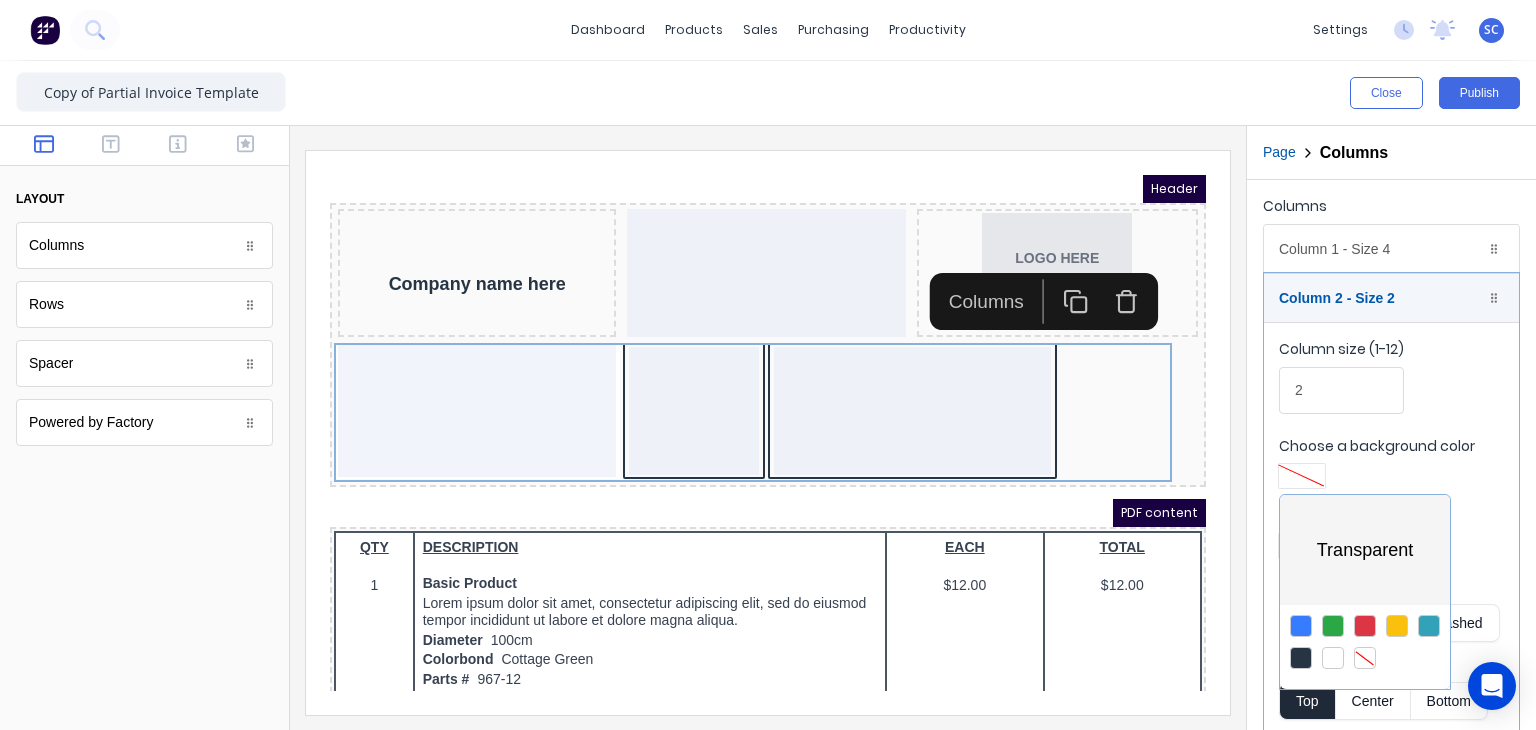 click at bounding box center [768, 365] 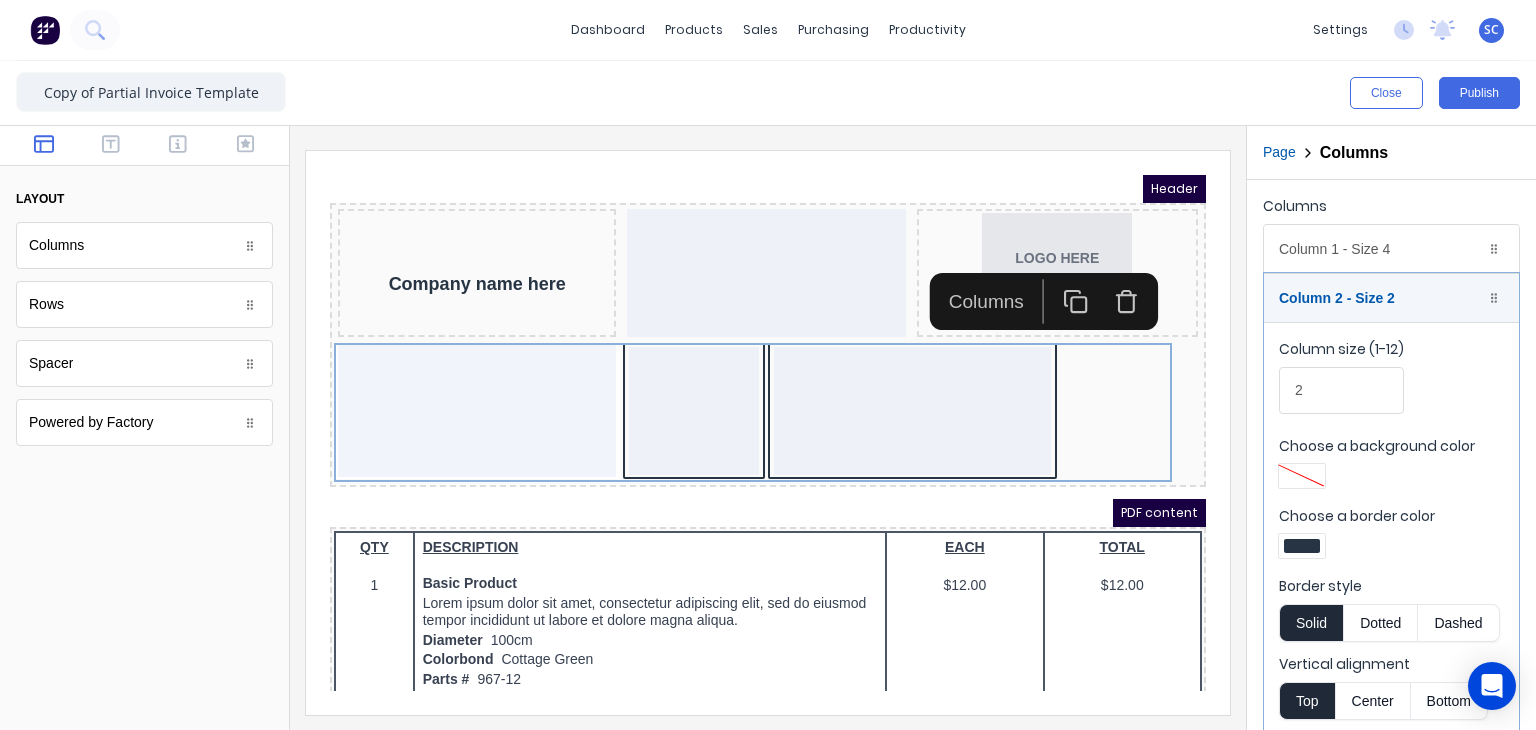 click at bounding box center [1302, 546] 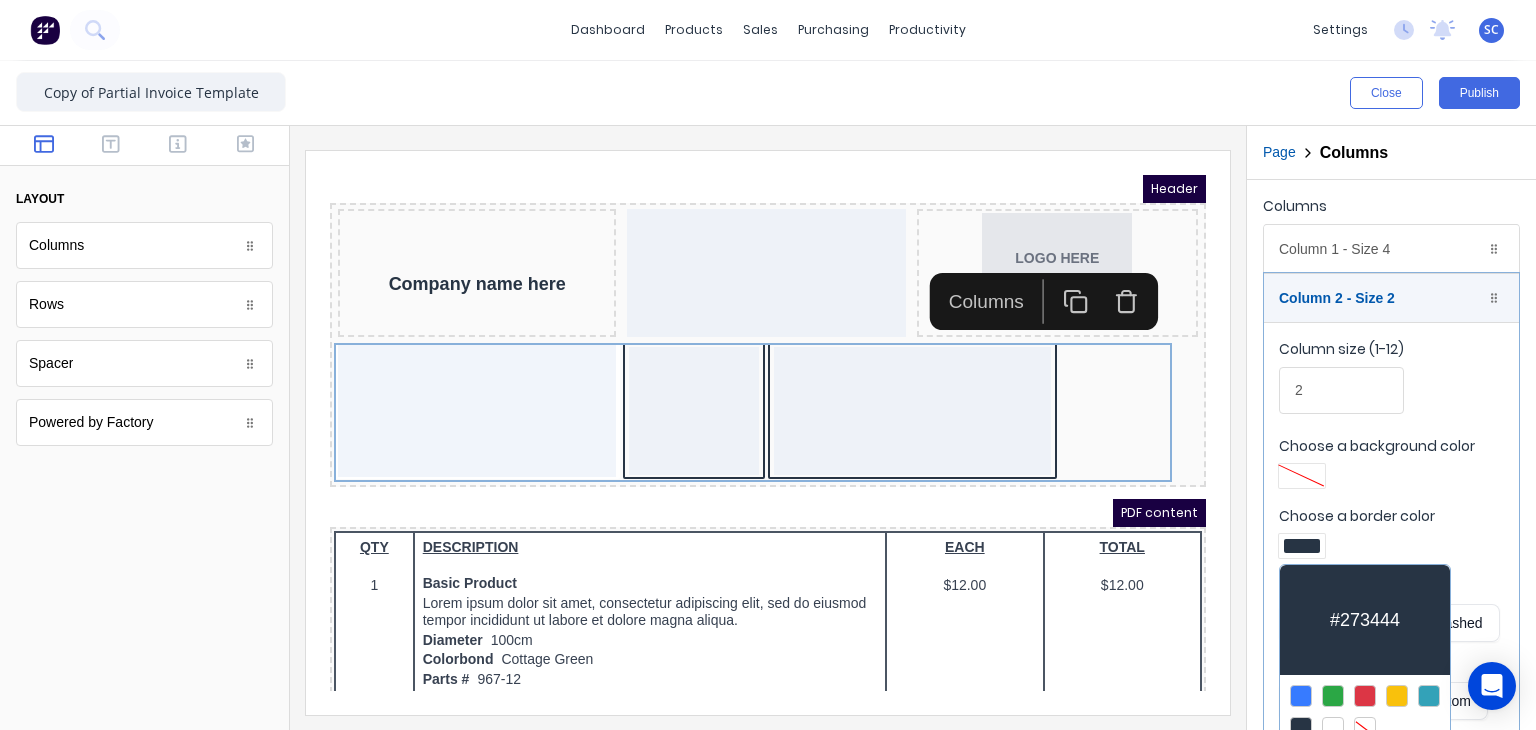 click at bounding box center [1365, 728] 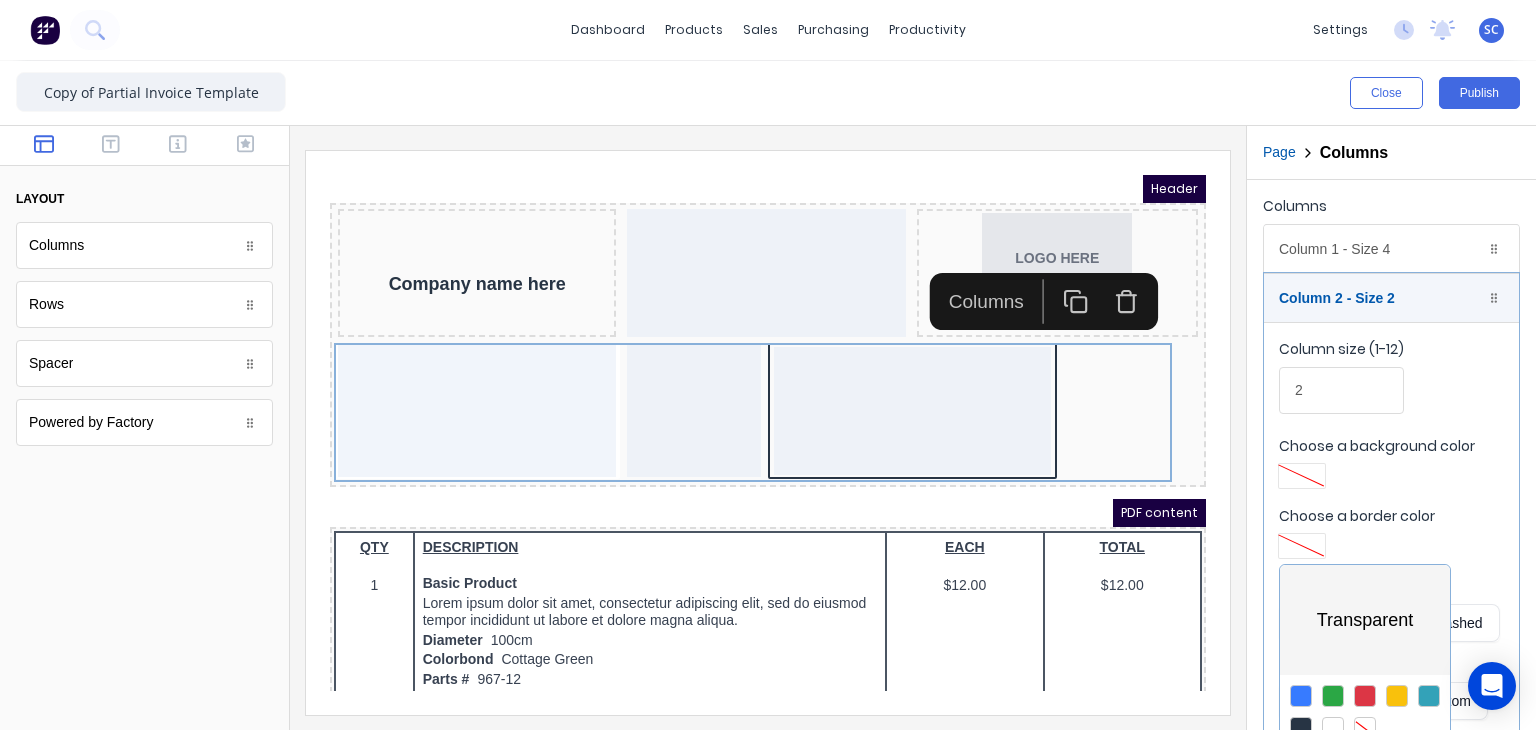 click at bounding box center (768, 365) 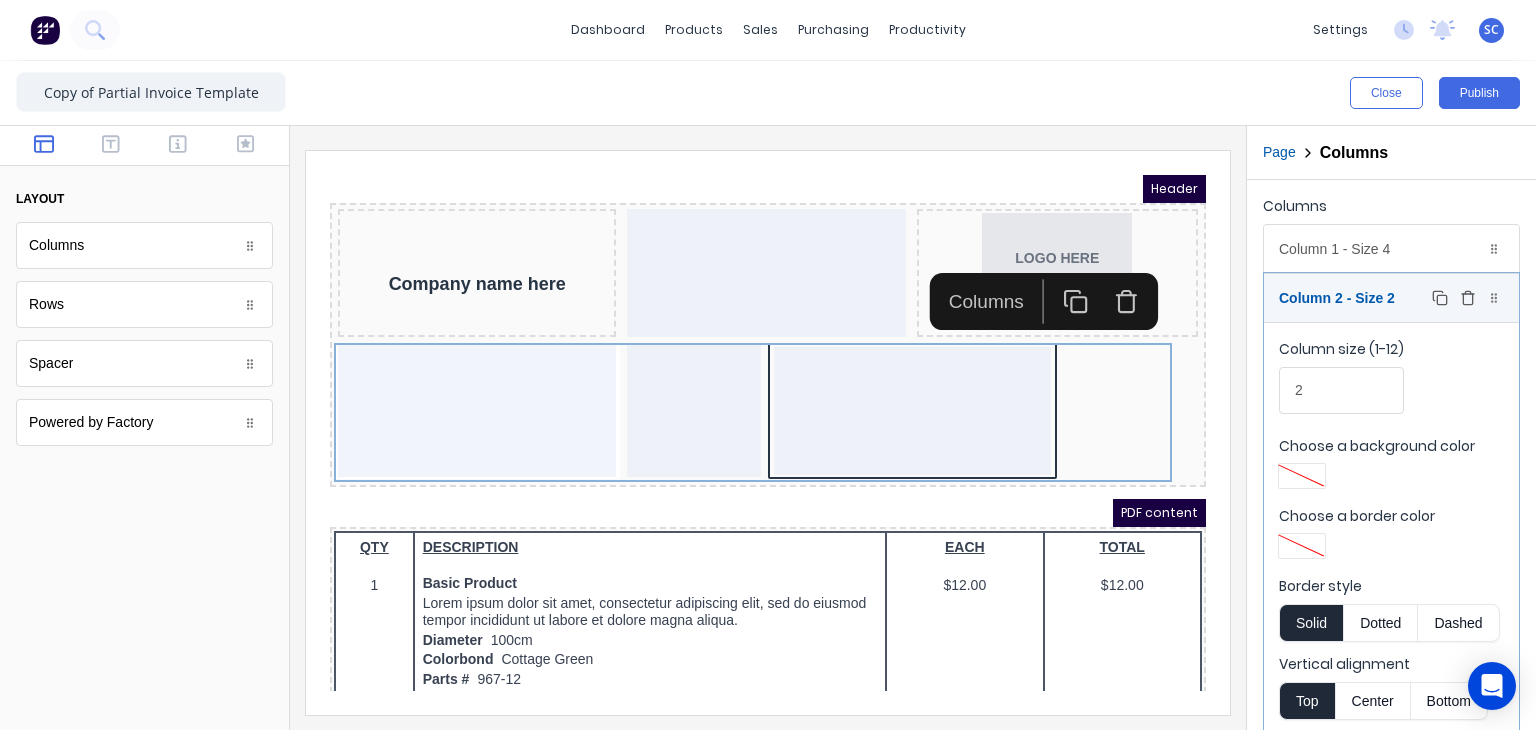 click on "Column 2 - Size 2 Duplicate Delete" at bounding box center [1391, 298] 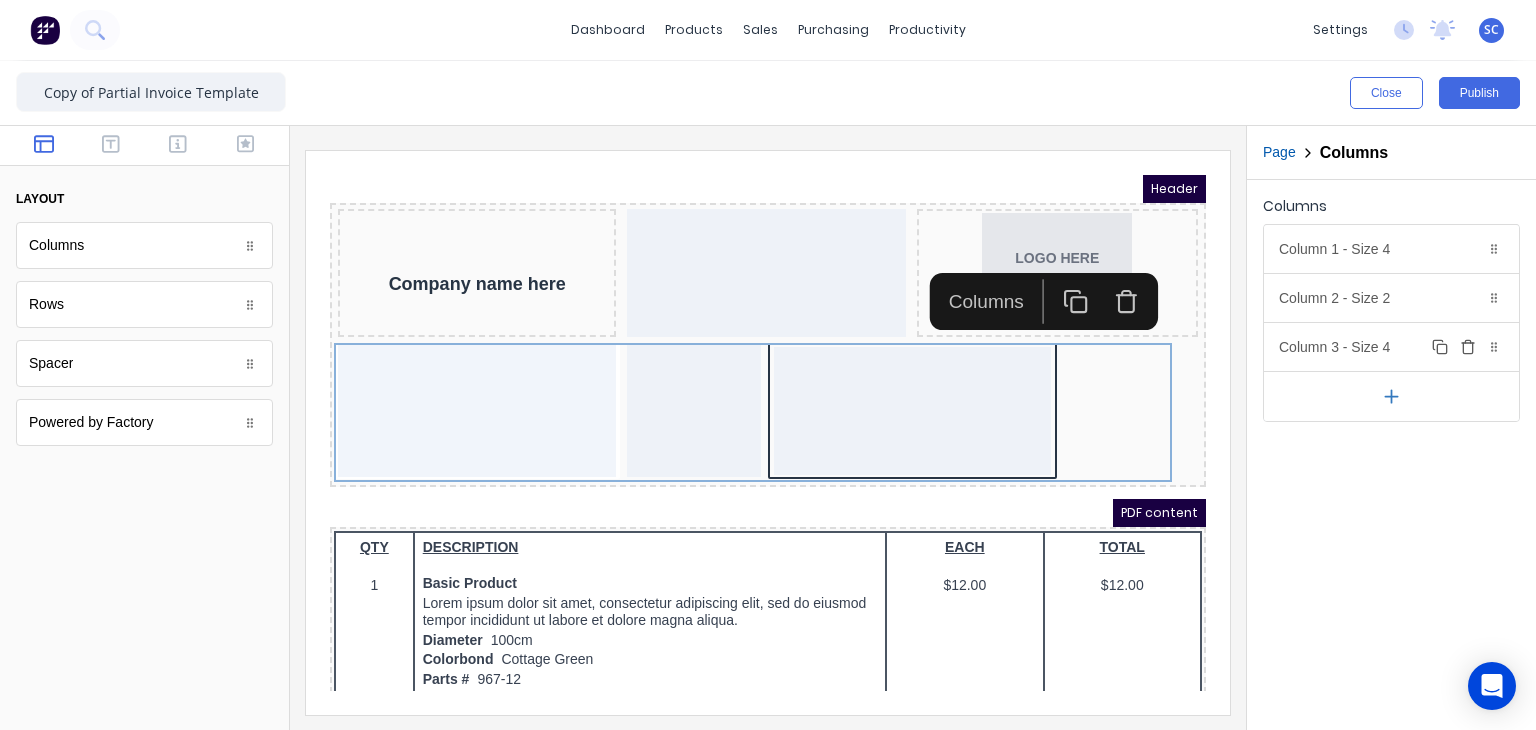 click on "Column 3 - Size 4 Duplicate Delete" at bounding box center (1391, 347) 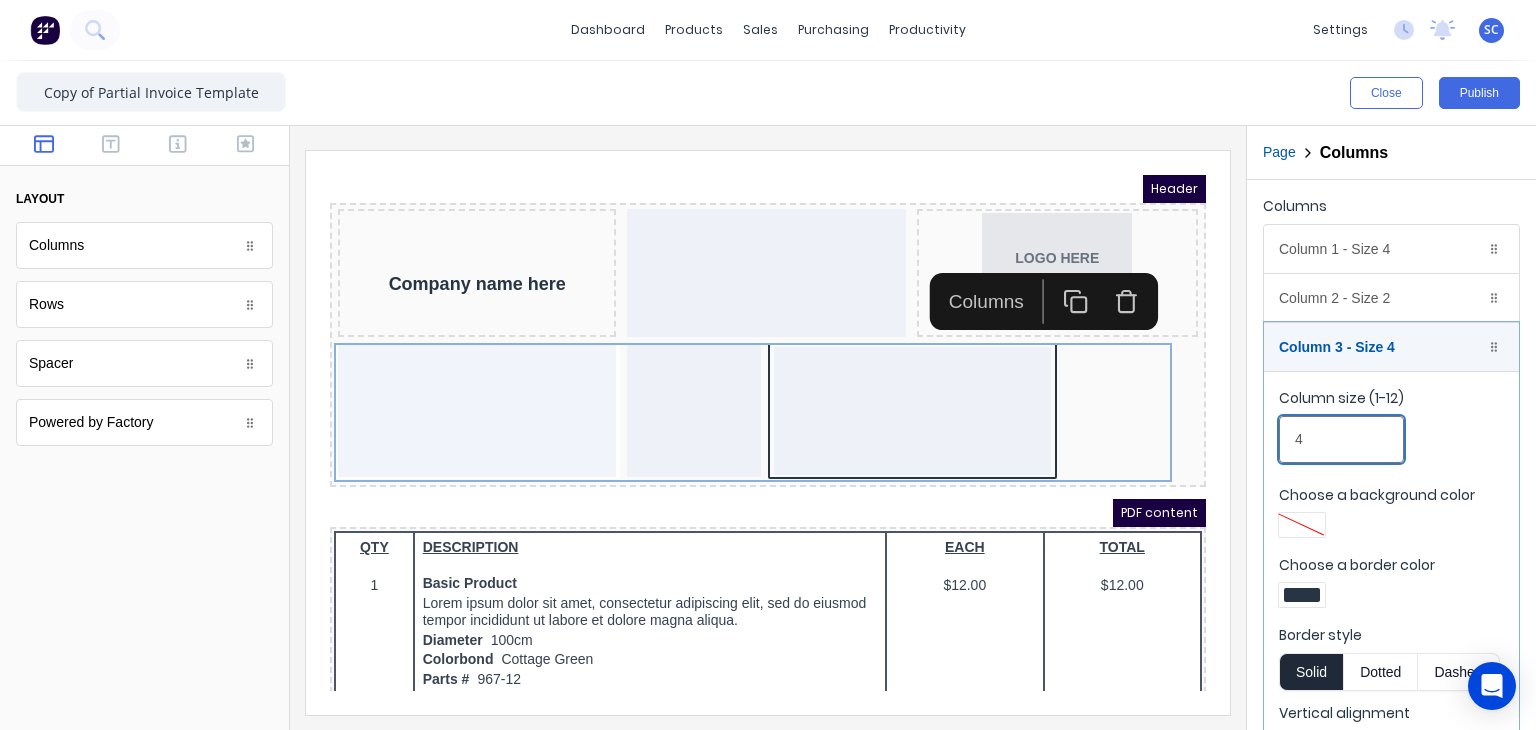 drag, startPoint x: 1328, startPoint y: 432, endPoint x: 1252, endPoint y: 443, distance: 76.79192 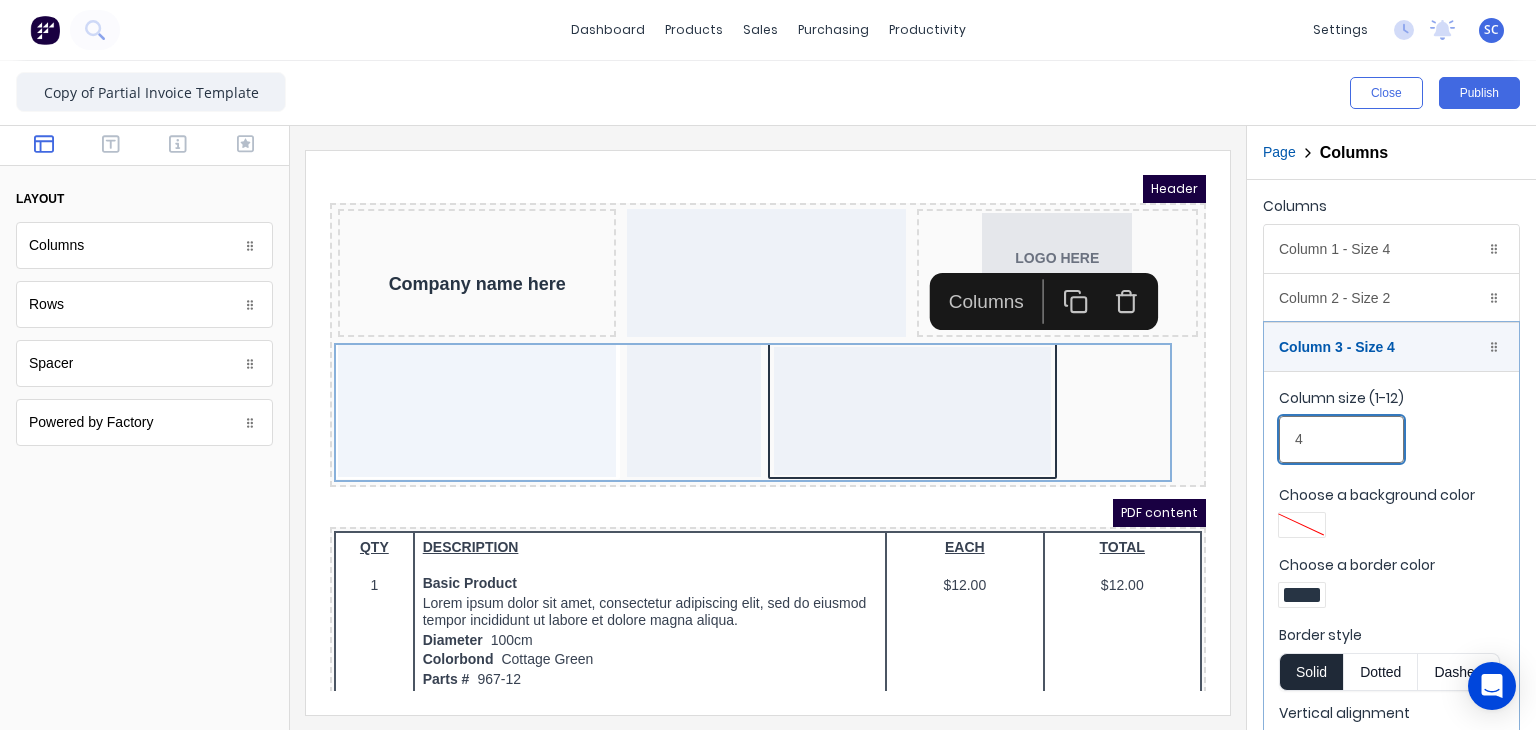 click on "Columns Column 1 - Size 4 Duplicate Delete Column size (1-12) 4 Choose a background color Choose a border color Border style Solid Dotted Dashed Vertical alignment Top Center Bottom Column 2 - Size 2 Duplicate Delete Column size (1-12) 2 Choose a background color Choose a border color Border style Solid Dotted Dashed Vertical alignment Top Center Bottom Column 3 - Size 4 Duplicate Delete Column size (1-12) 4 Choose a background color Choose a border color Border style Solid Dotted Dashed Vertical alignment Top Center Bottom" at bounding box center [1391, 514] 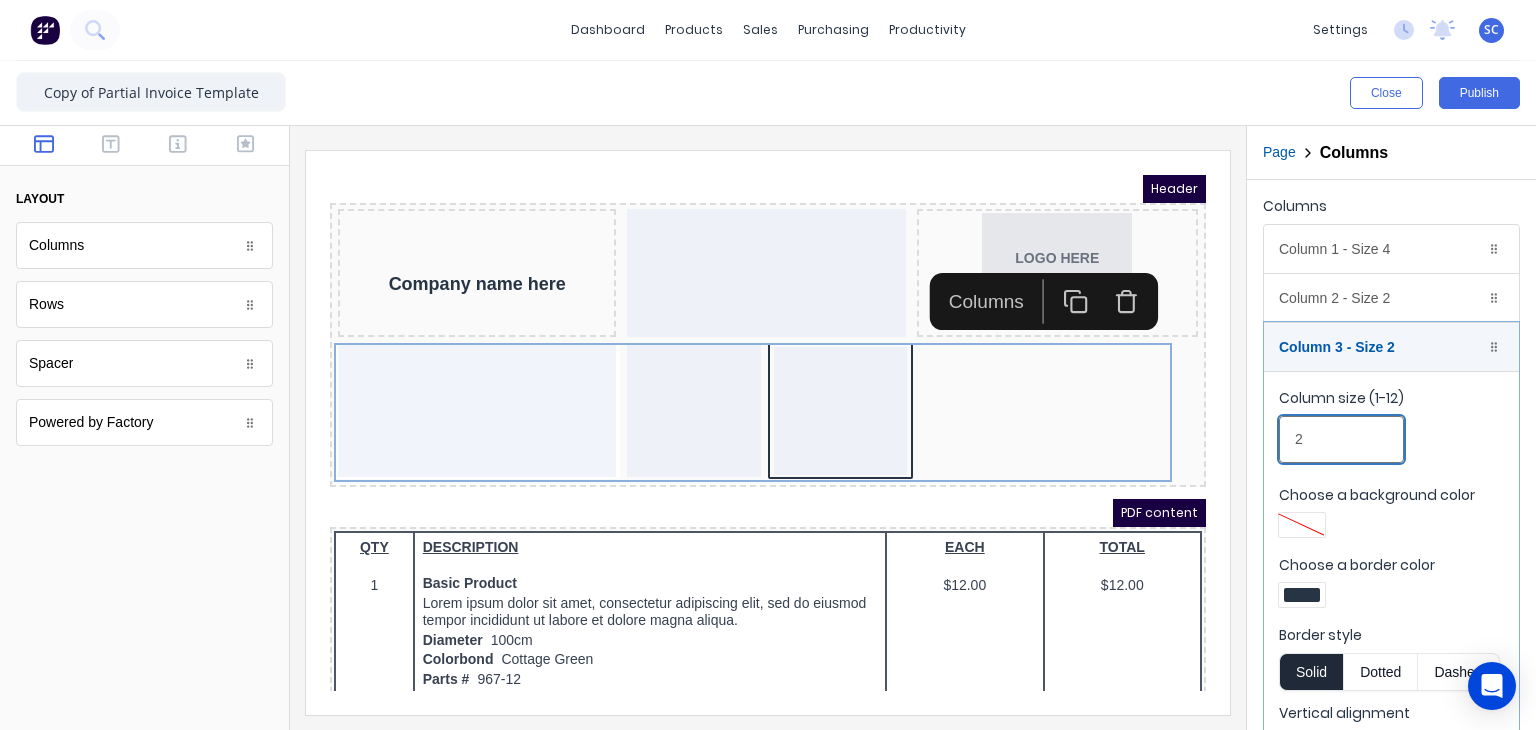 type on "2" 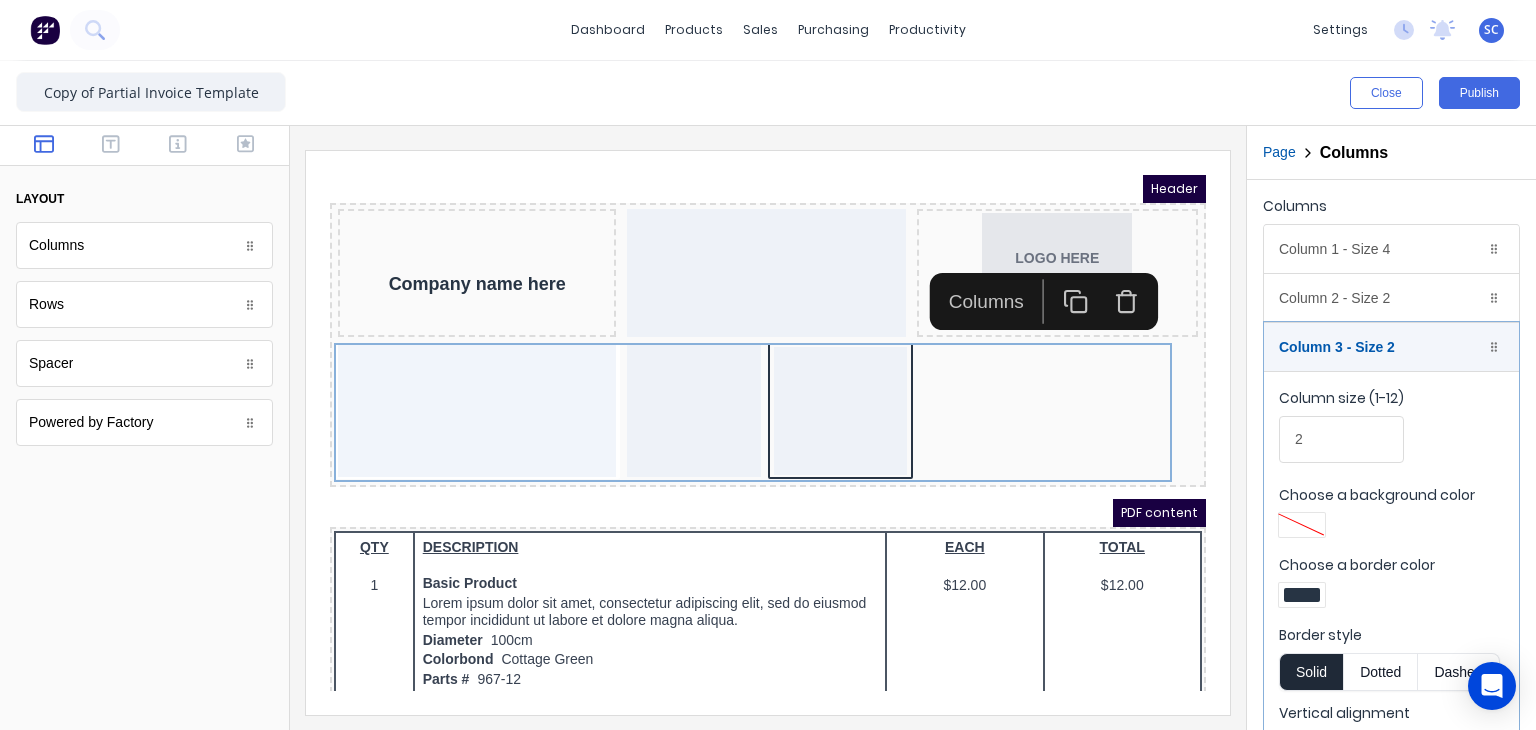 click at bounding box center (1302, 595) 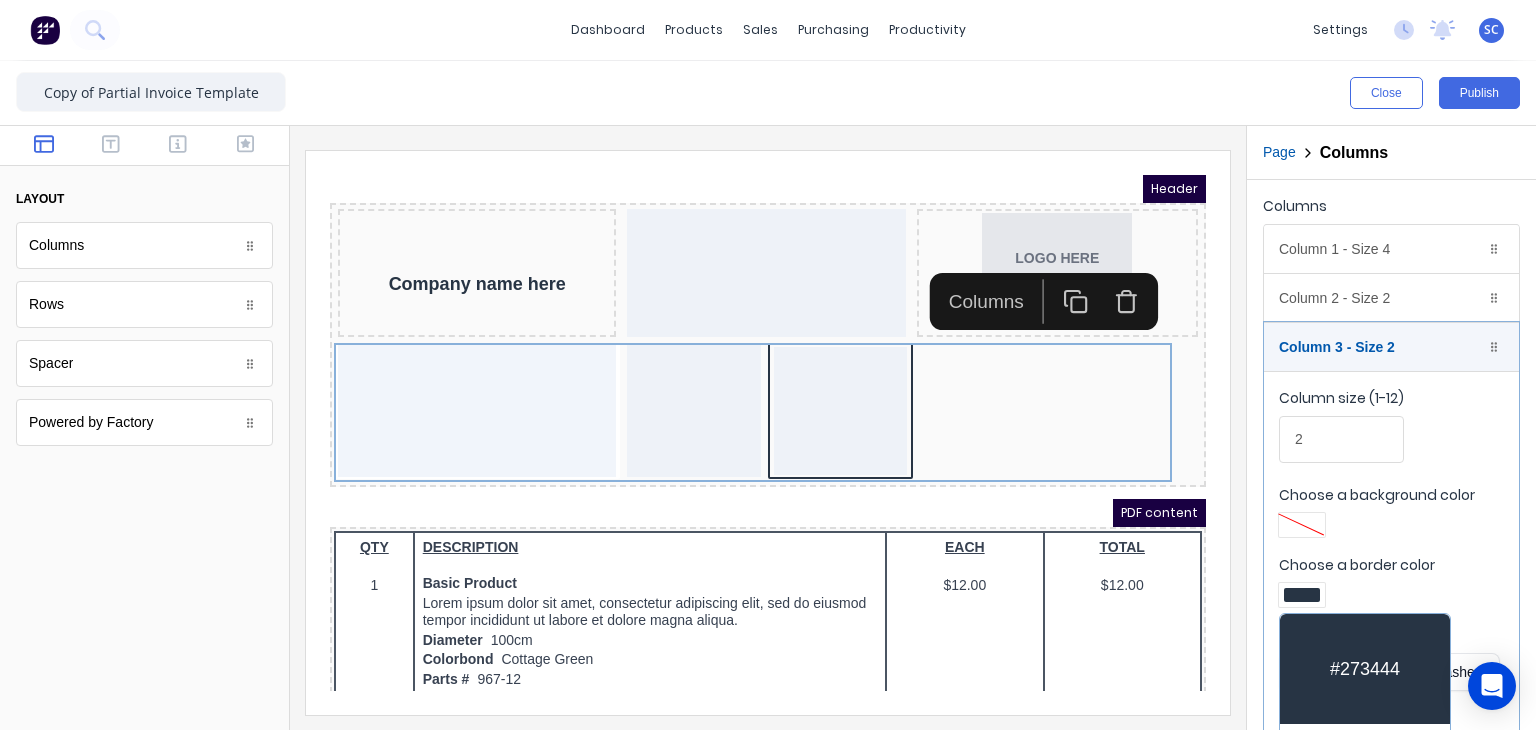 scroll, scrollTop: 117, scrollLeft: 0, axis: vertical 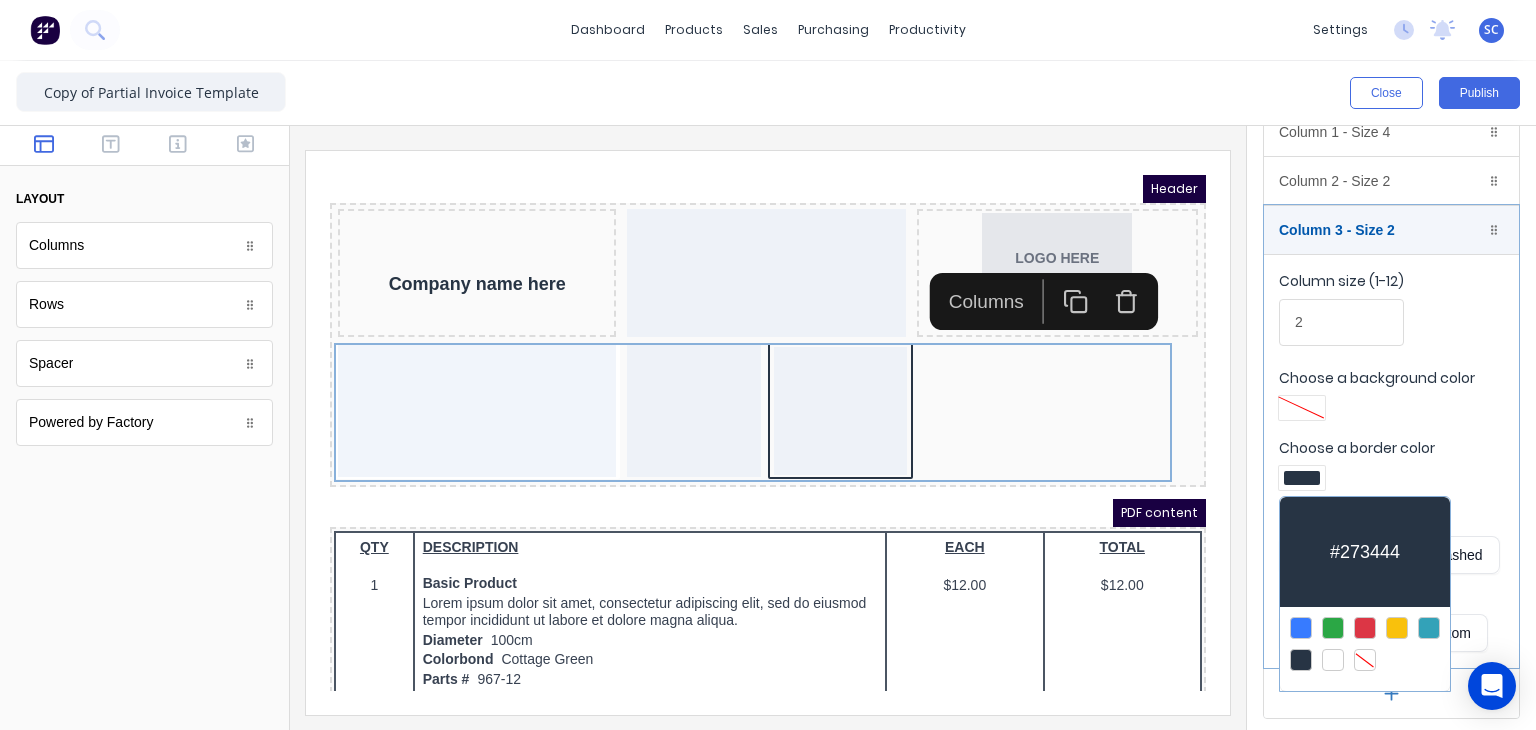 click at bounding box center [1365, 660] 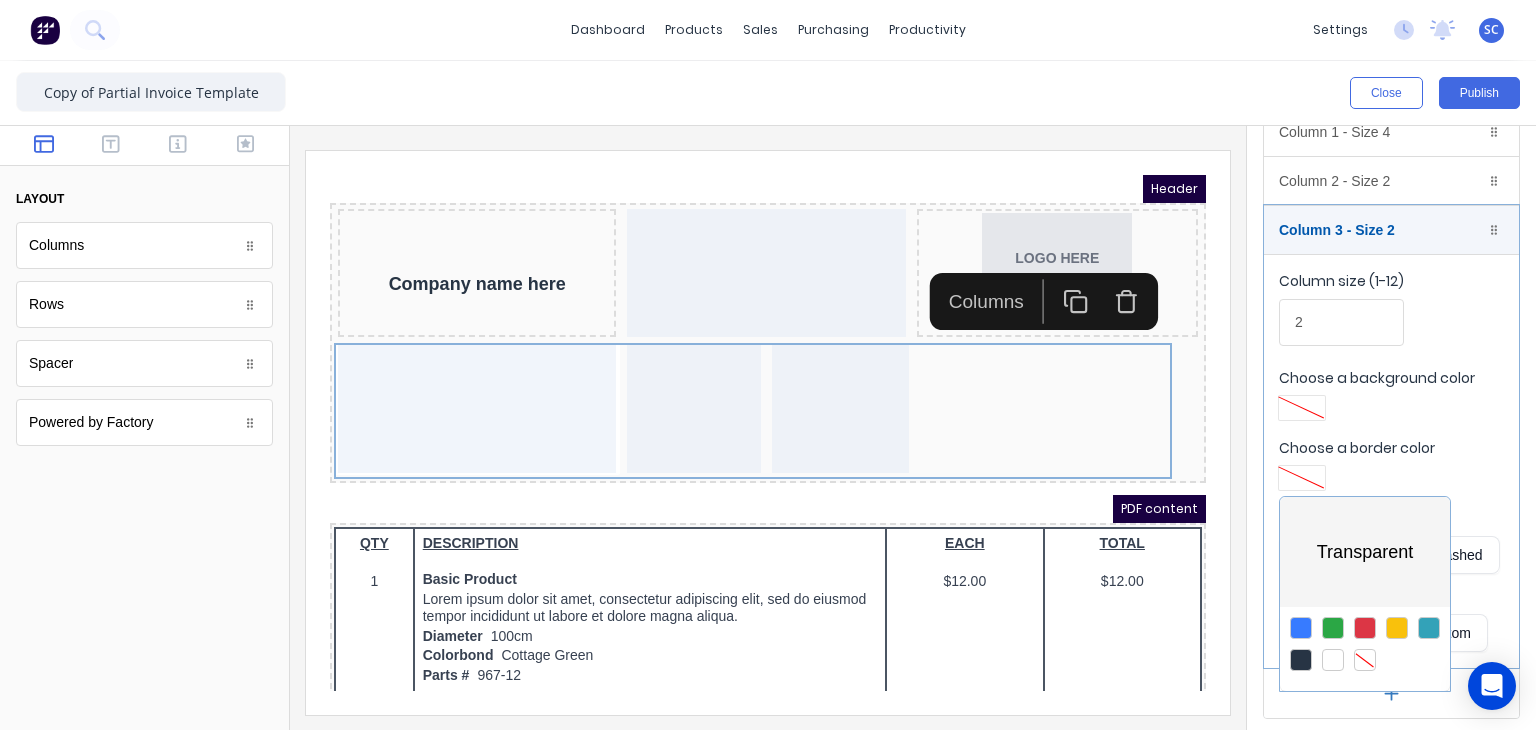 click at bounding box center (768, 365) 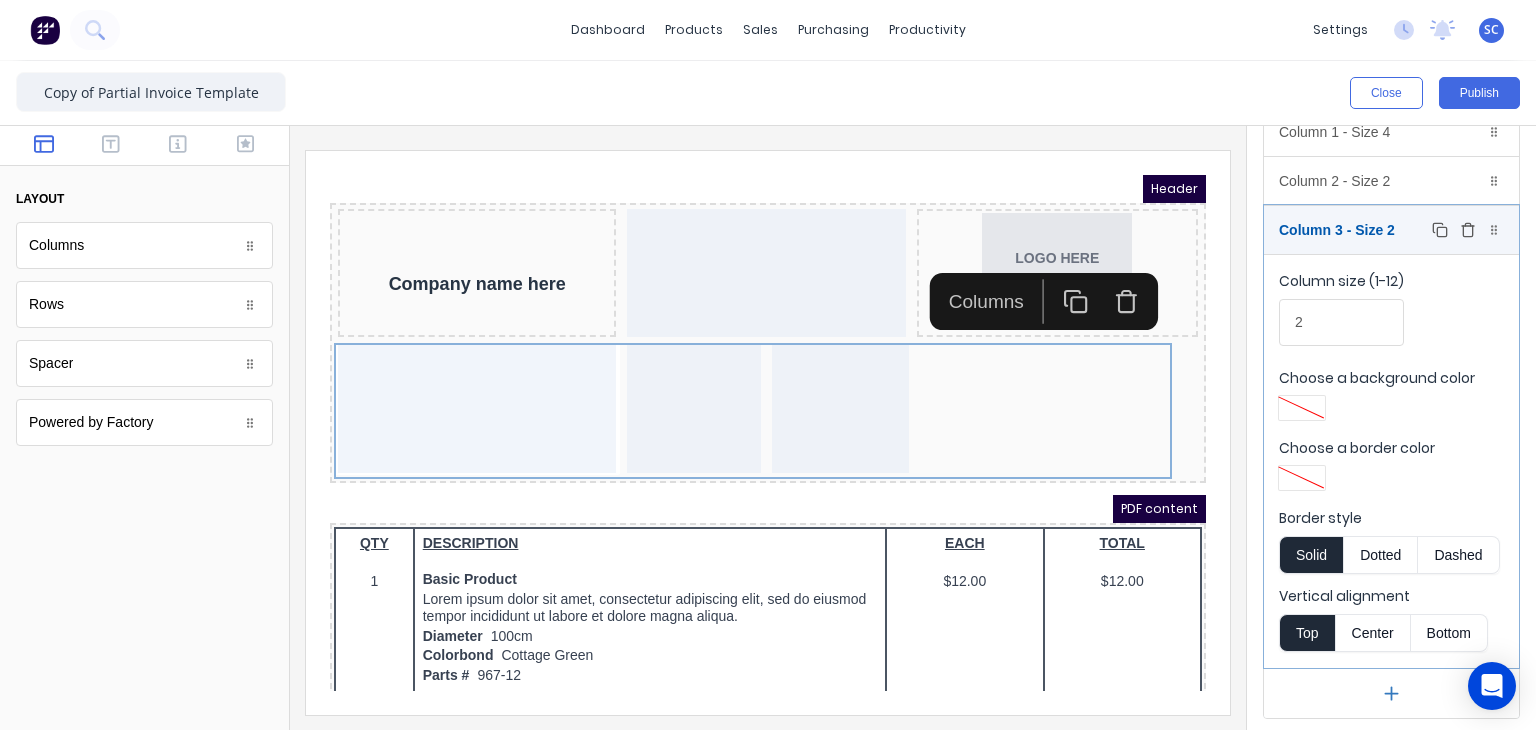 click on "Column 3 - Size 2 Duplicate Delete" at bounding box center [1391, 230] 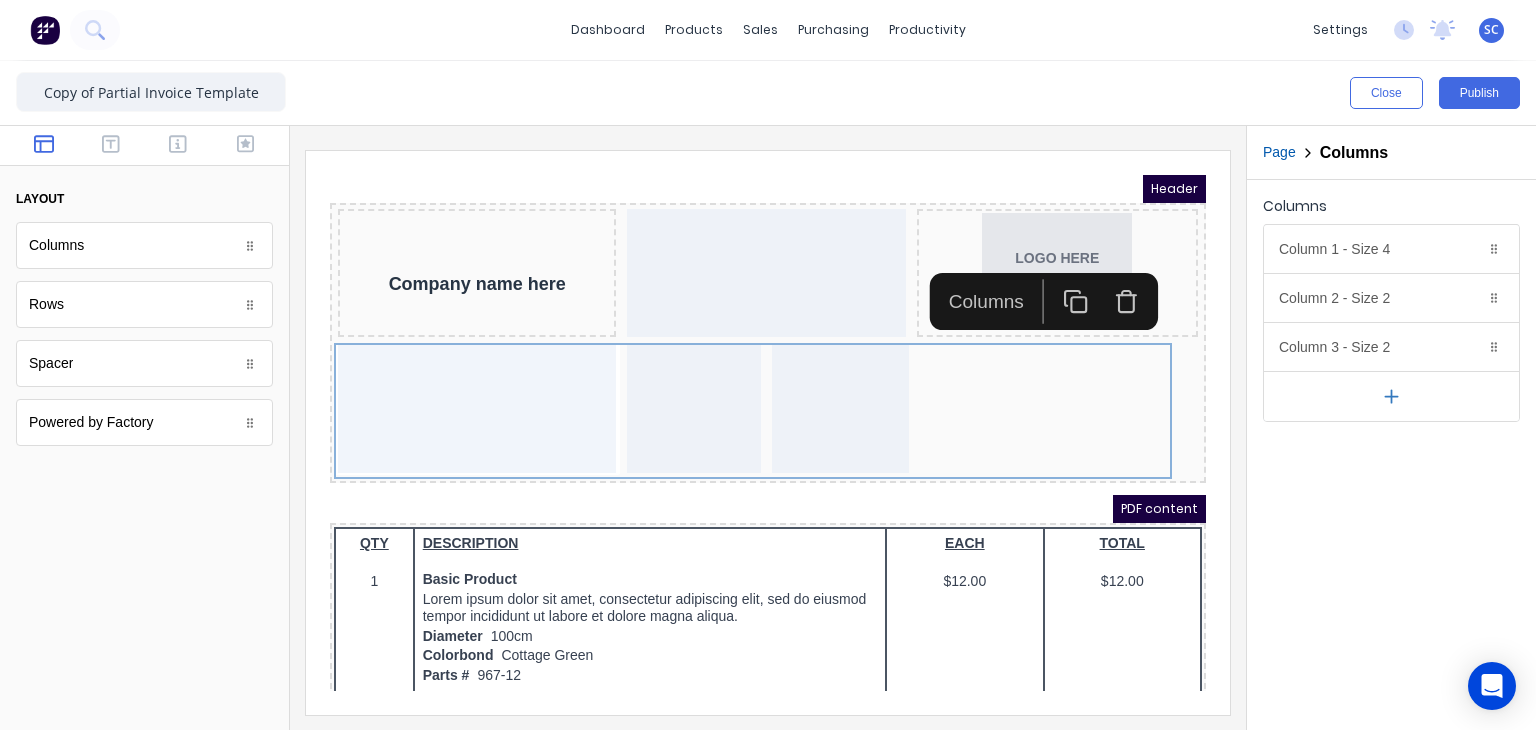 click at bounding box center [1391, 396] 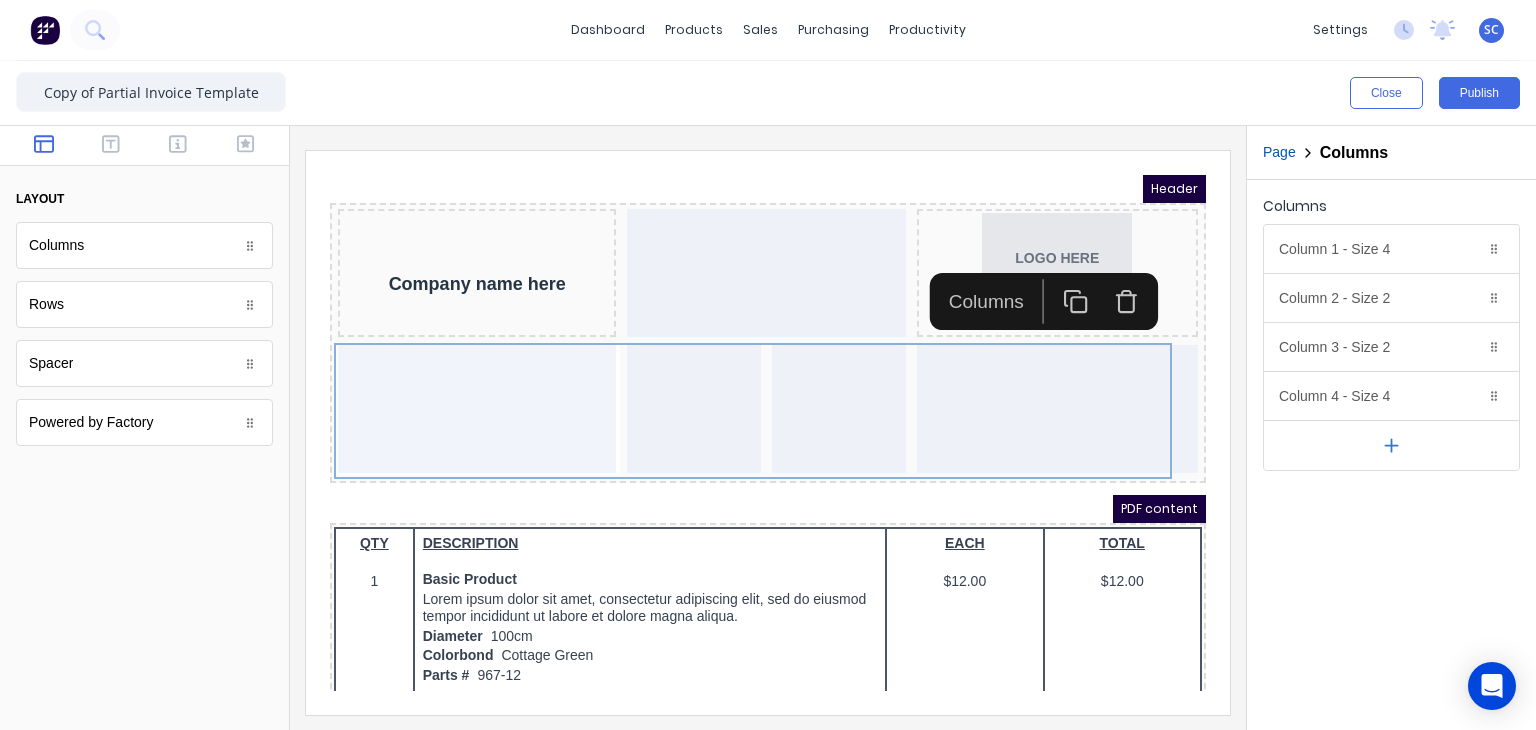 type 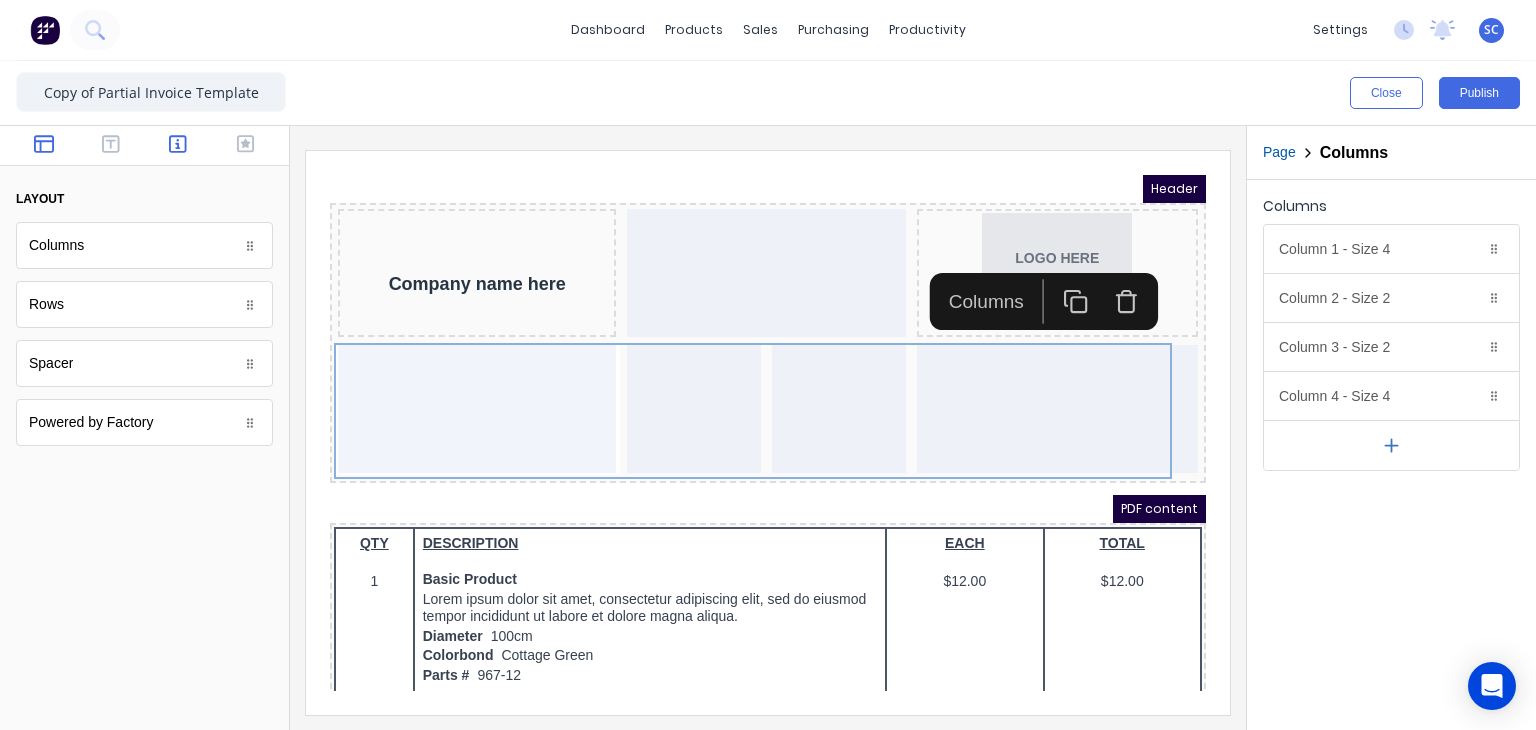 click at bounding box center [178, 146] 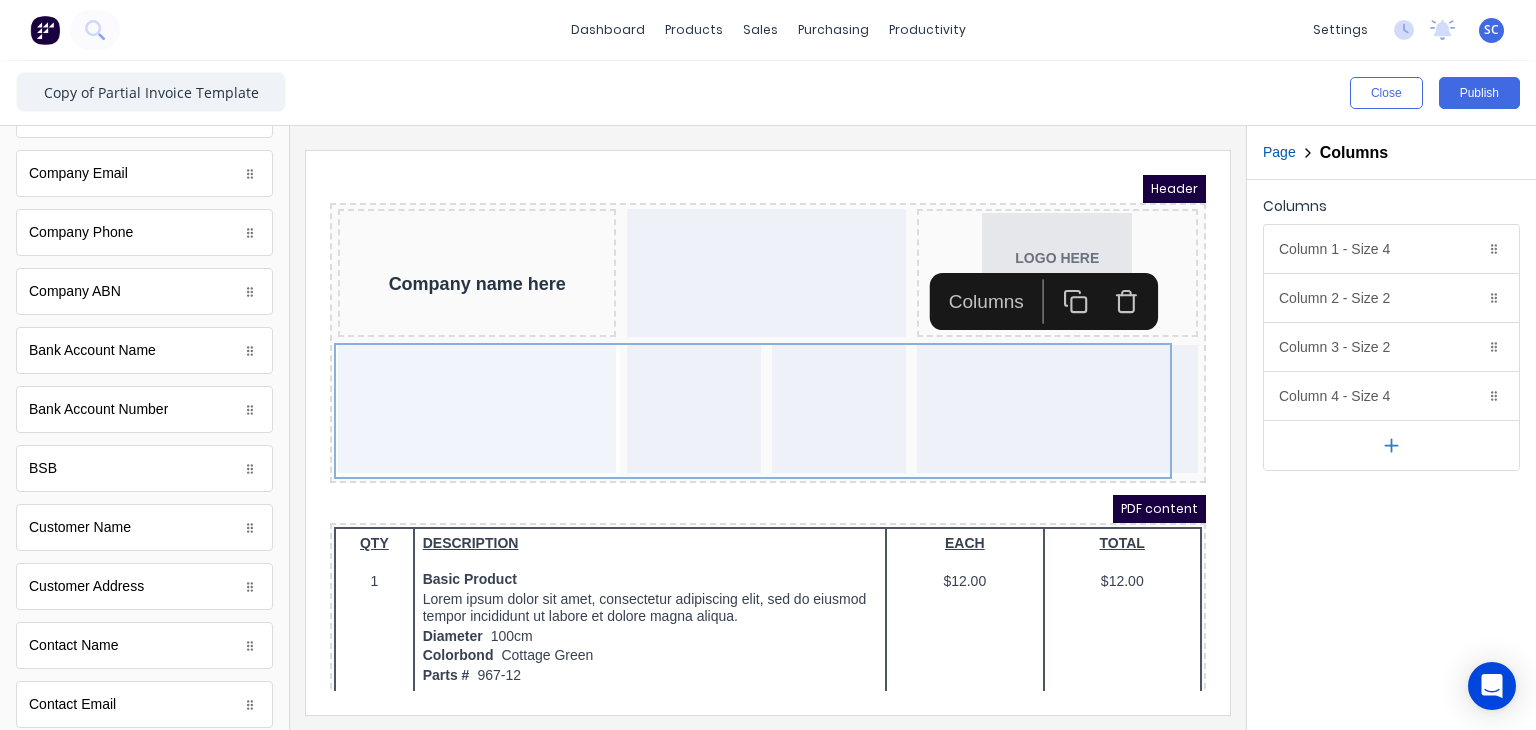 scroll, scrollTop: 780, scrollLeft: 0, axis: vertical 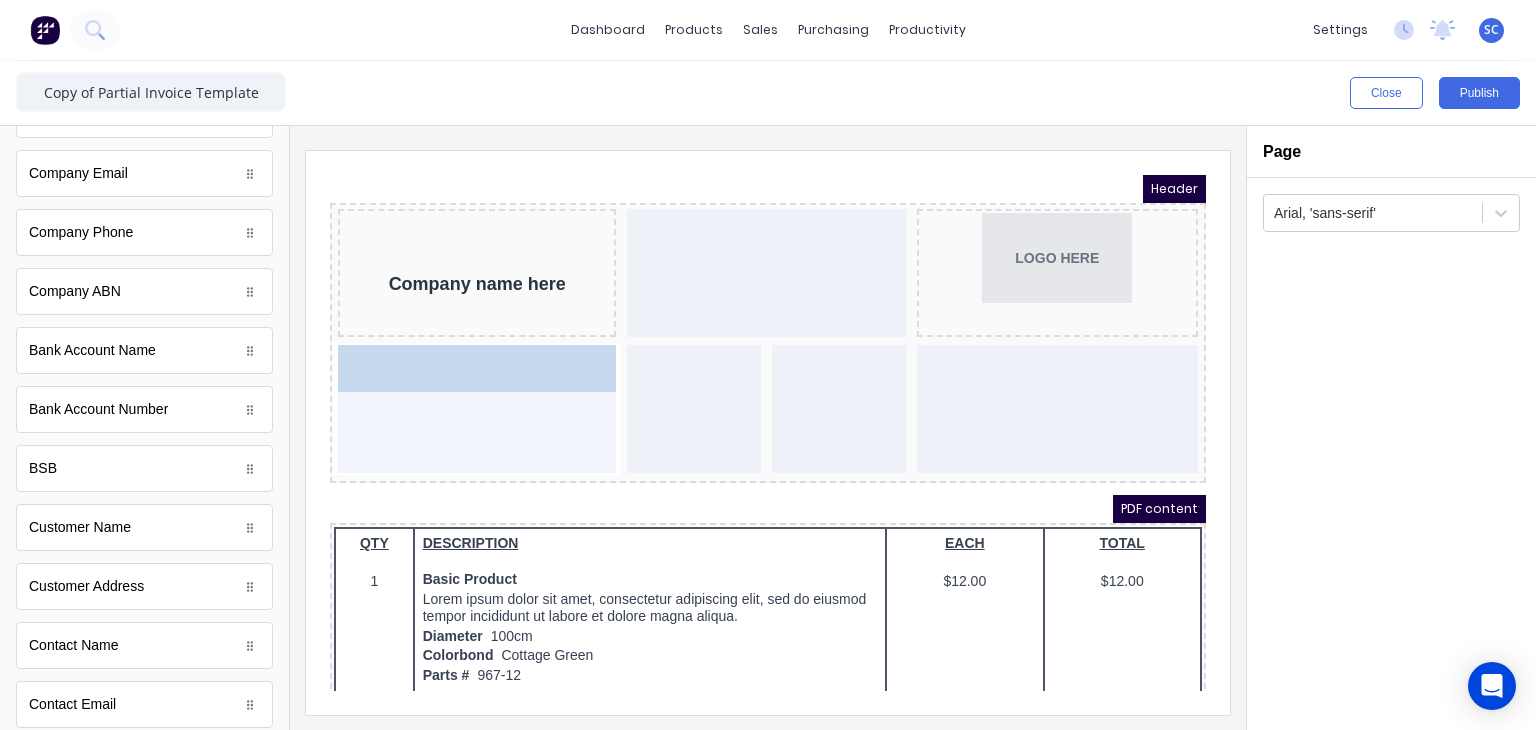 drag, startPoint x: 113, startPoint y: 517, endPoint x: 457, endPoint y: 373, distance: 372.92358 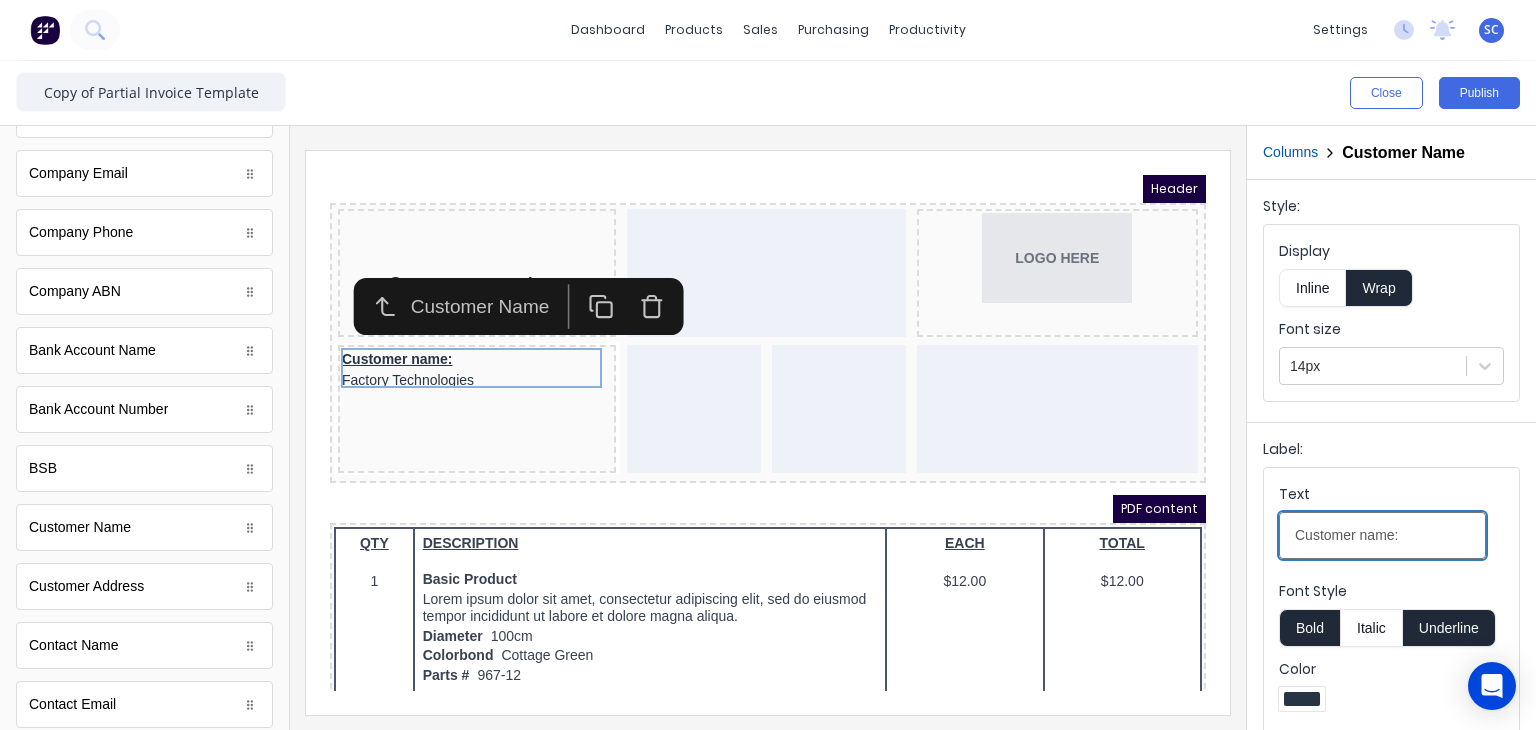 click on "Customer name:" at bounding box center [1382, 535] 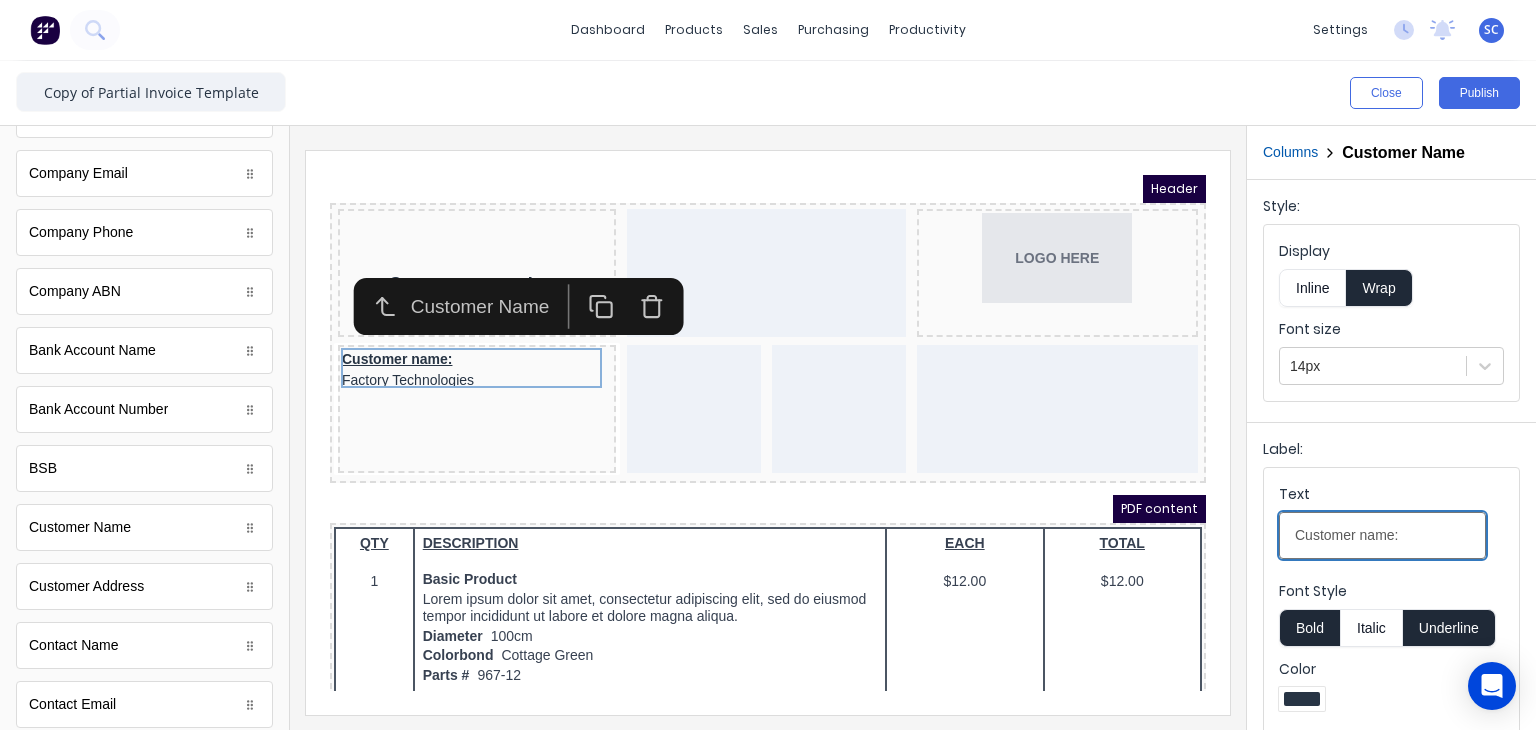 click on "Customer name:" at bounding box center (1382, 535) 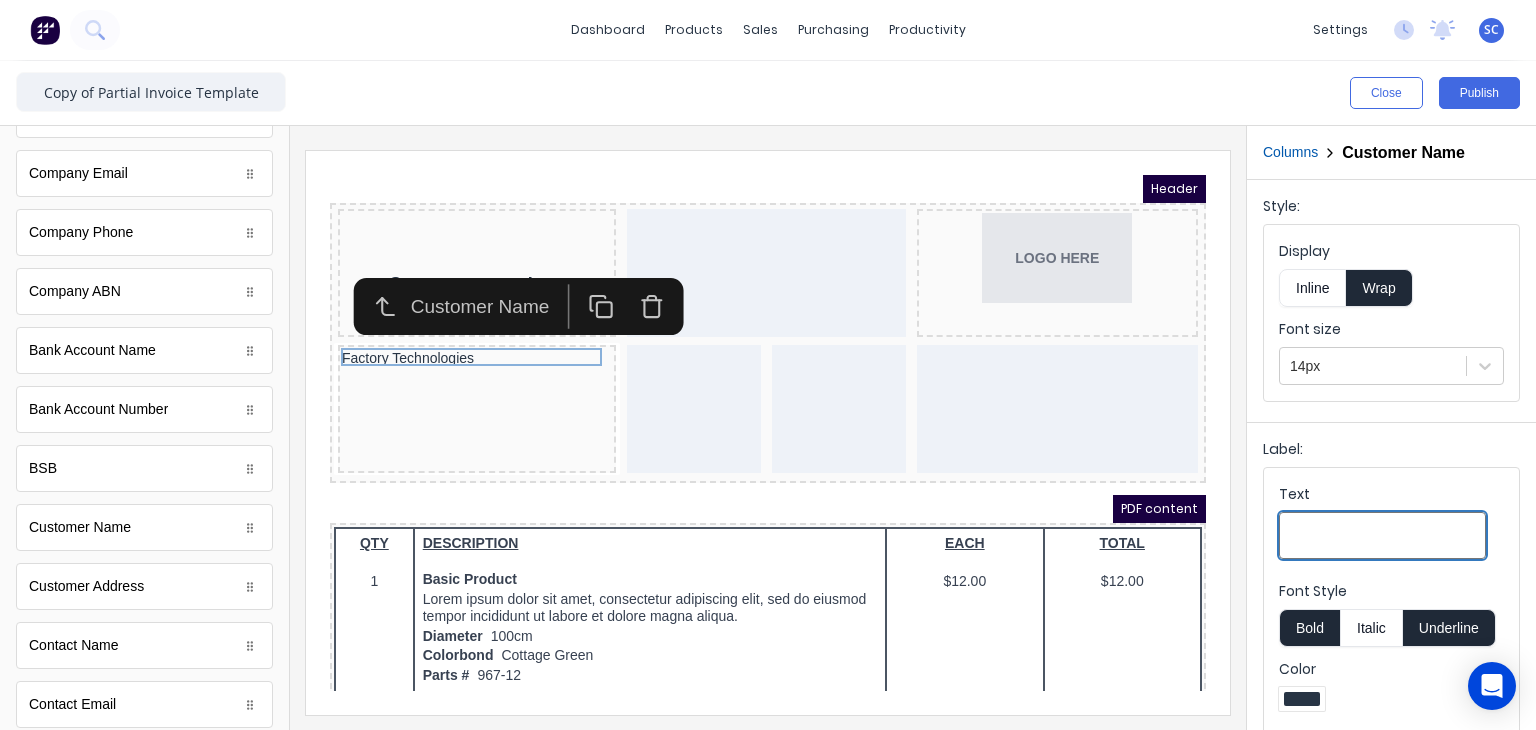 type 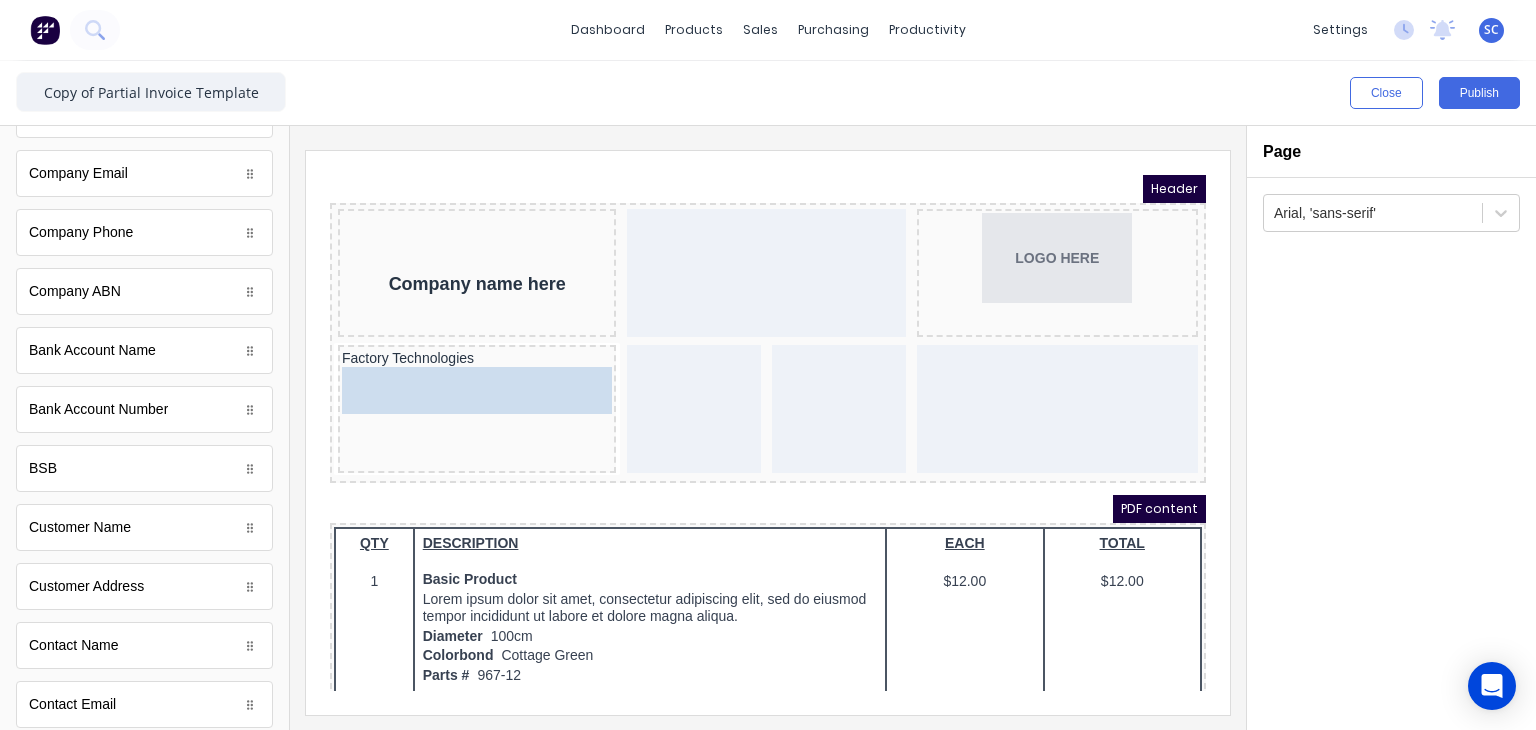 drag, startPoint x: 111, startPoint y: 583, endPoint x: 393, endPoint y: 433, distance: 319.41196 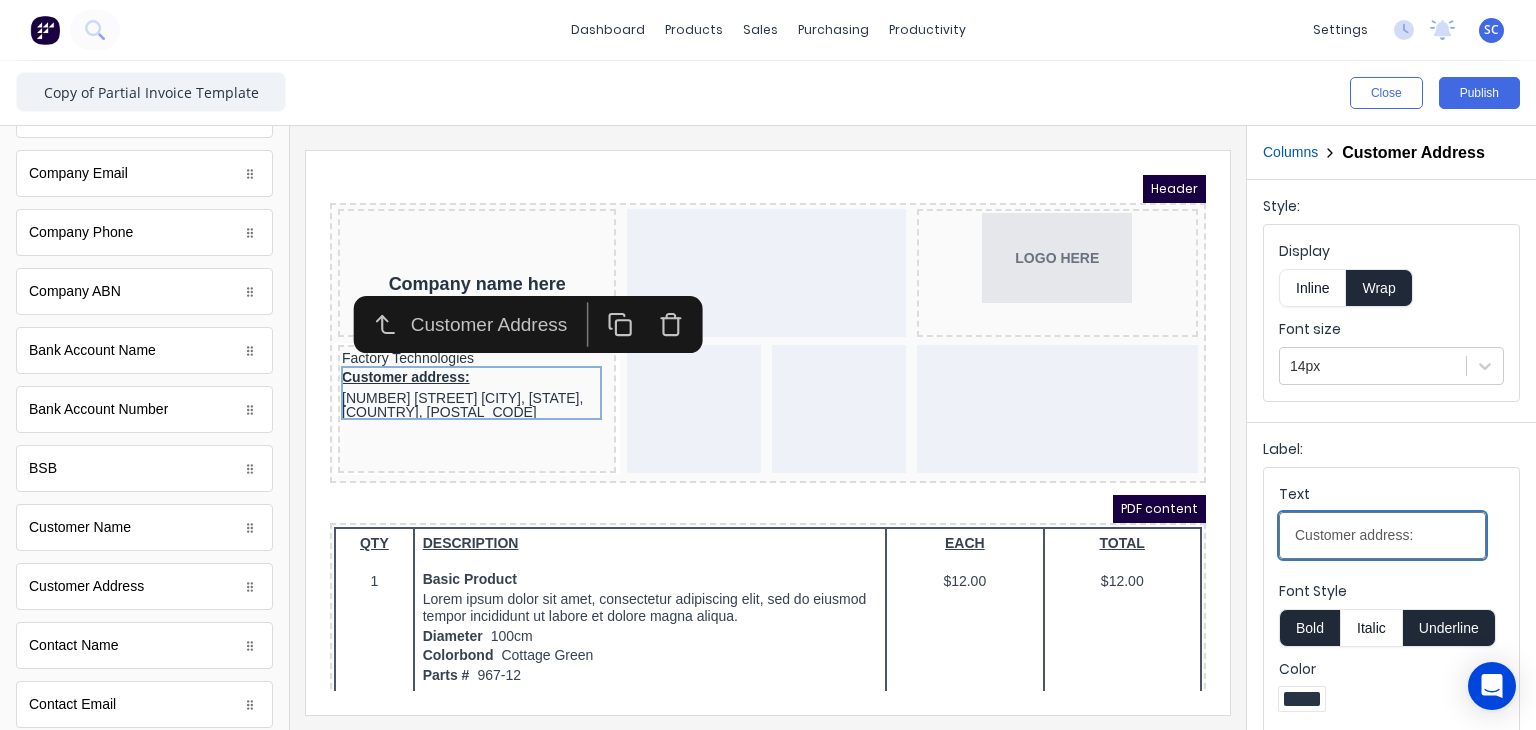 click on "Customer address:" at bounding box center [1382, 535] 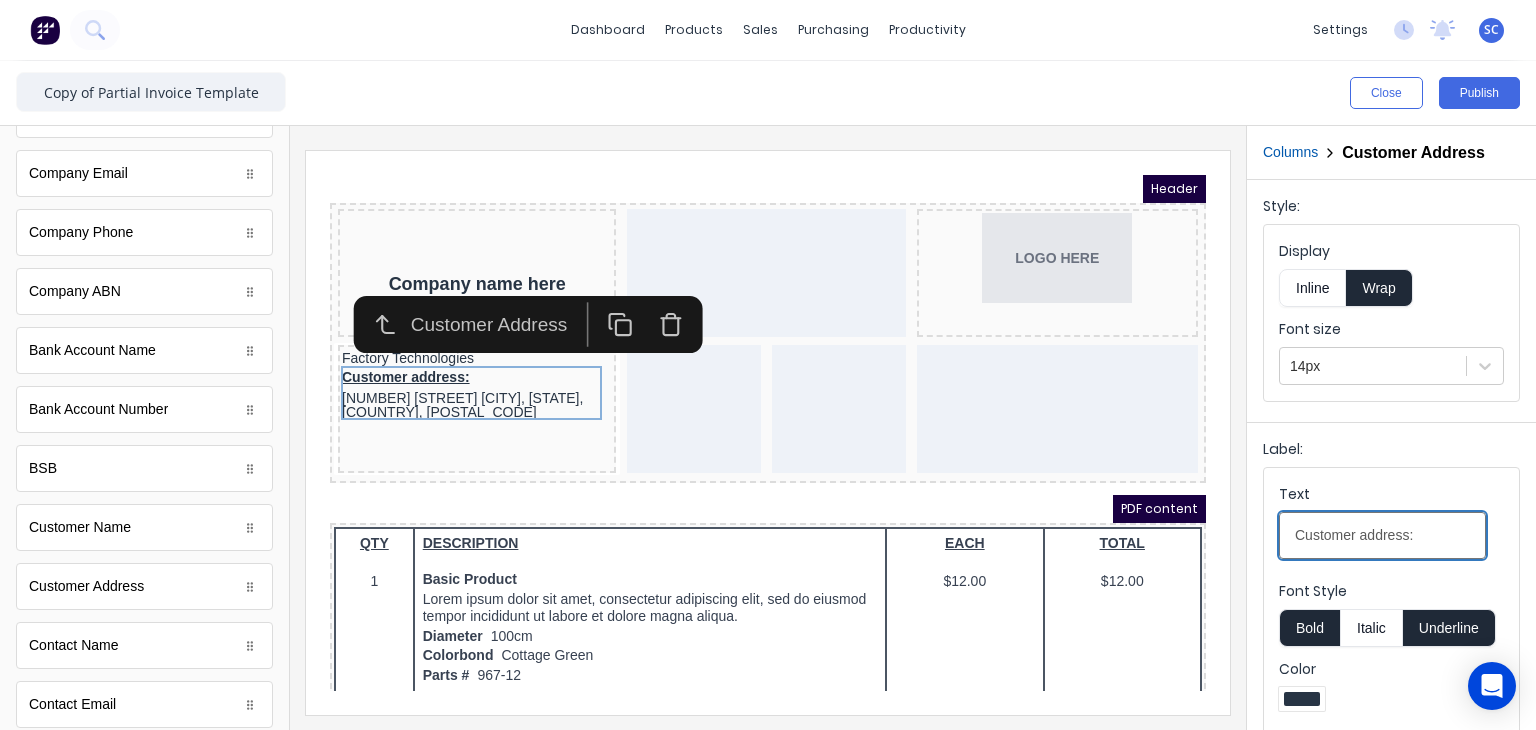 click on "Customer address:" at bounding box center [1382, 535] 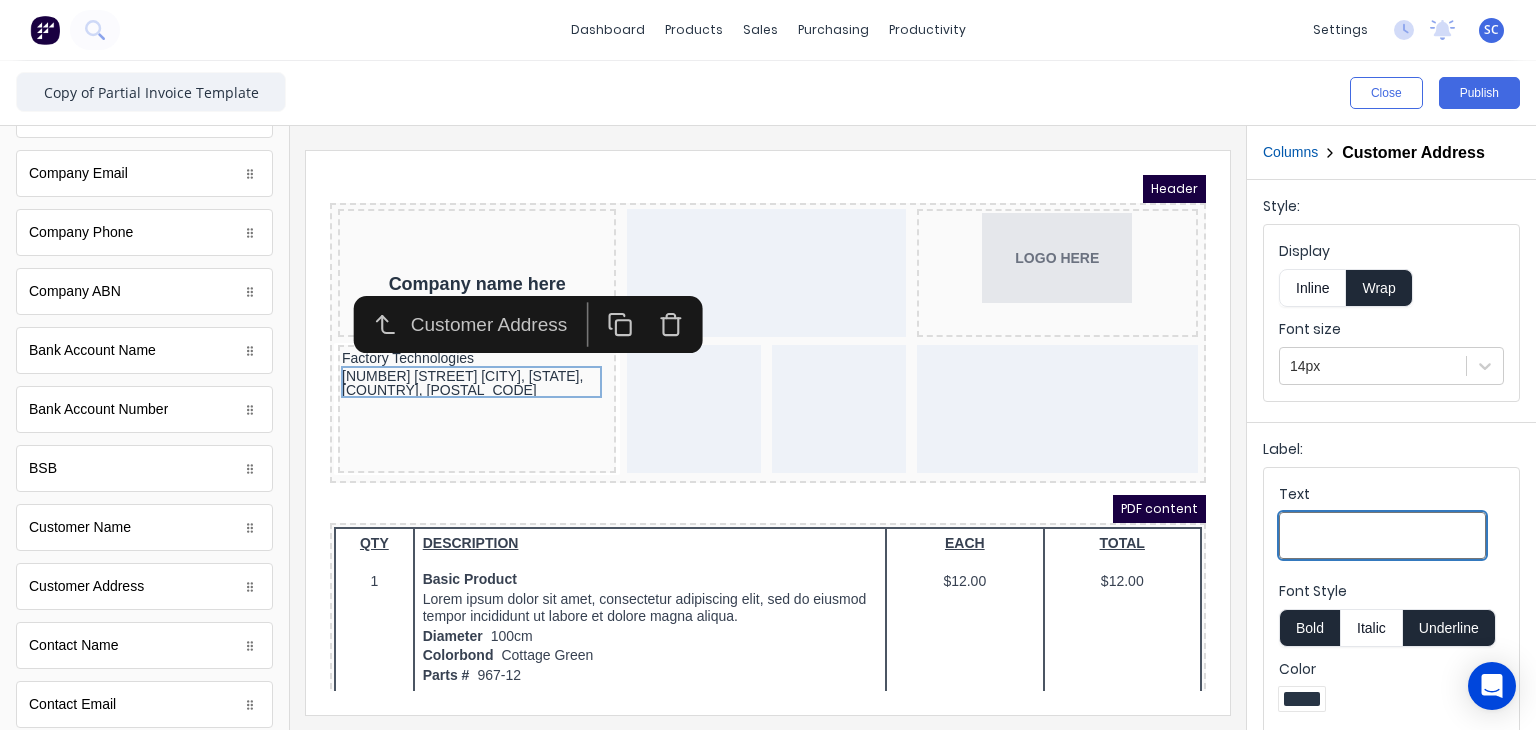 type 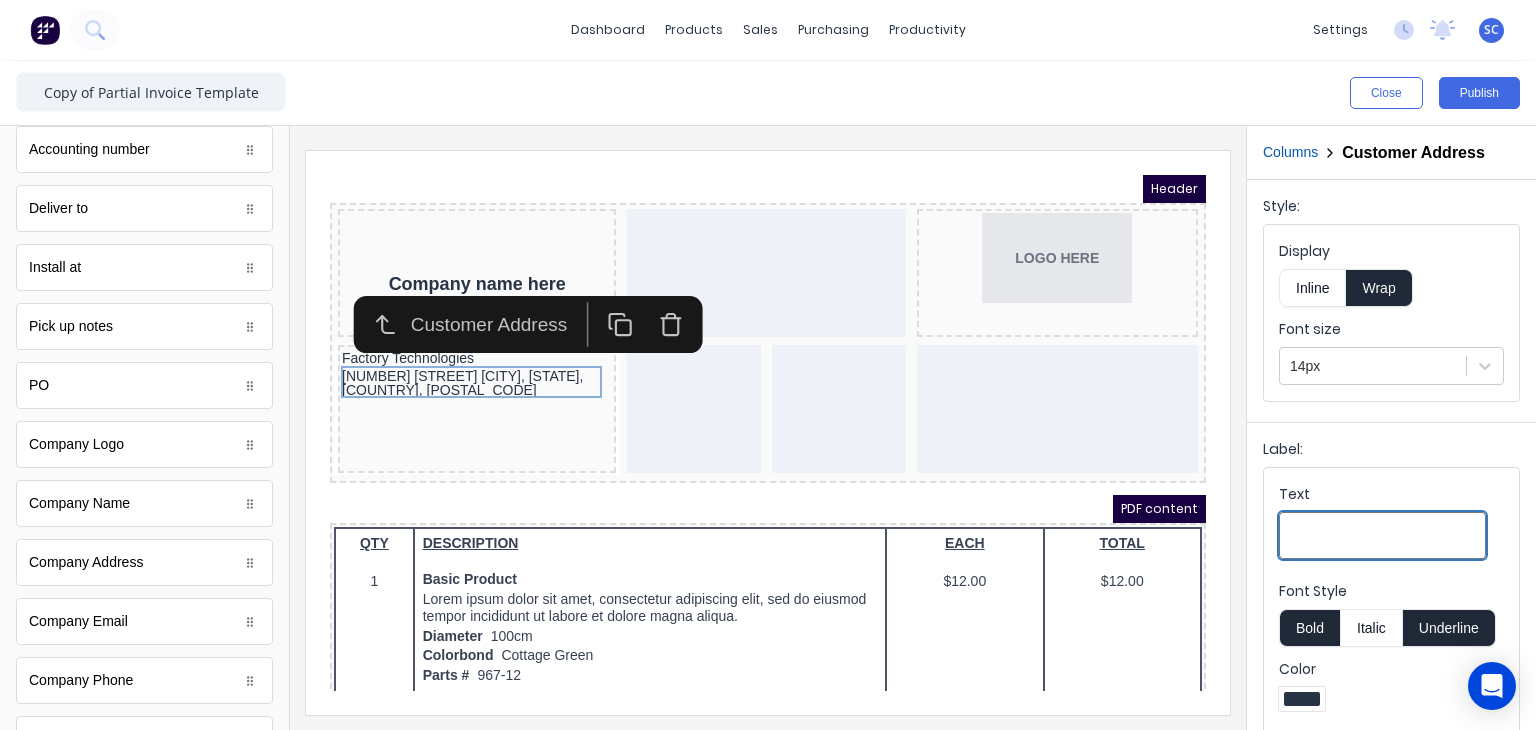 scroll, scrollTop: 0, scrollLeft: 0, axis: both 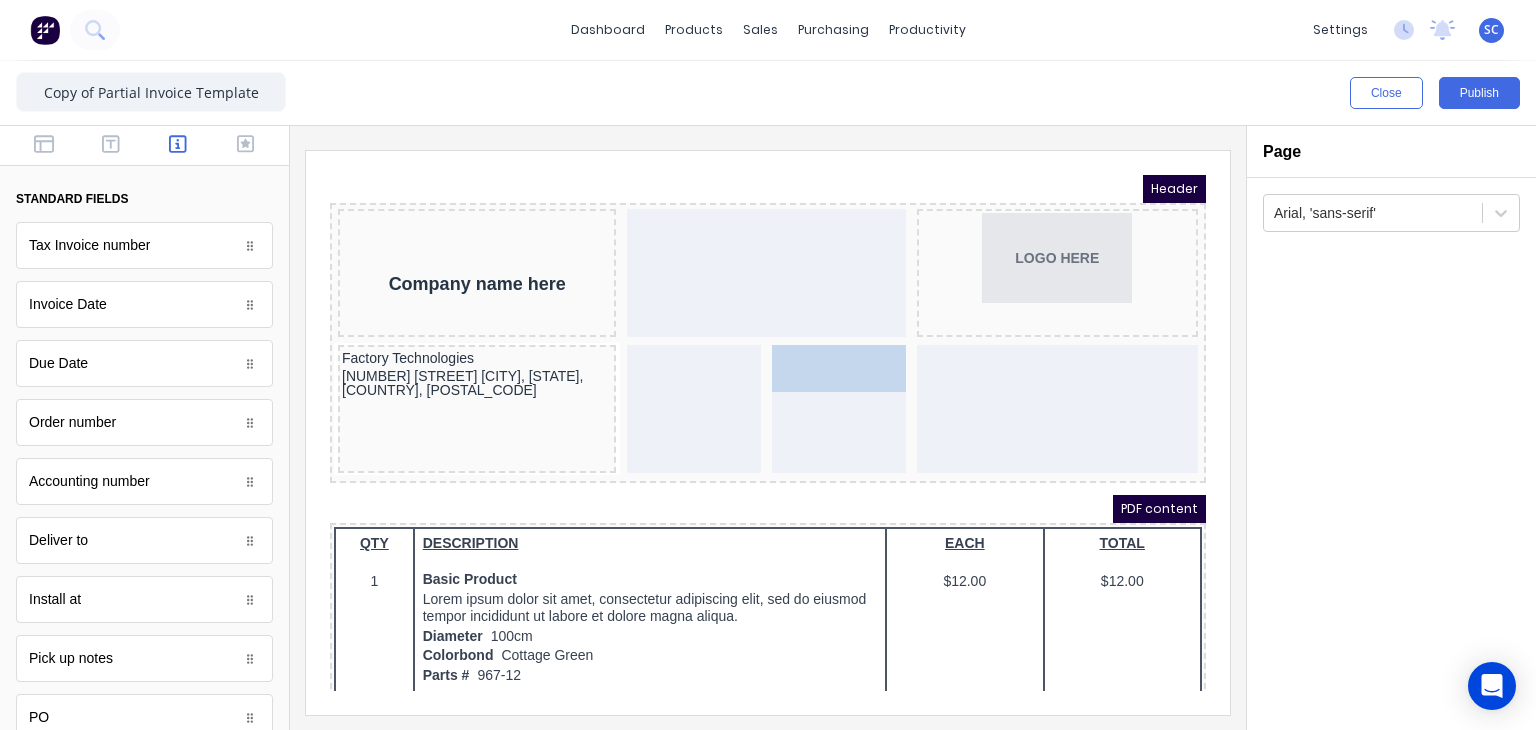 drag, startPoint x: 115, startPoint y: 321, endPoint x: 827, endPoint y: 403, distance: 716.70636 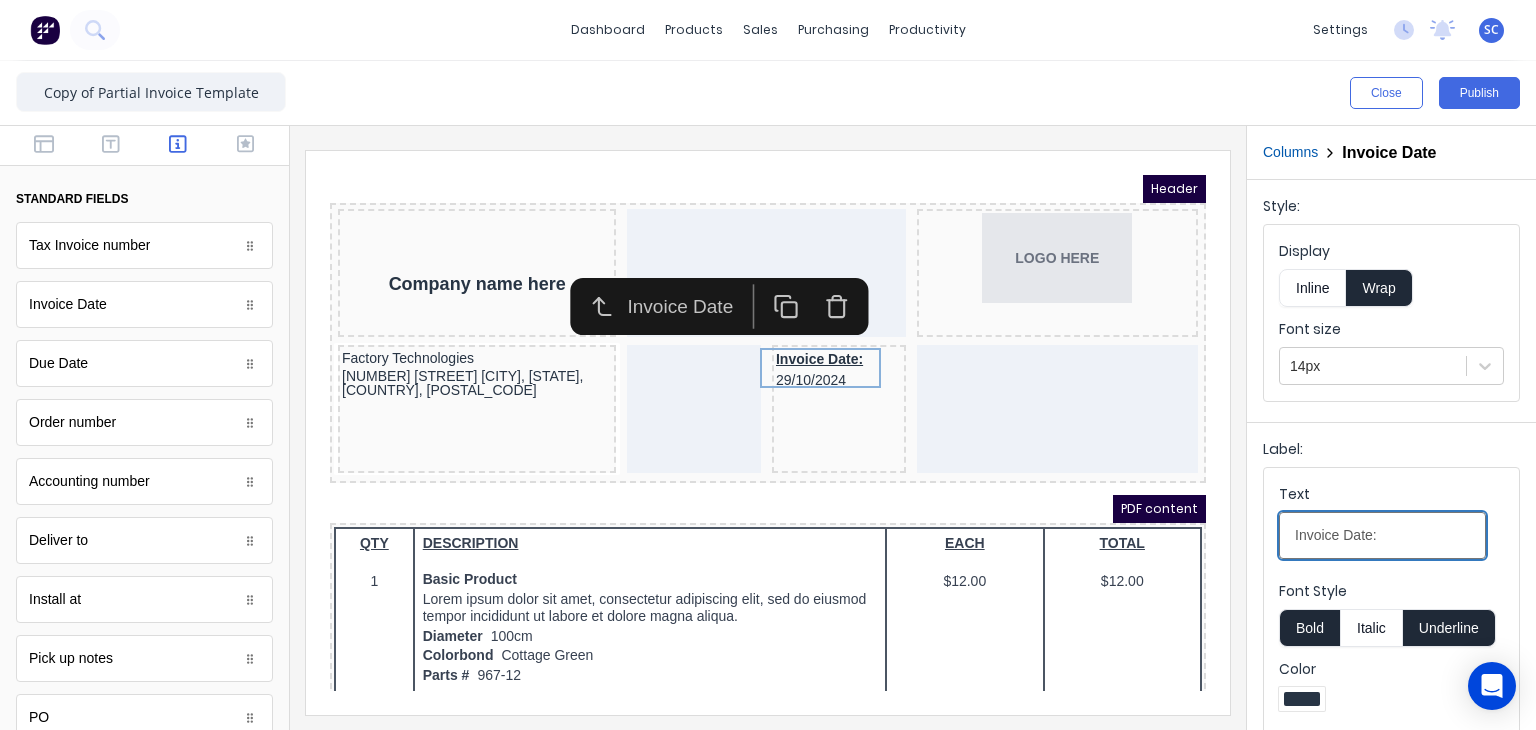 click on "Invoice Date:" at bounding box center [1382, 535] 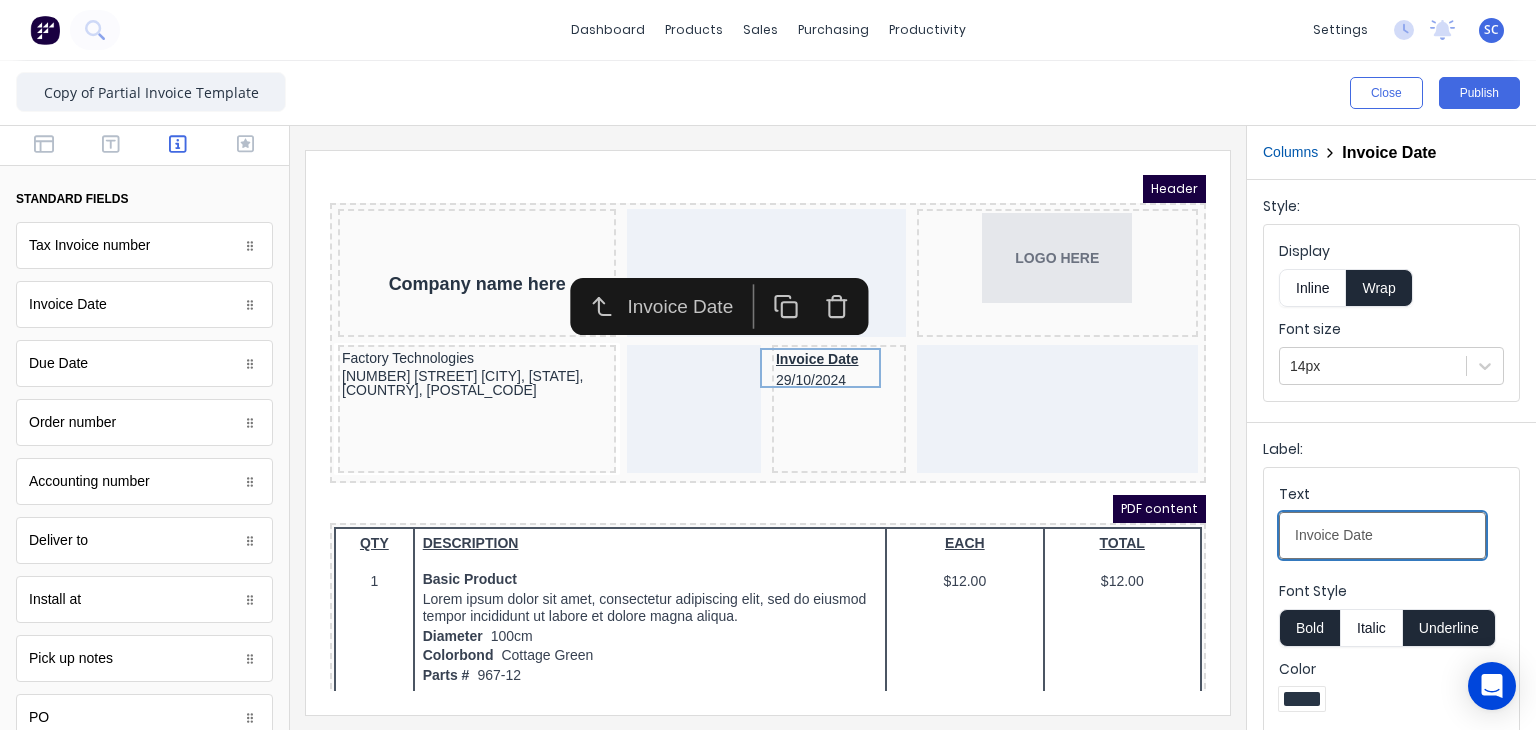 type on "Invoice Date" 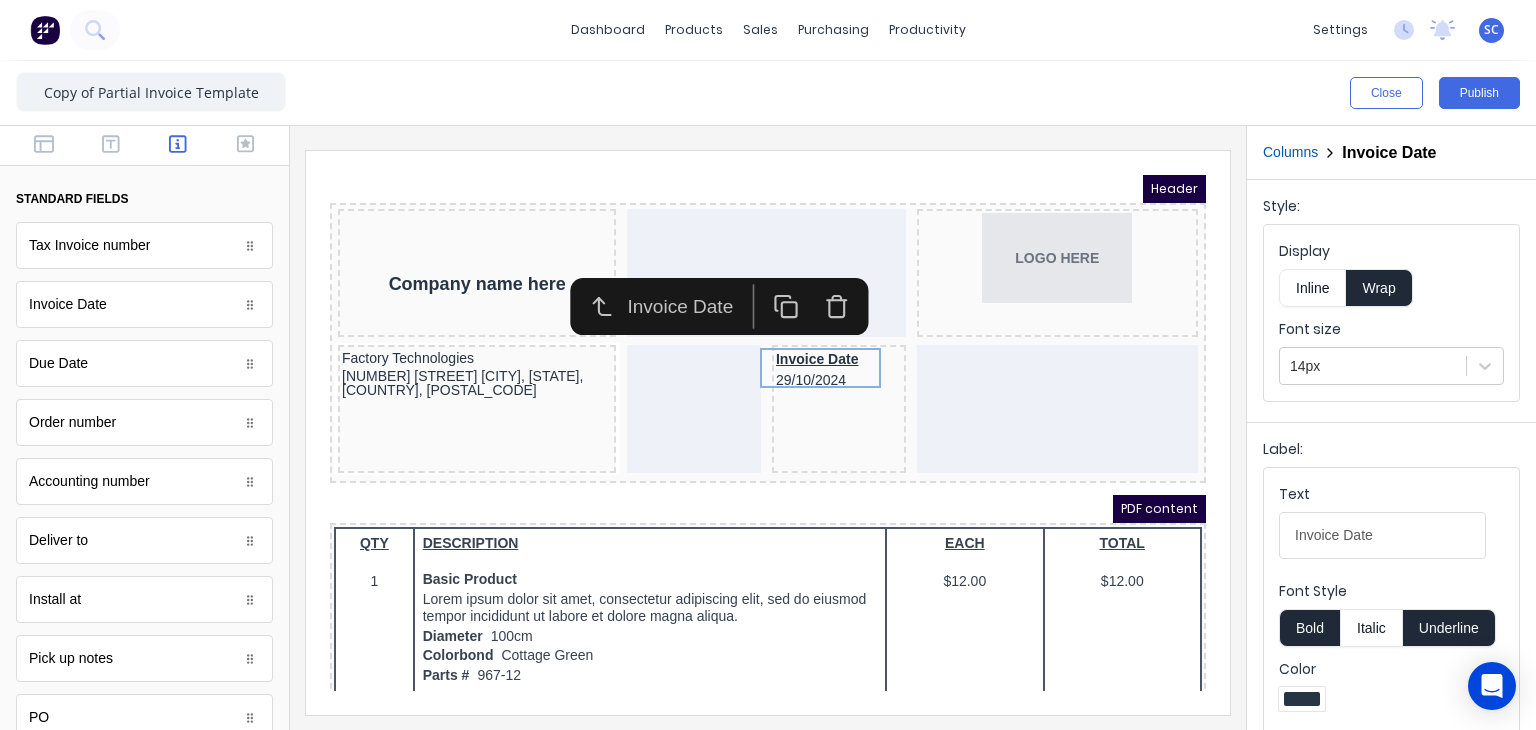 click on "Underline" at bounding box center (1449, 628) 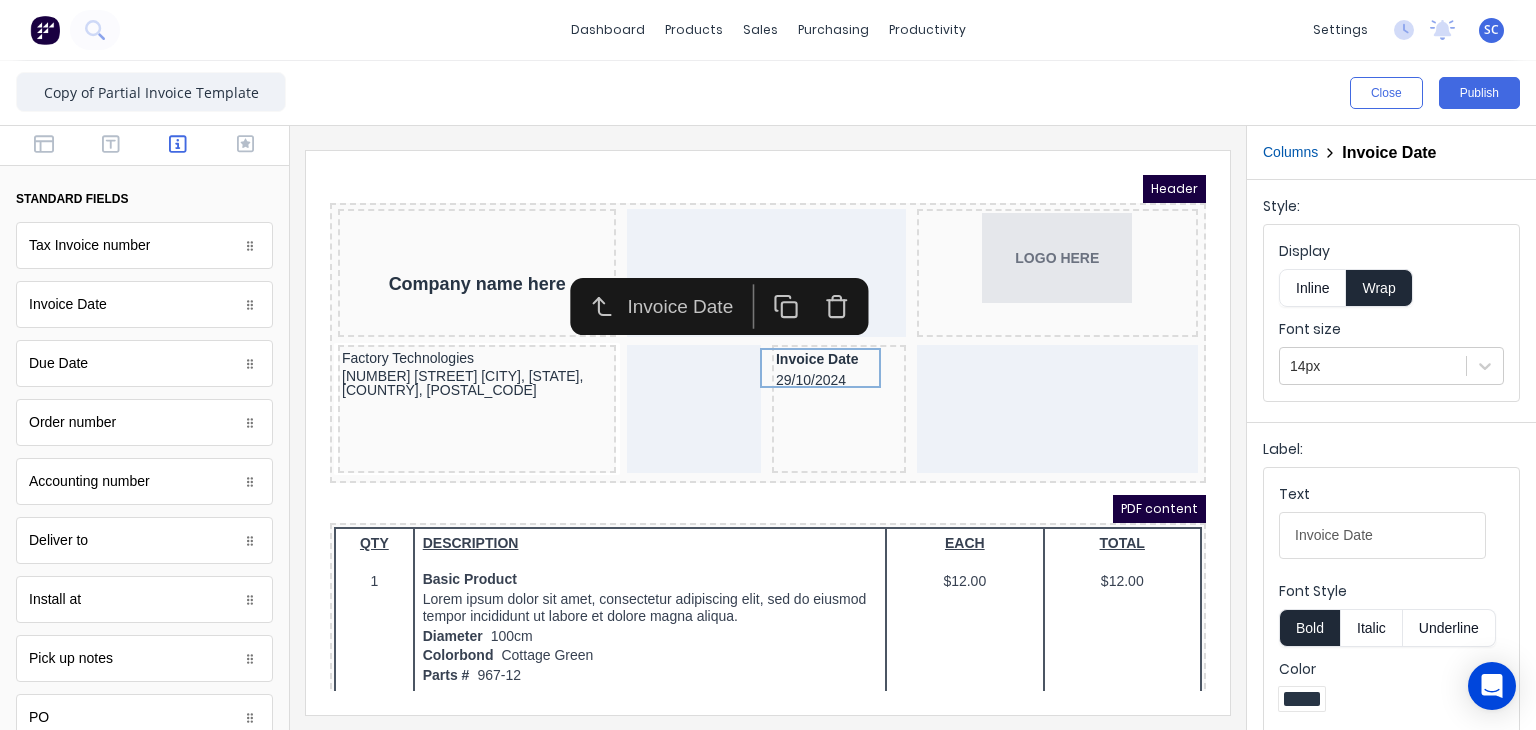type 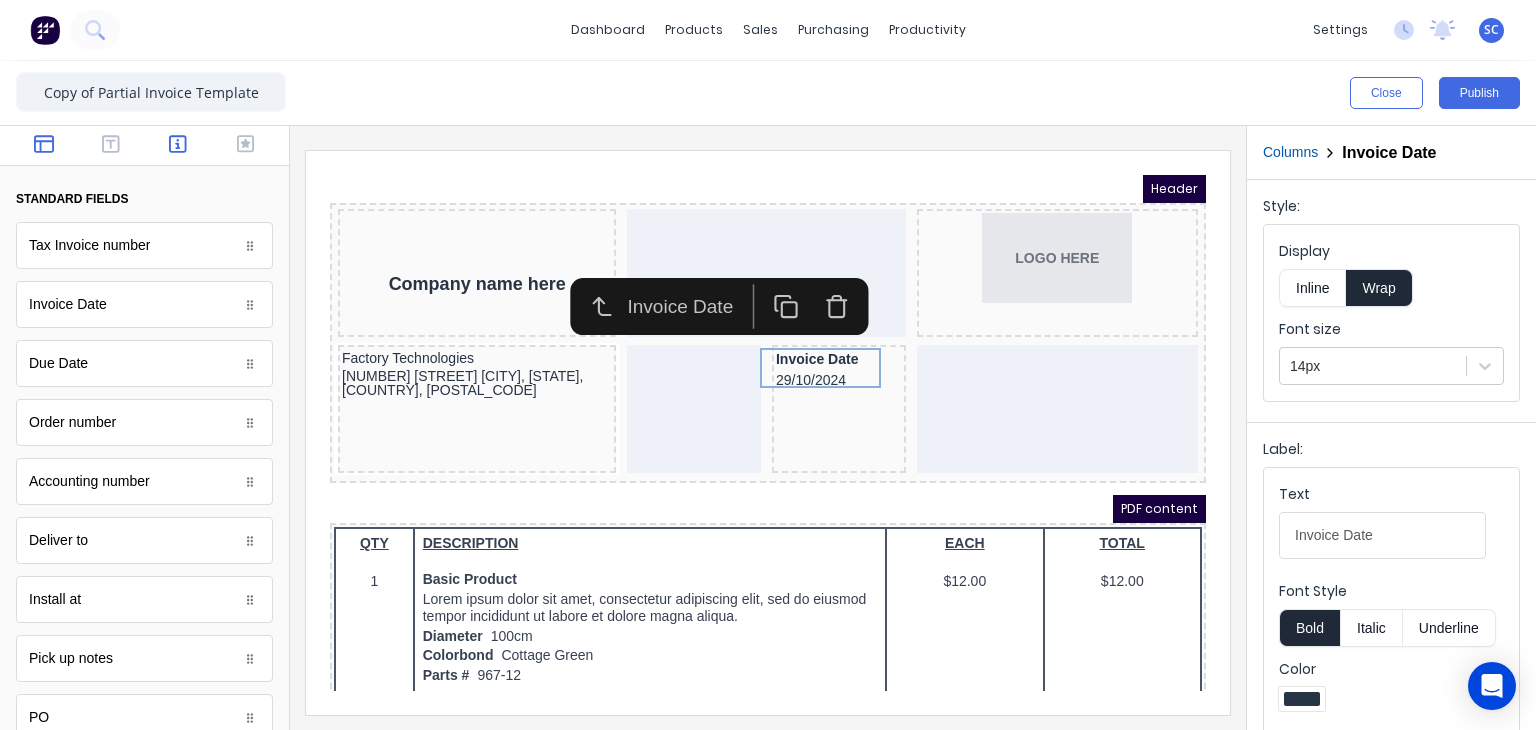 click at bounding box center [43, 146] 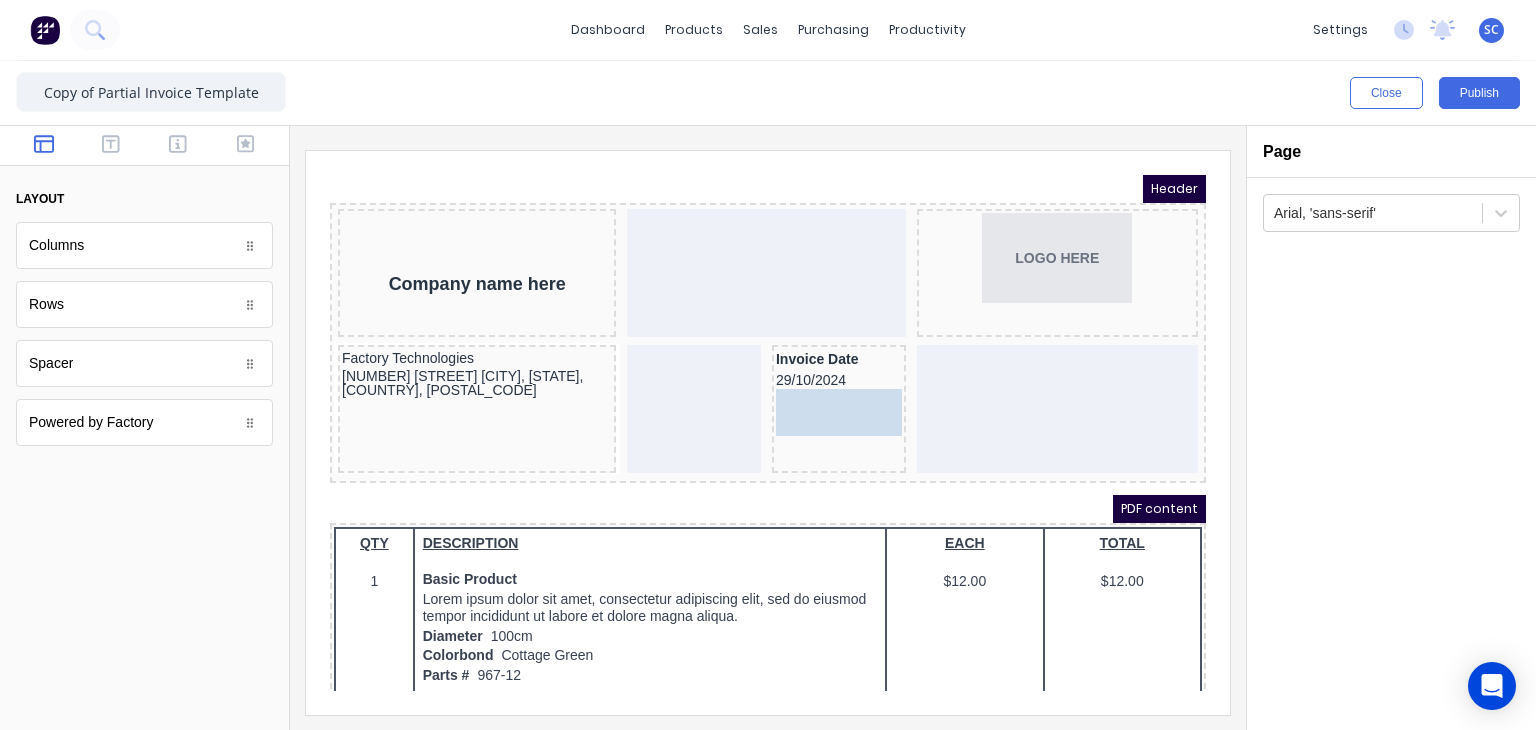 drag, startPoint x: 84, startPoint y: 361, endPoint x: 450, endPoint y: 259, distance: 379.94736 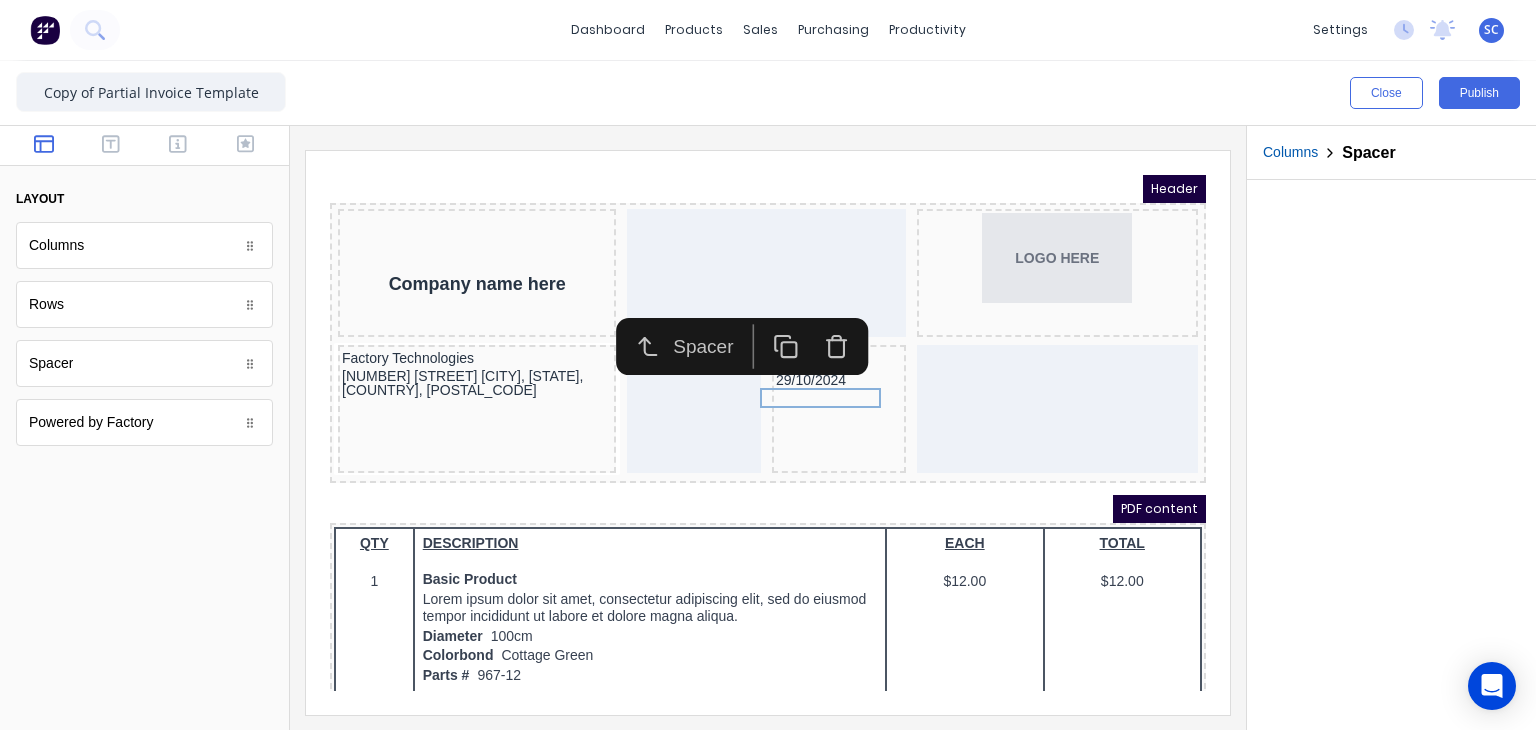 type 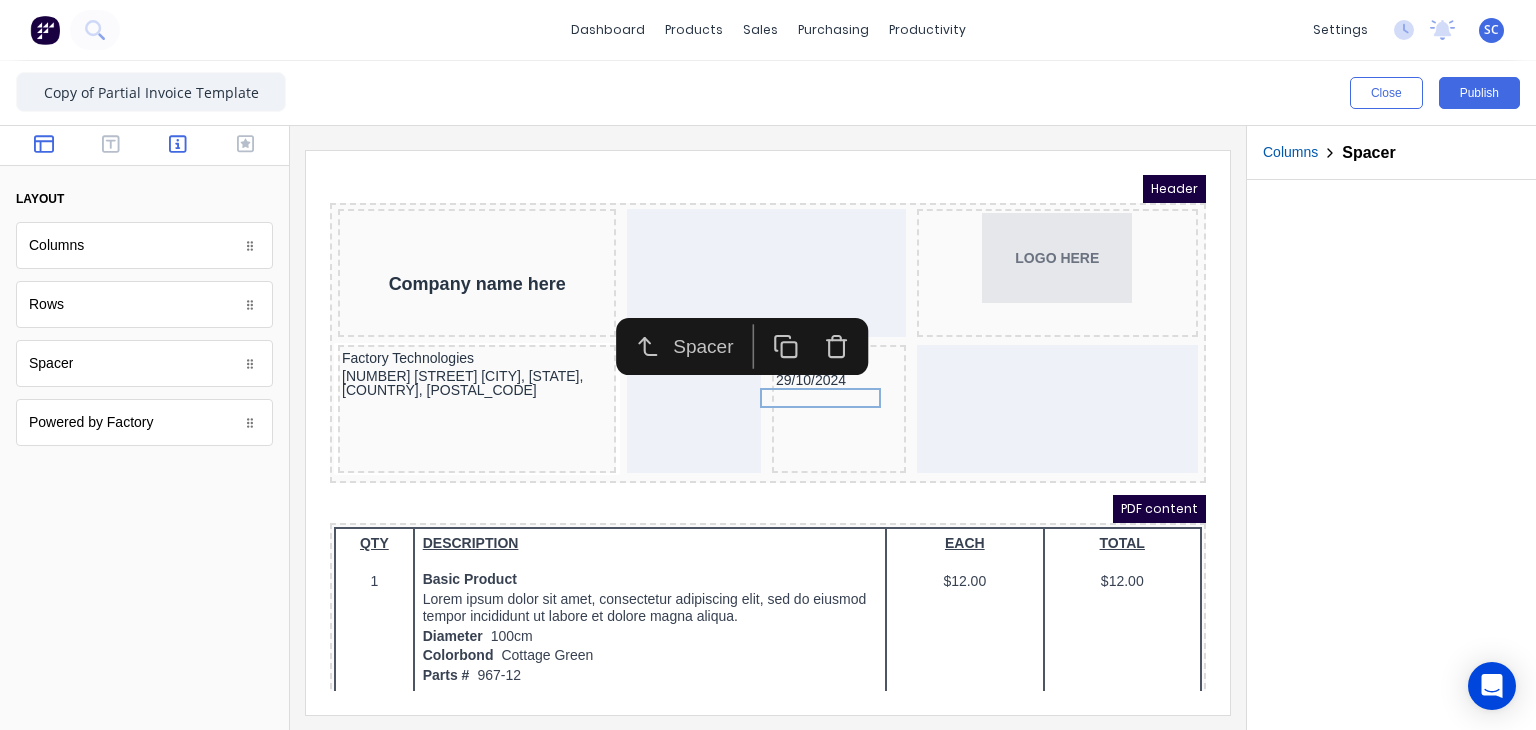 click 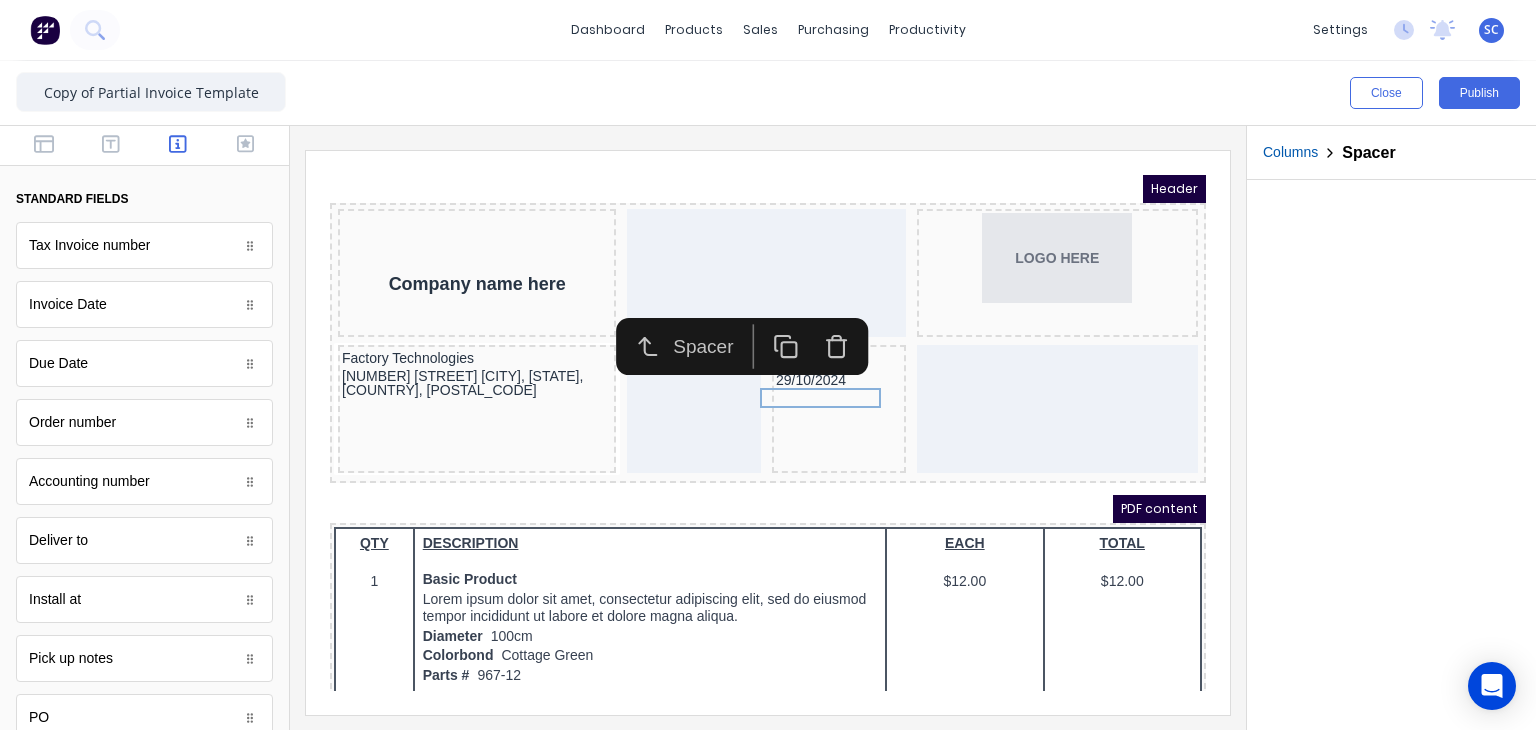 type 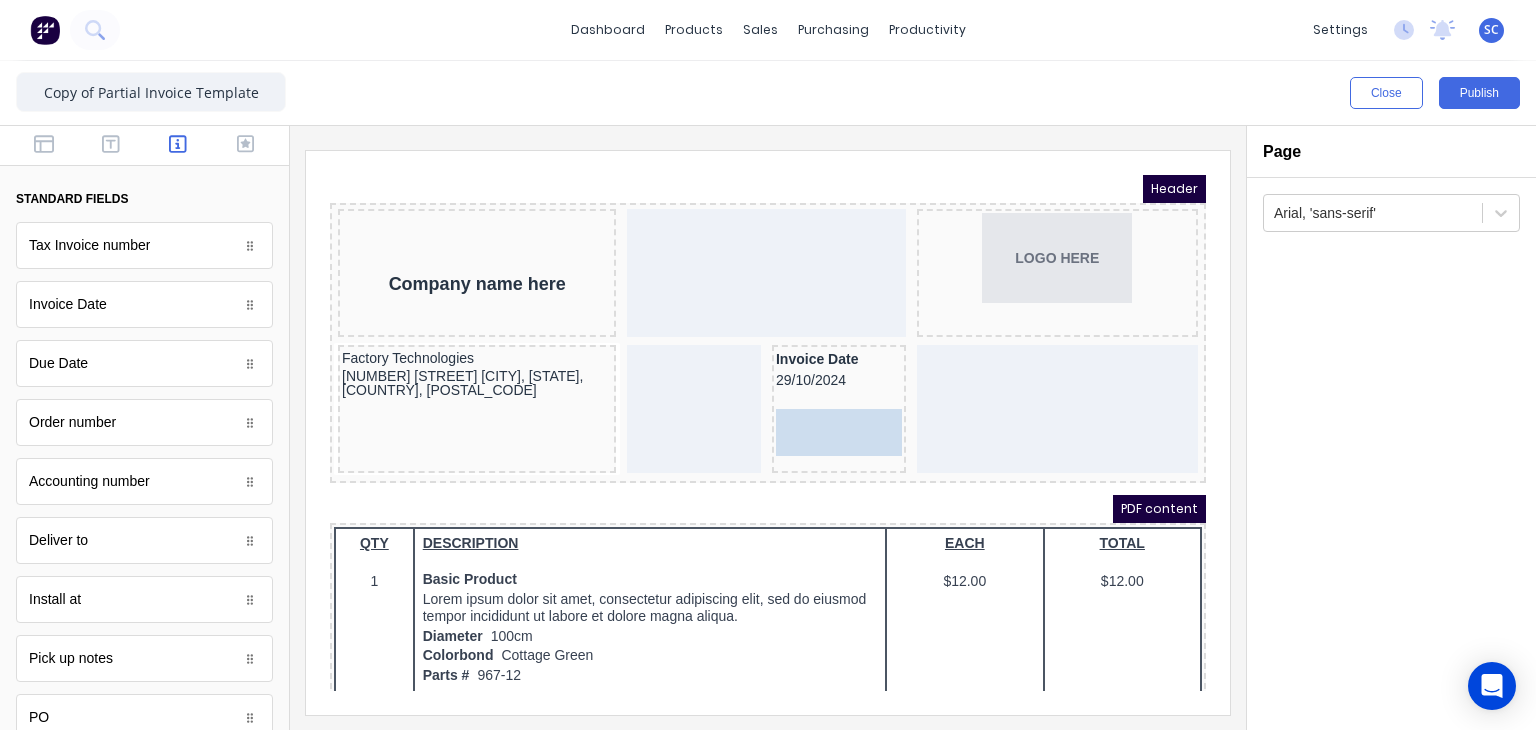 drag, startPoint x: 140, startPoint y: 254, endPoint x: 834, endPoint y: 454, distance: 722.2437 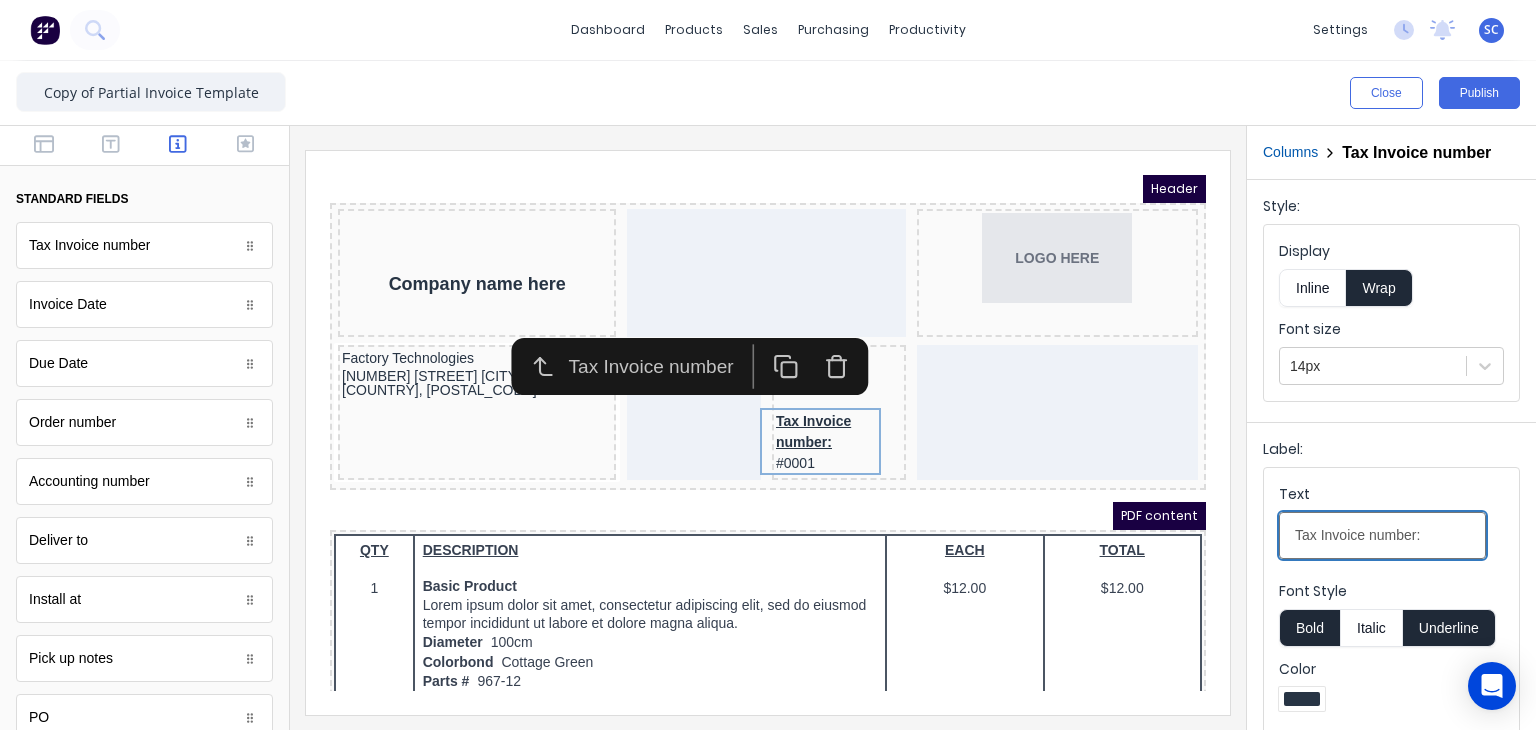 drag, startPoint x: 1624, startPoint y: 687, endPoint x: 1144, endPoint y: 502, distance: 514.4172 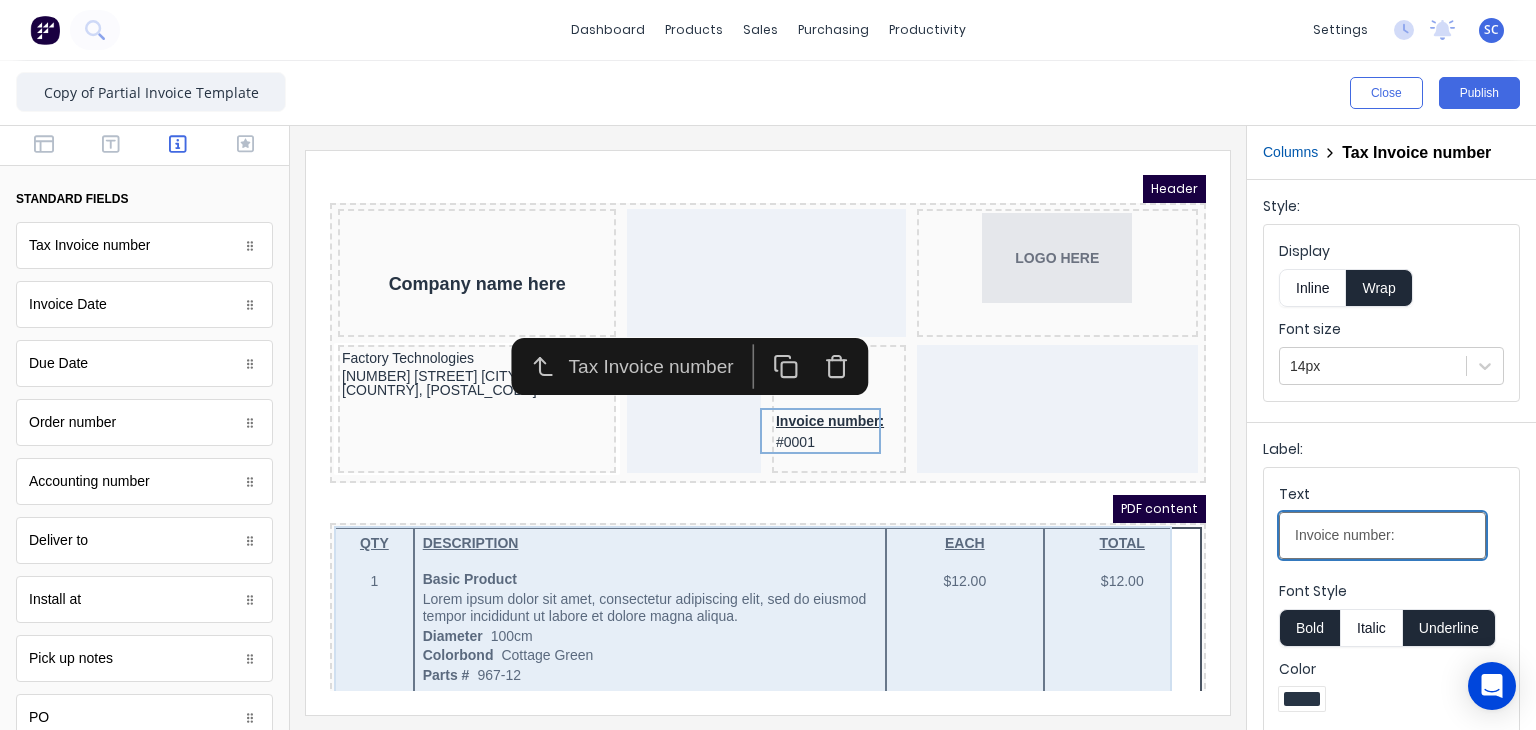 type on "Invoice number:" 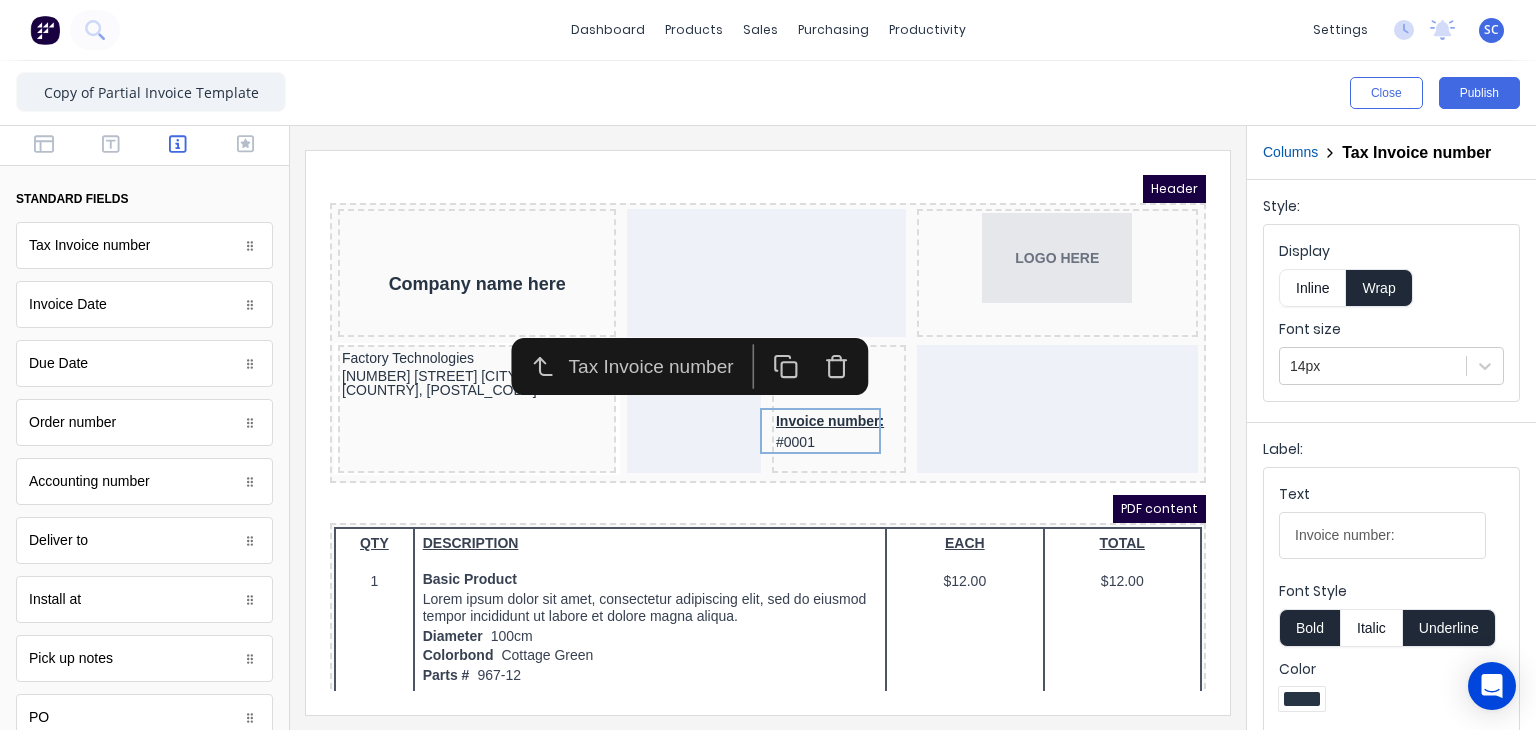 click on "Underline" at bounding box center (1449, 628) 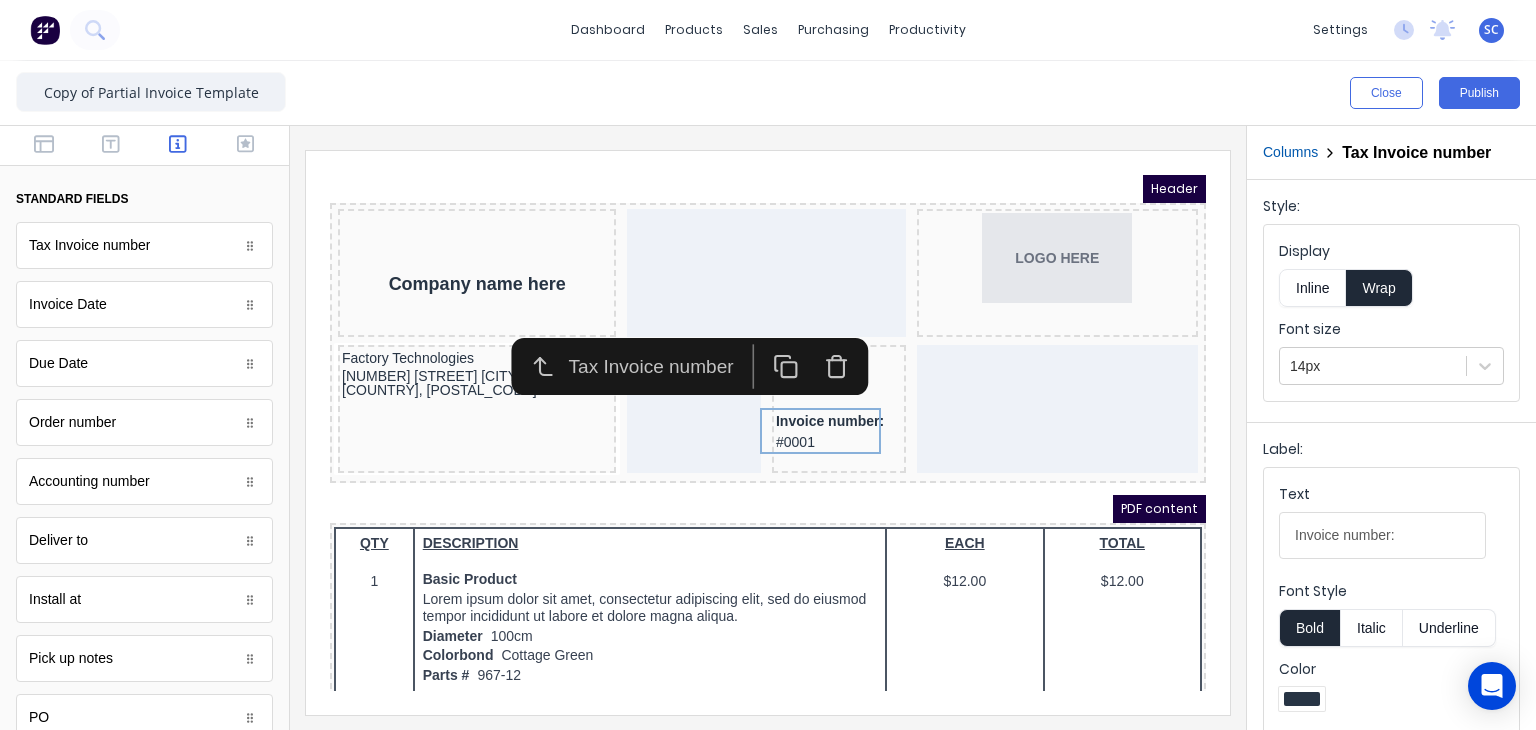 type 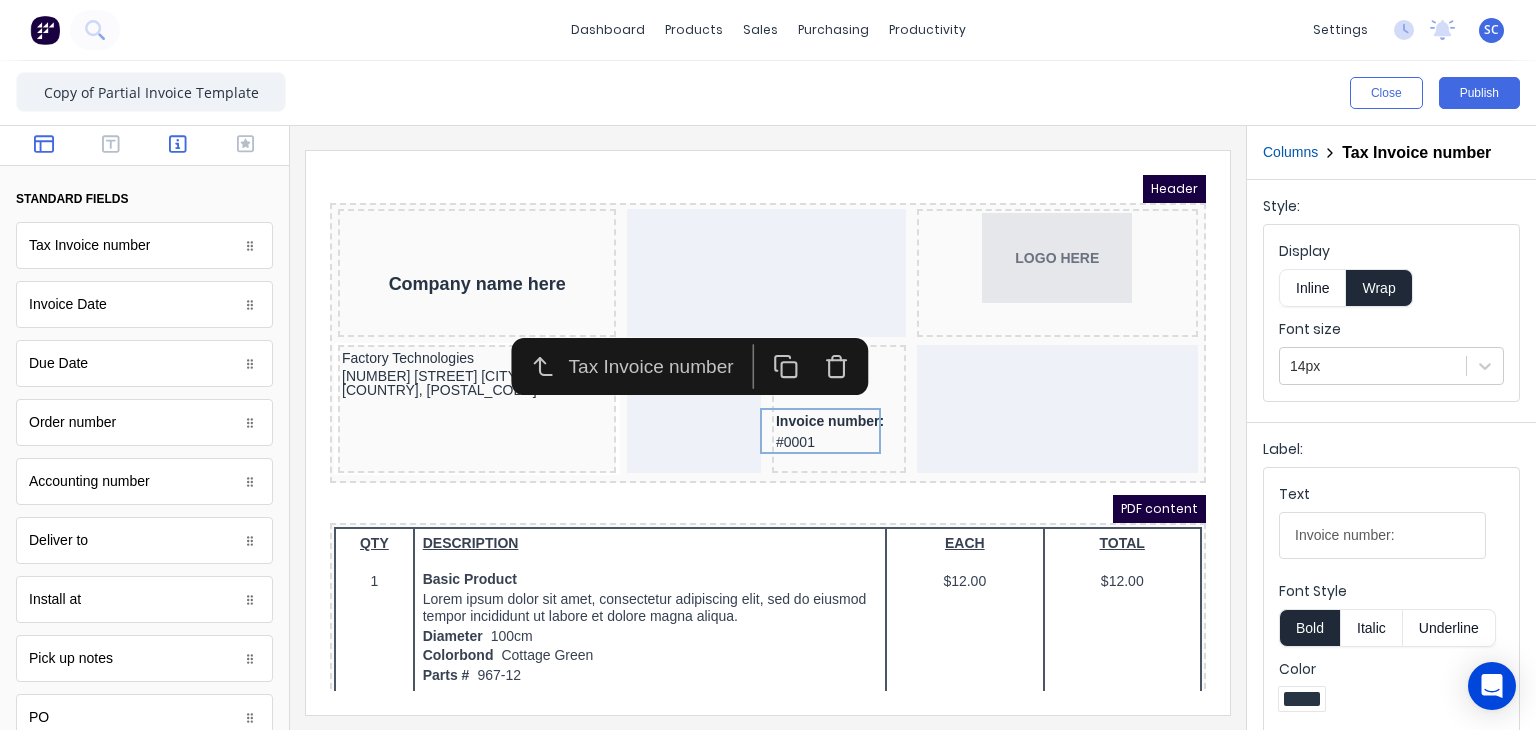 click at bounding box center [43, 146] 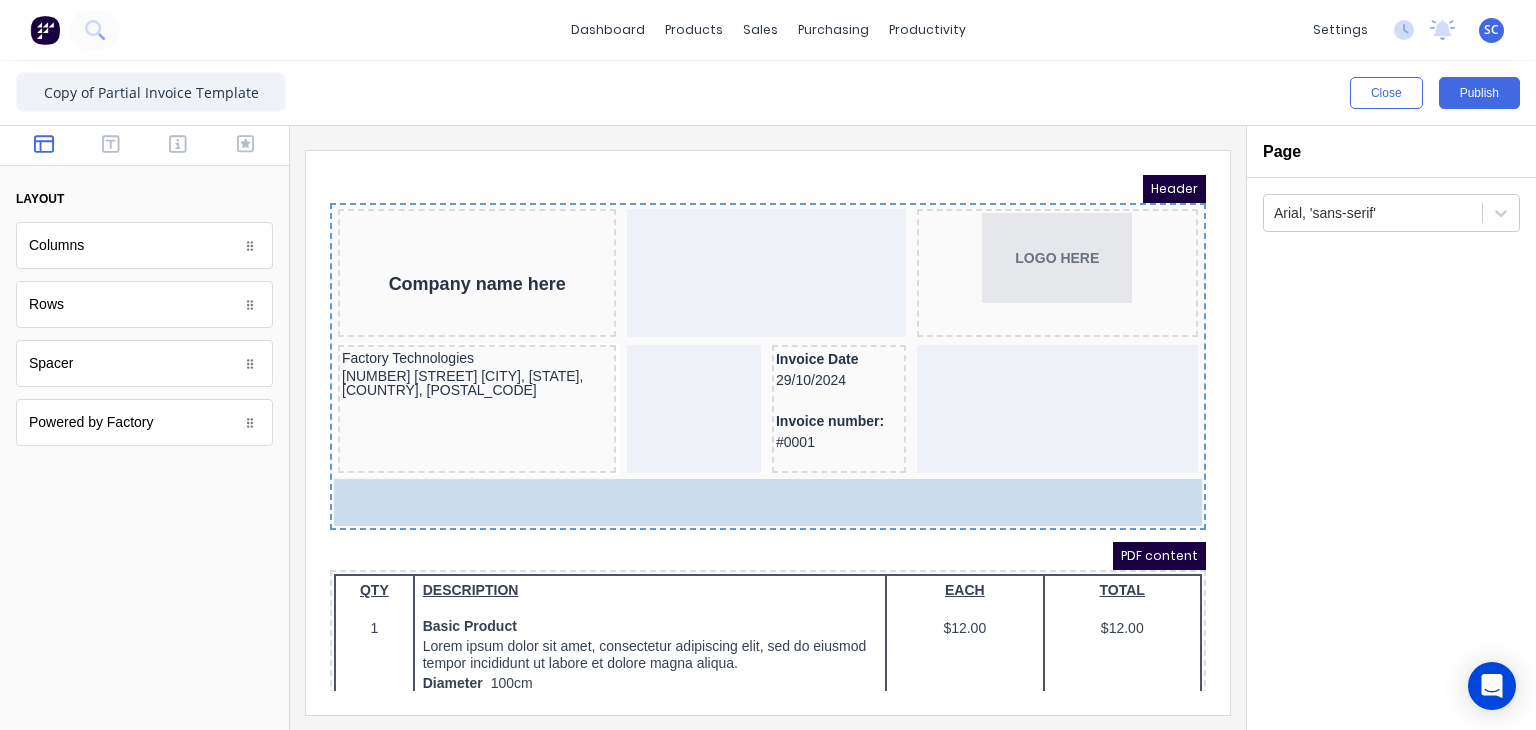 drag, startPoint x: 119, startPoint y: 367, endPoint x: 73, endPoint y: 330, distance: 59.03389 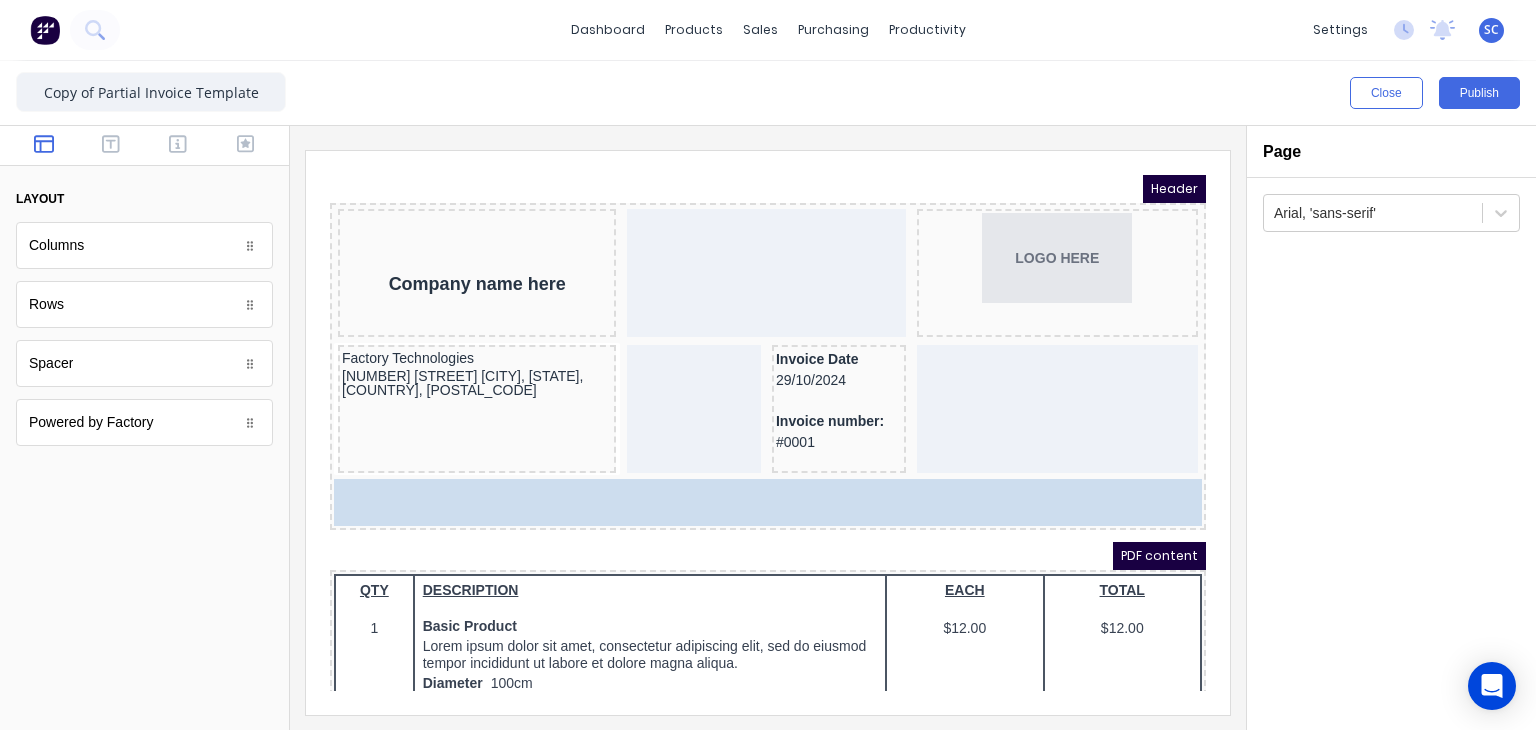 click on "Factory Technologies" at bounding box center [453, 334] 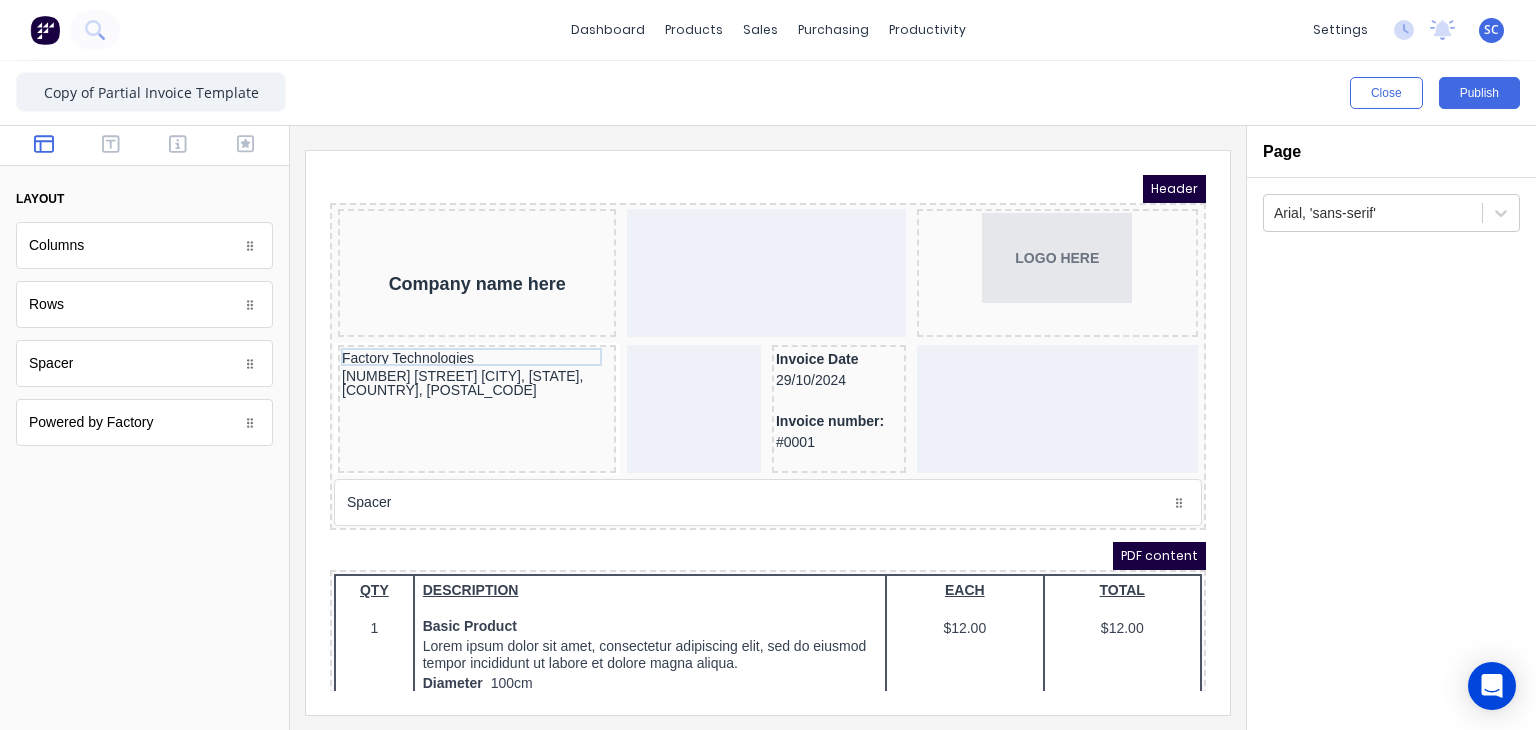 click on "Spacer" at bounding box center (744, 478) 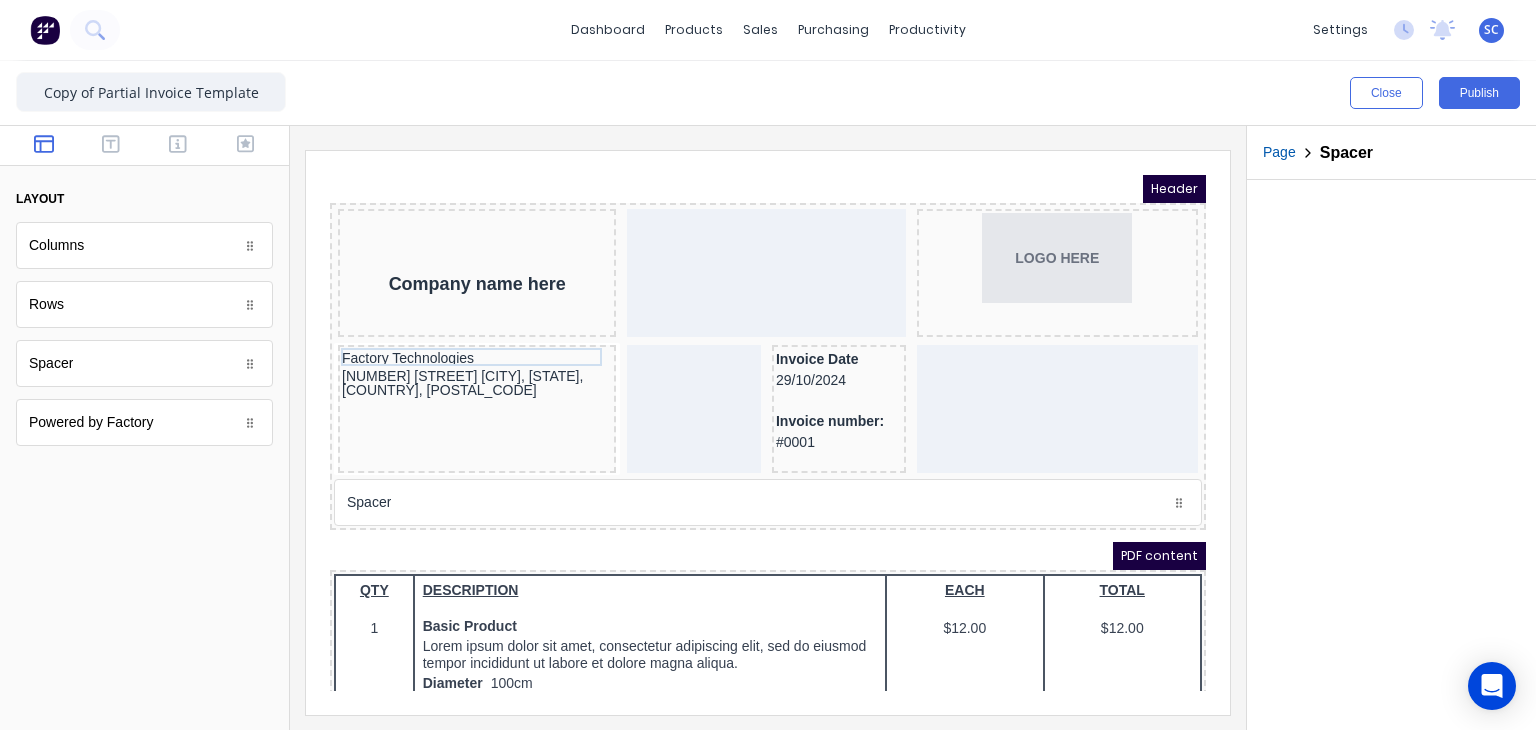 drag, startPoint x: 156, startPoint y: 359, endPoint x: 144, endPoint y: 353, distance: 13.416408 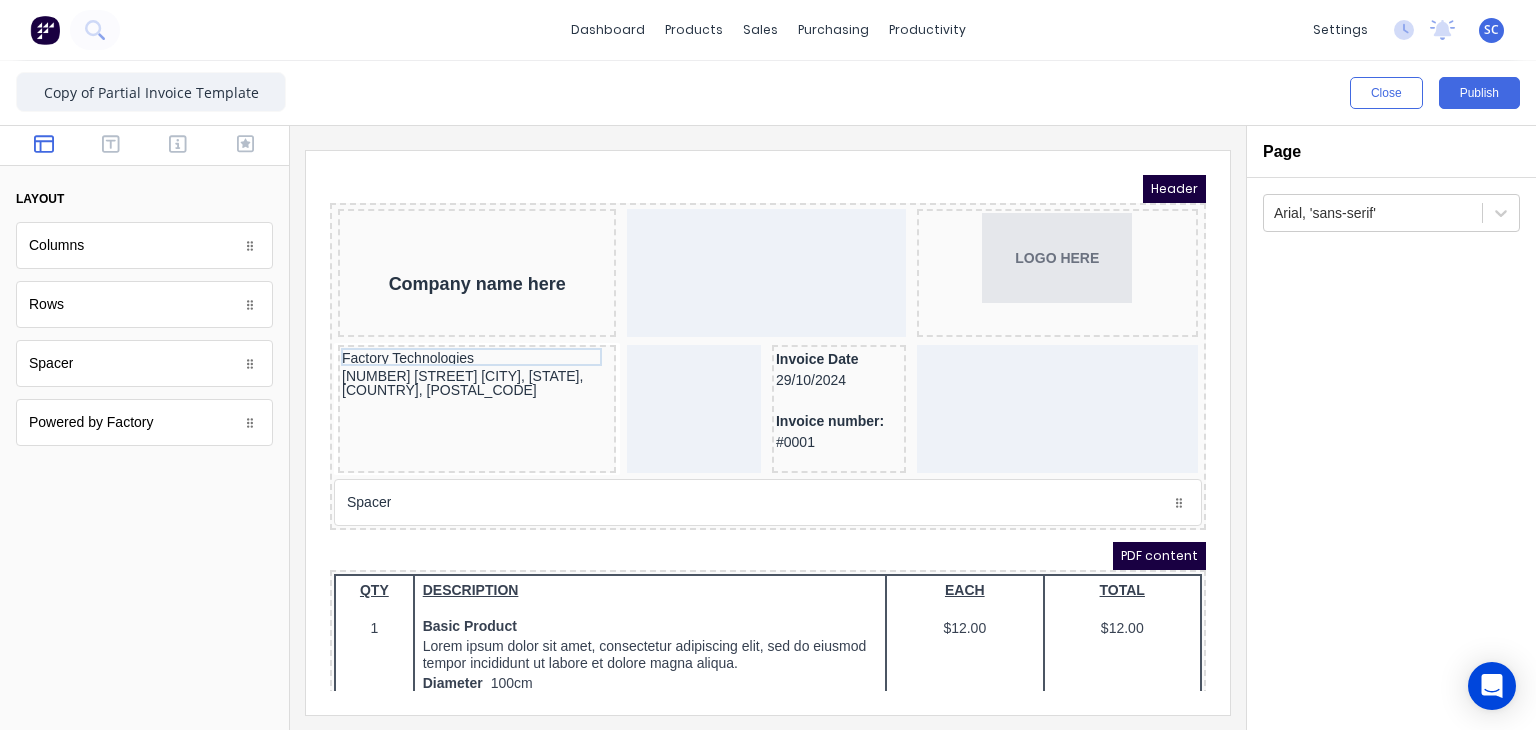 click on "Company name here LOGO HERE Factory Technologies 234 Beach Road Gold Coast, Queensland, Australia, 4217 Invoice Date 29/10/2024 Invoice number:  #0001 Spacer" at bounding box center [744, 342] 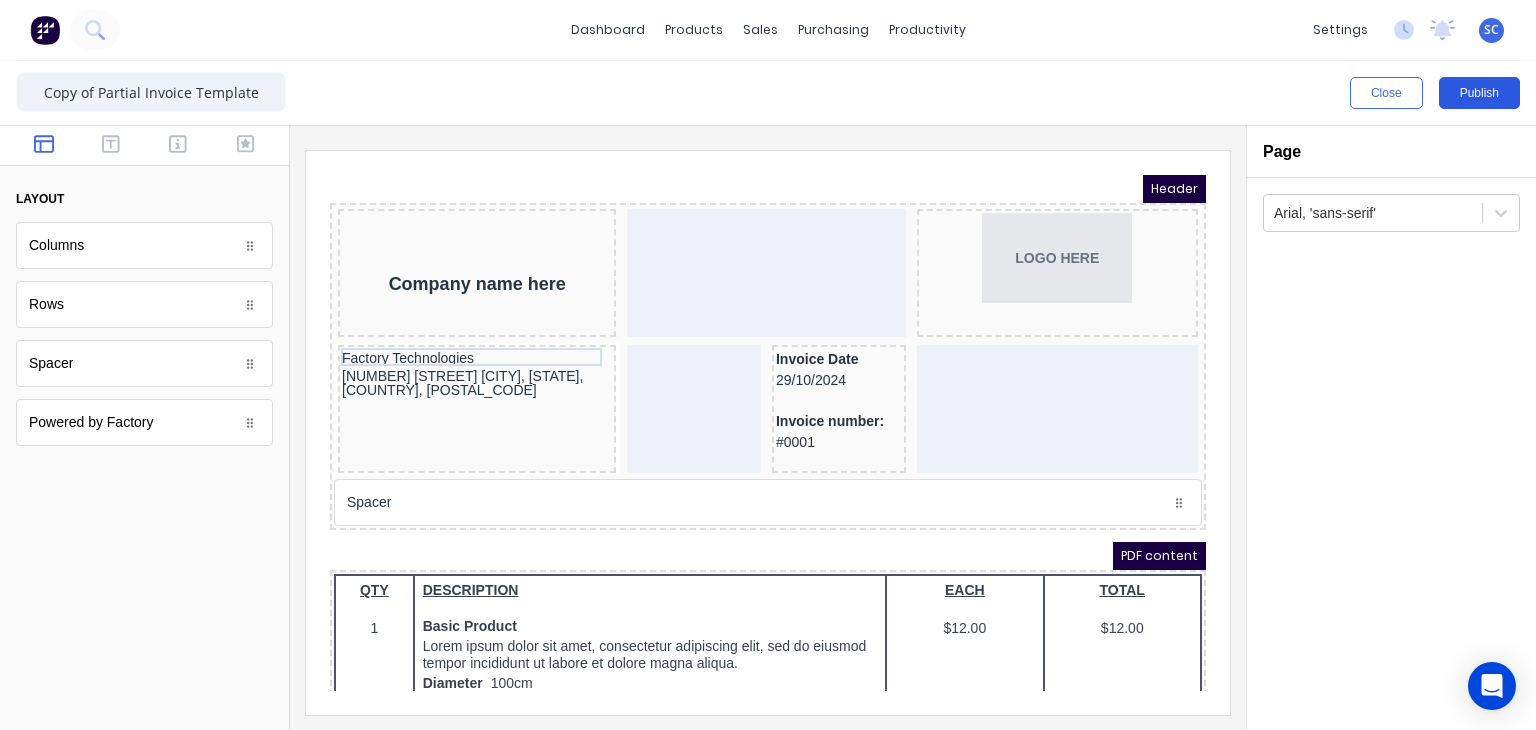 click on "Publish" at bounding box center [1479, 93] 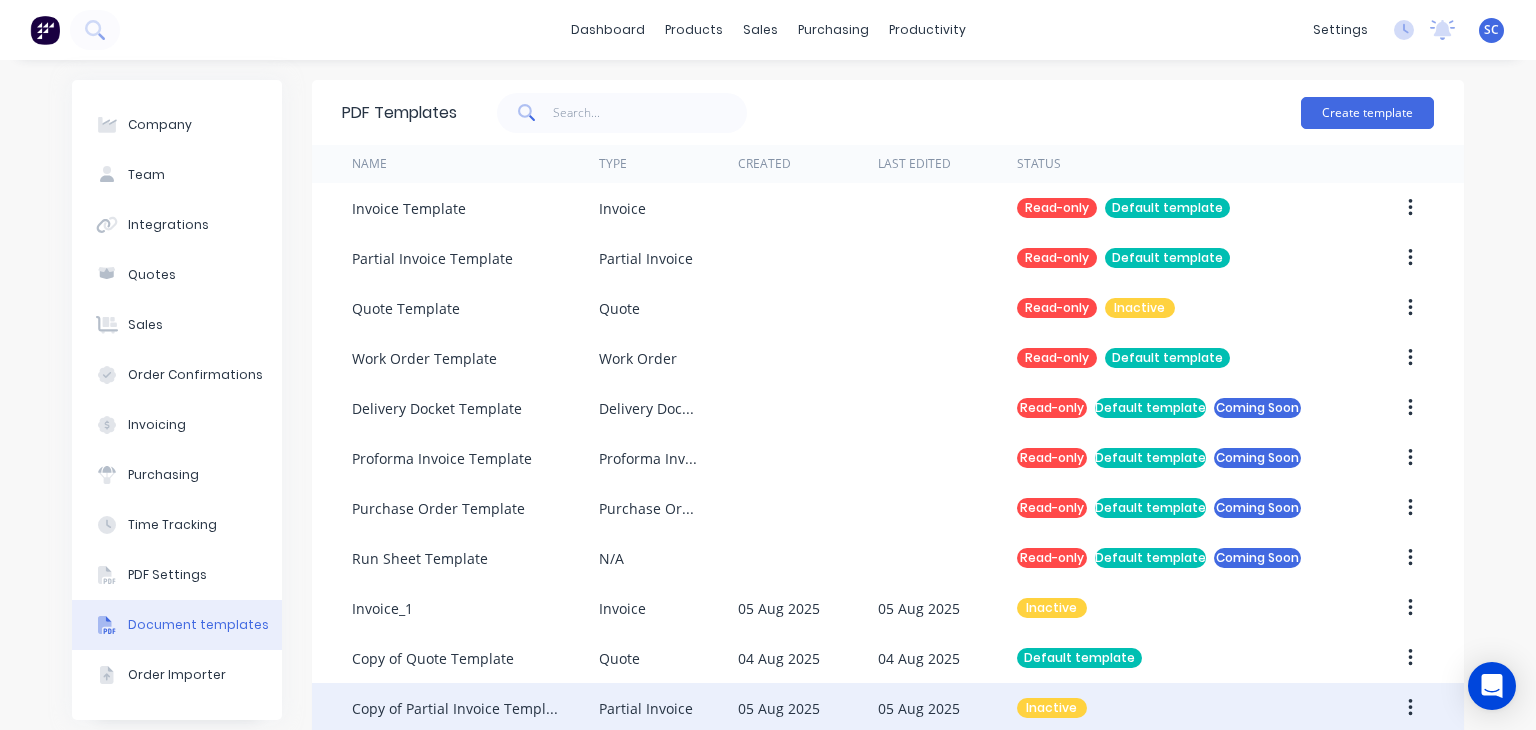 scroll, scrollTop: 31, scrollLeft: 0, axis: vertical 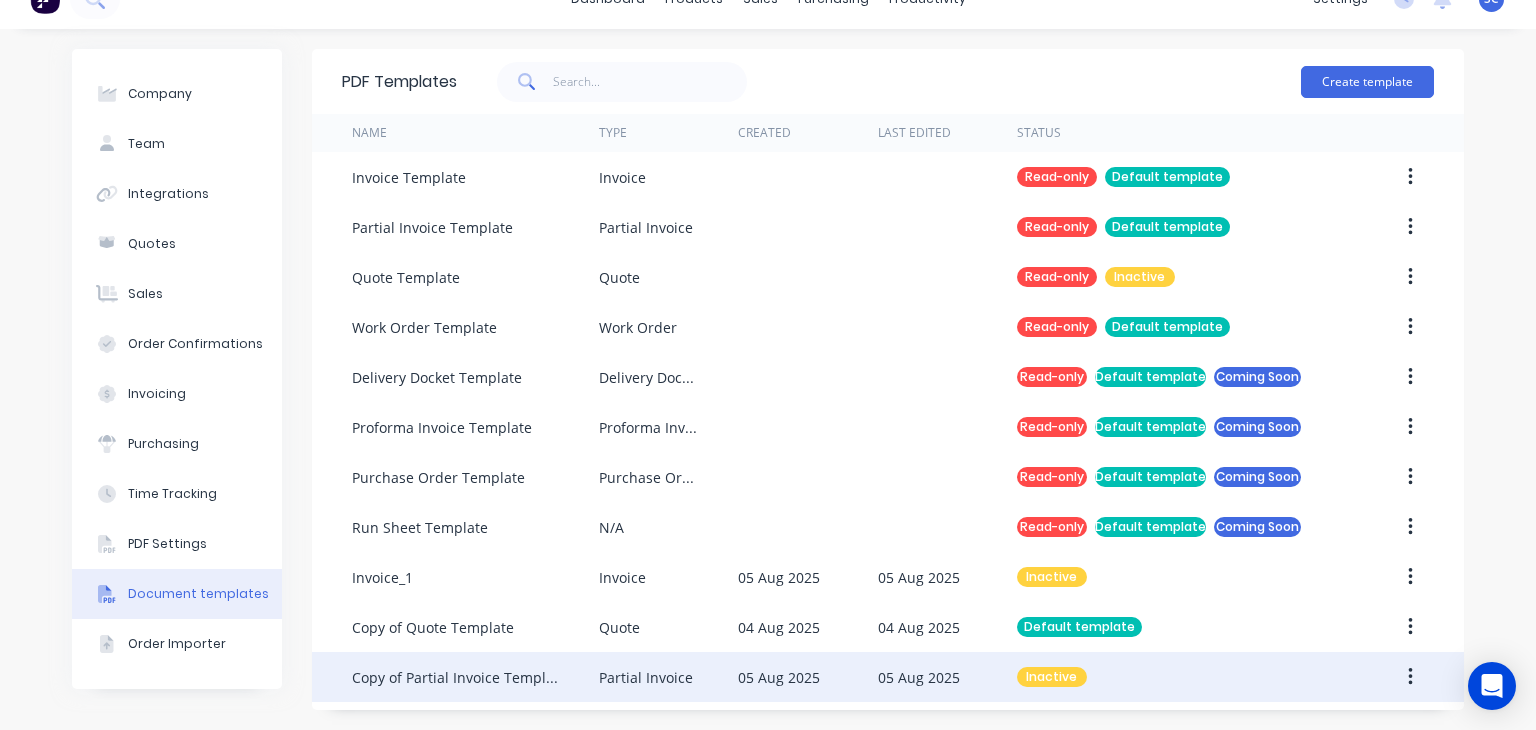 click on "Copy of Partial Invoice Template" at bounding box center (455, 677) 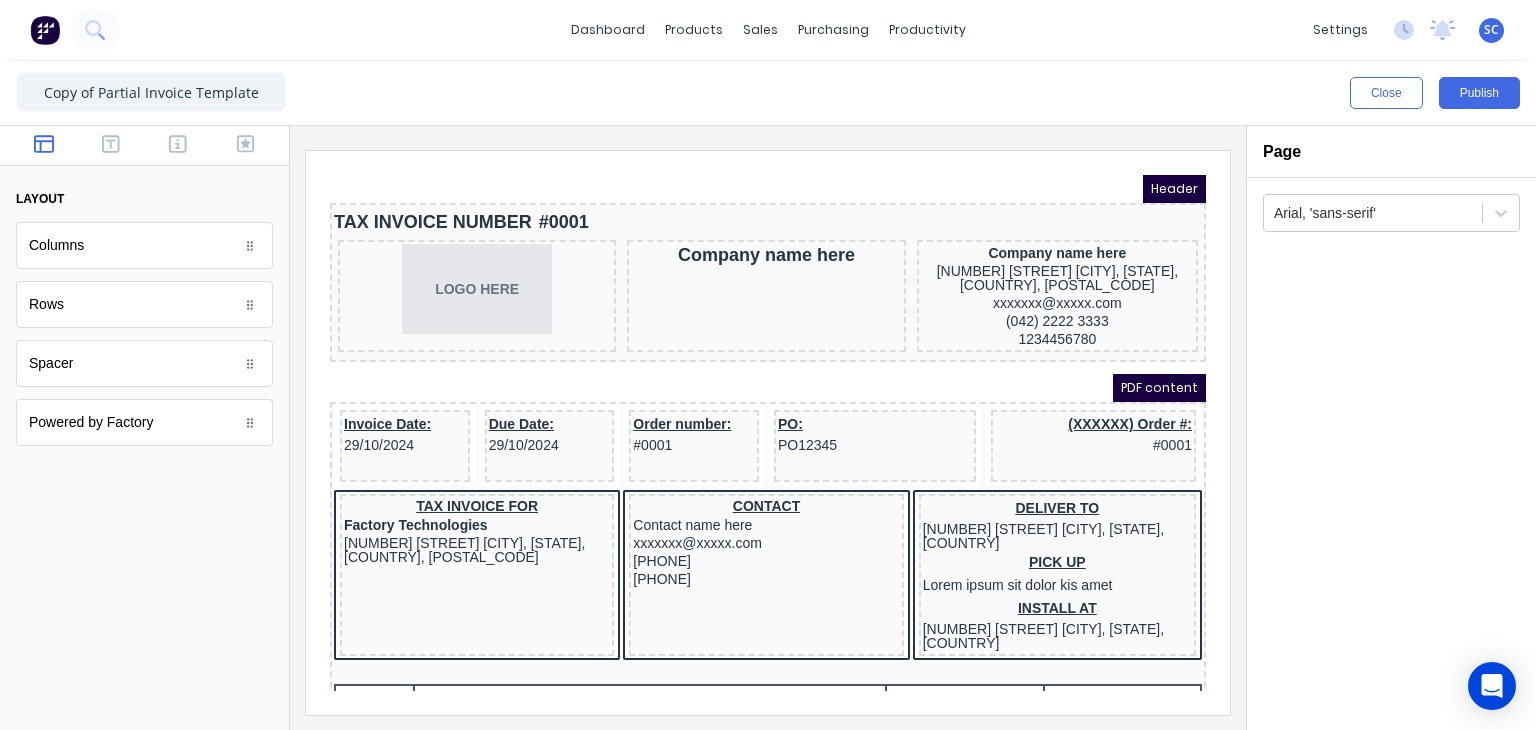 scroll, scrollTop: 0, scrollLeft: 0, axis: both 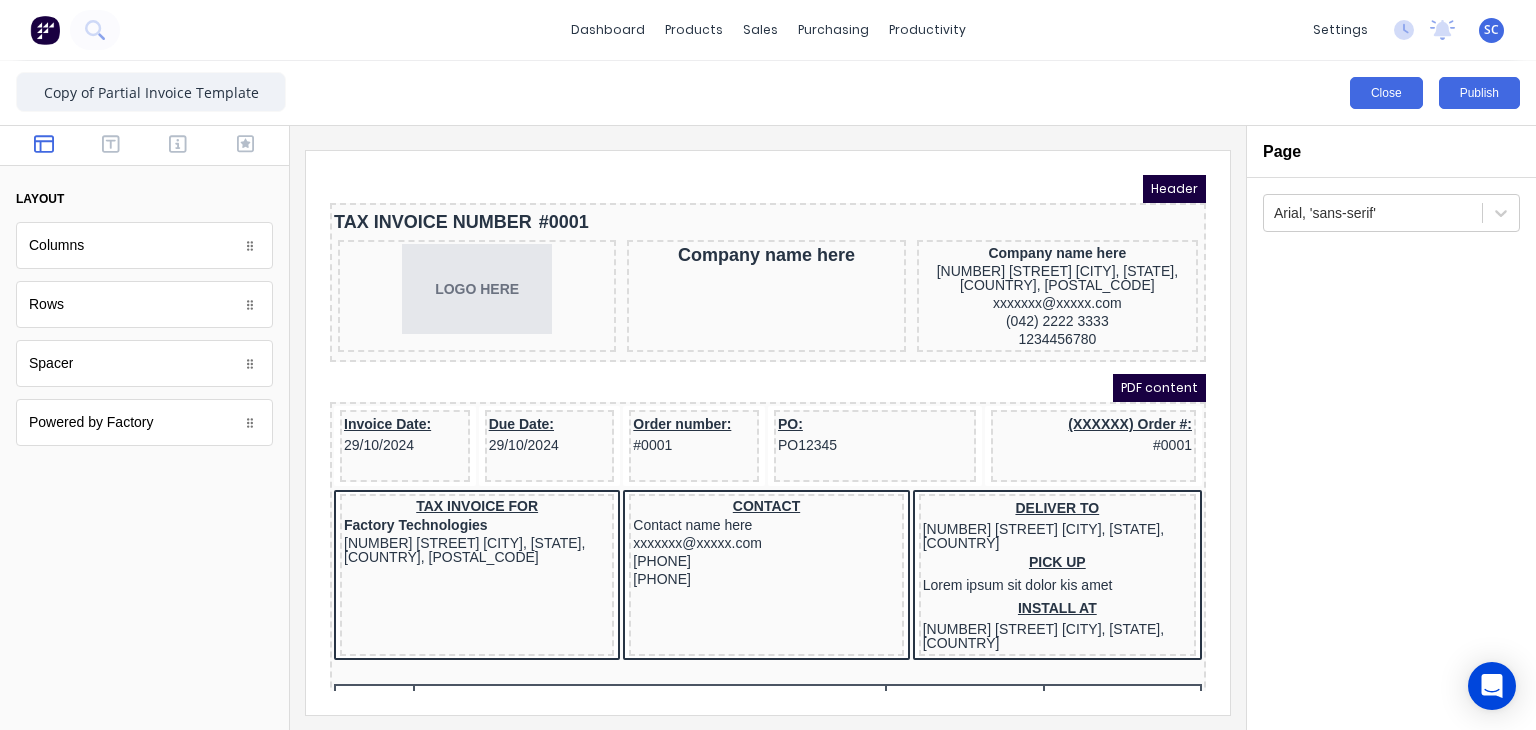 click on "Close" at bounding box center (1386, 93) 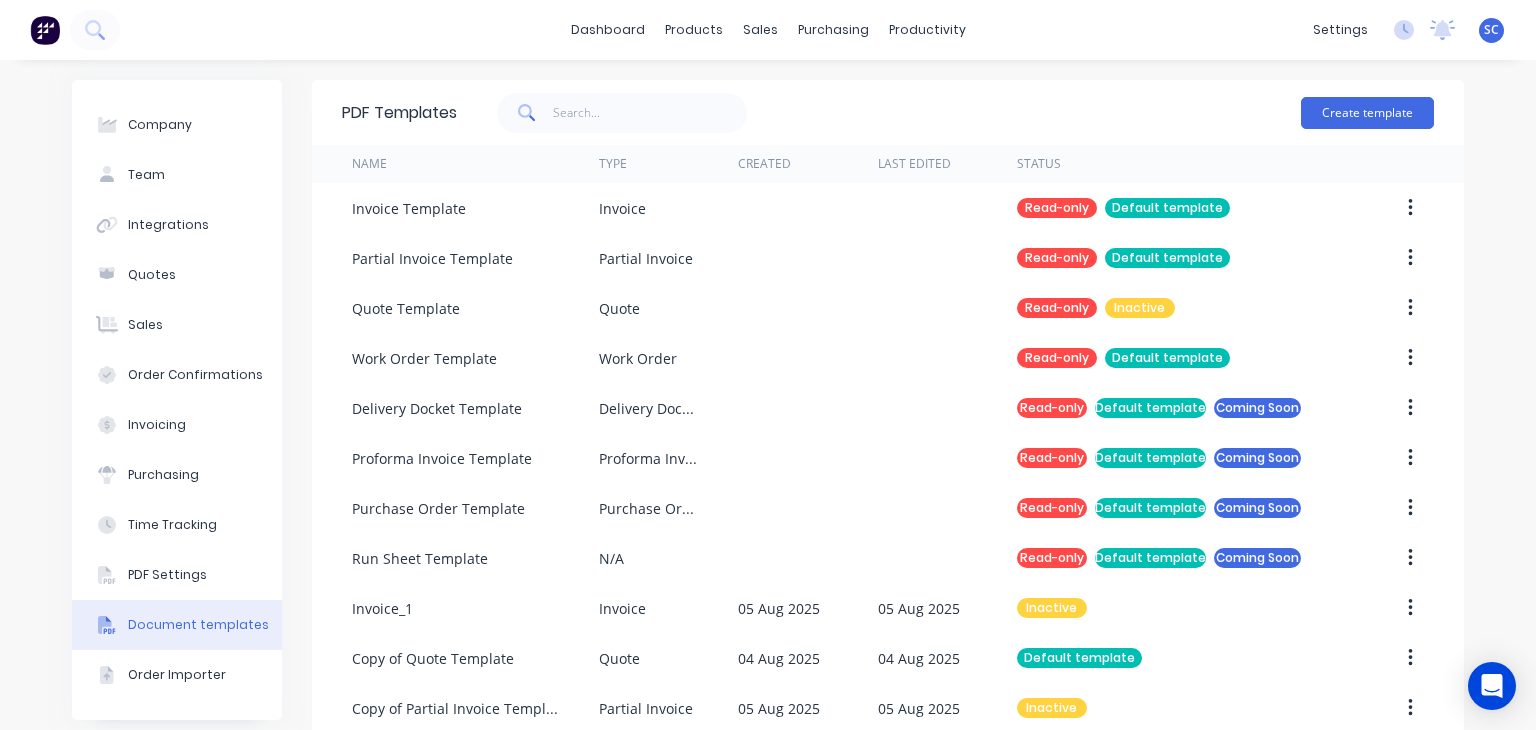 scroll, scrollTop: 31, scrollLeft: 0, axis: vertical 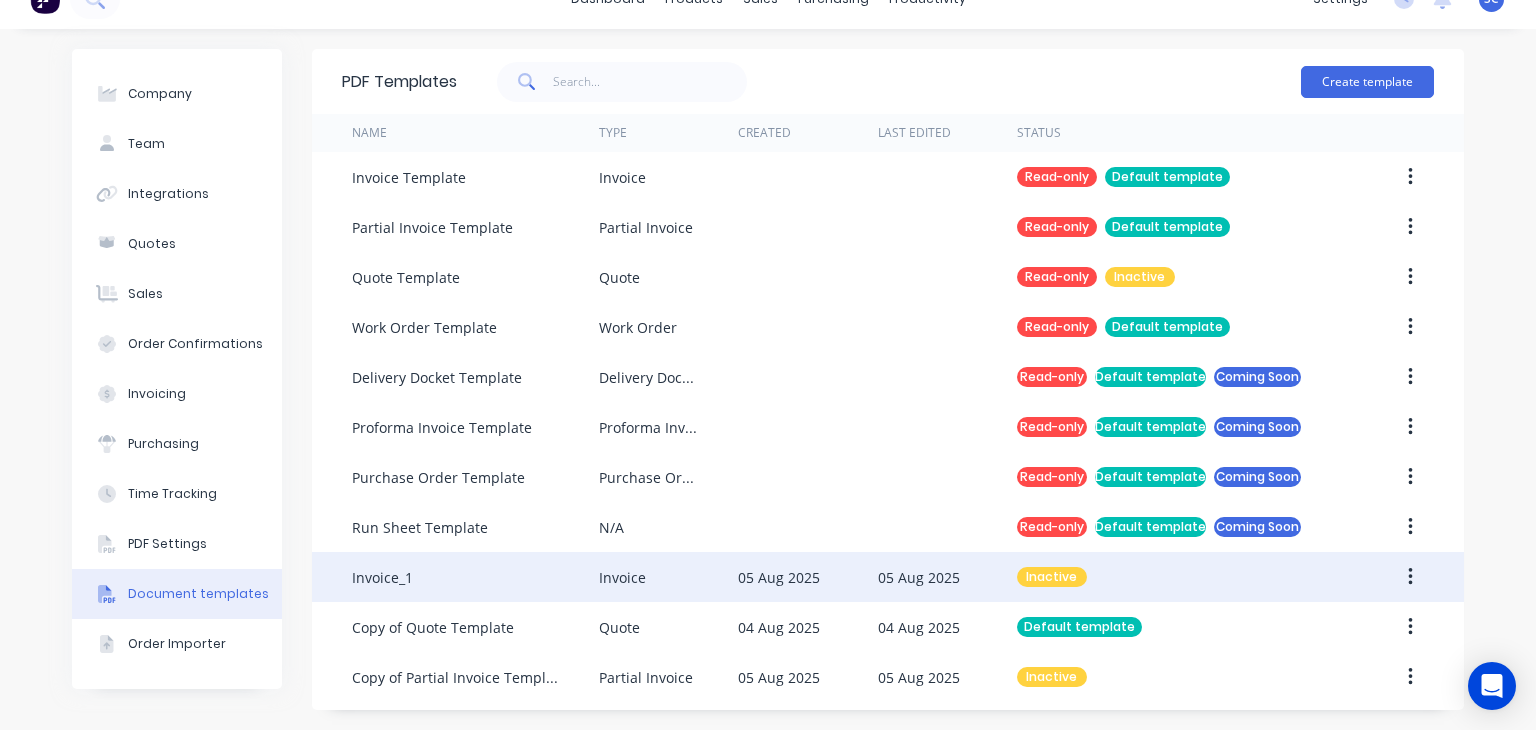 click on "Invoice_1" at bounding box center (382, 577) 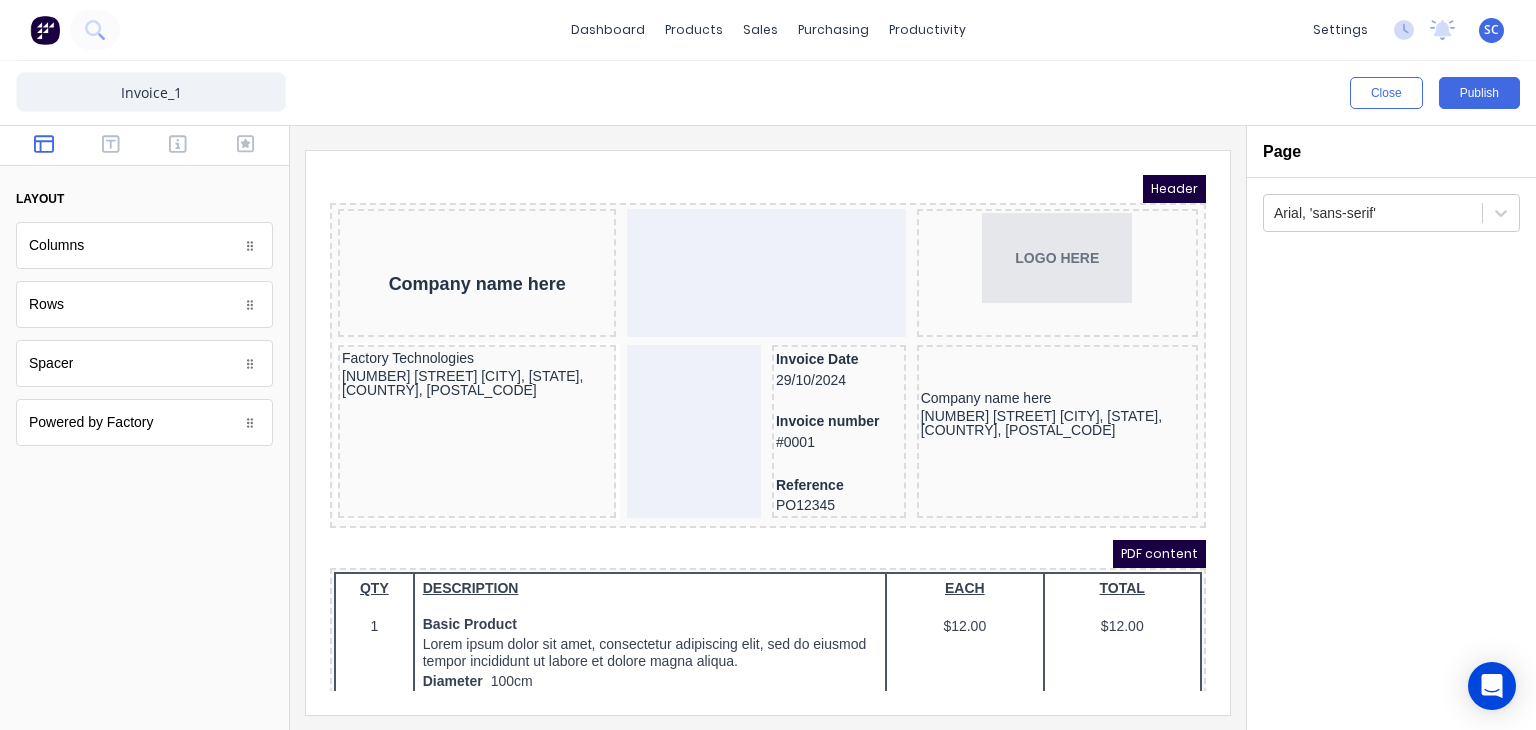 scroll, scrollTop: 0, scrollLeft: 0, axis: both 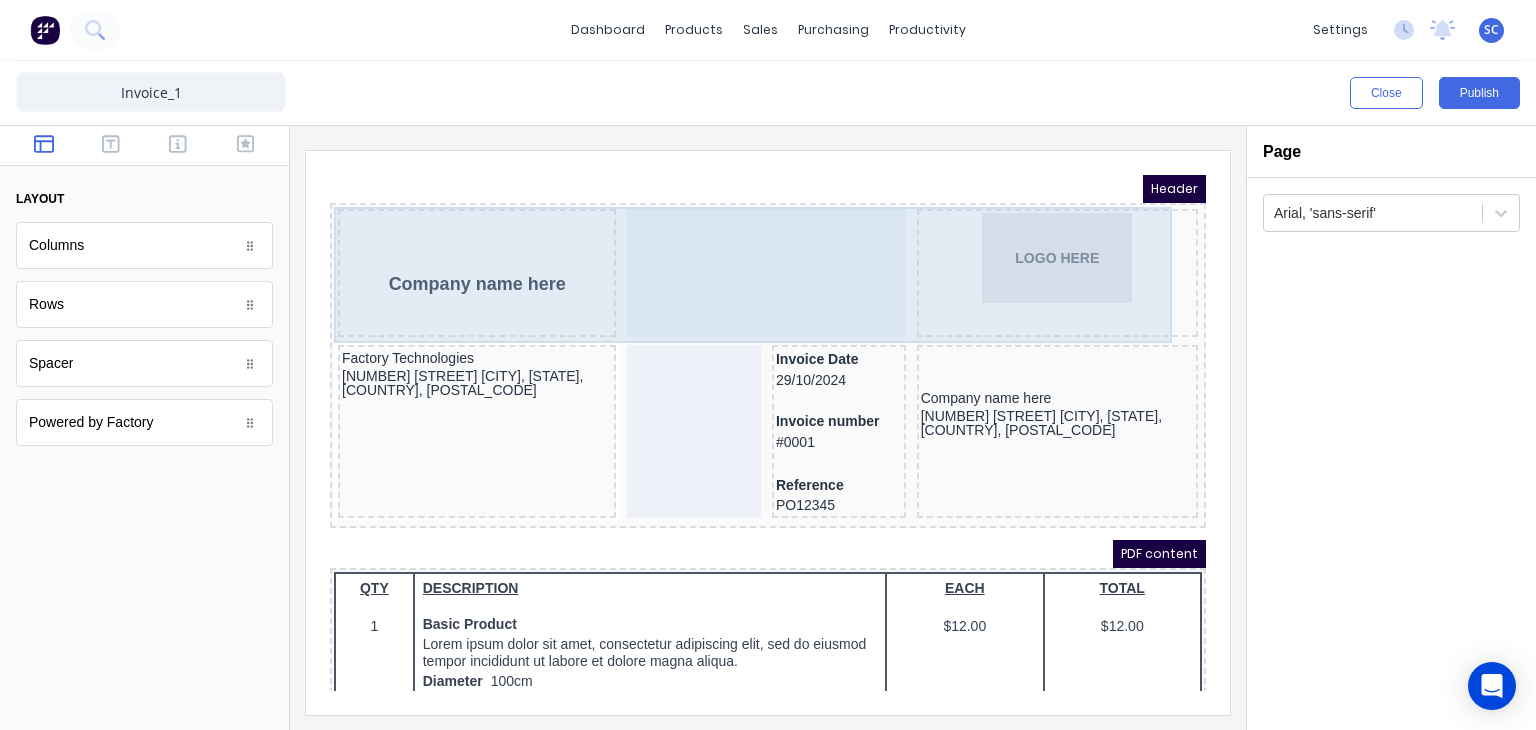click on "Header Company name here LOGO HERE Factory Technologies 234 Beach Road Gold Coast, Queensland, Australia, 4217 Invoice Date 29/10/2024 Invoice number #0001 Reference PO12345 Company name here 234 Beach Road Gold Coast, Queensland, Australia, 4217 PDF content QTY DESCRIPTION EACH TOTAL 1 Basic Product Lorem ipsum dolor sit amet, consectetur adipiscing elit, sed do eiusmod tempor incididunt ut labore et dolore magna aliqua. Diameter 100cm Colorbond Cottage Green Parts # 967-12 $12.00 $12.00 1 #1 Colorbond Basalt 0.55 90mm 0 bends Lengths 1 x 1000 1 x 1500 $12.00 $12.00 1 Custom Formula Lorem ipsum dolor sit amet, consectetur adipiscing elit, sed do eiusmod tempor incididunt ut labore et dolore magna aliqua. Colorbond Cottage Green Height 23 Width 200 Dimension 2.5 Total:  74.75 $12.00 $12.00 Lineal Metres Lorem ipsum dolor sit amet, consectetur adipiscing elit, sed do eiusmod tempor incididunt ut labore et dolore magna aliqua. Diameter 100cm Colorbond Cottage Green Parts # 967-12 Lengths 1 x 1000 1 x 1500 100cm" at bounding box center (744, 409) 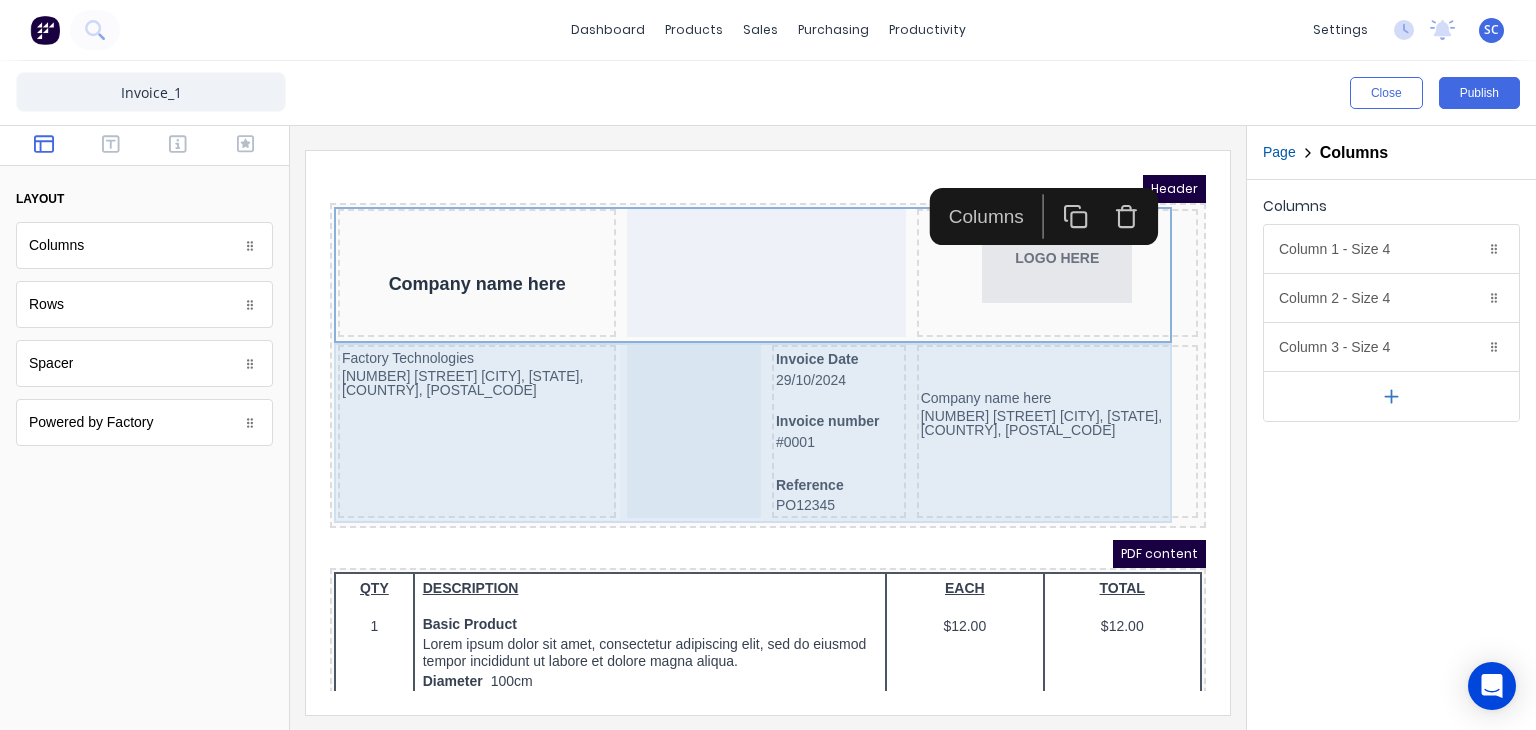 click on "Header Company name here LOGO HERE Factory Technologies 234 Beach Road Gold Coast, Queensland, Australia, 4217 Invoice Date 29/10/2024 Invoice number #0001 Reference PO12345 Company name here 234 Beach Road Gold Coast, Queensland, Australia, 4217 PDF content QTY DESCRIPTION EACH TOTAL 1 Basic Product Lorem ipsum dolor sit amet, consectetur adipiscing elit, sed do eiusmod tempor incididunt ut labore et dolore magna aliqua. Diameter 100cm Colorbond Cottage Green Parts # 967-12 $12.00 $12.00 1 #1 Colorbond Basalt 0.55 90mm 0 bends Lengths 1 x 1000 1 x 1500 $12.00 $12.00 1 Custom Formula Lorem ipsum dolor sit amet, consectetur adipiscing elit, sed do eiusmod tempor incididunt ut labore et dolore magna aliqua. Colorbond Cottage Green Height 23 Width 200 Dimension 2.5 Total:  74.75 $12.00 $12.00 Lineal Metres Lorem ipsum dolor sit amet, consectetur adipiscing elit, sed do eiusmod tempor incididunt ut labore et dolore magna aliqua. Diameter 100cm Colorbond Cottage Green Parts # 967-12 Lengths 1 x 1000 1 x 1500 100cm" at bounding box center [744, 409] 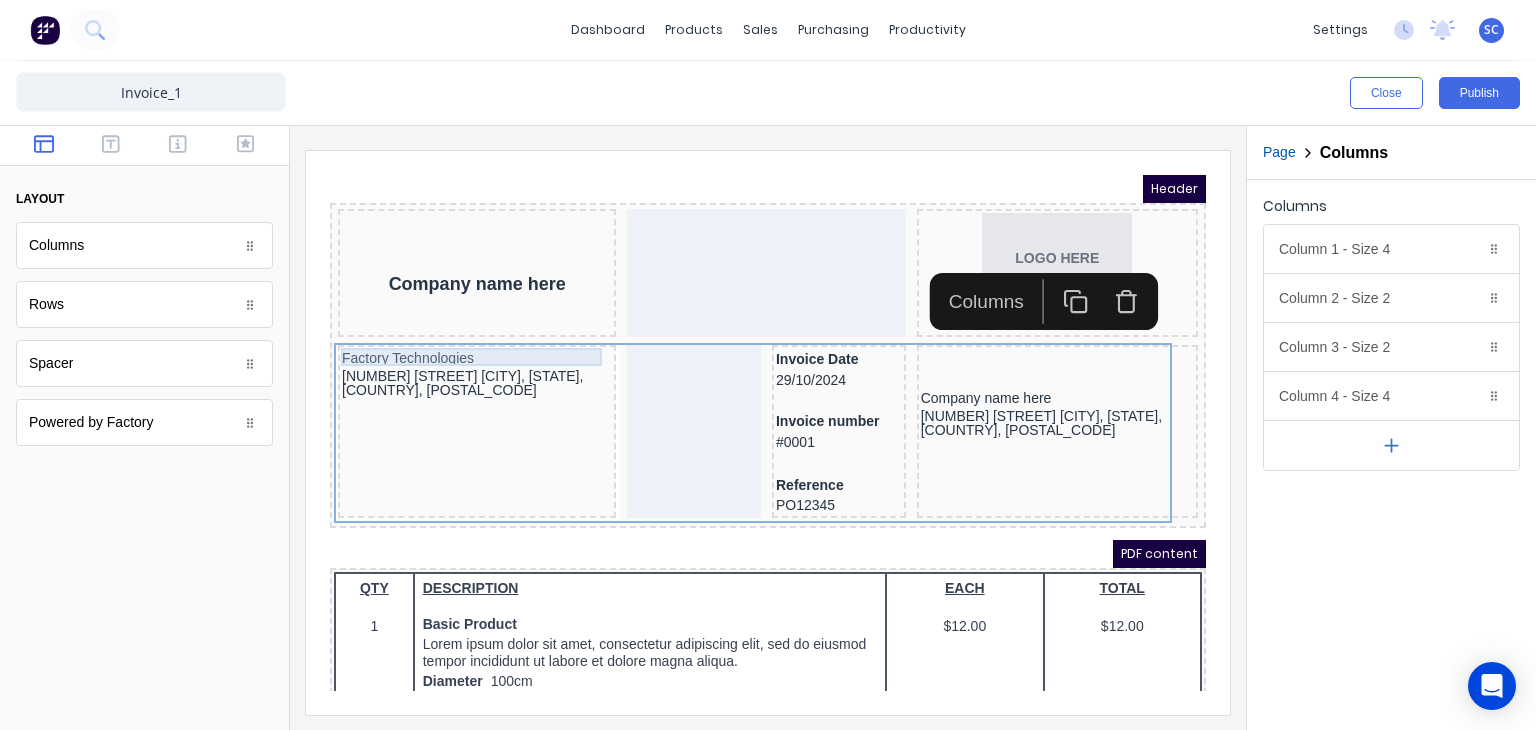 click on "Header Company name here LOGO HERE Factory Technologies 234 Beach Road Gold Coast, Queensland, Australia, 4217 Invoice Date 29/10/2024 Invoice number #0001 Reference PO12345 Company name here 234 Beach Road Gold Coast, Queensland, Australia, 4217 PDF content QTY DESCRIPTION EACH TOTAL 1 Basic Product Lorem ipsum dolor sit amet, consectetur adipiscing elit, sed do eiusmod tempor incididunt ut labore et dolore magna aliqua. Diameter 100cm Colorbond Cottage Green Parts # 967-12 $12.00 $12.00 1 #1 Colorbond Basalt 0.55 90mm 0 bends Lengths 1 x 1000 1 x 1500 $12.00 $12.00 1 Custom Formula Lorem ipsum dolor sit amet, consectetur adipiscing elit, sed do eiusmod tempor incididunt ut labore et dolore magna aliqua. Colorbond Cottage Green Height 23 Width 200 Dimension 2.5 Total:  74.75 $12.00 $12.00 Lineal Metres Lorem ipsum dolor sit amet, consectetur adipiscing elit, sed do eiusmod tempor incididunt ut labore et dolore magna aliqua. Diameter 100cm Colorbond Cottage Green Parts # 967-12 Lengths 1 x 1000 1 x 1500 100cm" at bounding box center [744, 409] 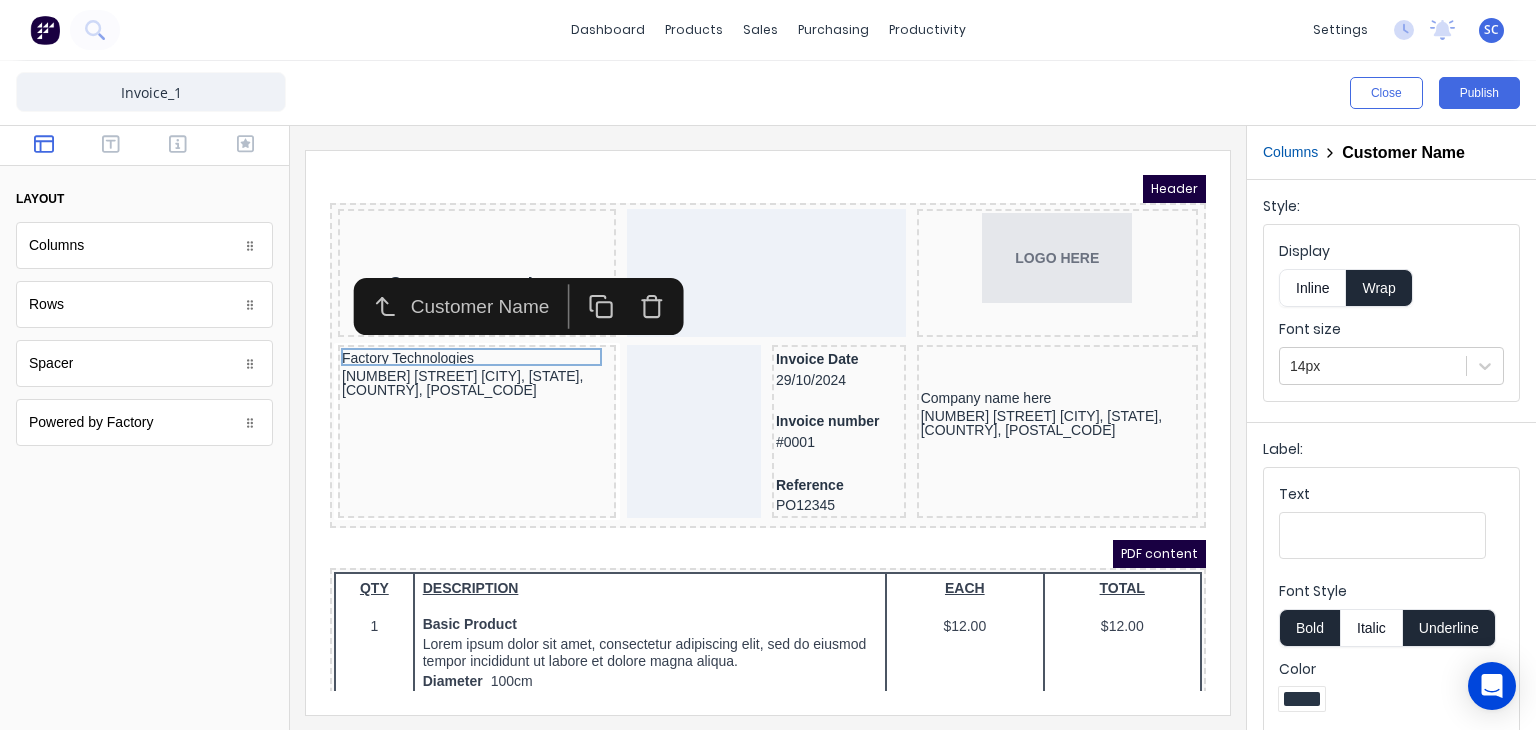 click on "Underline" at bounding box center [1449, 628] 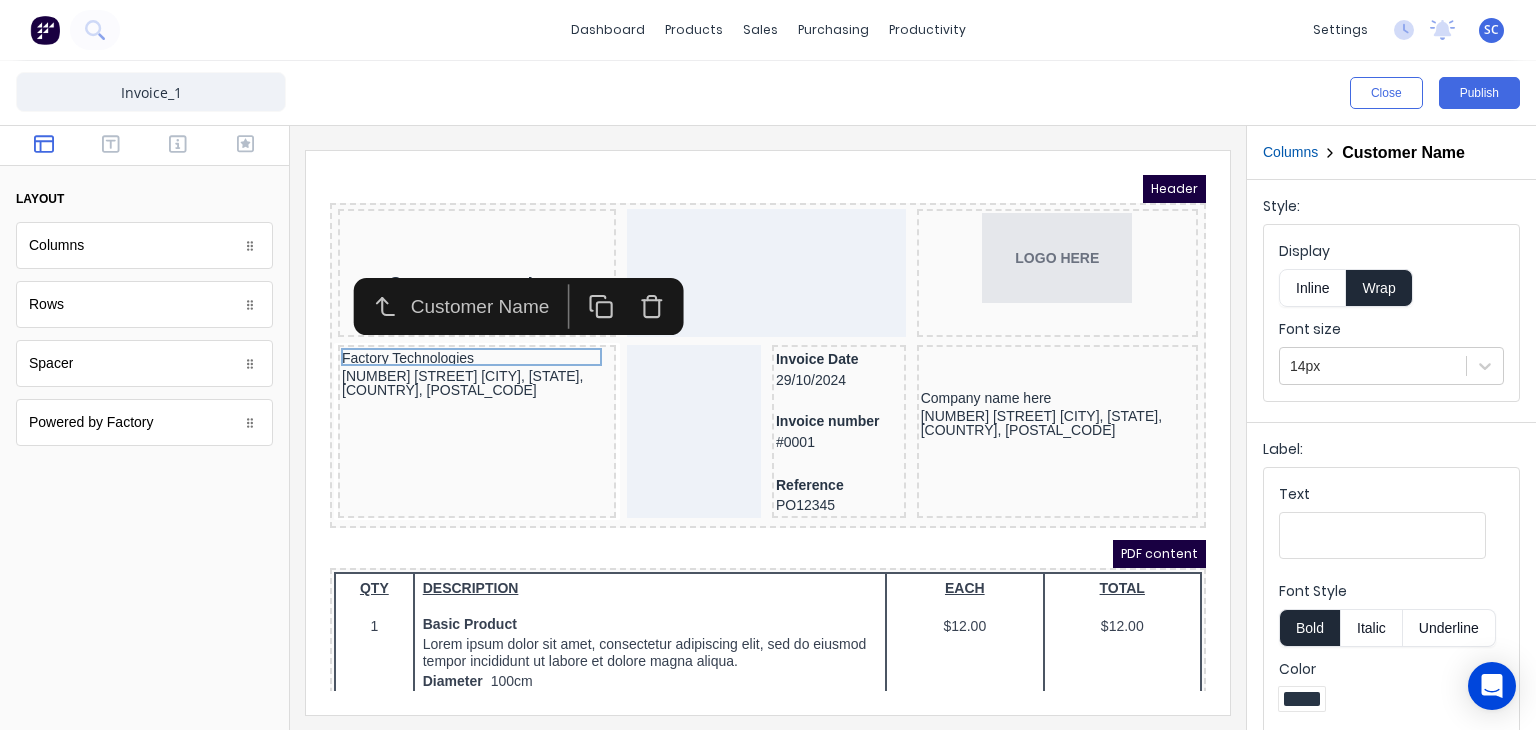 type 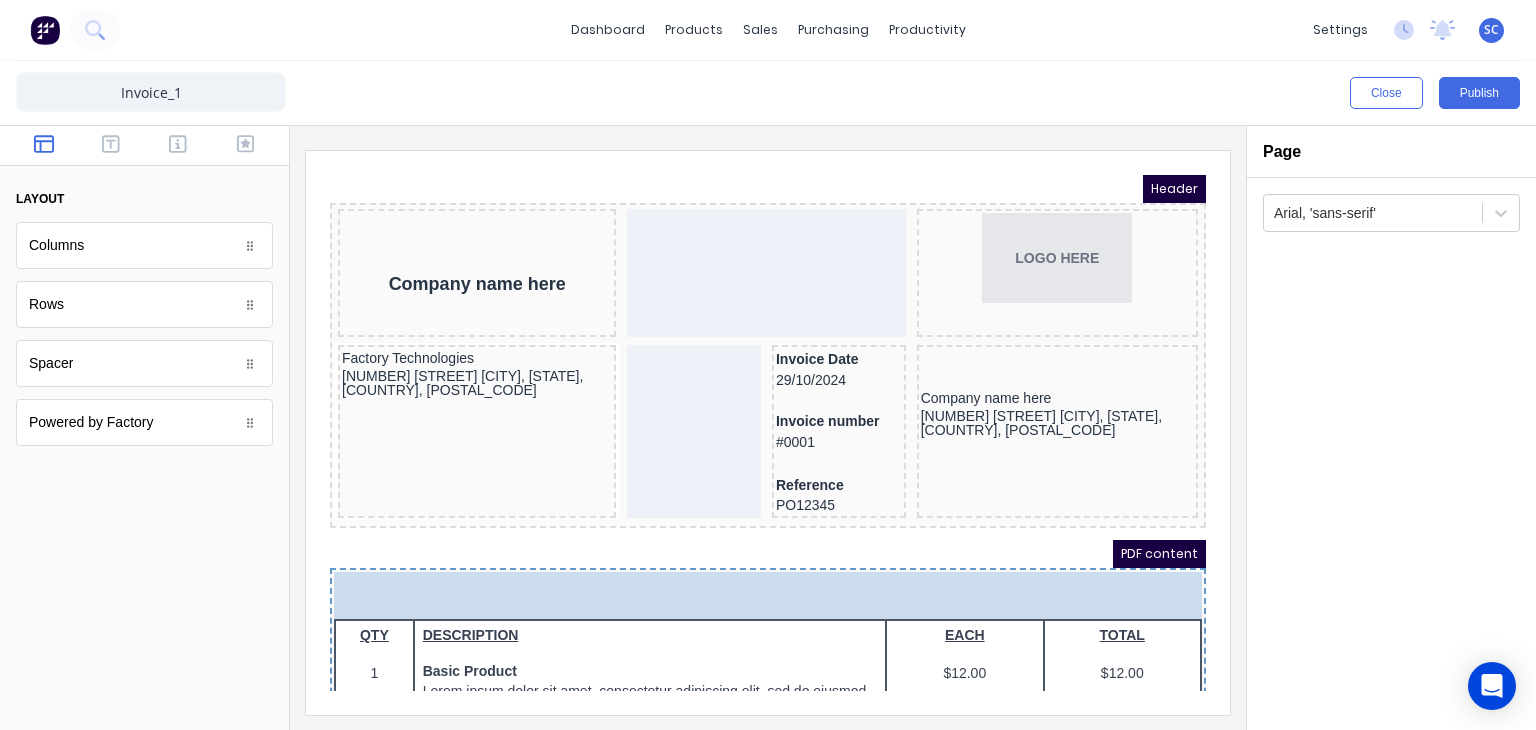 drag, startPoint x: 120, startPoint y: 359, endPoint x: 679, endPoint y: 586, distance: 603.3324 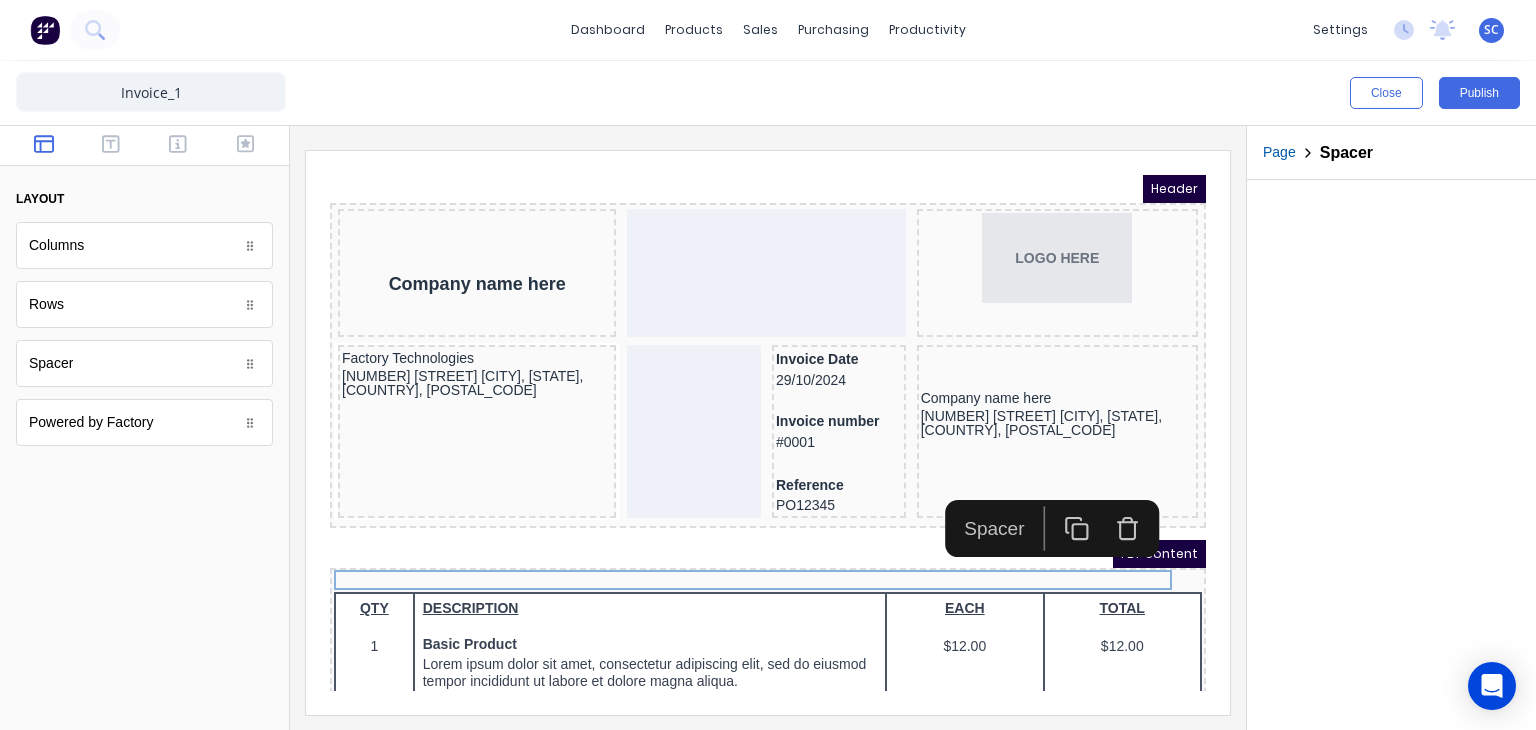 click 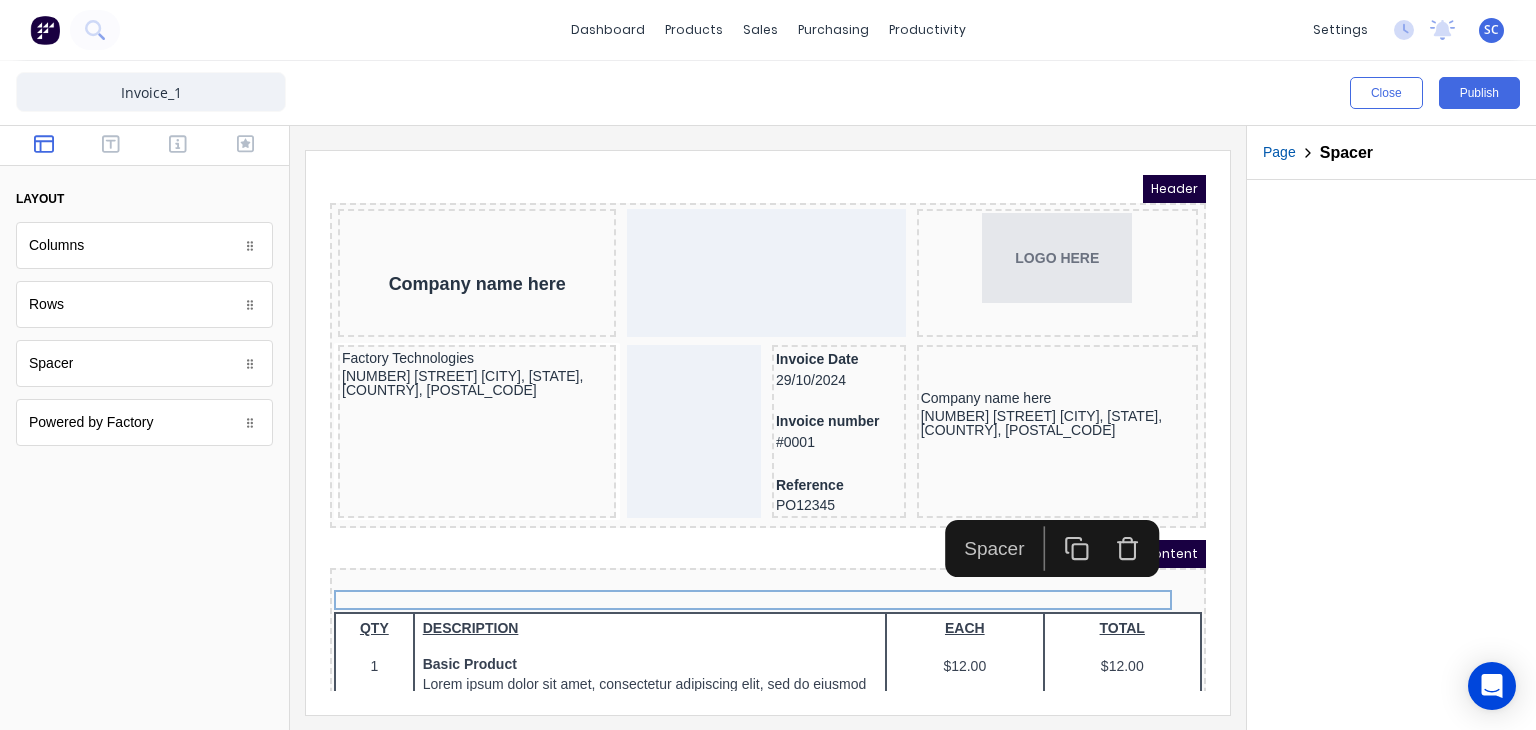 click at bounding box center (1103, 525) 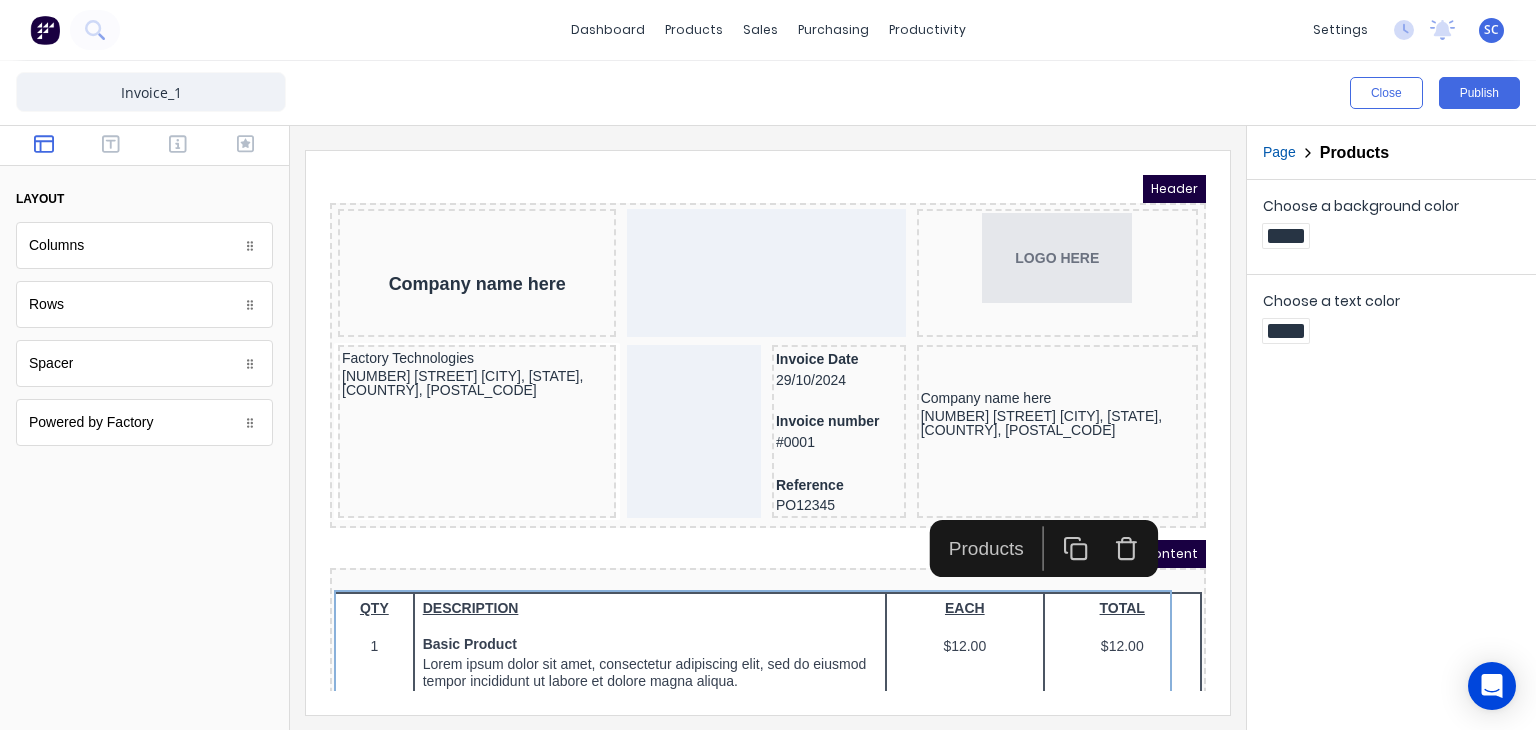 click at bounding box center (1103, 525) 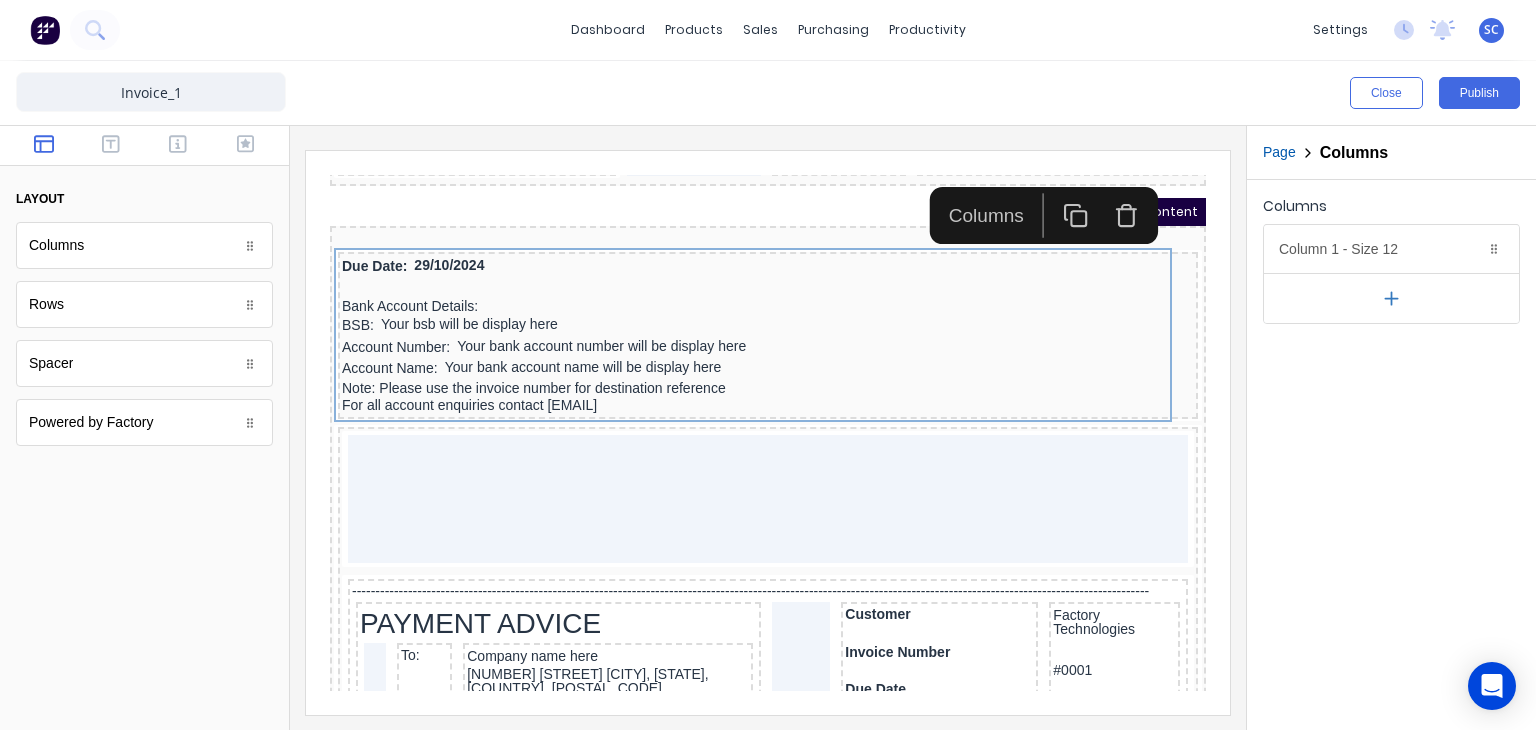 scroll, scrollTop: 350, scrollLeft: 0, axis: vertical 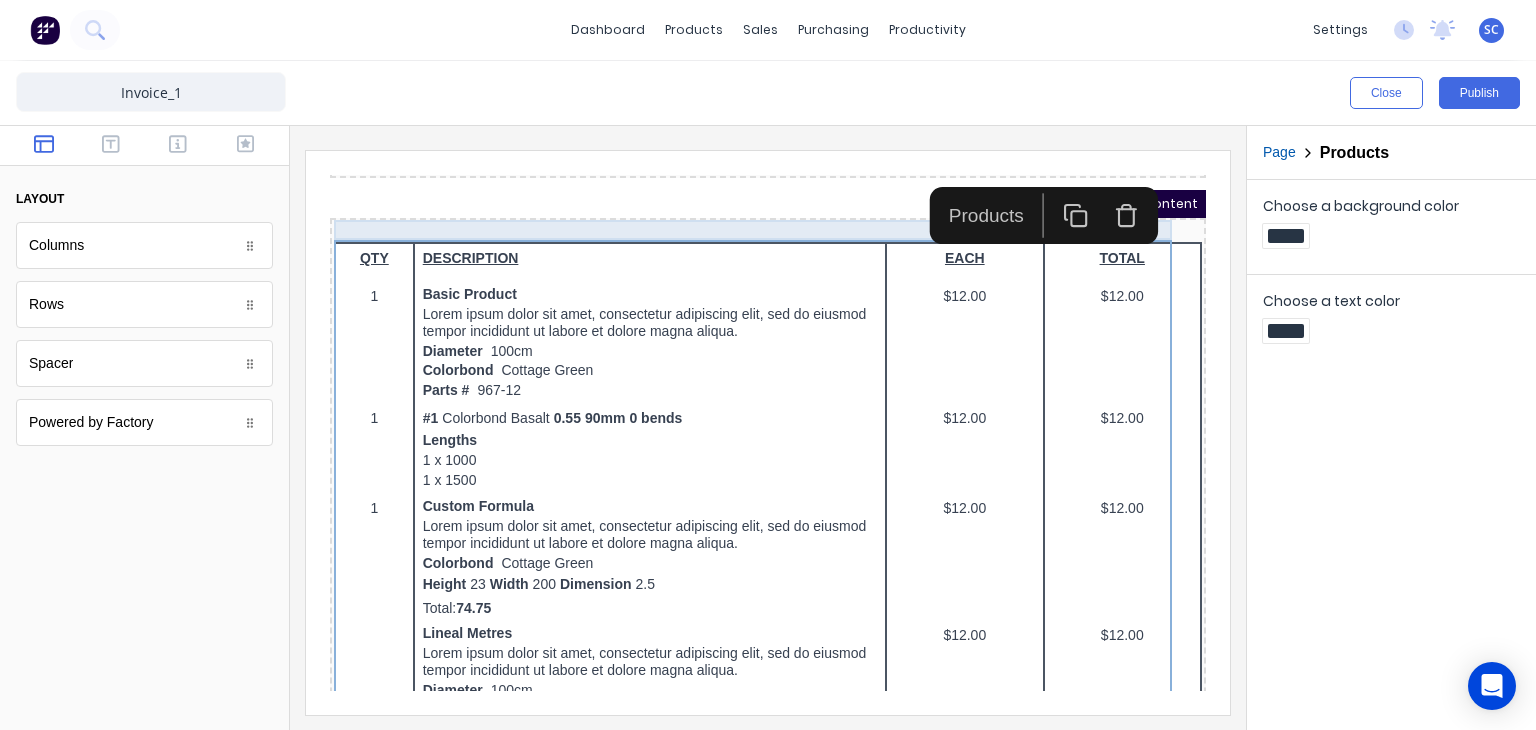 click on "Header Company name here LOGO HERE Factory Technologies 234 Beach Road Gold Coast, Queensland, Australia, 4217 Invoice Date 29/10/2024 Invoice number #0001 Reference PO12345 Company name here 234 Beach Road Gold Coast, Queensland, Australia, 4217 PDF content QTY DESCRIPTION EACH TOTAL 1 Basic Product Lorem ipsum dolor sit amet, consectetur adipiscing elit, sed do eiusmod tempor incididunt ut labore et dolore magna aliqua. Diameter 100cm Colorbond Cottage Green Parts # 967-12 $12.00 $12.00 1 #1 Colorbond Basalt 0.55 90mm 0 bends Lengths 1 x 1000 1 x 1500 $12.00 $12.00 1 Custom Formula Lorem ipsum dolor sit amet, consectetur adipiscing elit, sed do eiusmod tempor incididunt ut labore et dolore magna aliqua. Colorbond Cottage Green Height 23 Width 200 Dimension 2.5 Total:  74.75 $12.00 $12.00 Lineal Metres Lorem ipsum dolor sit amet, consectetur adipiscing elit, sed do eiusmod tempor incididunt ut labore et dolore magna aliqua. Diameter 100cm Colorbond Cottage Green Parts # 967-12 Lengths 1 x 1000 1 x 1500 100cm" at bounding box center [744, 59] 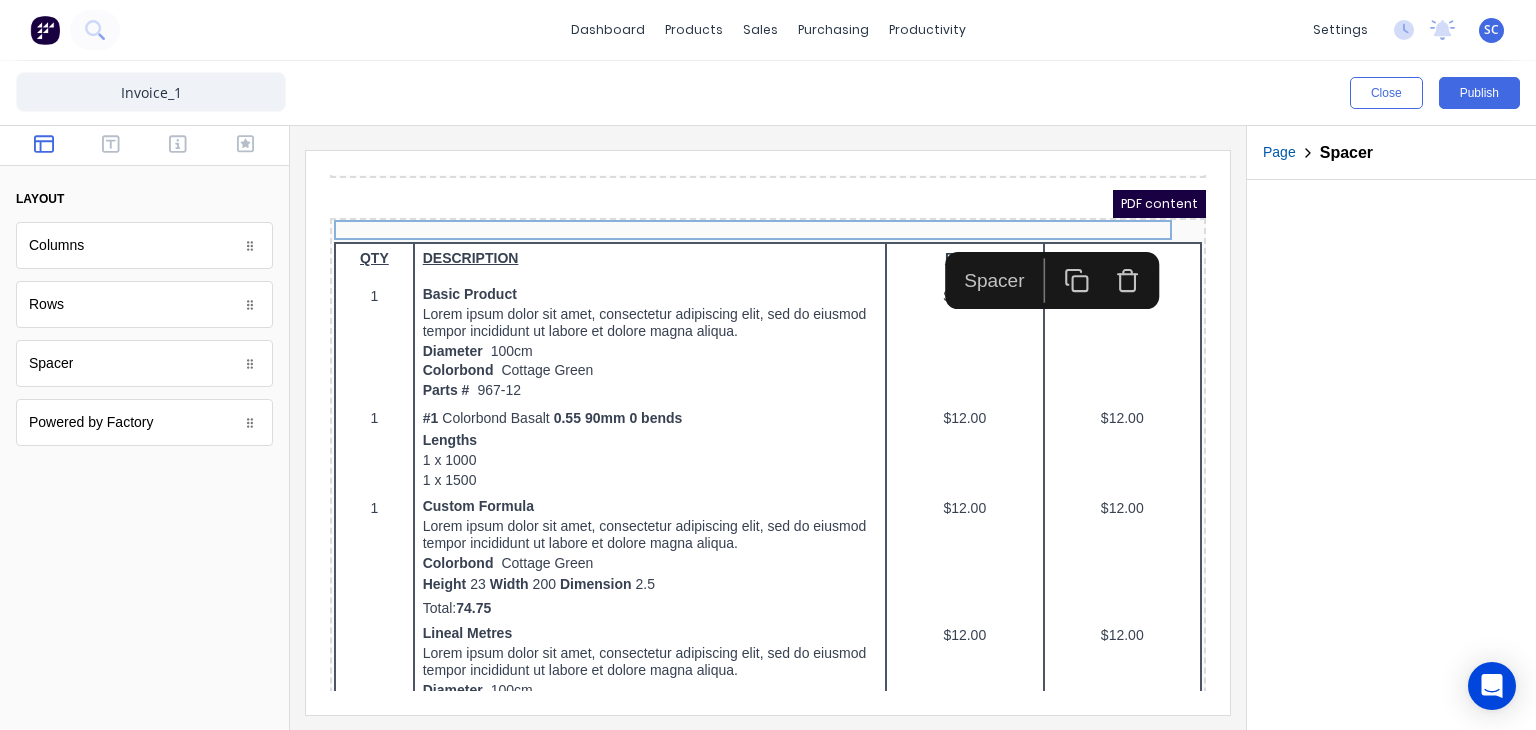 click 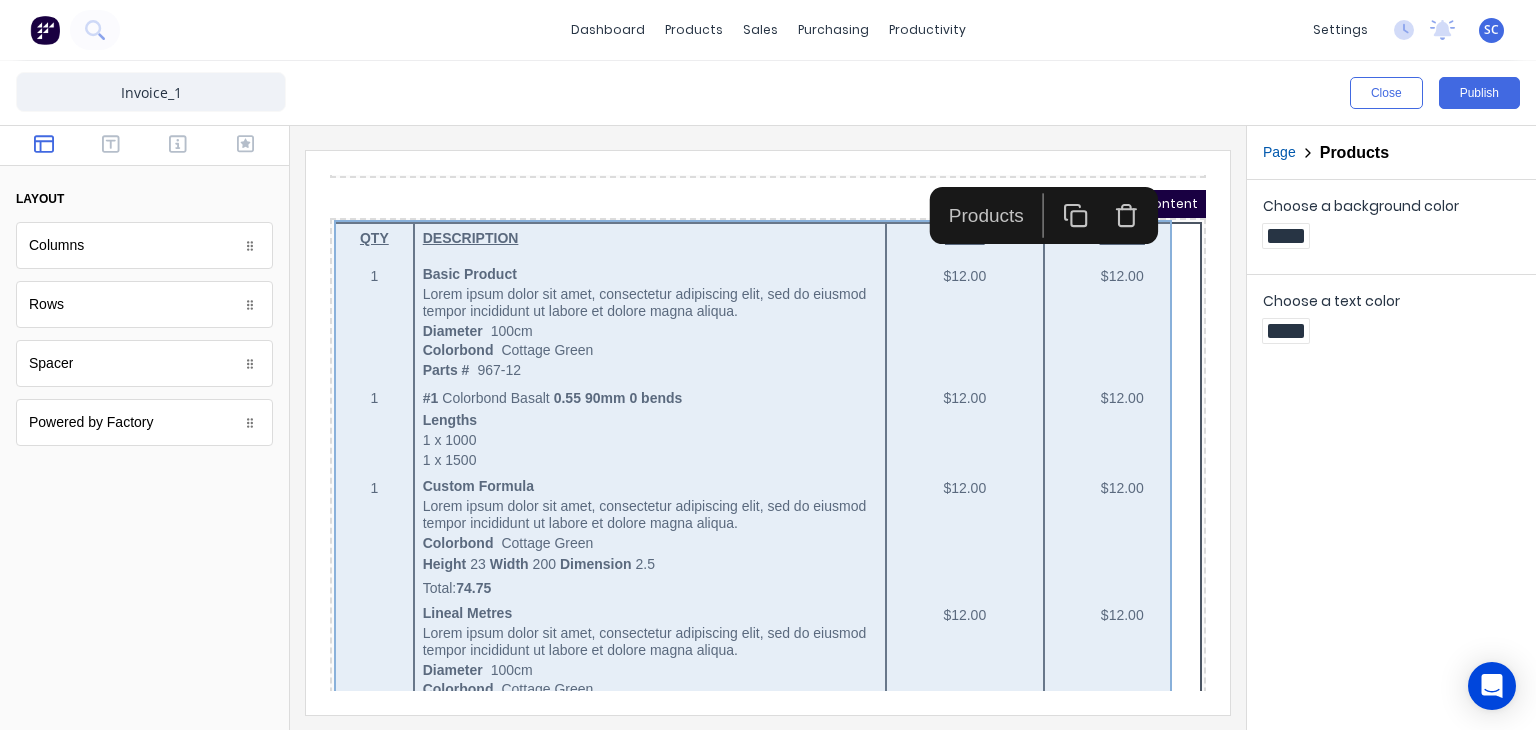 scroll, scrollTop: 0, scrollLeft: 0, axis: both 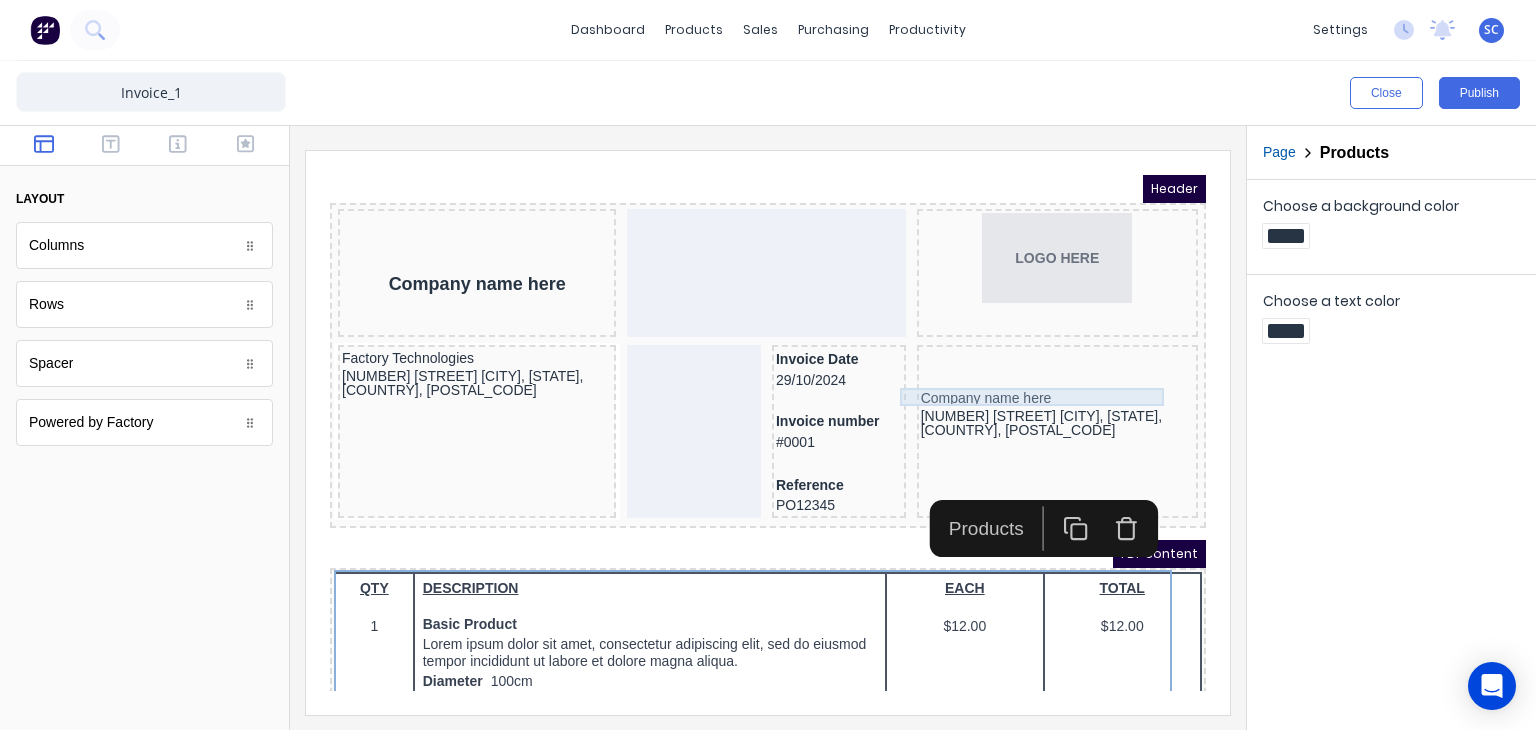click on "Header Company name here LOGO HERE Factory Technologies 234 Beach Road Gold Coast, Queensland, Australia, 4217 Invoice Date 29/10/2024 Invoice number #0001 Reference PO12345 Company name here 234 Beach Road Gold Coast, Queensland, Australia, 4217 PDF content QTY DESCRIPTION EACH TOTAL 1 Basic Product Lorem ipsum dolor sit amet, consectetur adipiscing elit, sed do eiusmod tempor incididunt ut labore et dolore magna aliqua. Diameter 100cm Colorbond Cottage Green Parts # 967-12 $12.00 $12.00 1 #1 Colorbond Basalt 0.55 90mm 0 bends Lengths 1 x 1000 1 x 1500 $12.00 $12.00 1 Custom Formula Lorem ipsum dolor sit amet, consectetur adipiscing elit, sed do eiusmod tempor incididunt ut labore et dolore magna aliqua. Colorbond Cottage Green Height 23 Width 200 Dimension 2.5 Total:  74.75 $12.00 $12.00 Lineal Metres Lorem ipsum dolor sit amet, consectetur adipiscing elit, sed do eiusmod tempor incididunt ut labore et dolore magna aliqua. Diameter 100cm Colorbond Cottage Green Parts # 967-12 Lengths 1 x 1000 1 x 1500 100cm" at bounding box center [744, 409] 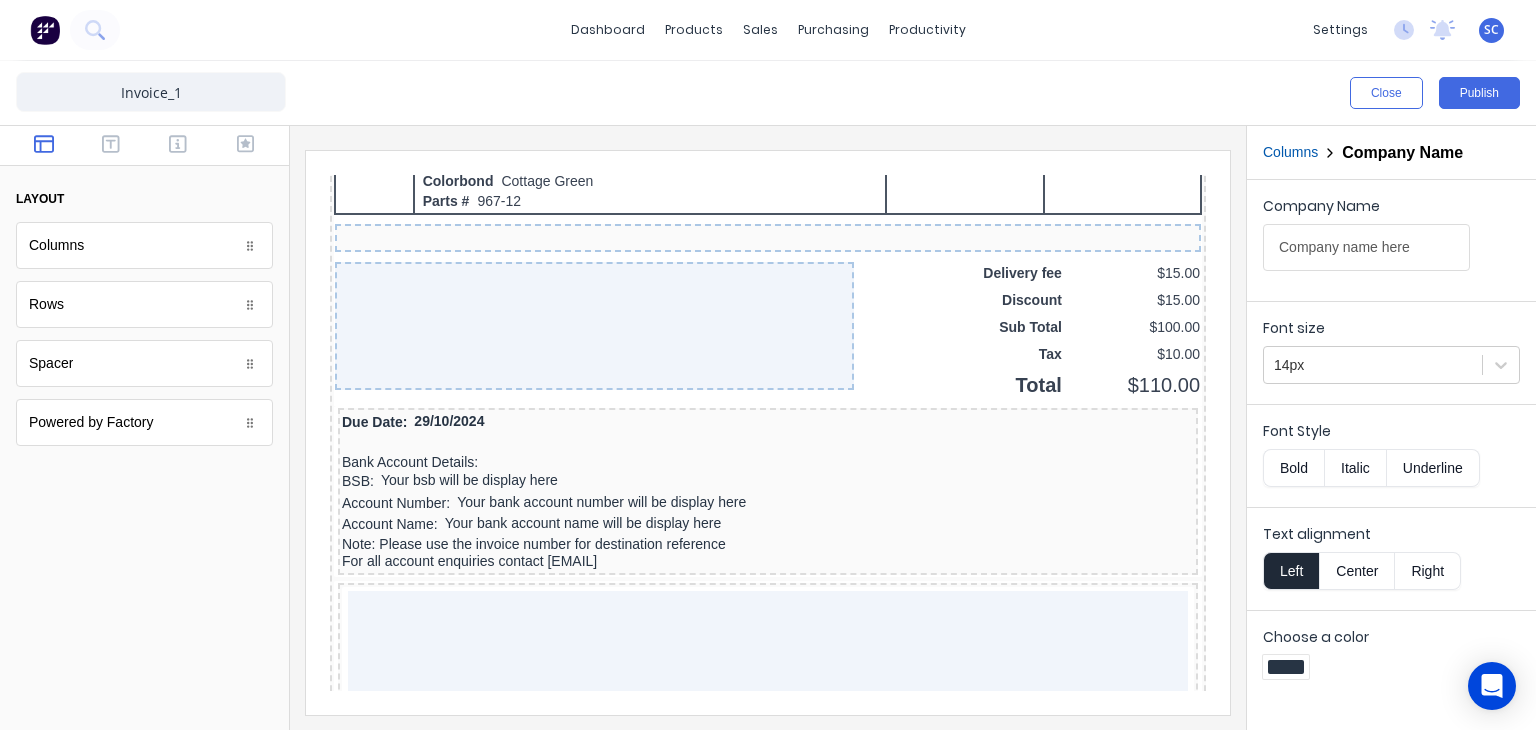 scroll, scrollTop: 1352, scrollLeft: 0, axis: vertical 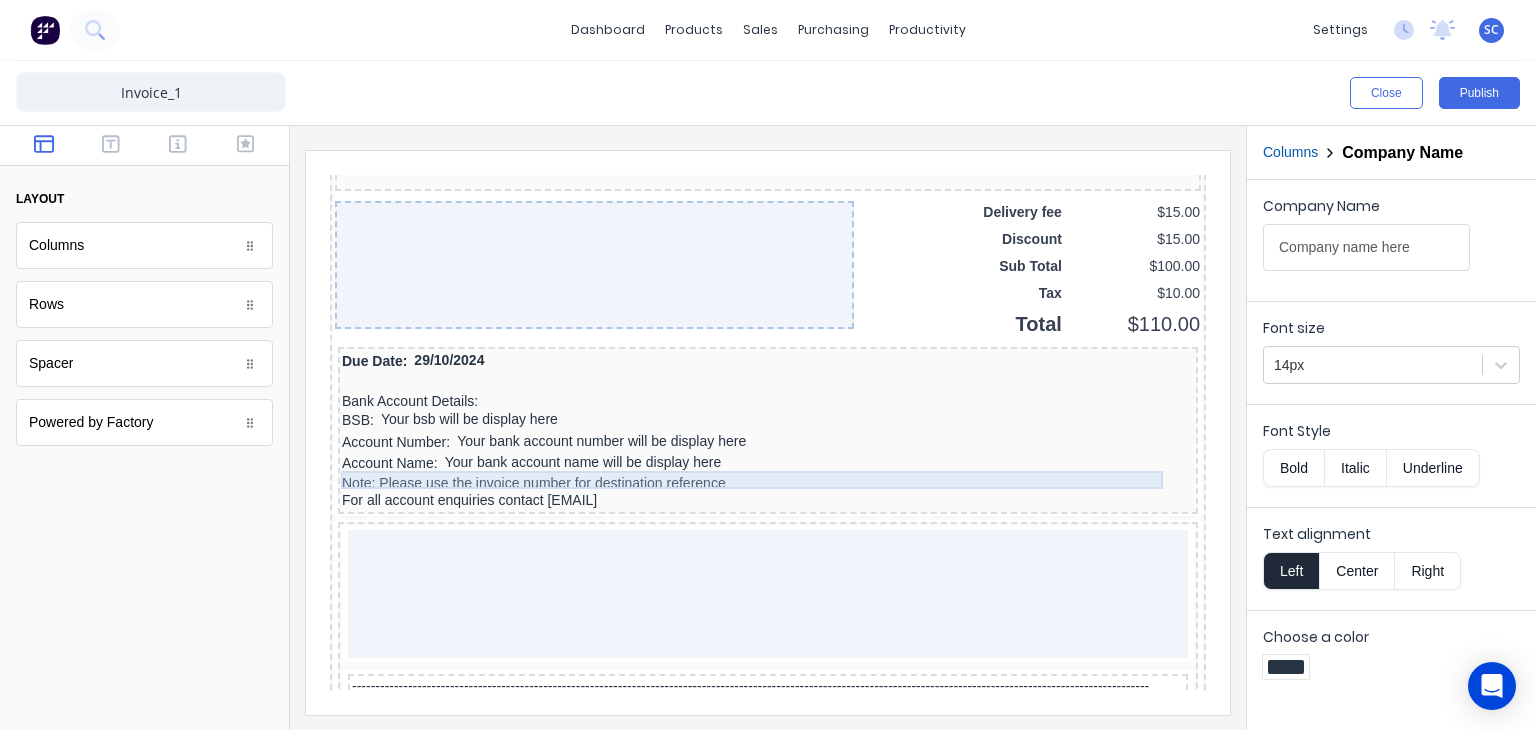 click on "Header Company name here LOGO HERE Factory Technologies 234 Beach Road Gold Coast, Queensland, Australia, 4217 Invoice Date 29/10/2024 Invoice number #0001 Reference PO12345 Company name here 234 Beach Road Gold Coast, Queensland, Australia, 4217 PDF content QTY DESCRIPTION EACH TOTAL 1 Basic Product Lorem ipsum dolor sit amet, consectetur adipiscing elit, sed do eiusmod tempor incididunt ut labore et dolore magna aliqua. Diameter 100cm Colorbond Cottage Green Parts # 967-12 $12.00 $12.00 1 #1 Colorbond Basalt 0.55 90mm 0 bends Lengths 1 x 1000 1 x 1500 $12.00 $12.00 1 Custom Formula Lorem ipsum dolor sit amet, consectetur adipiscing elit, sed do eiusmod tempor incididunt ut labore et dolore magna aliqua. Colorbond Cottage Green Height 23 Width 200 Dimension 2.5 Total:  74.75 $12.00 $12.00 Lineal Metres Lorem ipsum dolor sit amet, consectetur adipiscing elit, sed do eiusmod tempor incididunt ut labore et dolore magna aliqua. Diameter 100cm Colorbond Cottage Green Parts # 967-12 Lengths 1 x 1000 1 x 1500 100cm" at bounding box center [744, -1003] 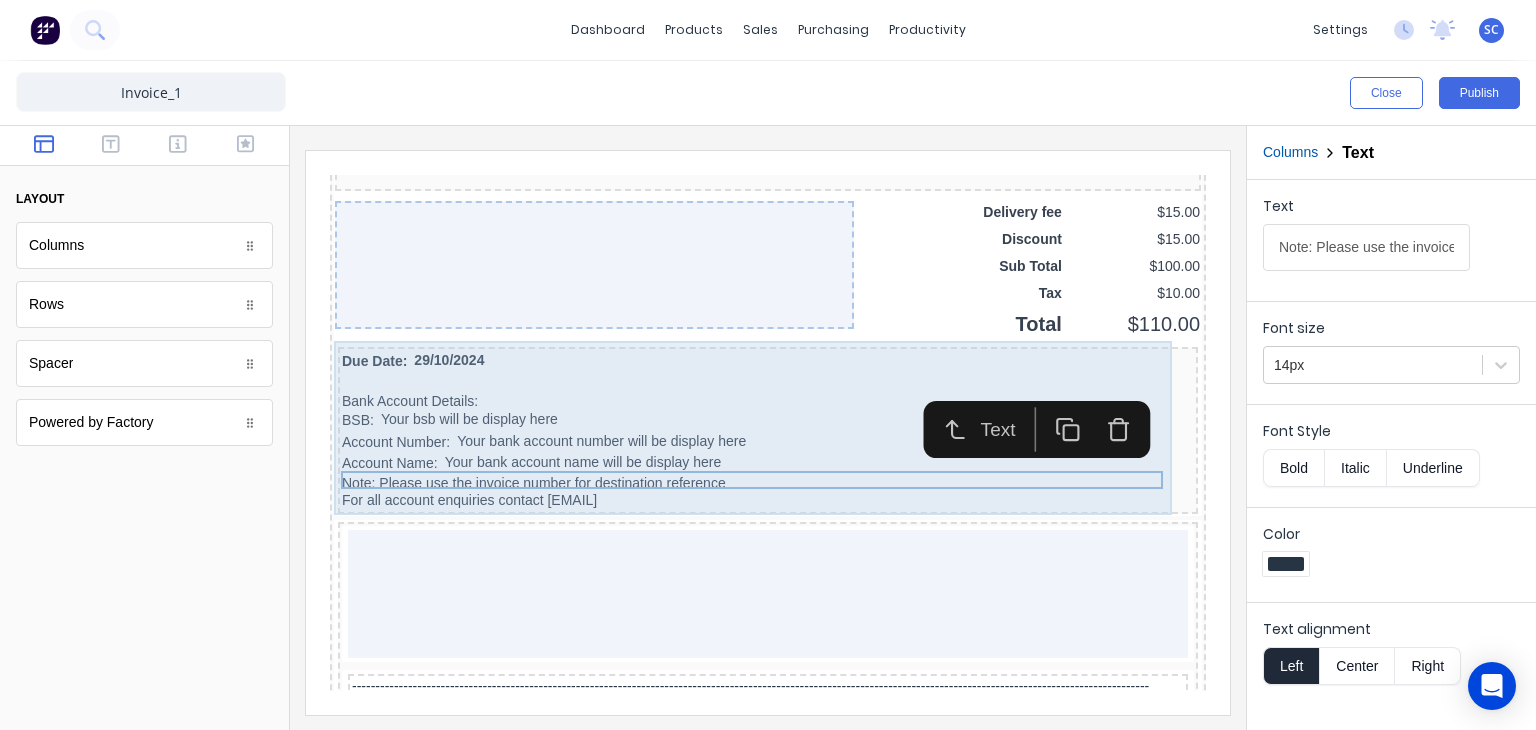 click on "Header Company name here LOGO HERE Factory Technologies 234 Beach Road Gold Coast, Queensland, Australia, 4217 Invoice Date 29/10/2024 Invoice number #0001 Reference PO12345 Company name here 234 Beach Road Gold Coast, Queensland, Australia, 4217 PDF content QTY DESCRIPTION EACH TOTAL 1 Basic Product Lorem ipsum dolor sit amet, consectetur adipiscing elit, sed do eiusmod tempor incididunt ut labore et dolore magna aliqua. Diameter 100cm Colorbond Cottage Green Parts # 967-12 $12.00 $12.00 1 #1 Colorbond Basalt 0.55 90mm 0 bends Lengths 1 x 1000 1 x 1500 $12.00 $12.00 1 Custom Formula Lorem ipsum dolor sit amet, consectetur adipiscing elit, sed do eiusmod tempor incididunt ut labore et dolore magna aliqua. Colorbond Cottage Green Height 23 Width 200 Dimension 2.5 Total:  74.75 $12.00 $12.00 Lineal Metres Lorem ipsum dolor sit amet, consectetur adipiscing elit, sed do eiusmod tempor incididunt ut labore et dolore magna aliqua. Diameter 100cm Colorbond Cottage Green Parts # 967-12 Lengths 1 x 1000 1 x 1500 100cm" at bounding box center (744, -1003) 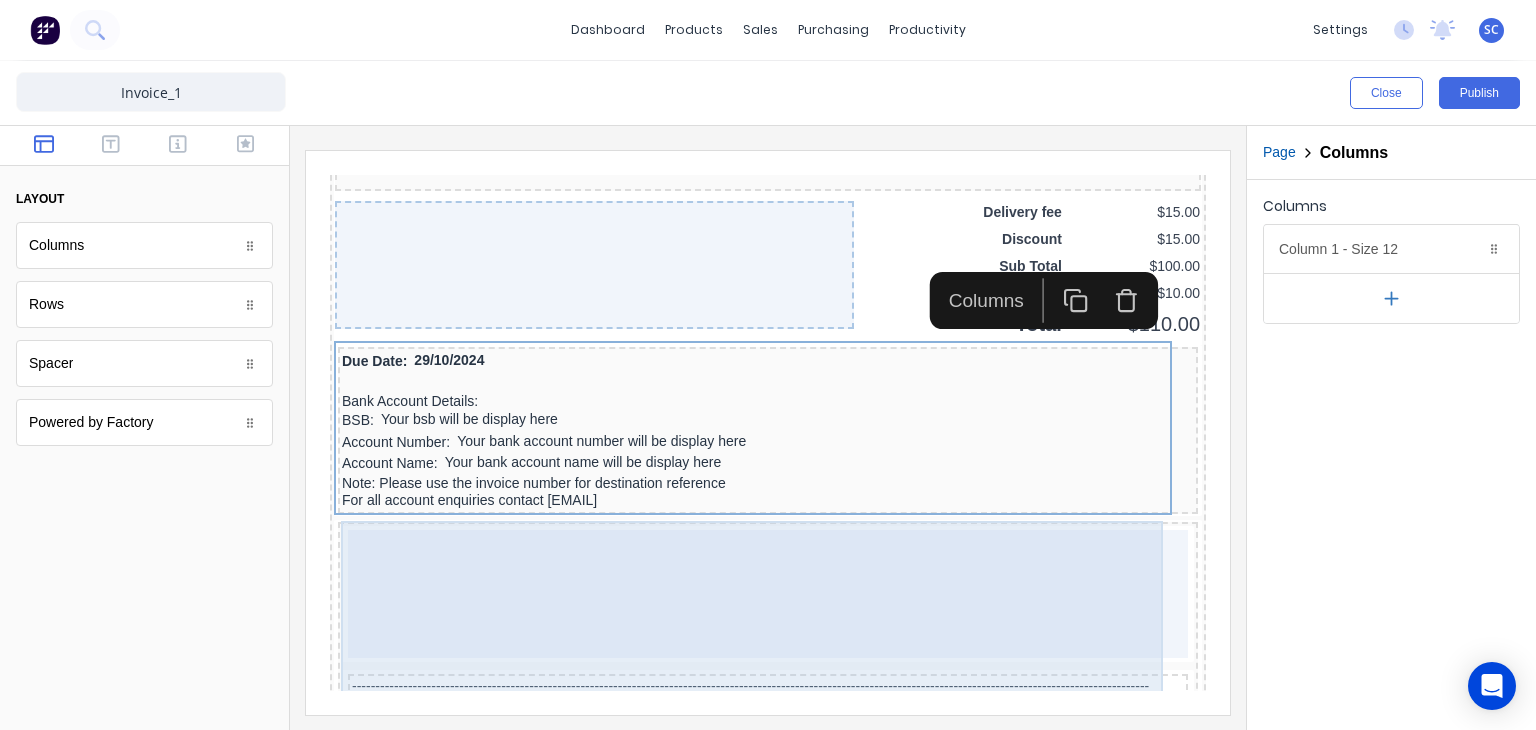 click on "Header Company name here LOGO HERE Factory Technologies 234 Beach Road Gold Coast, Queensland, Australia, 4217 Invoice Date 29/10/2024 Invoice number #0001 Reference PO12345 Company name here 234 Beach Road Gold Coast, Queensland, Australia, 4217 PDF content QTY DESCRIPTION EACH TOTAL 1 Basic Product Lorem ipsum dolor sit amet, consectetur adipiscing elit, sed do eiusmod tempor incididunt ut labore et dolore magna aliqua. Diameter 100cm Colorbond Cottage Green Parts # 967-12 $12.00 $12.00 1 #1 Colorbond Basalt 0.55 90mm 0 bends Lengths 1 x 1000 1 x 1500 $12.00 $12.00 1 Custom Formula Lorem ipsum dolor sit amet, consectetur adipiscing elit, sed do eiusmod tempor incididunt ut labore et dolore magna aliqua. Colorbond Cottage Green Height 23 Width 200 Dimension 2.5 Total:  74.75 $12.00 $12.00 Lineal Metres Lorem ipsum dolor sit amet, consectetur adipiscing elit, sed do eiusmod tempor incididunt ut labore et dolore magna aliqua. Diameter 100cm Colorbond Cottage Green Parts # 967-12 Lengths 1 x 1000 1 x 1500 100cm" at bounding box center (744, -1003) 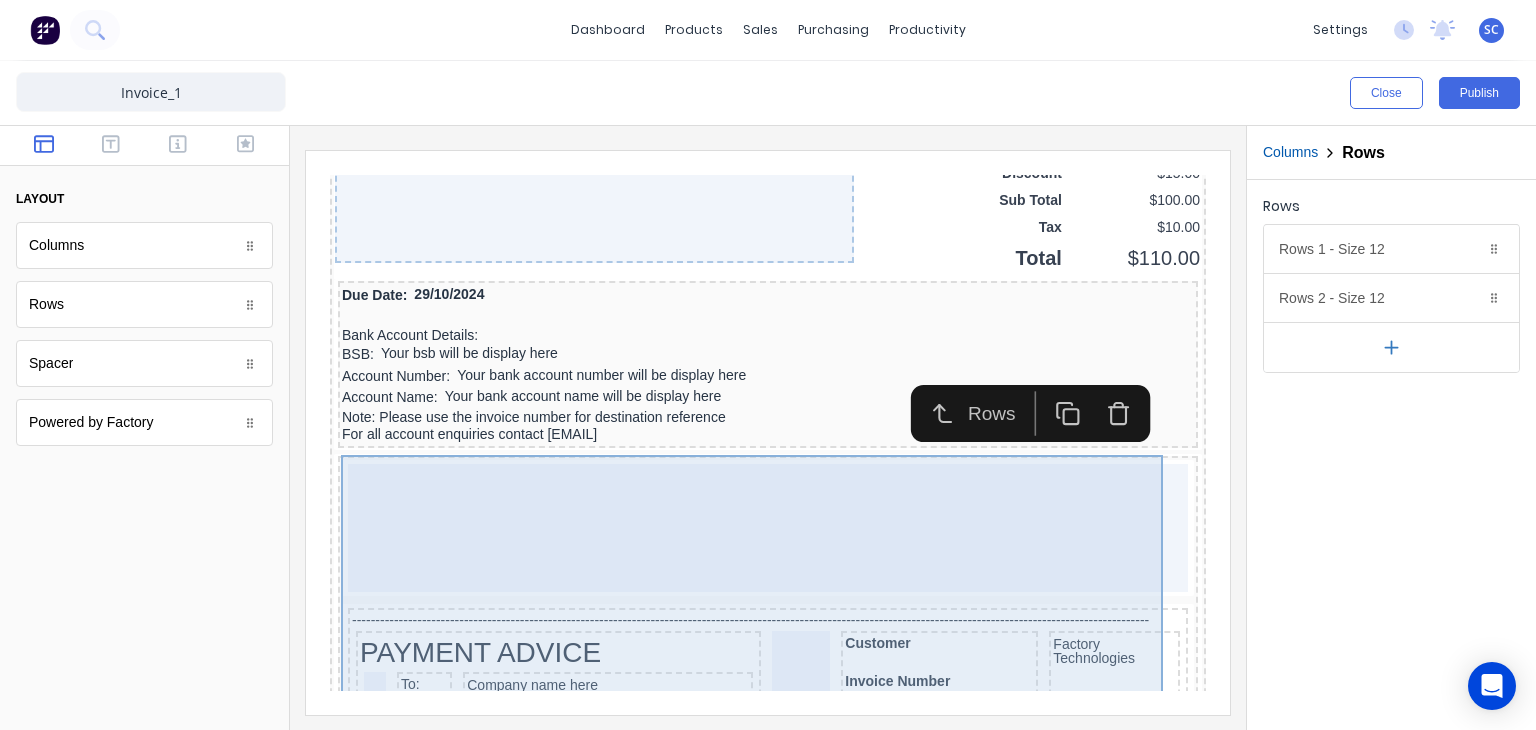 scroll, scrollTop: 1512, scrollLeft: 0, axis: vertical 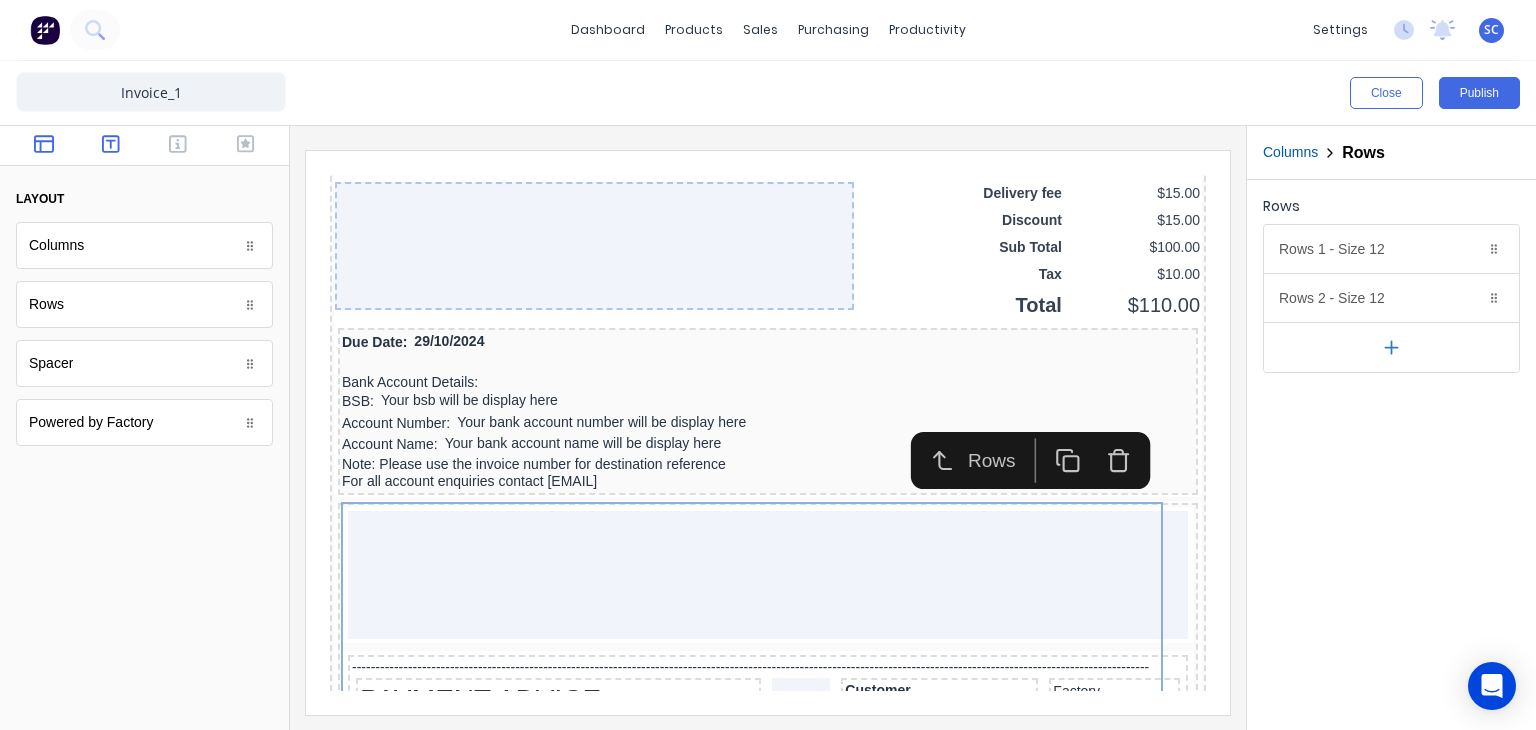 click at bounding box center [110, 146] 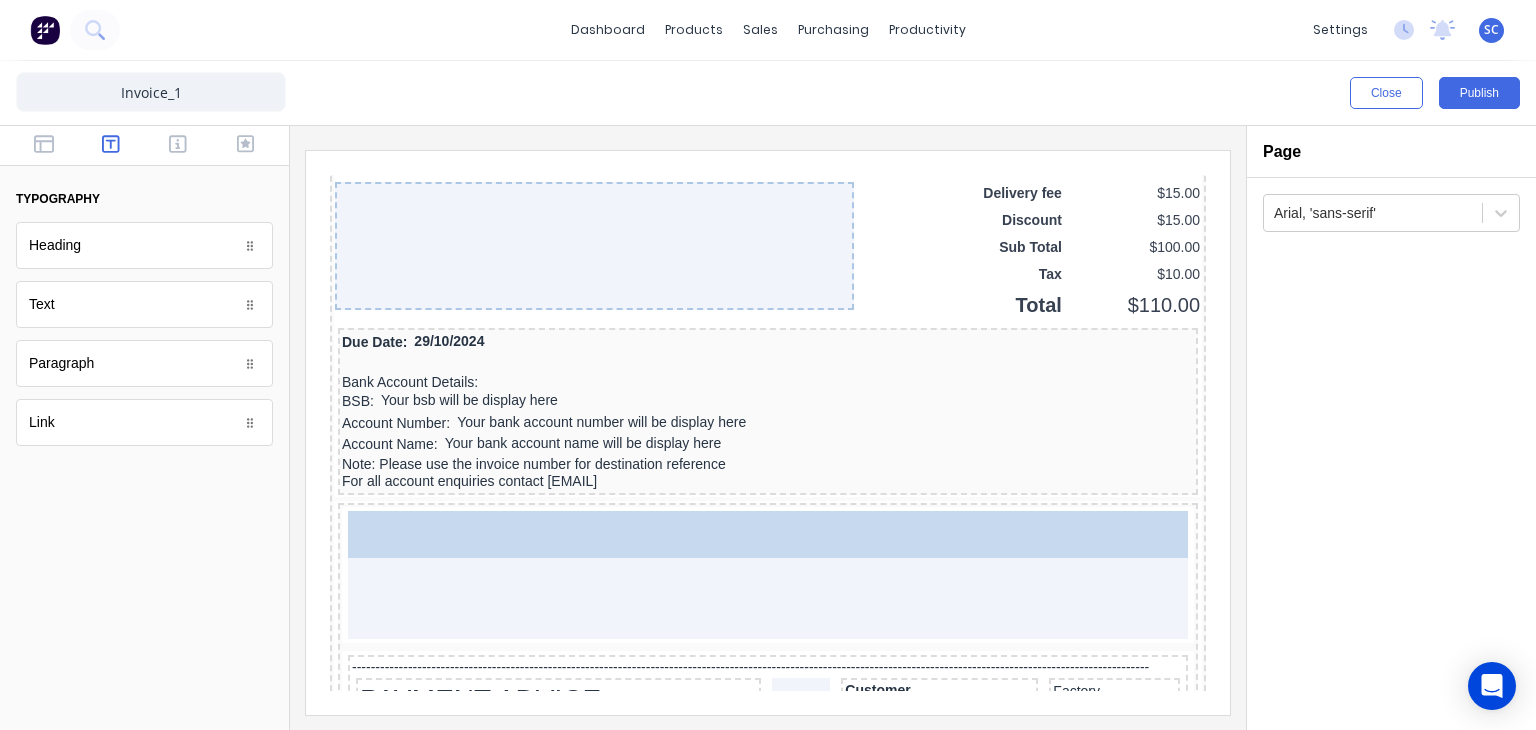 drag, startPoint x: 99, startPoint y: 313, endPoint x: 609, endPoint y: 517, distance: 549.2868 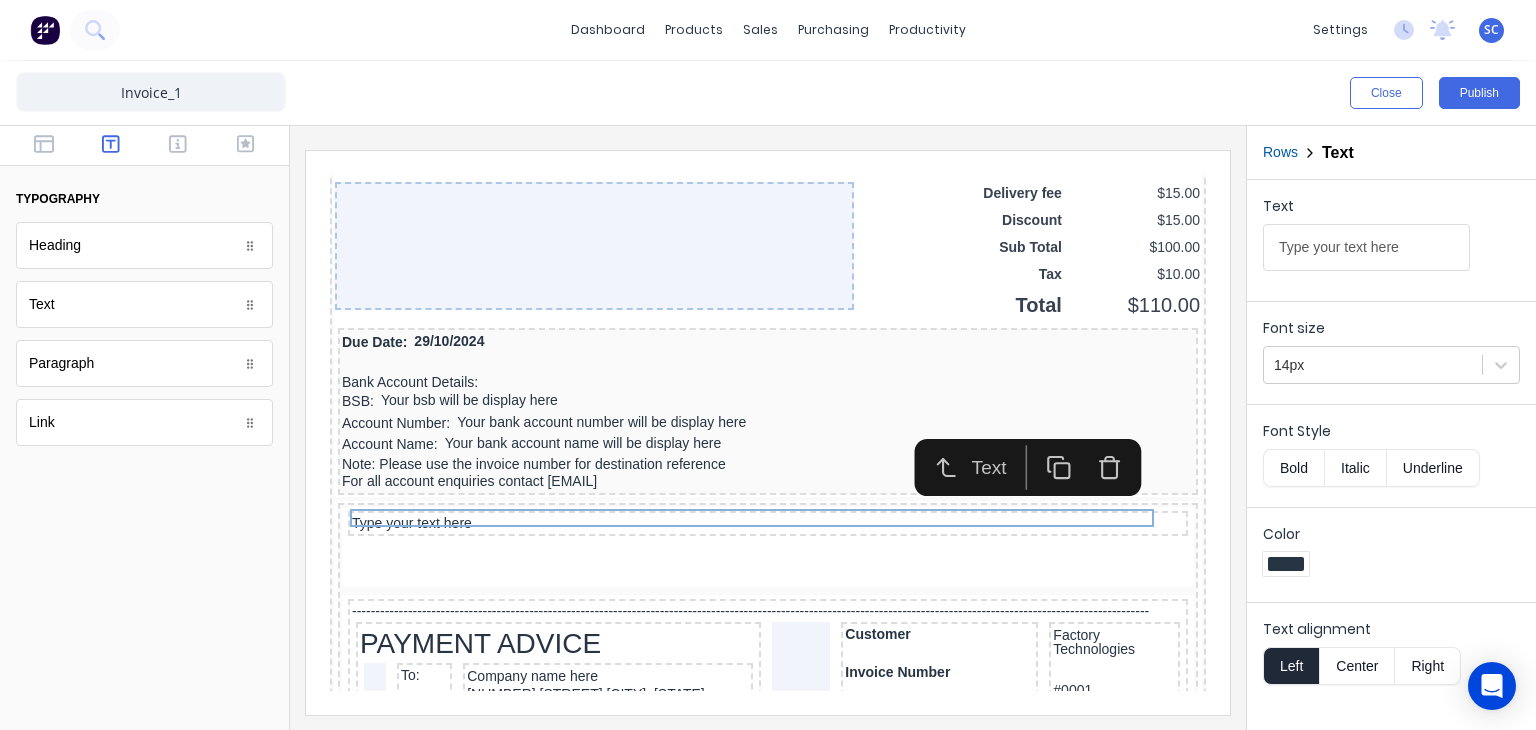 click 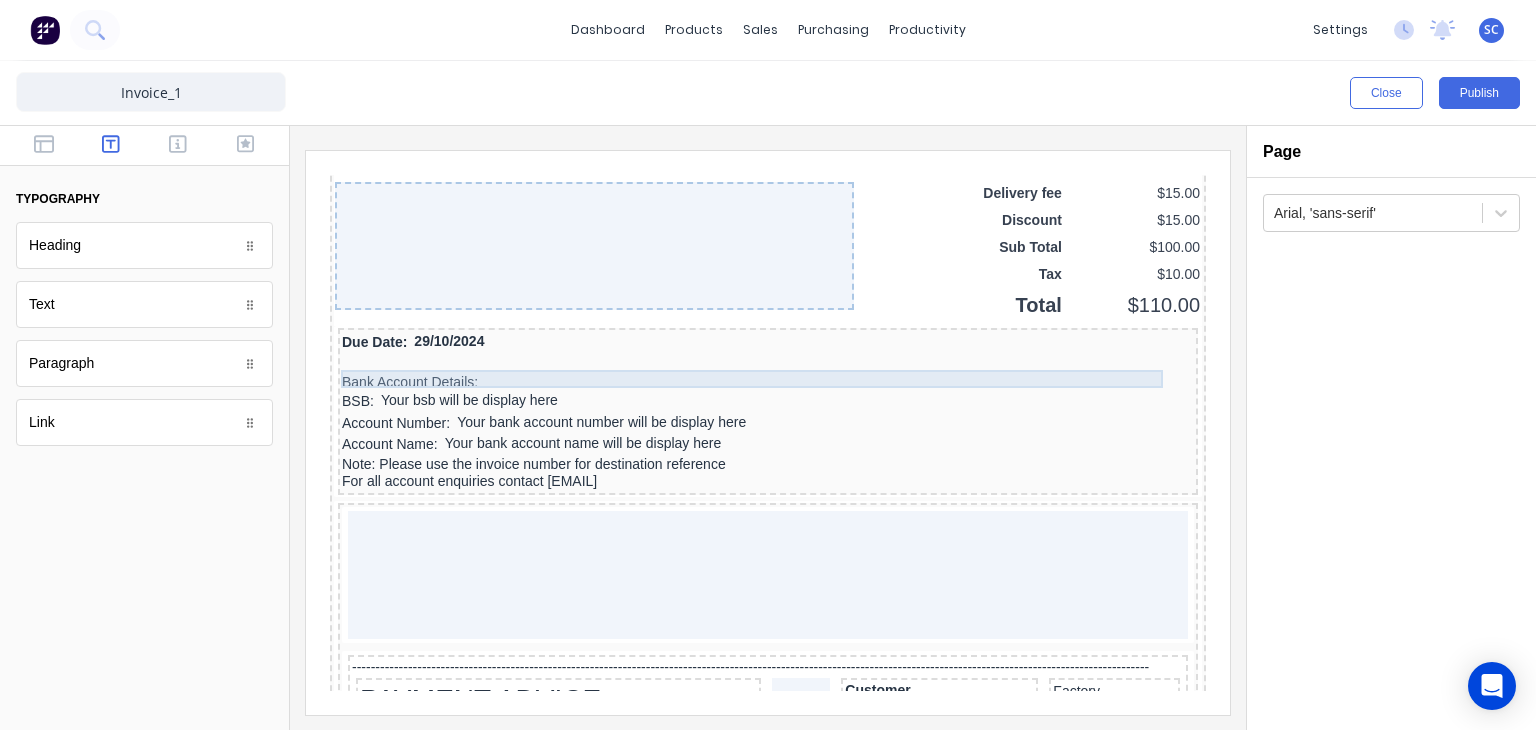 click on "Header Company name here LOGO HERE Factory Technologies 234 Beach Road Gold Coast, Queensland, Australia, 4217 Invoice Date 29/10/2024 Invoice number #0001 Reference PO12345 Company name here 234 Beach Road Gold Coast, Queensland, Australia, 4217 PDF content QTY DESCRIPTION EACH TOTAL 1 Basic Product Lorem ipsum dolor sit amet, consectetur adipiscing elit, sed do eiusmod tempor incididunt ut labore et dolore magna aliqua. Diameter 100cm Colorbond Cottage Green Parts # 967-12 $12.00 $12.00 1 #1 Colorbond Basalt 0.55 90mm 0 bends Lengths 1 x 1000 1 x 1500 $12.00 $12.00 1 Custom Formula Lorem ipsum dolor sit amet, consectetur adipiscing elit, sed do eiusmod tempor incididunt ut labore et dolore magna aliqua. Colorbond Cottage Green Height 23 Width 200 Dimension 2.5 Total:  74.75 $12.00 $12.00 Lineal Metres Lorem ipsum dolor sit amet, consectetur adipiscing elit, sed do eiusmod tempor incididunt ut labore et dolore magna aliqua. Diameter 100cm Colorbond Cottage Green Parts # 967-12 Lengths 1 x 1000 1 x 1500 100cm" at bounding box center (744, -1022) 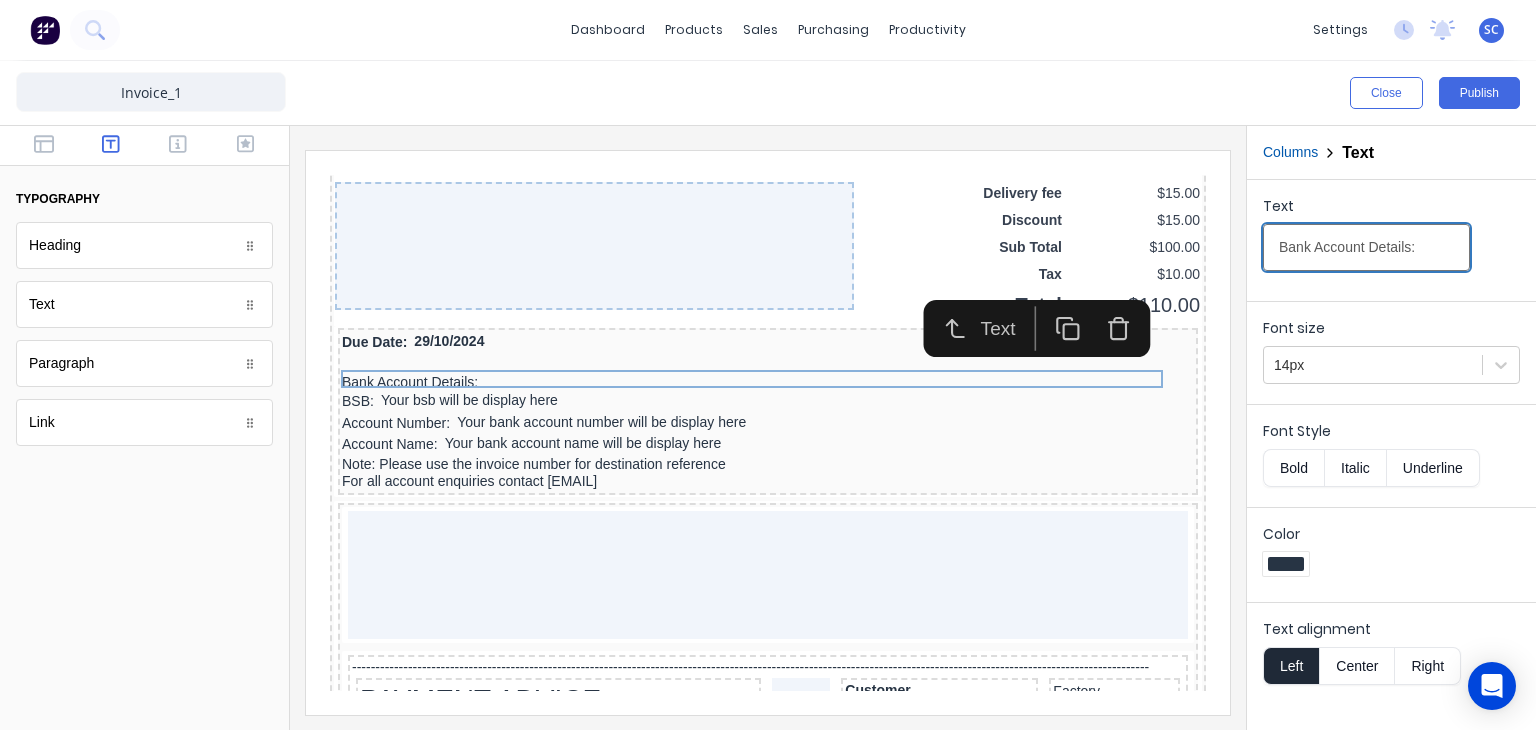 click on "Bank Account Details:" at bounding box center [1366, 247] 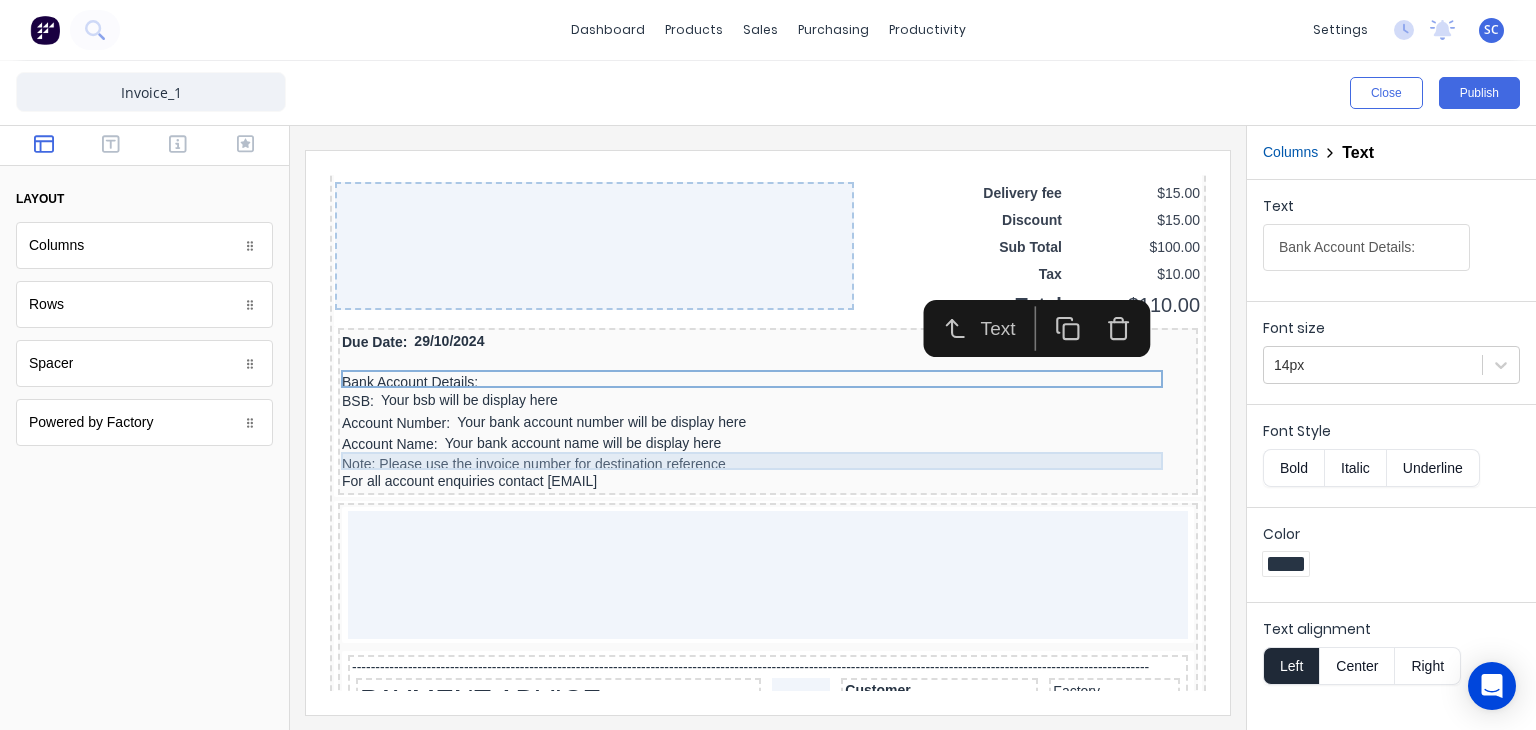 click on "Header Company name here LOGO HERE Factory Technologies 234 Beach Road Gold Coast, Queensland, Australia, 4217 Invoice Date 29/10/2024 Invoice number #0001 Reference PO12345 Company name here 234 Beach Road Gold Coast, Queensland, Australia, 4217 PDF content QTY DESCRIPTION EACH TOTAL 1 Basic Product Lorem ipsum dolor sit amet, consectetur adipiscing elit, sed do eiusmod tempor incididunt ut labore et dolore magna aliqua. Diameter 100cm Colorbond Cottage Green Parts # 967-12 $12.00 $12.00 1 #1 Colorbond Basalt 0.55 90mm 0 bends Lengths 1 x 1000 1 x 1500 $12.00 $12.00 1 Custom Formula Lorem ipsum dolor sit amet, consectetur adipiscing elit, sed do eiusmod tempor incididunt ut labore et dolore magna aliqua. Colorbond Cottage Green Height 23 Width 200 Dimension 2.5 Total:  74.75 $12.00 $12.00 Lineal Metres Lorem ipsum dolor sit amet, consectetur adipiscing elit, sed do eiusmod tempor incididunt ut labore et dolore magna aliqua. Diameter 100cm Colorbond Cottage Green Parts # 967-12 Lengths 1 x 1000 1 x 1500 100cm" at bounding box center [744, -1022] 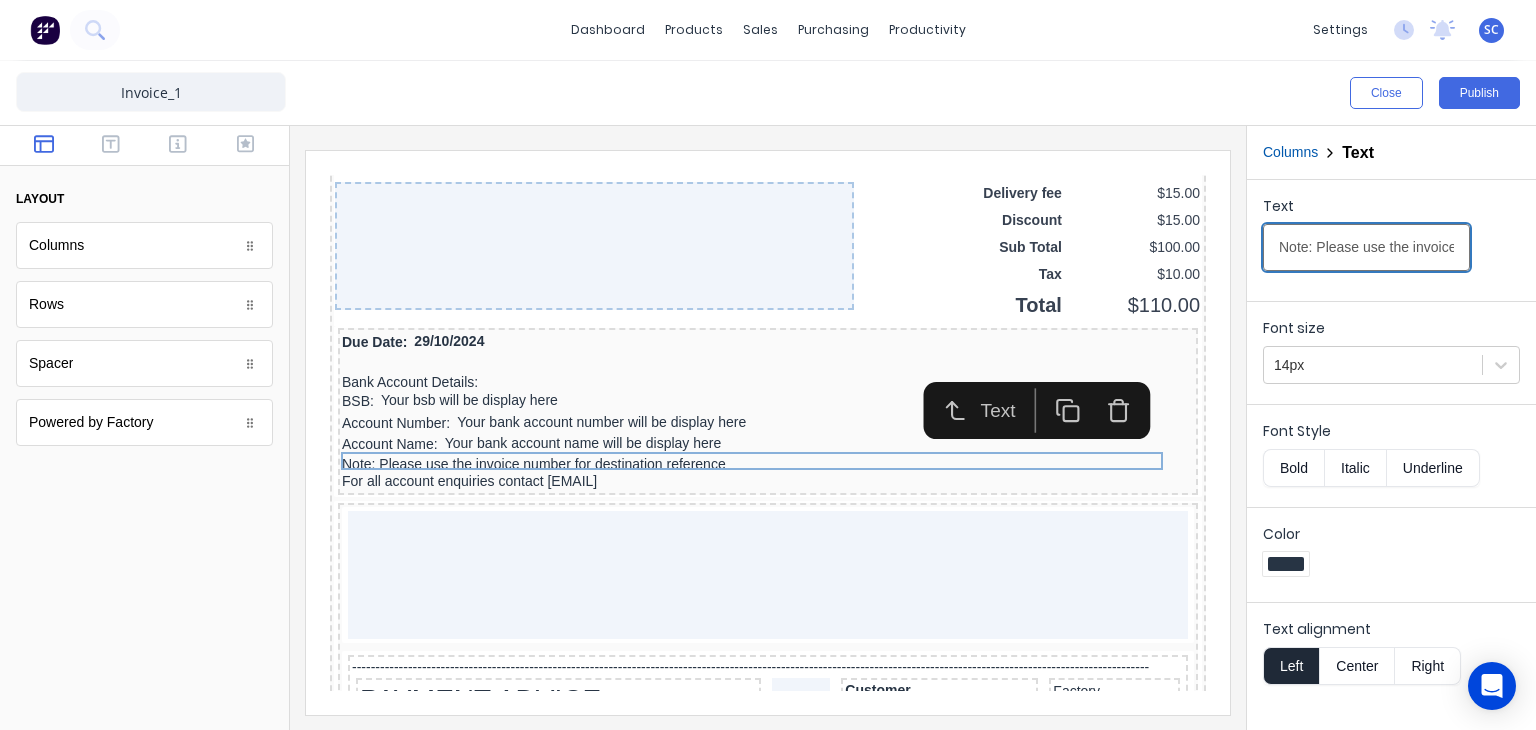 click on "Note: Please use the invoice number for destination reference" at bounding box center (1366, 247) 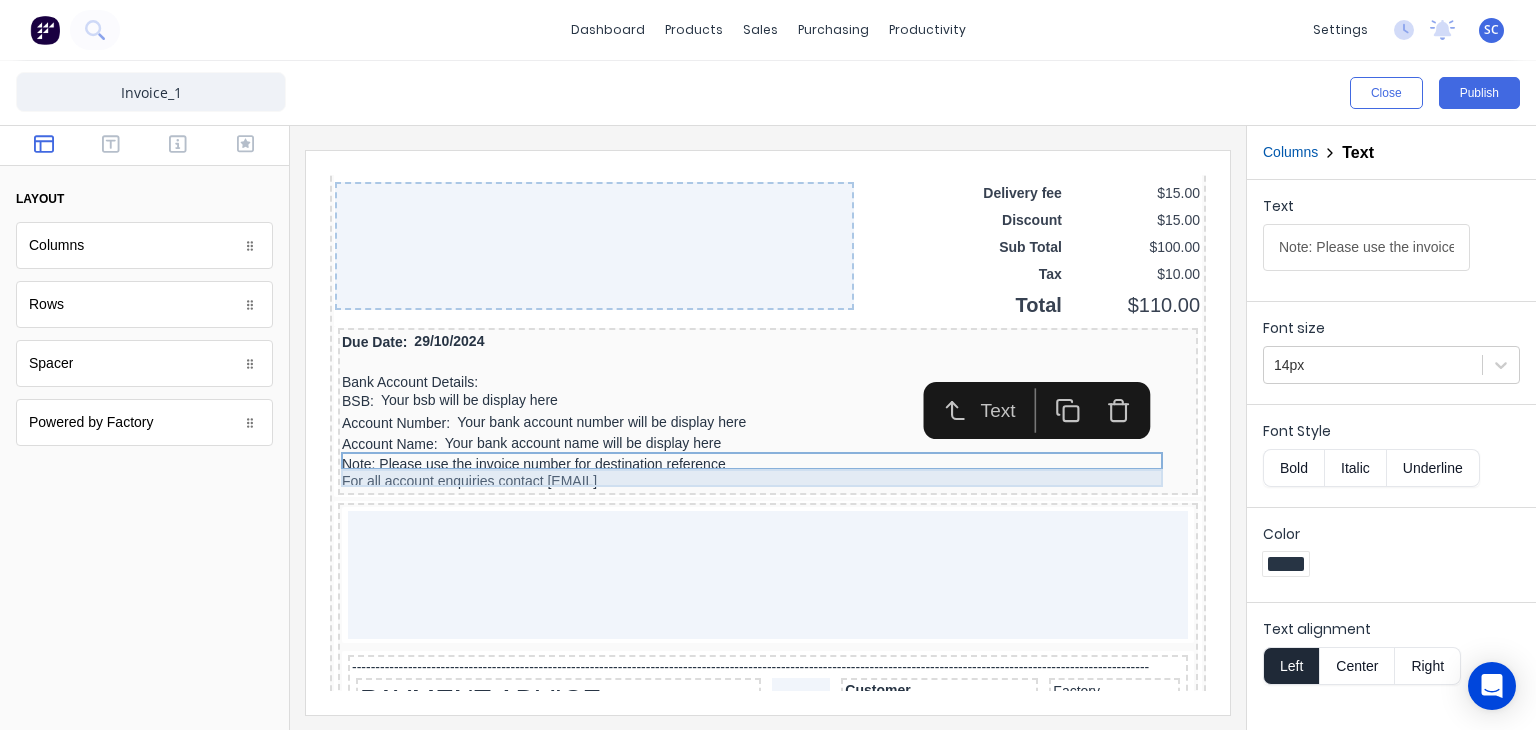 click on "Header Company name here LOGO HERE Factory Technologies 234 Beach Road Gold Coast, Queensland, Australia, 4217 Invoice Date 29/10/2024 Invoice number #0001 Reference PO12345 Company name here 234 Beach Road Gold Coast, Queensland, Australia, 4217 PDF content QTY DESCRIPTION EACH TOTAL 1 Basic Product Lorem ipsum dolor sit amet, consectetur adipiscing elit, sed do eiusmod tempor incididunt ut labore et dolore magna aliqua. Diameter 100cm Colorbond Cottage Green Parts # 967-12 $12.00 $12.00 1 #1 Colorbond Basalt 0.55 90mm 0 bends Lengths 1 x 1000 1 x 1500 $12.00 $12.00 1 Custom Formula Lorem ipsum dolor sit amet, consectetur adipiscing elit, sed do eiusmod tempor incididunt ut labore et dolore magna aliqua. Colorbond Cottage Green Height 23 Width 200 Dimension 2.5 Total:  74.75 $12.00 $12.00 Lineal Metres Lorem ipsum dolor sit amet, consectetur adipiscing elit, sed do eiusmod tempor incididunt ut labore et dolore magna aliqua. Diameter 100cm Colorbond Cottage Green Parts # 967-12 Lengths 1 x 1000 1 x 1500 100cm" at bounding box center (744, -1022) 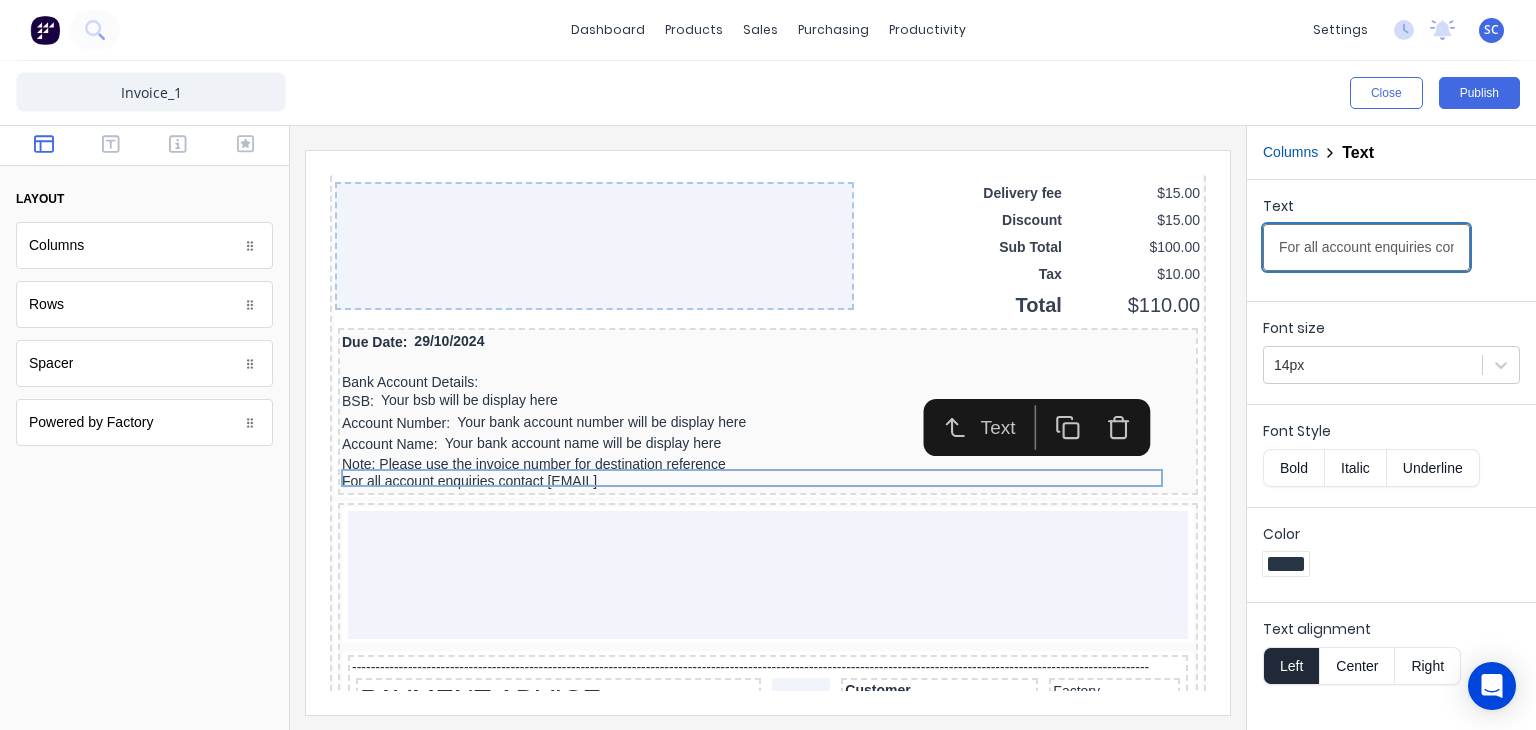 click on "For all account enquiries contact [EMAIL]" at bounding box center (1366, 247) 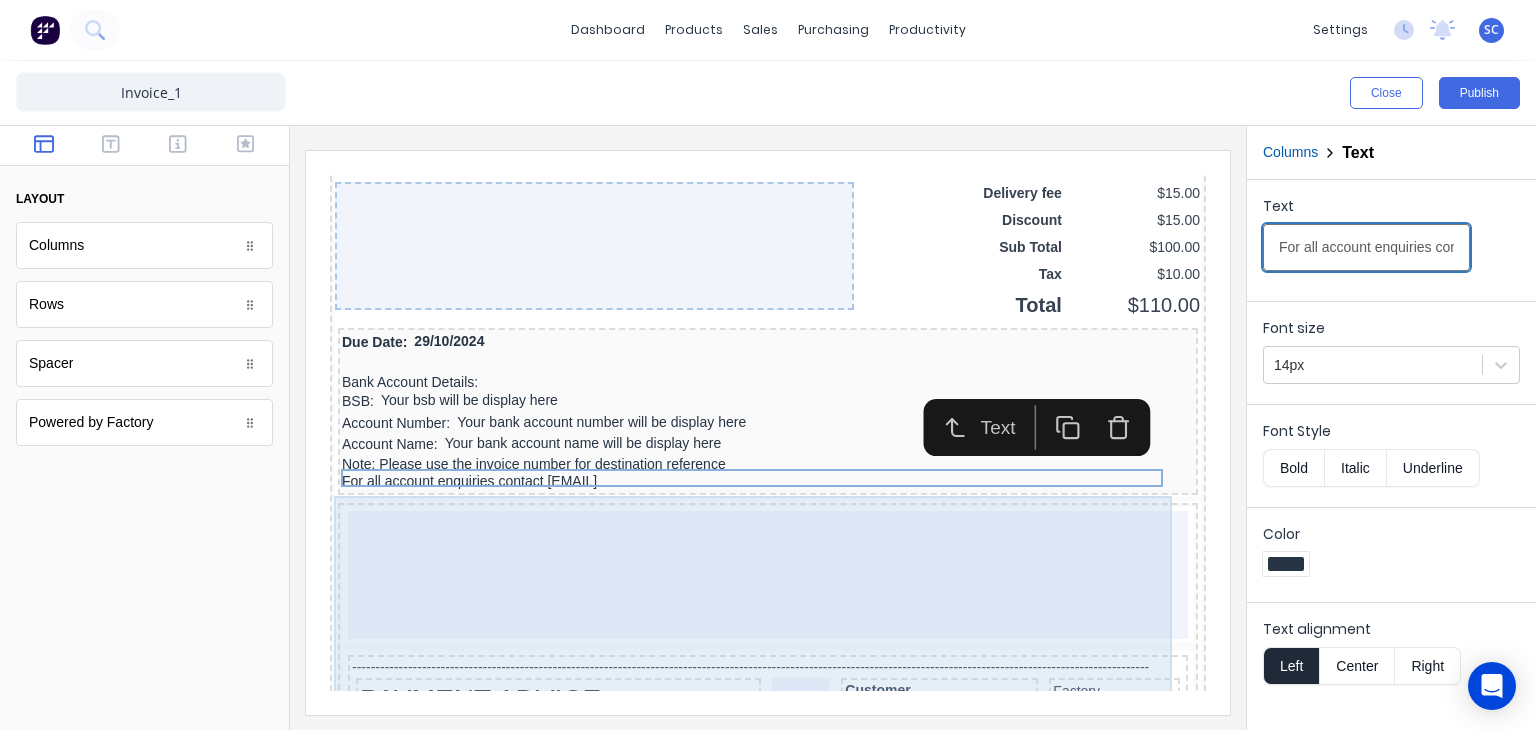 scroll, scrollTop: 1728, scrollLeft: 0, axis: vertical 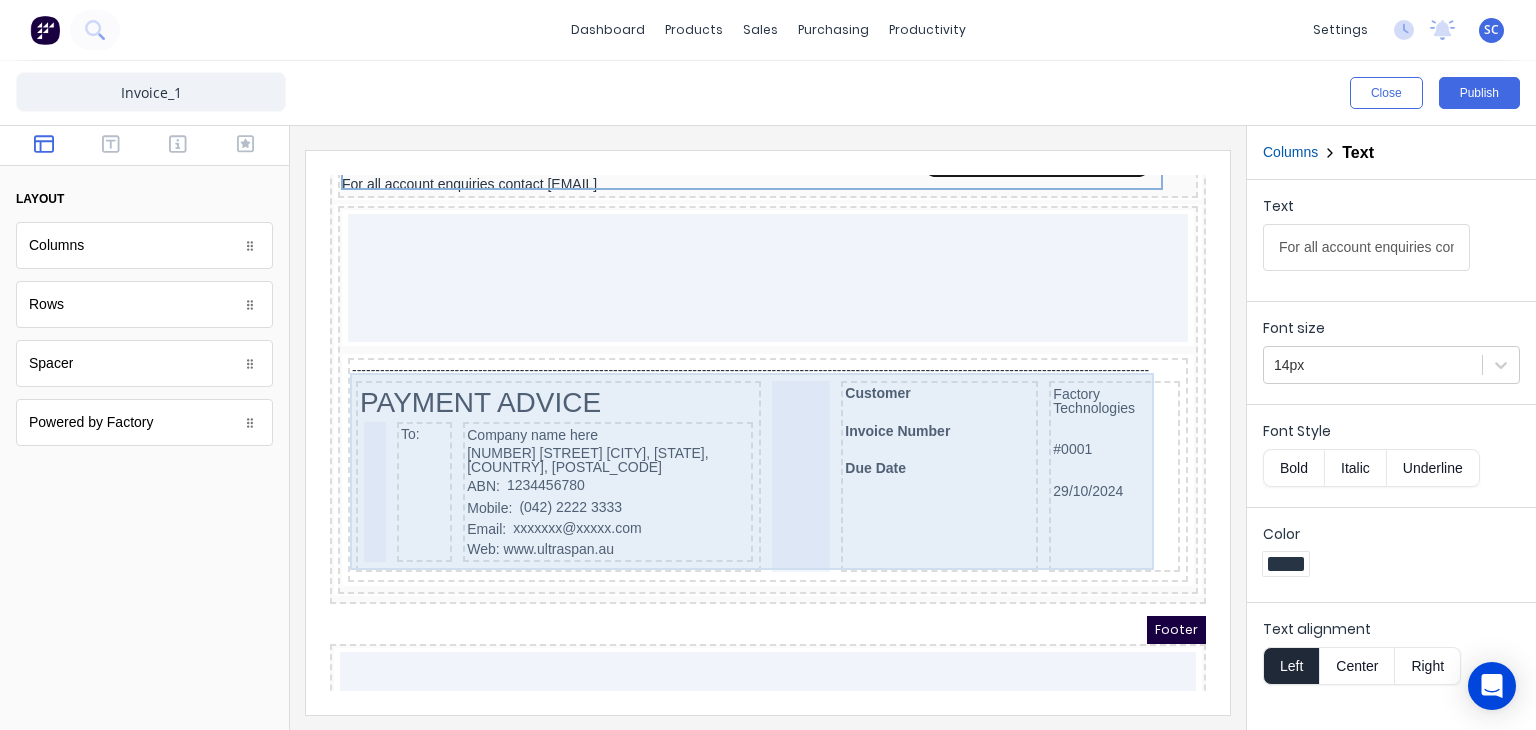 click on "Header Company name here LOGO HERE Factory Technologies 234 Beach Road Gold Coast, Queensland, Australia, 4217 Invoice Date 29/10/2024 Invoice number #0001 Reference PO12345 Company name here 234 Beach Road Gold Coast, Queensland, Australia, 4217 PDF content QTY DESCRIPTION EACH TOTAL 1 Basic Product Lorem ipsum dolor sit amet, consectetur adipiscing elit, sed do eiusmod tempor incididunt ut labore et dolore magna aliqua. Diameter 100cm Colorbond Cottage Green Parts # 967-12 $12.00 $12.00 1 #1 Colorbond Basalt 0.55 90mm 0 bends Lengths 1 x 1000 1 x 1500 $12.00 $12.00 1 Custom Formula Lorem ipsum dolor sit amet, consectetur adipiscing elit, sed do eiusmod tempor incididunt ut labore et dolore magna aliqua. Colorbond Cottage Green Height 23 Width 200 Dimension 2.5 Total:  74.75 $12.00 $12.00 Lineal Metres Lorem ipsum dolor sit amet, consectetur adipiscing elit, sed do eiusmod tempor incididunt ut labore et dolore magna aliqua. Diameter 100cm Colorbond Cottage Green Parts # 967-12 Lengths 1 x 1000 1 x 1500 100cm" at bounding box center (744, -1319) 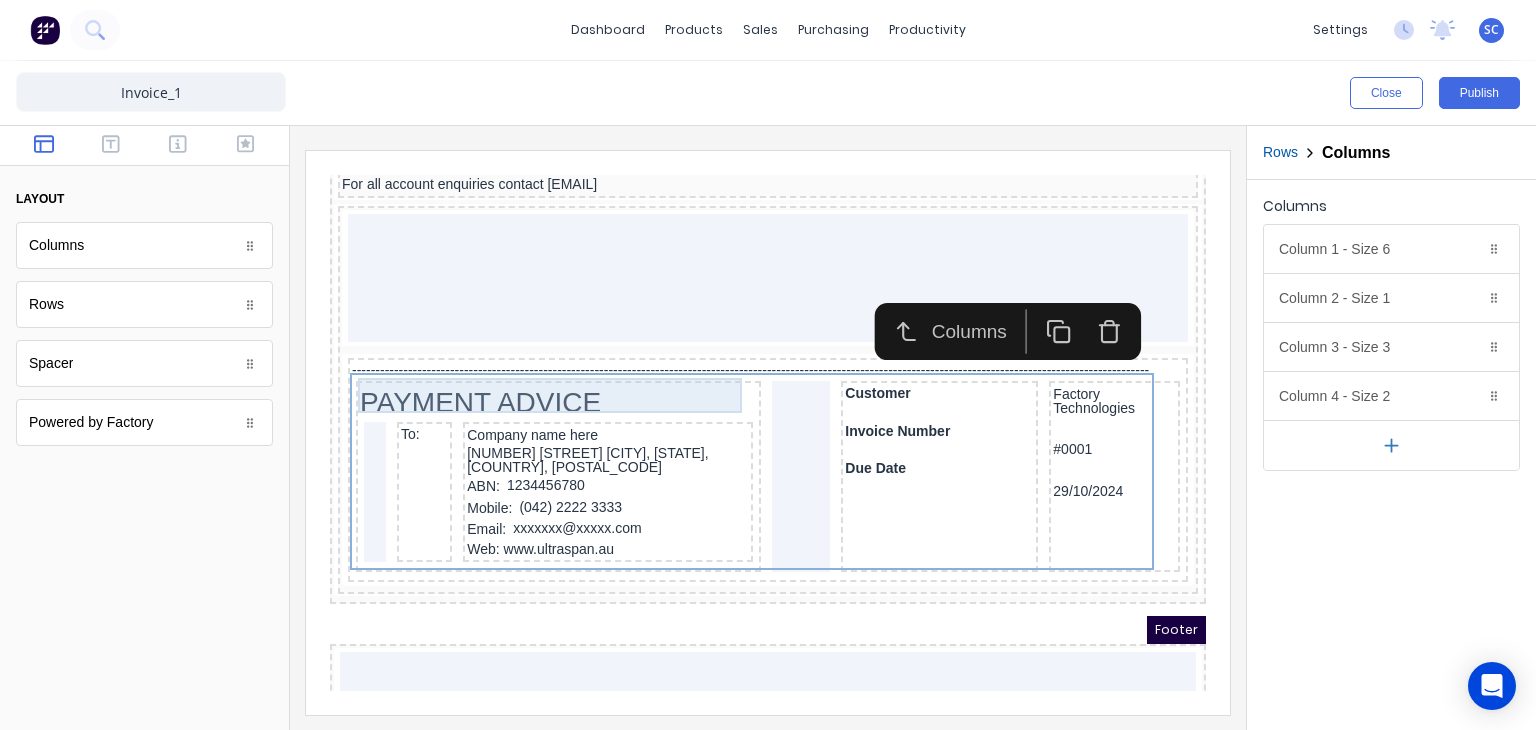 click on "Header Company name here LOGO HERE Factory Technologies 234 Beach Road Gold Coast, Queensland, Australia, 4217 Invoice Date 29/10/2024 Invoice number #0001 Reference PO12345 Company name here 234 Beach Road Gold Coast, Queensland, Australia, 4217 PDF content QTY DESCRIPTION EACH TOTAL 1 Basic Product Lorem ipsum dolor sit amet, consectetur adipiscing elit, sed do eiusmod tempor incididunt ut labore et dolore magna aliqua. Diameter 100cm Colorbond Cottage Green Parts # 967-12 $12.00 $12.00 1 #1 Colorbond Basalt 0.55 90mm 0 bends Lengths 1 x 1000 1 x 1500 $12.00 $12.00 1 Custom Formula Lorem ipsum dolor sit amet, consectetur adipiscing elit, sed do eiusmod tempor incididunt ut labore et dolore magna aliqua. Colorbond Cottage Green Height 23 Width 200 Dimension 2.5 Total:  74.75 $12.00 $12.00 Lineal Metres Lorem ipsum dolor sit amet, consectetur adipiscing elit, sed do eiusmod tempor incididunt ut labore et dolore magna aliqua. Diameter 100cm Colorbond Cottage Green Parts # 967-12 Lengths 1 x 1000 1 x 1500 100cm" at bounding box center (744, -1319) 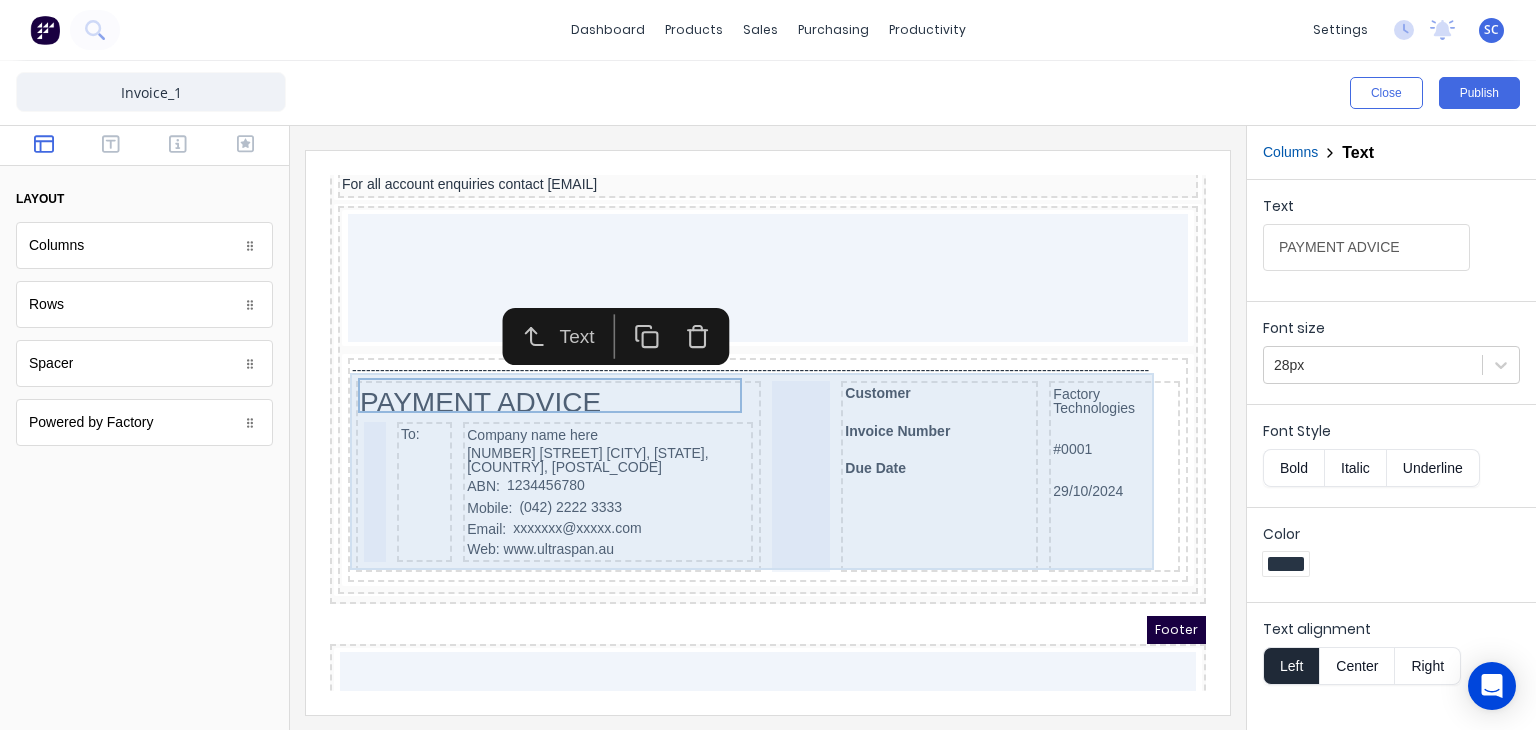 click on "Header Company name here LOGO HERE Factory Technologies 234 Beach Road Gold Coast, Queensland, Australia, 4217 Invoice Date 29/10/2024 Invoice number #0001 Reference PO12345 Company name here 234 Beach Road Gold Coast, Queensland, Australia, 4217 PDF content QTY DESCRIPTION EACH TOTAL 1 Basic Product Lorem ipsum dolor sit amet, consectetur adipiscing elit, sed do eiusmod tempor incididunt ut labore et dolore magna aliqua. Diameter 100cm Colorbond Cottage Green Parts # 967-12 $12.00 $12.00 1 #1 Colorbond Basalt 0.55 90mm 0 bends Lengths 1 x 1000 1 x 1500 $12.00 $12.00 1 Custom Formula Lorem ipsum dolor sit amet, consectetur adipiscing elit, sed do eiusmod tempor incididunt ut labore et dolore magna aliqua. Colorbond Cottage Green Height 23 Width 200 Dimension 2.5 Total:  74.75 $12.00 $12.00 Lineal Metres Lorem ipsum dolor sit amet, consectetur adipiscing elit, sed do eiusmod tempor incididunt ut labore et dolore magna aliqua. Diameter 100cm Colorbond Cottage Green Parts # 967-12 Lengths 1 x 1000 1 x 1500 100cm" at bounding box center (744, -1319) 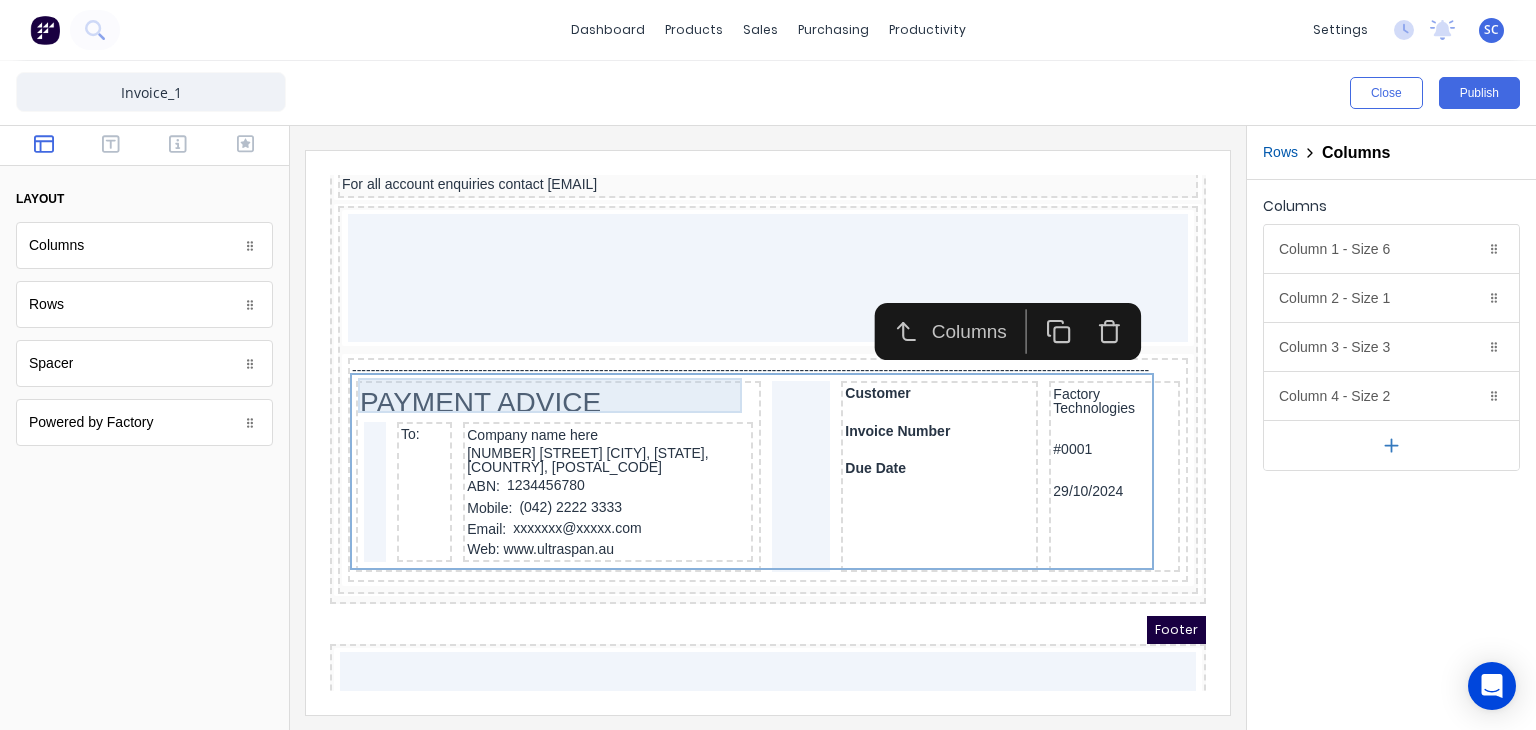 click on "Header Company name here LOGO HERE Factory Technologies 234 Beach Road Gold Coast, Queensland, Australia, 4217 Invoice Date 29/10/2024 Invoice number #0001 Reference PO12345 Company name here 234 Beach Road Gold Coast, Queensland, Australia, 4217 PDF content QTY DESCRIPTION EACH TOTAL 1 Basic Product Lorem ipsum dolor sit amet, consectetur adipiscing elit, sed do eiusmod tempor incididunt ut labore et dolore magna aliqua. Diameter 100cm Colorbond Cottage Green Parts # 967-12 $12.00 $12.00 1 #1 Colorbond Basalt 0.55 90mm 0 bends Lengths 1 x 1000 1 x 1500 $12.00 $12.00 1 Custom Formula Lorem ipsum dolor sit amet, consectetur adipiscing elit, sed do eiusmod tempor incididunt ut labore et dolore magna aliqua. Colorbond Cottage Green Height 23 Width 200 Dimension 2.5 Total:  74.75 $12.00 $12.00 Lineal Metres Lorem ipsum dolor sit amet, consectetur adipiscing elit, sed do eiusmod tempor incididunt ut labore et dolore magna aliqua. Diameter 100cm Colorbond Cottage Green Parts # 967-12 Lengths 1 x 1000 1 x 1500 100cm" at bounding box center [744, -1319] 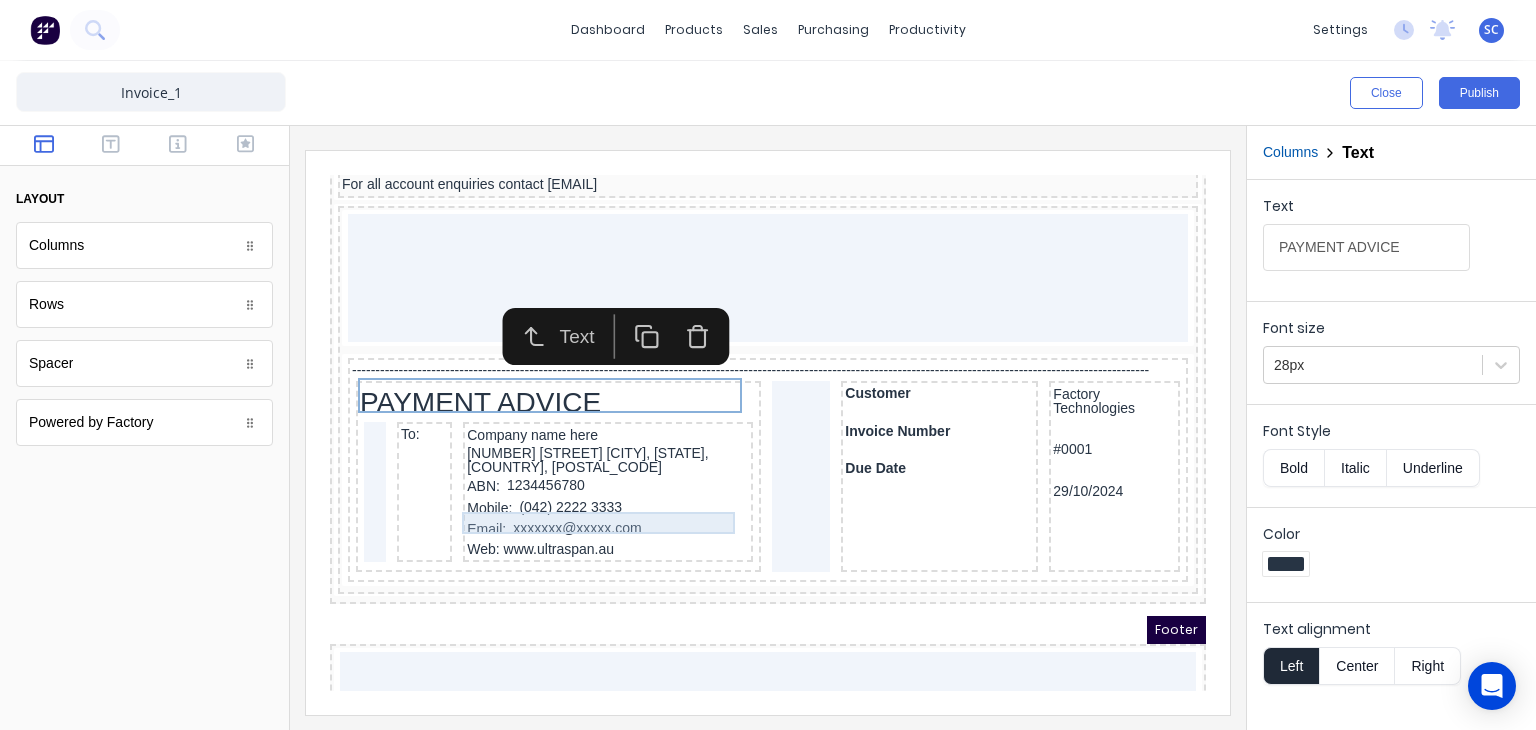 click on "Header Company name here LOGO HERE Factory Technologies 234 Beach Road Gold Coast, Queensland, Australia, 4217 Invoice Date 29/10/2024 Invoice number #0001 Reference PO12345 Company name here 234 Beach Road Gold Coast, Queensland, Australia, 4217 PDF content QTY DESCRIPTION EACH TOTAL 1 Basic Product Lorem ipsum dolor sit amet, consectetur adipiscing elit, sed do eiusmod tempor incididunt ut labore et dolore magna aliqua. Diameter 100cm Colorbond Cottage Green Parts # 967-12 $12.00 $12.00 1 #1 Colorbond Basalt 0.55 90mm 0 bends Lengths 1 x 1000 1 x 1500 $12.00 $12.00 1 Custom Formula Lorem ipsum dolor sit amet, consectetur adipiscing elit, sed do eiusmod tempor incididunt ut labore et dolore magna aliqua. Colorbond Cottage Green Height 23 Width 200 Dimension 2.5 Total:  74.75 $12.00 $12.00 Lineal Metres Lorem ipsum dolor sit amet, consectetur adipiscing elit, sed do eiusmod tempor incididunt ut labore et dolore magna aliqua. Diameter 100cm Colorbond Cottage Green Parts # 967-12 Lengths 1 x 1000 1 x 1500 100cm" at bounding box center (744, -1319) 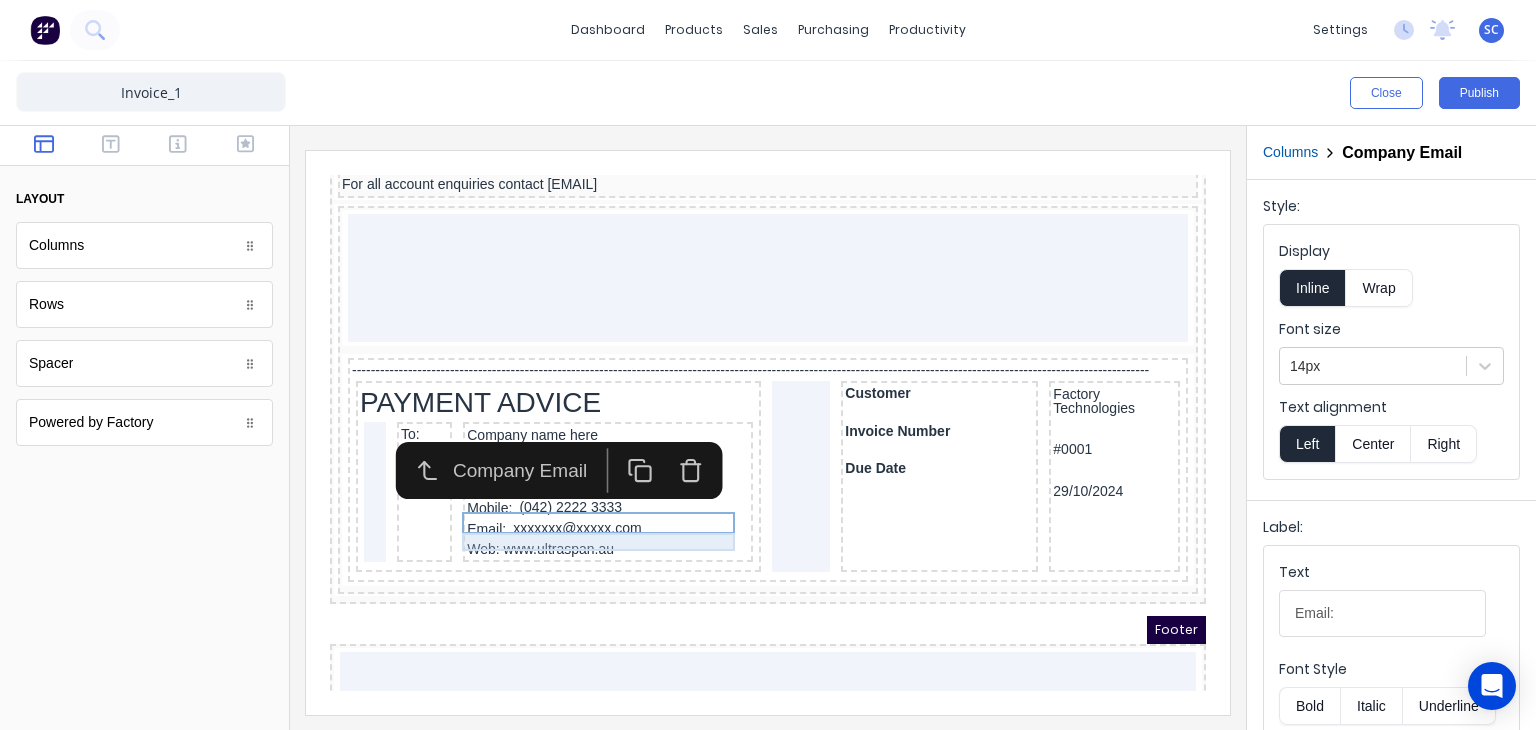 click on "Header Company name here LOGO HERE Factory Technologies 234 Beach Road Gold Coast, Queensland, Australia, 4217 Invoice Date 29/10/2024 Invoice number #0001 Reference PO12345 Company name here 234 Beach Road Gold Coast, Queensland, Australia, 4217 PDF content QTY DESCRIPTION EACH TOTAL 1 Basic Product Lorem ipsum dolor sit amet, consectetur adipiscing elit, sed do eiusmod tempor incididunt ut labore et dolore magna aliqua. Diameter 100cm Colorbond Cottage Green Parts # 967-12 $12.00 $12.00 1 #1 Colorbond Basalt 0.55 90mm 0 bends Lengths 1 x 1000 1 x 1500 $12.00 $12.00 1 Custom Formula Lorem ipsum dolor sit amet, consectetur adipiscing elit, sed do eiusmod tempor incididunt ut labore et dolore magna aliqua. Colorbond Cottage Green Height 23 Width 200 Dimension 2.5 Total:  74.75 $12.00 $12.00 Lineal Metres Lorem ipsum dolor sit amet, consectetur adipiscing elit, sed do eiusmod tempor incididunt ut labore et dolore magna aliqua. Diameter 100cm Colorbond Cottage Green Parts # 967-12 Lengths 1 x 1000 1 x 1500 100cm" at bounding box center [744, -1319] 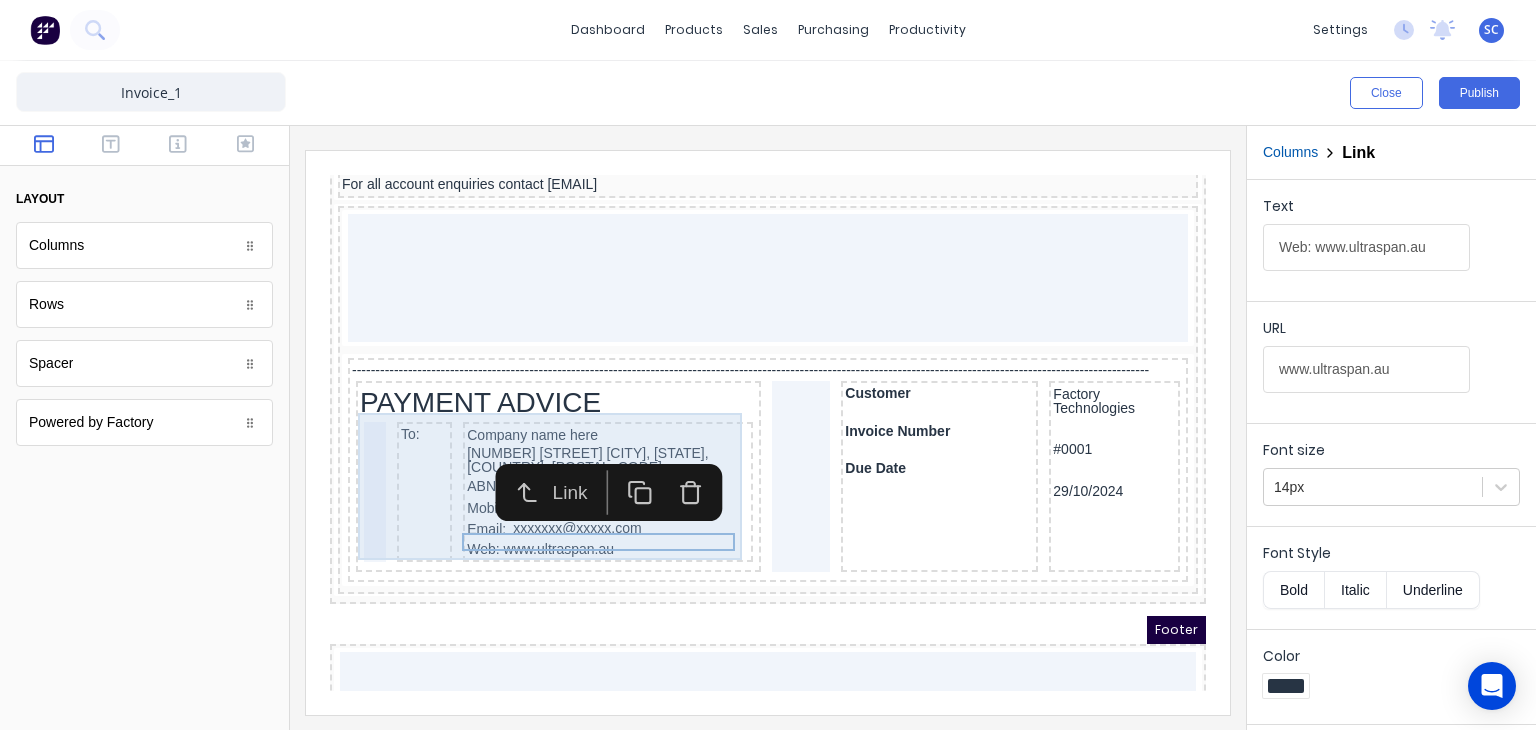 click on "Header Company name here LOGO HERE Factory Technologies 234 Beach Road Gold Coast, Queensland, Australia, 4217 Invoice Date 29/10/2024 Invoice number #0001 Reference PO12345 Company name here 234 Beach Road Gold Coast, Queensland, Australia, 4217 PDF content QTY DESCRIPTION EACH TOTAL 1 Basic Product Lorem ipsum dolor sit amet, consectetur adipiscing elit, sed do eiusmod tempor incididunt ut labore et dolore magna aliqua. Diameter 100cm Colorbond Cottage Green Parts # 967-12 $12.00 $12.00 1 #1 Colorbond Basalt 0.55 90mm 0 bends Lengths 1 x 1000 1 x 1500 $12.00 $12.00 1 Custom Formula Lorem ipsum dolor sit amet, consectetur adipiscing elit, sed do eiusmod tempor incididunt ut labore et dolore magna aliqua. Colorbond Cottage Green Height 23 Width 200 Dimension 2.5 Total:  74.75 $12.00 $12.00 Lineal Metres Lorem ipsum dolor sit amet, consectetur adipiscing elit, sed do eiusmod tempor incididunt ut labore et dolore magna aliqua. Diameter 100cm Colorbond Cottage Green Parts # 967-12 Lengths 1 x 1000 1 x 1500 100cm" at bounding box center [744, -1319] 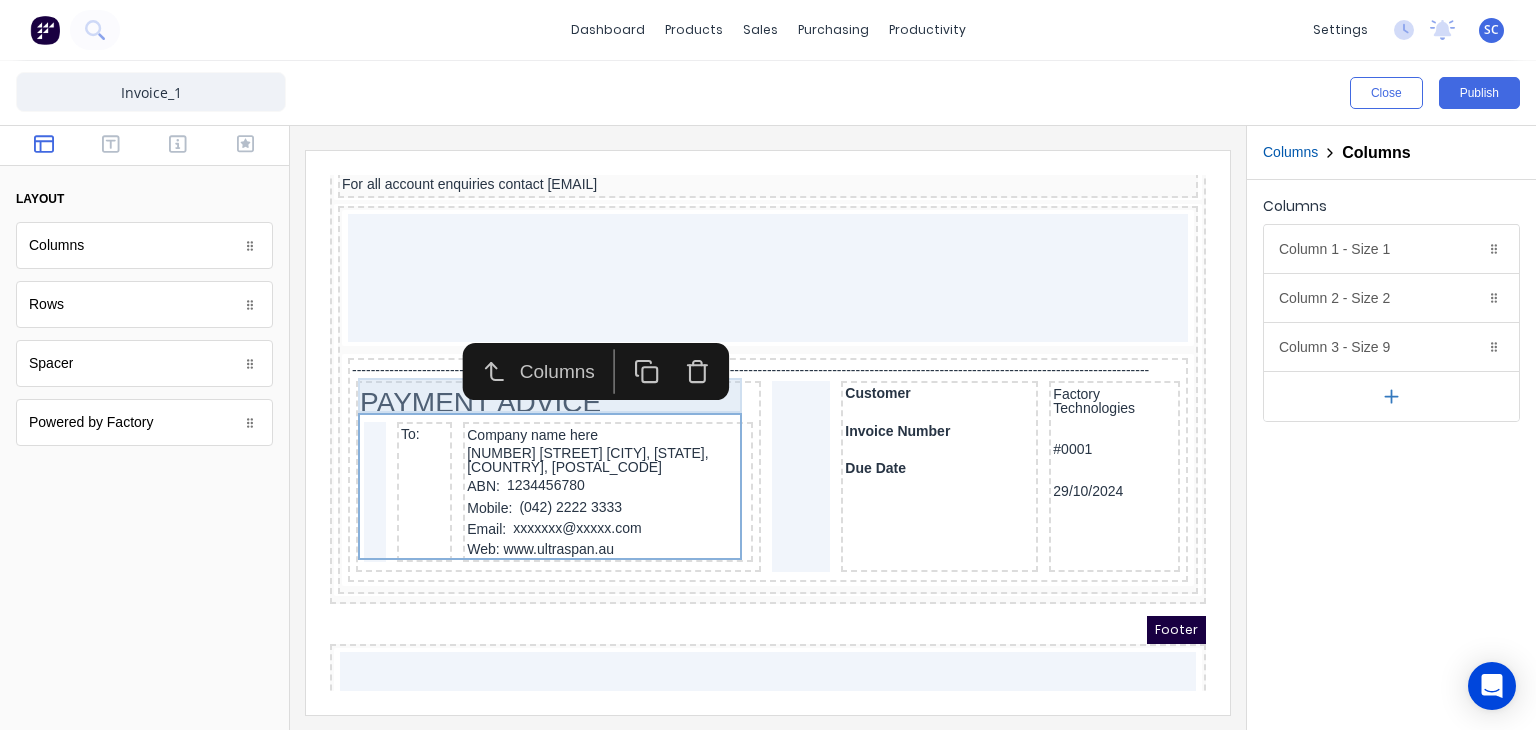 click on "Header Company name here LOGO HERE Factory Technologies 234 Beach Road Gold Coast, Queensland, Australia, 4217 Invoice Date 29/10/2024 Invoice number #0001 Reference PO12345 Company name here 234 Beach Road Gold Coast, Queensland, Australia, 4217 PDF content QTY DESCRIPTION EACH TOTAL 1 Basic Product Lorem ipsum dolor sit amet, consectetur adipiscing elit, sed do eiusmod tempor incididunt ut labore et dolore magna aliqua. Diameter 100cm Colorbond Cottage Green Parts # 967-12 $12.00 $12.00 1 #1 Colorbond Basalt 0.55 90mm 0 bends Lengths 1 x 1000 1 x 1500 $12.00 $12.00 1 Custom Formula Lorem ipsum dolor sit amet, consectetur adipiscing elit, sed do eiusmod tempor incididunt ut labore et dolore magna aliqua. Colorbond Cottage Green Height 23 Width 200 Dimension 2.5 Total:  74.75 $12.00 $12.00 Lineal Metres Lorem ipsum dolor sit amet, consectetur adipiscing elit, sed do eiusmod tempor incididunt ut labore et dolore magna aliqua. Diameter 100cm Colorbond Cottage Green Parts # 967-12 Lengths 1 x 1000 1 x 1500 100cm" at bounding box center (744, -1319) 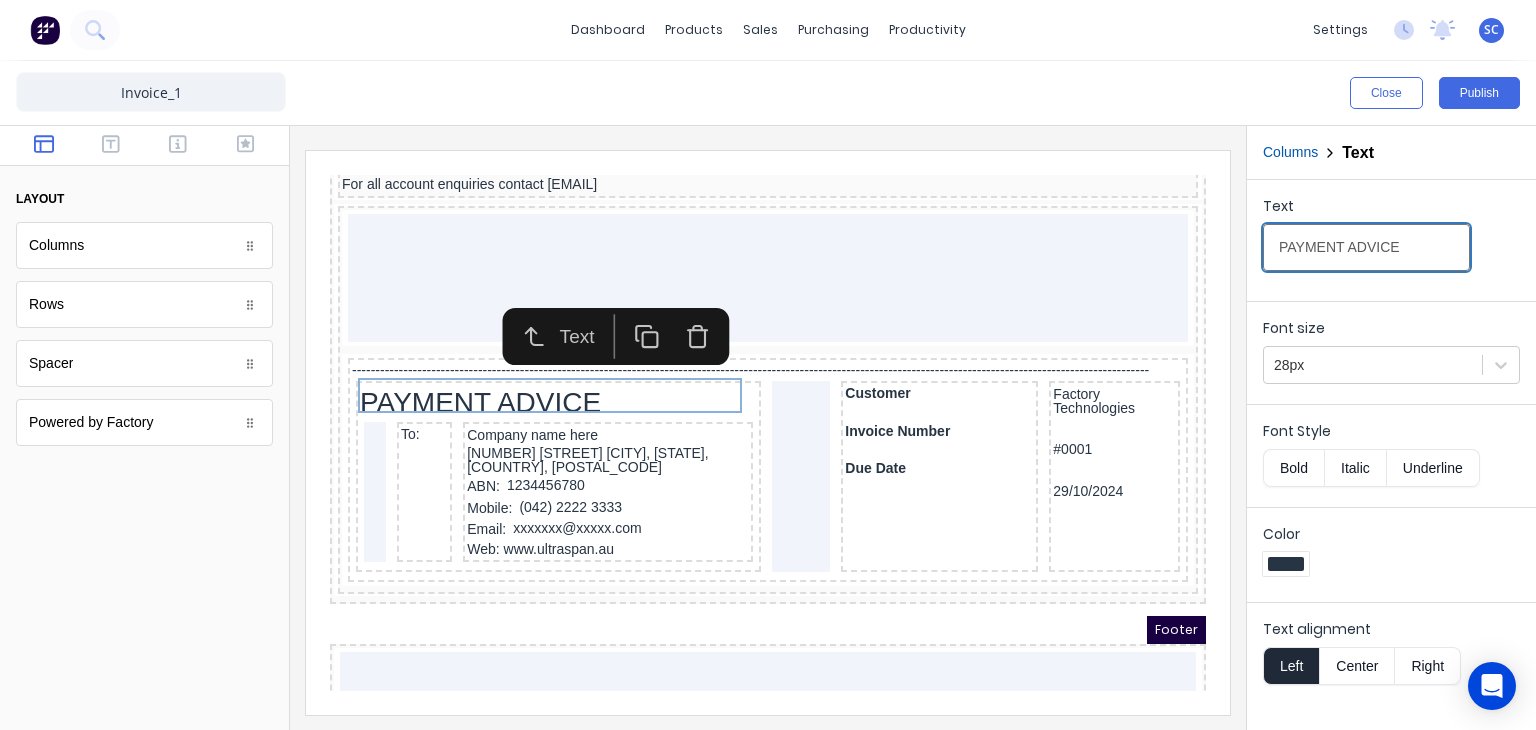 click on "PAYMENT ADVICE" at bounding box center (1366, 247) 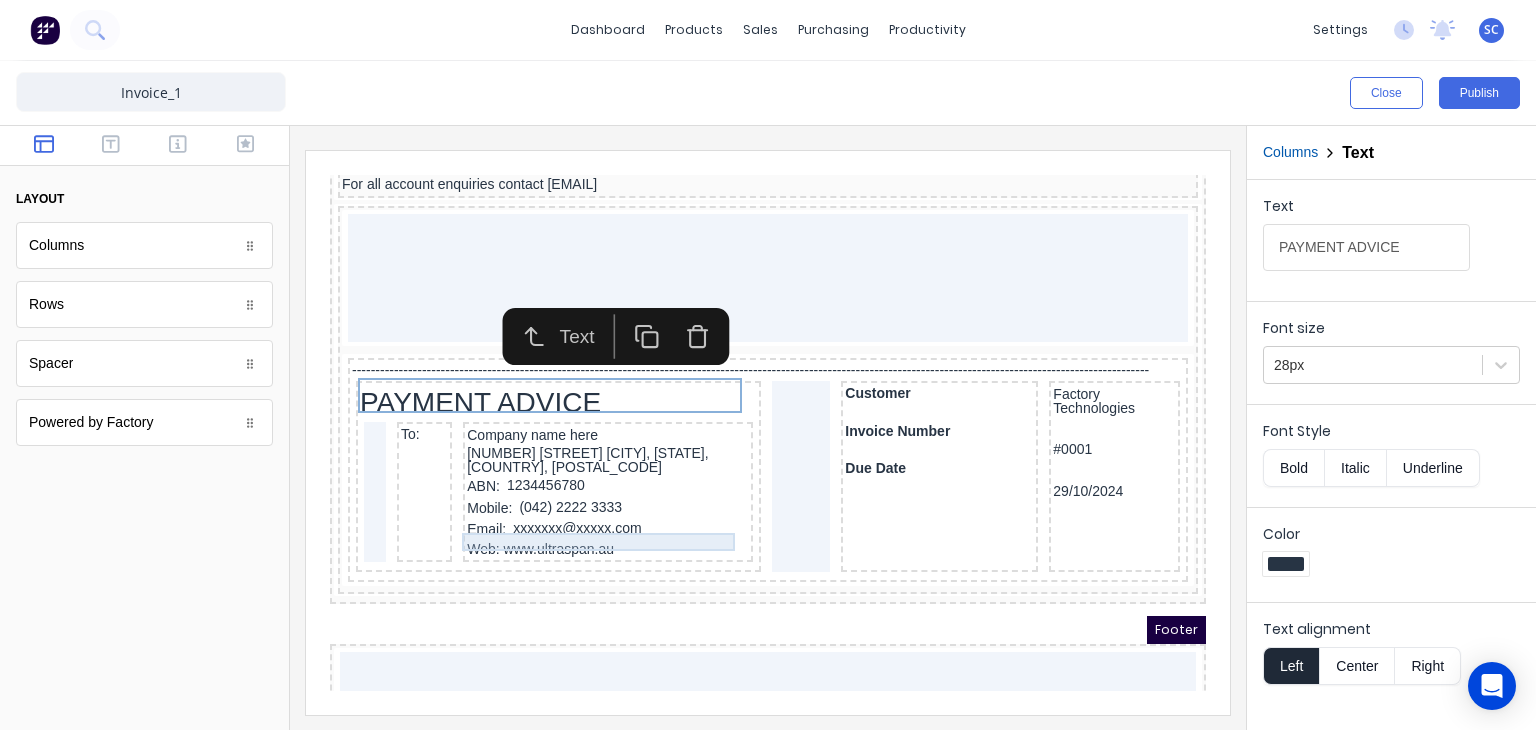 click on "Header Company name here LOGO HERE Factory Technologies 234 Beach Road Gold Coast, Queensland, Australia, 4217 Invoice Date 29/10/2024 Invoice number #0001 Reference PO12345 Company name here 234 Beach Road Gold Coast, Queensland, Australia, 4217 PDF content QTY DESCRIPTION EACH TOTAL 1 Basic Product Lorem ipsum dolor sit amet, consectetur adipiscing elit, sed do eiusmod tempor incididunt ut labore et dolore magna aliqua. Diameter 100cm Colorbond Cottage Green Parts # 967-12 $12.00 $12.00 1 #1 Colorbond Basalt 0.55 90mm 0 bends Lengths 1 x 1000 1 x 1500 $12.00 $12.00 1 Custom Formula Lorem ipsum dolor sit amet, consectetur adipiscing elit, sed do eiusmod tempor incididunt ut labore et dolore magna aliqua. Colorbond Cottage Green Height 23 Width 200 Dimension 2.5 Total:  74.75 $12.00 $12.00 Lineal Metres Lorem ipsum dolor sit amet, consectetur adipiscing elit, sed do eiusmod tempor incididunt ut labore et dolore magna aliqua. Diameter 100cm Colorbond Cottage Green Parts # 967-12 Lengths 1 x 1000 1 x 1500 100cm" at bounding box center [744, -1319] 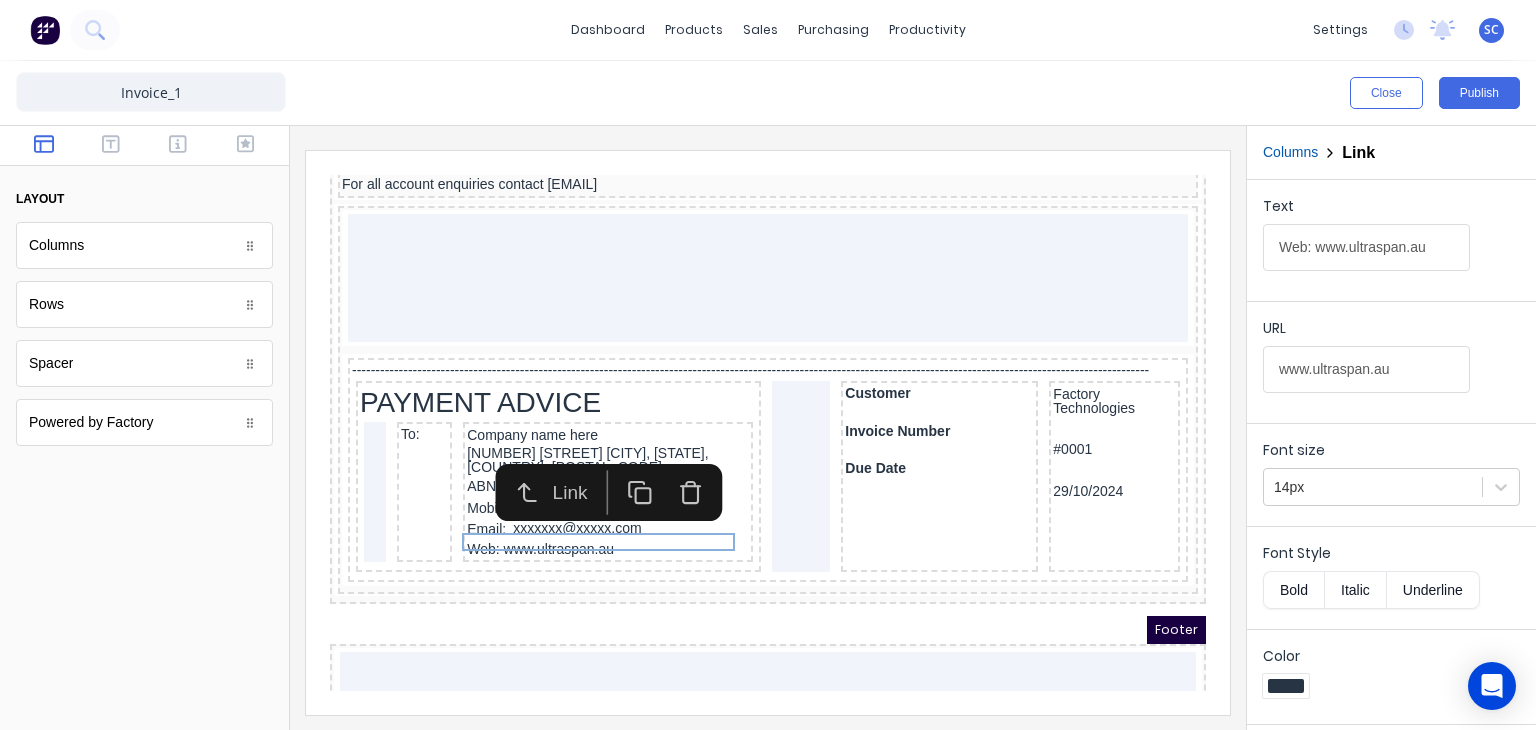 click at bounding box center [666, 468] 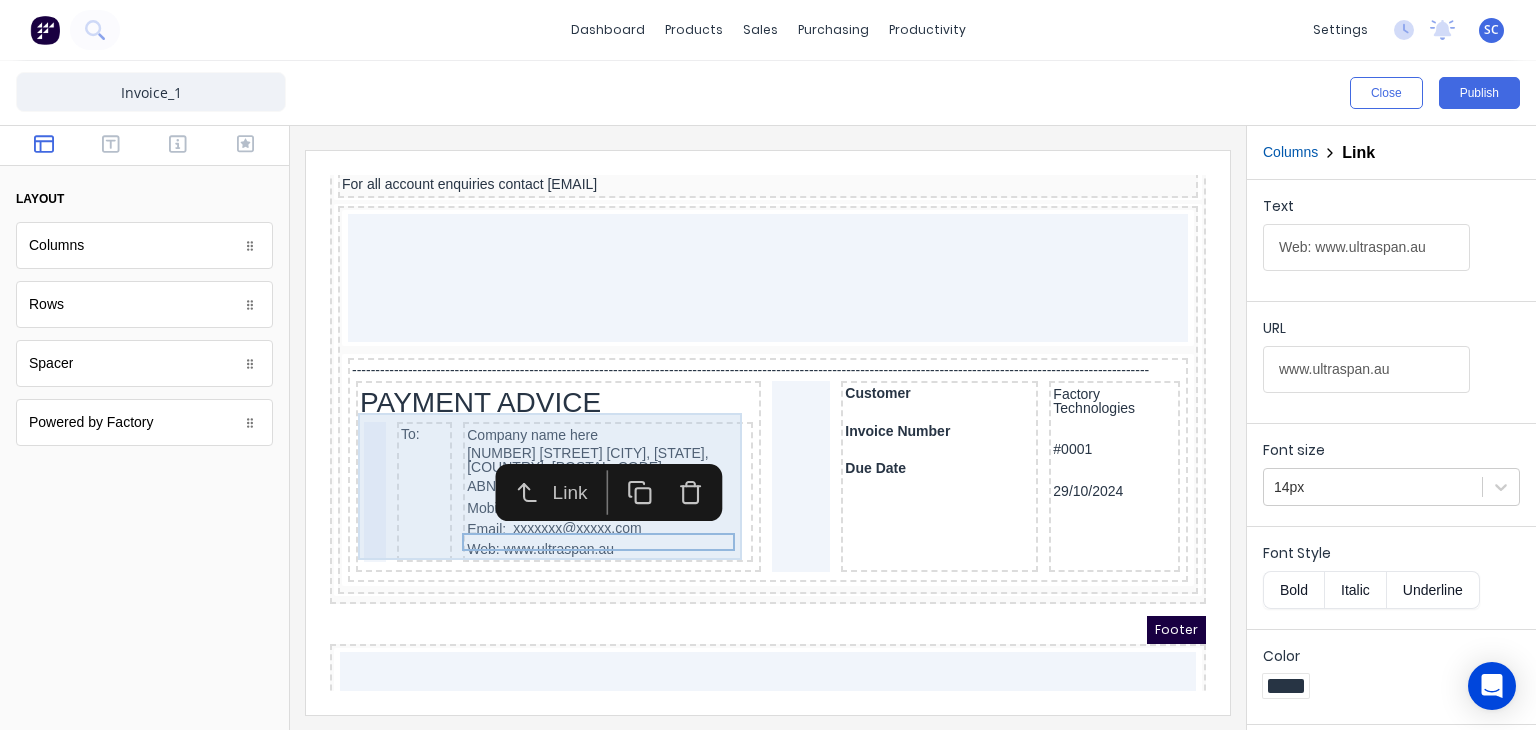 click on "Header Company name here LOGO HERE Factory Technologies 234 Beach Road Gold Coast, Queensland, Australia, 4217 Invoice Date 29/10/2024 Invoice number #0001 Reference PO12345 Company name here 234 Beach Road Gold Coast, Queensland, Australia, 4217 PDF content QTY DESCRIPTION EACH TOTAL 1 Basic Product Lorem ipsum dolor sit amet, consectetur adipiscing elit, sed do eiusmod tempor incididunt ut labore et dolore magna aliqua. Diameter 100cm Colorbond Cottage Green Parts # 967-12 $12.00 $12.00 1 #1 Colorbond Basalt 0.55 90mm 0 bends Lengths 1 x 1000 1 x 1500 $12.00 $12.00 1 Custom Formula Lorem ipsum dolor sit amet, consectetur adipiscing elit, sed do eiusmod tempor incididunt ut labore et dolore magna aliqua. Colorbond Cottage Green Height 23 Width 200 Dimension 2.5 Total:  74.75 $12.00 $12.00 Lineal Metres Lorem ipsum dolor sit amet, consectetur adipiscing elit, sed do eiusmod tempor incididunt ut labore et dolore magna aliqua. Diameter 100cm Colorbond Cottage Green Parts # 967-12 Lengths 1 x 1000 1 x 1500 100cm" at bounding box center (744, -1319) 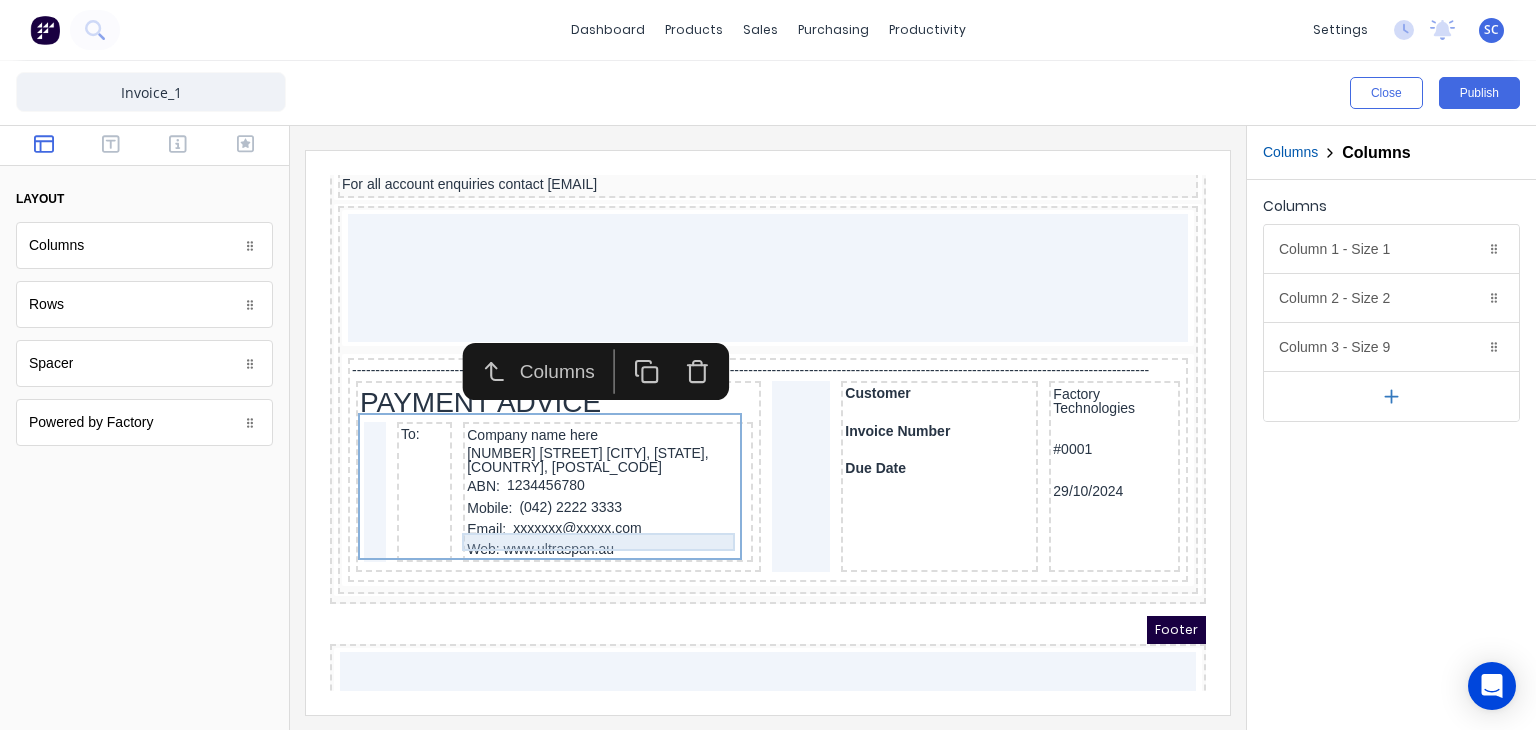 click on "Header Company name here LOGO HERE Factory Technologies 234 Beach Road Gold Coast, Queensland, Australia, 4217 Invoice Date 29/10/2024 Invoice number #0001 Reference PO12345 Company name here 234 Beach Road Gold Coast, Queensland, Australia, 4217 PDF content QTY DESCRIPTION EACH TOTAL 1 Basic Product Lorem ipsum dolor sit amet, consectetur adipiscing elit, sed do eiusmod tempor incididunt ut labore et dolore magna aliqua. Diameter 100cm Colorbond Cottage Green Parts # 967-12 $12.00 $12.00 1 #1 Colorbond Basalt 0.55 90mm 0 bends Lengths 1 x 1000 1 x 1500 $12.00 $12.00 1 Custom Formula Lorem ipsum dolor sit amet, consectetur adipiscing elit, sed do eiusmod tempor incididunt ut labore et dolore magna aliqua. Colorbond Cottage Green Height 23 Width 200 Dimension 2.5 Total:  74.75 $12.00 $12.00 Lineal Metres Lorem ipsum dolor sit amet, consectetur adipiscing elit, sed do eiusmod tempor incididunt ut labore et dolore magna aliqua. Diameter 100cm Colorbond Cottage Green Parts # 967-12 Lengths 1 x 1000 1 x 1500 100cm" at bounding box center (744, -1319) 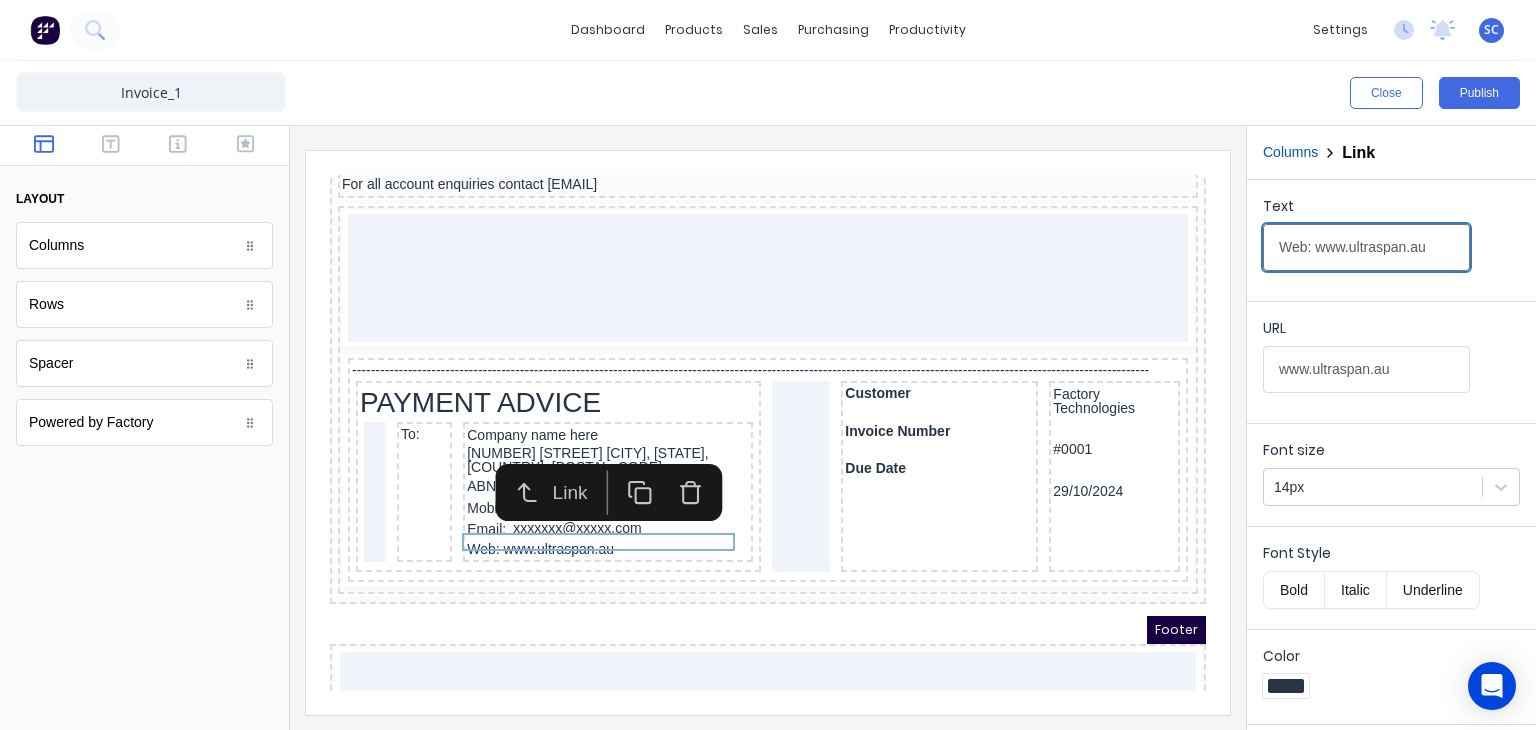 click on "Web: www.ultraspan.au" at bounding box center [1366, 247] 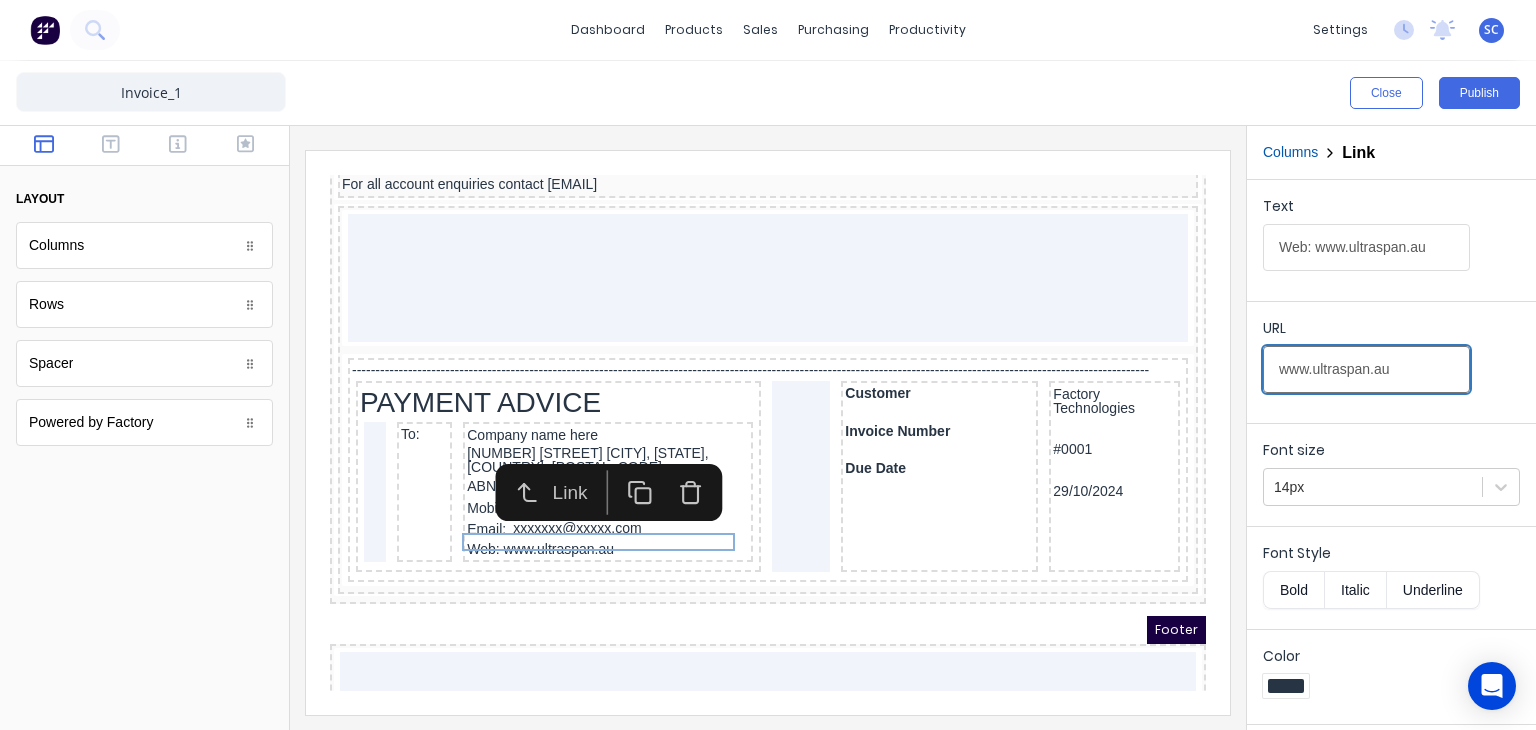 click on "www.ultraspan.au" at bounding box center [1366, 369] 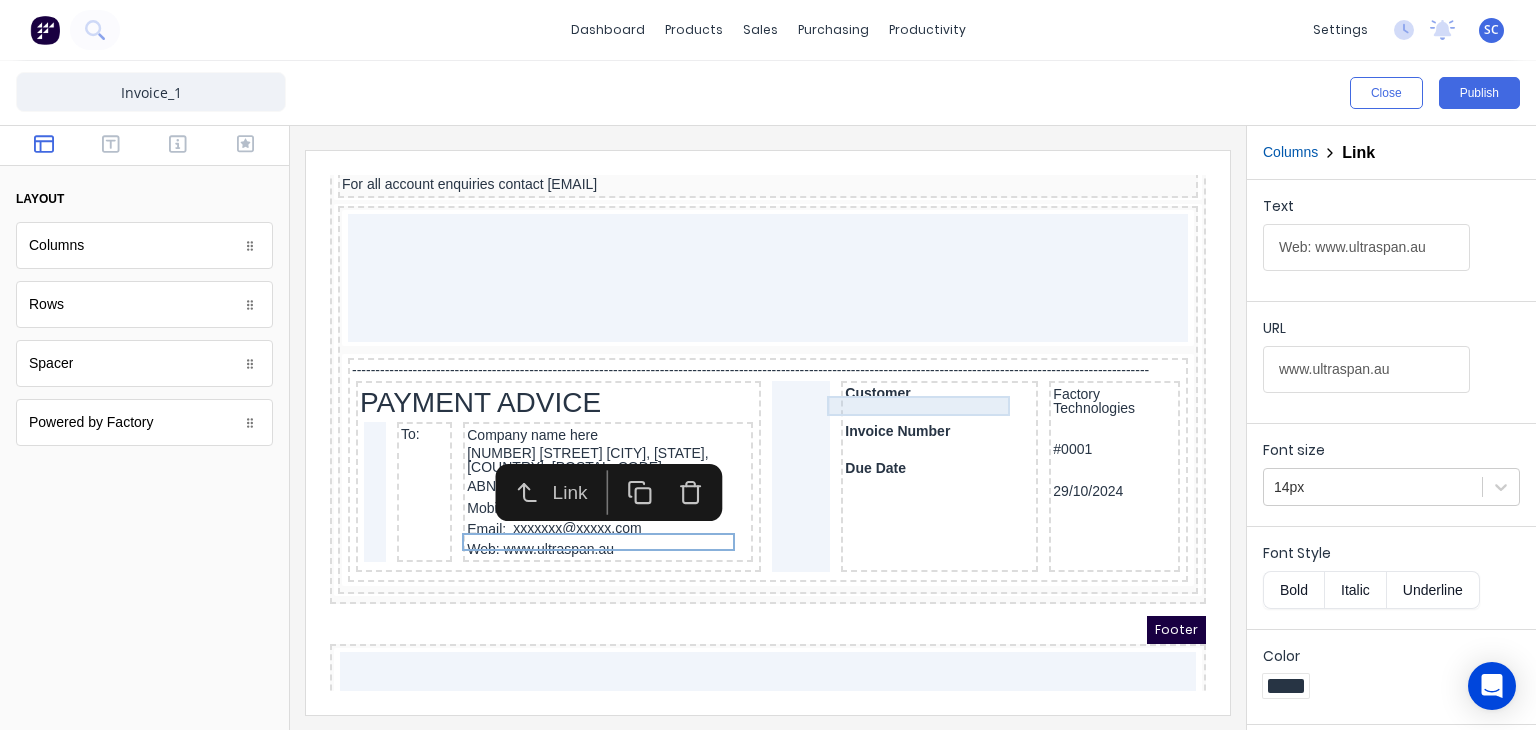 click at bounding box center (915, 389) 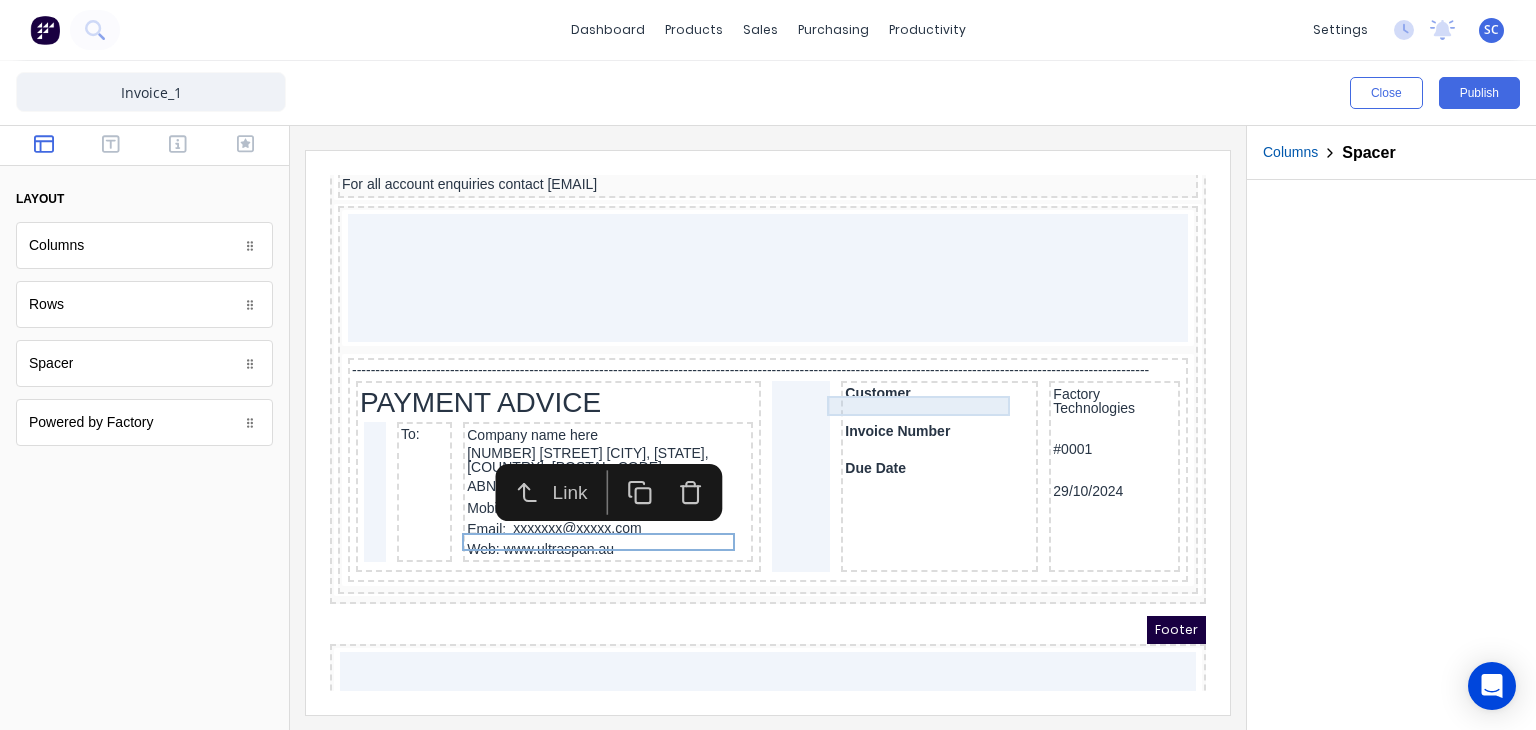 click at bounding box center [915, 389] 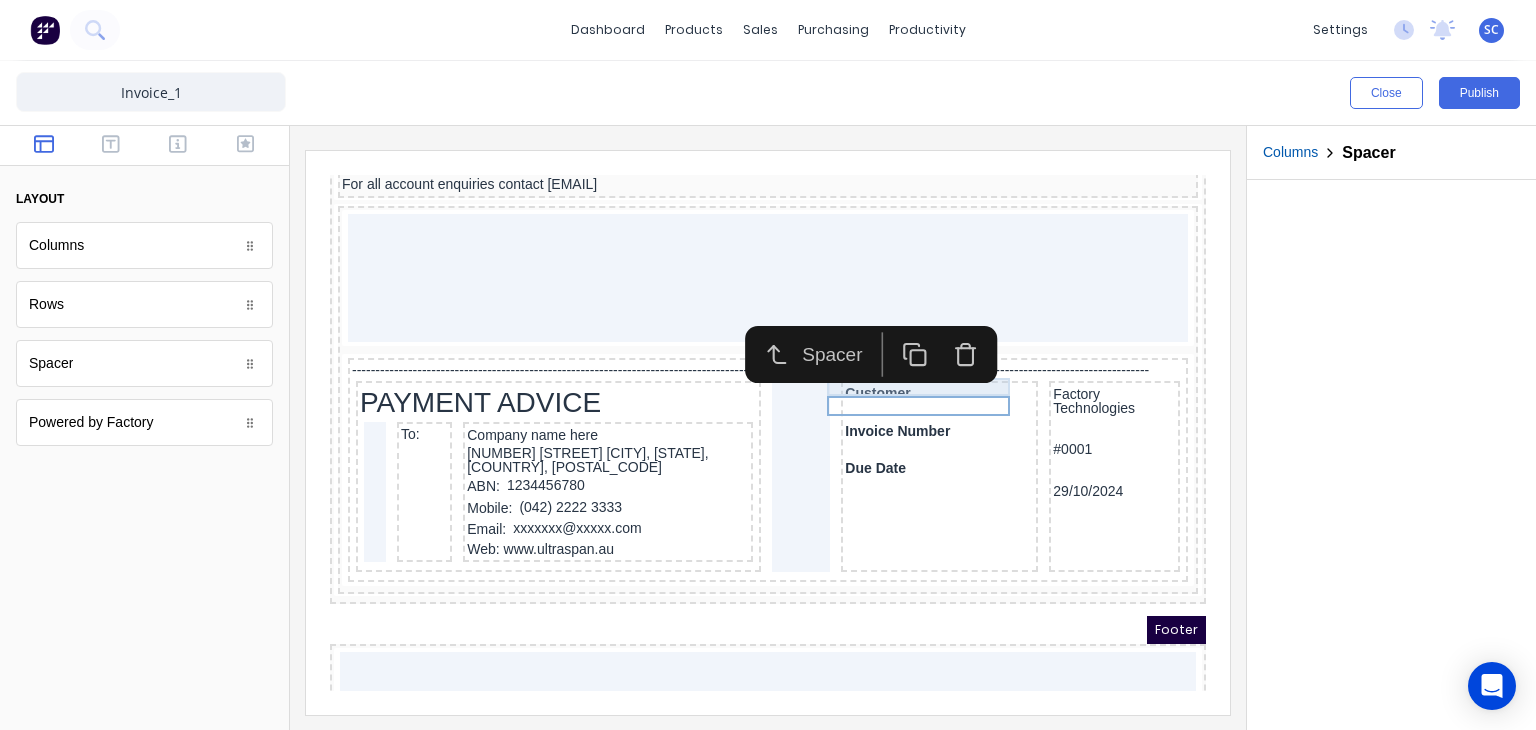 click on "Header Company name here LOGO HERE Factory Technologies 234 Beach Road Gold Coast, Queensland, Australia, 4217 Invoice Date 29/10/2024 Invoice number #0001 Reference PO12345 Company name here 234 Beach Road Gold Coast, Queensland, Australia, 4217 PDF content QTY DESCRIPTION EACH TOTAL 1 Basic Product Lorem ipsum dolor sit amet, consectetur adipiscing elit, sed do eiusmod tempor incididunt ut labore et dolore magna aliqua. Diameter 100cm Colorbond Cottage Green Parts # 967-12 $12.00 $12.00 1 #1 Colorbond Basalt 0.55 90mm 0 bends Lengths 1 x 1000 1 x 1500 $12.00 $12.00 1 Custom Formula Lorem ipsum dolor sit amet, consectetur adipiscing elit, sed do eiusmod tempor incididunt ut labore et dolore magna aliqua. Colorbond Cottage Green Height 23 Width 200 Dimension 2.5 Total:  74.75 $12.00 $12.00 Lineal Metres Lorem ipsum dolor sit amet, consectetur adipiscing elit, sed do eiusmod tempor incididunt ut labore et dolore magna aliqua. Diameter 100cm Colorbond Cottage Green Parts # 967-12 Lengths 1 x 1000 1 x 1500 100cm" at bounding box center [744, -1319] 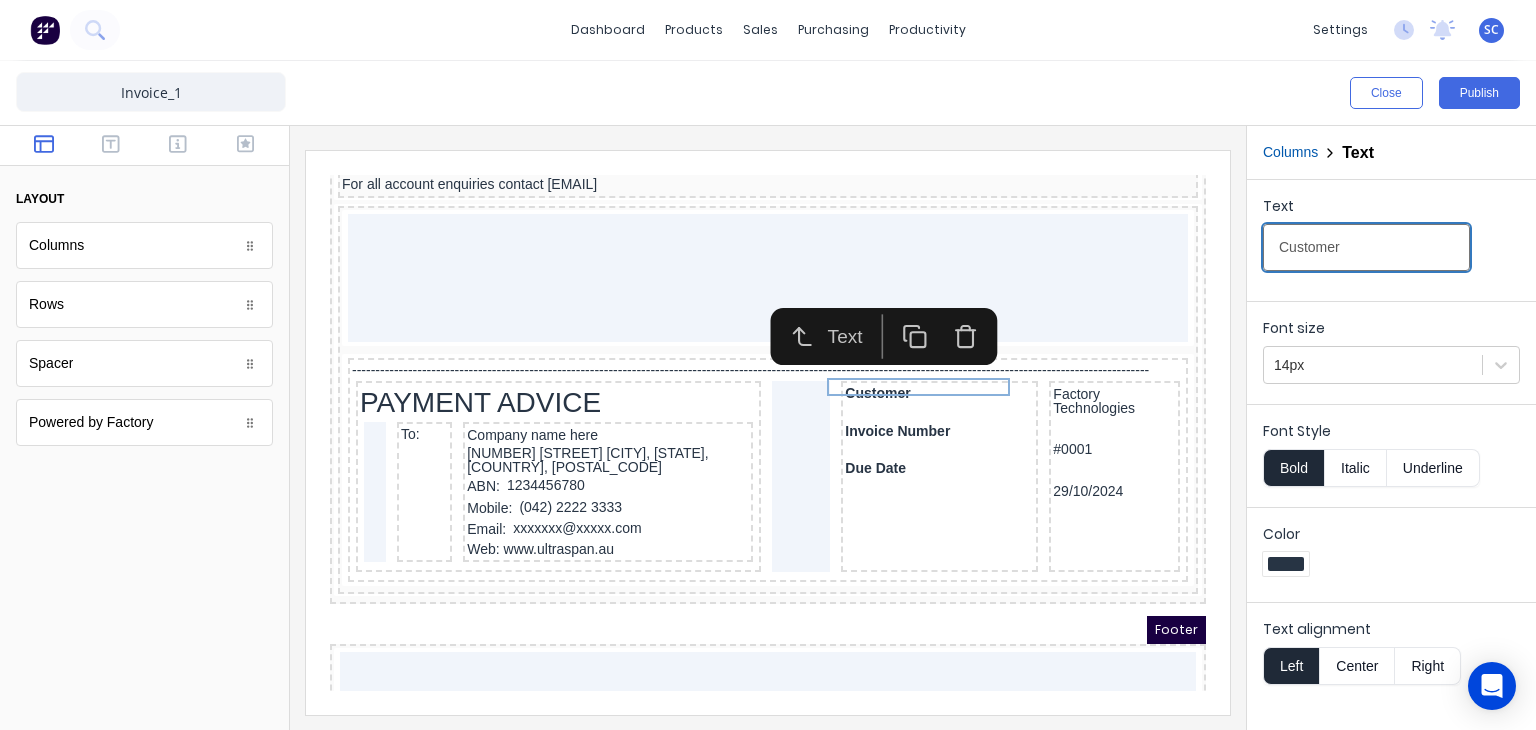 click on "Customer" at bounding box center (1366, 247) 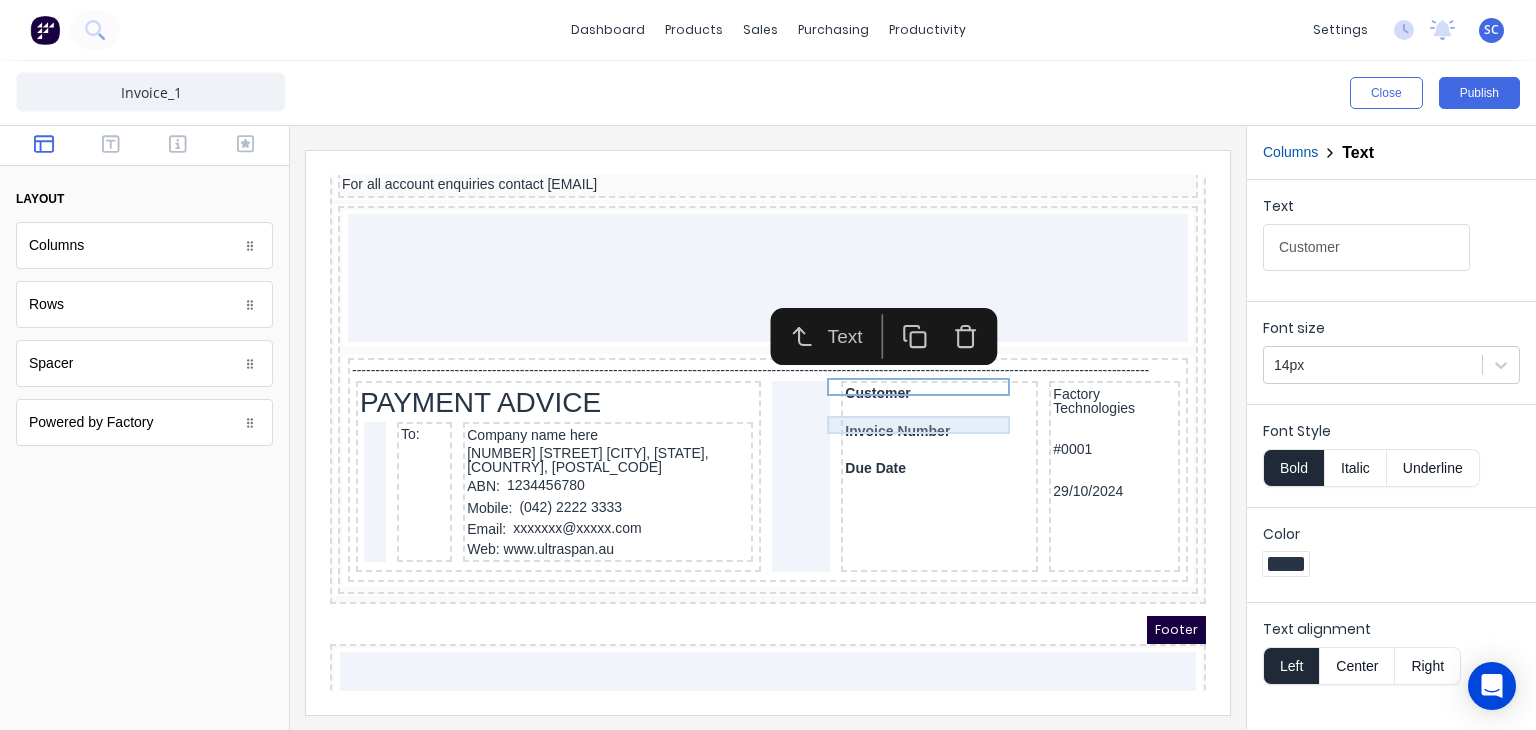 click on "Header Company name here LOGO HERE Factory Technologies 234 Beach Road Gold Coast, Queensland, Australia, 4217 Invoice Date 29/10/2024 Invoice number #0001 Reference PO12345 Company name here 234 Beach Road Gold Coast, Queensland, Australia, 4217 PDF content QTY DESCRIPTION EACH TOTAL 1 Basic Product Lorem ipsum dolor sit amet, consectetur adipiscing elit, sed do eiusmod tempor incididunt ut labore et dolore magna aliqua. Diameter 100cm Colorbond Cottage Green Parts # 967-12 $12.00 $12.00 1 #1 Colorbond Basalt 0.55 90mm 0 bends Lengths 1 x 1000 1 x 1500 $12.00 $12.00 1 Custom Formula Lorem ipsum dolor sit amet, consectetur adipiscing elit, sed do eiusmod tempor incididunt ut labore et dolore magna aliqua. Colorbond Cottage Green Height 23 Width 200 Dimension 2.5 Total:  74.75 $12.00 $12.00 Lineal Metres Lorem ipsum dolor sit amet, consectetur adipiscing elit, sed do eiusmod tempor incididunt ut labore et dolore magna aliqua. Diameter 100cm Colorbond Cottage Green Parts # 967-12 Lengths 1 x 1000 1 x 1500 100cm" at bounding box center (744, -1319) 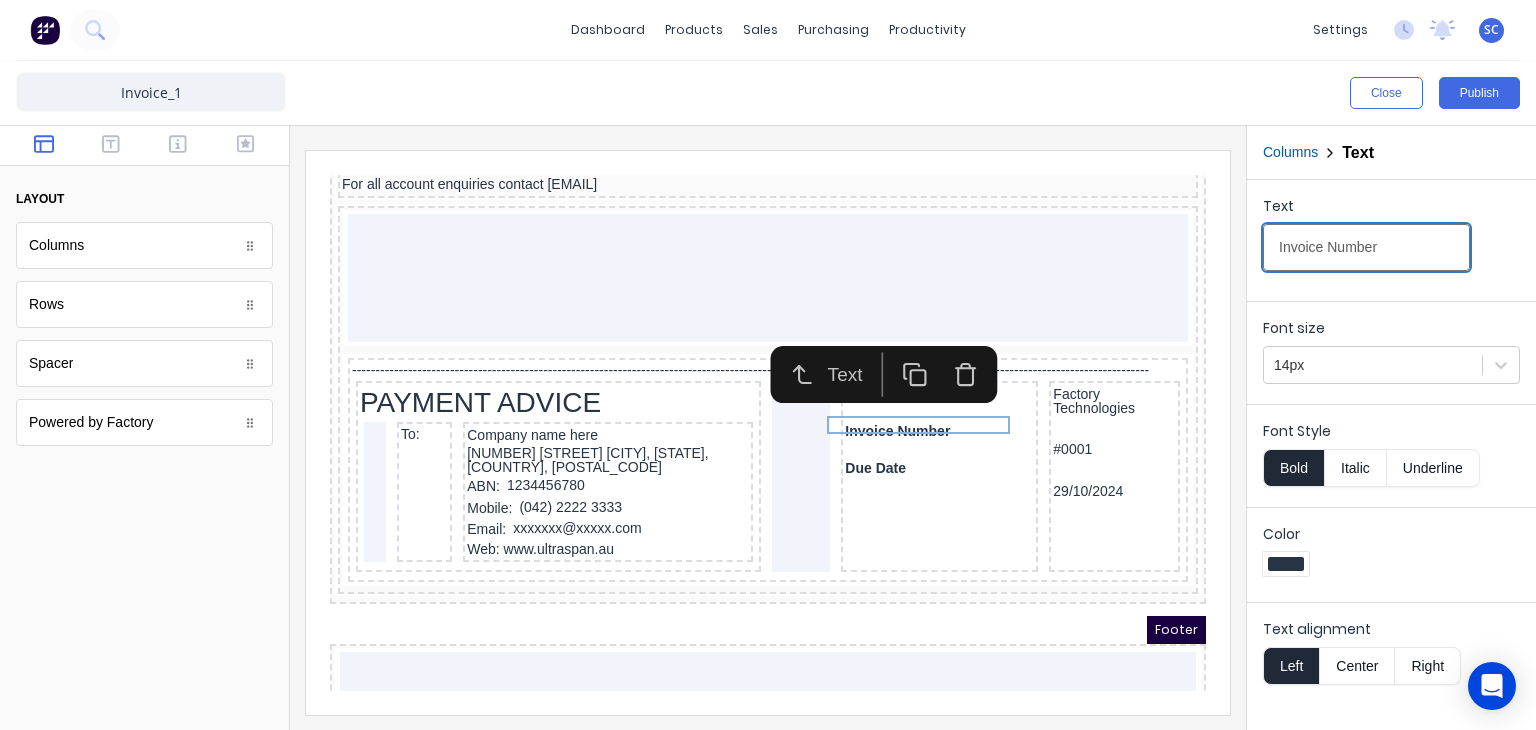 click on "Invoice Number" at bounding box center [1366, 247] 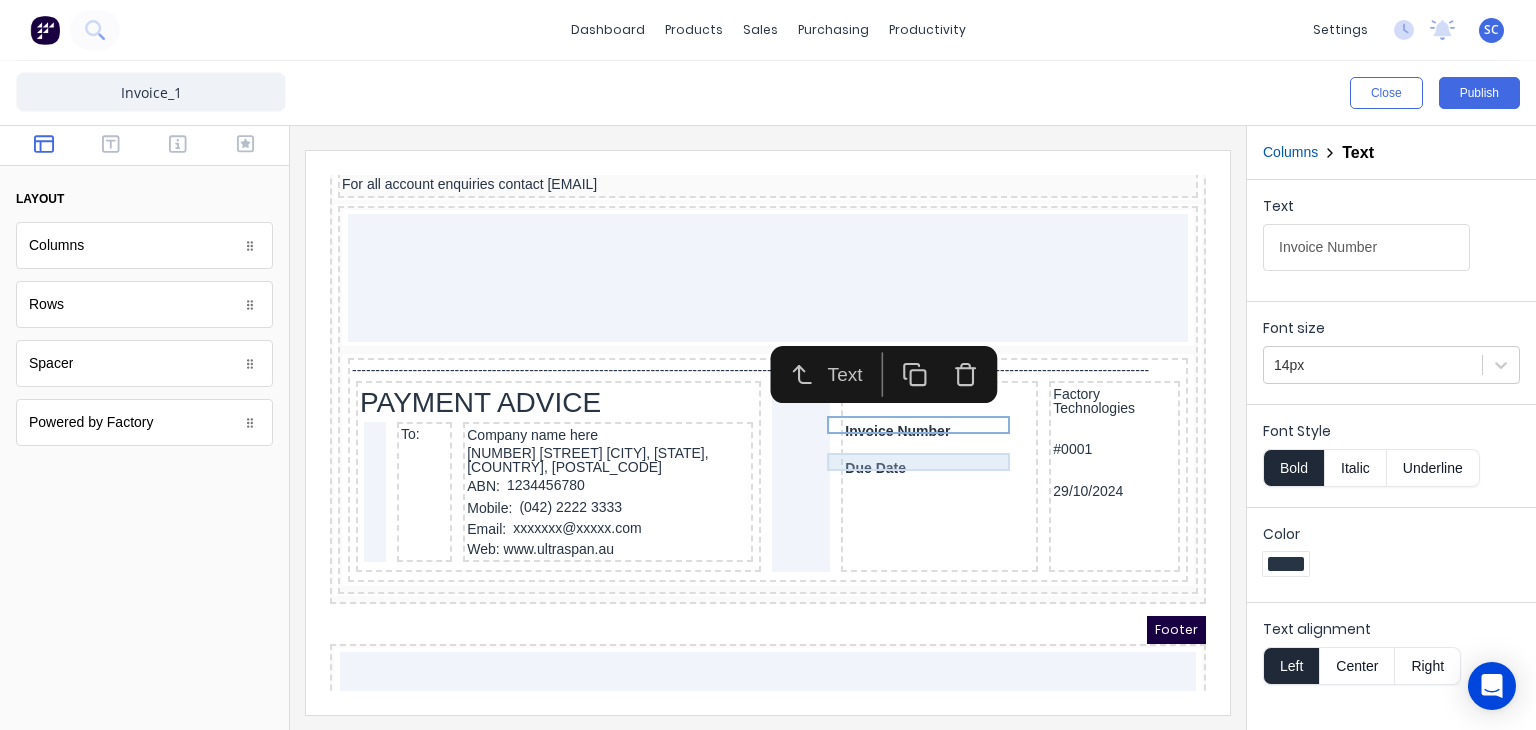 click on "Header Company name here LOGO HERE Factory Technologies 234 Beach Road Gold Coast, Queensland, Australia, 4217 Invoice Date 29/10/2024 Invoice number #0001 Reference PO12345 Company name here 234 Beach Road Gold Coast, Queensland, Australia, 4217 PDF content QTY DESCRIPTION EACH TOTAL 1 Basic Product Lorem ipsum dolor sit amet, consectetur adipiscing elit, sed do eiusmod tempor incididunt ut labore et dolore magna aliqua. Diameter 100cm Colorbond Cottage Green Parts # 967-12 $12.00 $12.00 1 #1 Colorbond Basalt 0.55 90mm 0 bends Lengths 1 x 1000 1 x 1500 $12.00 $12.00 1 Custom Formula Lorem ipsum dolor sit amet, consectetur adipiscing elit, sed do eiusmod tempor incididunt ut labore et dolore magna aliqua. Colorbond Cottage Green Height 23 Width 200 Dimension 2.5 Total:  74.75 $12.00 $12.00 Lineal Metres Lorem ipsum dolor sit amet, consectetur adipiscing elit, sed do eiusmod tempor incididunt ut labore et dolore magna aliqua. Diameter 100cm Colorbond Cottage Green Parts # 967-12 Lengths 1 x 1000 1 x 1500 100cm" at bounding box center [744, -1319] 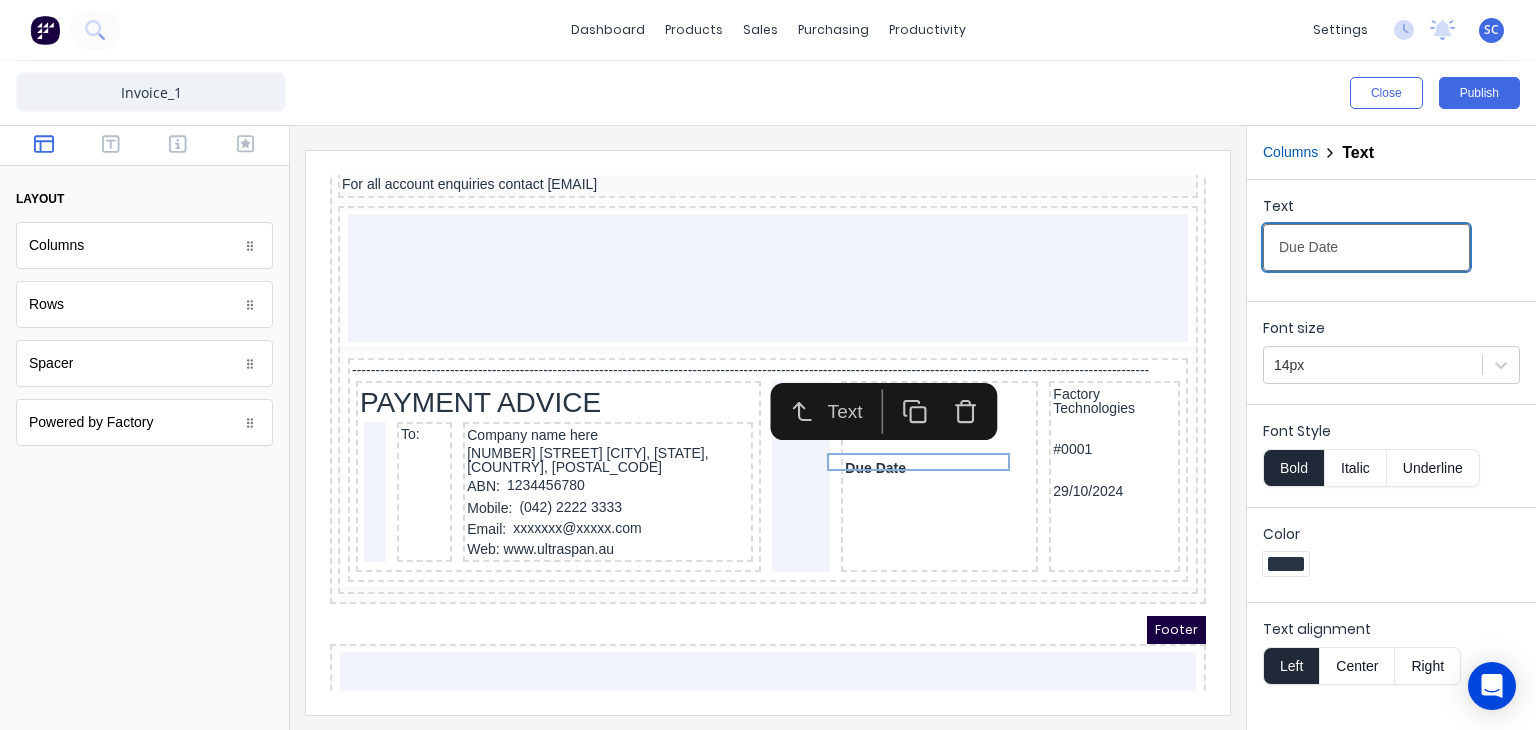 click on "Due Date" at bounding box center [1366, 247] 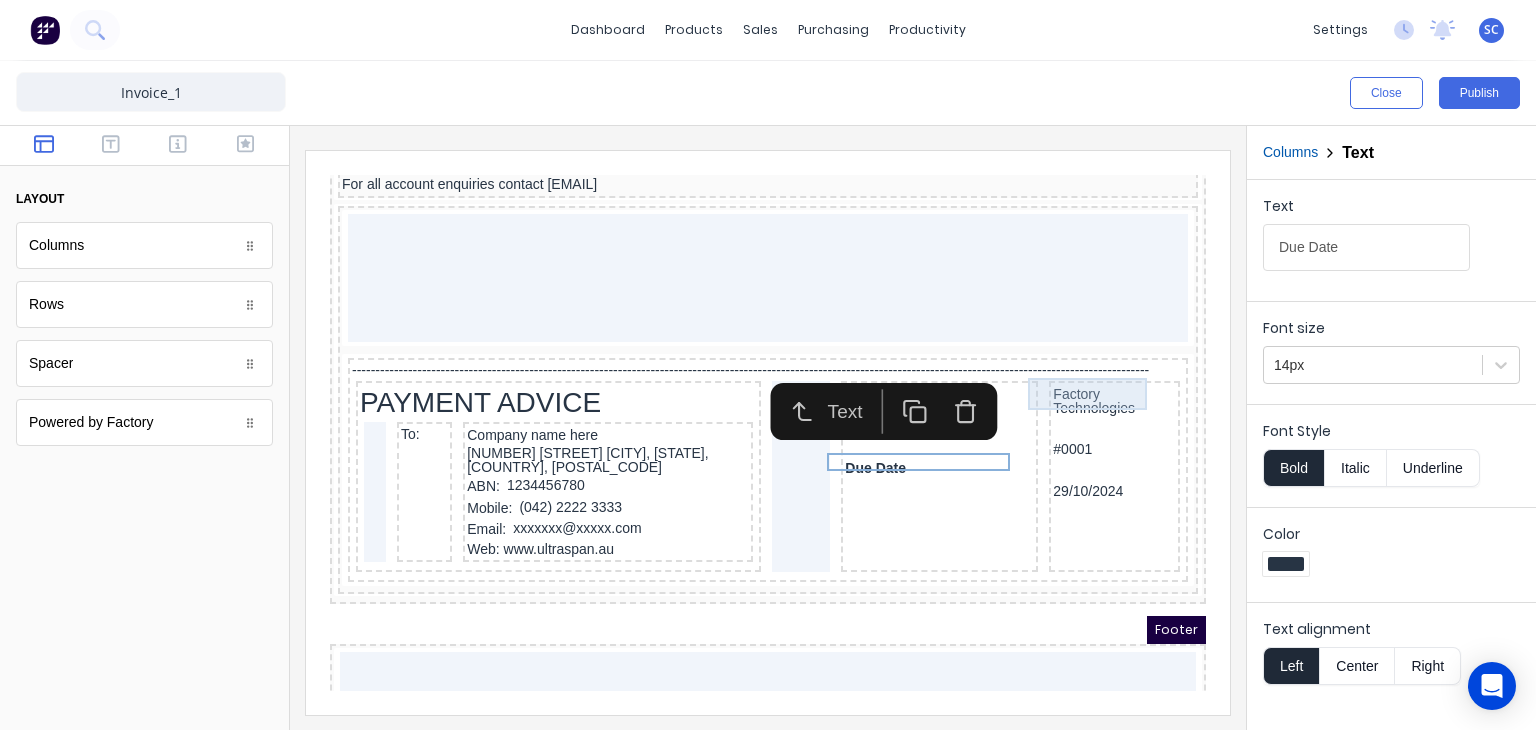 click on "Header Company name here LOGO HERE Factory Technologies 234 Beach Road Gold Coast, Queensland, Australia, 4217 Invoice Date 29/10/2024 Invoice number #0001 Reference PO12345 Company name here 234 Beach Road Gold Coast, Queensland, Australia, 4217 PDF content QTY DESCRIPTION EACH TOTAL 1 Basic Product Lorem ipsum dolor sit amet, consectetur adipiscing elit, sed do eiusmod tempor incididunt ut labore et dolore magna aliqua. Diameter 100cm Colorbond Cottage Green Parts # 967-12 $12.00 $12.00 1 #1 Colorbond Basalt 0.55 90mm 0 bends Lengths 1 x 1000 1 x 1500 $12.00 $12.00 1 Custom Formula Lorem ipsum dolor sit amet, consectetur adipiscing elit, sed do eiusmod tempor incididunt ut labore et dolore magna aliqua. Colorbond Cottage Green Height 23 Width 200 Dimension 2.5 Total:  74.75 $12.00 $12.00 Lineal Metres Lorem ipsum dolor sit amet, consectetur adipiscing elit, sed do eiusmod tempor incididunt ut labore et dolore magna aliqua. Diameter 100cm Colorbond Cottage Green Parts # 967-12 Lengths 1 x 1000 1 x 1500 100cm" at bounding box center (744, -1319) 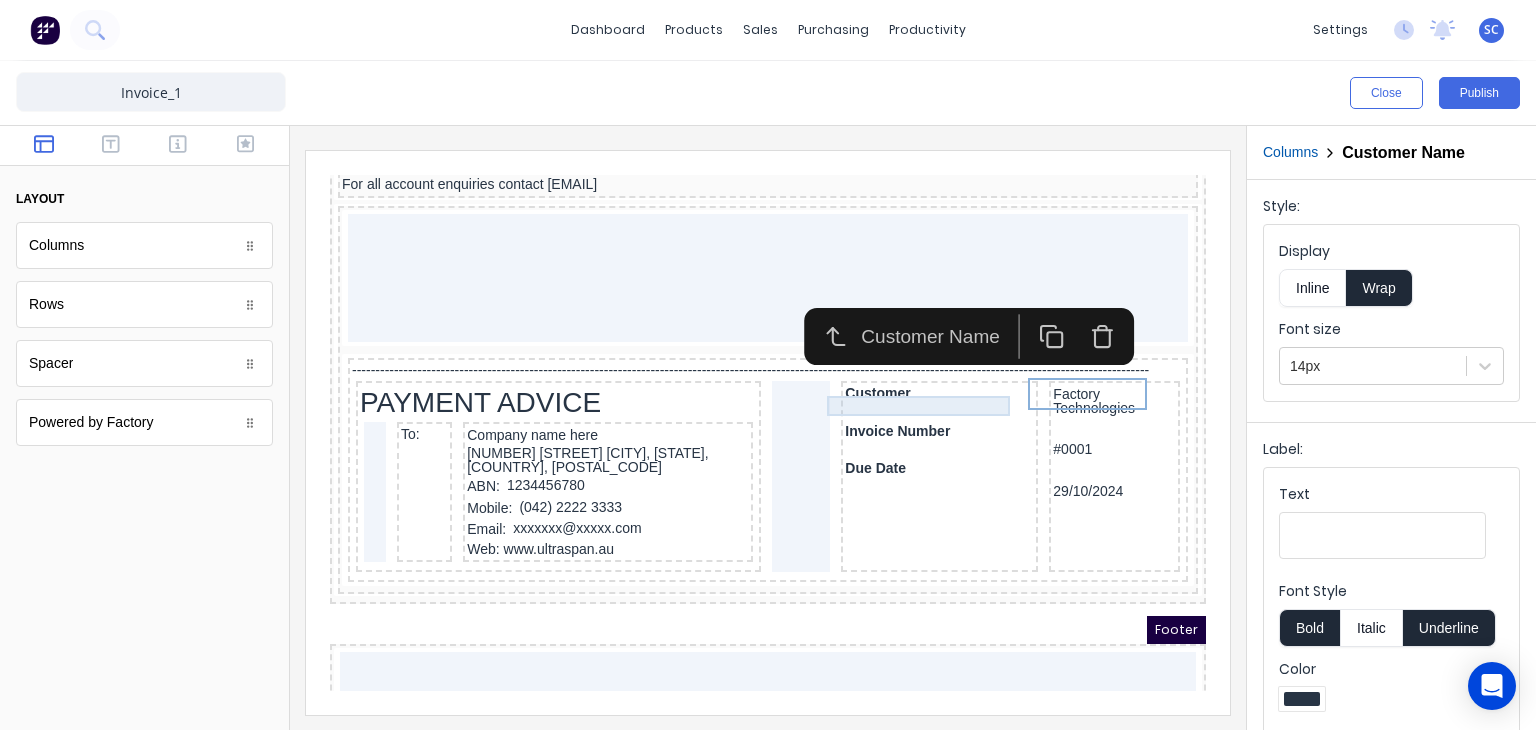 click on "Header Company name here LOGO HERE Factory Technologies 234 Beach Road Gold Coast, Queensland, Australia, 4217 Invoice Date 29/10/2024 Invoice number #0001 Reference PO12345 Company name here 234 Beach Road Gold Coast, Queensland, Australia, 4217 PDF content QTY DESCRIPTION EACH TOTAL 1 Basic Product Lorem ipsum dolor sit amet, consectetur adipiscing elit, sed do eiusmod tempor incididunt ut labore et dolore magna aliqua. Diameter 100cm Colorbond Cottage Green Parts # 967-12 $12.00 $12.00 1 #1 Colorbond Basalt 0.55 90mm 0 bends Lengths 1 x 1000 1 x 1500 $12.00 $12.00 1 Custom Formula Lorem ipsum dolor sit amet, consectetur adipiscing elit, sed do eiusmod tempor incididunt ut labore et dolore magna aliqua. Colorbond Cottage Green Height 23 Width 200 Dimension 2.5 Total:  74.75 $12.00 $12.00 Lineal Metres Lorem ipsum dolor sit amet, consectetur adipiscing elit, sed do eiusmod tempor incididunt ut labore et dolore magna aliqua. Diameter 100cm Colorbond Cottage Green Parts # 967-12 Lengths 1 x 1000 1 x 1500 100cm" at bounding box center [744, -1319] 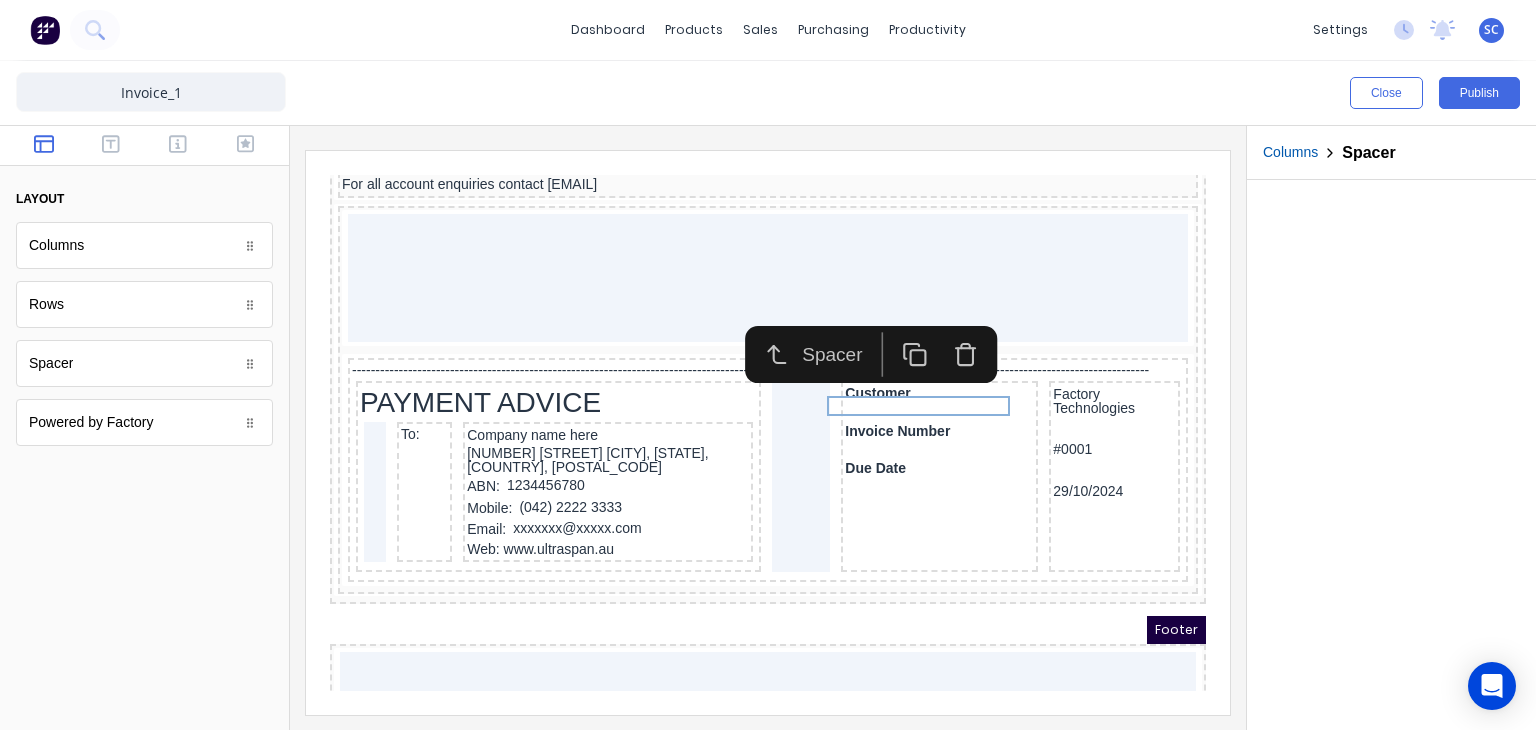 click 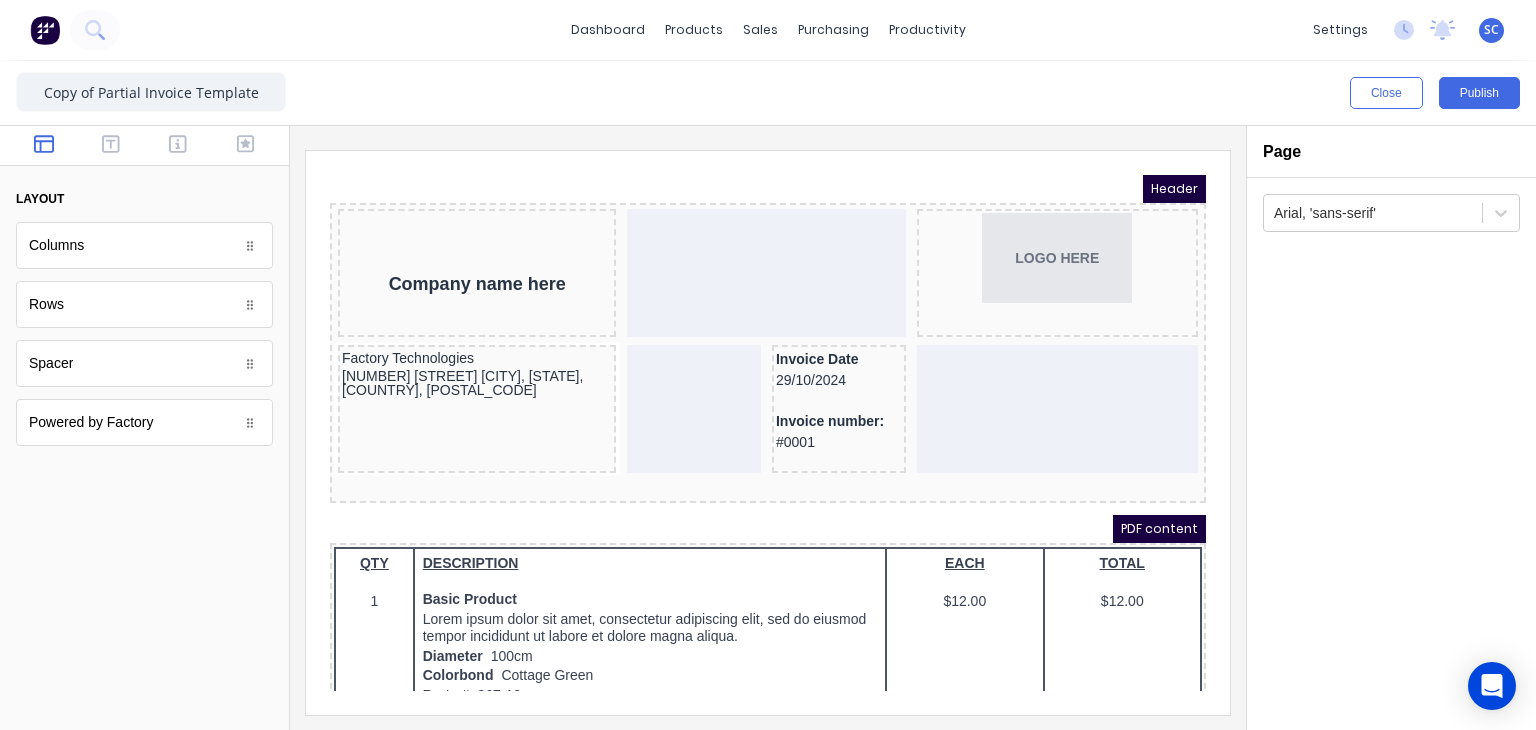 scroll, scrollTop: 0, scrollLeft: 0, axis: both 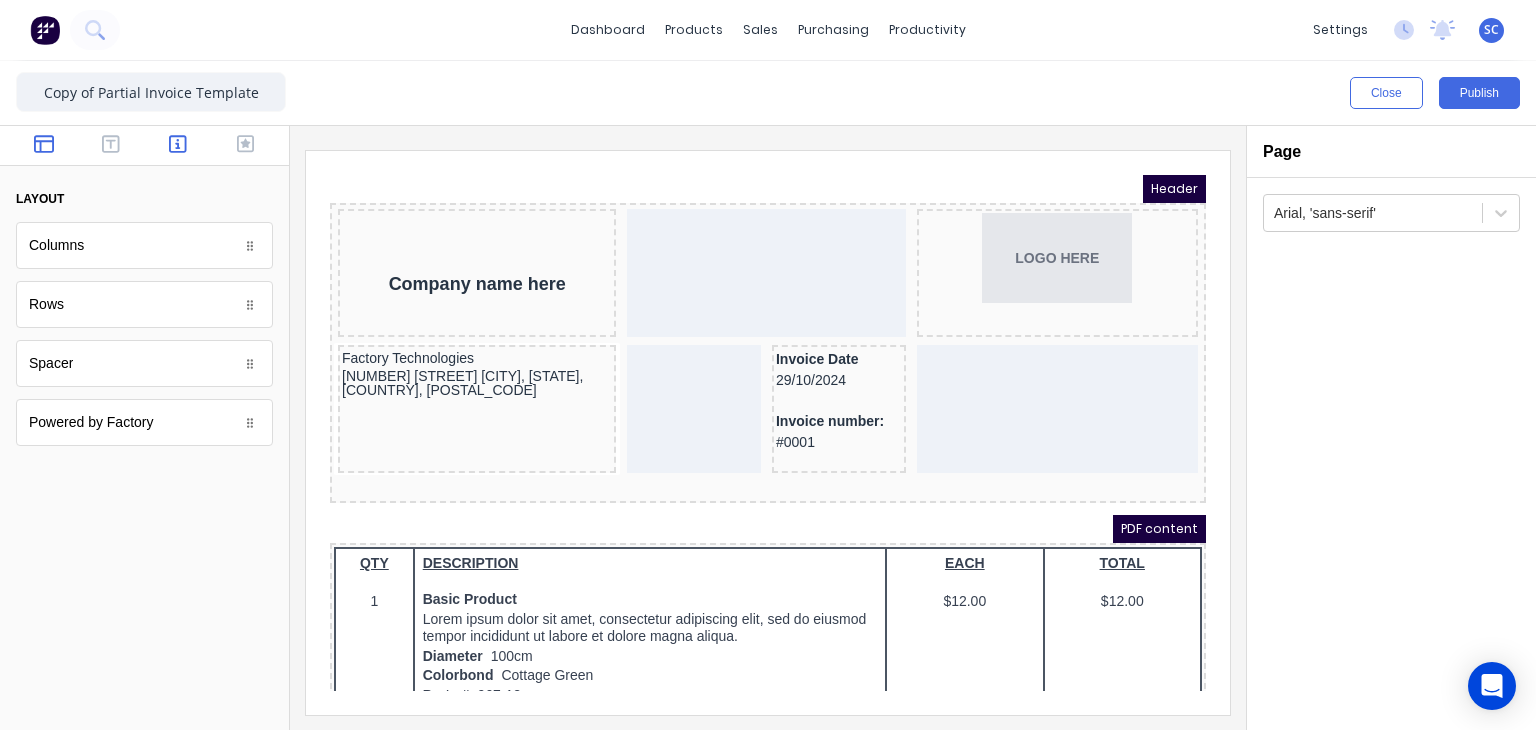 click 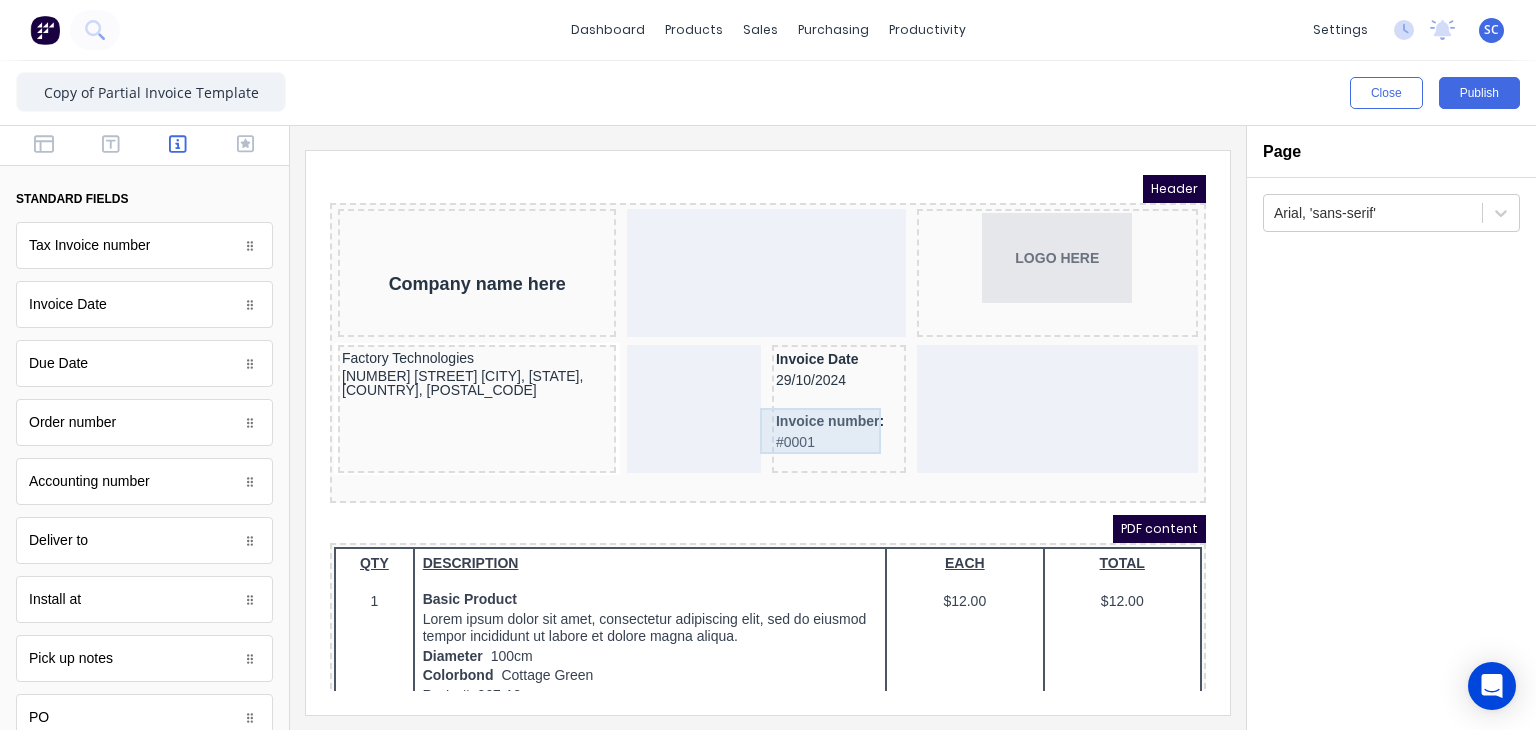 click on "Header Company name here LOGO HERE Factory Technologies 234 Beach Road Gold Coast, Queensland, Australia, 4217 Invoice Date 29/10/2024 Invoice number:  #0001 PDF content QTY DESCRIPTION EACH TOTAL 1 Basic Product Lorem ipsum dolor sit amet, consectetur adipiscing elit, sed do eiusmod tempor incididunt ut labore et dolore magna aliqua. Diameter 100cm Colorbond Cottage Green Parts # 967-12 $12.00 $12.00 1 #1 Colorbond Basalt 0.55 90mm 0 bends Lengths 1 x 1000 1 x 1500 $12.00 $12.00 1 Custom Formula Lorem ipsum dolor sit amet, consectetur adipiscing elit, sed do eiusmod tempor incididunt ut labore et dolore magna aliqua. Colorbond Cottage Green Height 23 Width 200 Dimension 2.5 Total:  74.75 $12.00 $12.00 Lineal Metres Lorem ipsum dolor sit amet, consectetur adipiscing elit, sed do eiusmod tempor incididunt ut labore et dolore magna aliqua. Diameter 100cm Colorbond Cottage Green Parts # 967-12 Lengths 1 x 1000 1 x 1500 $12.00 $12.00 Square Metres Diameter 100cm Colorbond Cottage Green Parts # 967-12 Dimensions 1" at bounding box center [744, 409] 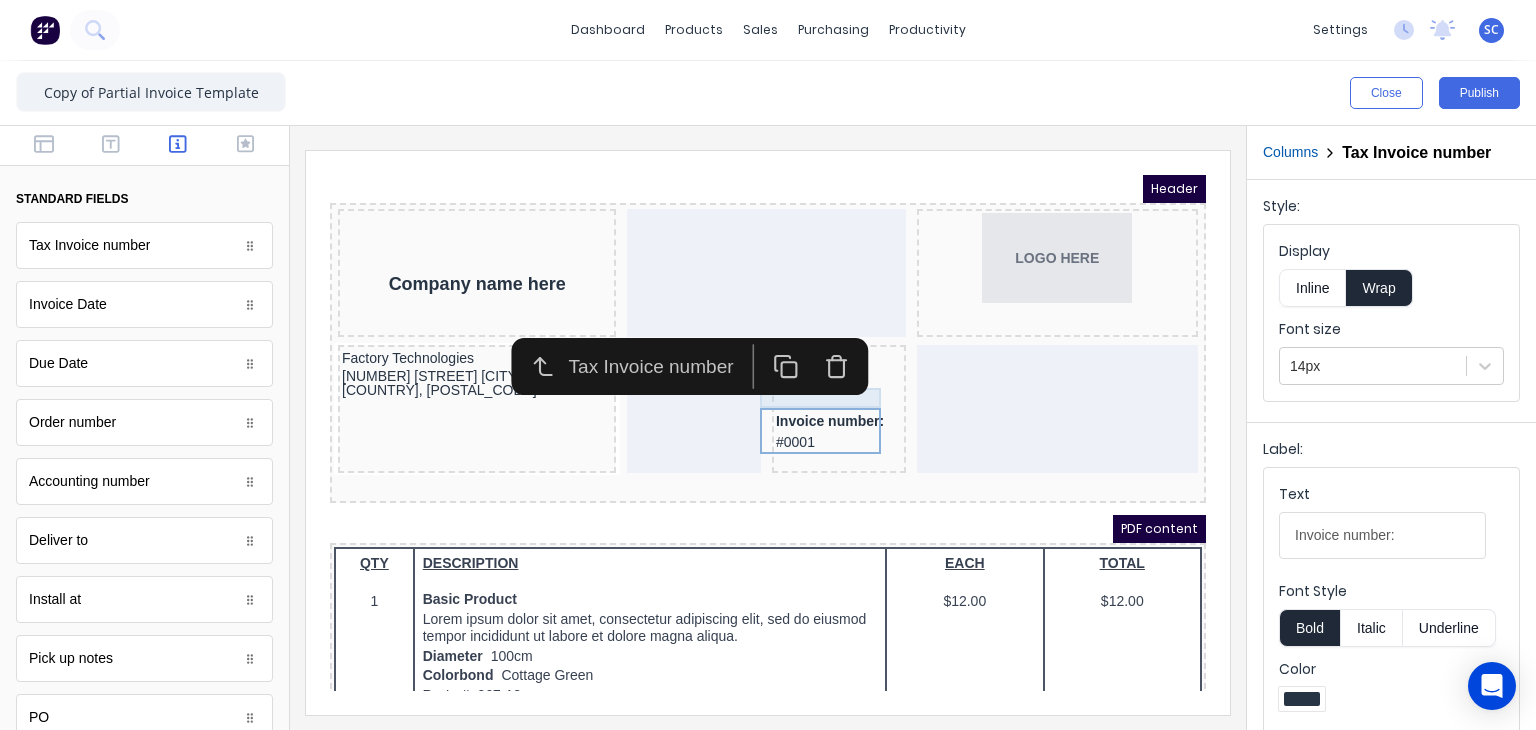 click on "Header Company name here LOGO HERE Factory Technologies 234 Beach Road Gold Coast, Queensland, Australia, 4217 Invoice Date 29/10/2024 Invoice number:  #0001 PDF content QTY DESCRIPTION EACH TOTAL 1 Basic Product Lorem ipsum dolor sit amet, consectetur adipiscing elit, sed do eiusmod tempor incididunt ut labore et dolore magna aliqua. Diameter 100cm Colorbond Cottage Green Parts # 967-12 $12.00 $12.00 1 #1 Colorbond Basalt 0.55 90mm 0 bends Lengths 1 x 1000 1 x 1500 $12.00 $12.00 1 Custom Formula Lorem ipsum dolor sit amet, consectetur adipiscing elit, sed do eiusmod tempor incididunt ut labore et dolore magna aliqua. Colorbond Cottage Green Height 23 Width 200 Dimension 2.5 Total:  74.75 $12.00 $12.00 Lineal Metres Lorem ipsum dolor sit amet, consectetur adipiscing elit, sed do eiusmod tempor incididunt ut labore et dolore magna aliqua. Diameter 100cm Colorbond Cottage Green Parts # 967-12 Lengths 1 x 1000 1 x 1500 $12.00 $12.00 Square Metres Diameter 100cm Colorbond Cottage Green Parts # 967-12 Dimensions 1" at bounding box center (744, 409) 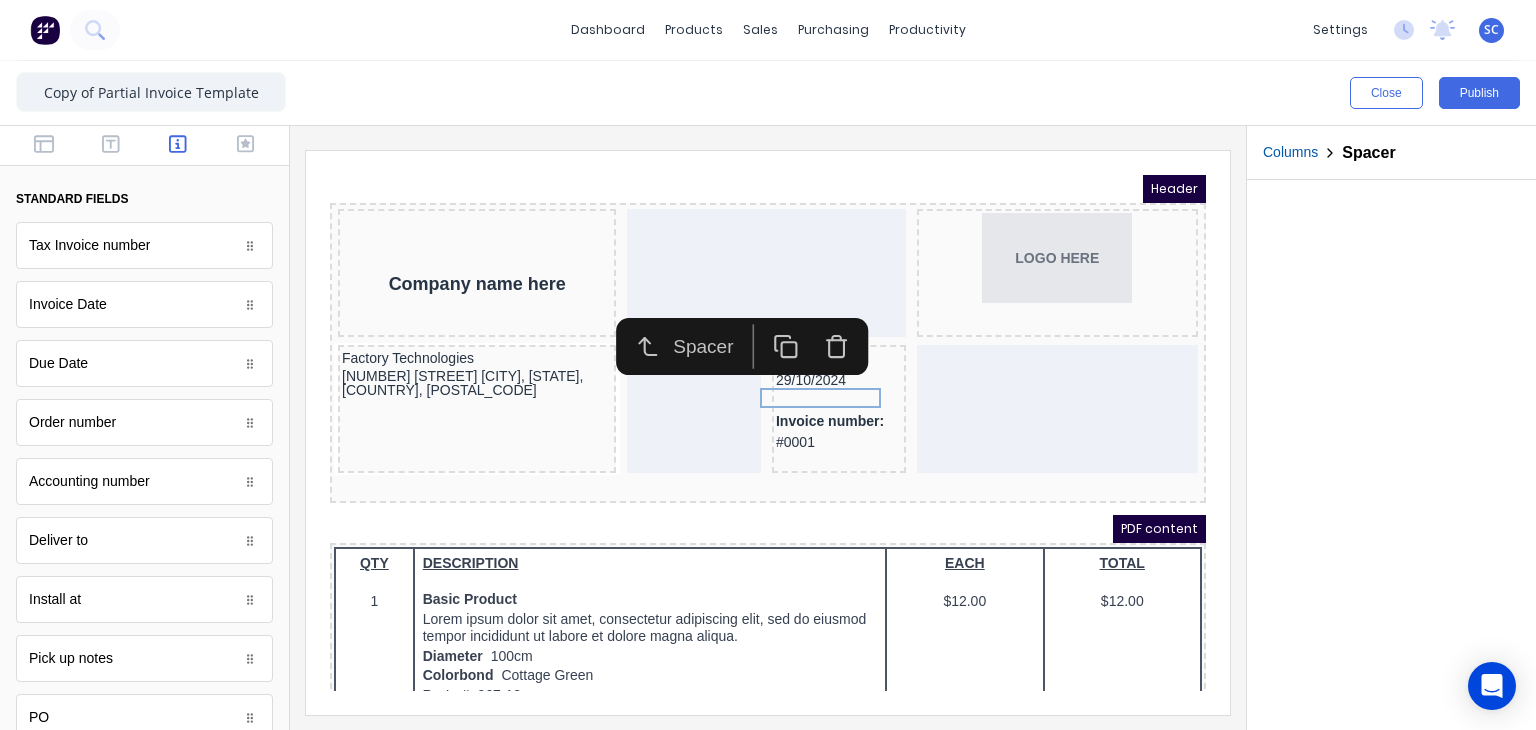 click 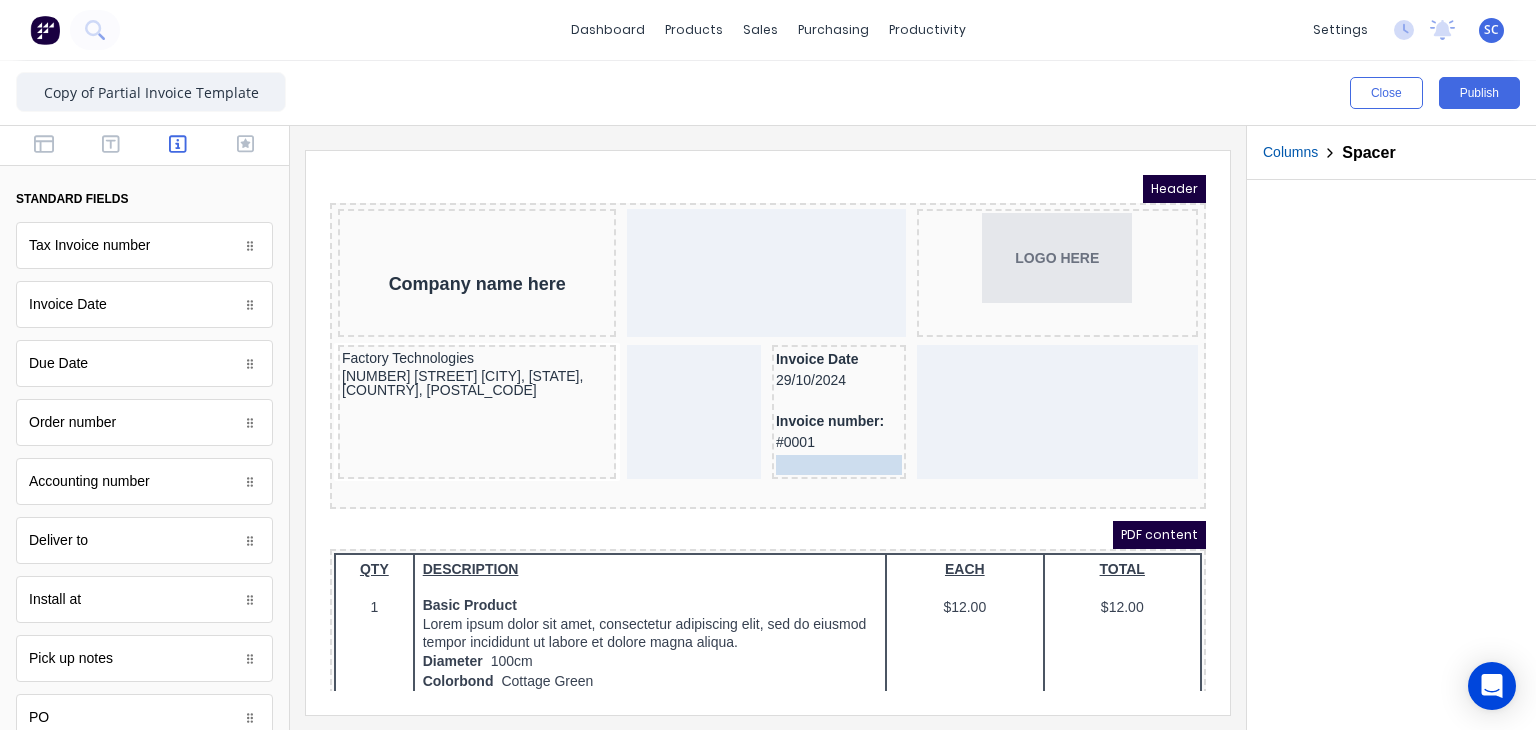 drag, startPoint x: 809, startPoint y: 395, endPoint x: 804, endPoint y: 442, distance: 47.26521 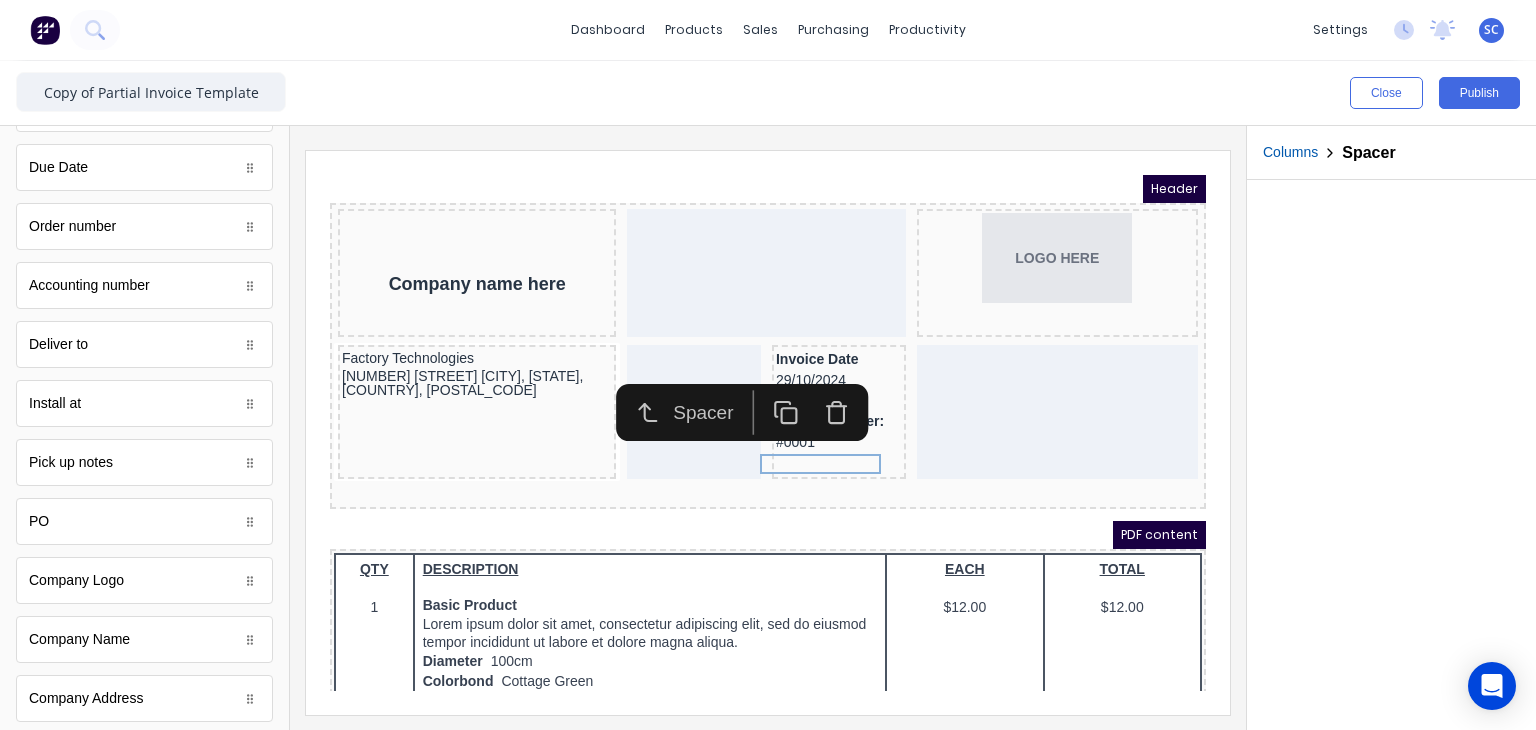 scroll, scrollTop: 200, scrollLeft: 0, axis: vertical 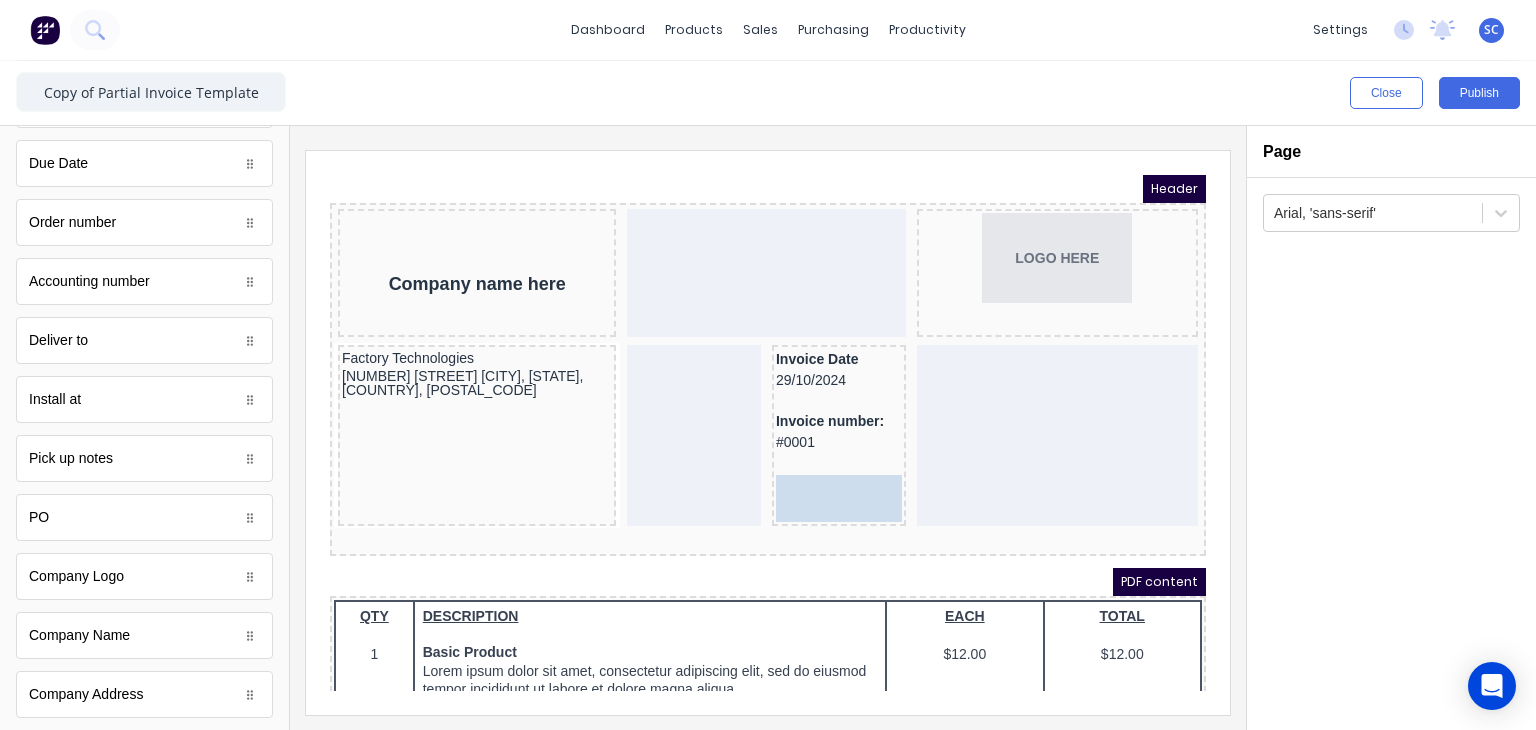drag, startPoint x: 77, startPoint y: 523, endPoint x: 827, endPoint y: 494, distance: 750.5605 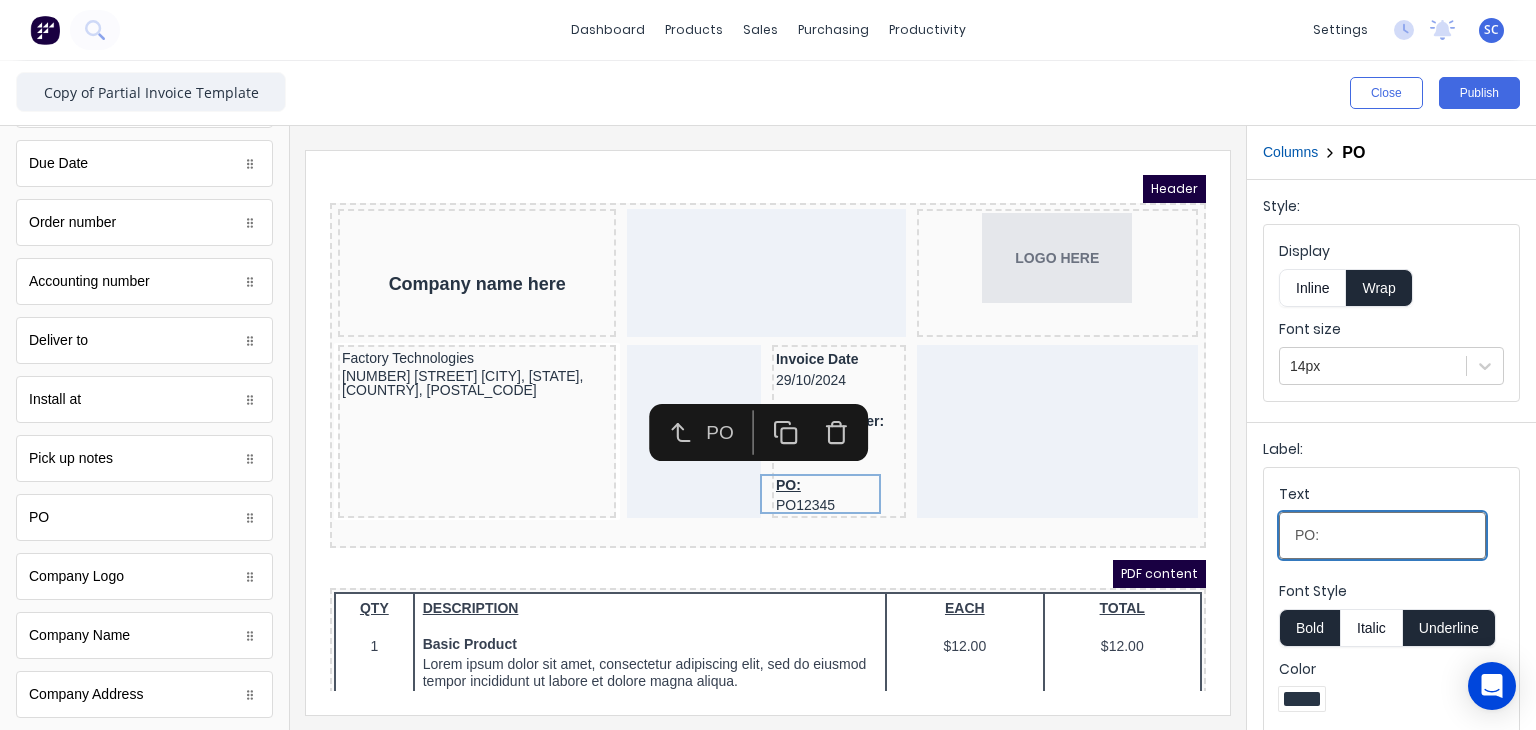 click on "PO:" at bounding box center (1382, 535) 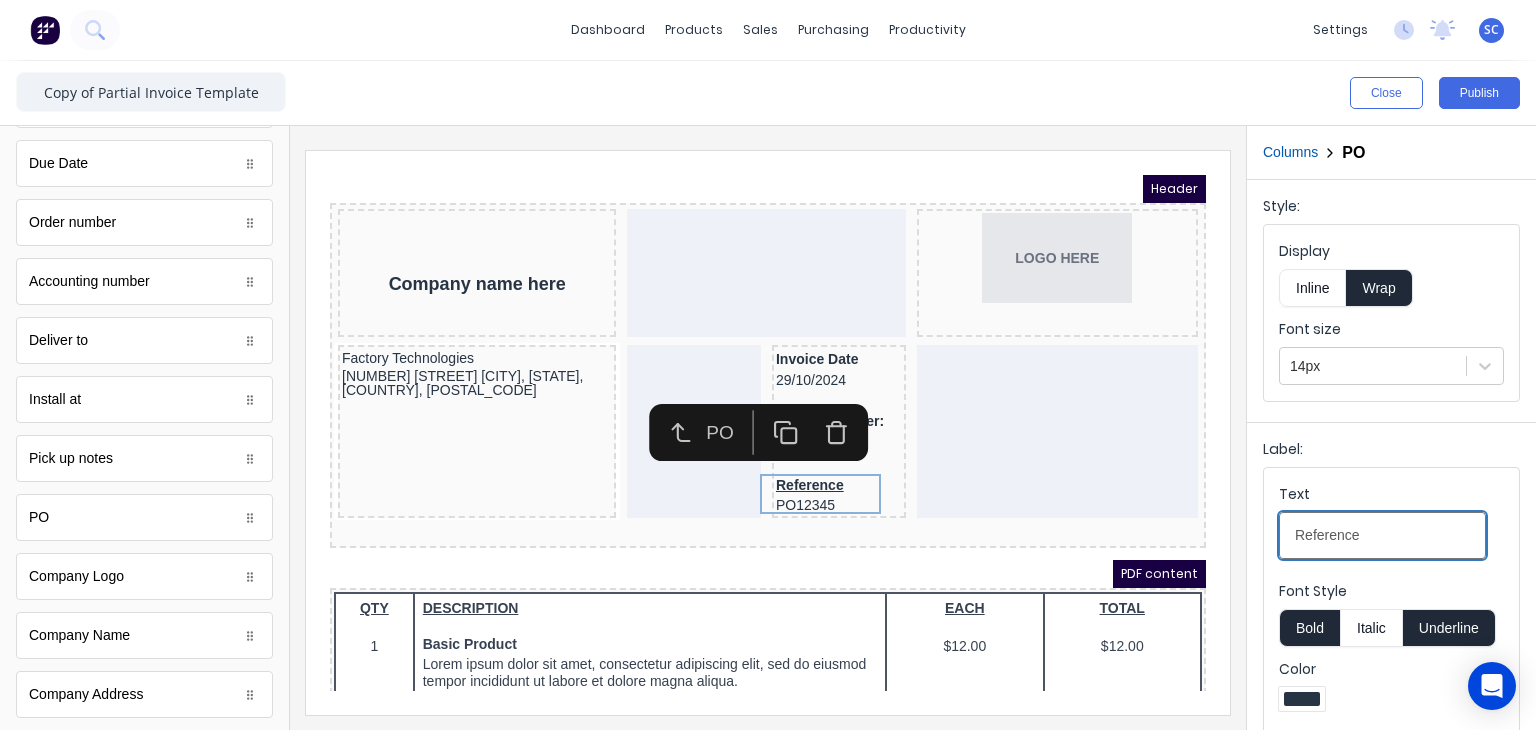 type on "Reference" 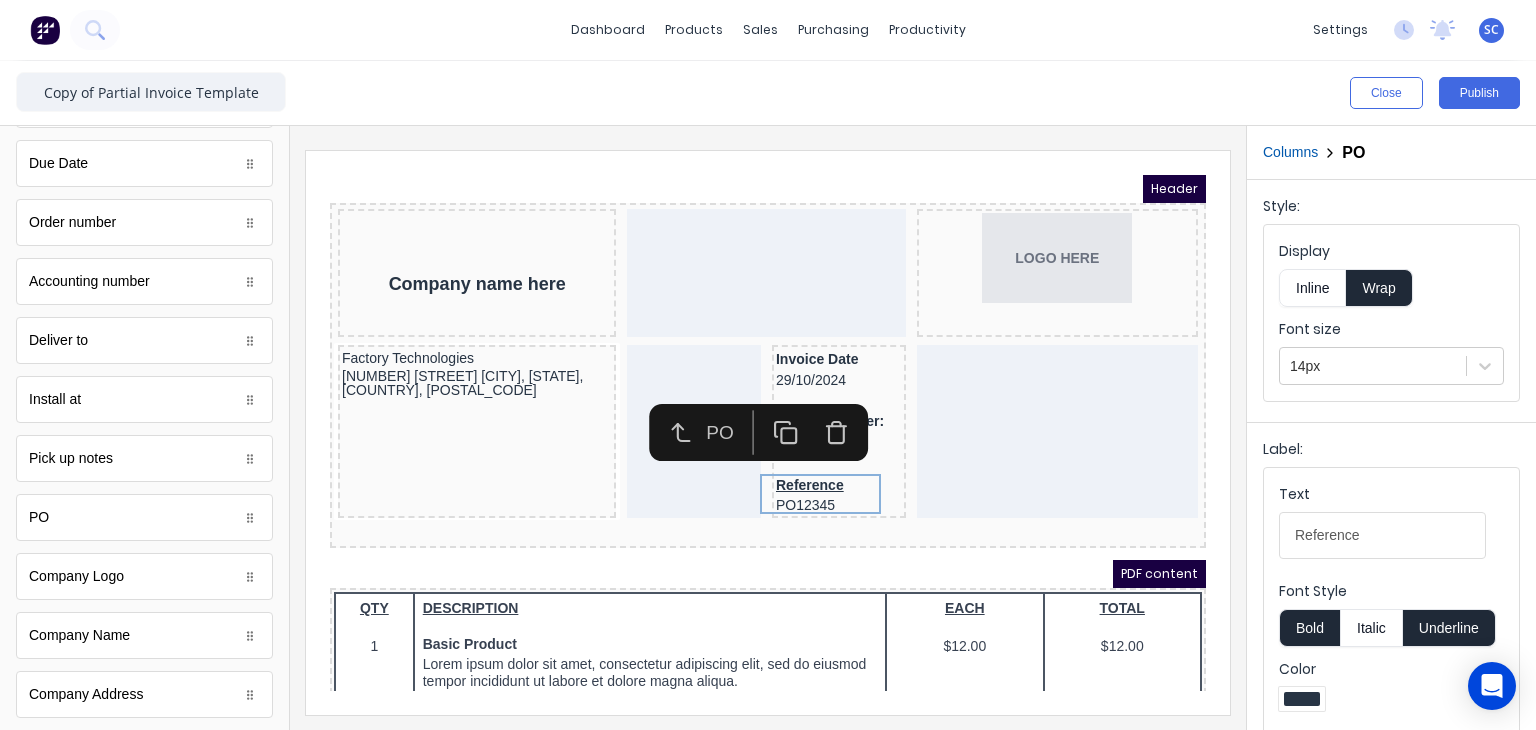 click on "Underline" at bounding box center (1449, 628) 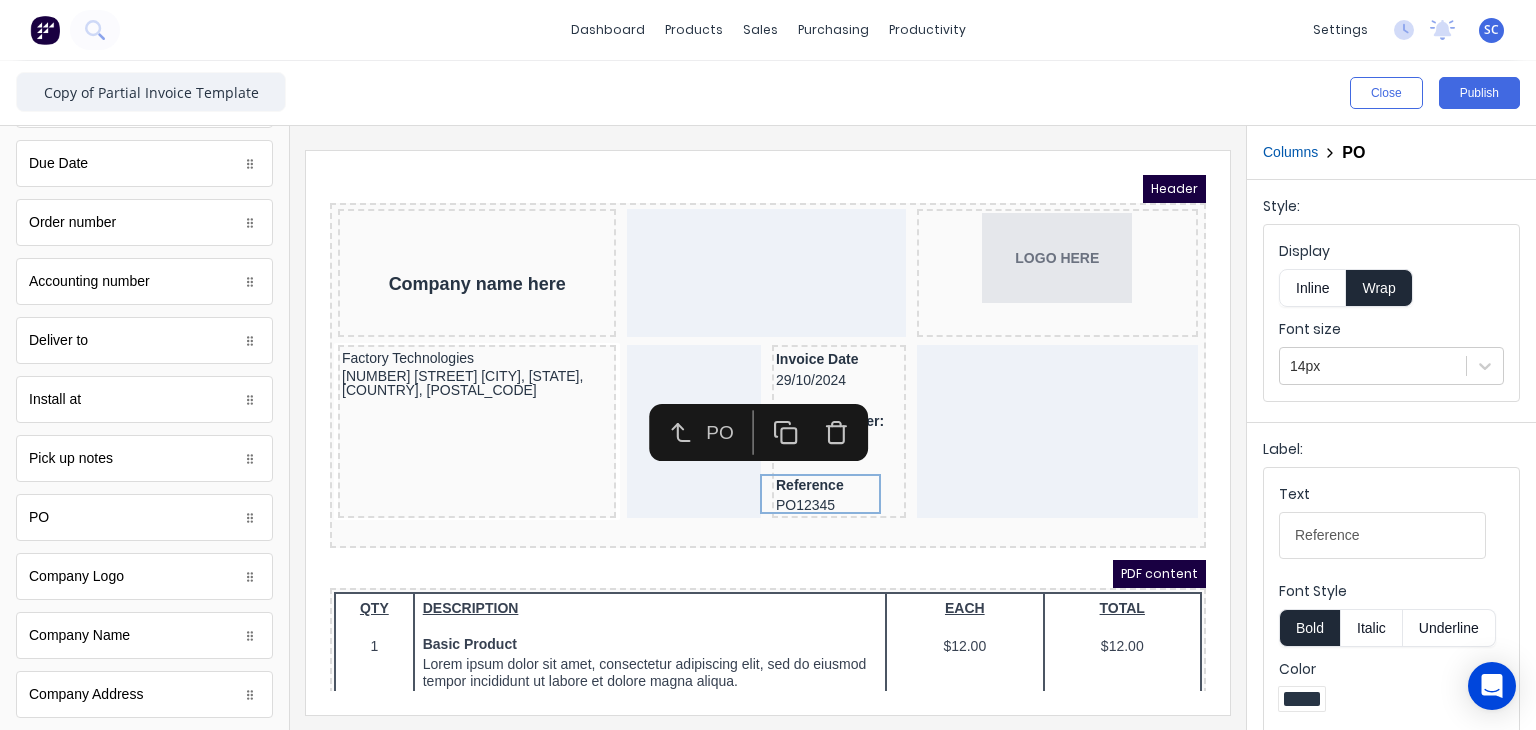 type 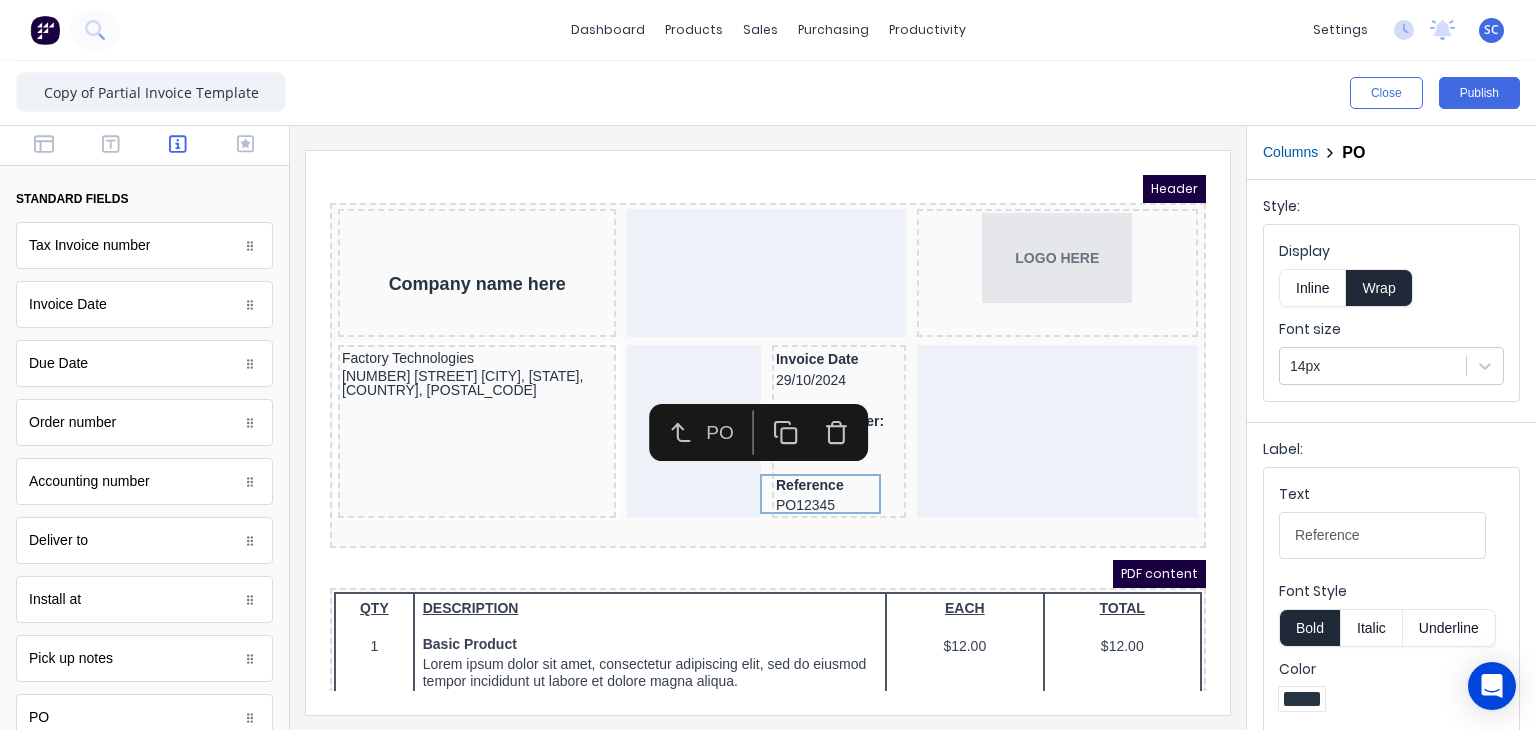 click at bounding box center [144, 146] 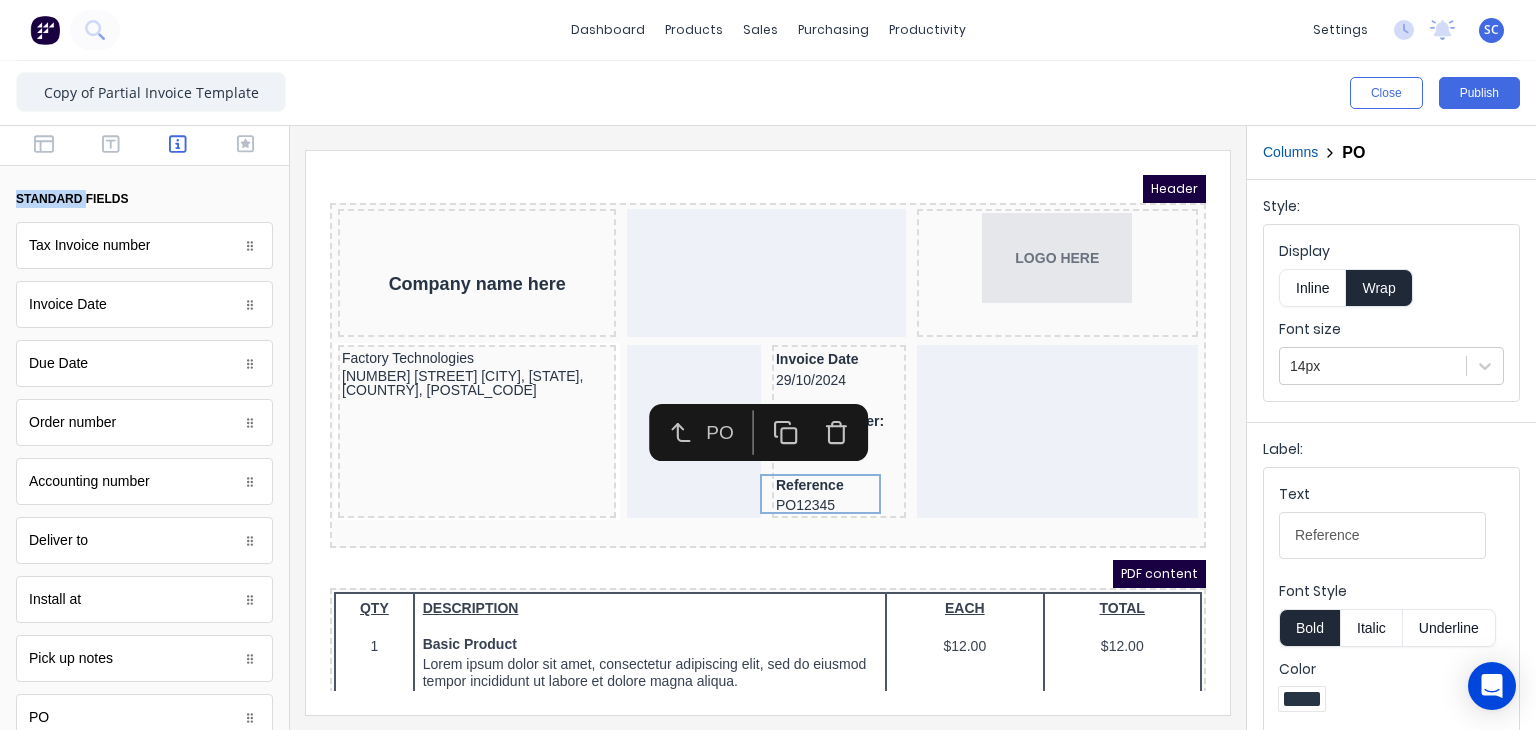 click at bounding box center (144, 146) 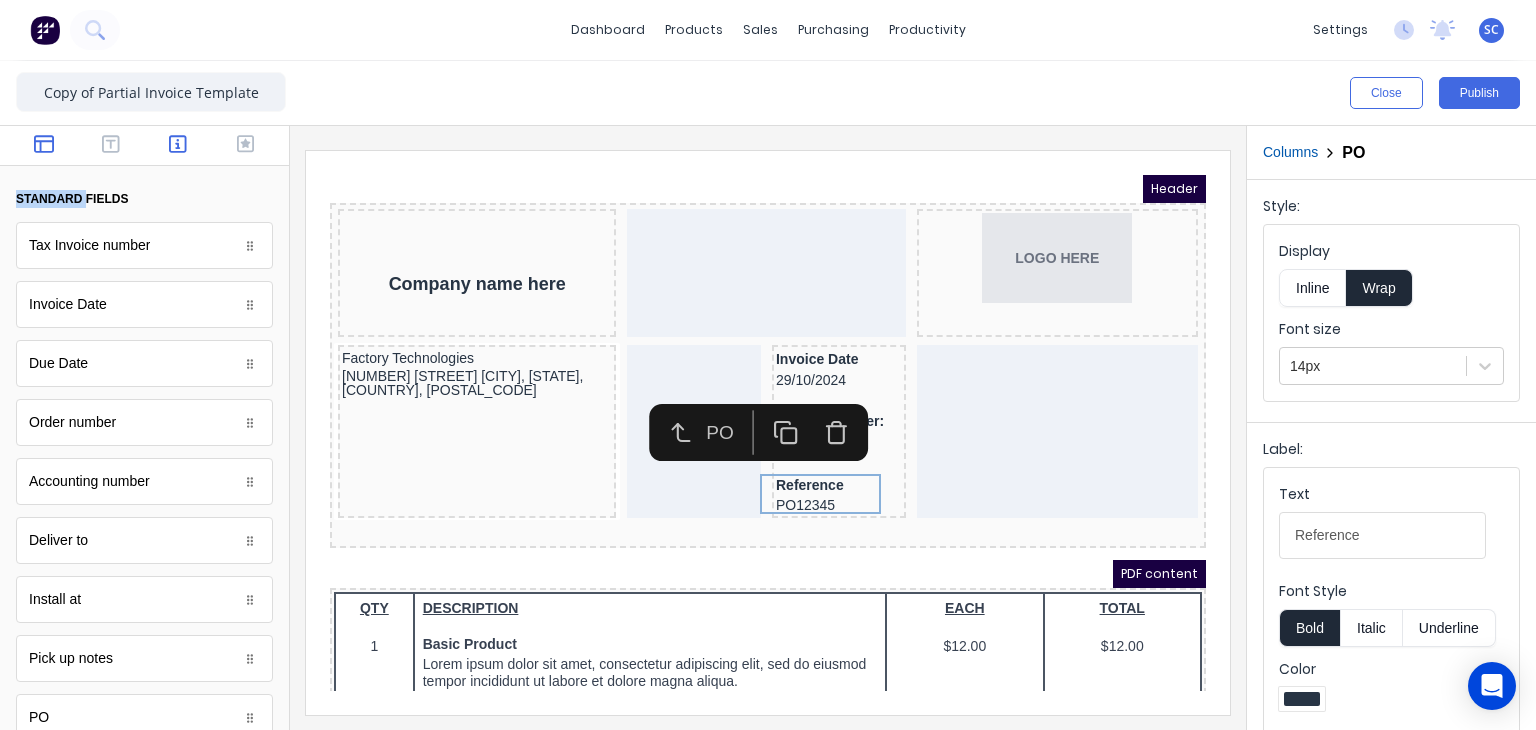 click 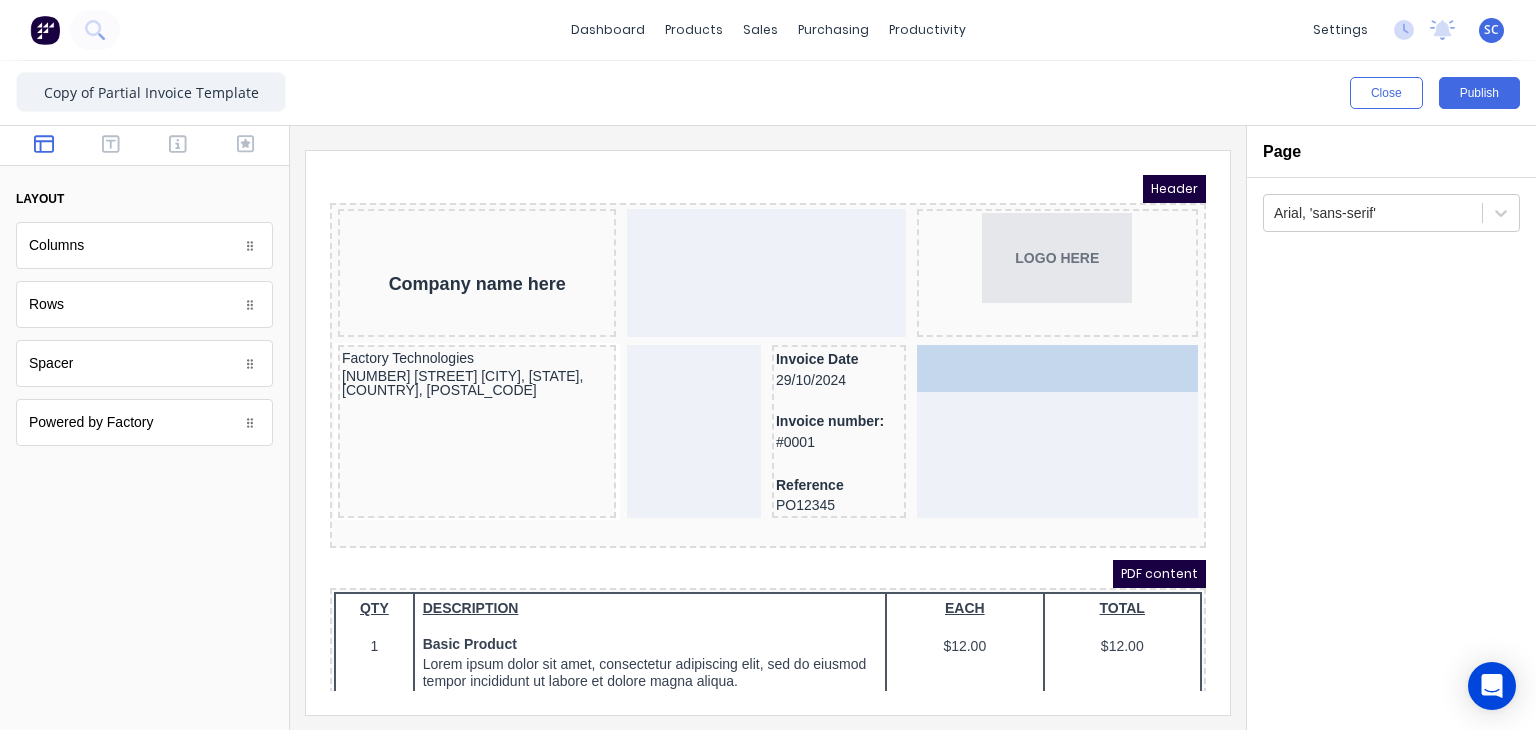 drag, startPoint x: 88, startPoint y: 373, endPoint x: 1009, endPoint y: 417, distance: 922.0504 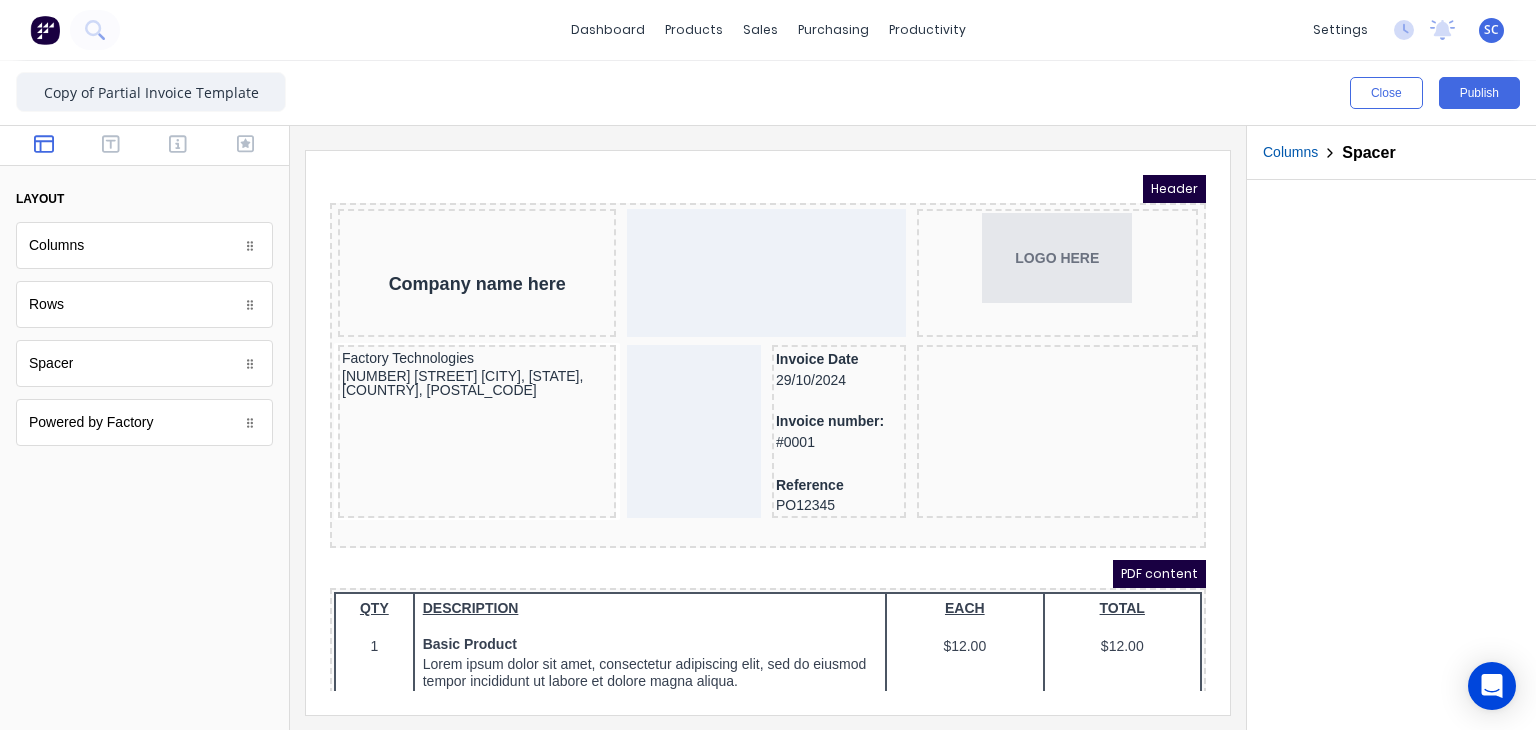 type 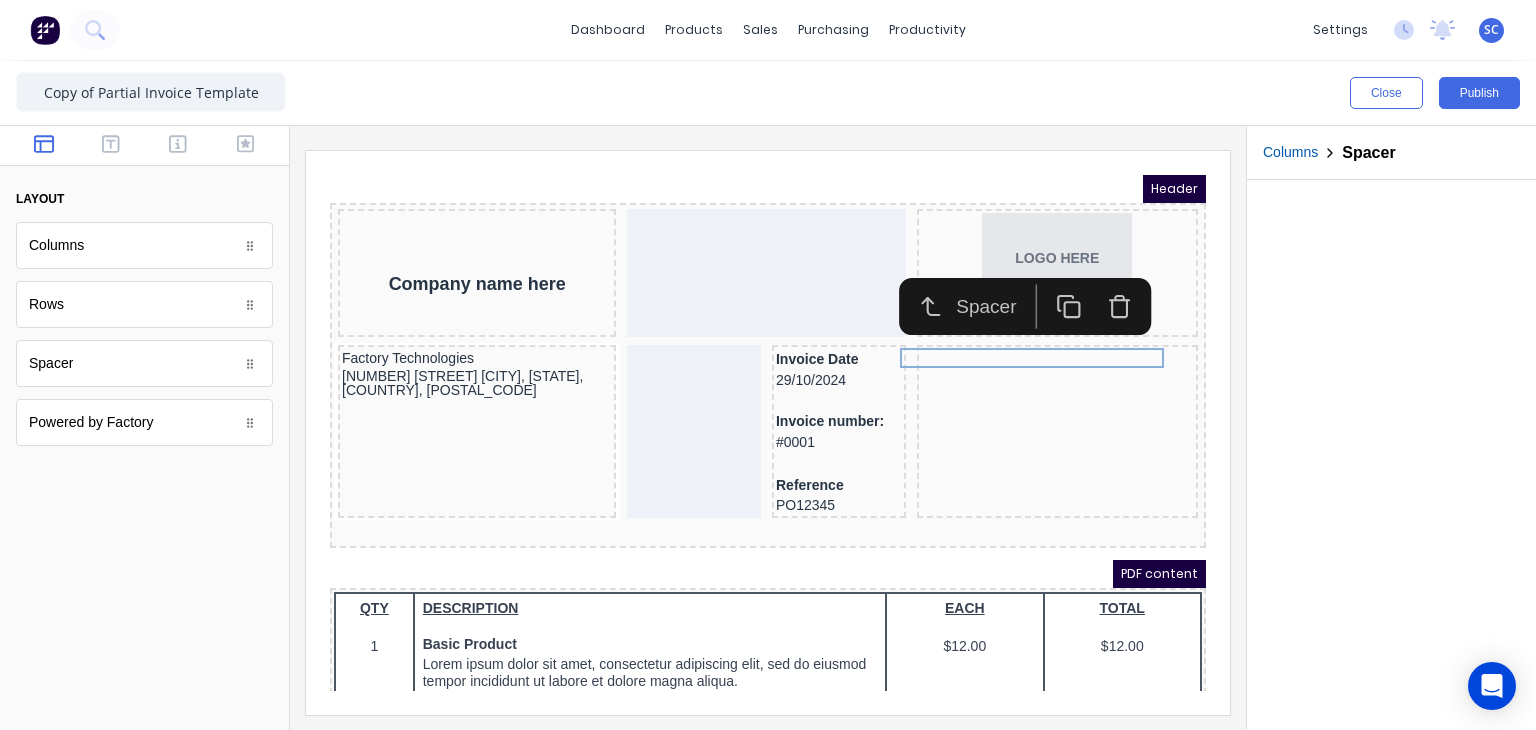click 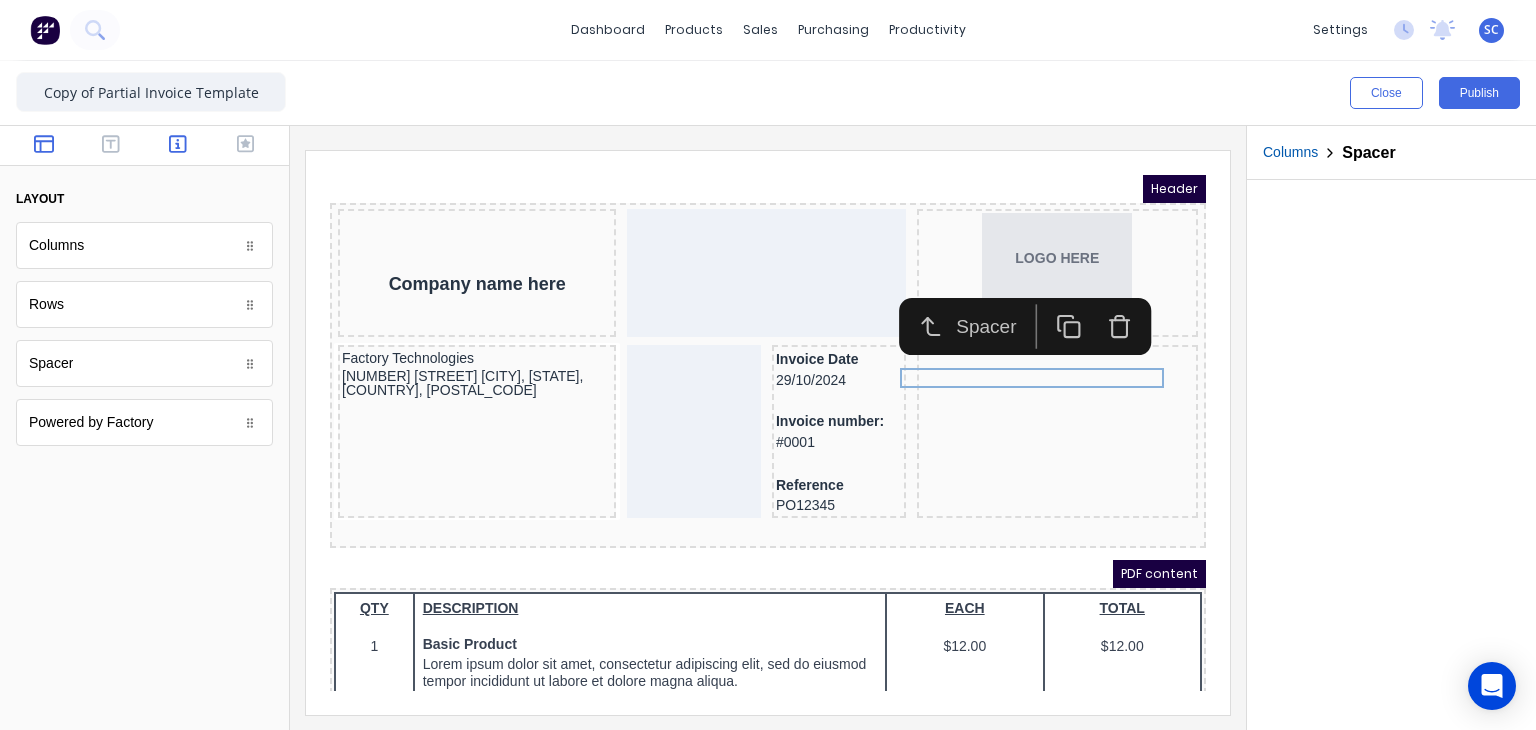 click 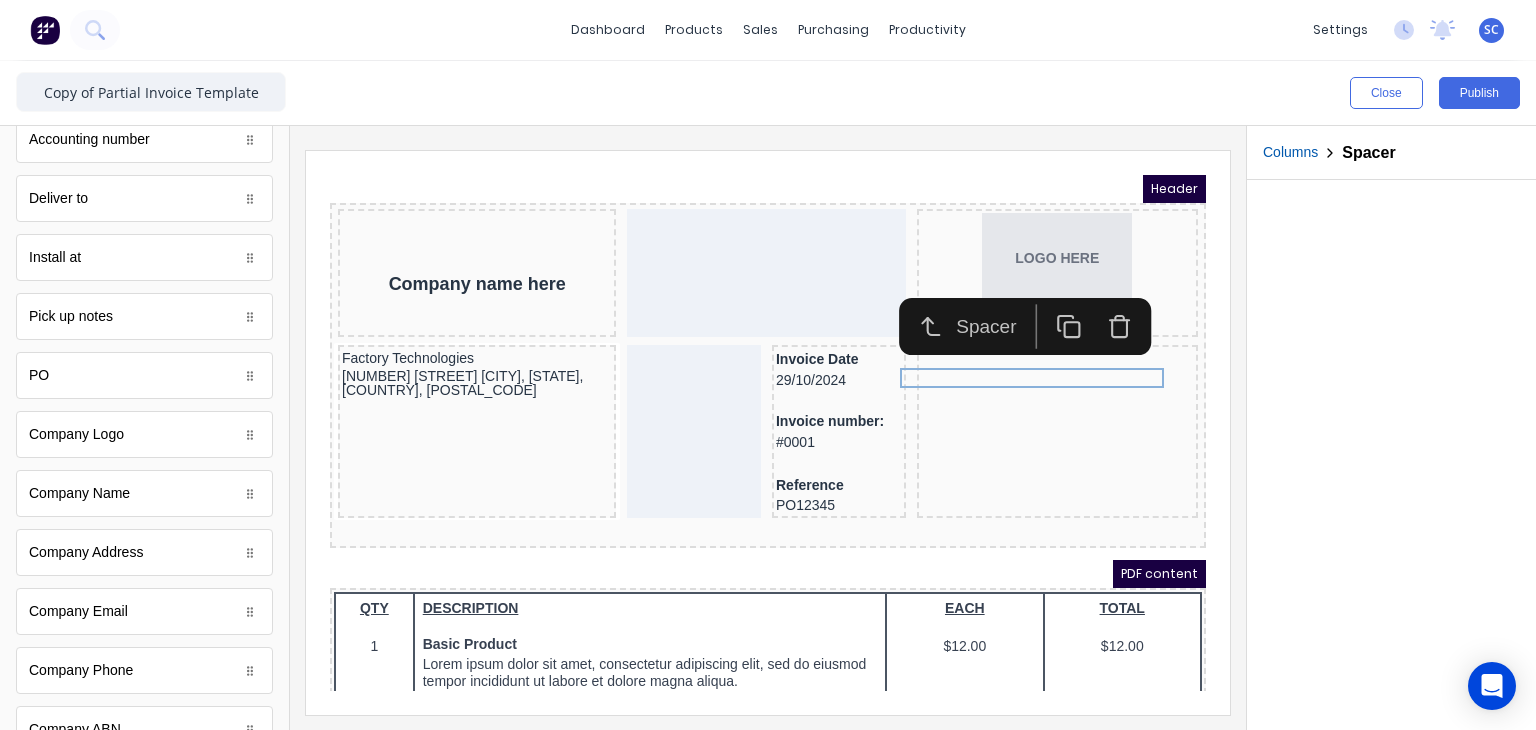 scroll, scrollTop: 343, scrollLeft: 0, axis: vertical 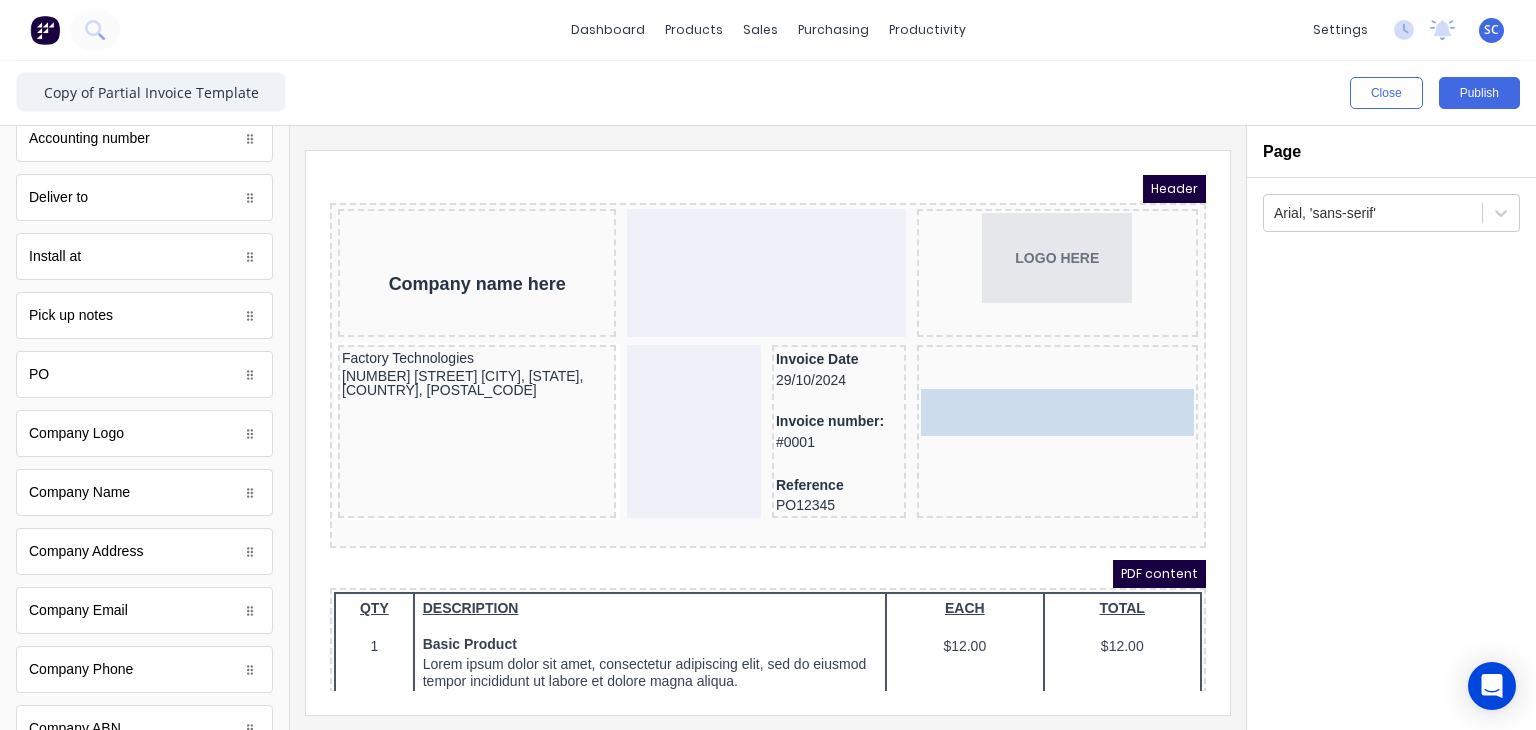 drag, startPoint x: 144, startPoint y: 489, endPoint x: 976, endPoint y: 437, distance: 833.6234 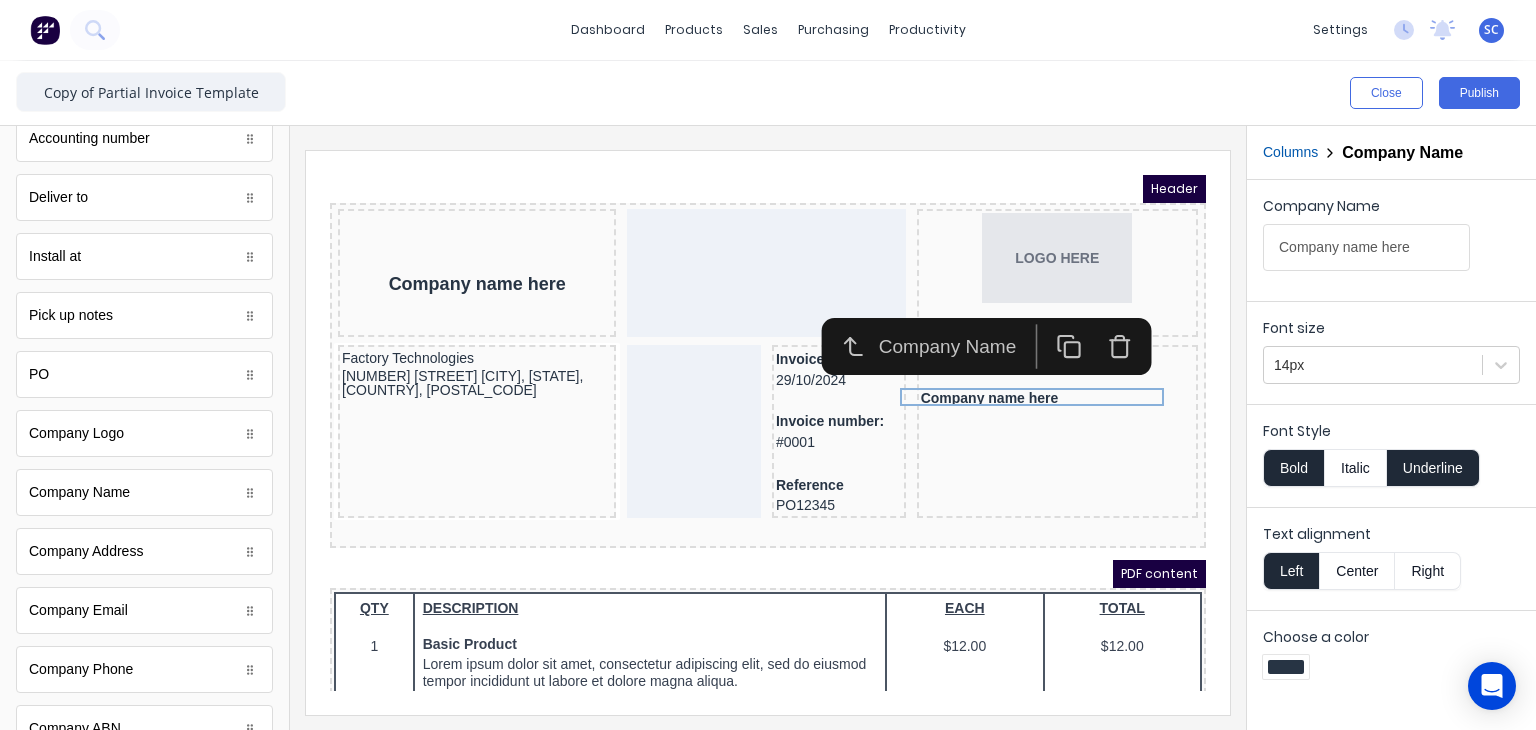 type 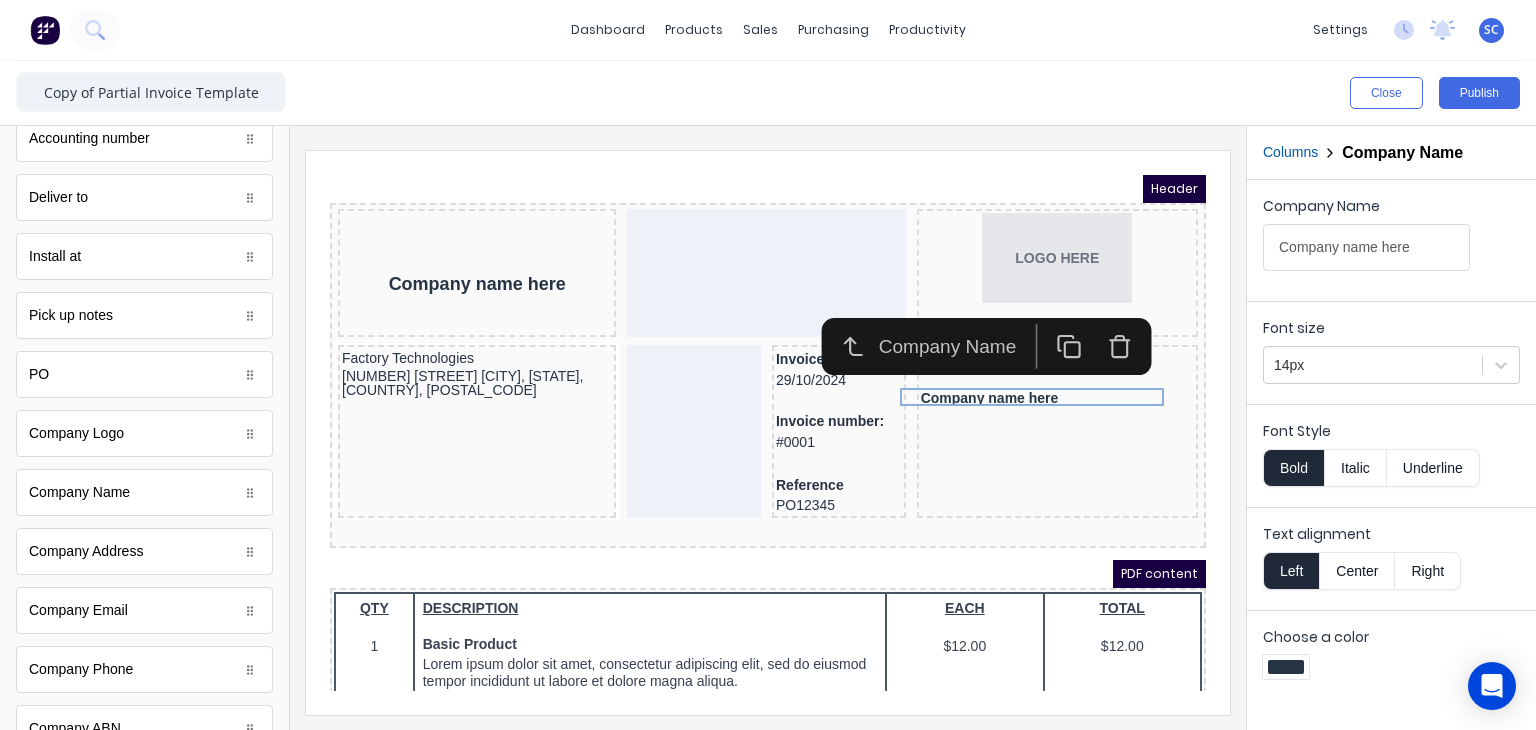 click on "Bold" at bounding box center (1293, 468) 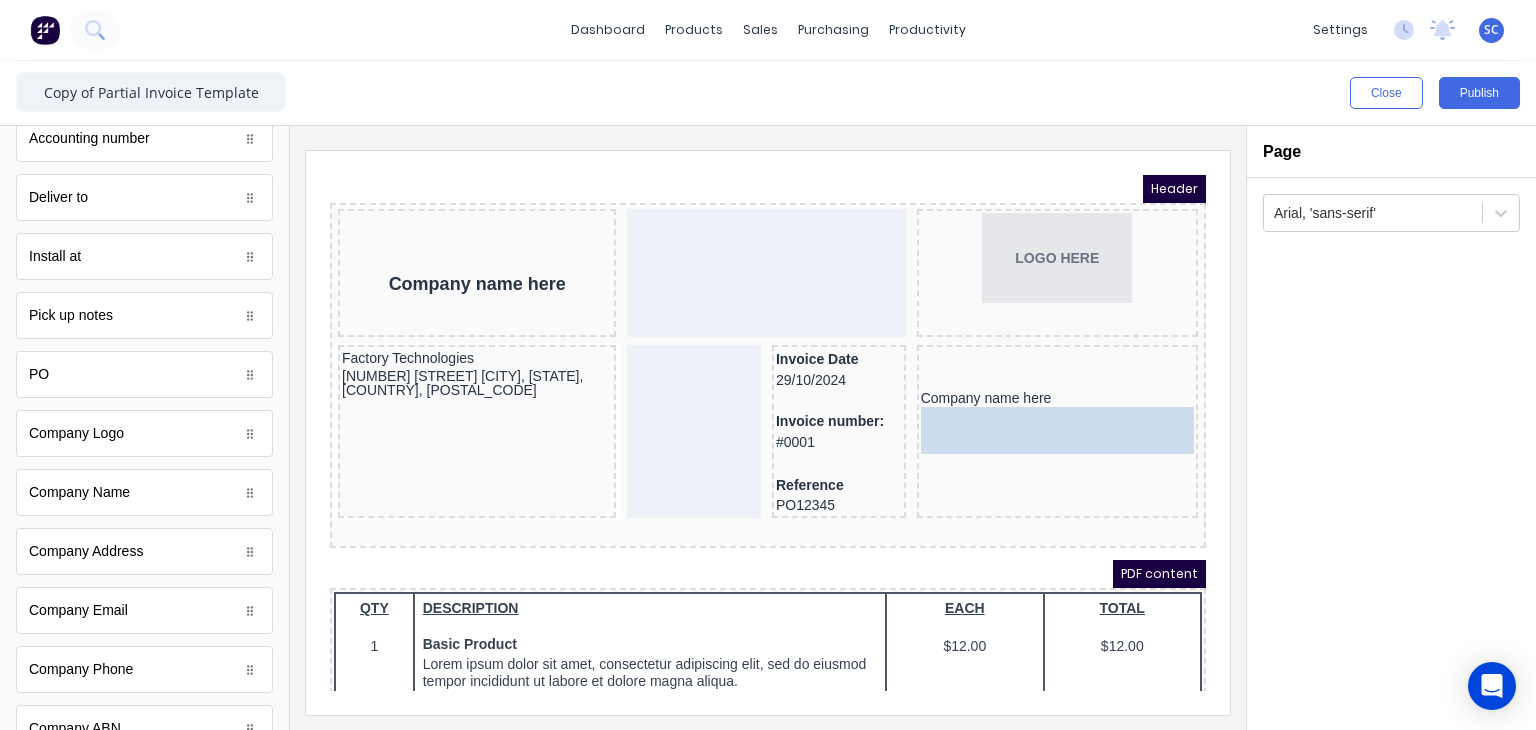 drag, startPoint x: 101, startPoint y: 554, endPoint x: 606, endPoint y: 264, distance: 582.3444 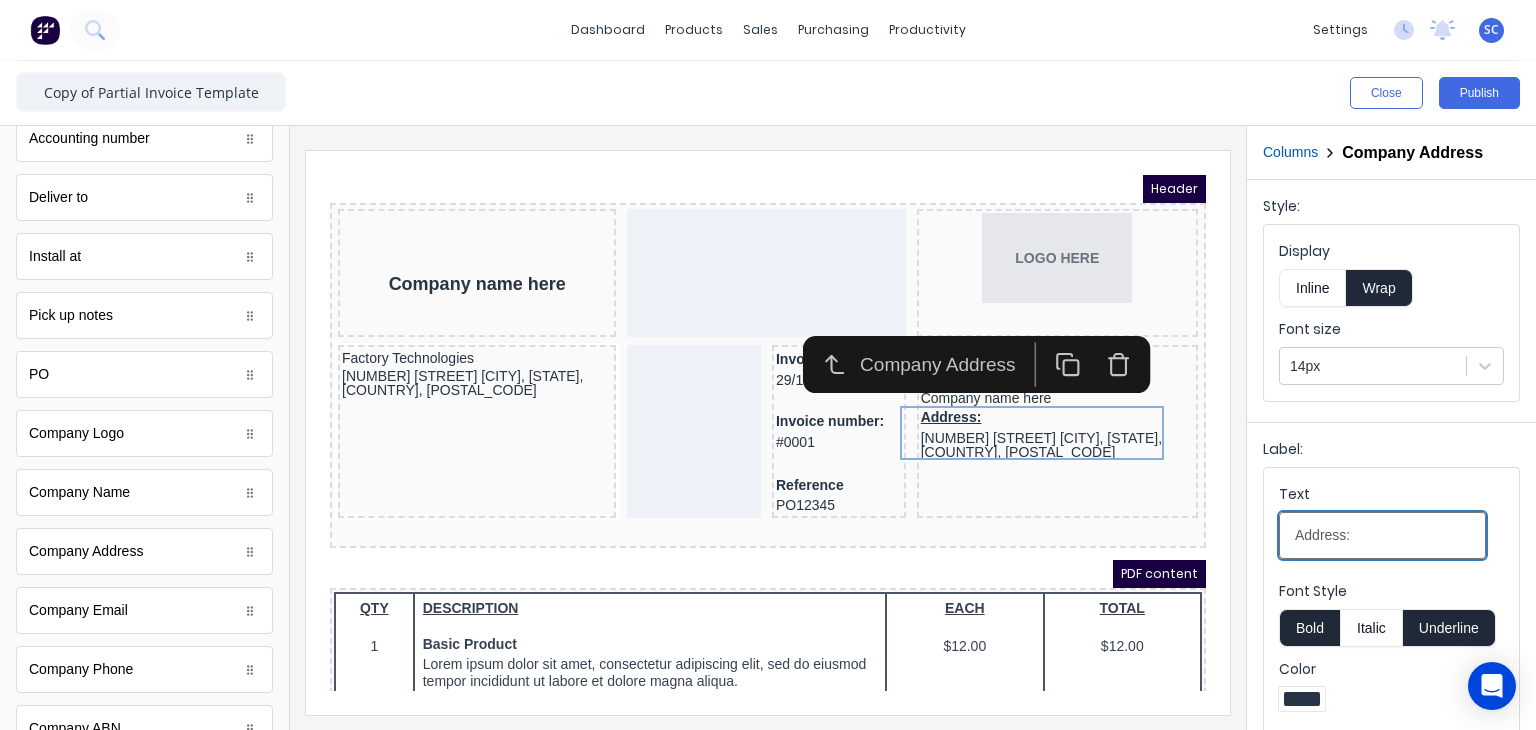 click on "Address:" at bounding box center [1382, 535] 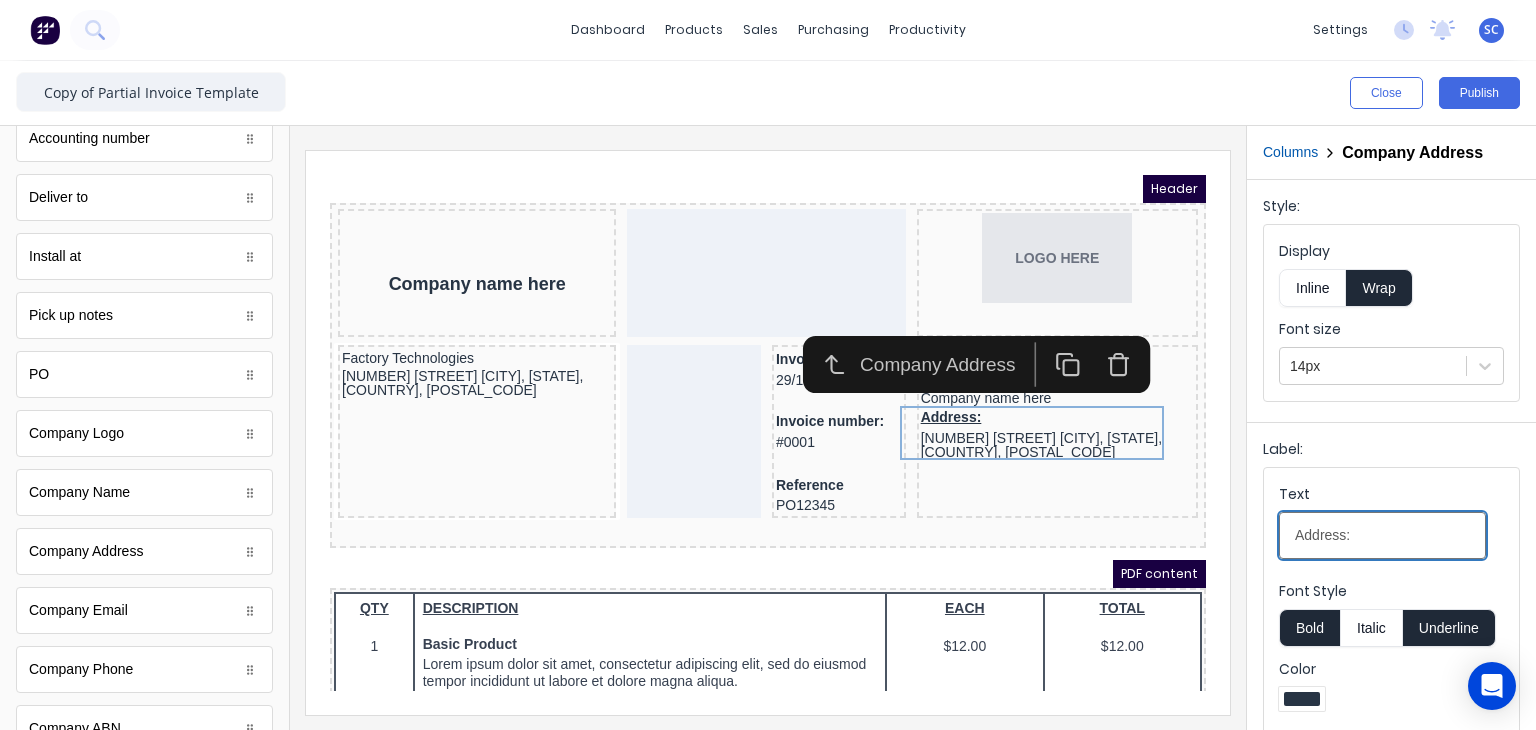 click on "Address:" at bounding box center (1382, 535) 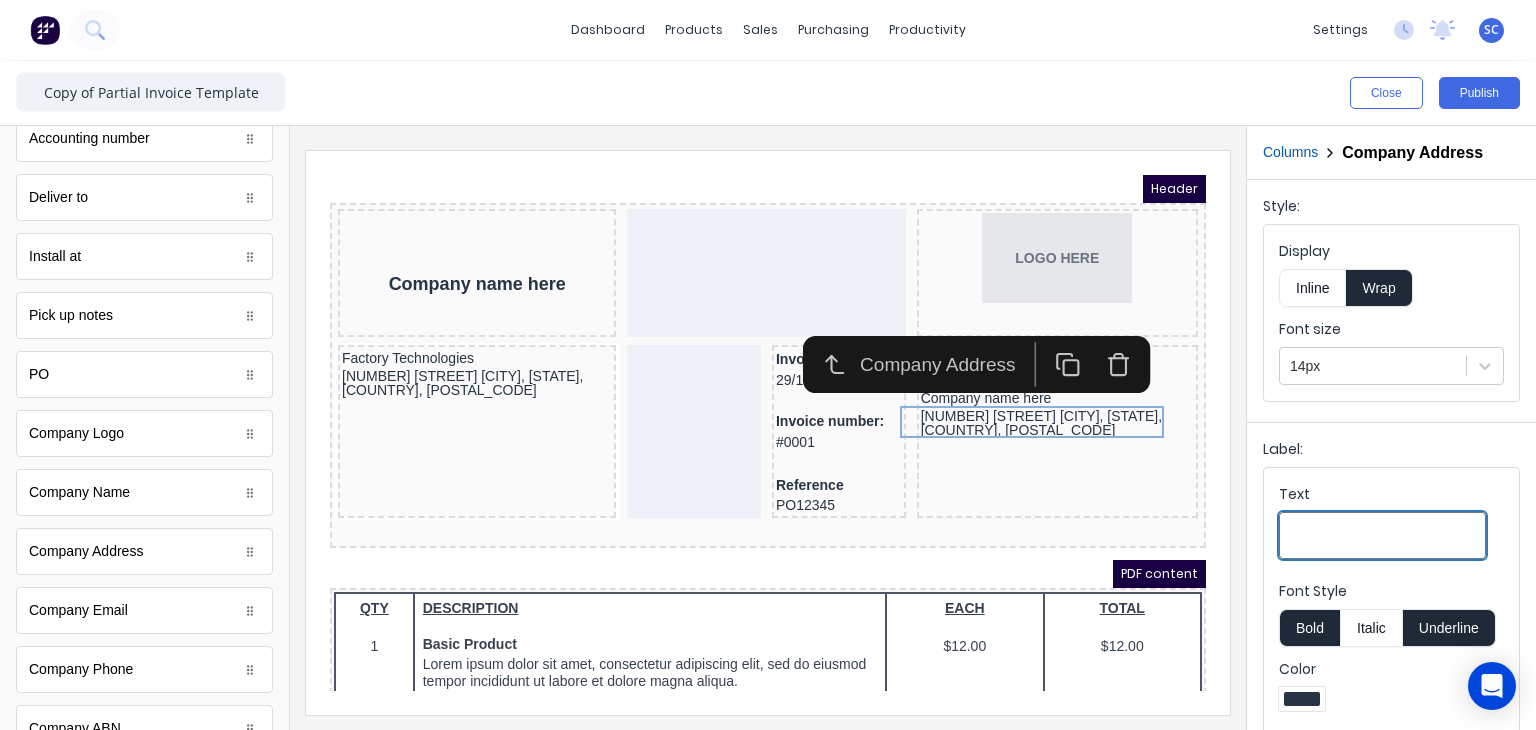 type 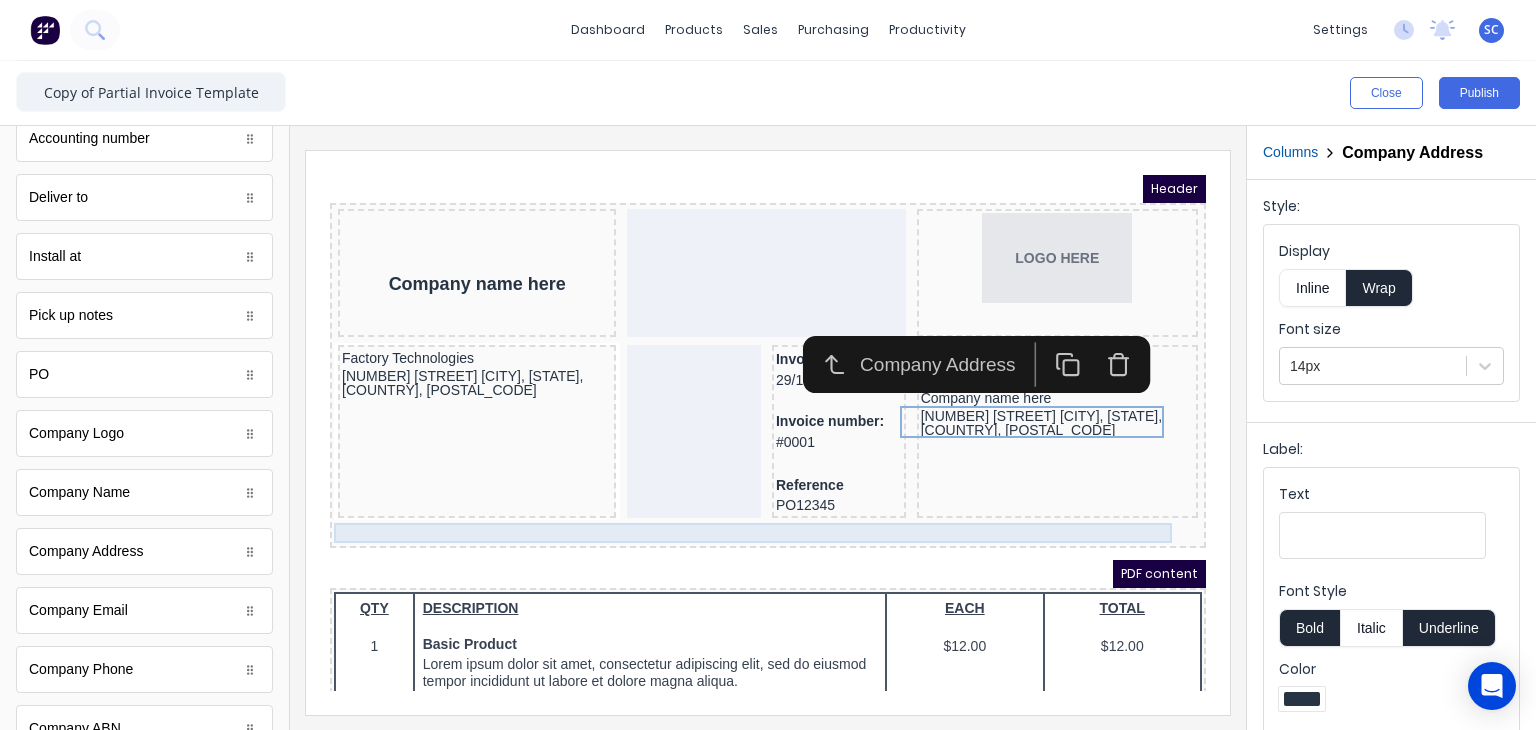 click on "Header Company name here LOGO HERE Factory Technologies [NUMBER] [STREET] [CITY], [STATE], [COUNTRY], [POSTAL_CODE] Invoice Date [DATE] Invoice number:  #0001 Reference PO12345 Company name here [NUMBER] [STREET] [CITY], [STATE], [COUNTRY], [POSTAL_CODE] PDF content QTY DESCRIPTION EACH TOTAL 1 Basic Product Lorem ipsum dolor sit amet, consectetur adipiscing elit, sed do eiusmod tempor incididunt ut labore et dolore magna aliqua. Diameter 100cm Colorbond Cottage Green Parts # 967-12 $12.00 $12.00 1 #1 Colorbond Basalt 0.55 90mm 0 bends Lengths 1 x 1000 1 x 1500 $12.00 $12.00 1 Custom Formula Lorem ipsum dolor sit amet, consectetur adipiscing elit, sed do eiusmod tempor incididunt ut labore et dolore magna aliqua. Colorbond Cottage Green Height 23 Width 200 Dimension 2.5 Total:  74.75 $12.00 $12.00 Lineal Metres Lorem ipsum dolor sit amet, consectetur adipiscing elit, sed do eiusmod tempor incididunt ut labore et dolore magna aliqua. Diameter 100cm Colorbond Cottage Green Parts # 967-12 Lengths 1 x 1000 1 x 1500 1 1" at bounding box center [744, 409] 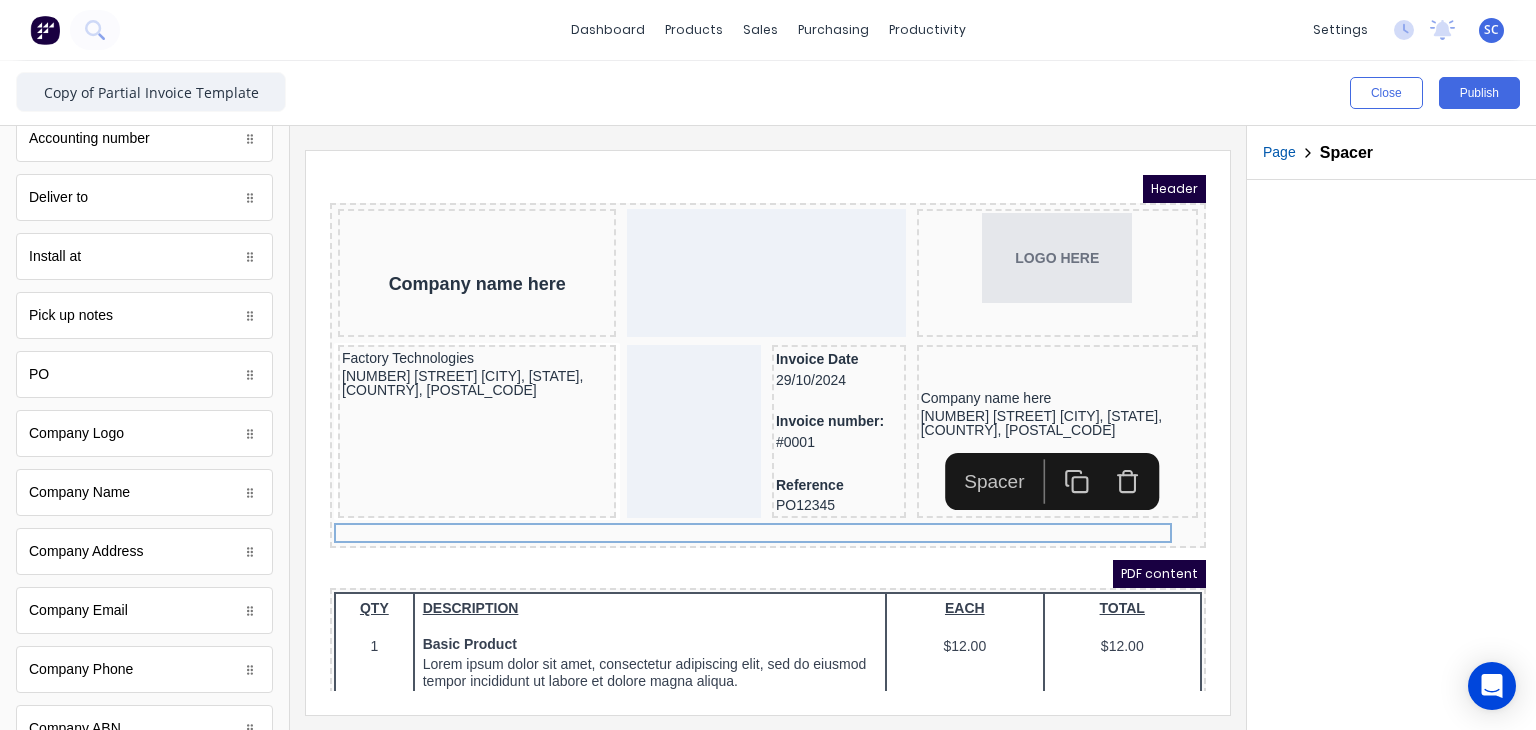 click 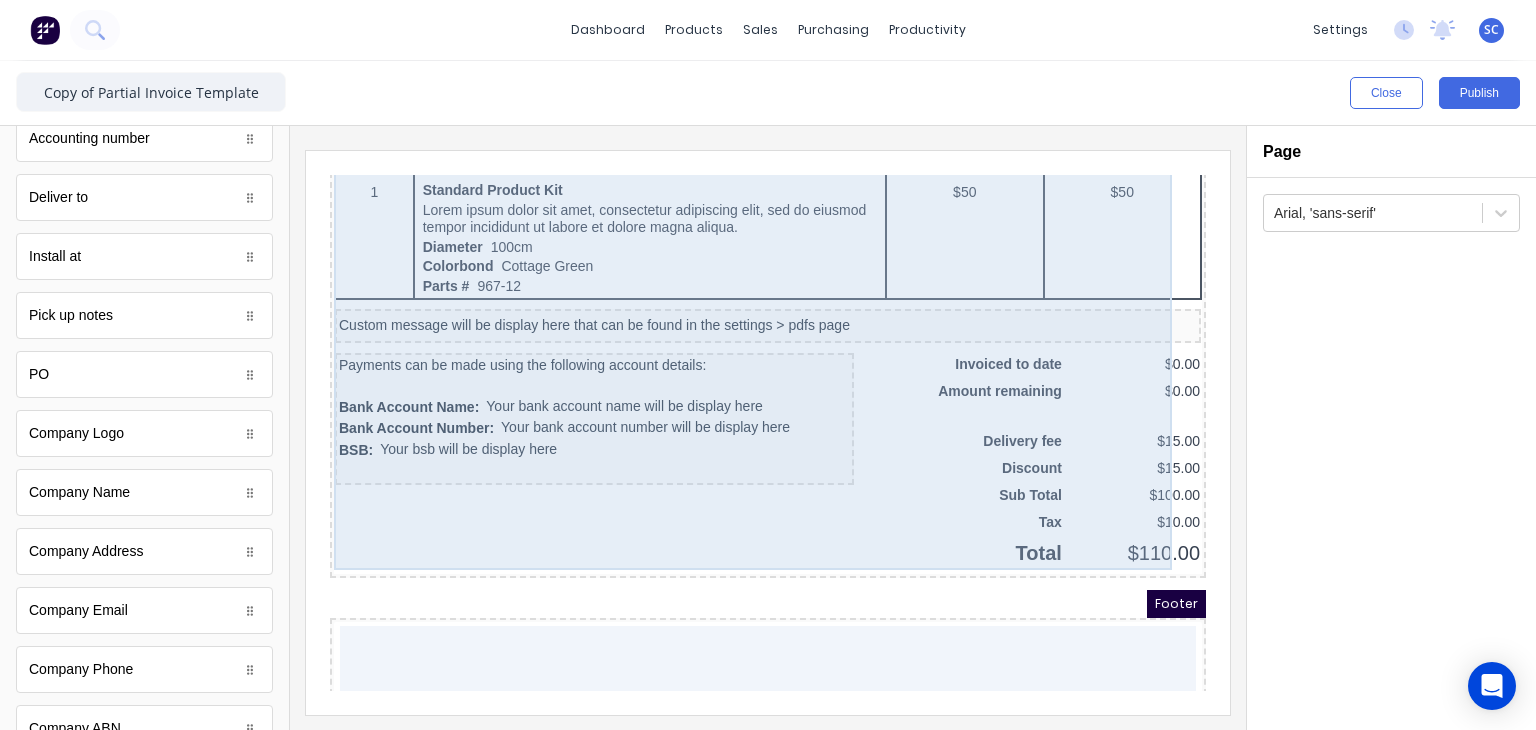 scroll, scrollTop: 1323, scrollLeft: 0, axis: vertical 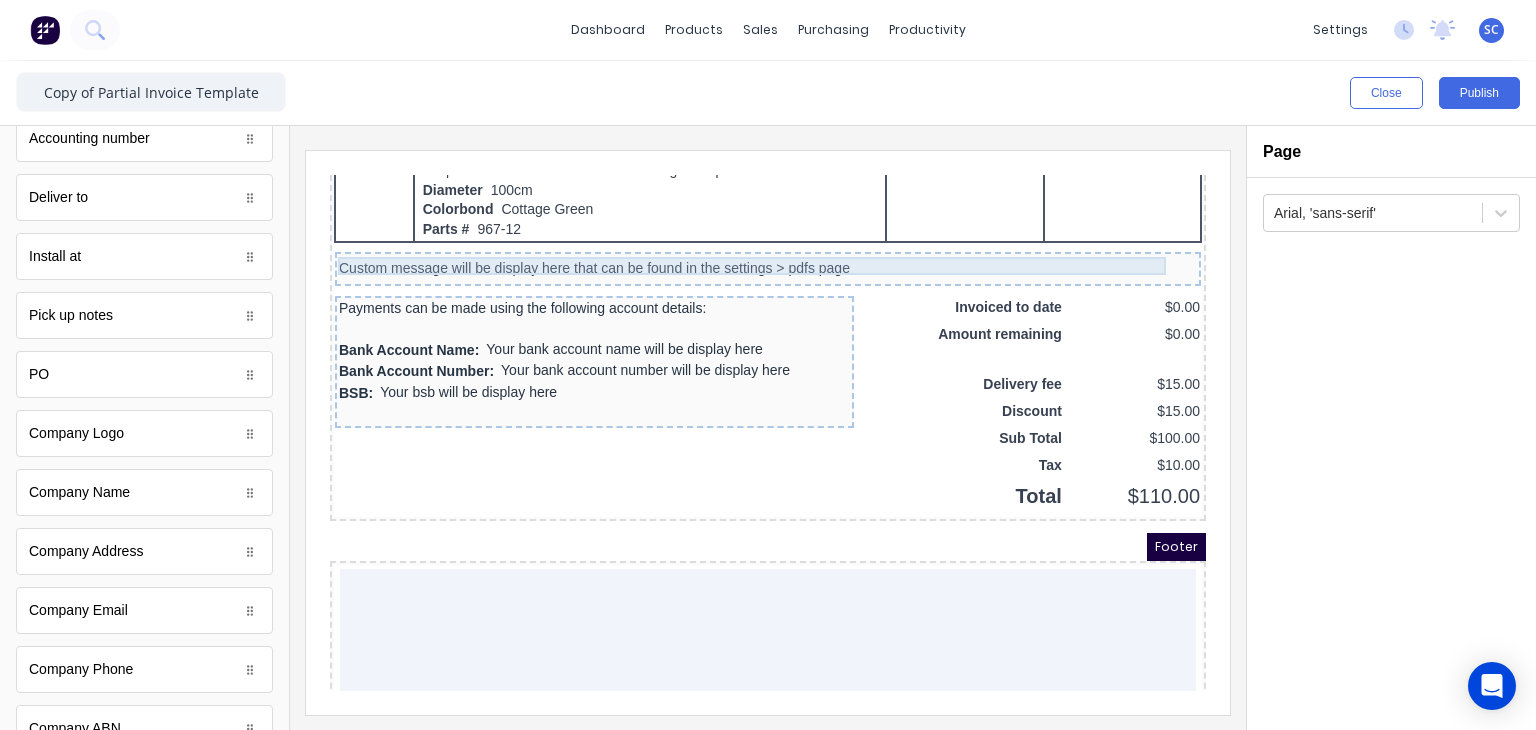 click on "Header Company name here LOGO HERE Factory Technologies [NUMBER] [STREET] [CITY], [STATE], [COUNTRY], [POSTAL_CODE] Invoice Date [DATE] Invoice number:  #0001 Reference PO12345 Company name here [NUMBER] [STREET] [CITY], [STATE], [COUNTRY], [POSTAL_CODE] PDF content QTY DESCRIPTION EACH TOTAL 1 Basic Product Lorem ipsum dolor sit amet, consectetur adipiscing elit, sed do eiusmod tempor incididunt ut labore et dolore magna aliqua. Diameter 100cm Colorbond Cottage Green Parts # 967-12 $12.00 $12.00 1 #1 Colorbond Basalt 0.55 90mm 0 bends Lengths 1 x 1000 1 x 1500 $12.00 $12.00 1 Custom Formula Lorem ipsum dolor sit amet, consectetur adipiscing elit, sed do eiusmod tempor incididunt ut labore et dolore magna aliqua. Colorbond Cottage Green Height 23 Width 200 Dimension 2.5 Total:  74.75 $12.00 $12.00 Lineal Metres Lorem ipsum dolor sit amet, consectetur adipiscing elit, sed do eiusmod tempor incididunt ut labore et dolore magna aliqua. Diameter 100cm Colorbond Cottage Green Parts # 967-12 Lengths 1 x 1000 1 x 1500 1 1" at bounding box center (744, -914) 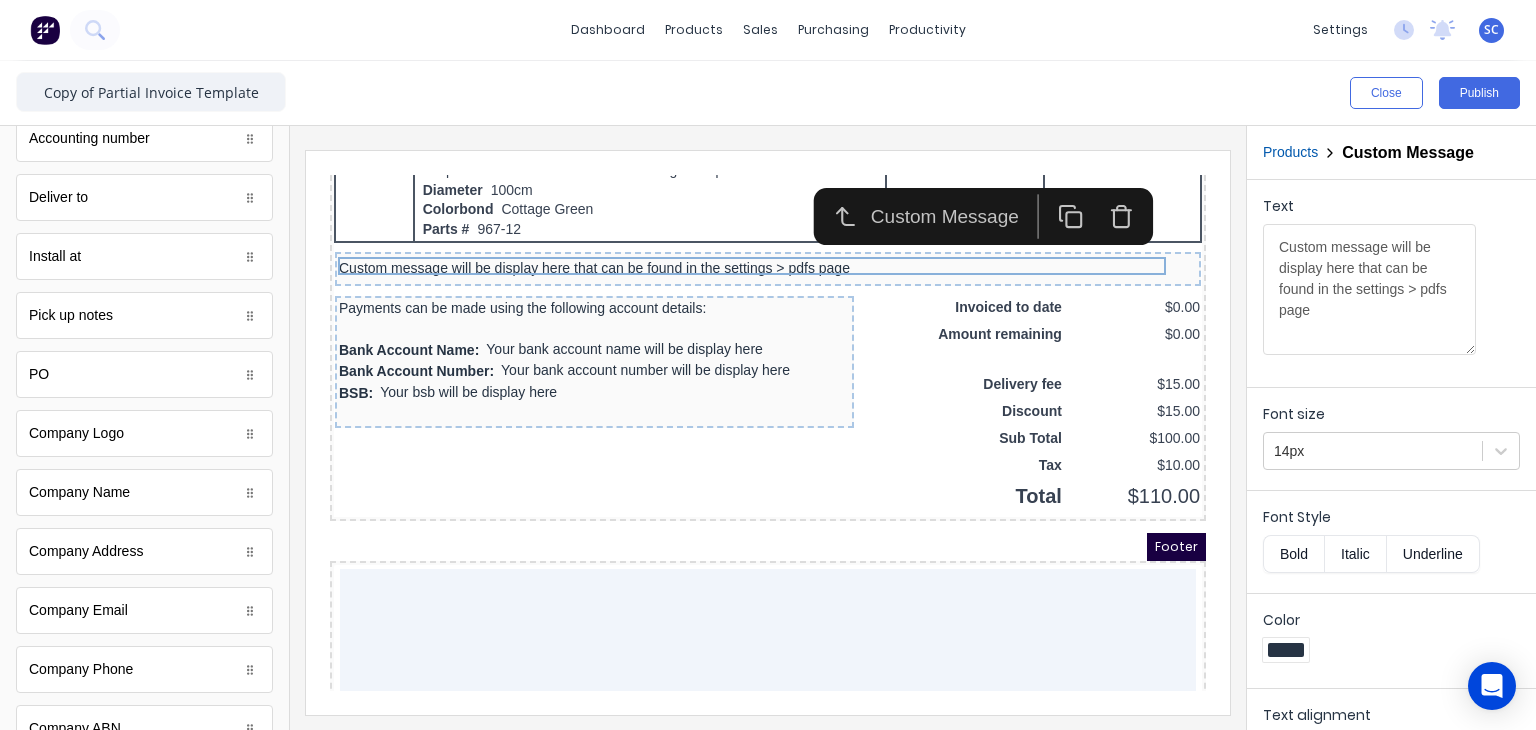 click 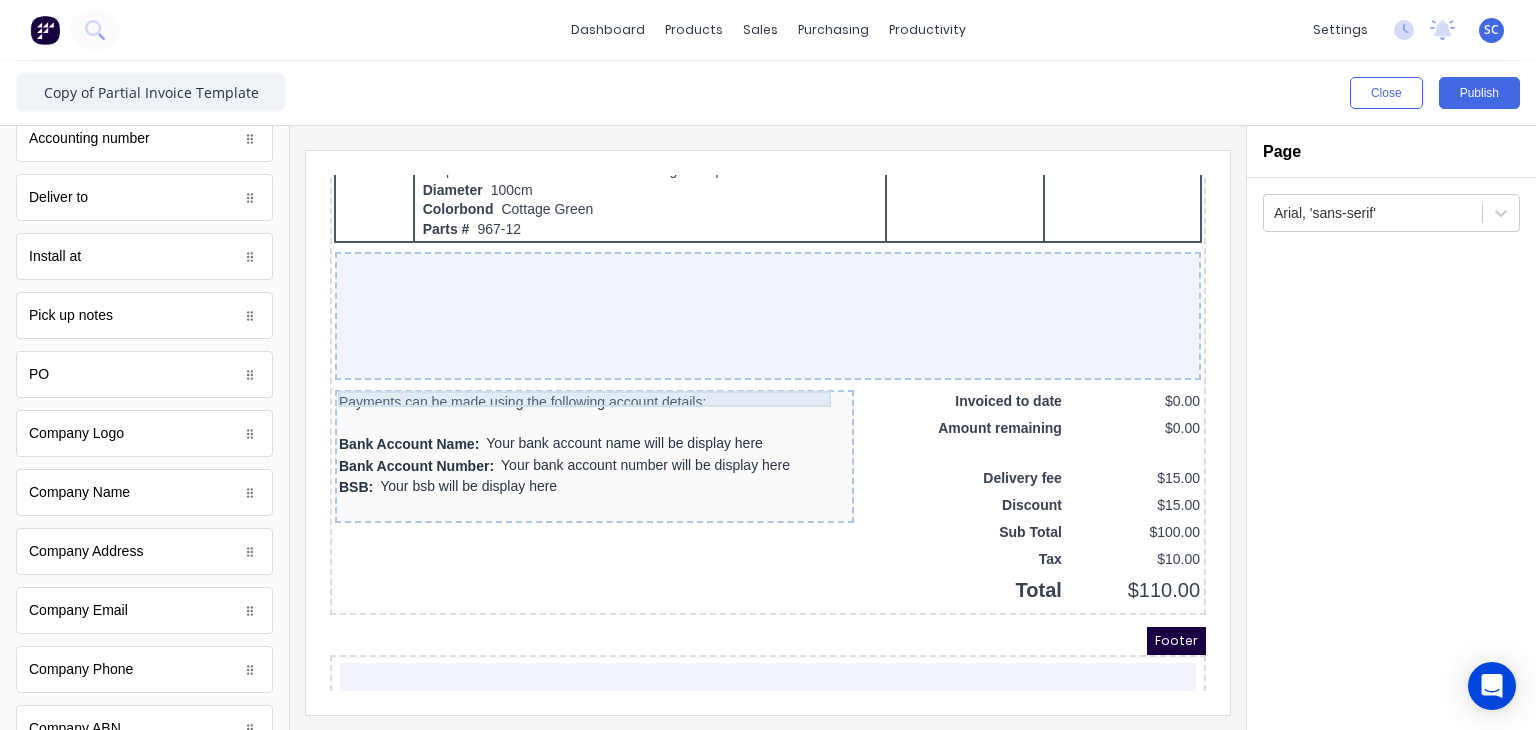 click on "Header Company name here LOGO HERE Factory Technologies [NUMBER] [STREET] [CITY], [STATE], [COUNTRY], [POSTAL_CODE] Invoice Date [DATE] Invoice number:  #0001 Reference PO12345 Company name here [NUMBER] [STREET] [CITY], [STATE], [COUNTRY], [POSTAL_CODE] PDF content QTY DESCRIPTION EACH TOTAL 1 Basic Product Lorem ipsum dolor sit amet, consectetur adipiscing elit, sed do eiusmod tempor incididunt ut labore et dolore magna aliqua. Diameter 100cm Colorbond Cottage Green Parts # 967-12 $12.00 $12.00 1 #1 Colorbond Basalt 0.55 90mm 0 bends Lengths 1 x 1000 1 x 1500 $12.00 $12.00 1 Custom Formula Lorem ipsum dolor sit amet, consectetur adipiscing elit, sed do eiusmod tempor incididunt ut labore et dolore magna aliqua. Colorbond Cottage Green Height 23 Width 200 Dimension 2.5 Total:  74.75 $12.00 $12.00 Lineal Metres Lorem ipsum dolor sit amet, consectetur adipiscing elit, sed do eiusmod tempor incididunt ut labore et dolore magna aliqua. Diameter 100cm Colorbond Cottage Green Parts # 967-12 Lengths 1 x 1000 1 x 1500 1 1" at bounding box center [744, -914] 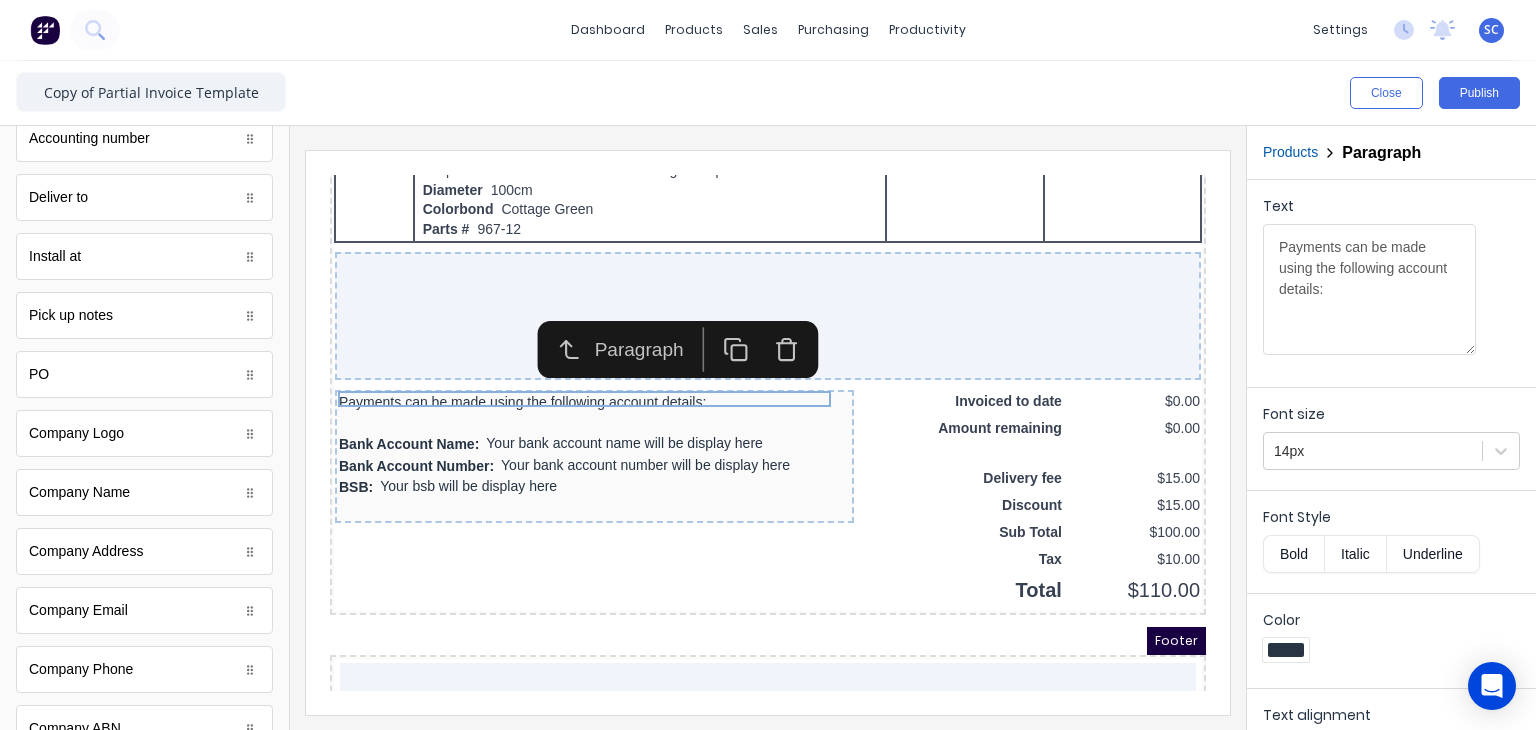 click at bounding box center [762, 325] 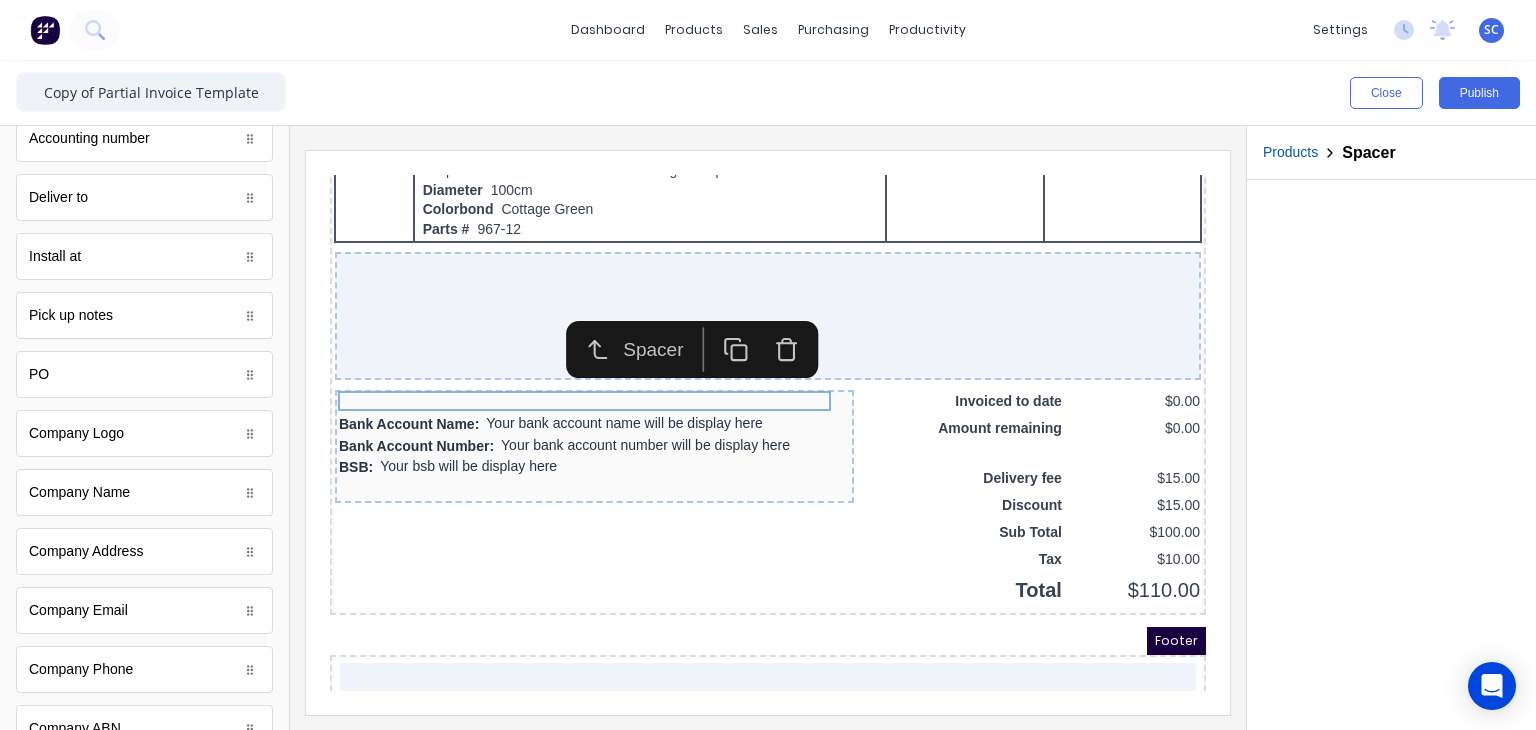 click at bounding box center (762, 325) 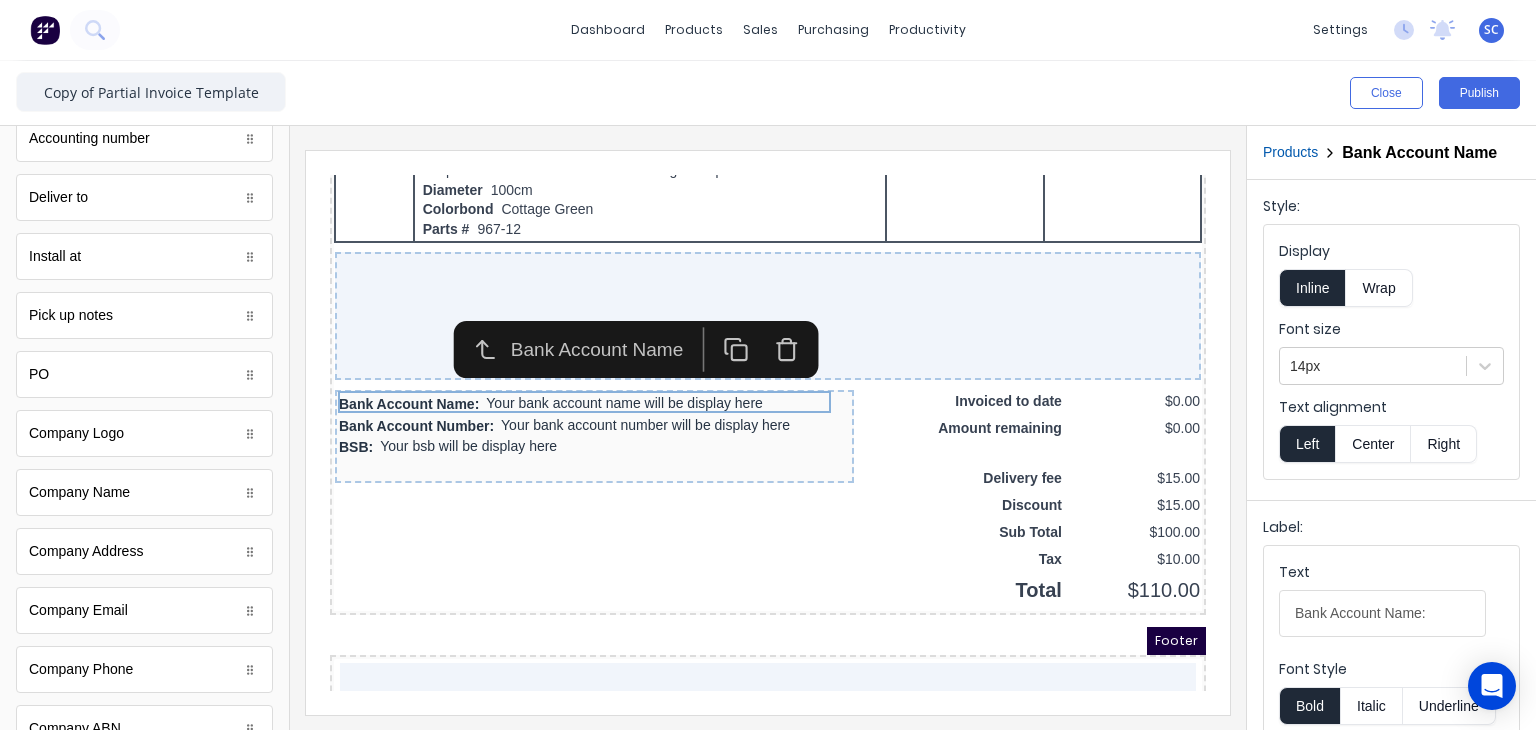 click at bounding box center (762, 325) 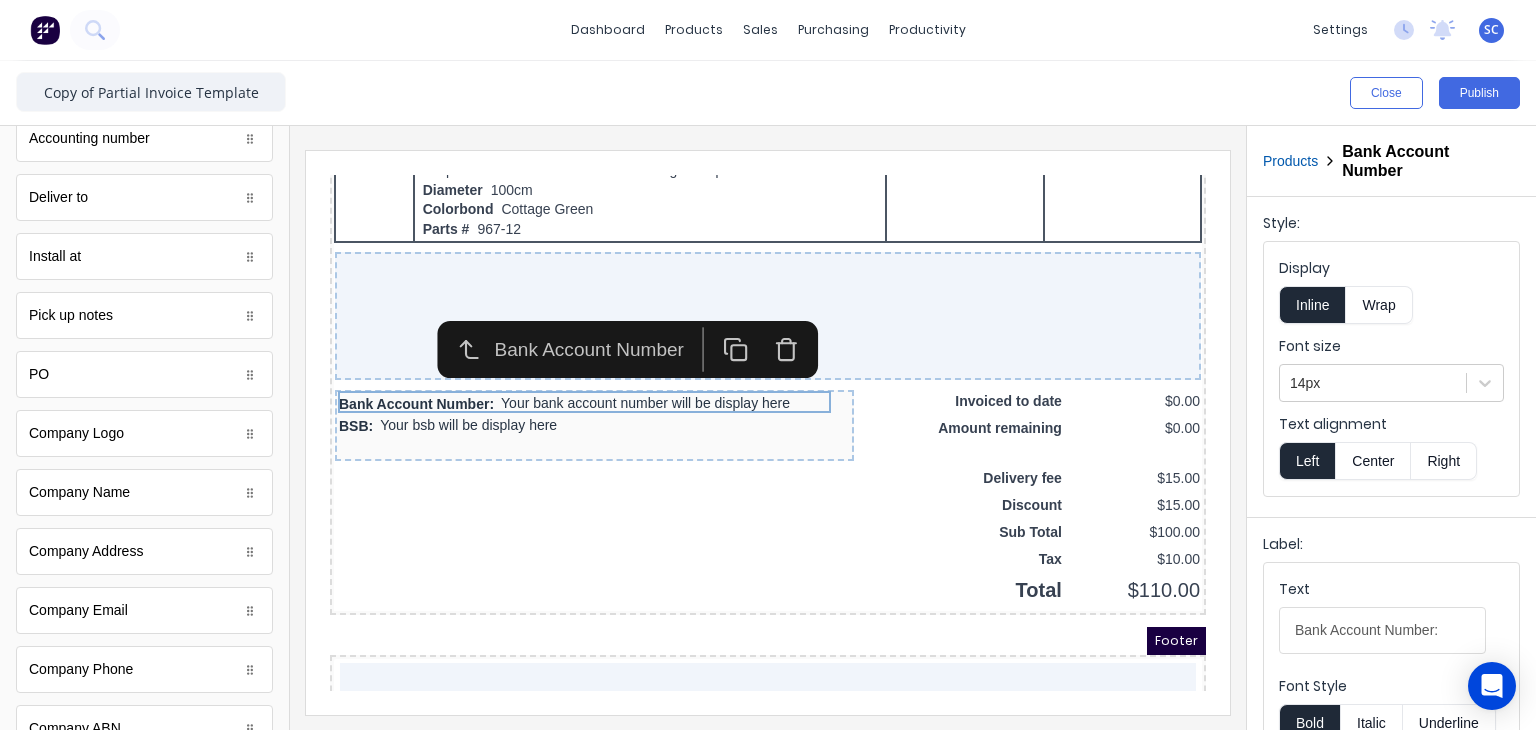 click at bounding box center (762, 325) 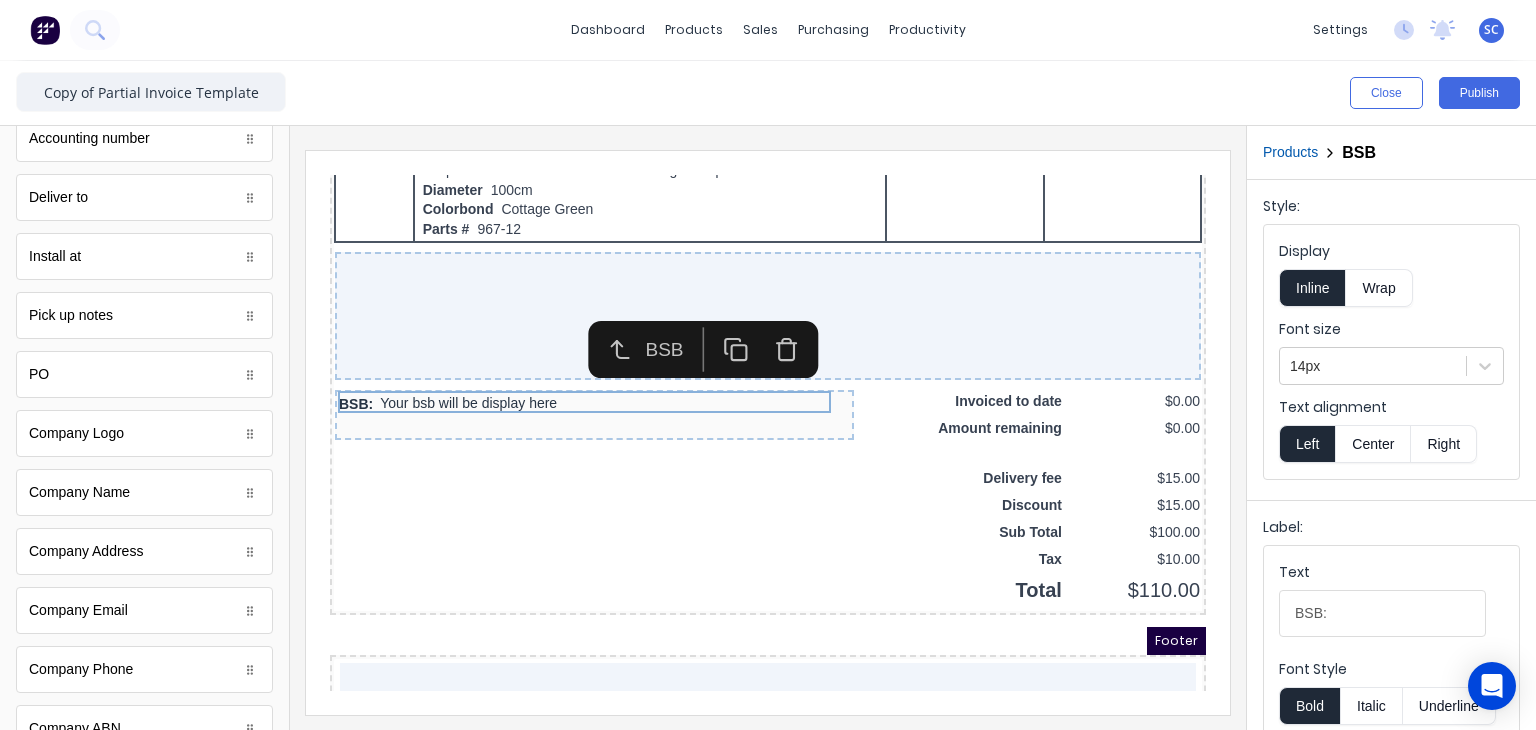click at bounding box center [762, 325] 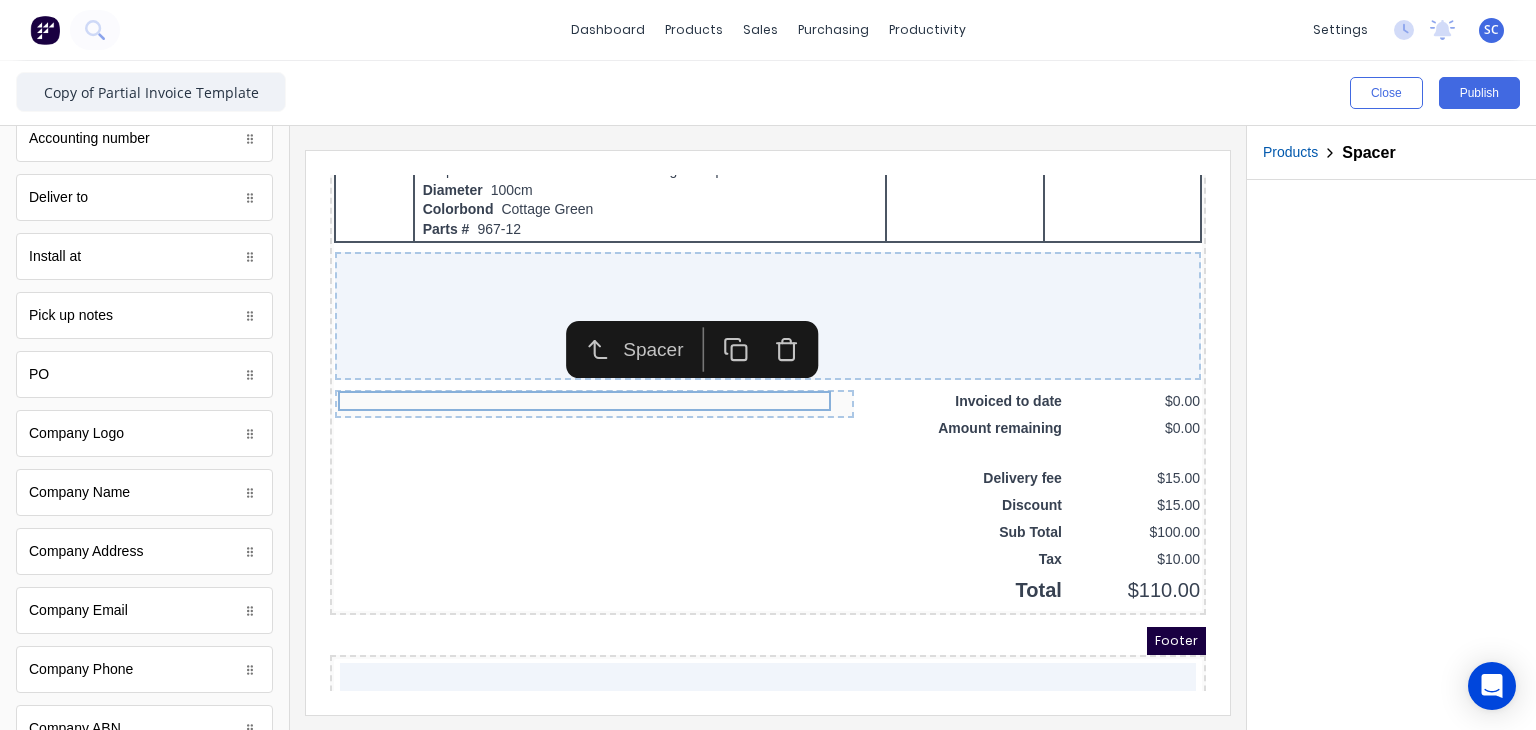 click at bounding box center [762, 325] 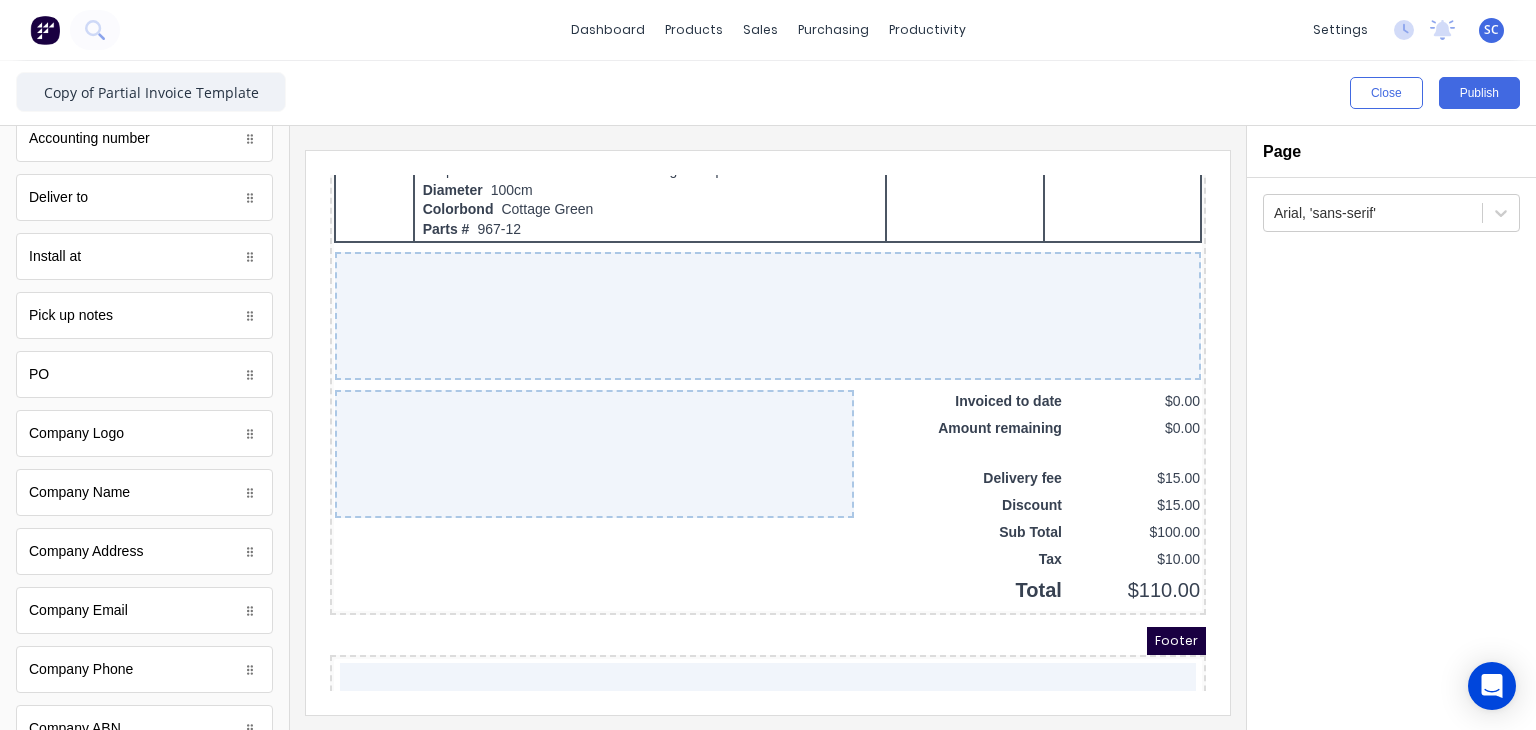 scroll, scrollTop: 0, scrollLeft: 0, axis: both 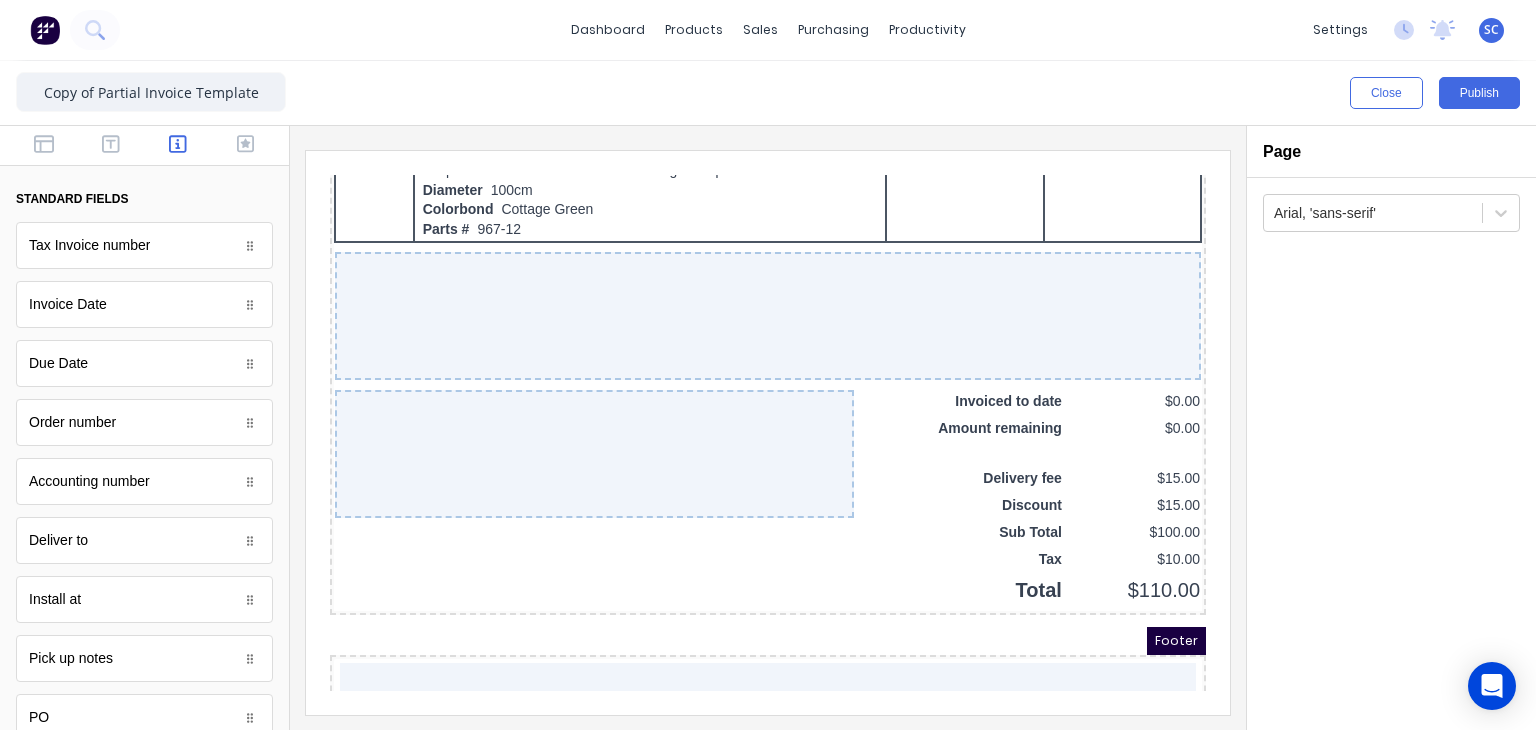 click at bounding box center [144, 146] 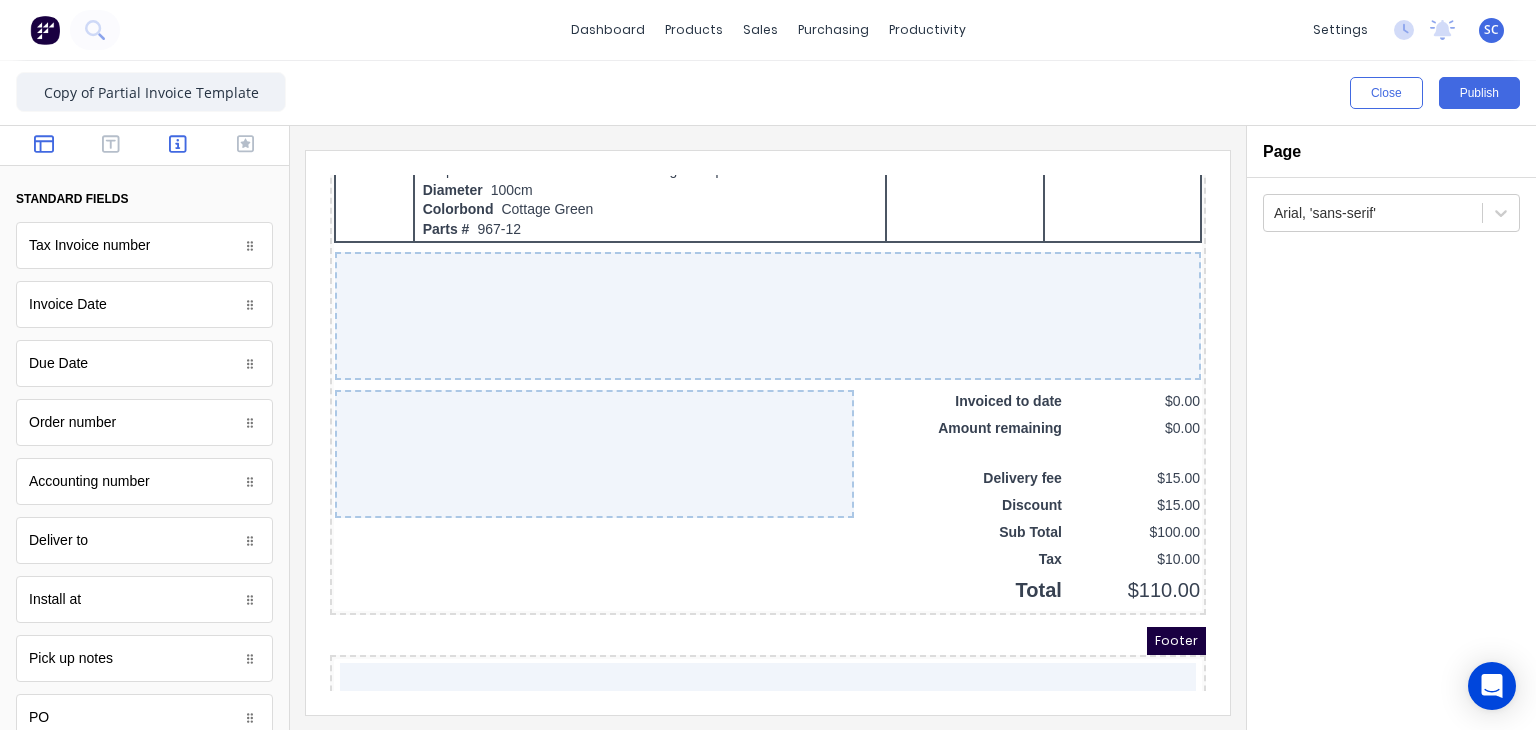 click at bounding box center (43, 146) 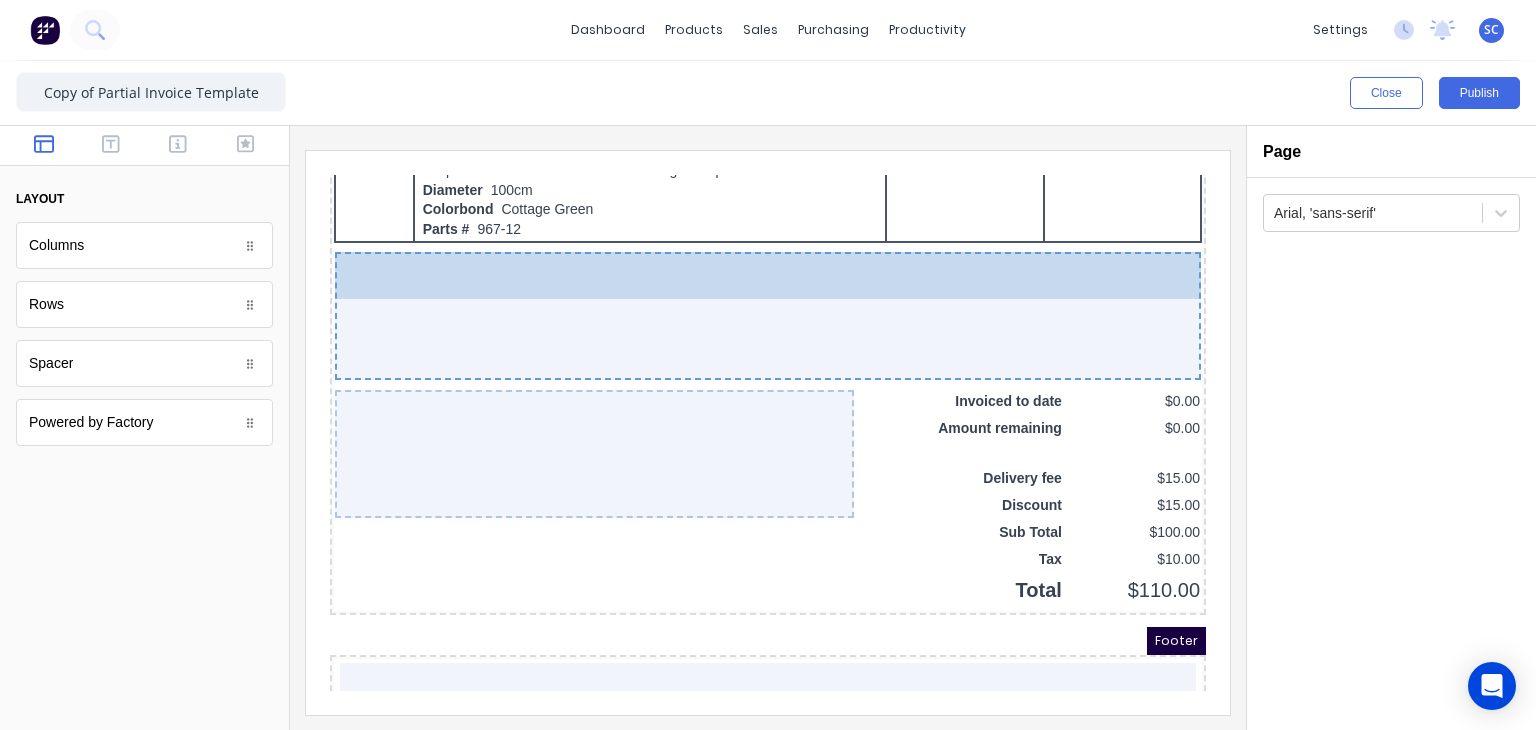 drag, startPoint x: 85, startPoint y: 367, endPoint x: 572, endPoint y: 317, distance: 489.56 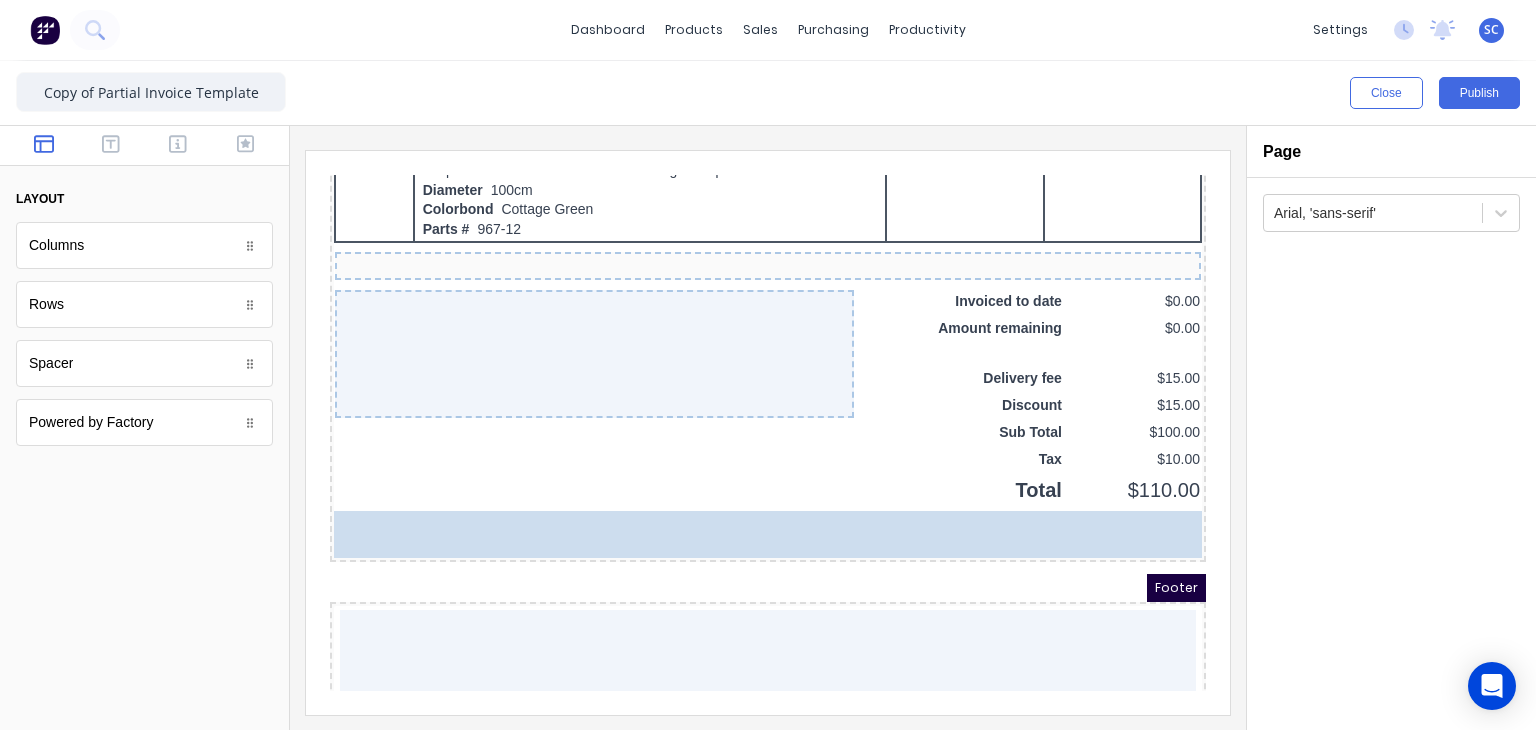 drag, startPoint x: 157, startPoint y: 245, endPoint x: 676, endPoint y: 478, distance: 568.90247 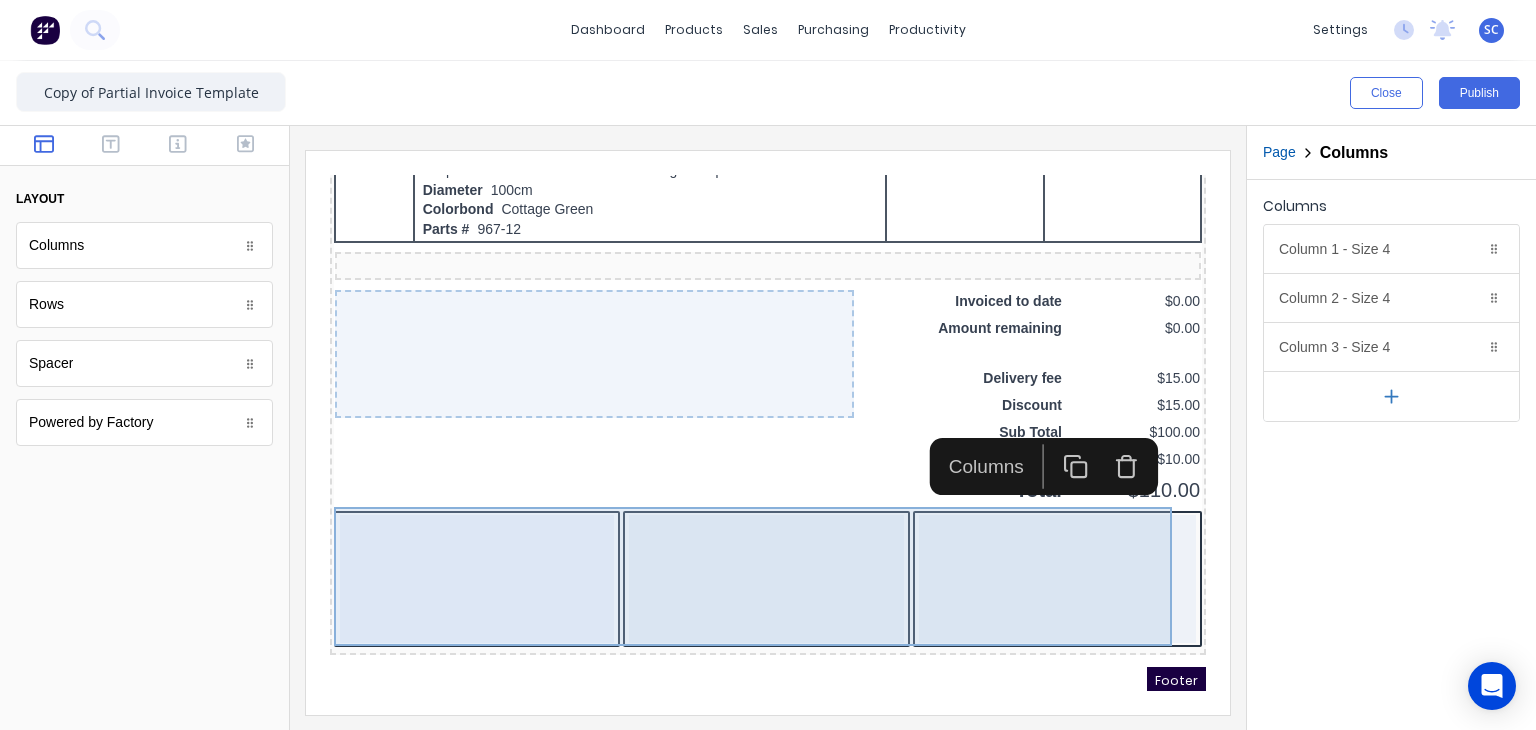 click on "Header Company name here LOGO HERE Factory Technologies [NUMBER] [STREET] [CITY], [STATE], [COUNTRY], [POSTAL_CODE] Invoice Date [DATE] Invoice number:  #0001 Reference PO12345 Company name here [NUMBER] [STREET] [CITY], [STATE], [COUNTRY], [POSTAL_CODE] PDF content QTY DESCRIPTION EACH TOTAL 1 Basic Product Lorem ipsum dolor sit amet, consectetur adipiscing elit, sed do eiusmod tempor incididunt ut labore et dolore magna aliqua. Diameter 100cm Colorbond Cottage Green Parts # 967-12 $12.00 $12.00 1 #1 Colorbond Basalt 0.55 90mm 0 bends Lengths 1 x 1000 1 x 1500 $12.00 $12.00 1 Custom Formula Lorem ipsum dolor sit amet, consectetur adipiscing elit, sed do eiusmod tempor incididunt ut labore et dolore magna aliqua. Colorbond Cottage Green Height 23 Width 200 Dimension 2.5 Total:  74.75 $12.00 $12.00 Lineal Metres Lorem ipsum dolor sit amet, consectetur adipiscing elit, sed do eiusmod tempor incididunt ut labore et dolore magna aliqua. Diameter 100cm Colorbond Cottage Green Parts # 967-12 Lengths 1 x 1000 1 x 1500 1 1" at bounding box center (744, -914) 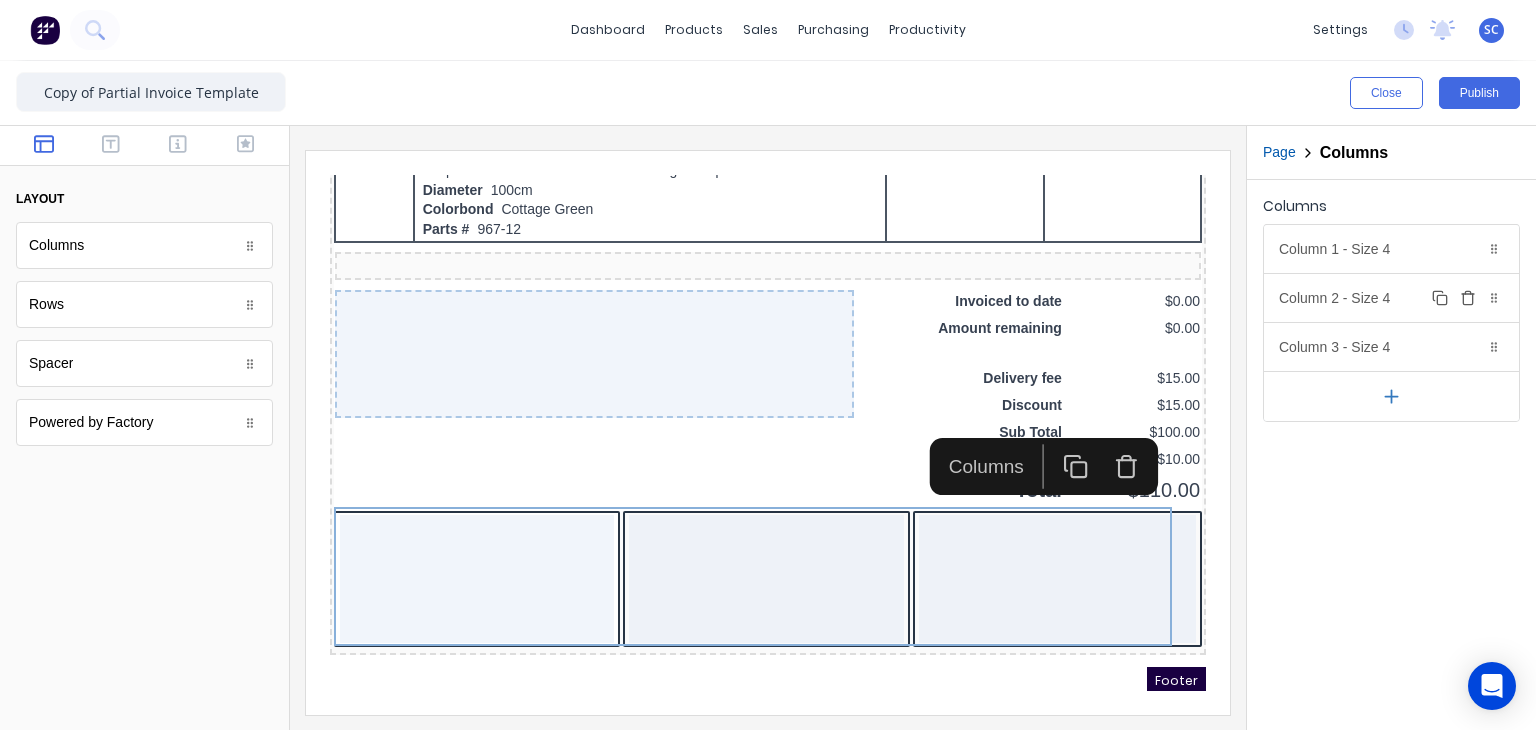 click on "Delete" at bounding box center [1468, 298] 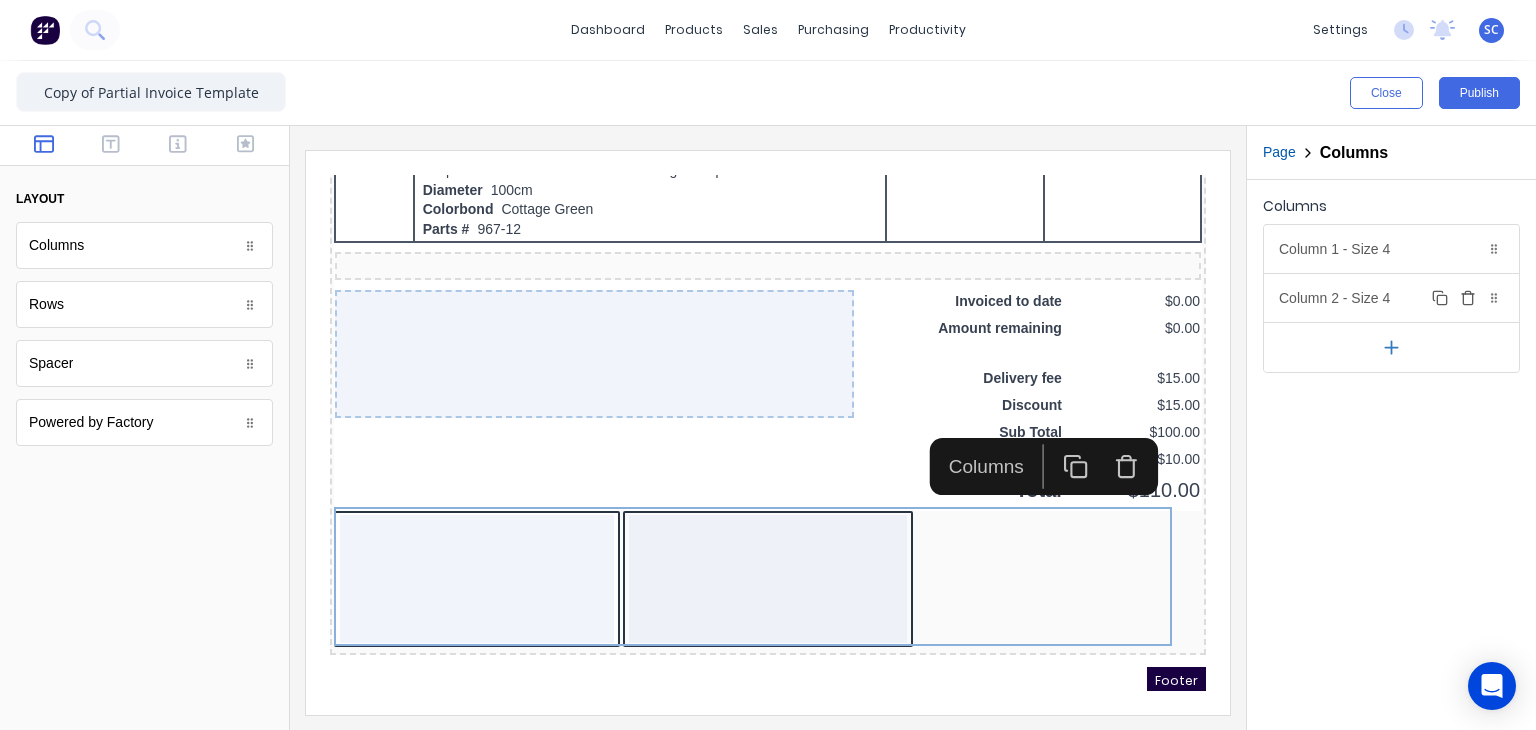 click on "Delete" at bounding box center [1468, 298] 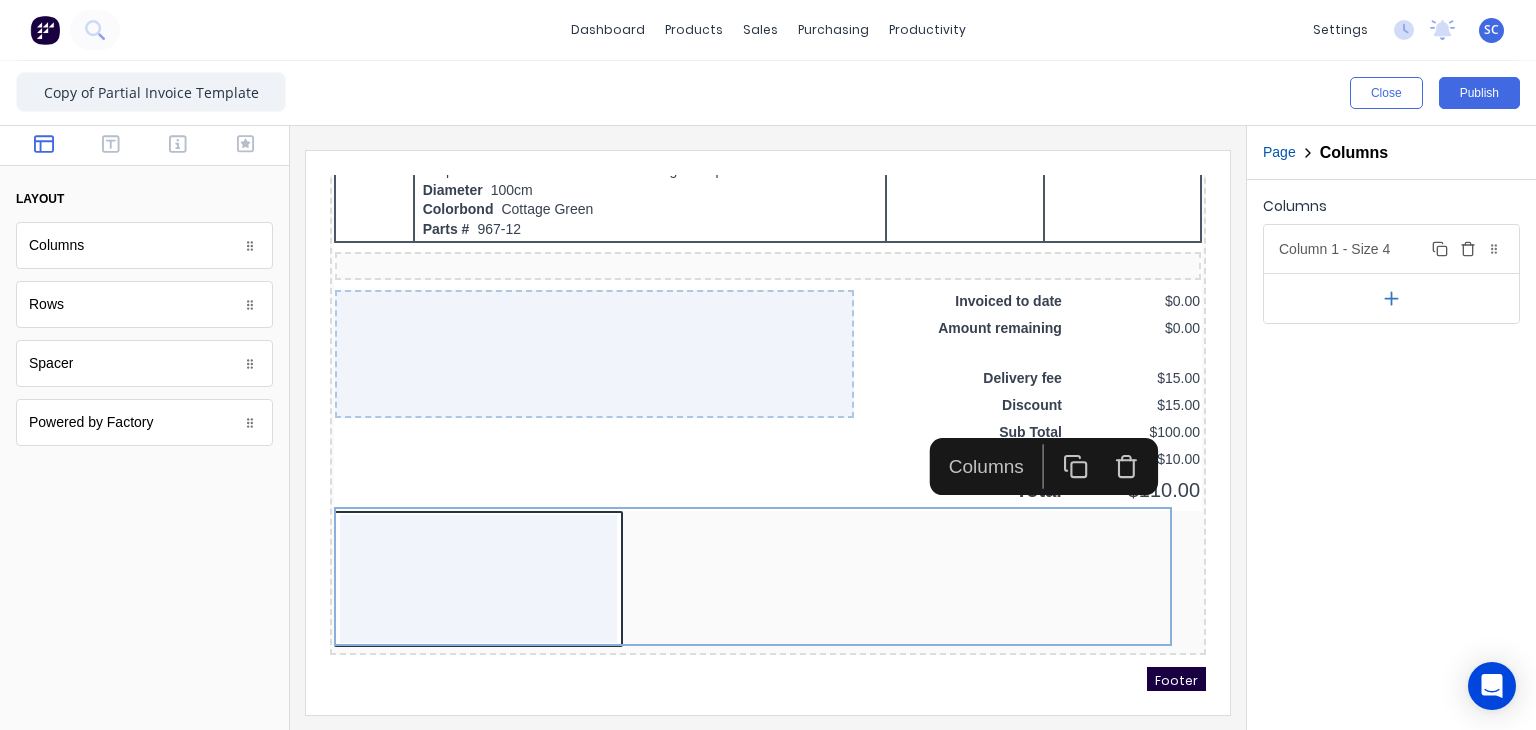 click on "Column 1 - Size 4 Duplicate Delete" at bounding box center (1391, 249) 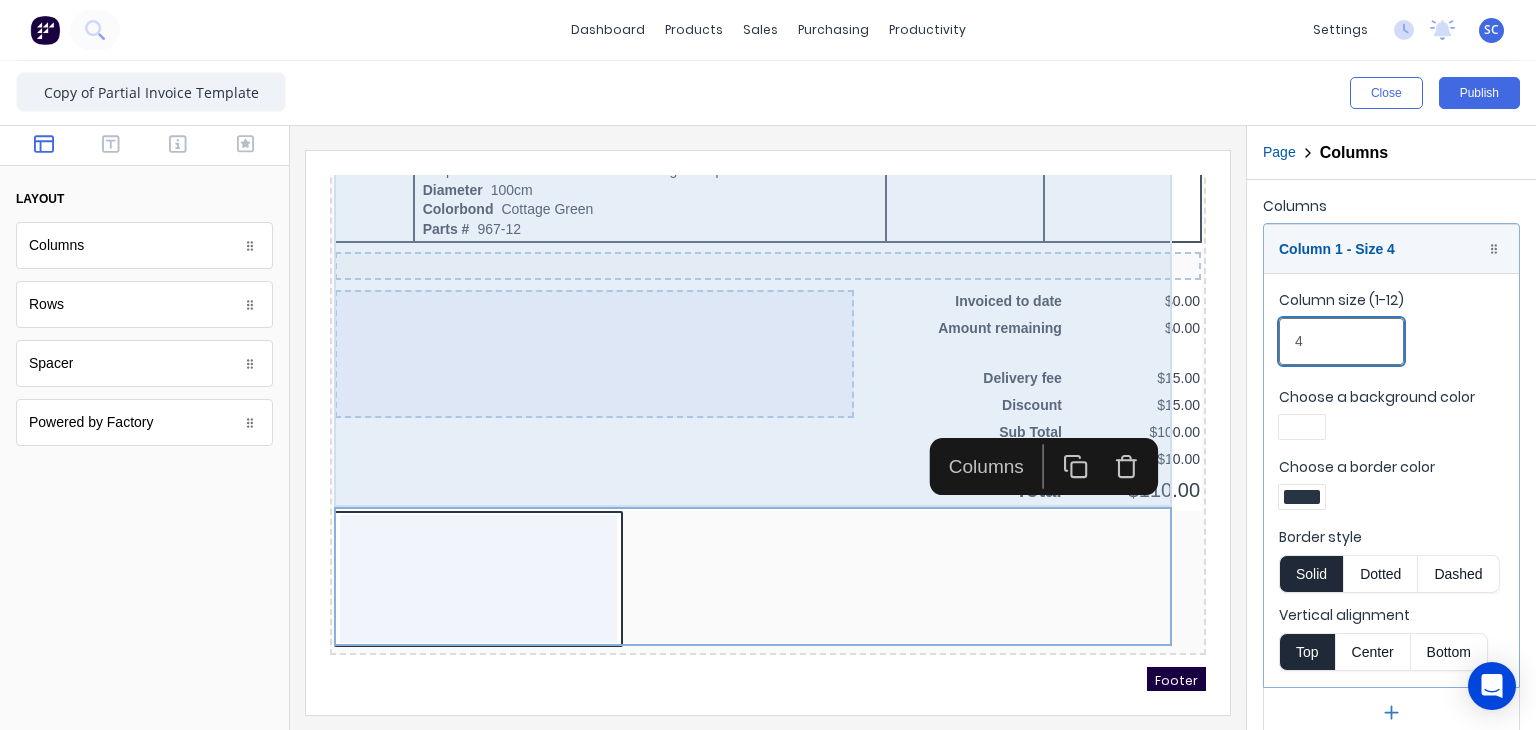 drag, startPoint x: 1659, startPoint y: 495, endPoint x: 1096, endPoint y: 326, distance: 587.818 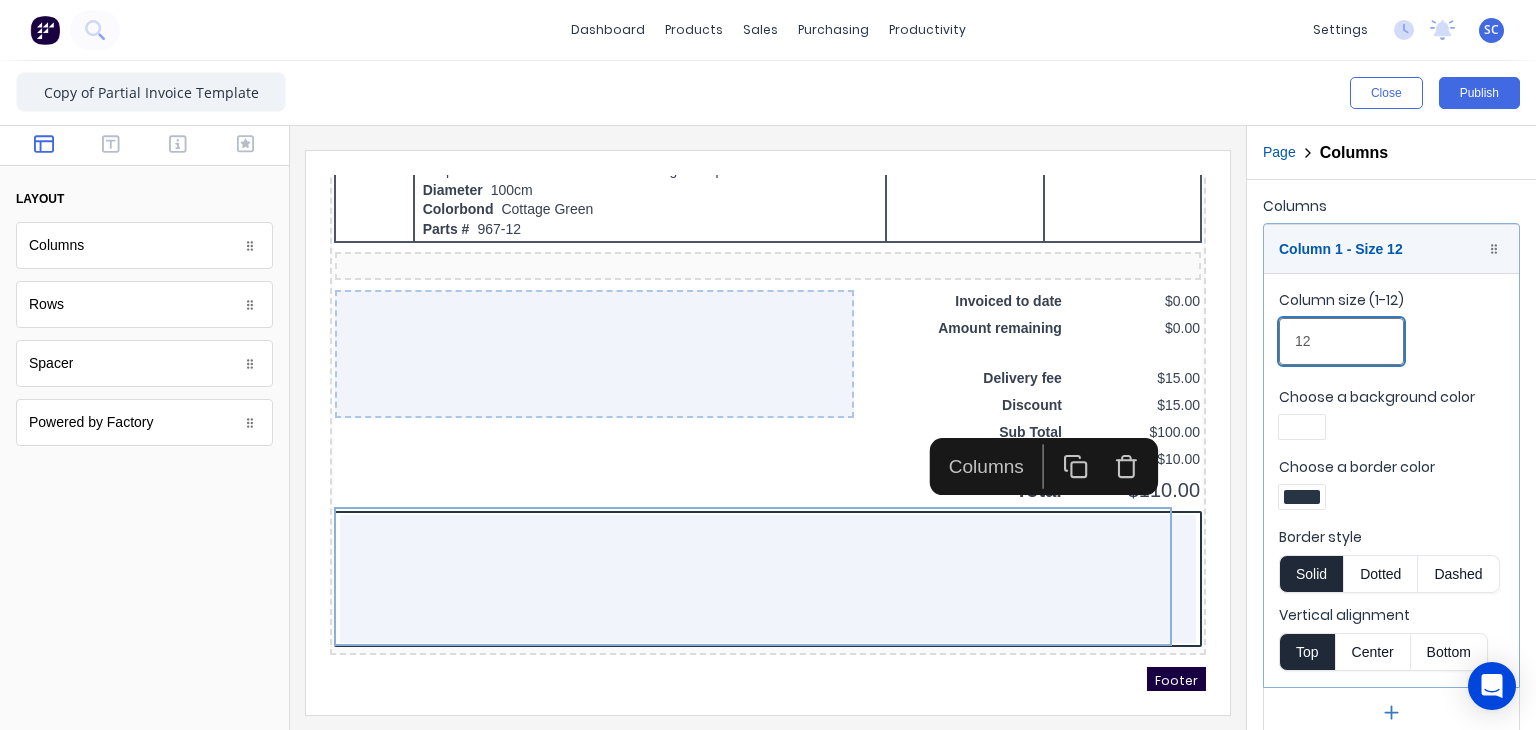 type on "12" 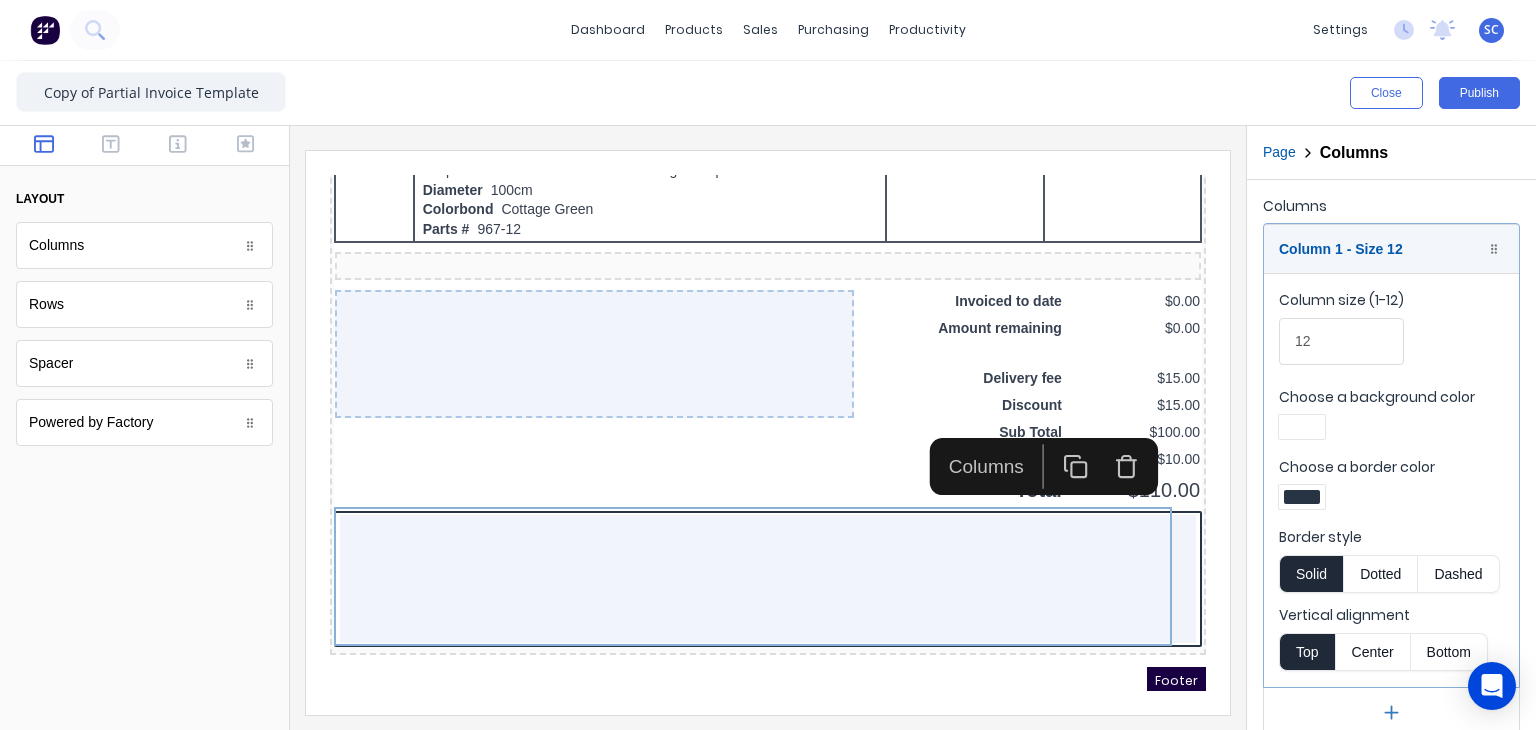 click at bounding box center (1302, 497) 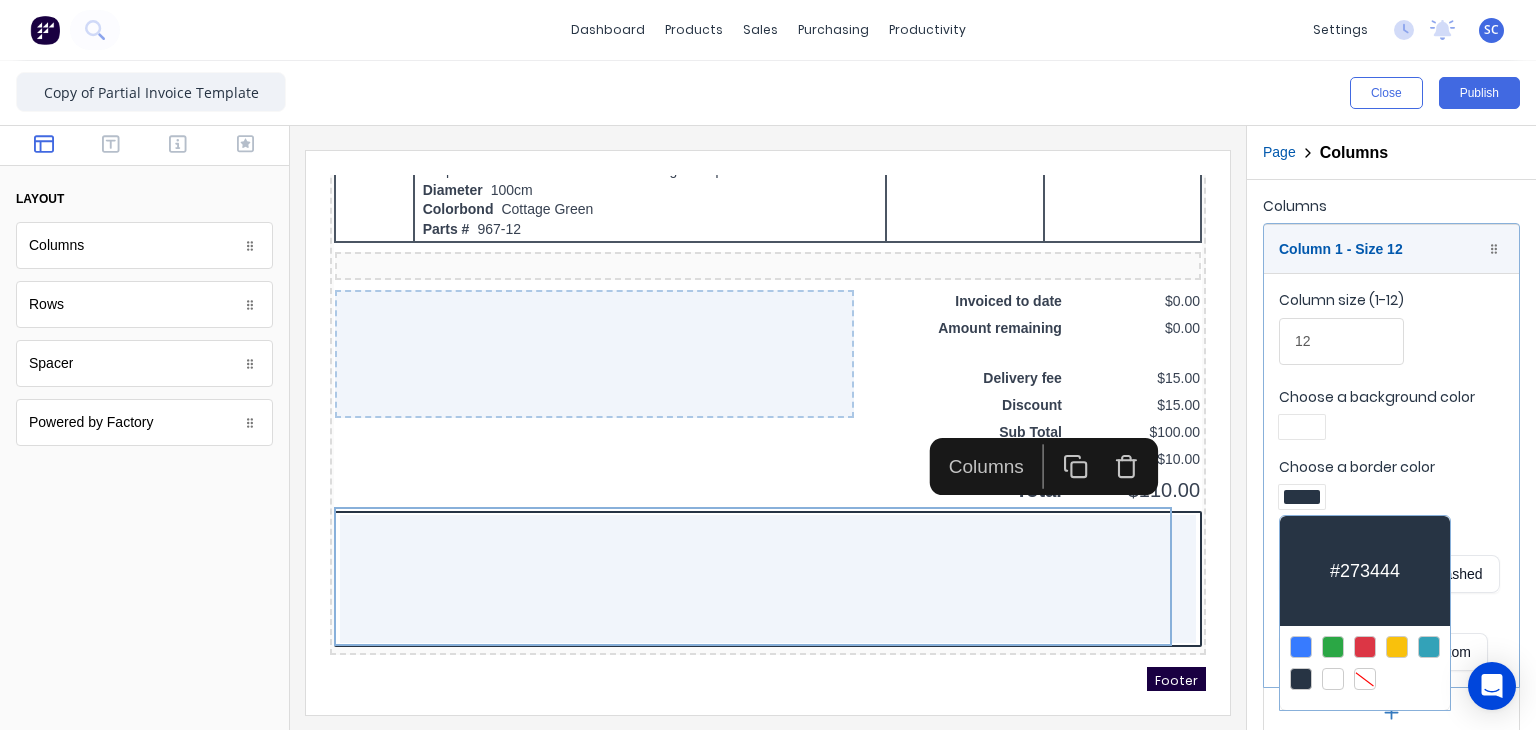 click at bounding box center (1365, 679) 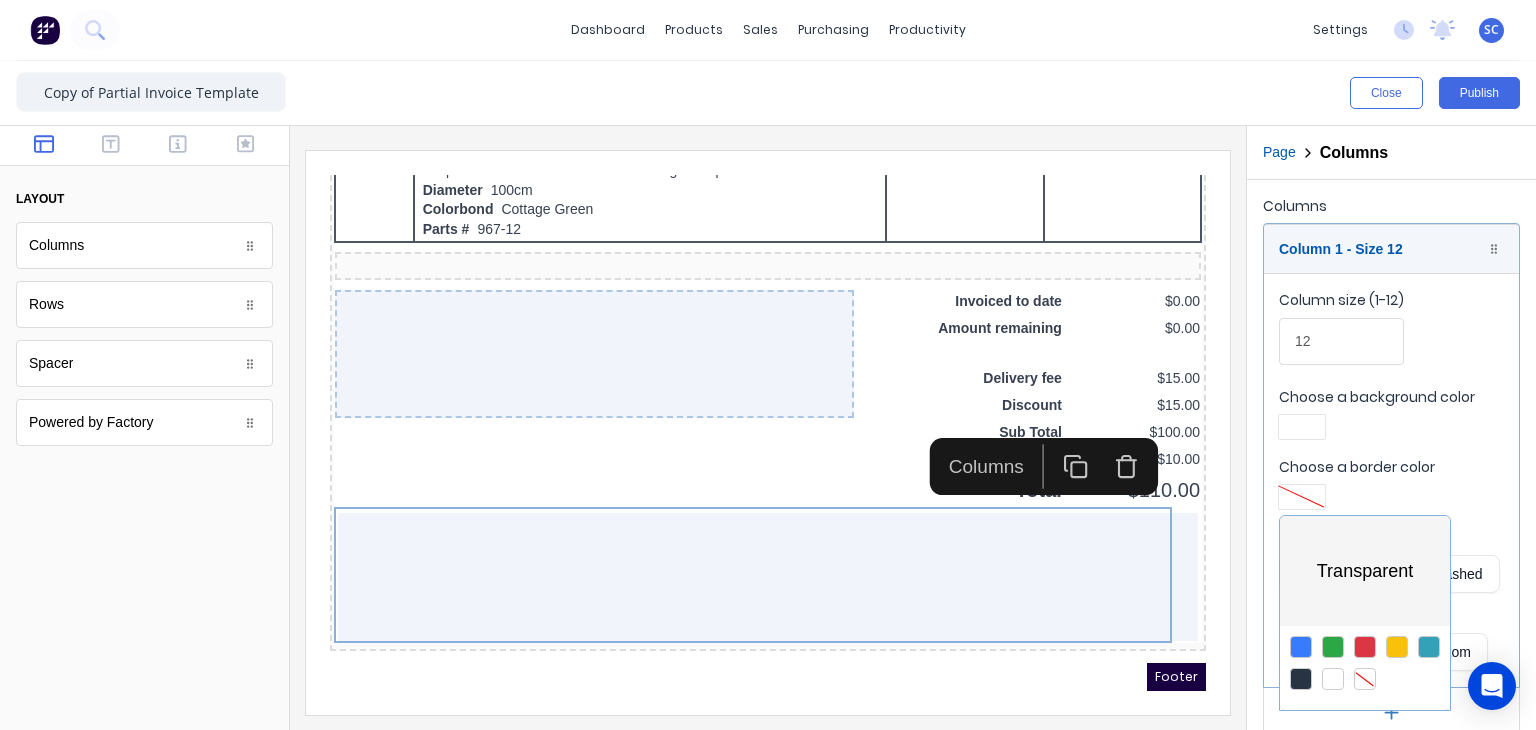 click at bounding box center (768, 365) 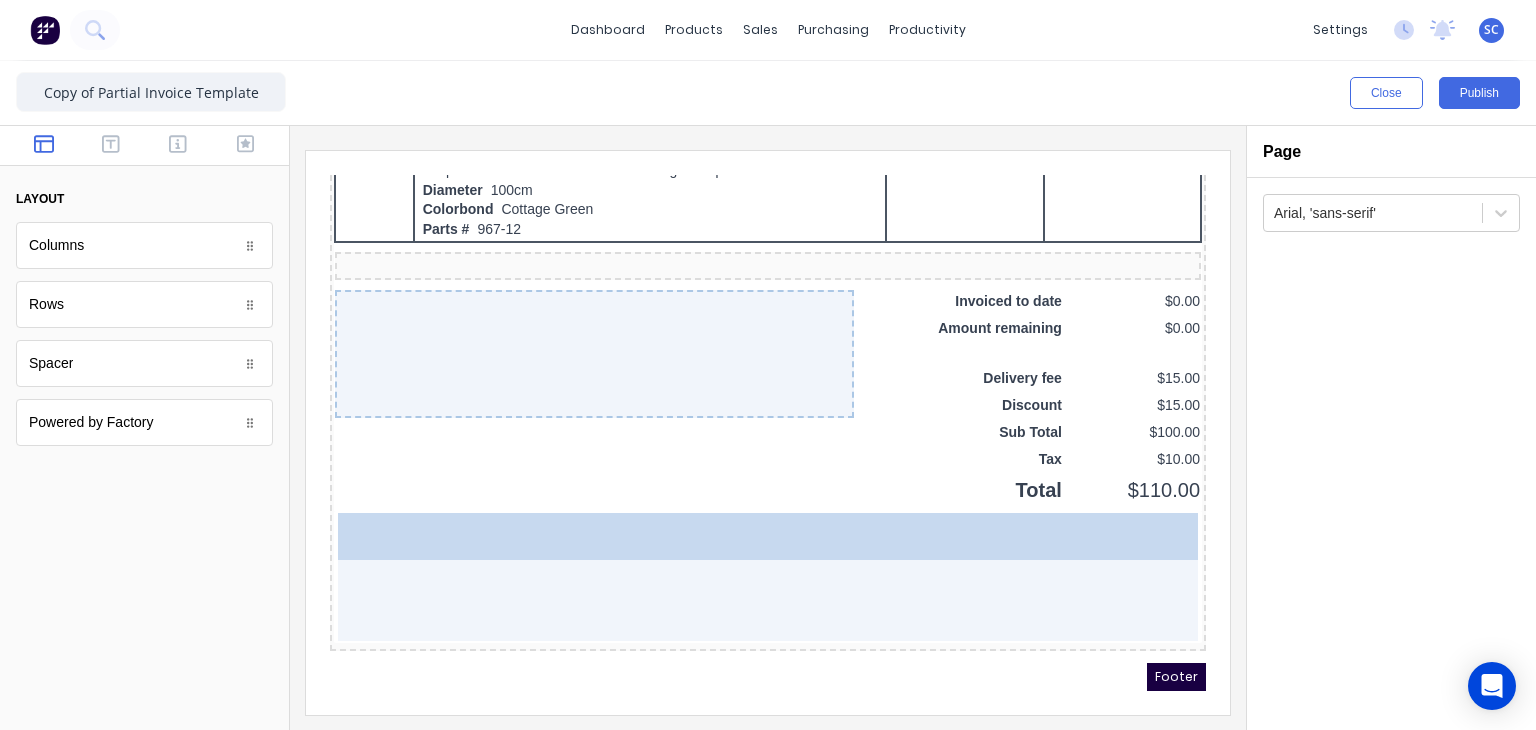 drag, startPoint x: 83, startPoint y: 312, endPoint x: 676, endPoint y: 589, distance: 654.5059 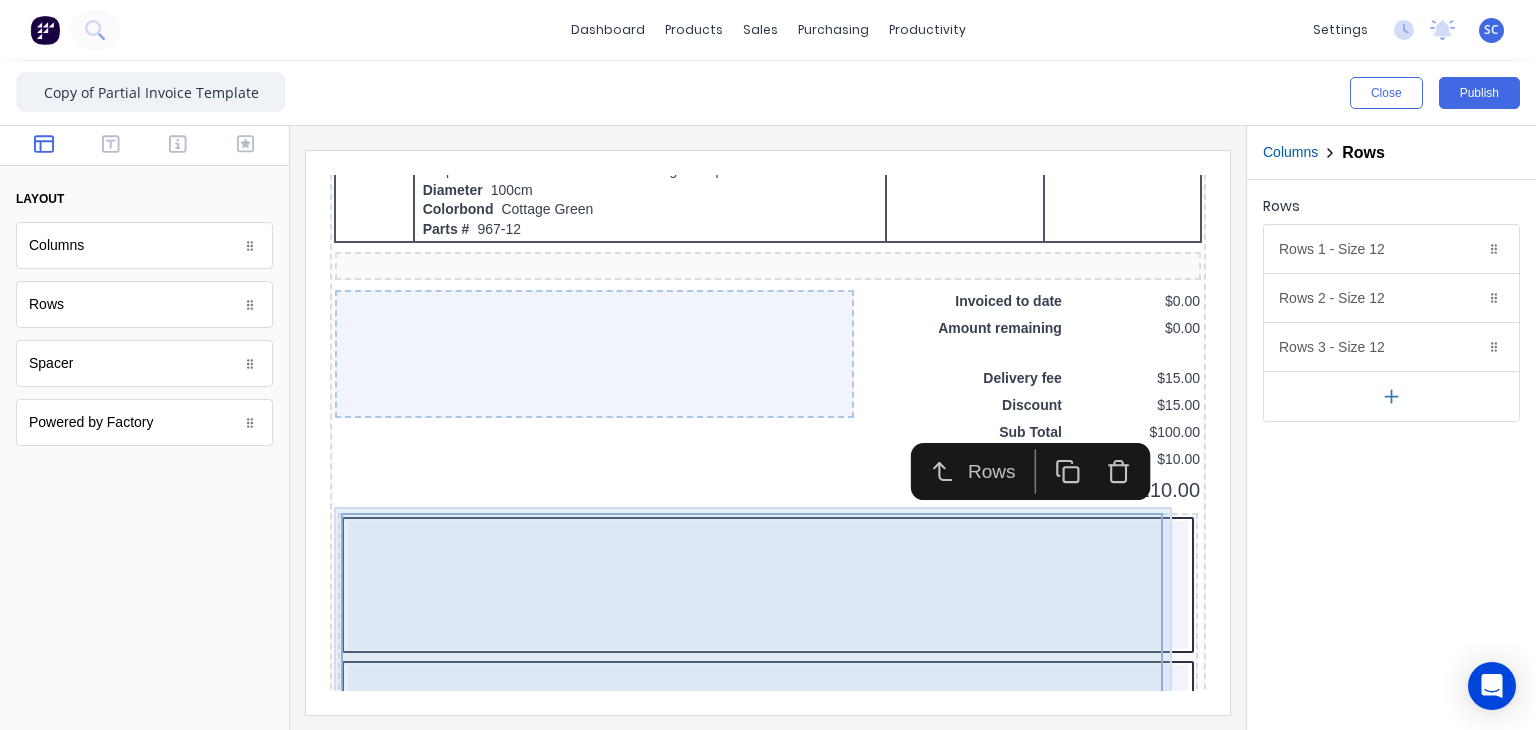 scroll, scrollTop: 1666, scrollLeft: 0, axis: vertical 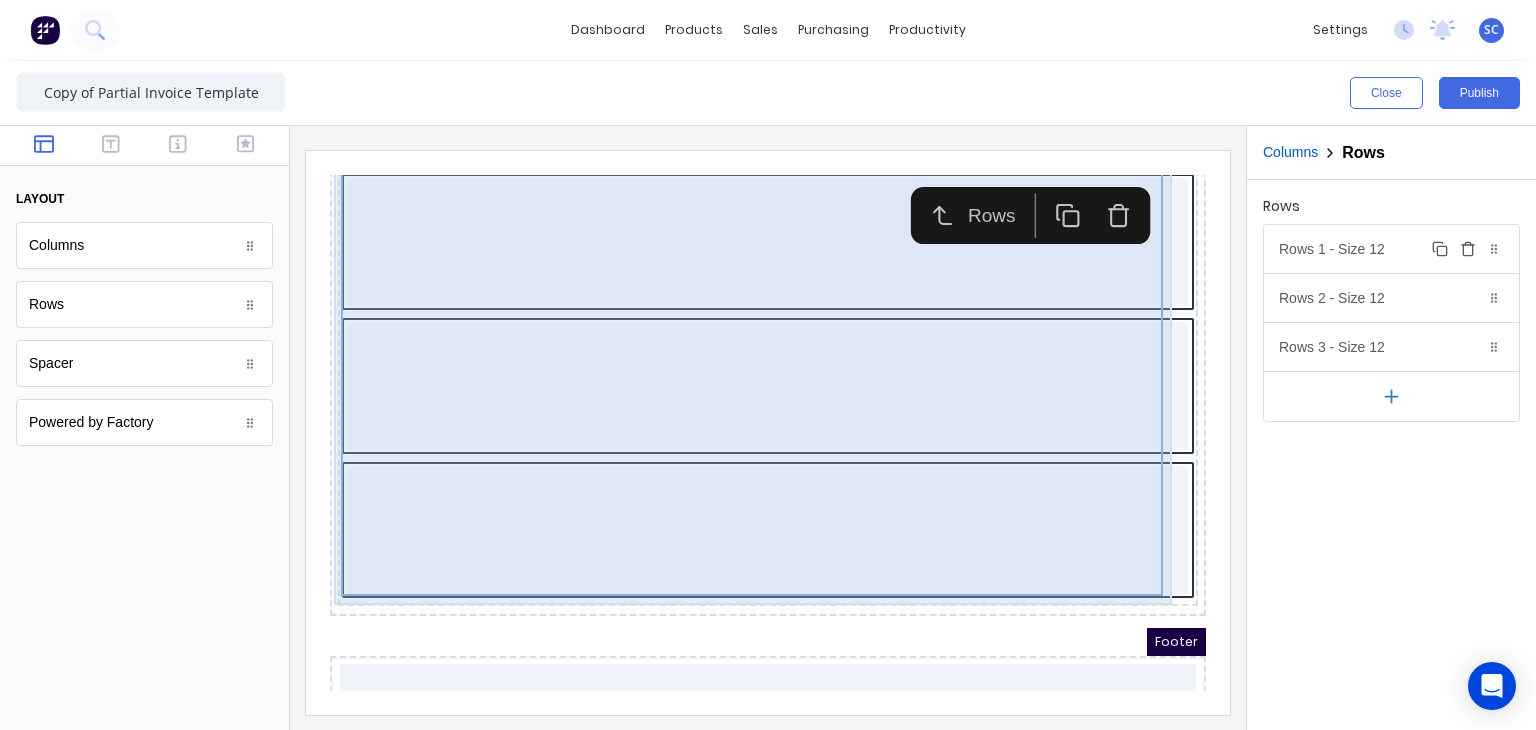 click on "Rows 1 - Size 12 Duplicate Delete" at bounding box center (1391, 249) 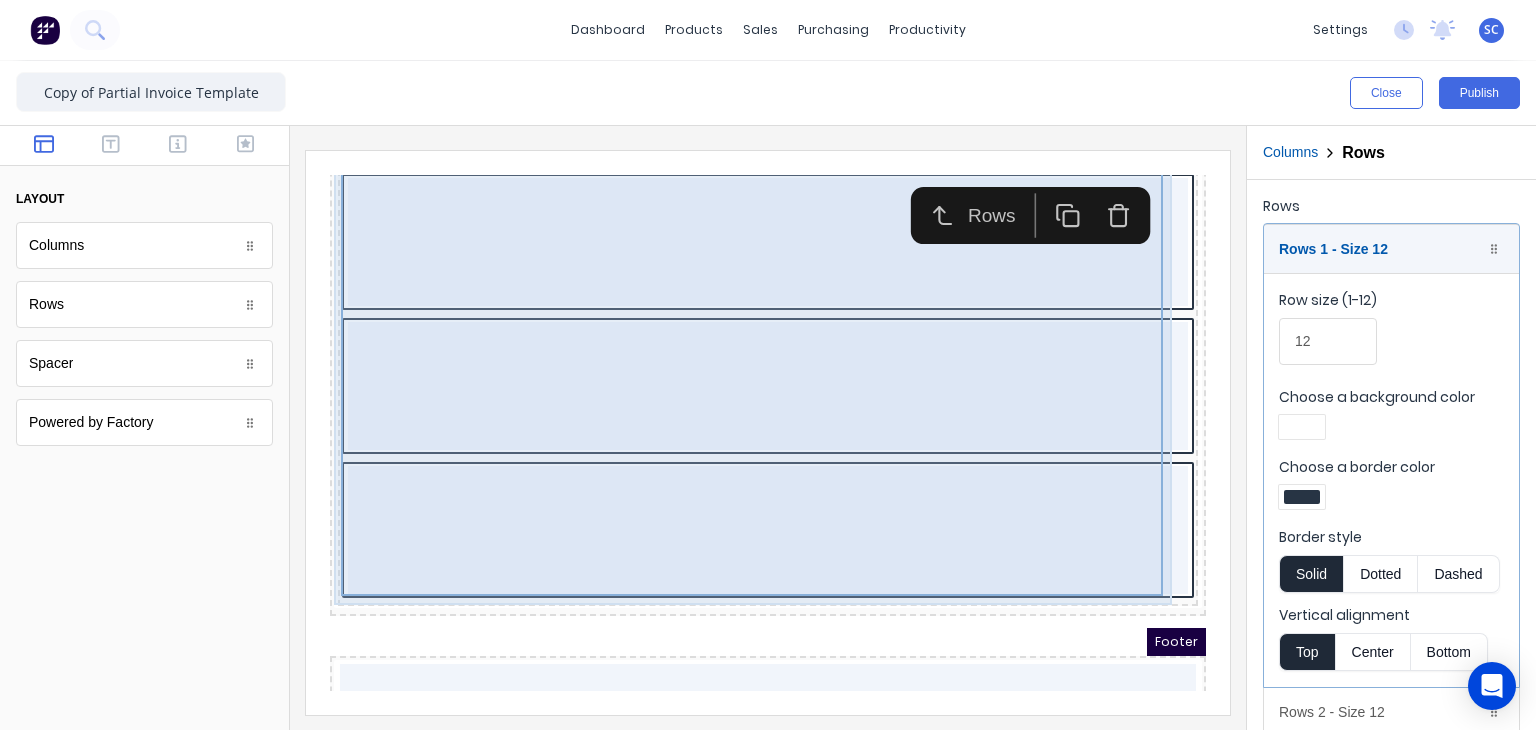 click at bounding box center (1302, 497) 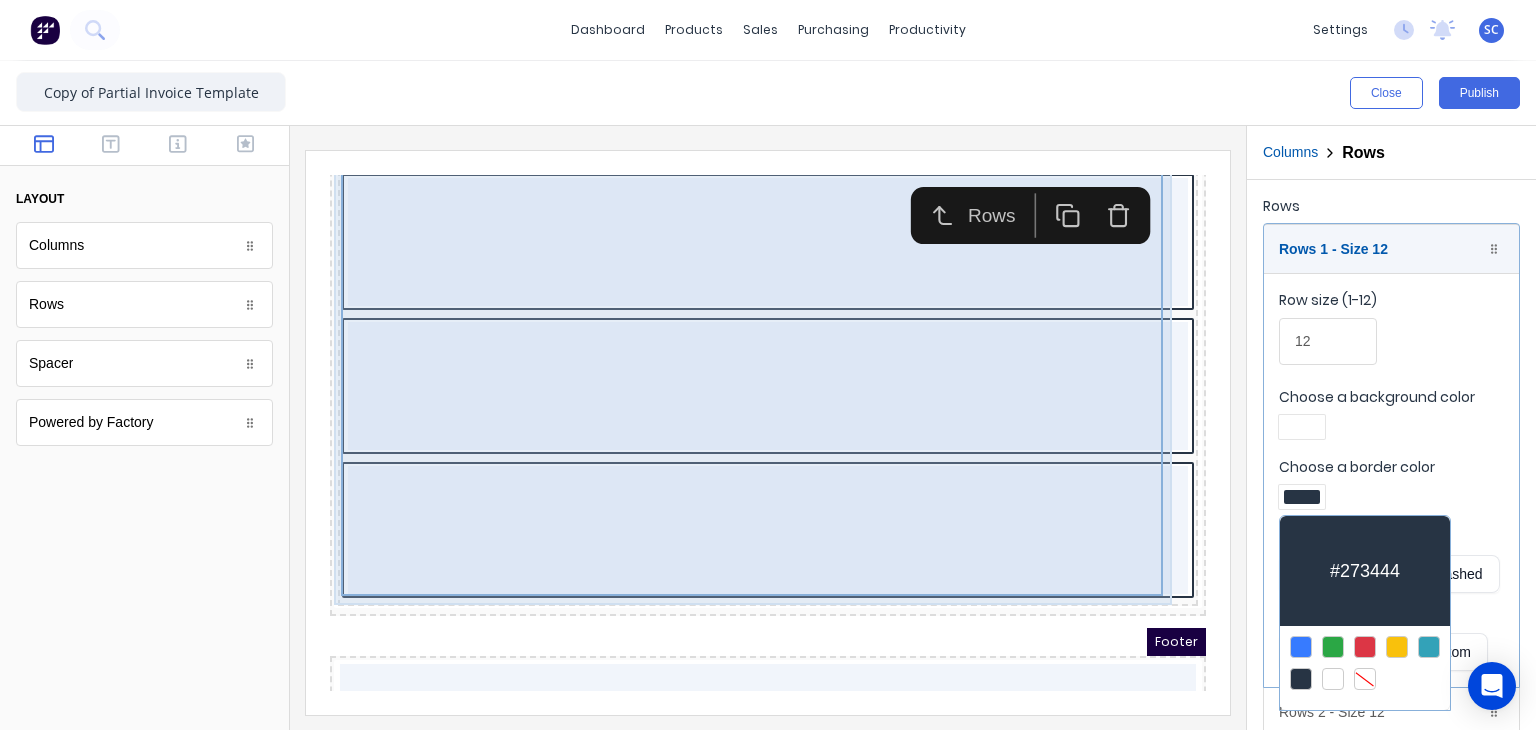 click at bounding box center (1365, 679) 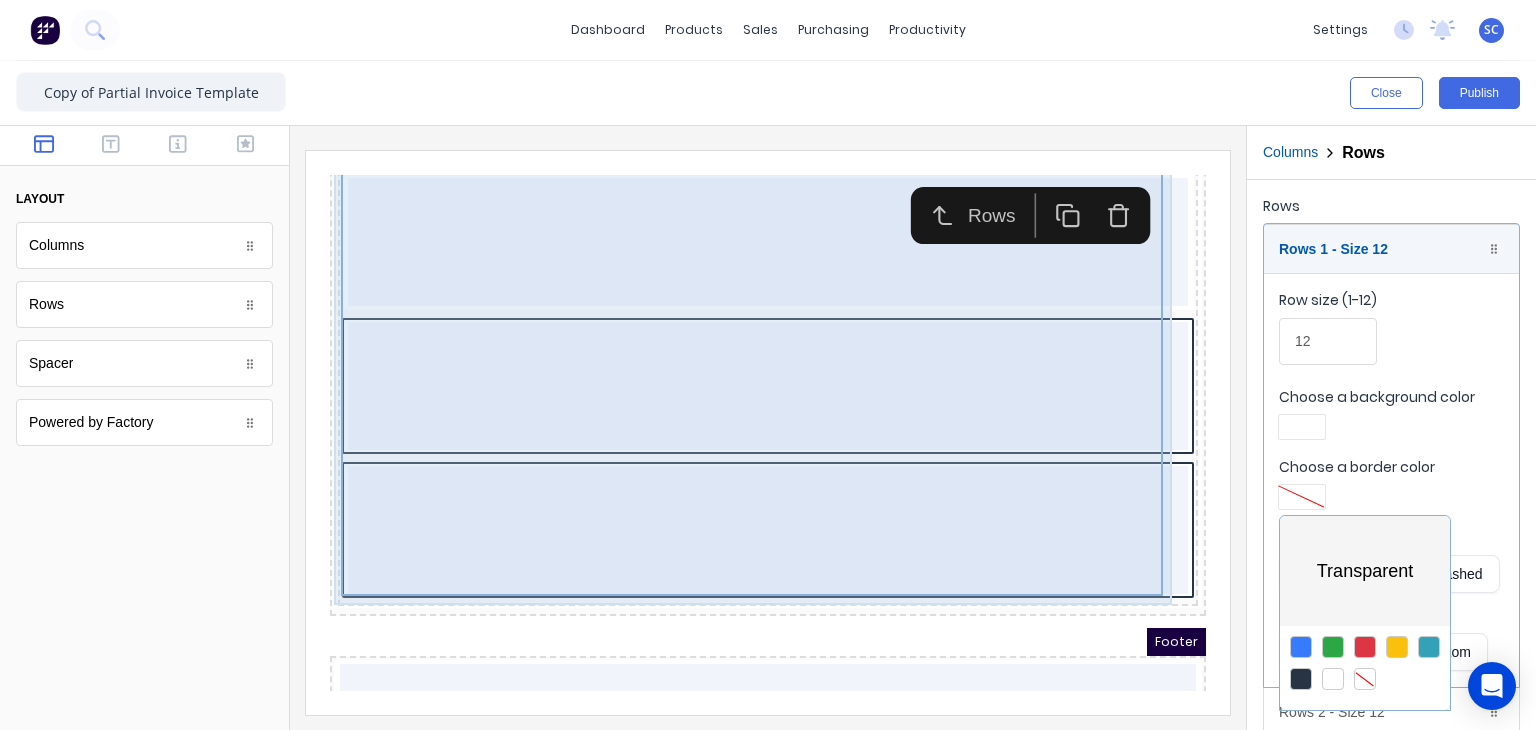 click at bounding box center (768, 365) 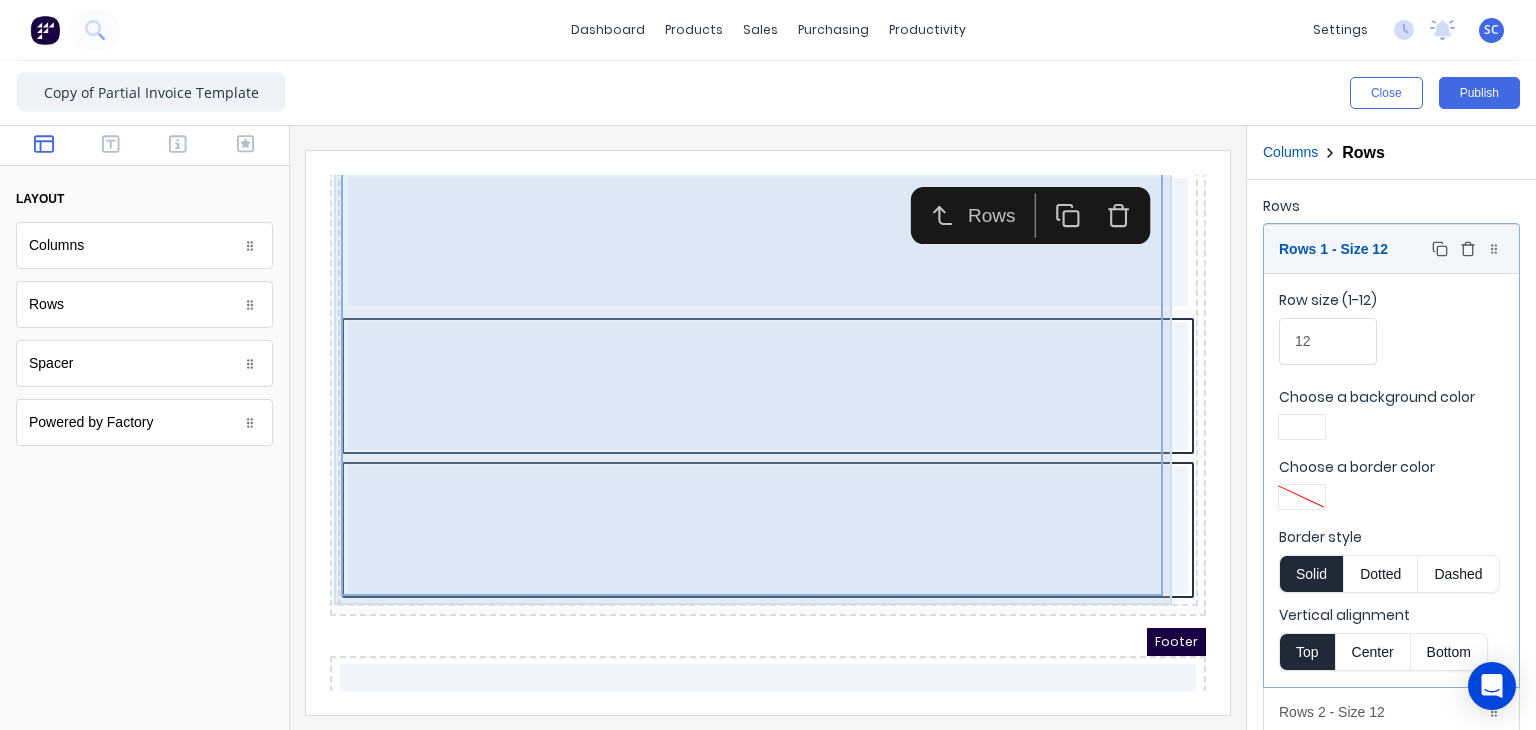 click on "Rows 1 - Size 12 Duplicate Delete" at bounding box center (1391, 249) 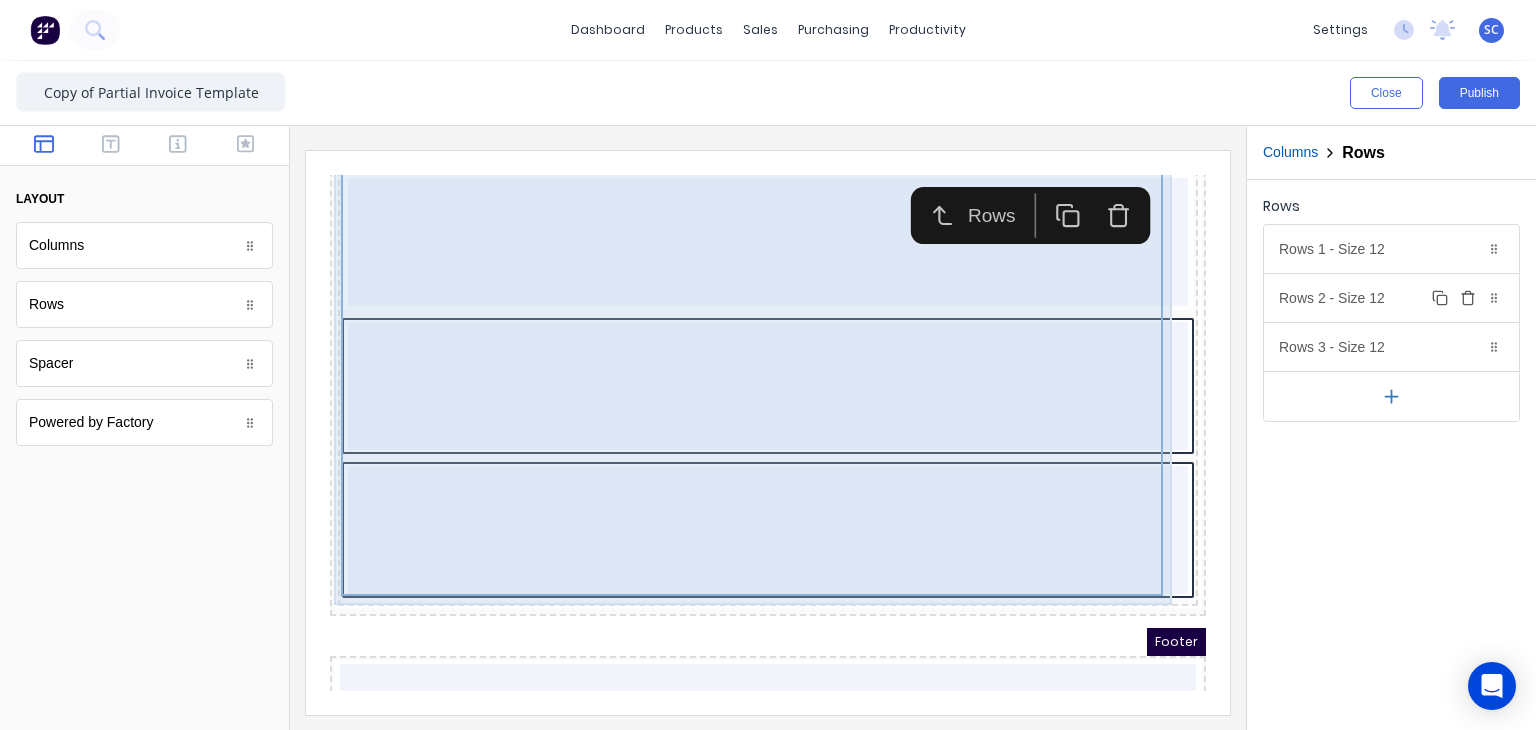 click on "Rows 2 - Size 12 Duplicate Delete" at bounding box center [1391, 298] 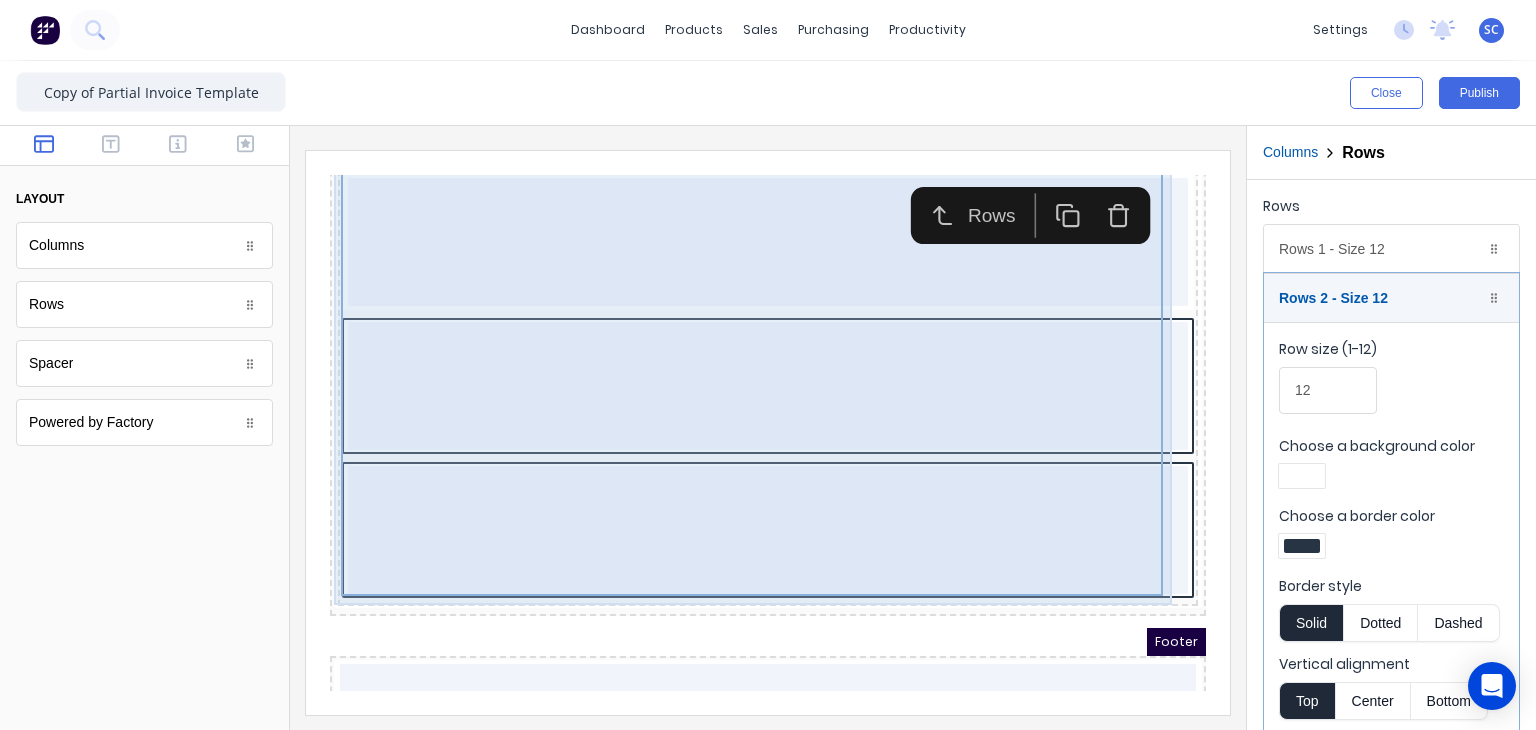 click at bounding box center [1302, 546] 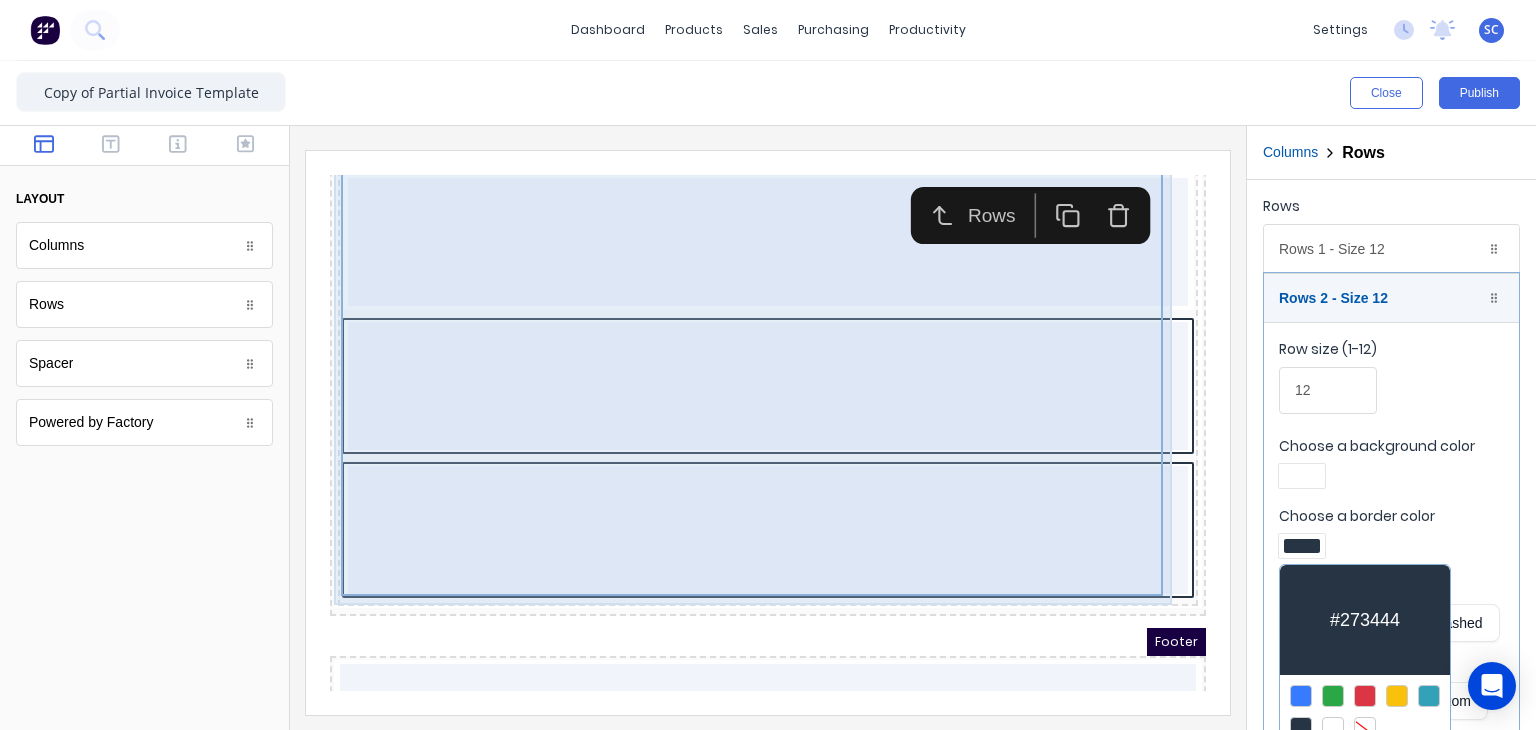 click at bounding box center [1365, 728] 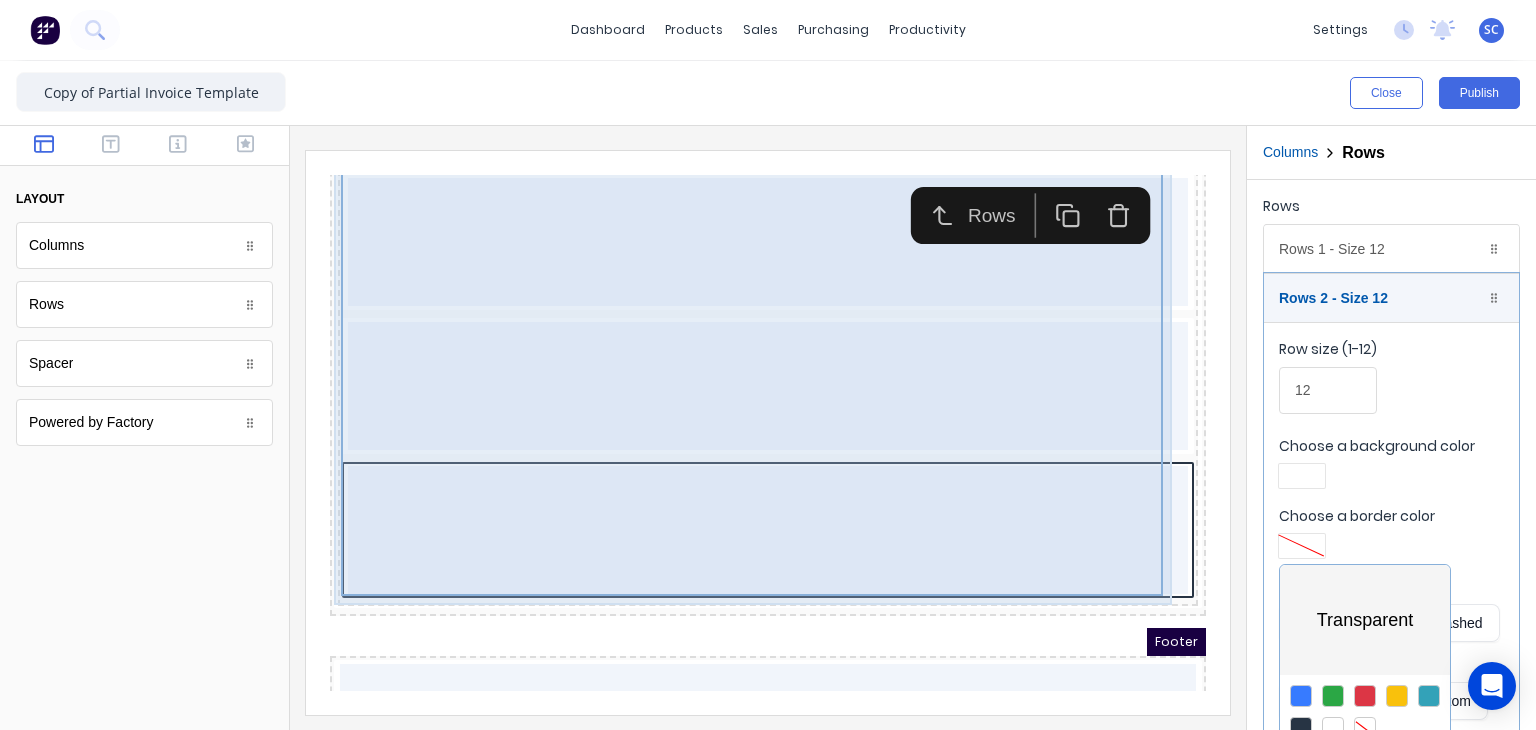 click at bounding box center [768, 365] 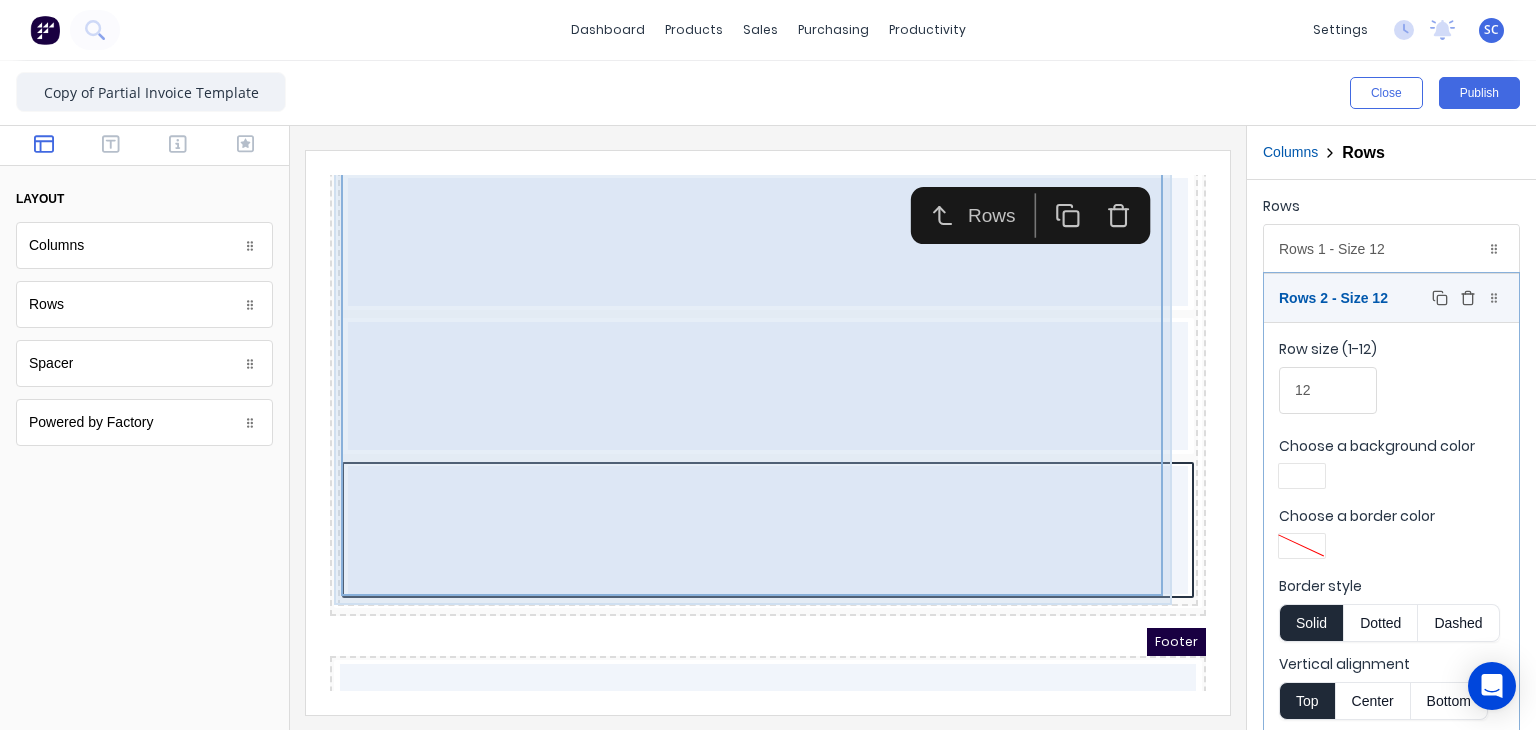 click on "Rows 2 - Size 12 Duplicate Delete" at bounding box center [1391, 298] 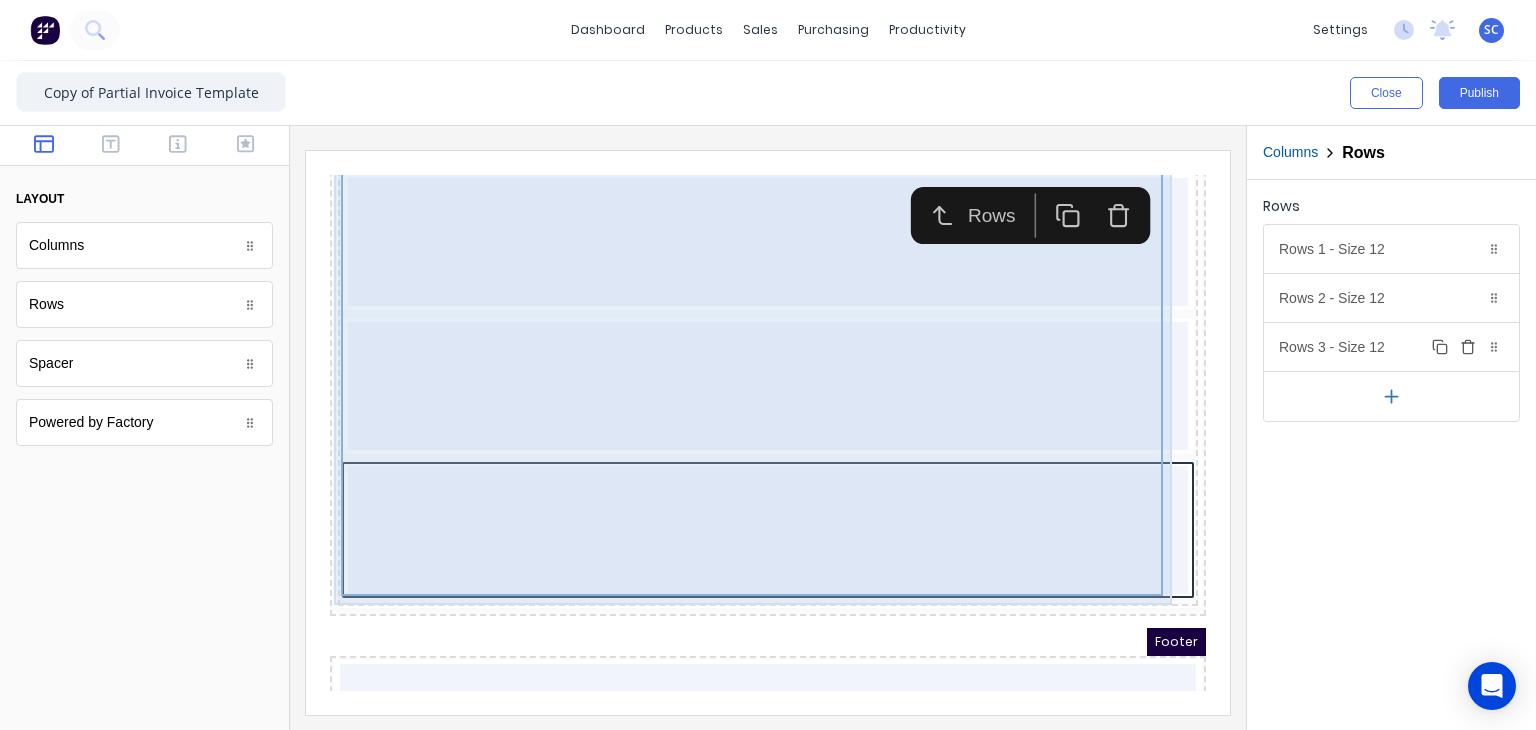click on "Rows 3 - Size 12 Duplicate Delete" at bounding box center (1391, 347) 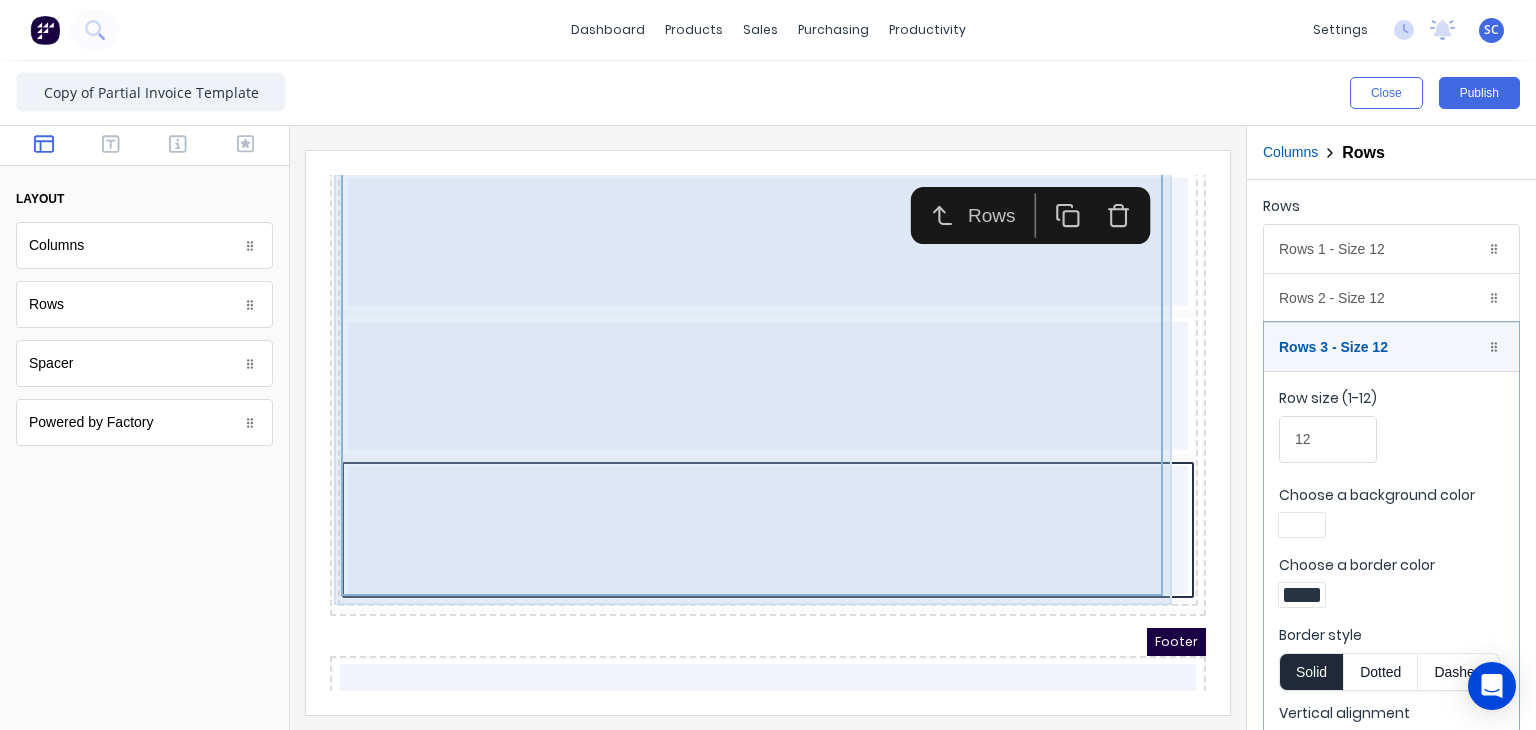 click at bounding box center (1302, 595) 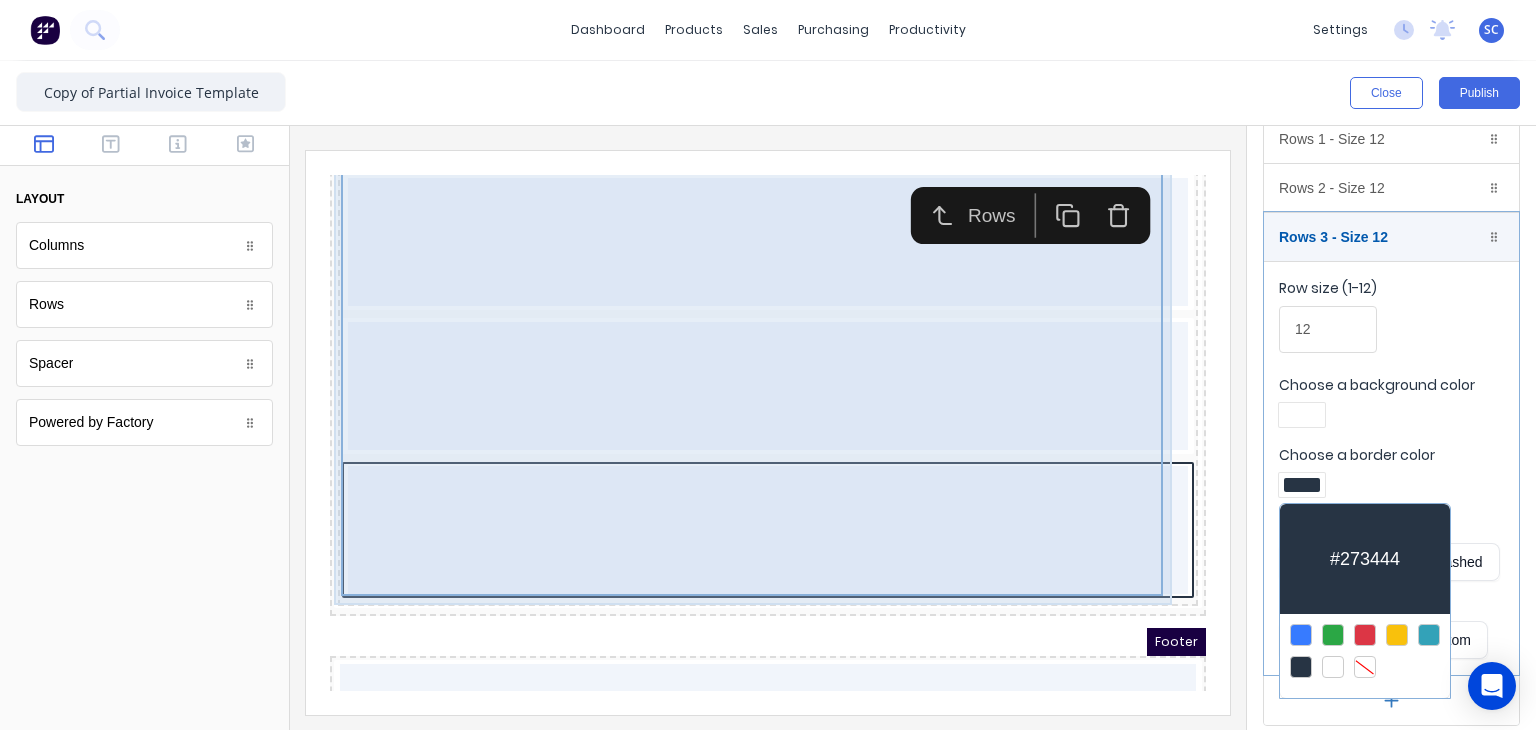 scroll, scrollTop: 117, scrollLeft: 0, axis: vertical 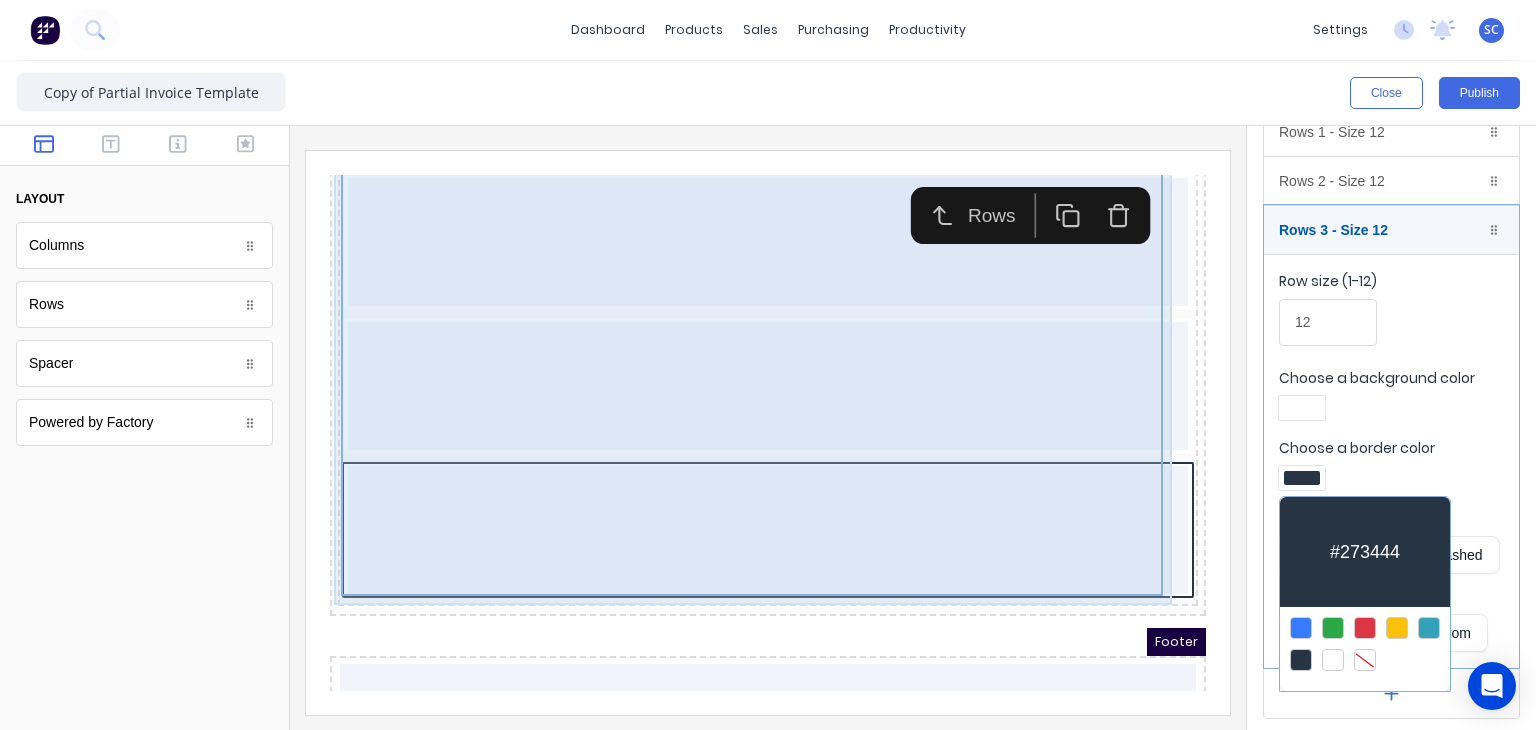 click at bounding box center (1365, 660) 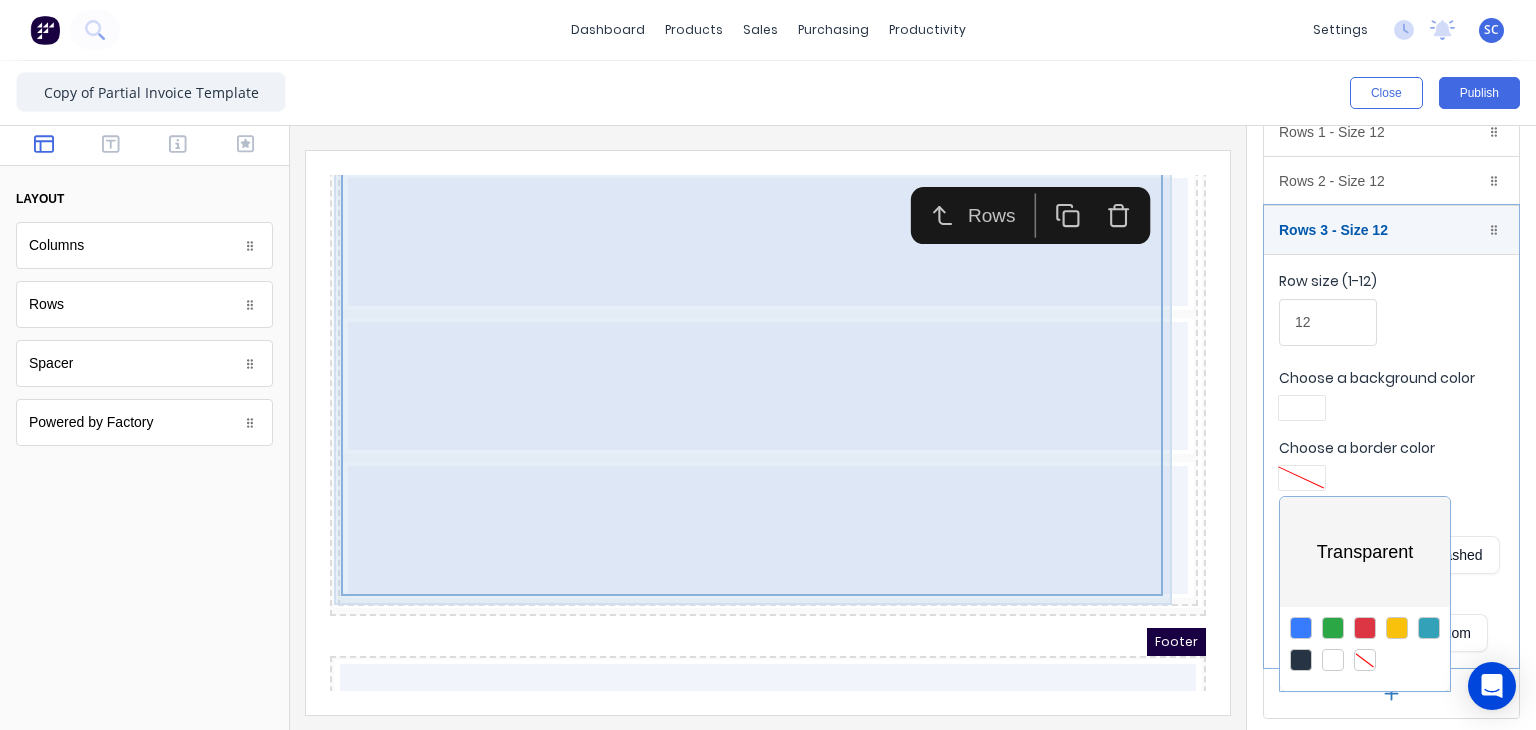 click at bounding box center (768, 365) 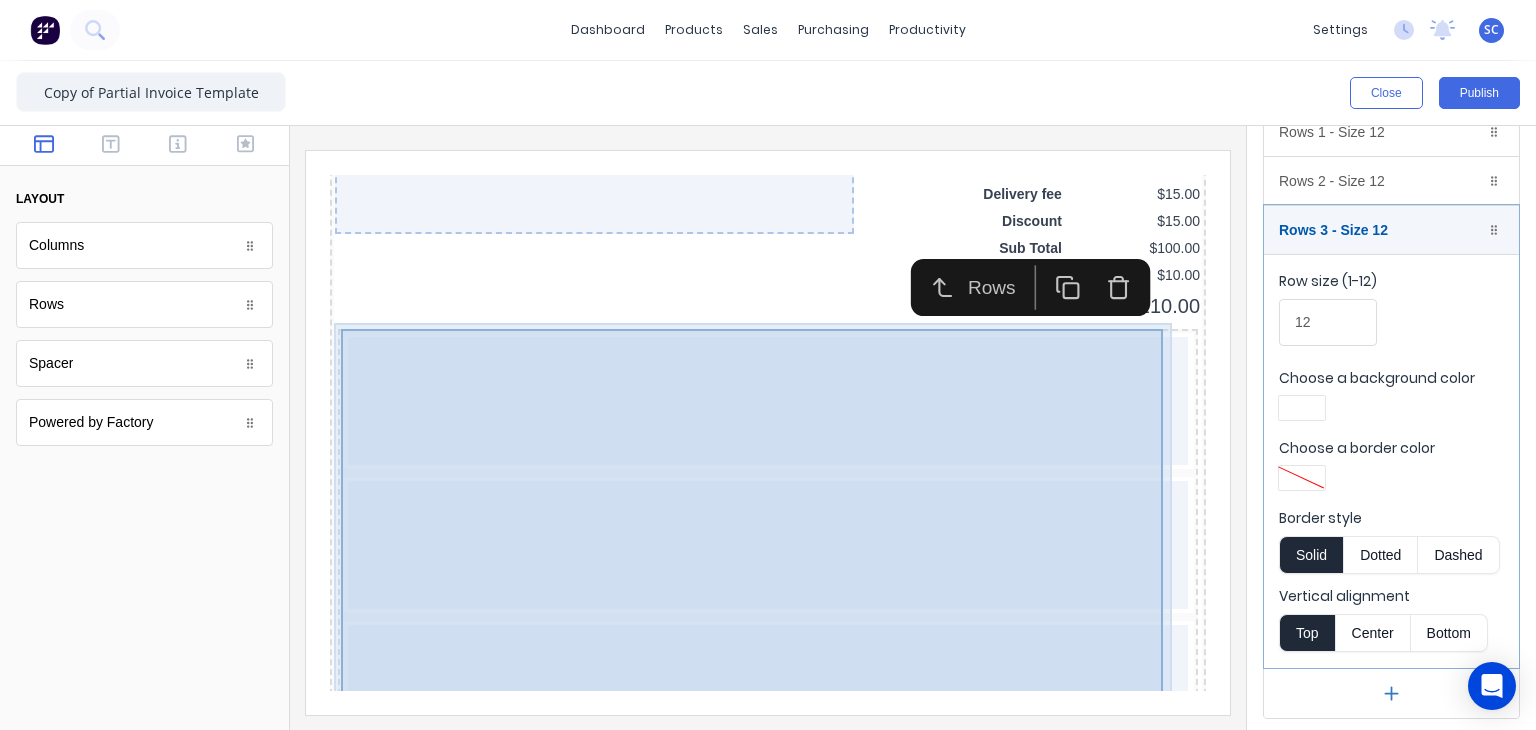 scroll, scrollTop: 1496, scrollLeft: 0, axis: vertical 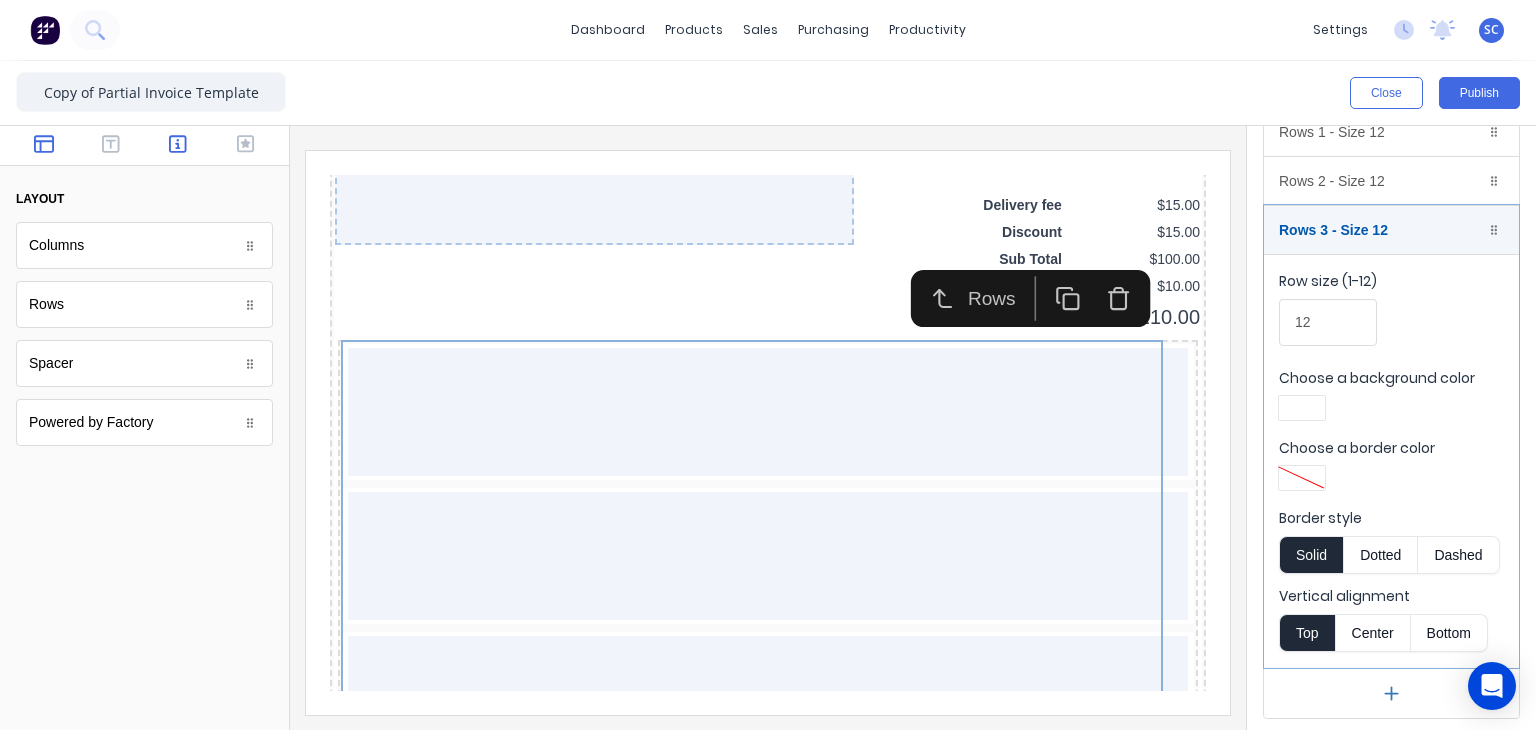 click 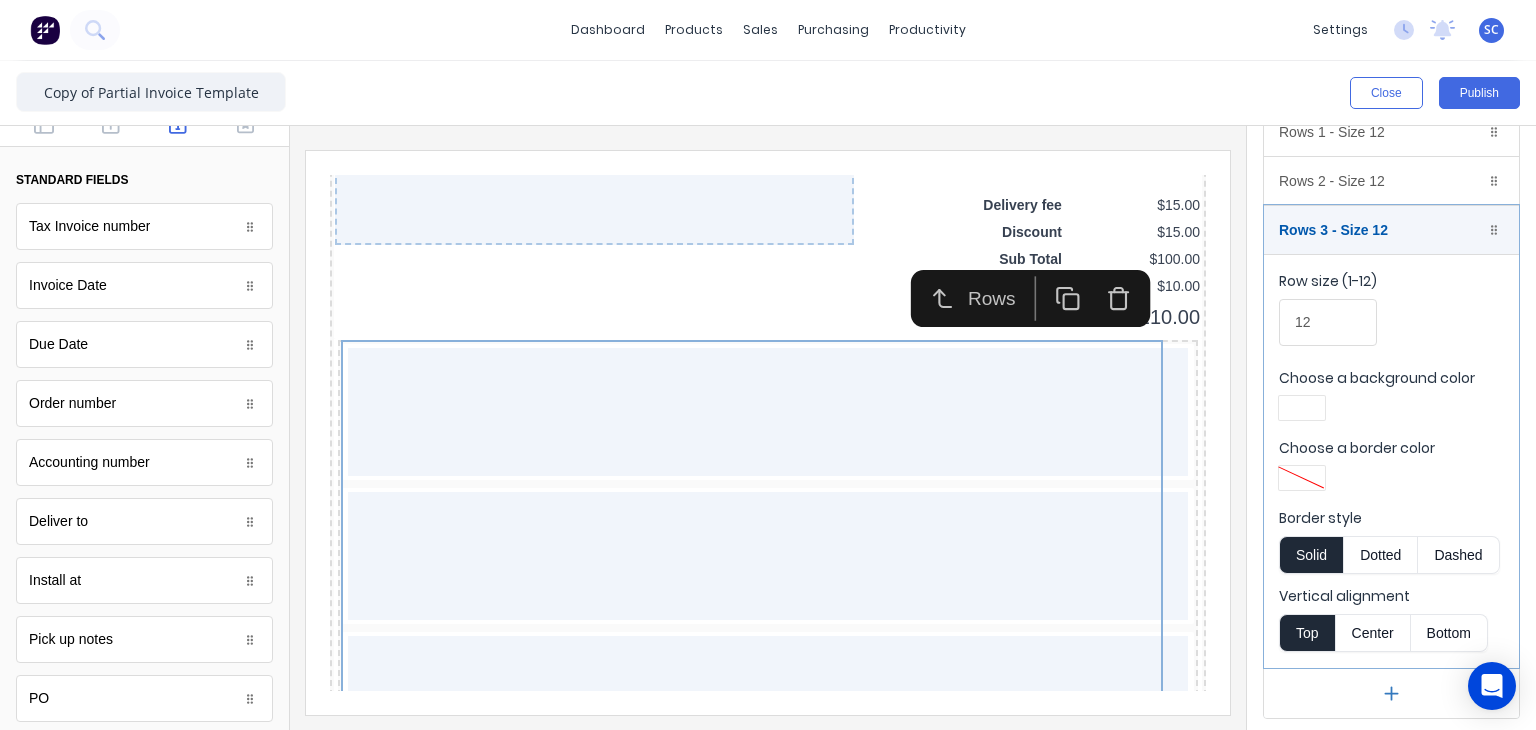 scroll, scrollTop: 2, scrollLeft: 0, axis: vertical 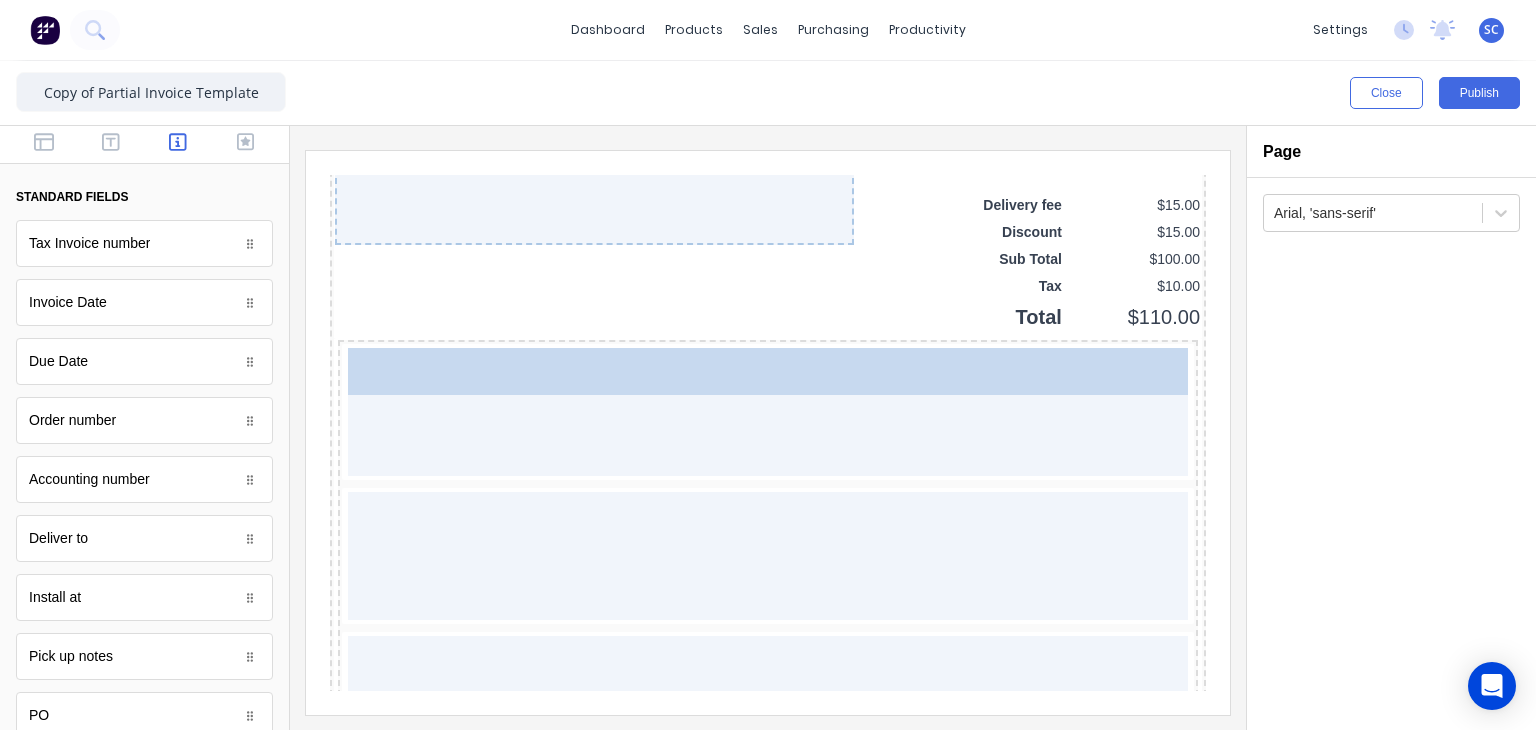 drag, startPoint x: 106, startPoint y: 367, endPoint x: 150, endPoint y: 222, distance: 151.52887 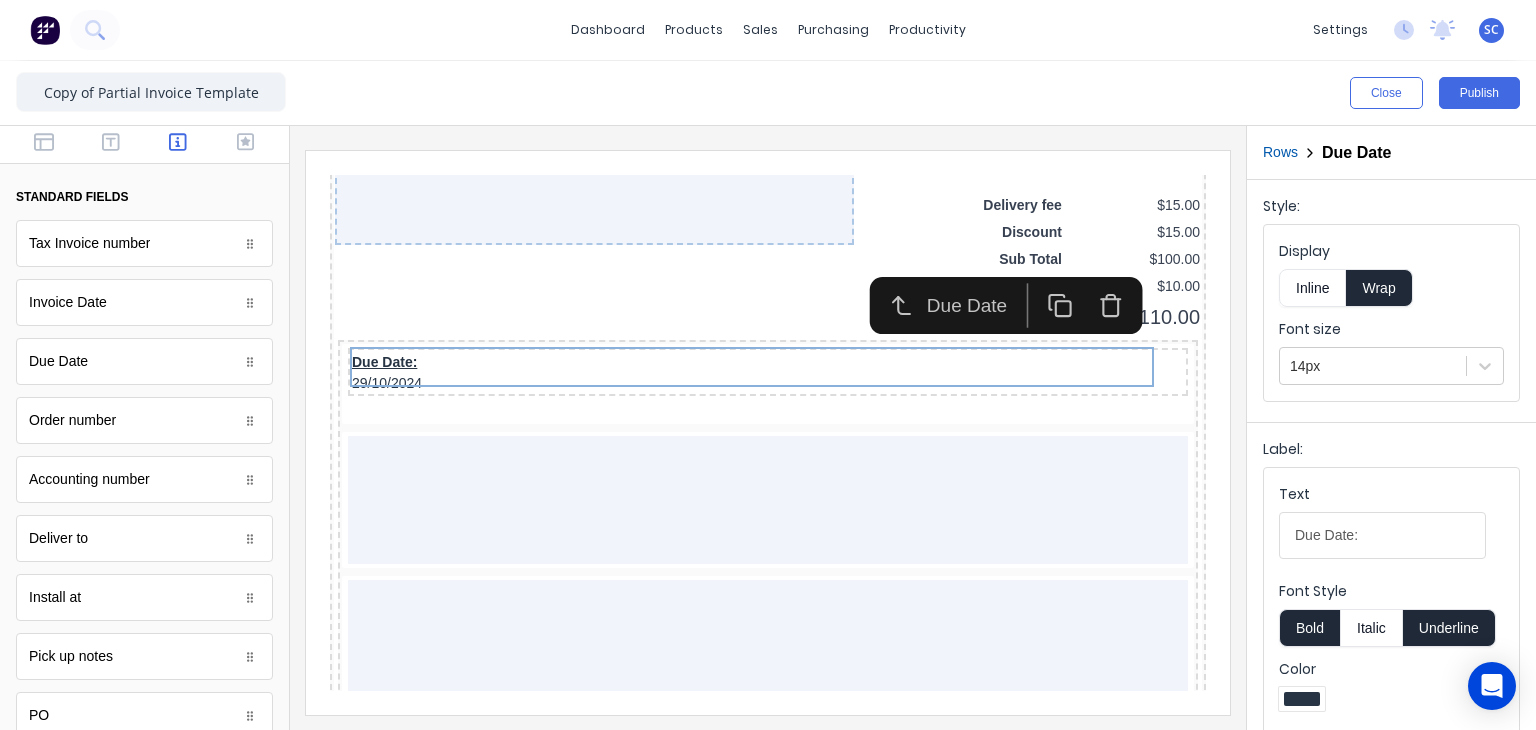 click on "Inline" at bounding box center [1312, 288] 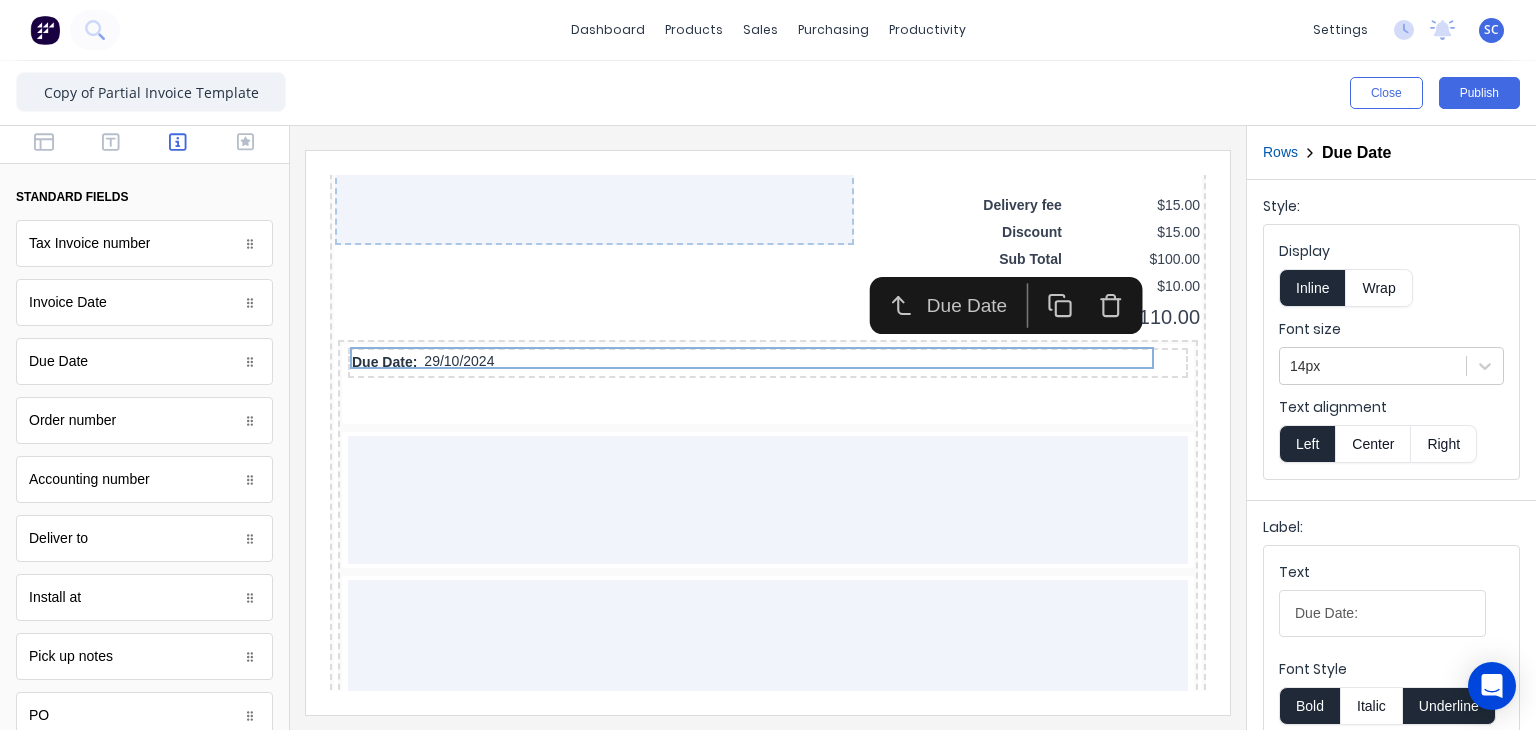 click on "Underline" at bounding box center (1449, 706) 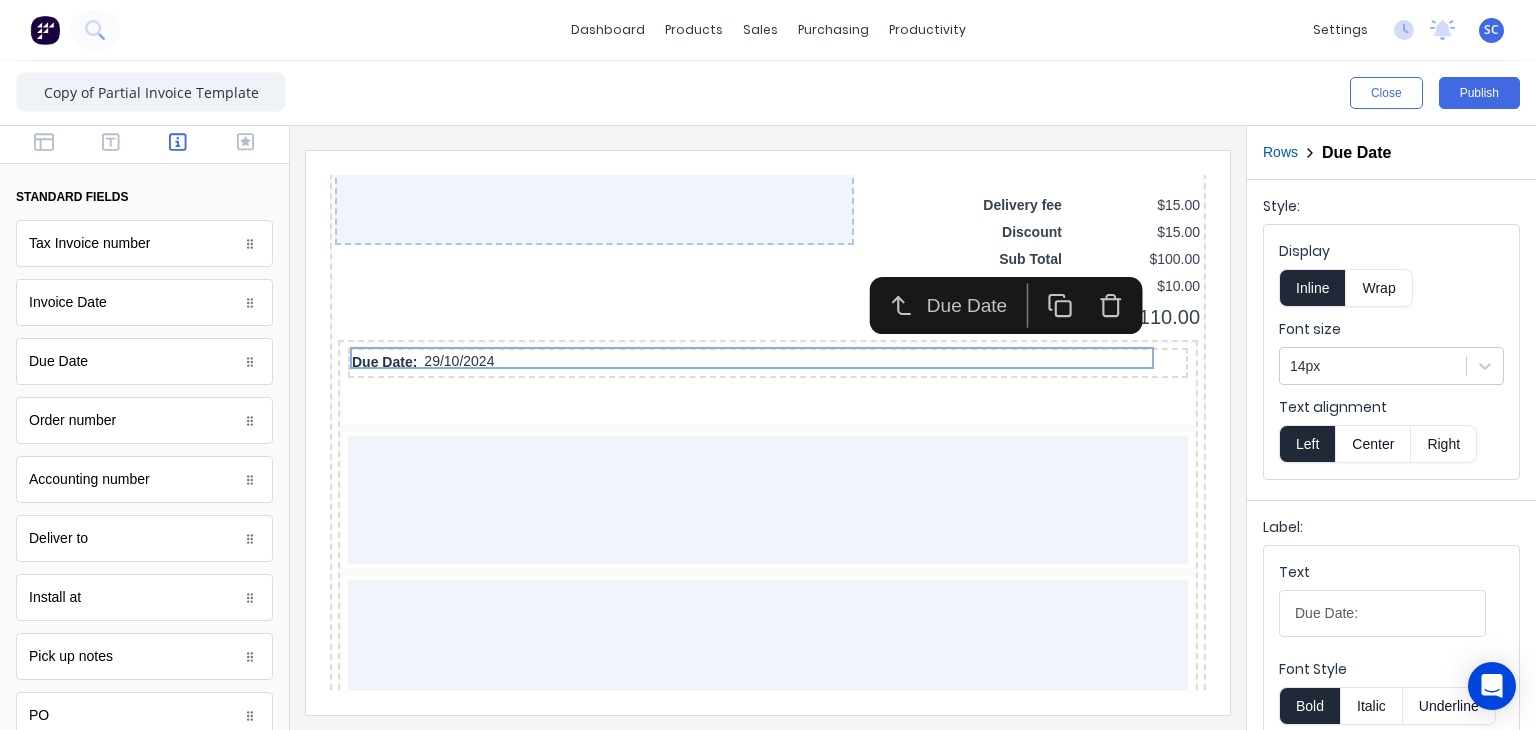 scroll, scrollTop: 327, scrollLeft: 0, axis: vertical 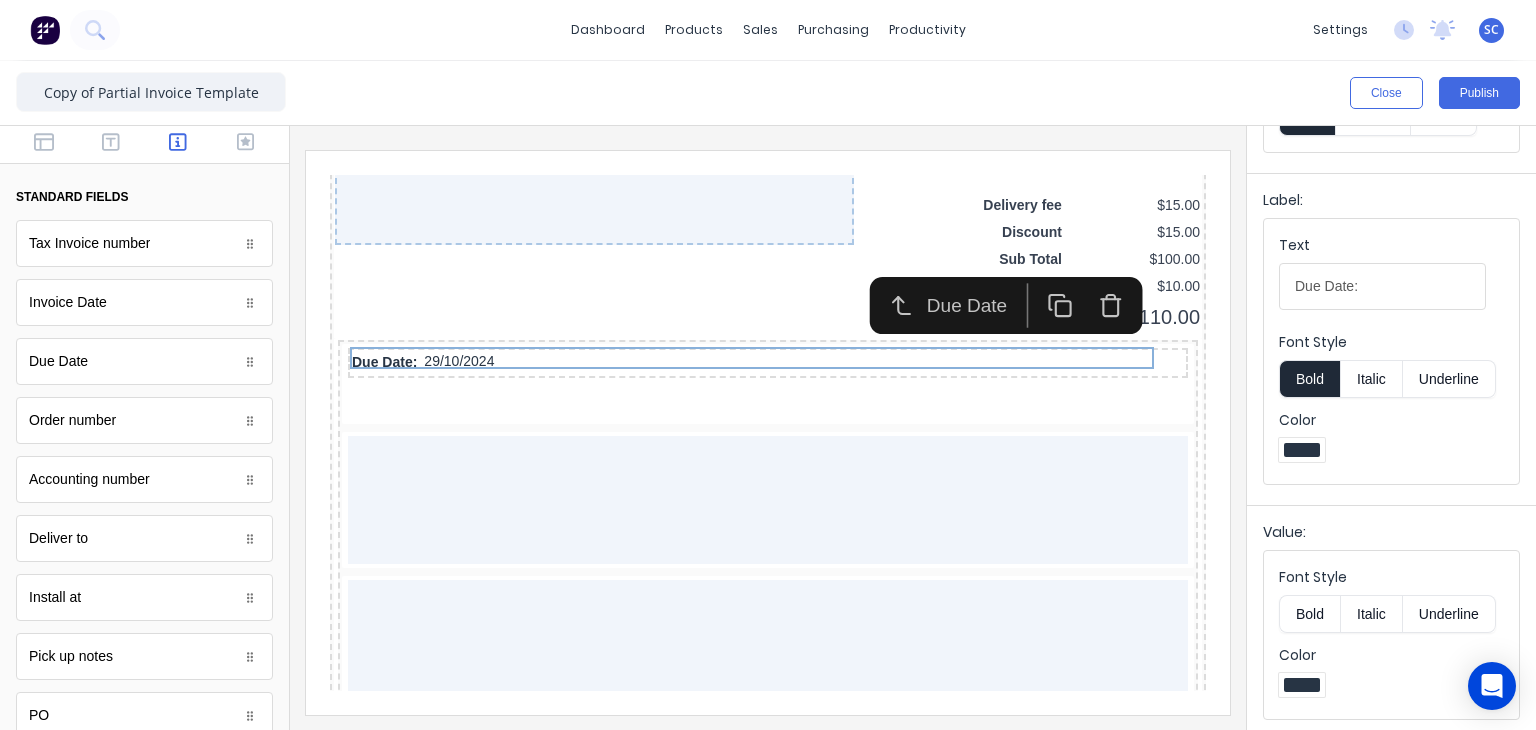 click on "Bold" at bounding box center (1309, 614) 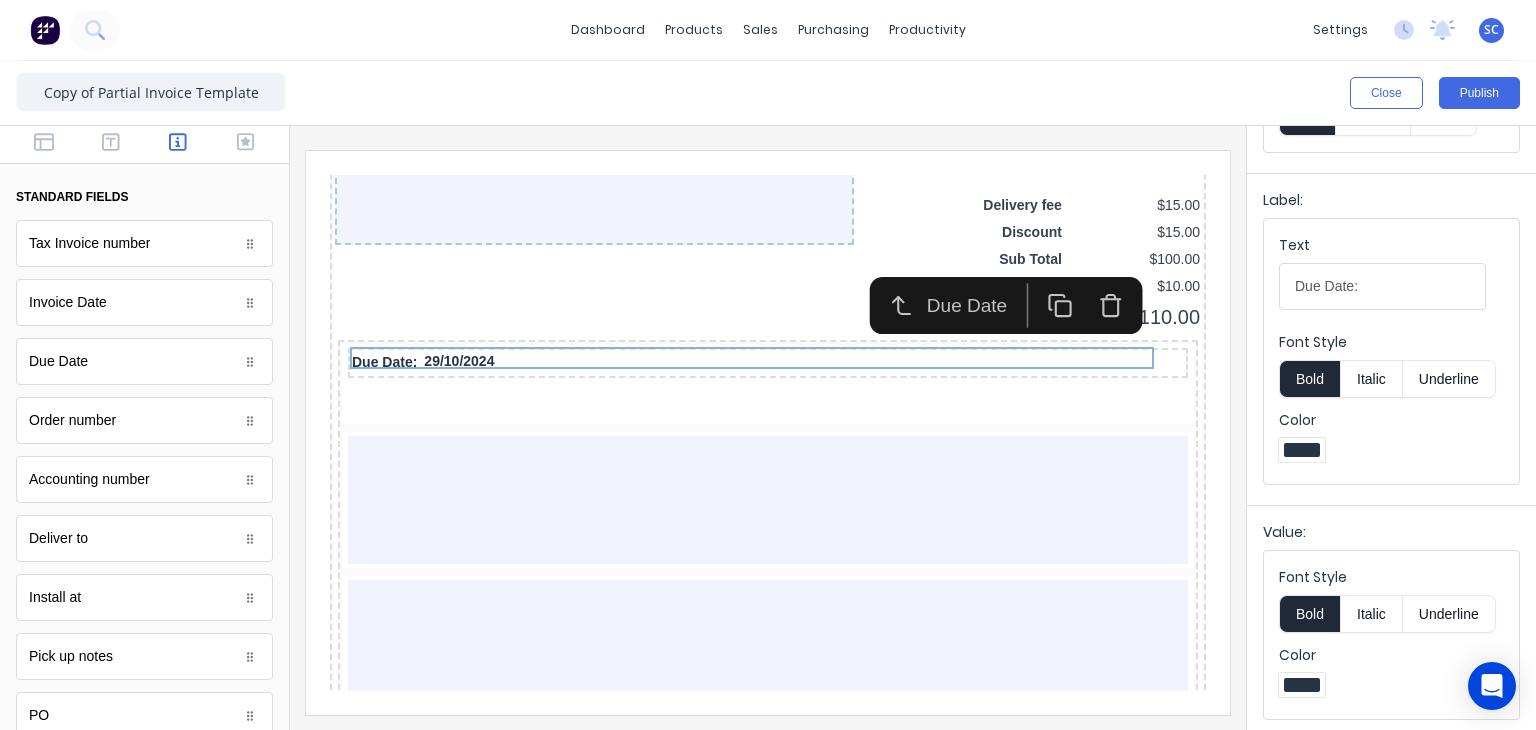 click at bounding box center [144, 144] 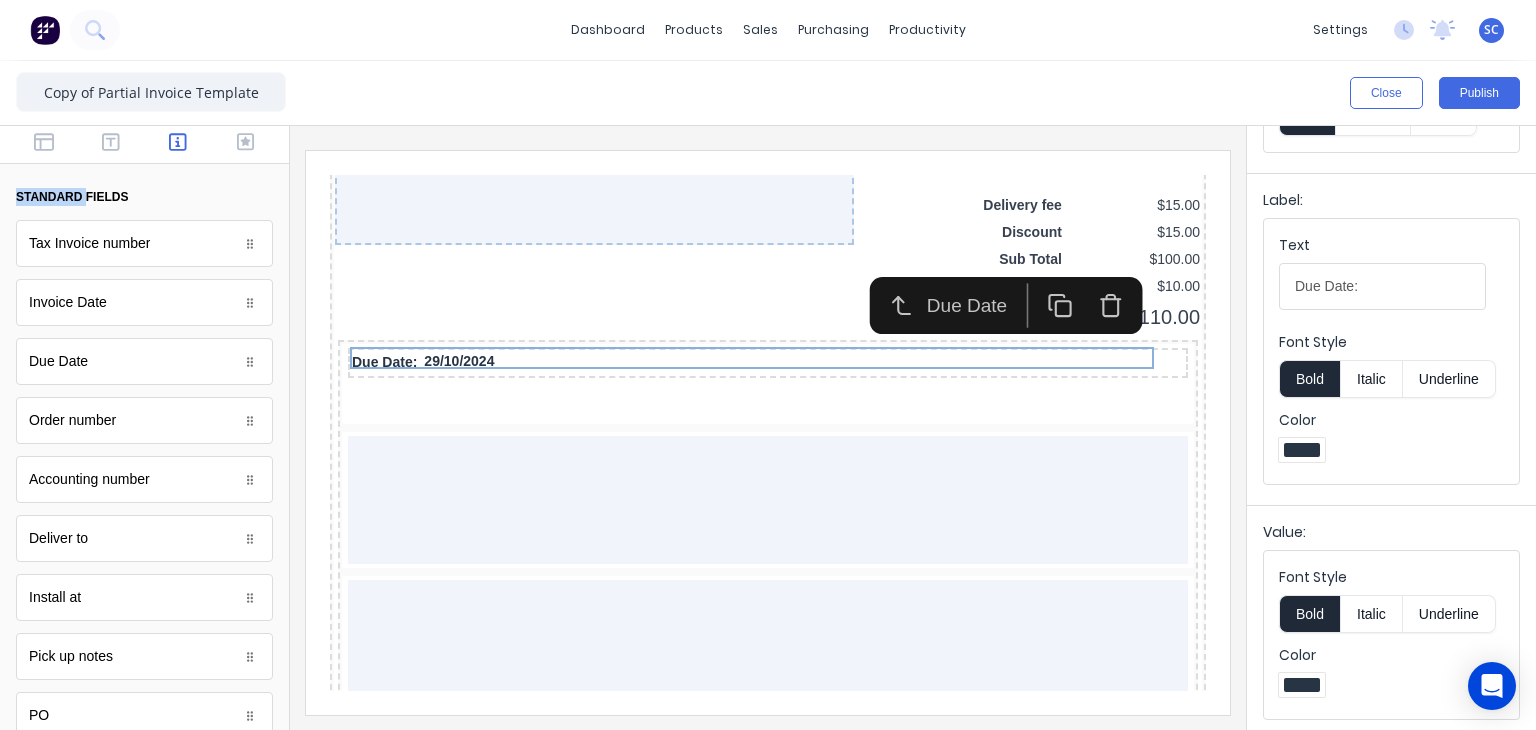 click at bounding box center (144, 144) 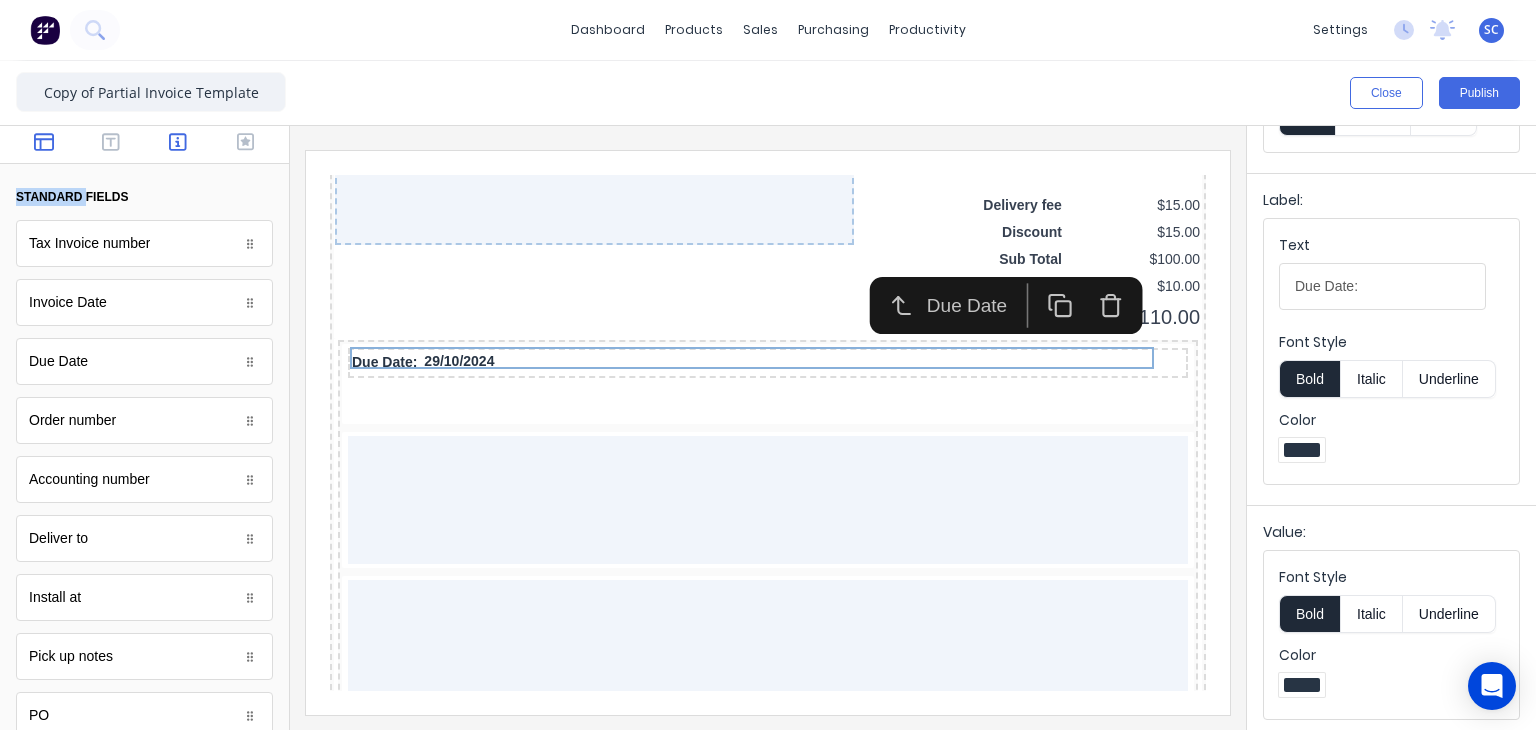 click 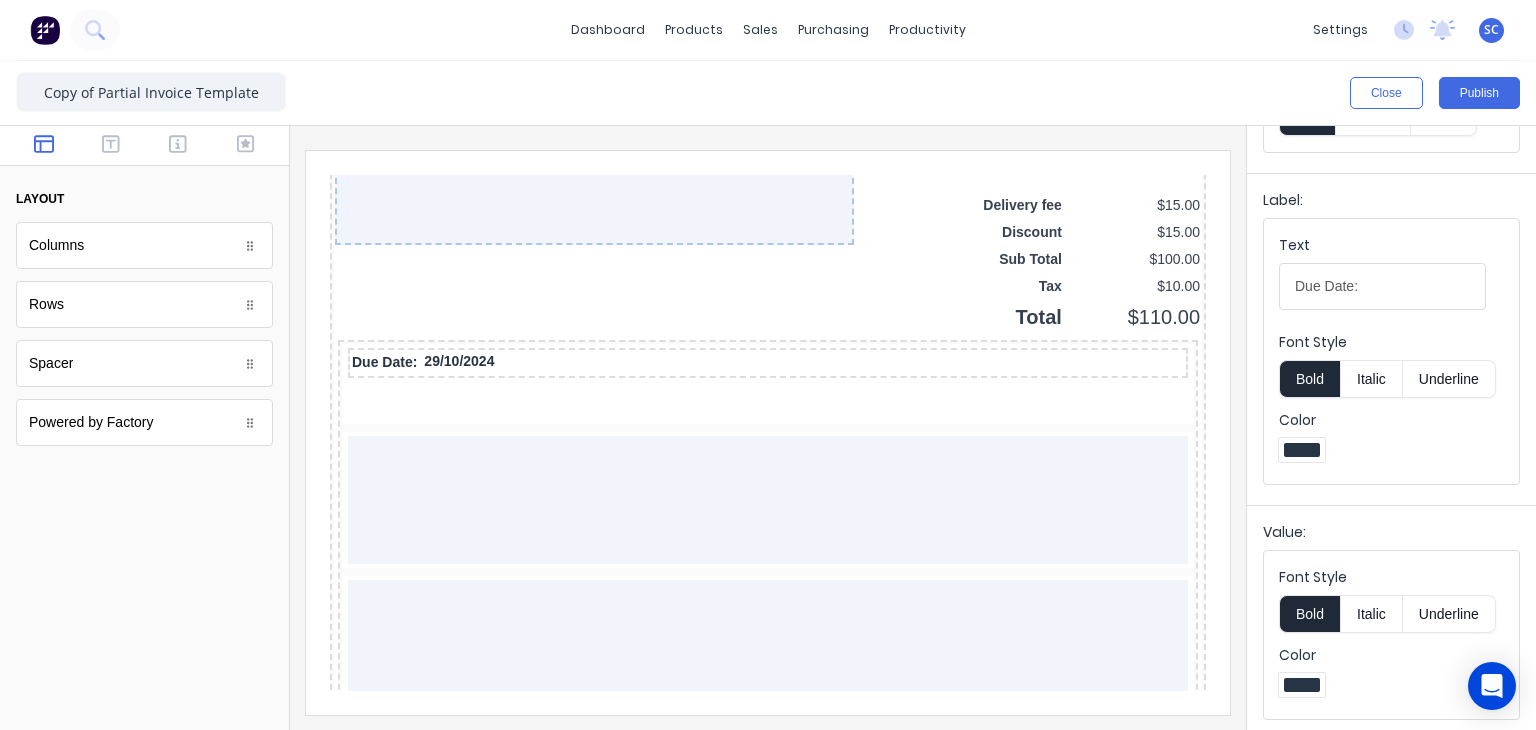 scroll, scrollTop: 0, scrollLeft: 0, axis: both 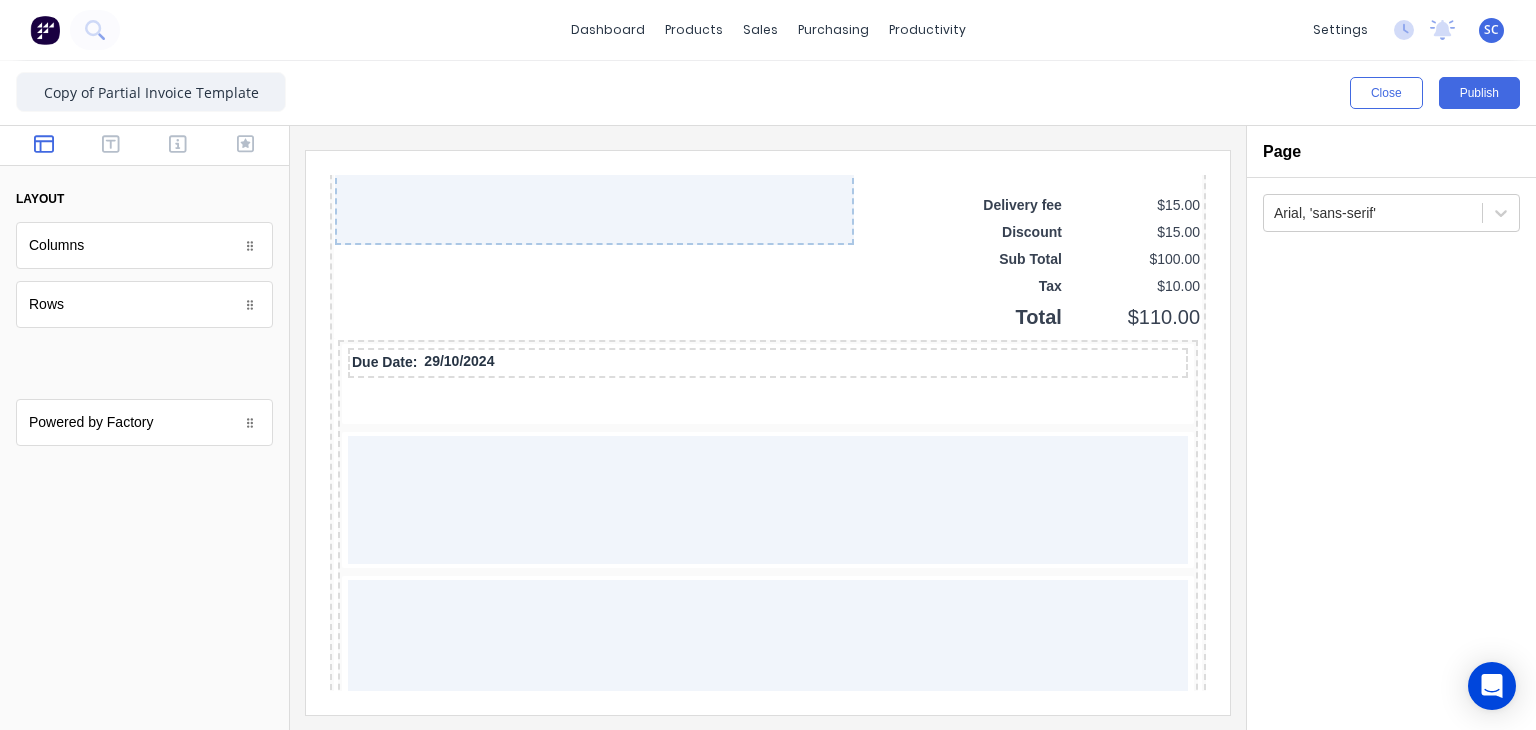 drag, startPoint x: 48, startPoint y: 370, endPoint x: 70, endPoint y: 231, distance: 140.73024 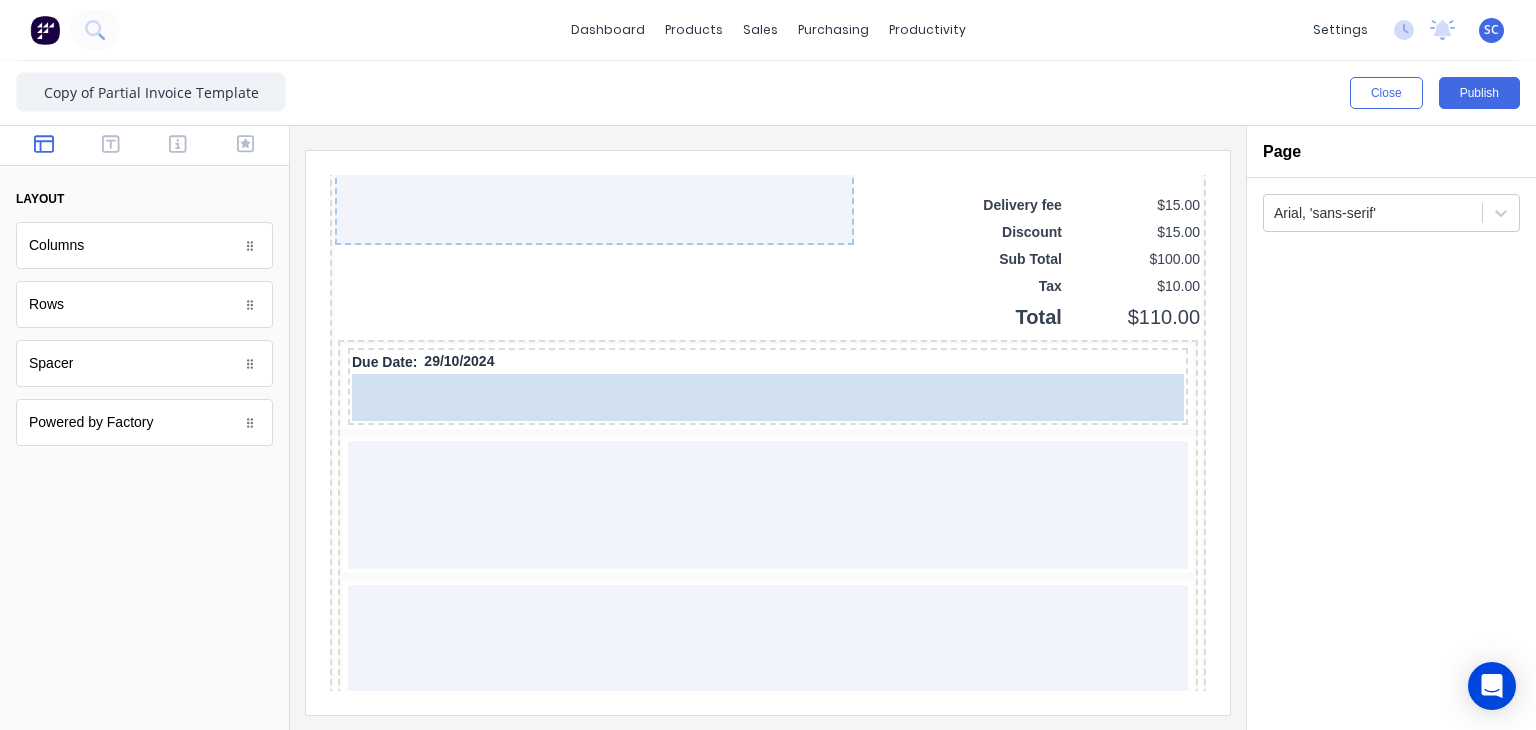 drag, startPoint x: 98, startPoint y: 365, endPoint x: 532, endPoint y: 373, distance: 434.07373 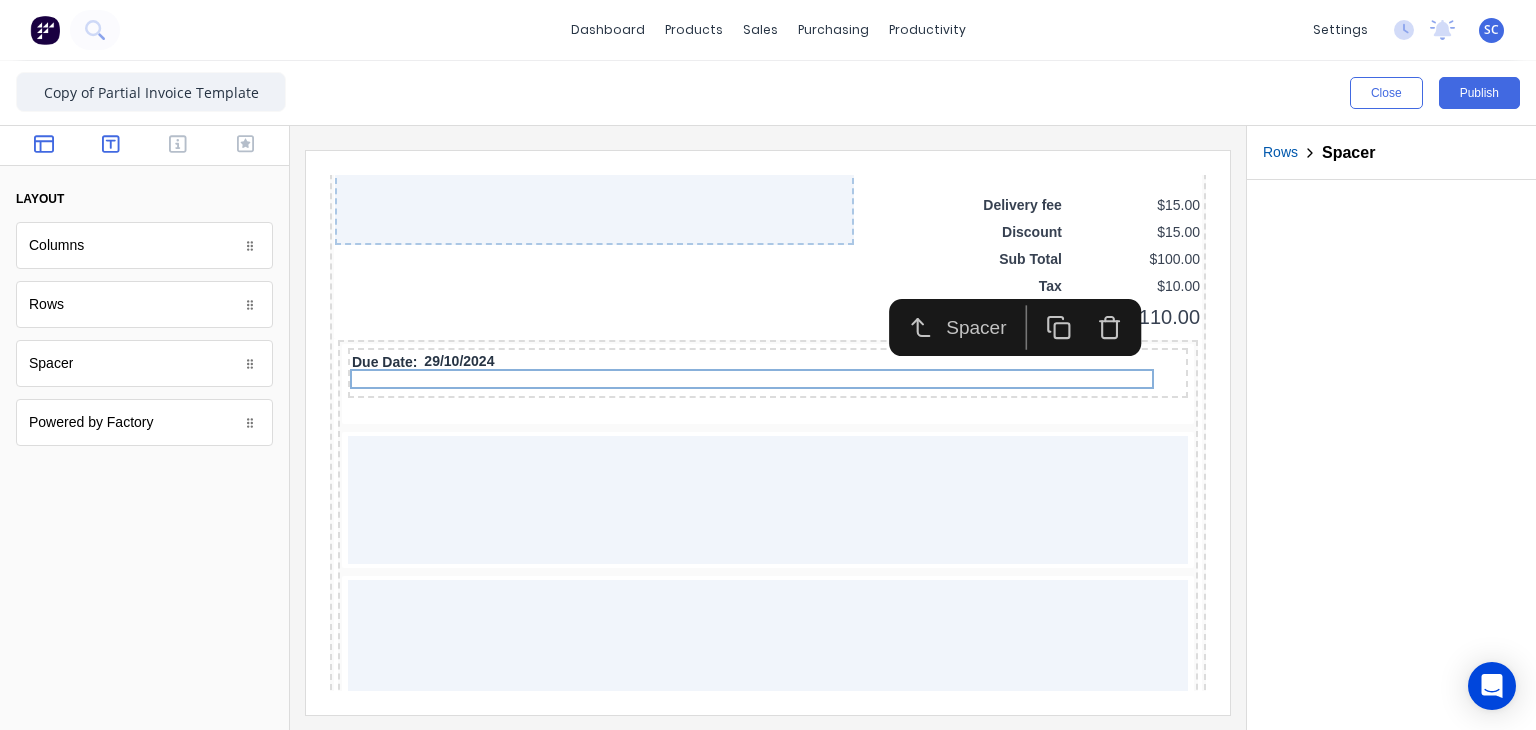 click 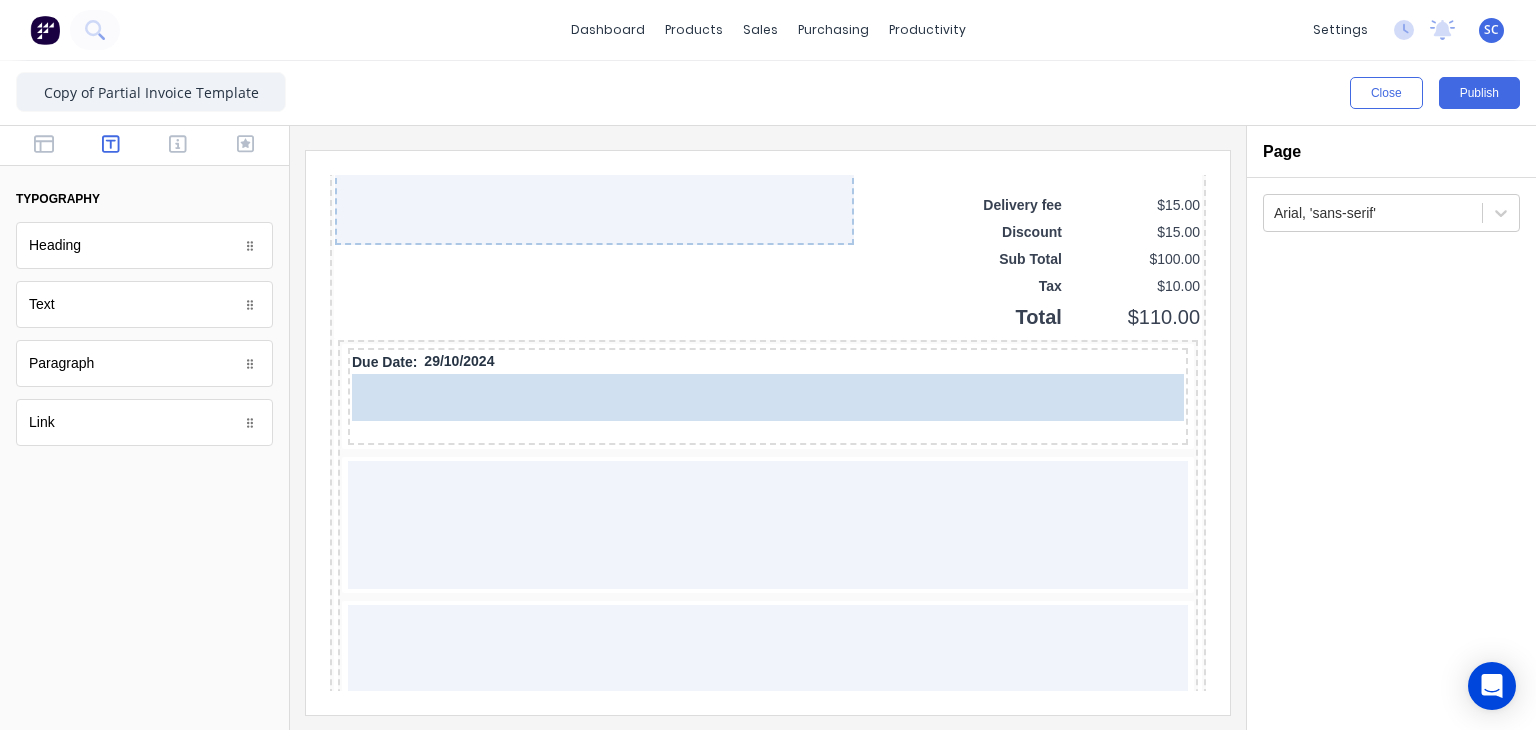 drag, startPoint x: 100, startPoint y: 312, endPoint x: 565, endPoint y: 391, distance: 471.66302 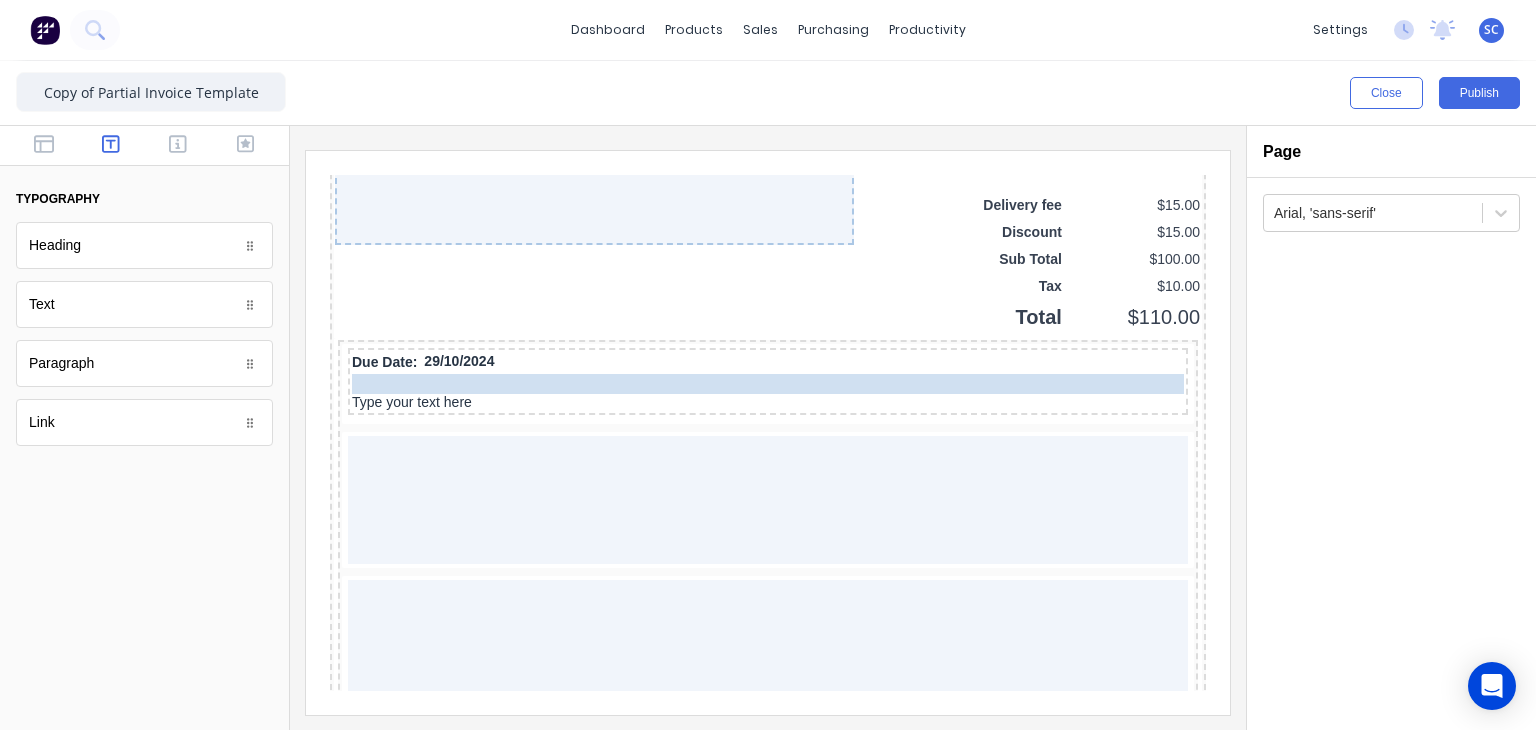 drag, startPoint x: 504, startPoint y: 373, endPoint x: 502, endPoint y: 363, distance: 10.198039 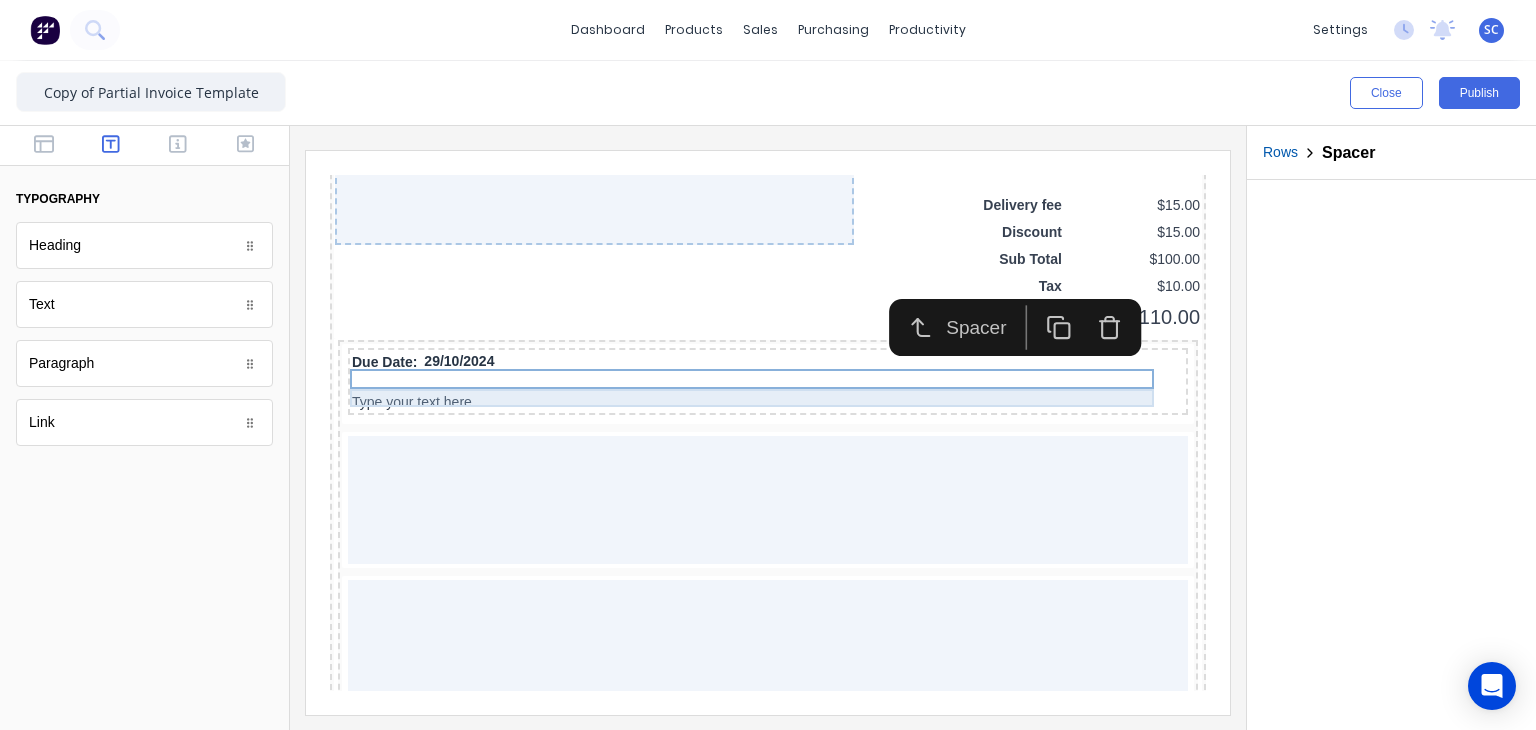 click on "Header Company name here LOGO HERE Factory Technologies [NUMBER] [STREET] [CITY], [STATE], [COUNTRY], [POSTAL_CODE] Invoice Date [DATE] Invoice number:  #0001 Reference PO12345 Company name here [NUMBER] [STREET] [CITY], [STATE], [COUNTRY], [POSTAL_CODE] PDF content QTY DESCRIPTION EACH TOTAL 1 Basic Product Lorem ipsum dolor sit amet, consectetur adipiscing elit, sed do eiusmod tempor incididunt ut labore et dolore magna aliqua. Diameter 100cm Colorbond Cottage Green Parts # 967-12 $12.00 $12.00 1 #1 Colorbond Basalt 0.55 90mm 0 bends Lengths 1 x 1000 1 x 1500 $12.00 $12.00 1 Custom Formula Lorem ipsum dolor sit amet, consectetur adipiscing elit, sed do eiusmod tempor incididunt ut labore et dolore magna aliqua. Colorbond Cottage Green Height 23 Width 200 Dimension 2.5 Total:  74.75 $12.00 $12.00 Lineal Metres Lorem ipsum dolor sit amet, consectetur adipiscing elit, sed do eiusmod tempor incididunt ut labore et dolore magna aliqua. Diameter 100cm Colorbond Cottage Green Parts # 967-12 Lengths 1 x 1000 1 x 1500 1 1" at bounding box center (744, -1087) 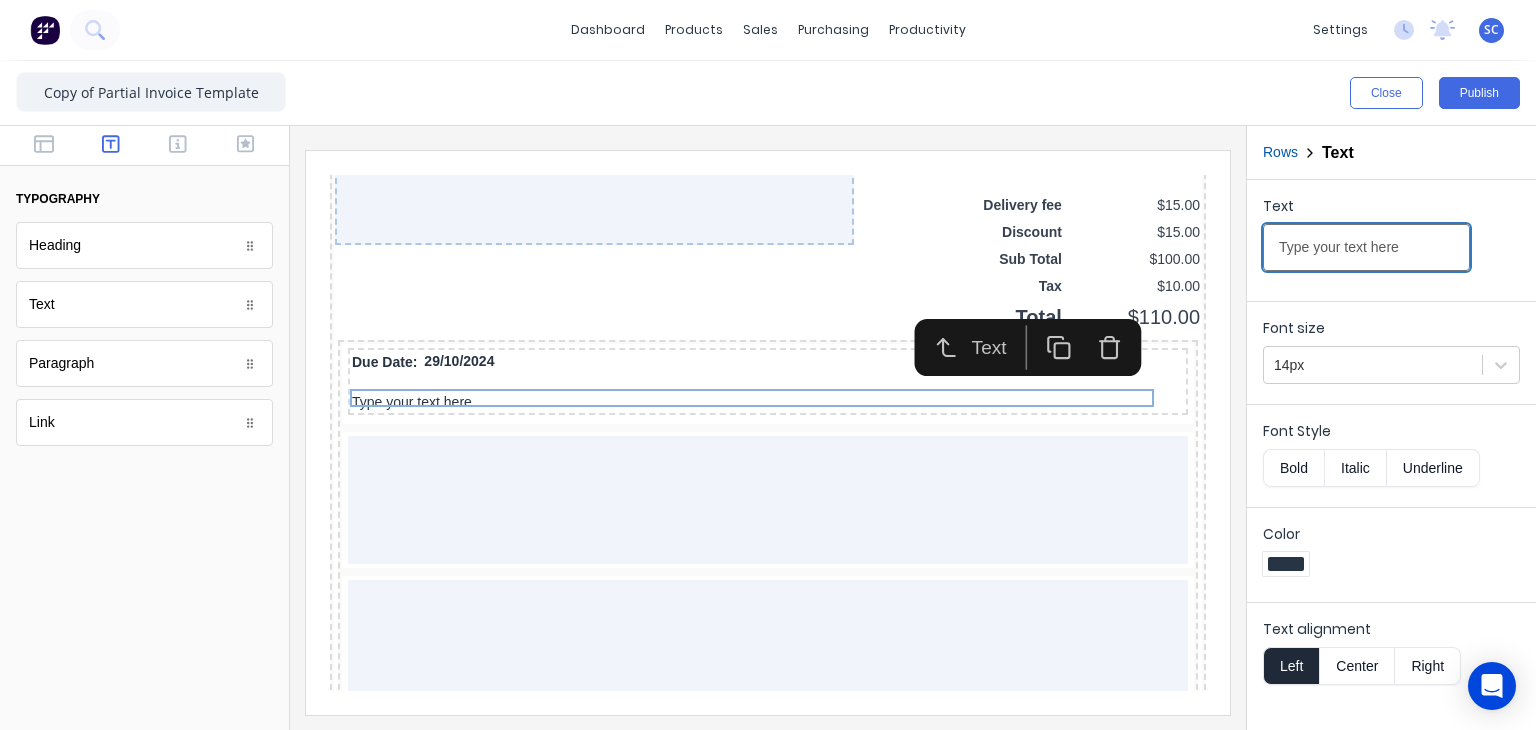 click on "Type your text here" at bounding box center [1366, 247] 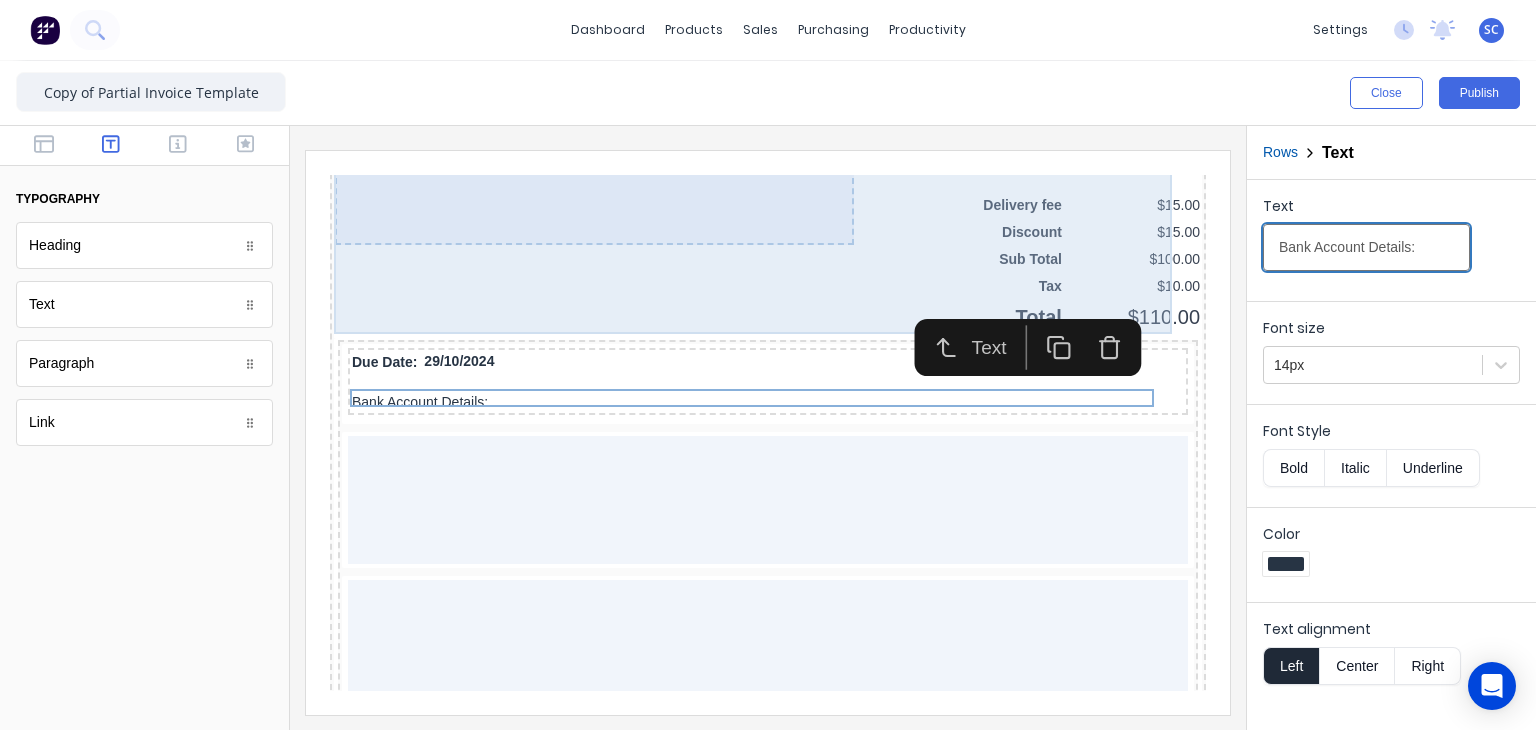 type on "Bank Account Details:" 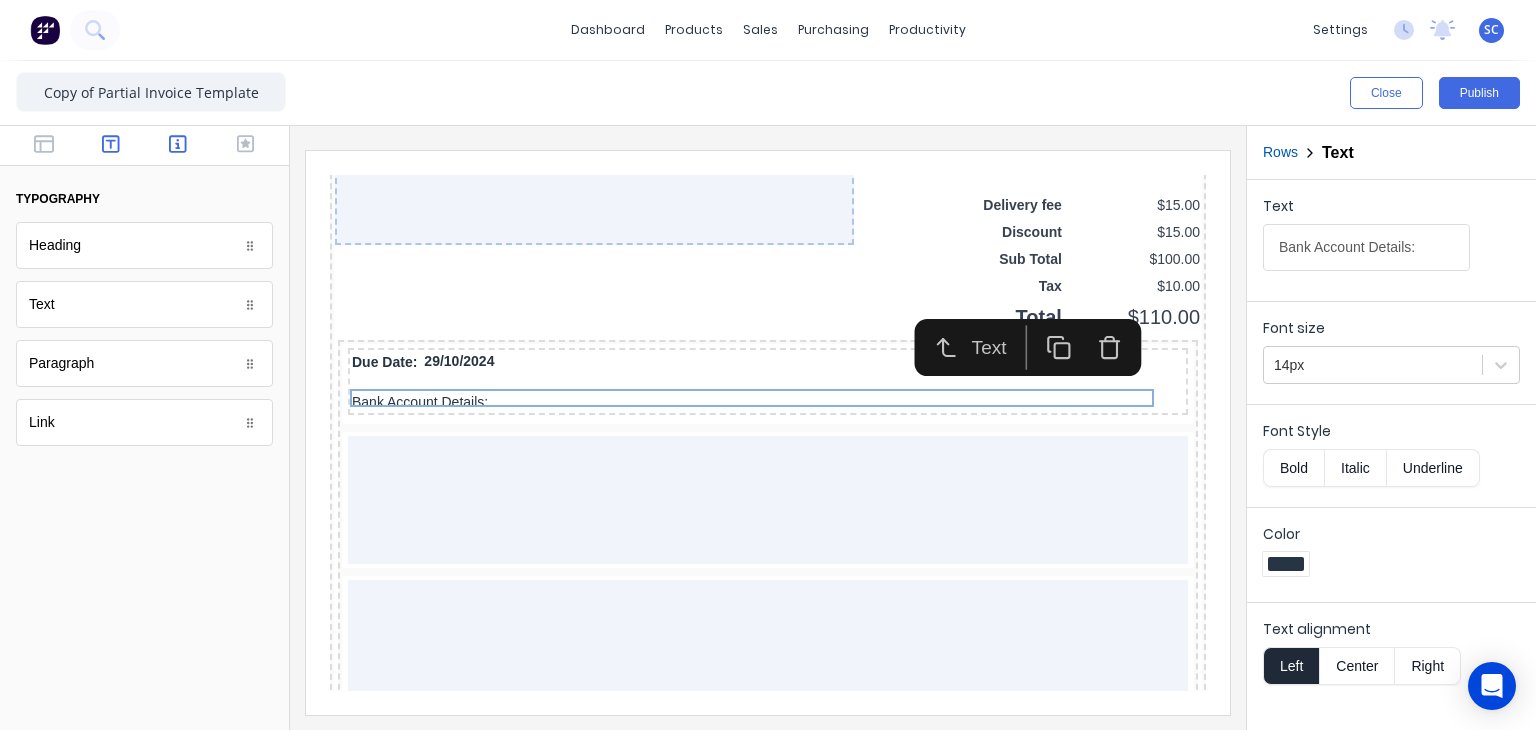 click 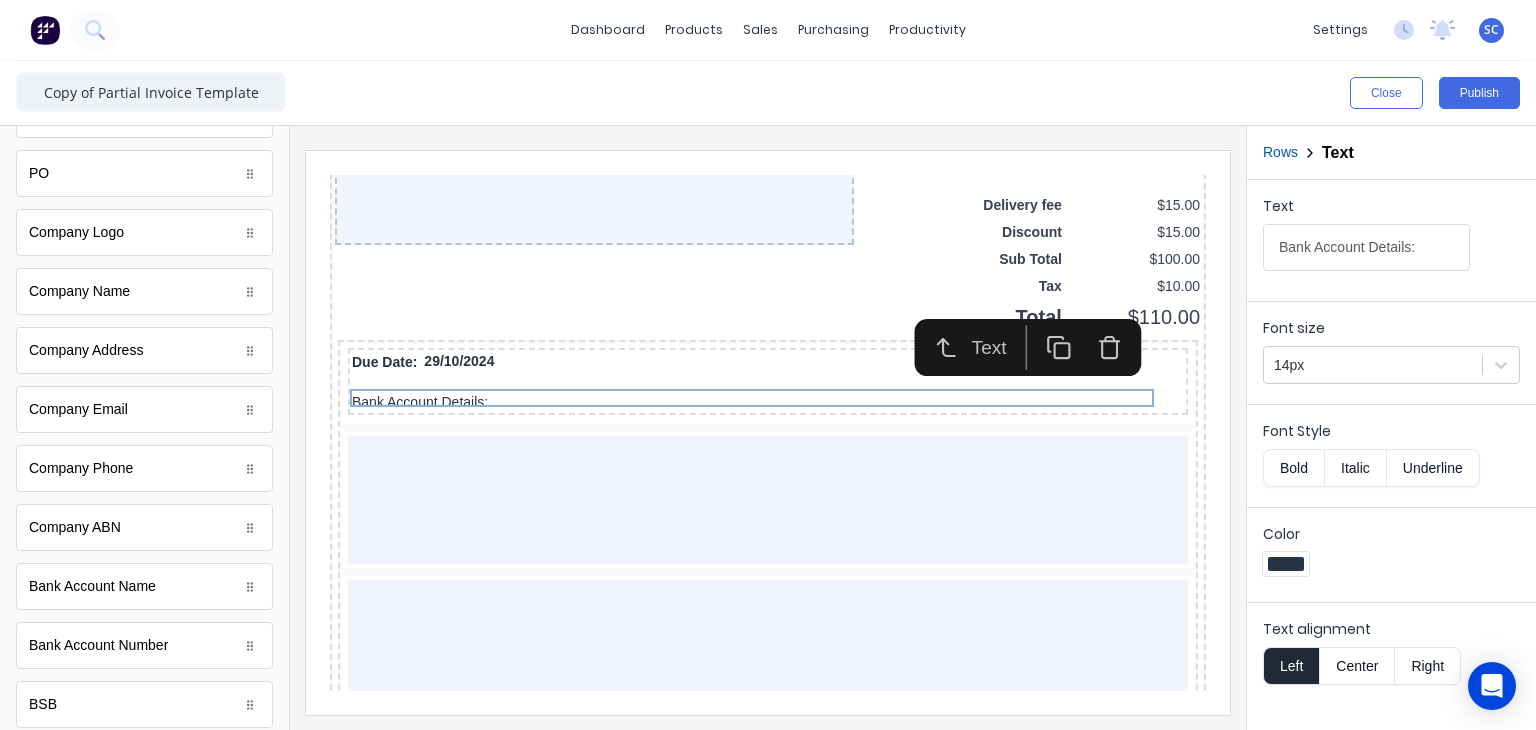 scroll, scrollTop: 824, scrollLeft: 0, axis: vertical 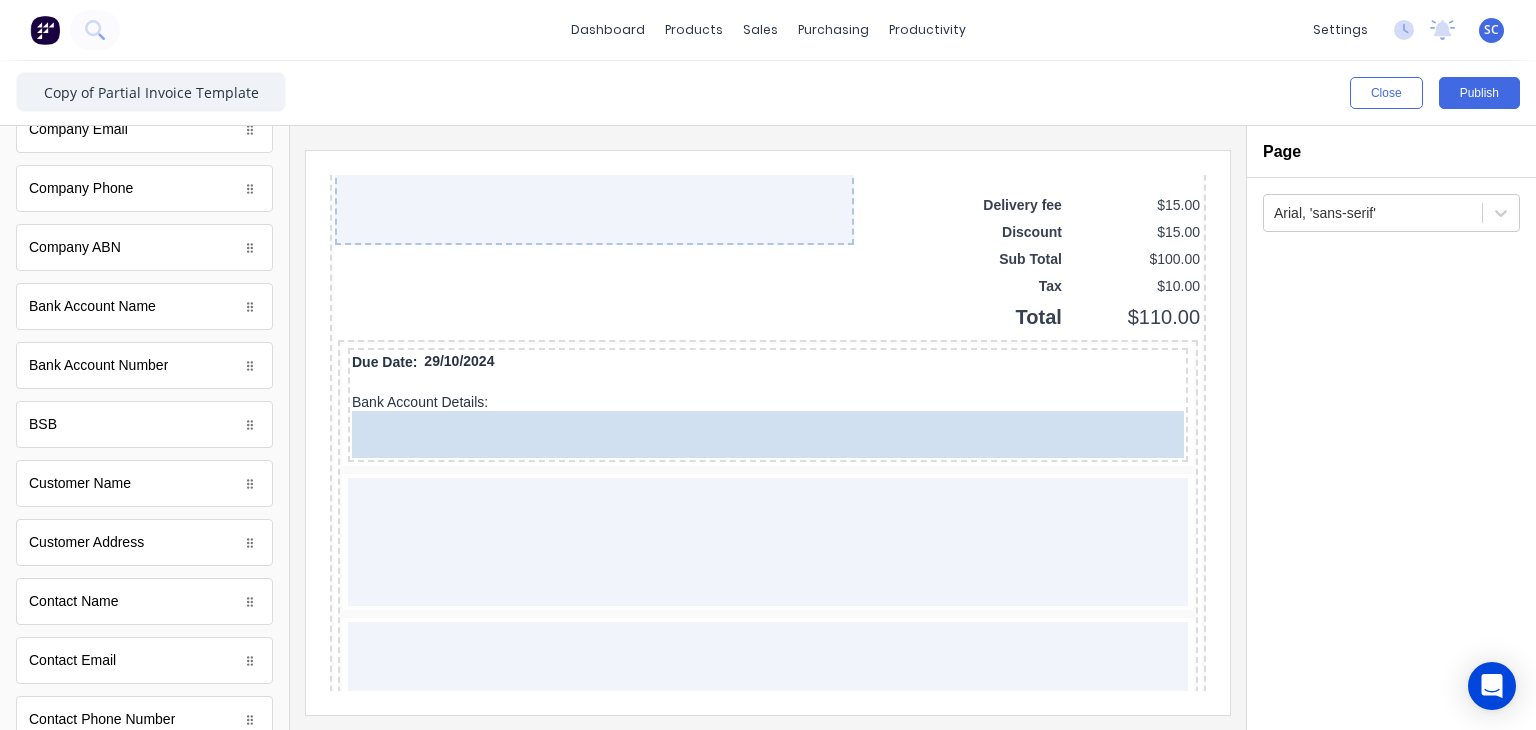 drag, startPoint x: 148, startPoint y: 421, endPoint x: 496, endPoint y: 402, distance: 348.51828 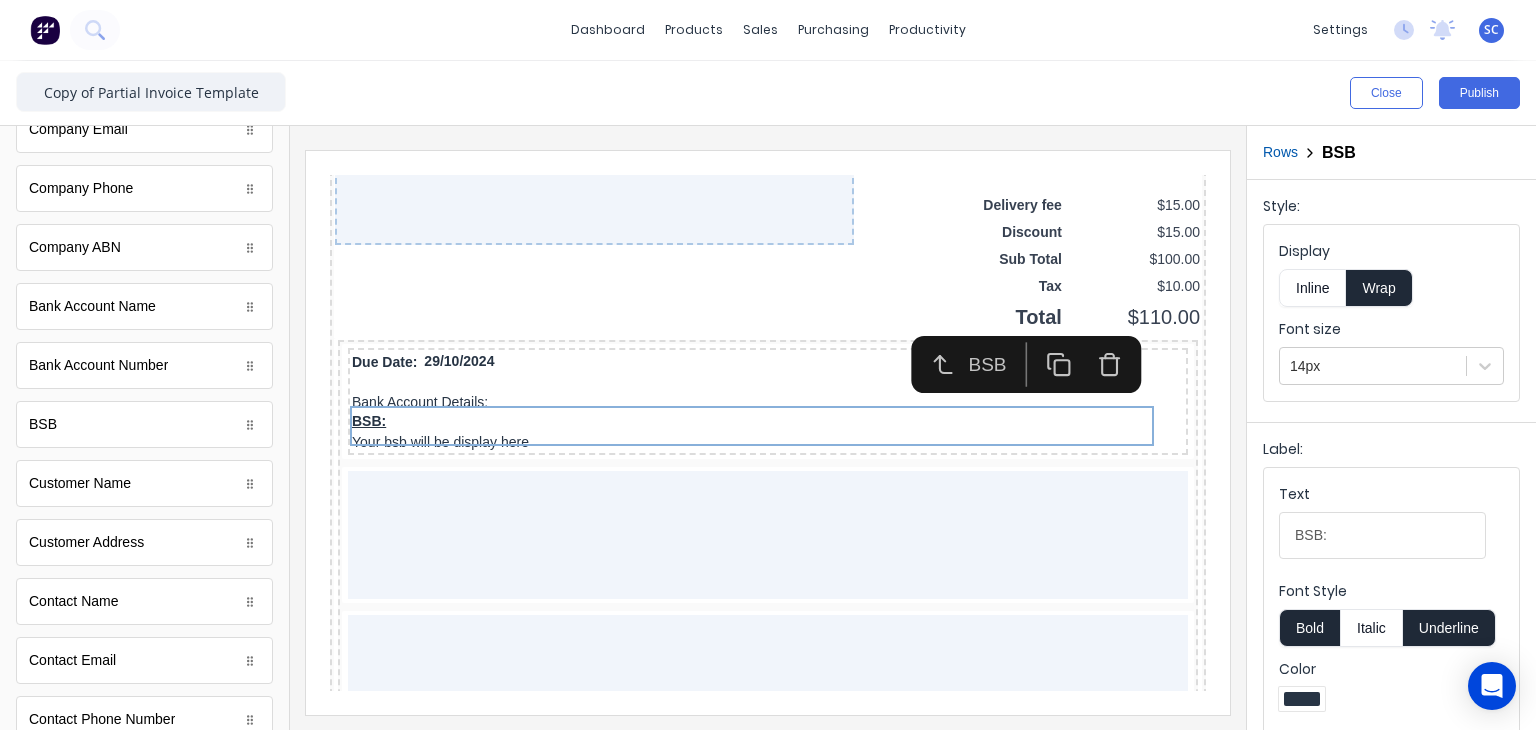 click on "Inline" at bounding box center (1312, 288) 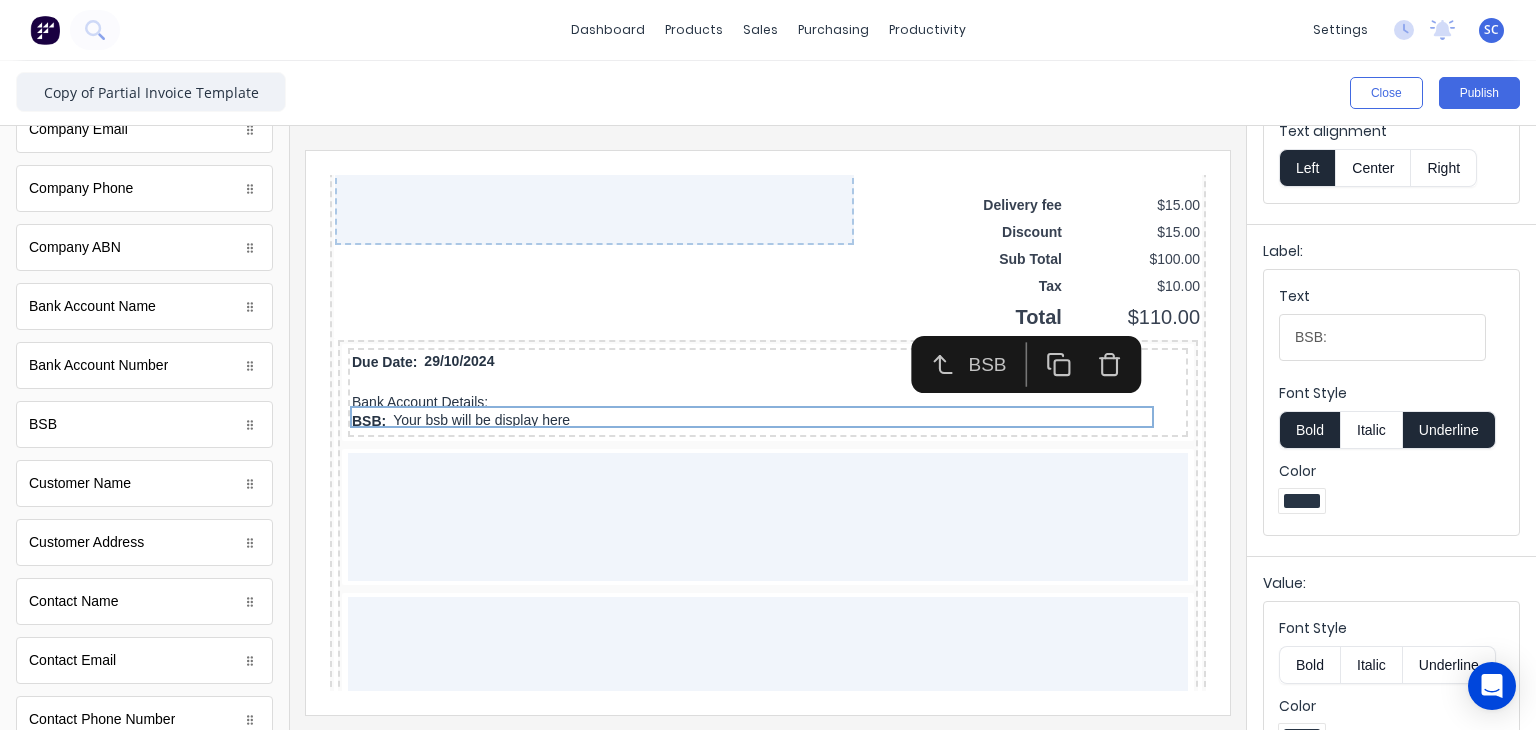 scroll, scrollTop: 280, scrollLeft: 0, axis: vertical 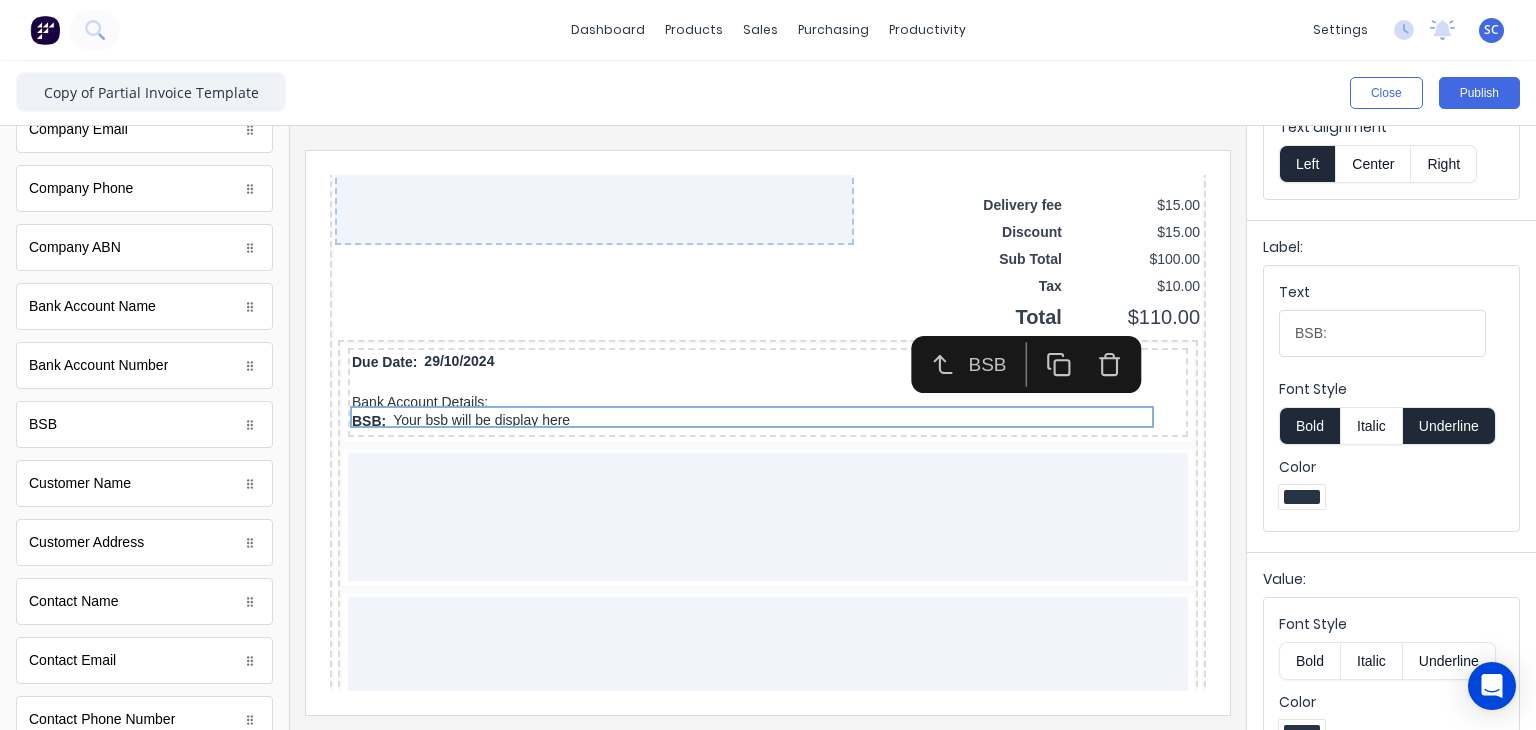 click on "Bold" at bounding box center [1309, 426] 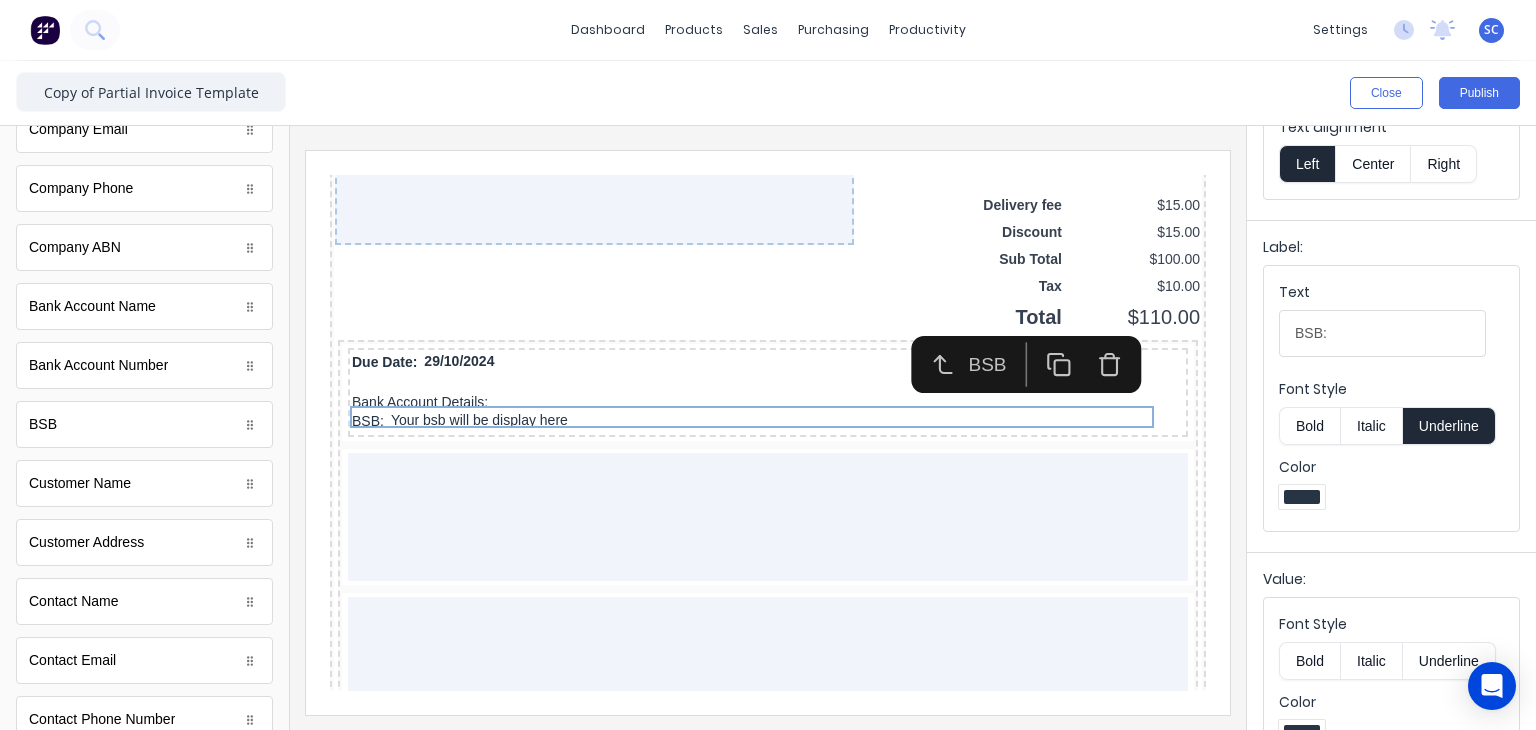click on "Underline" at bounding box center (1449, 426) 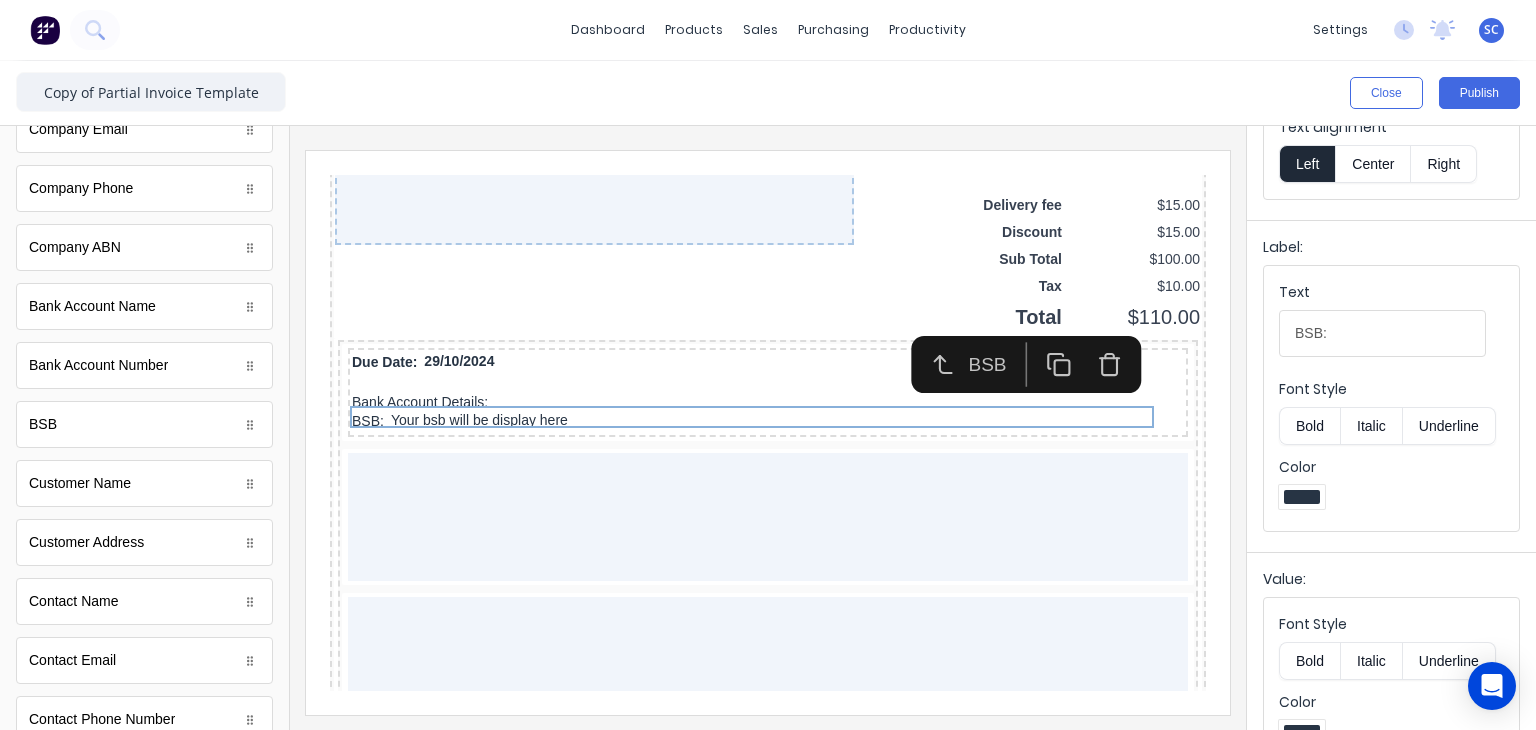 type 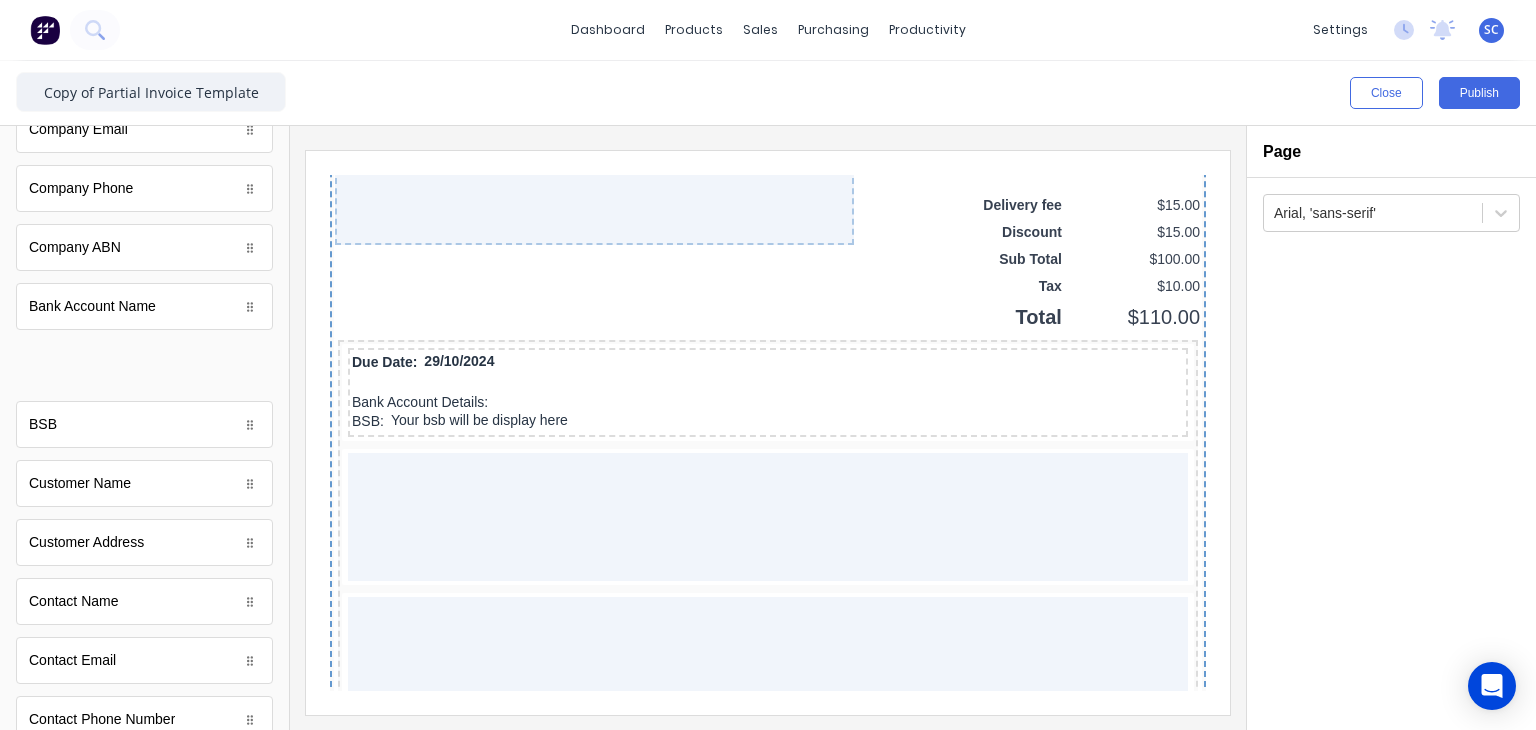 scroll, scrollTop: 0, scrollLeft: 0, axis: both 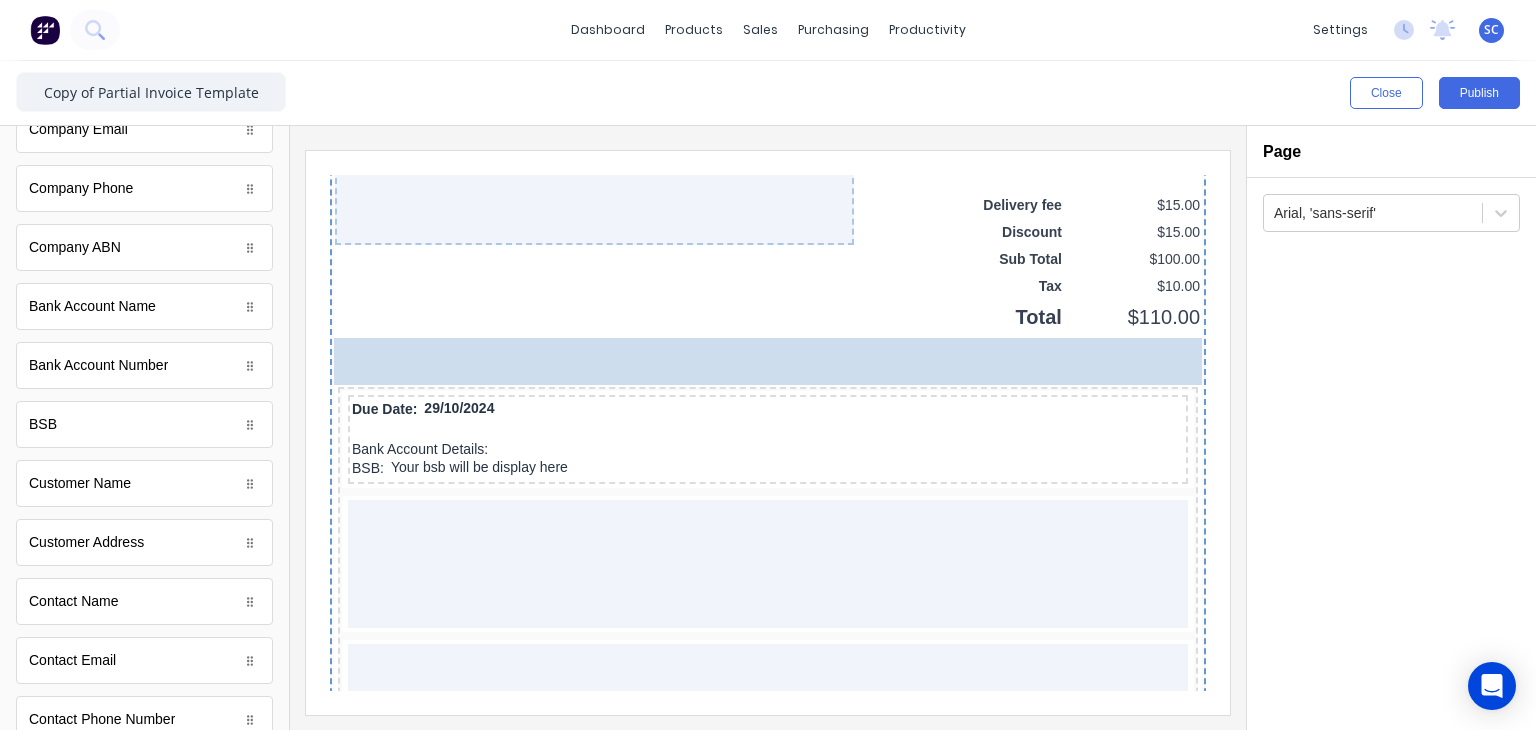 drag, startPoint x: 116, startPoint y: 366, endPoint x: 720, endPoint y: 419, distance: 606.32086 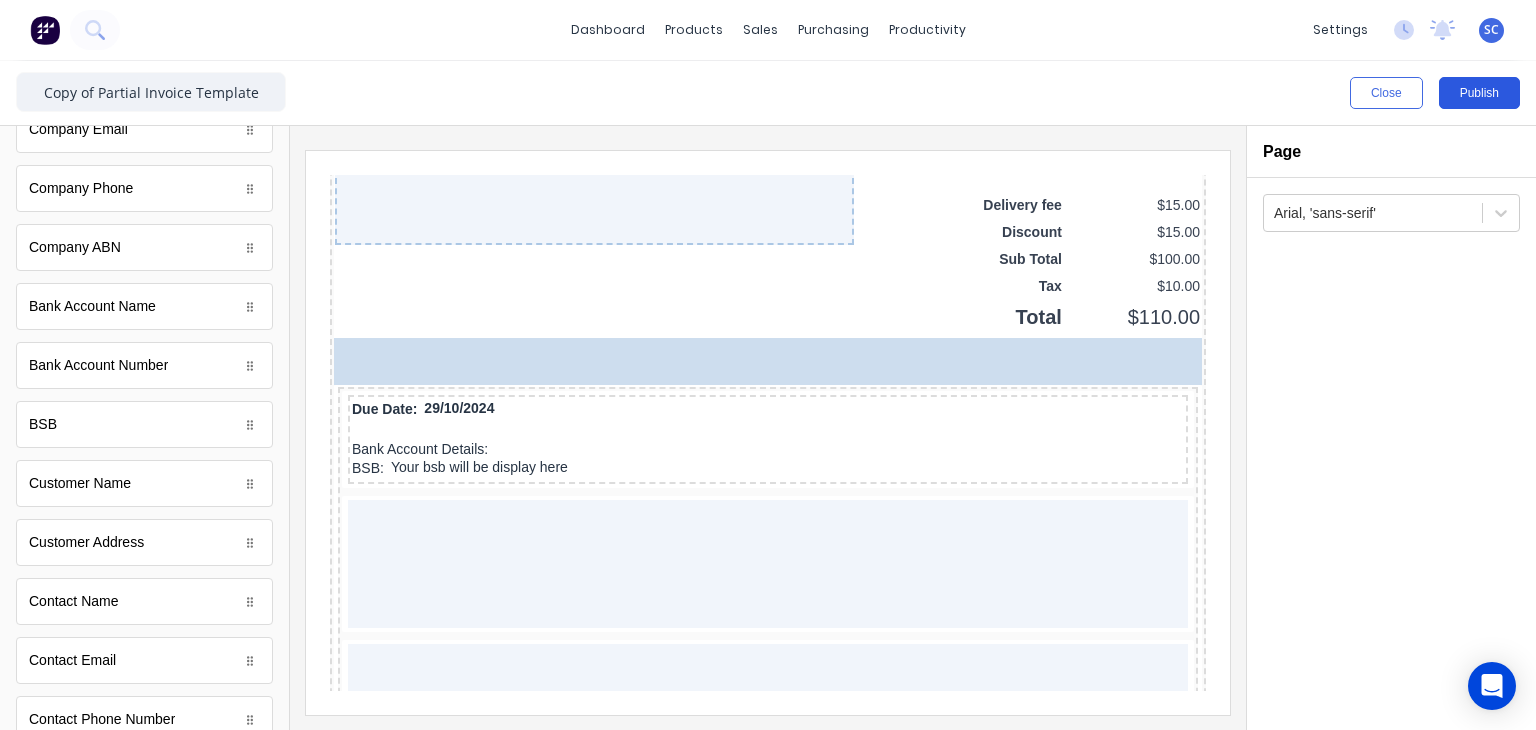 click on "Publish" at bounding box center (1479, 93) 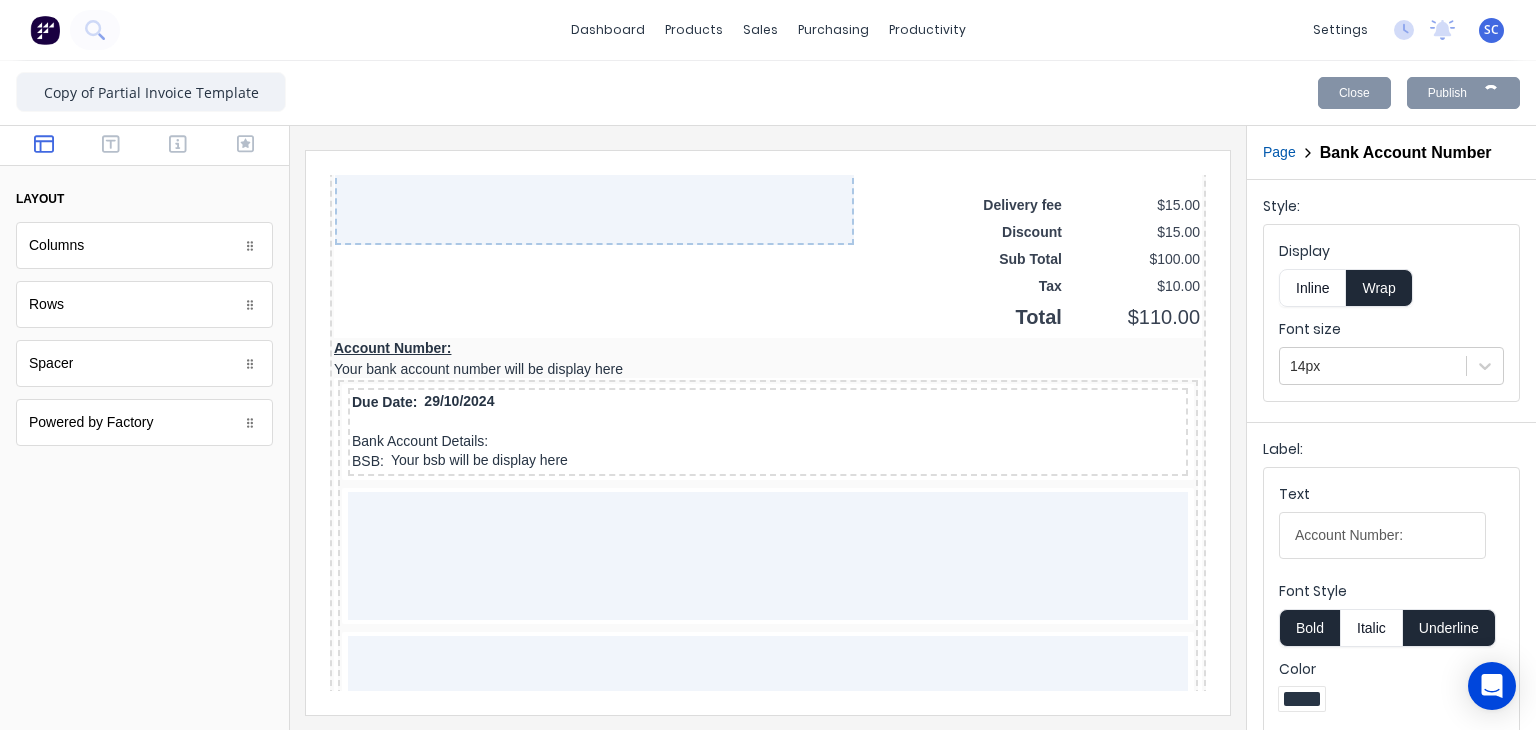 scroll, scrollTop: 0, scrollLeft: 0, axis: both 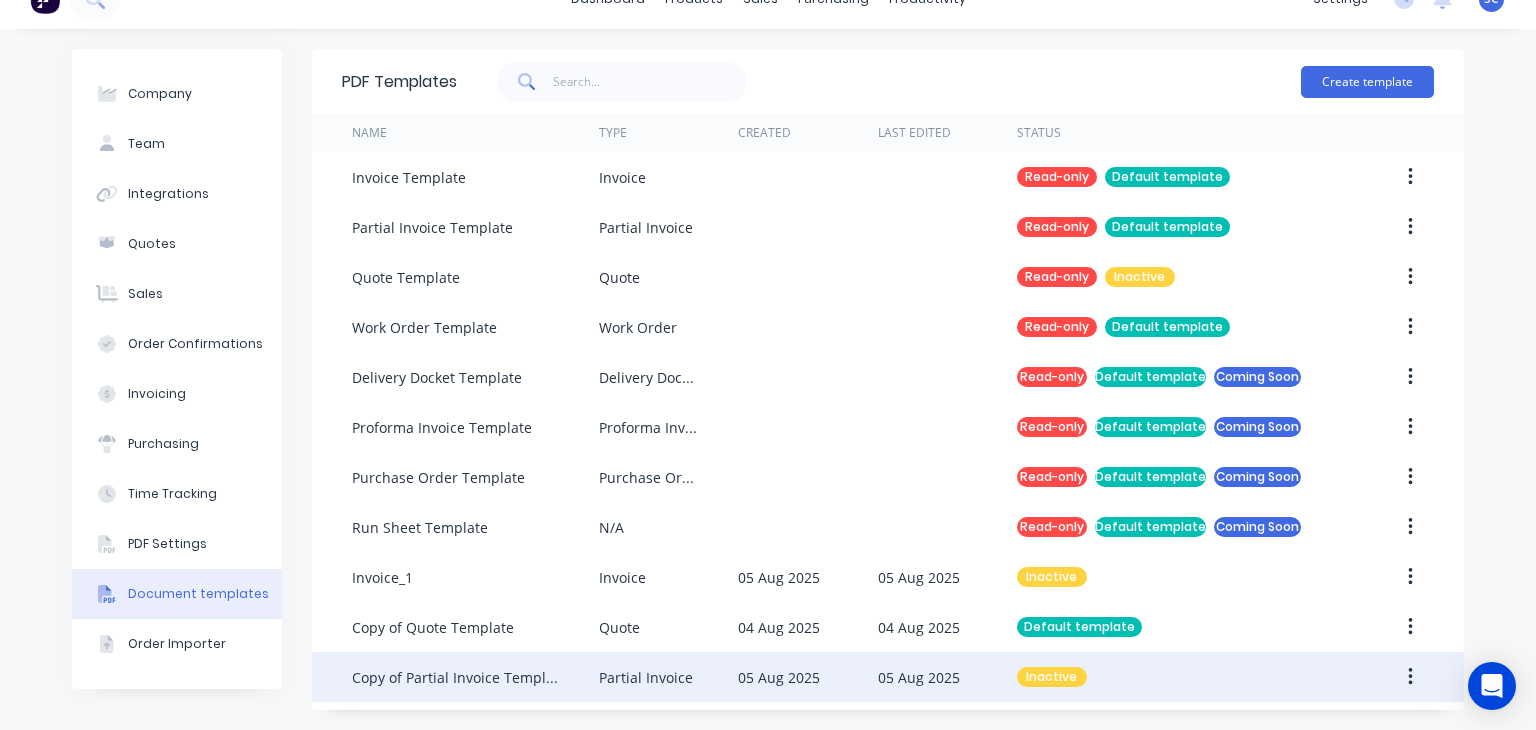 click on "Copy of Partial Invoice Template" at bounding box center [455, 677] 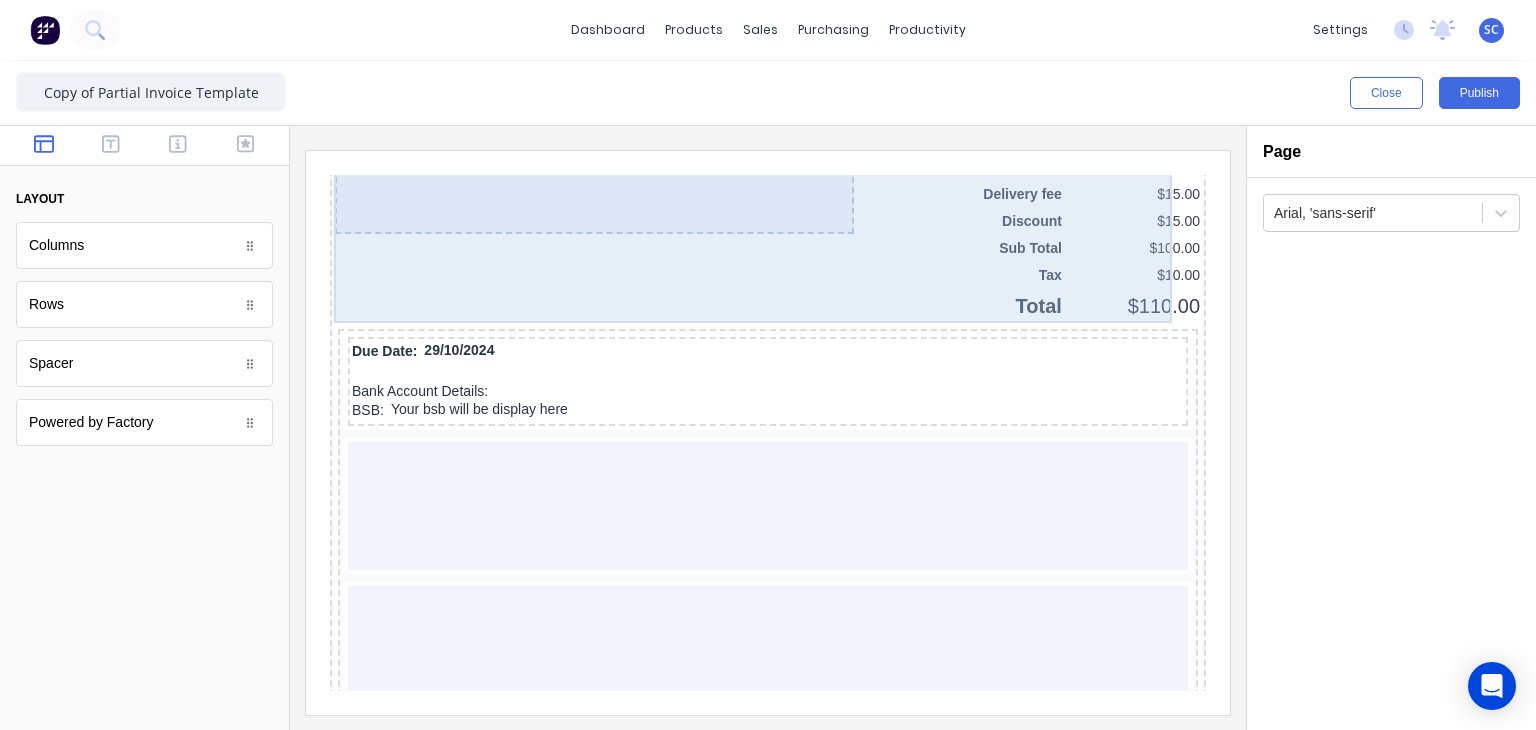 scroll, scrollTop: 1505, scrollLeft: 0, axis: vertical 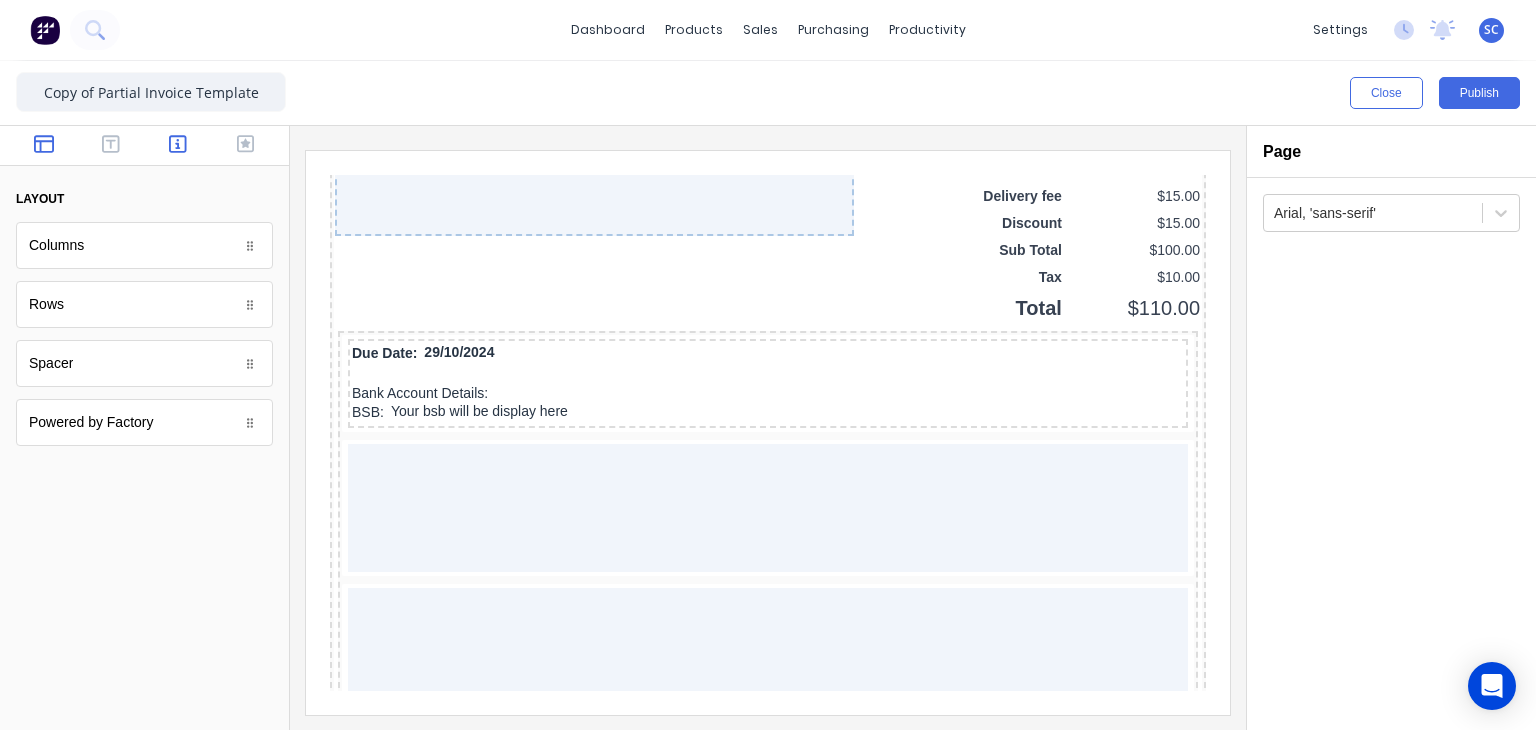 click 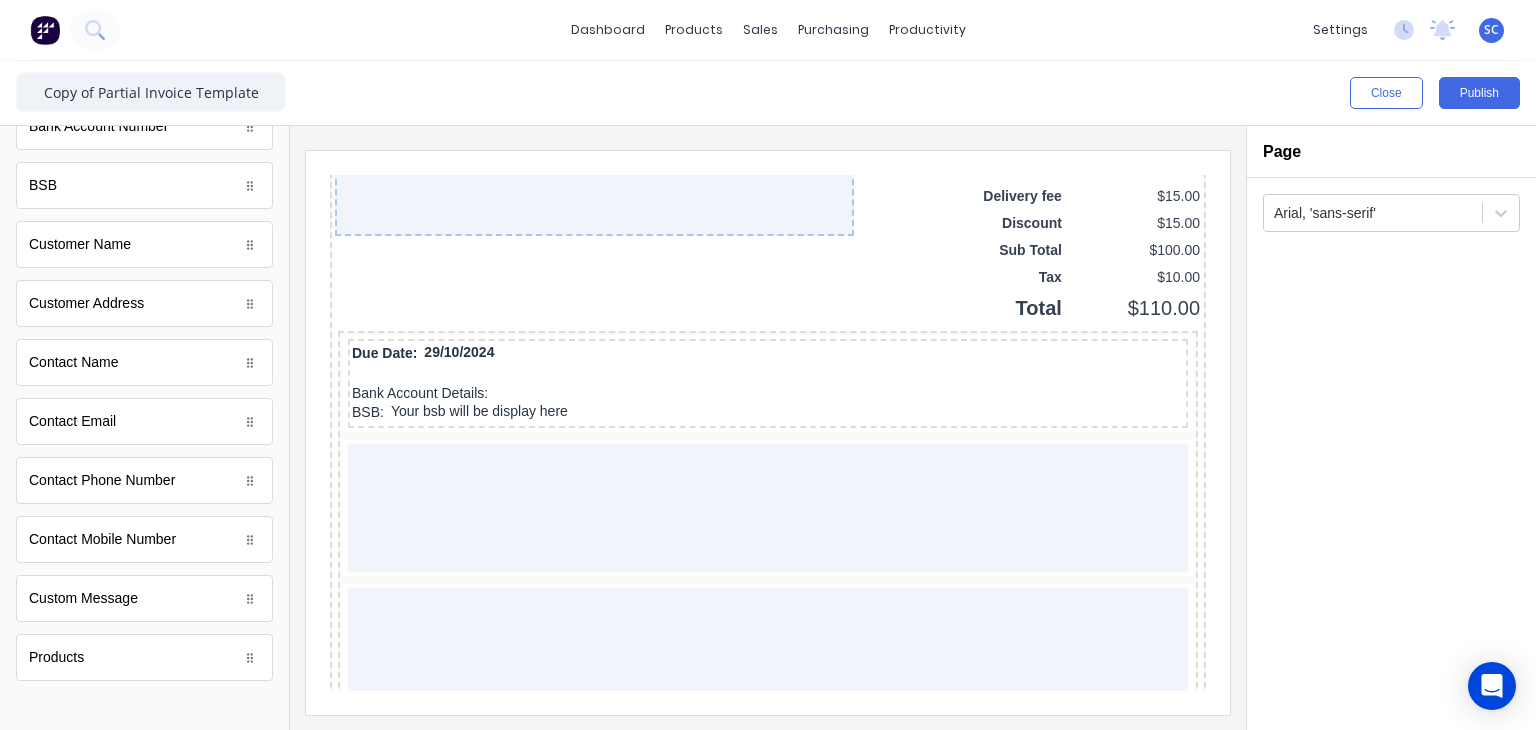 scroll, scrollTop: 1064, scrollLeft: 0, axis: vertical 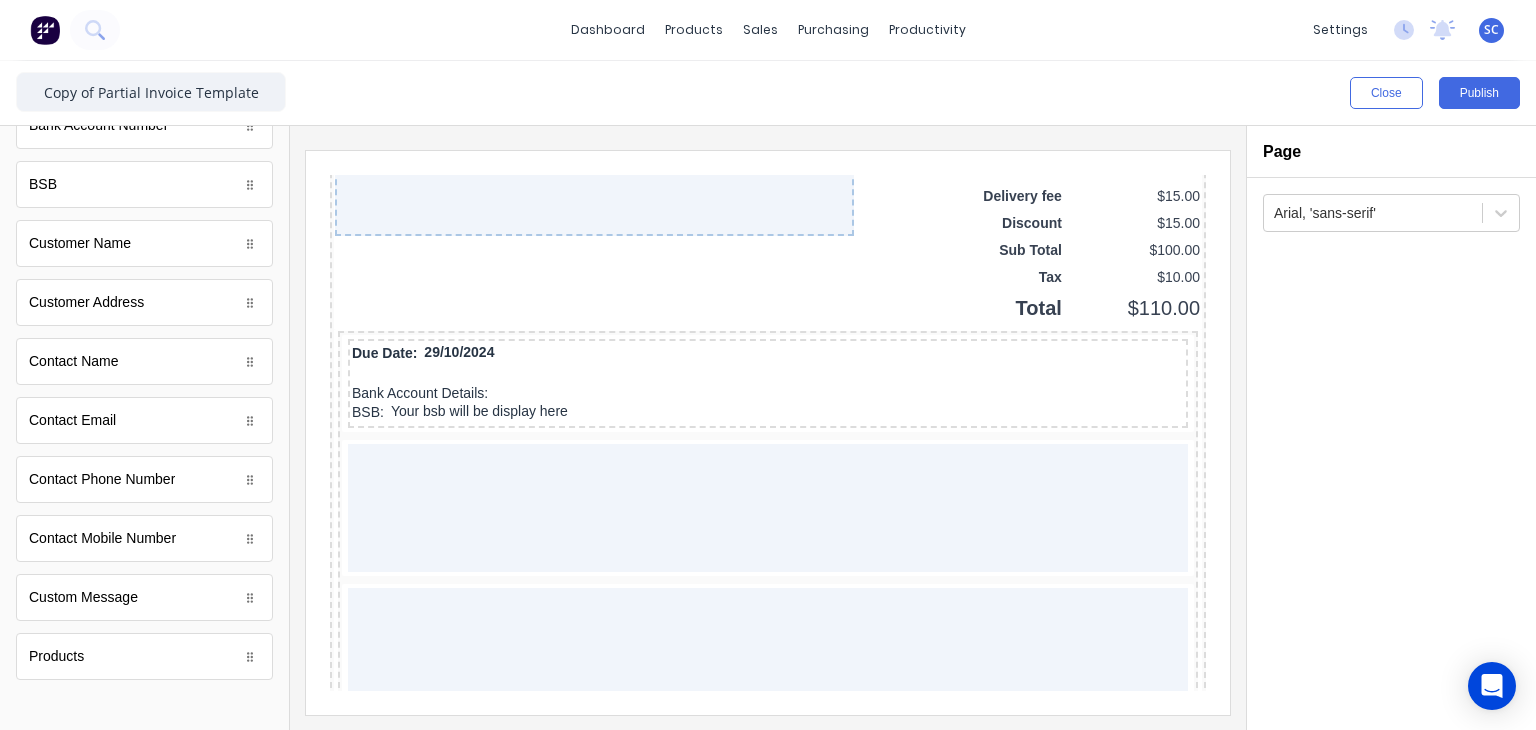 type 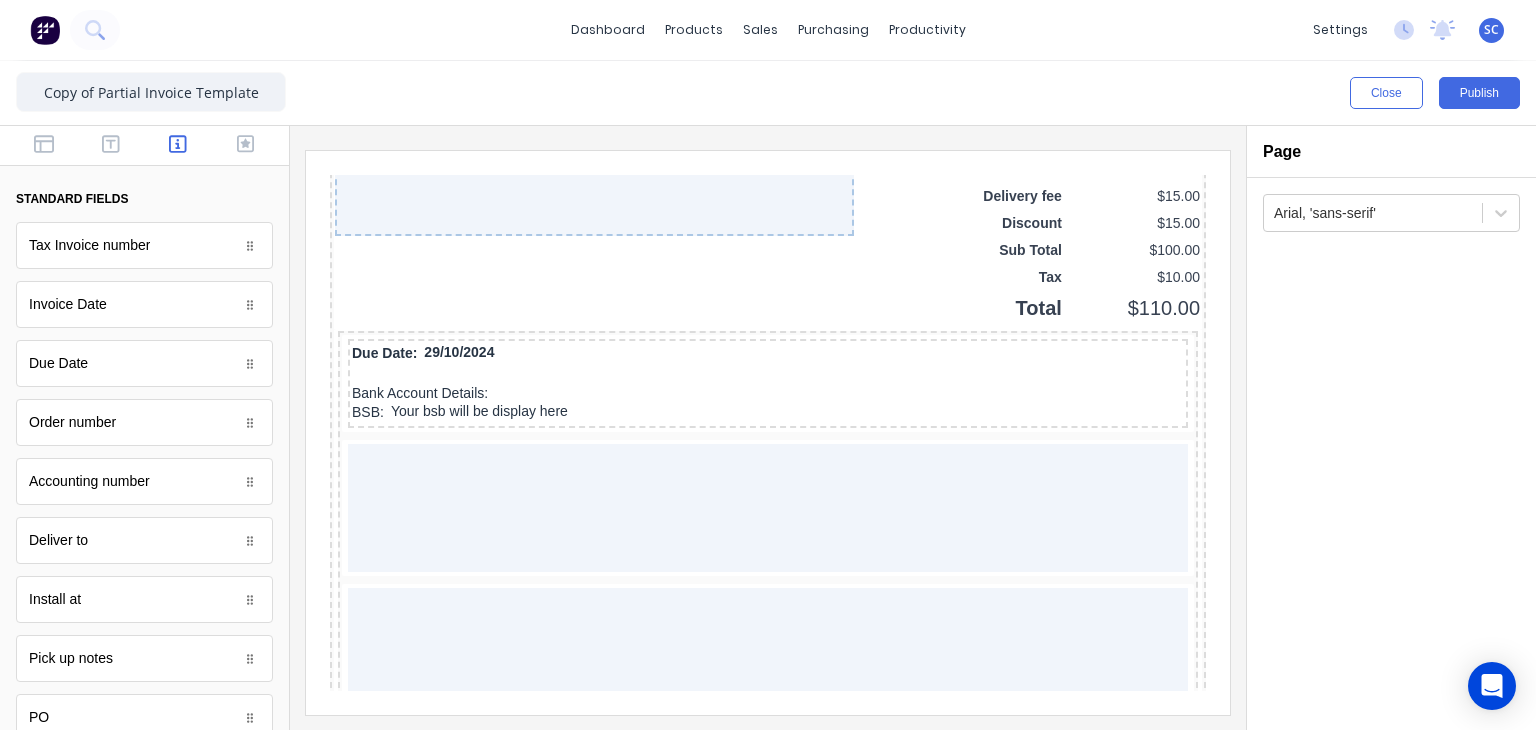 drag, startPoint x: 173, startPoint y: 437, endPoint x: 697, endPoint y: 117, distance: 613.9837 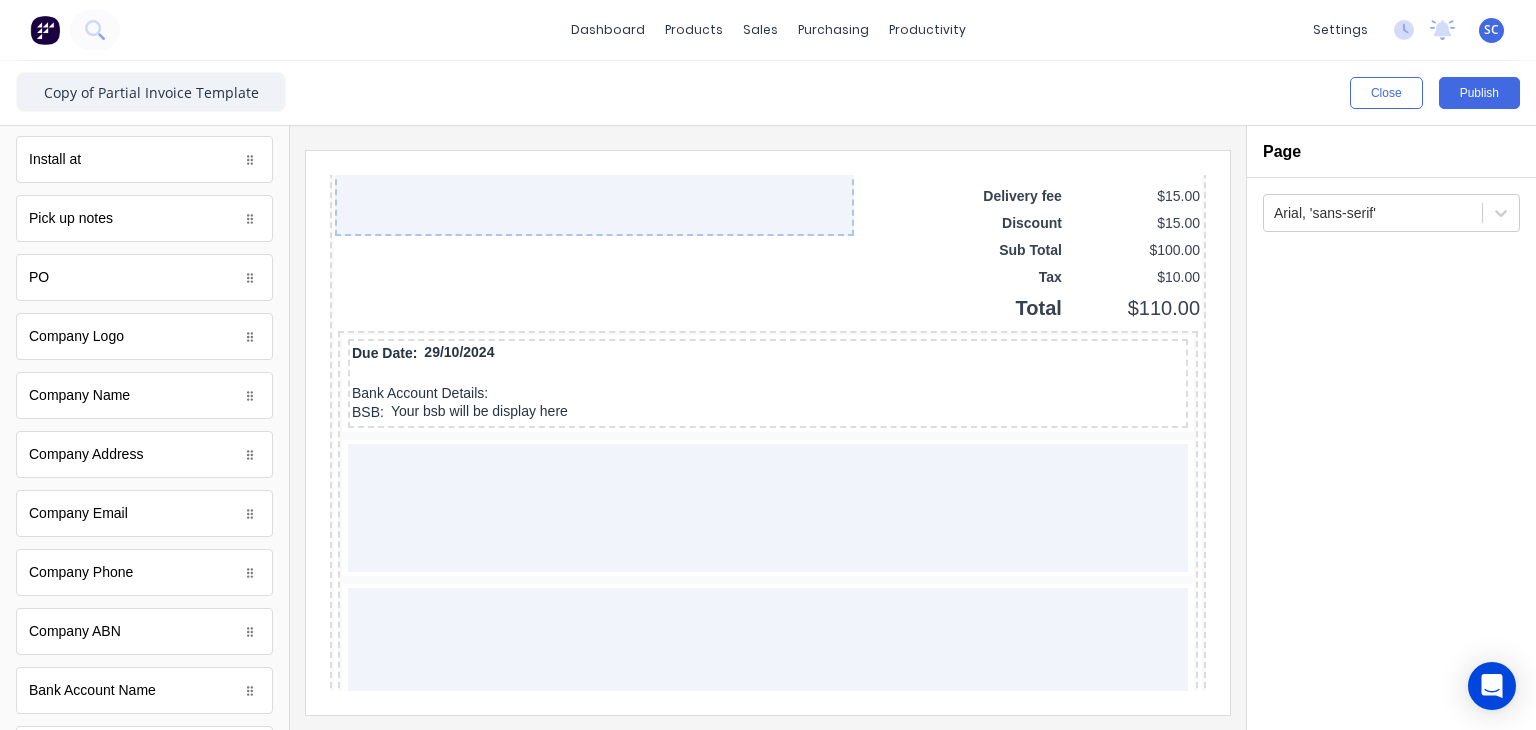 scroll, scrollTop: 442, scrollLeft: 0, axis: vertical 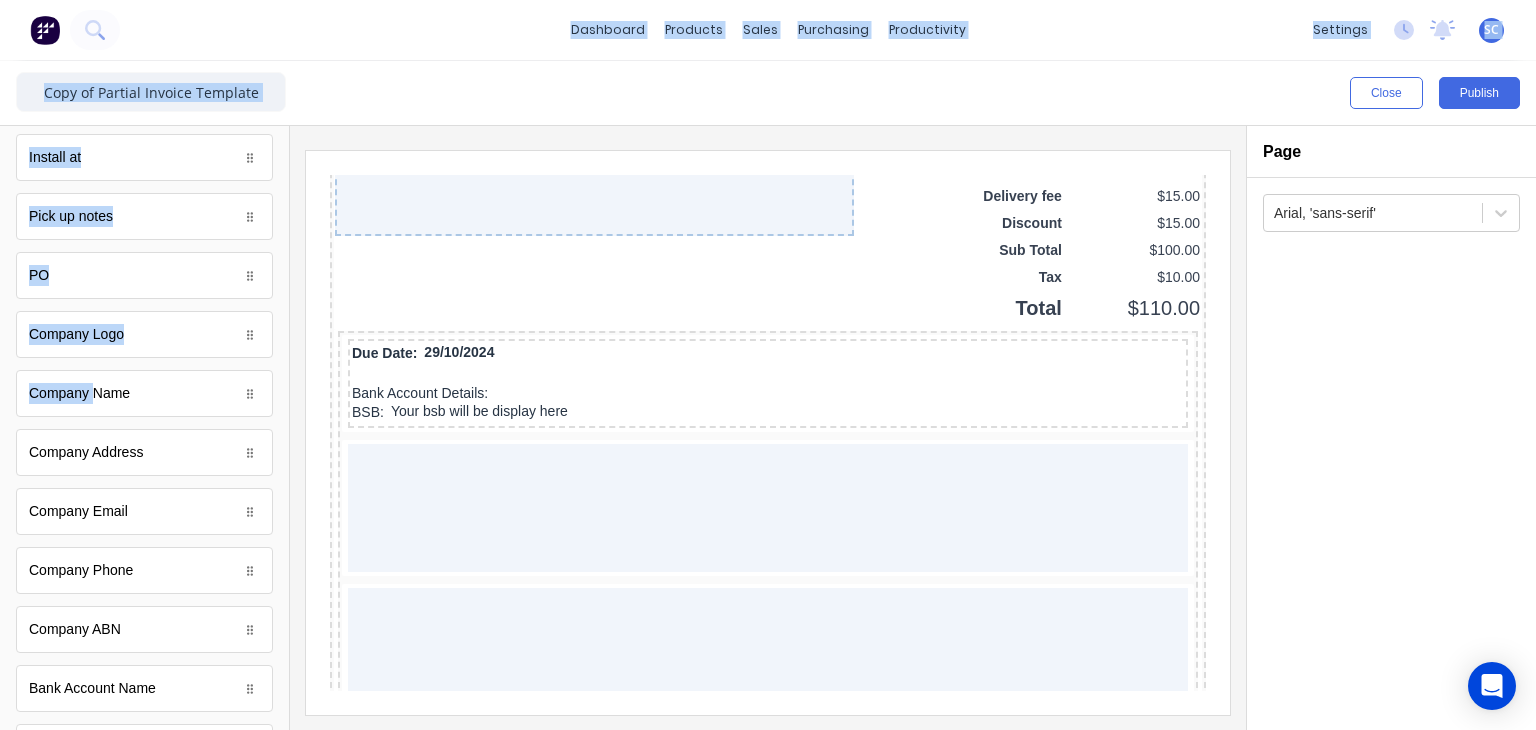 drag, startPoint x: 92, startPoint y: 417, endPoint x: 111, endPoint y: -87, distance: 504.358 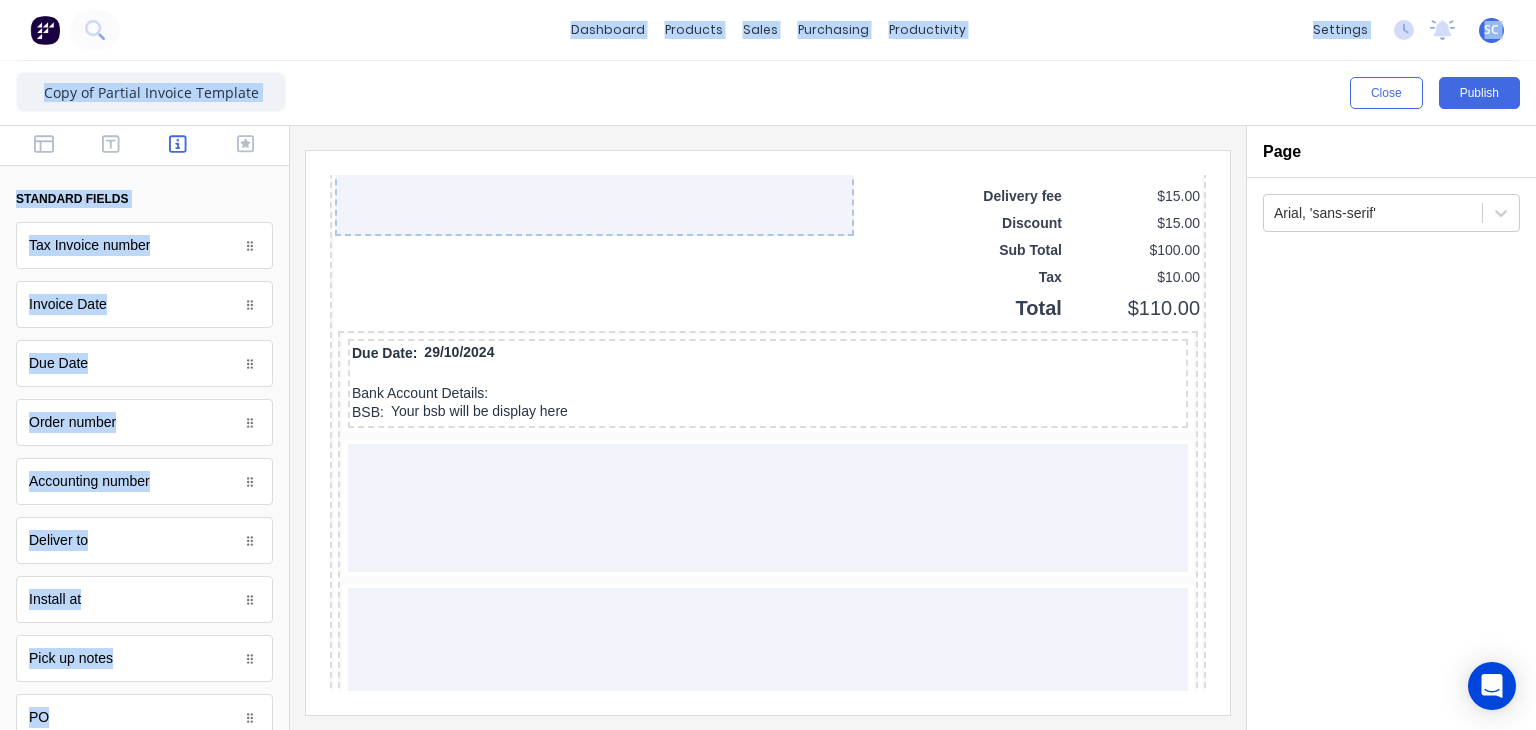 scroll, scrollTop: 0, scrollLeft: 0, axis: both 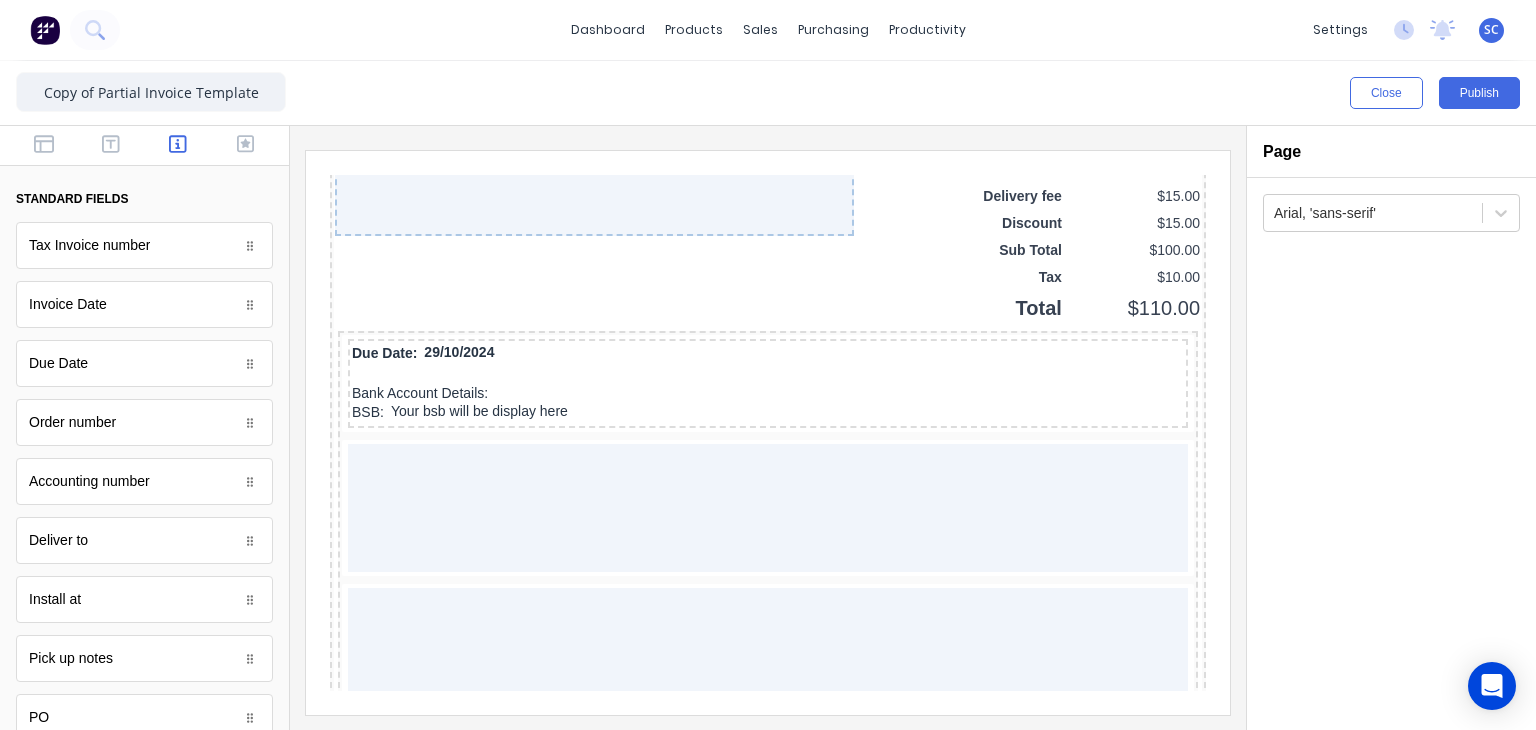 click at bounding box center (768, 428) 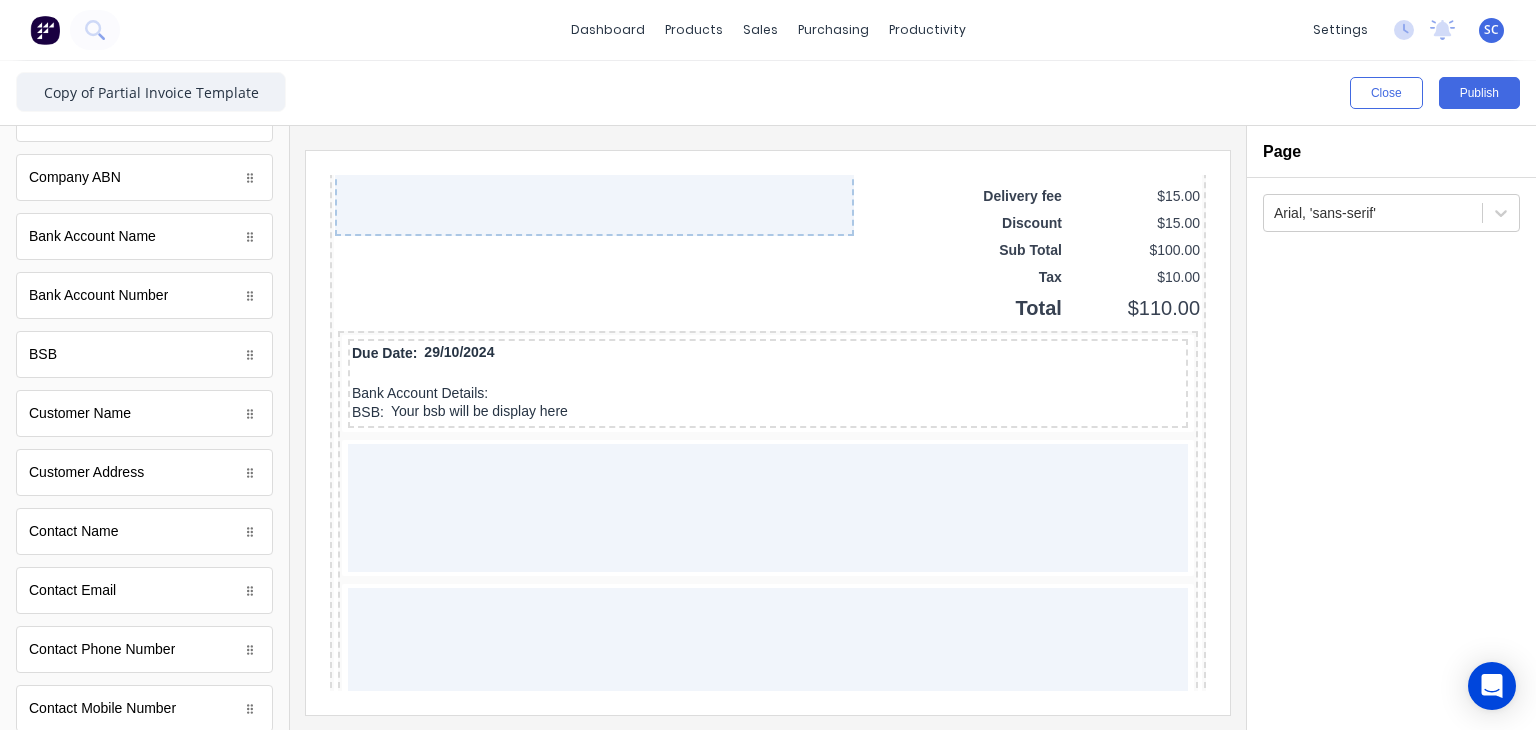 scroll, scrollTop: 983, scrollLeft: 0, axis: vertical 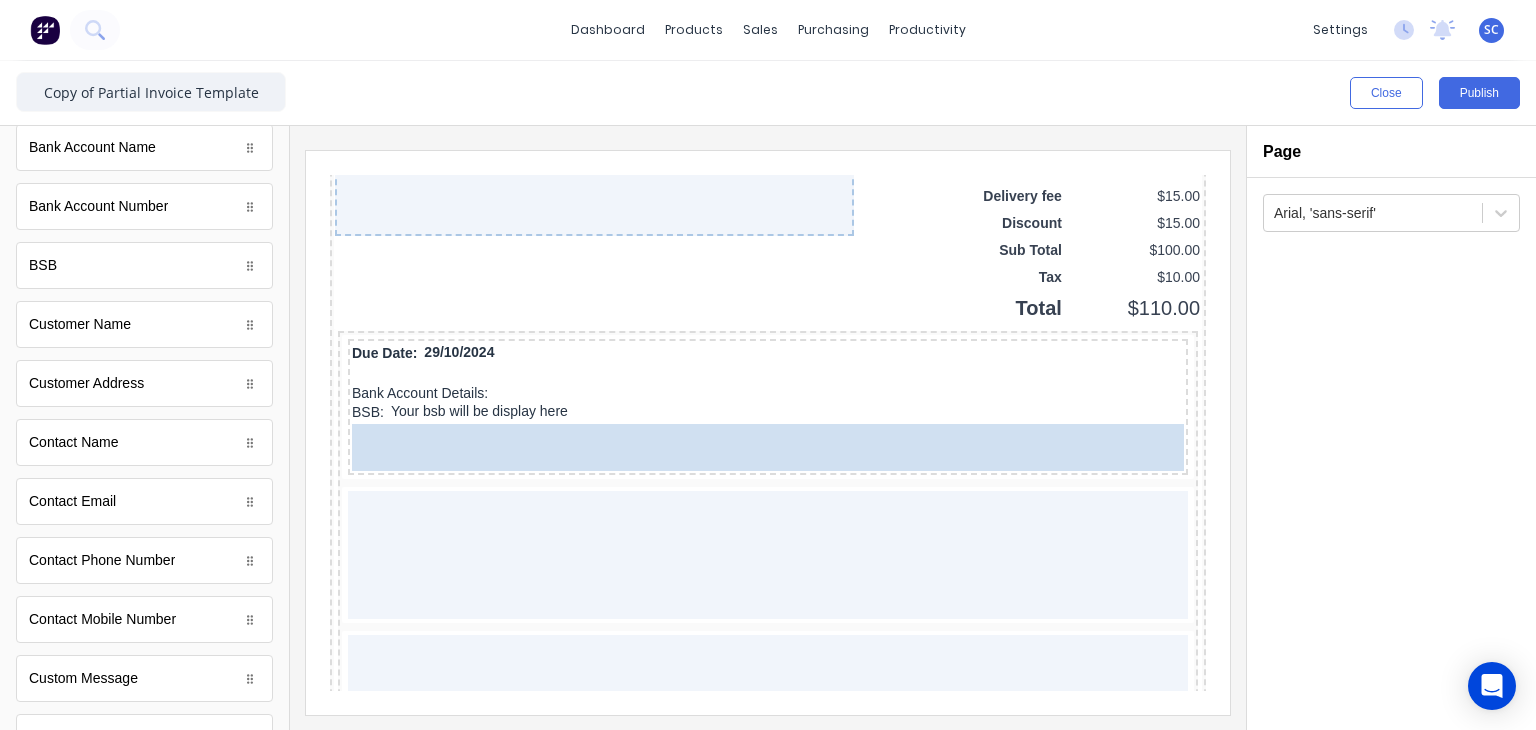 drag, startPoint x: 175, startPoint y: 204, endPoint x: 506, endPoint y: 432, distance: 401.9266 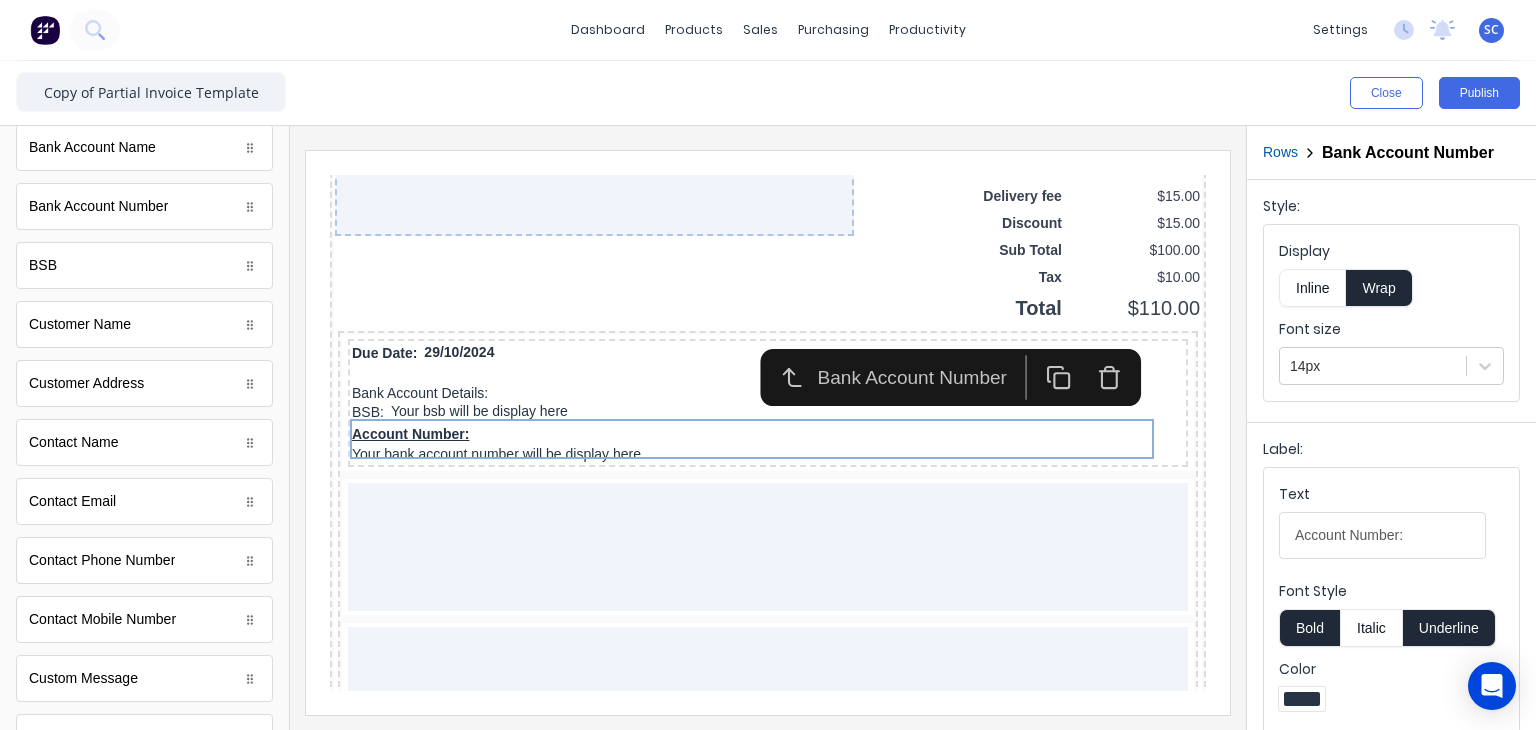click on "Inline" at bounding box center [1312, 288] 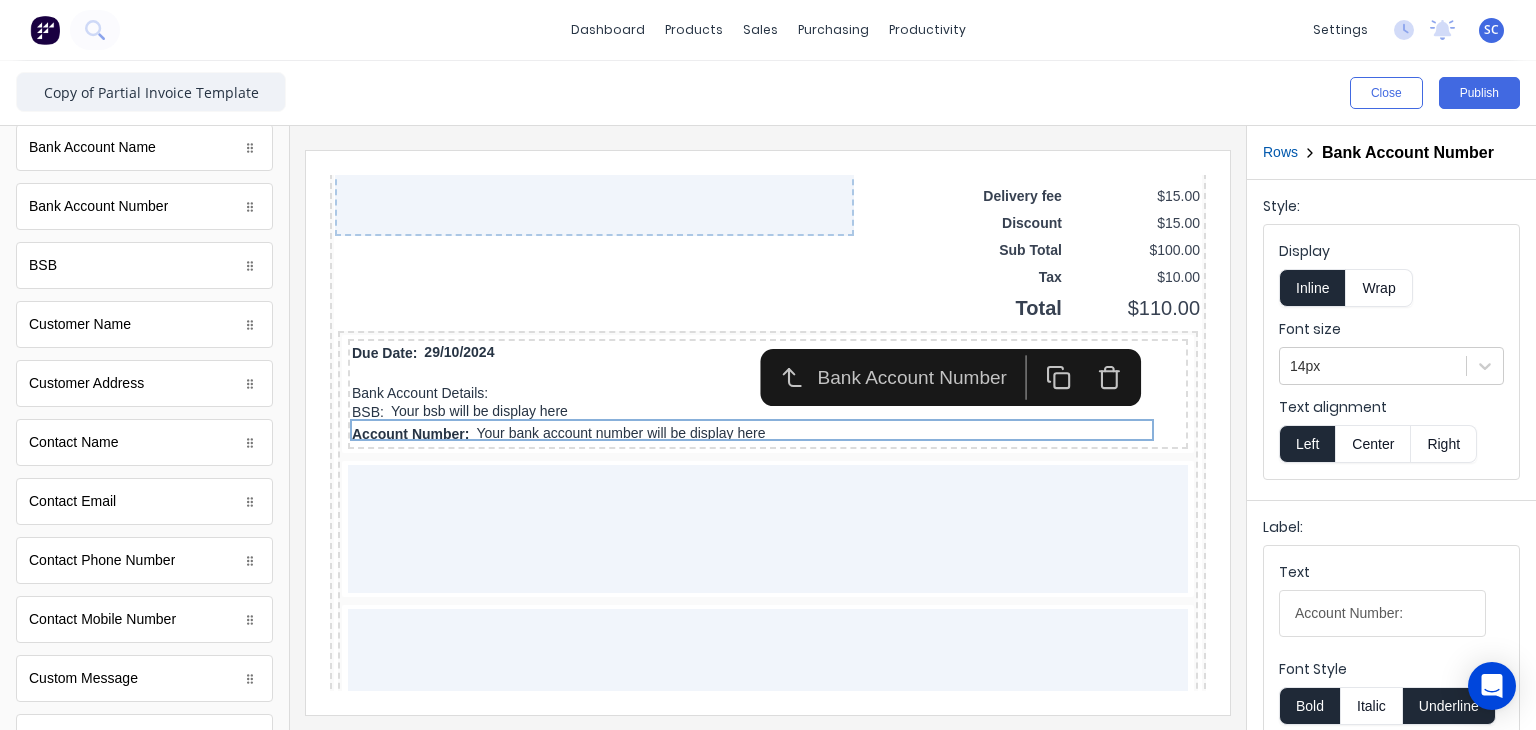 click on "Text Account Number: Font Style Bold Italic Underline Color" at bounding box center [1391, 678] 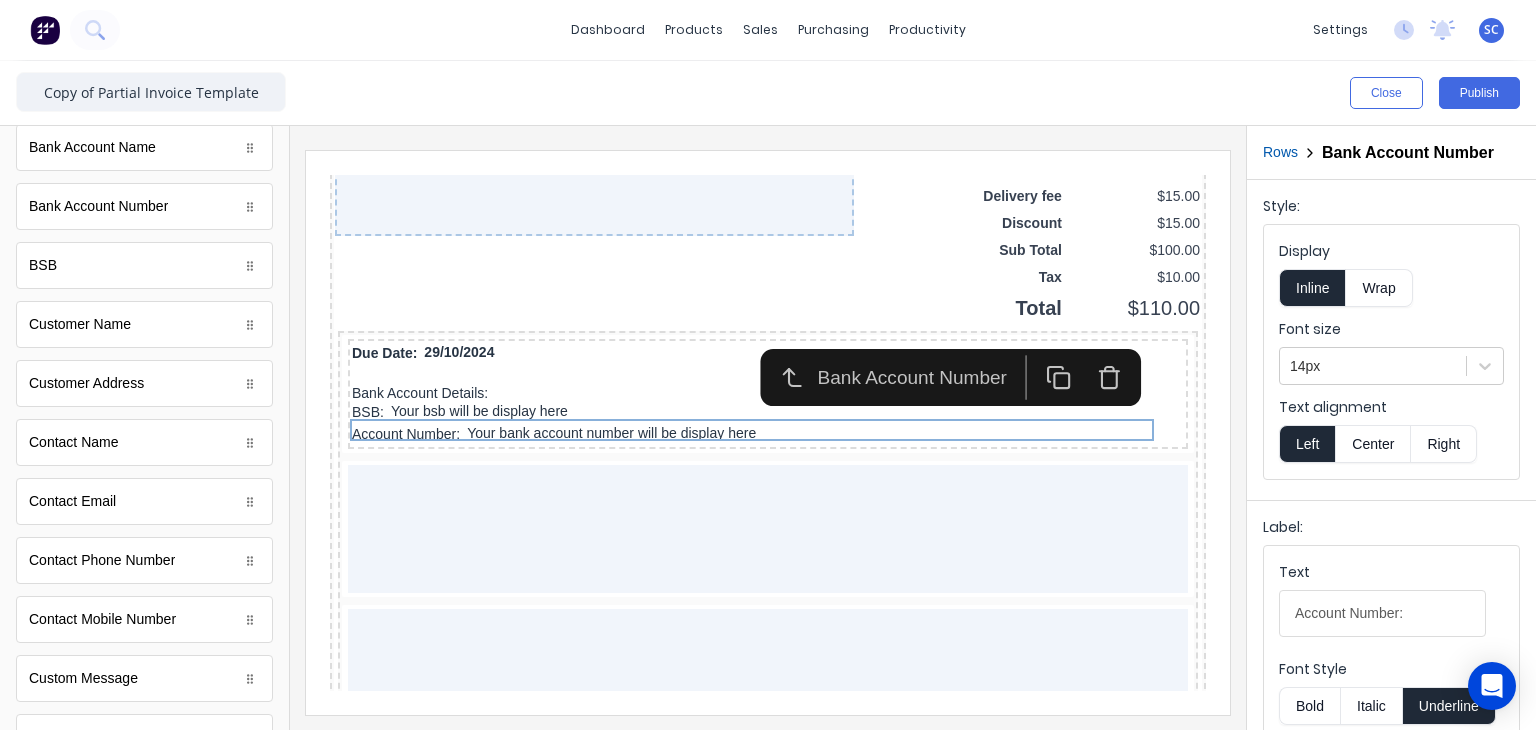click on "Underline" at bounding box center (1449, 706) 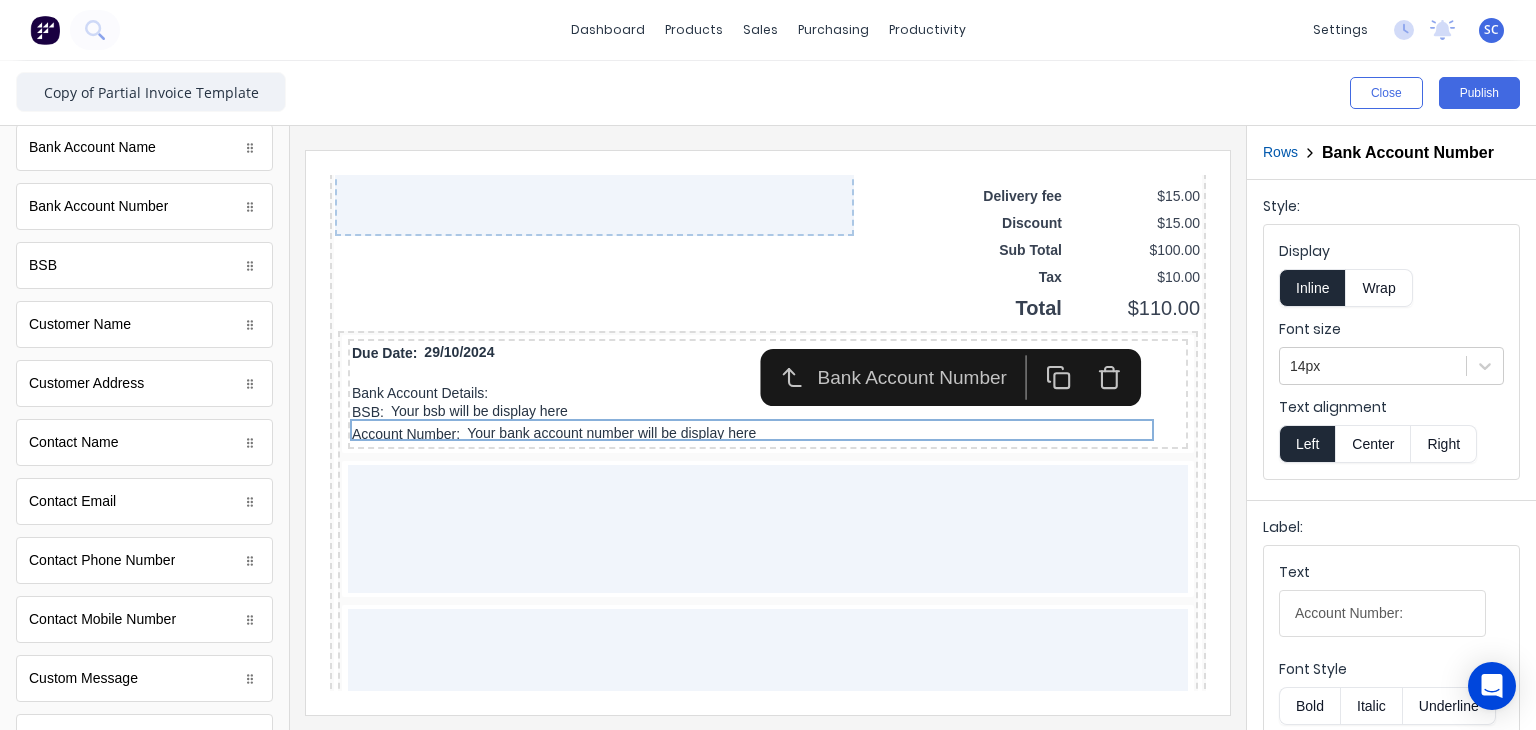 type 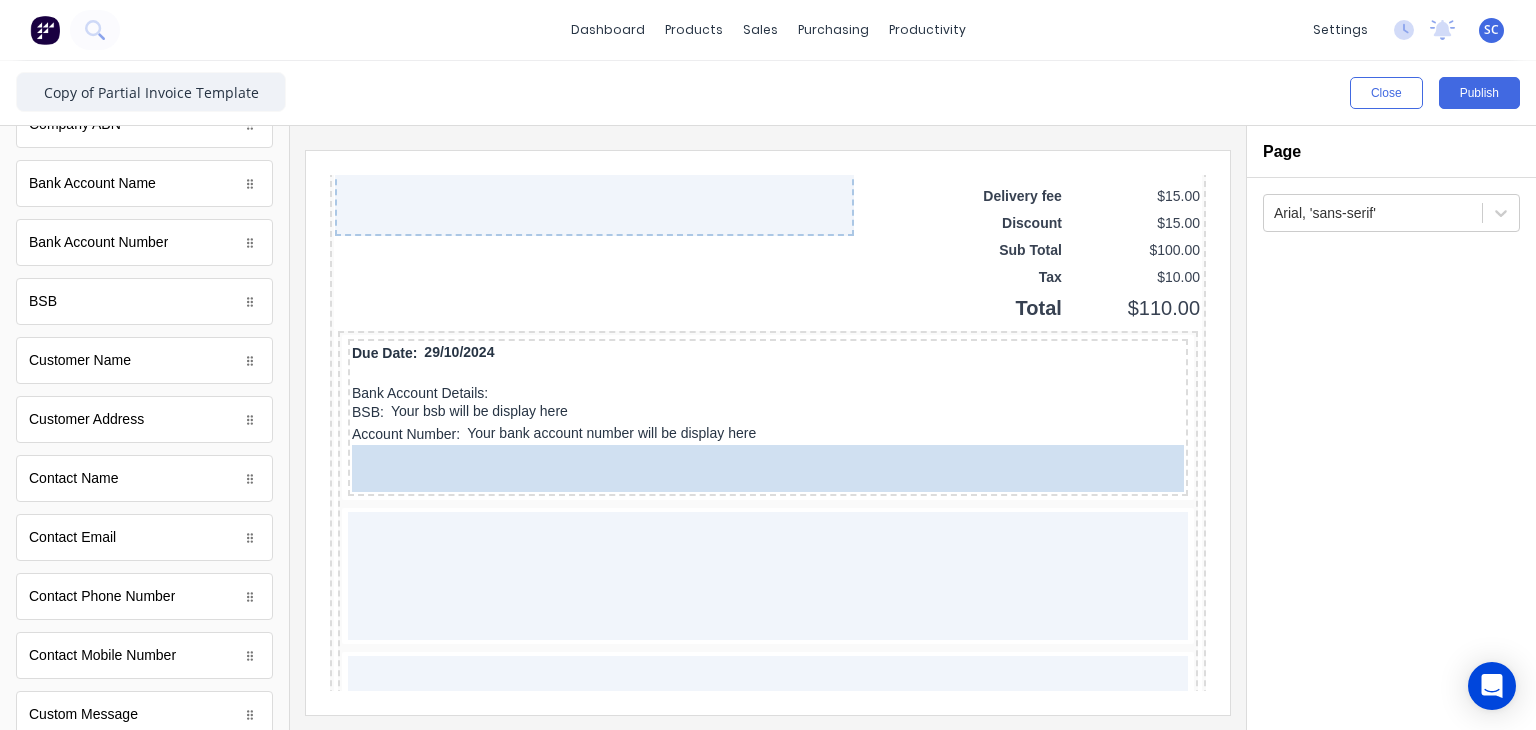 drag, startPoint x: 123, startPoint y: 188, endPoint x: 671, endPoint y: 464, distance: 613.57965 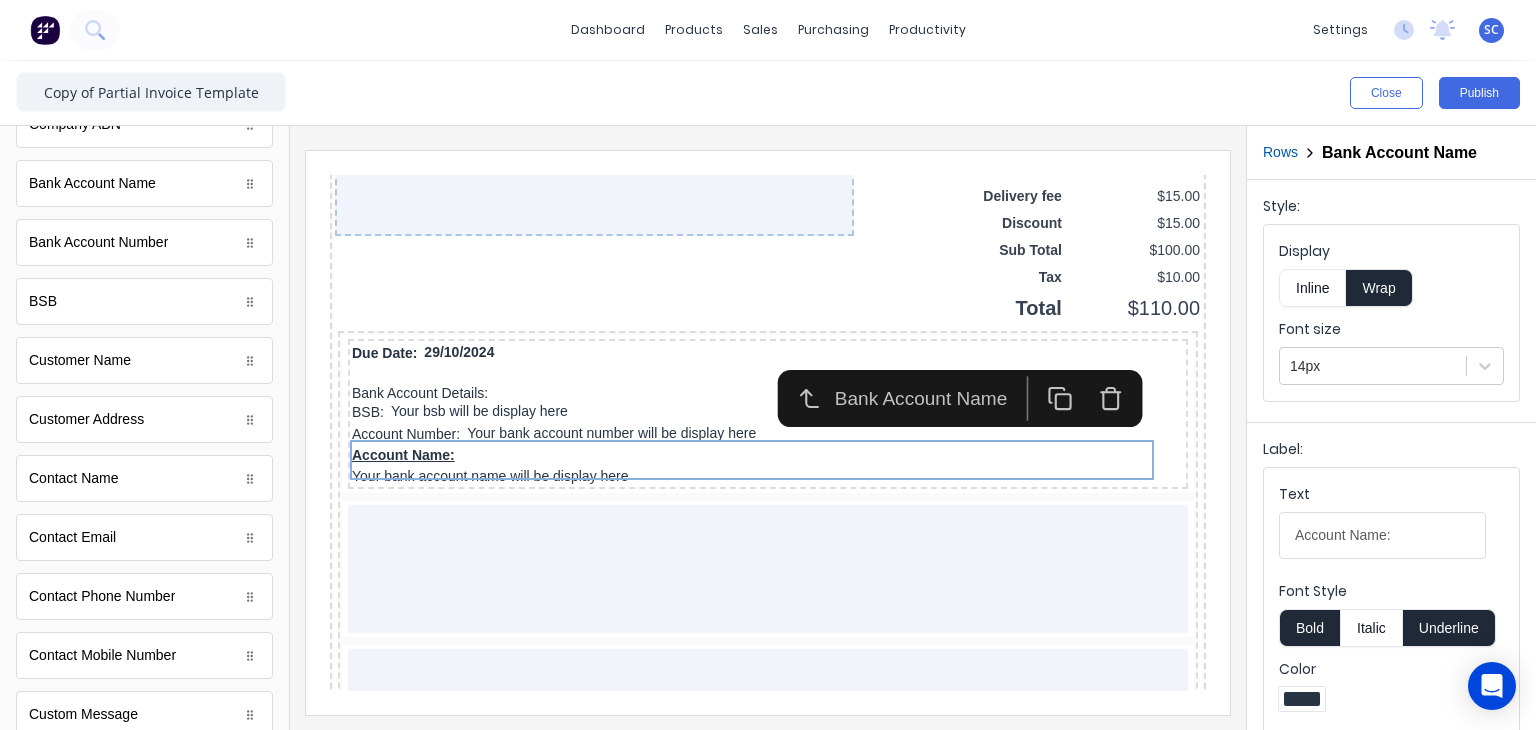 click on "Inline" at bounding box center (1312, 288) 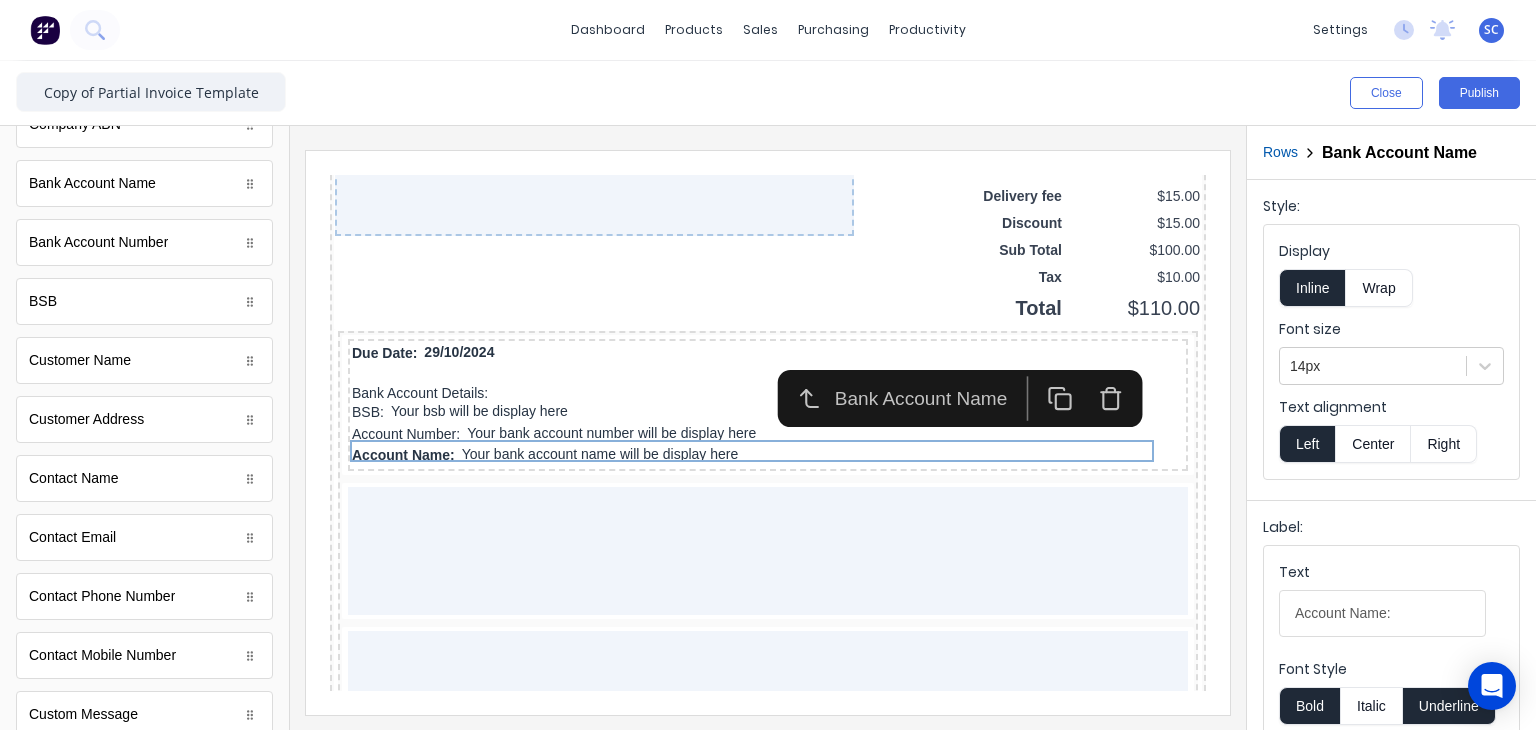 click on "Bold" at bounding box center (1309, 706) 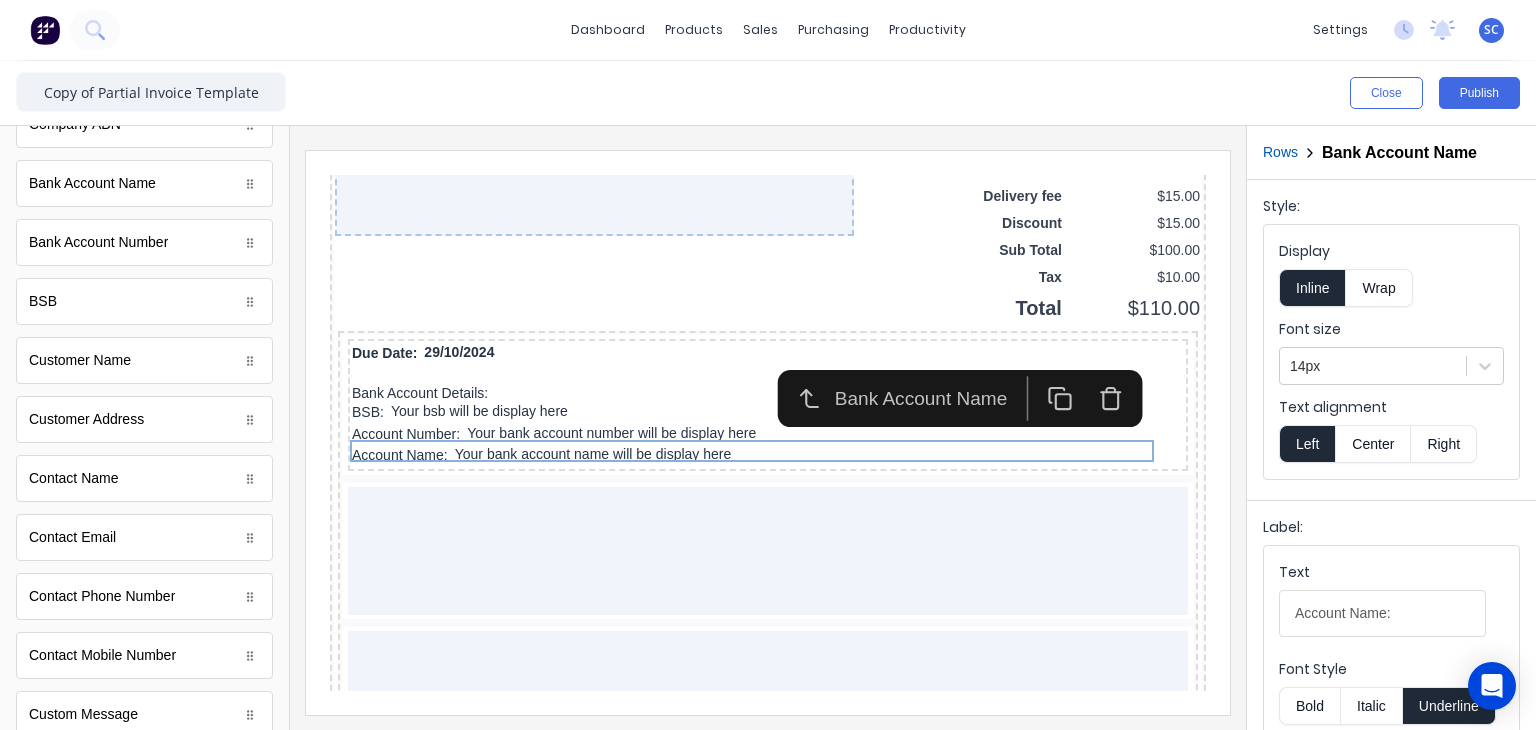 click on "Underline" at bounding box center (1449, 706) 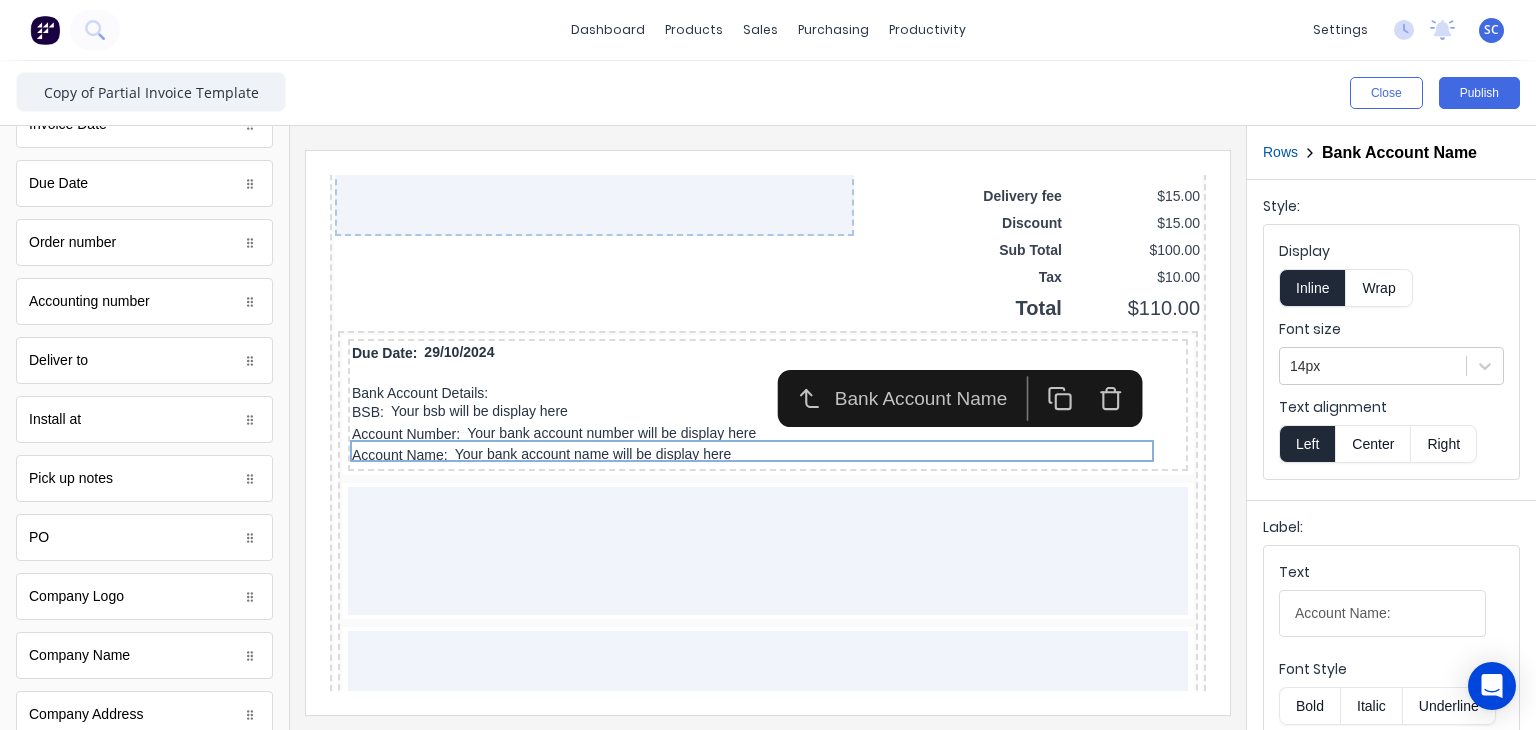 scroll, scrollTop: 0, scrollLeft: 0, axis: both 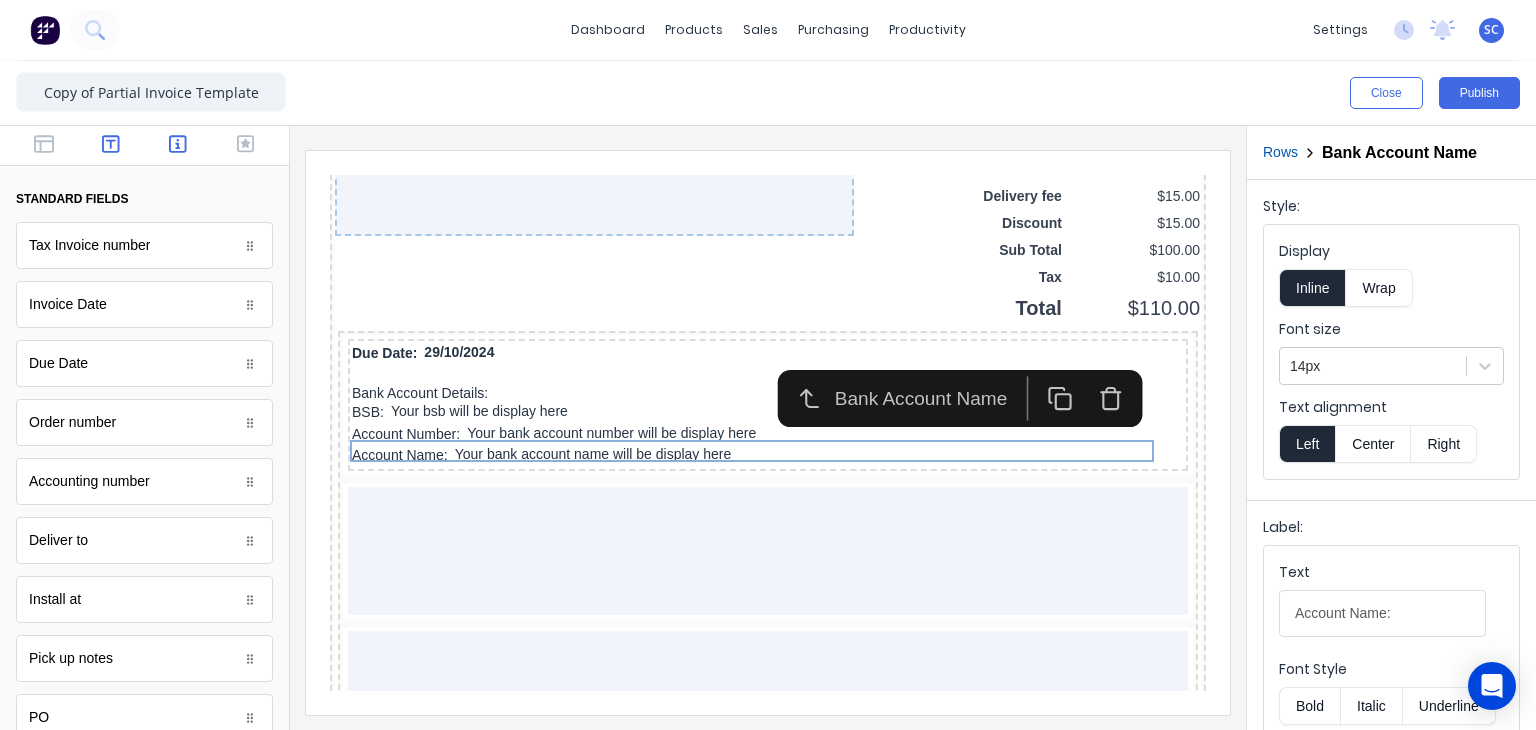 click 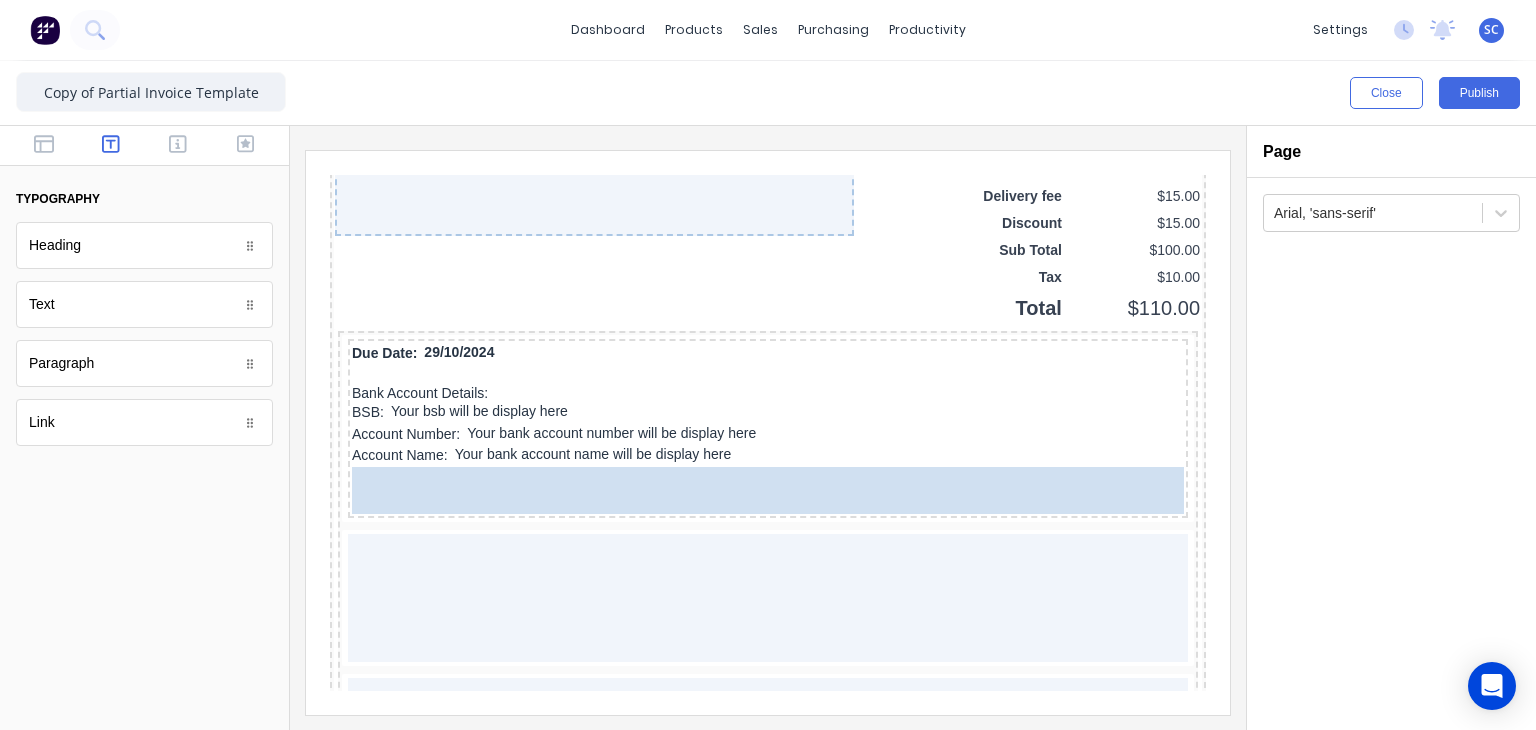 drag, startPoint x: 104, startPoint y: 317, endPoint x: 195, endPoint y: 302, distance: 92.22798 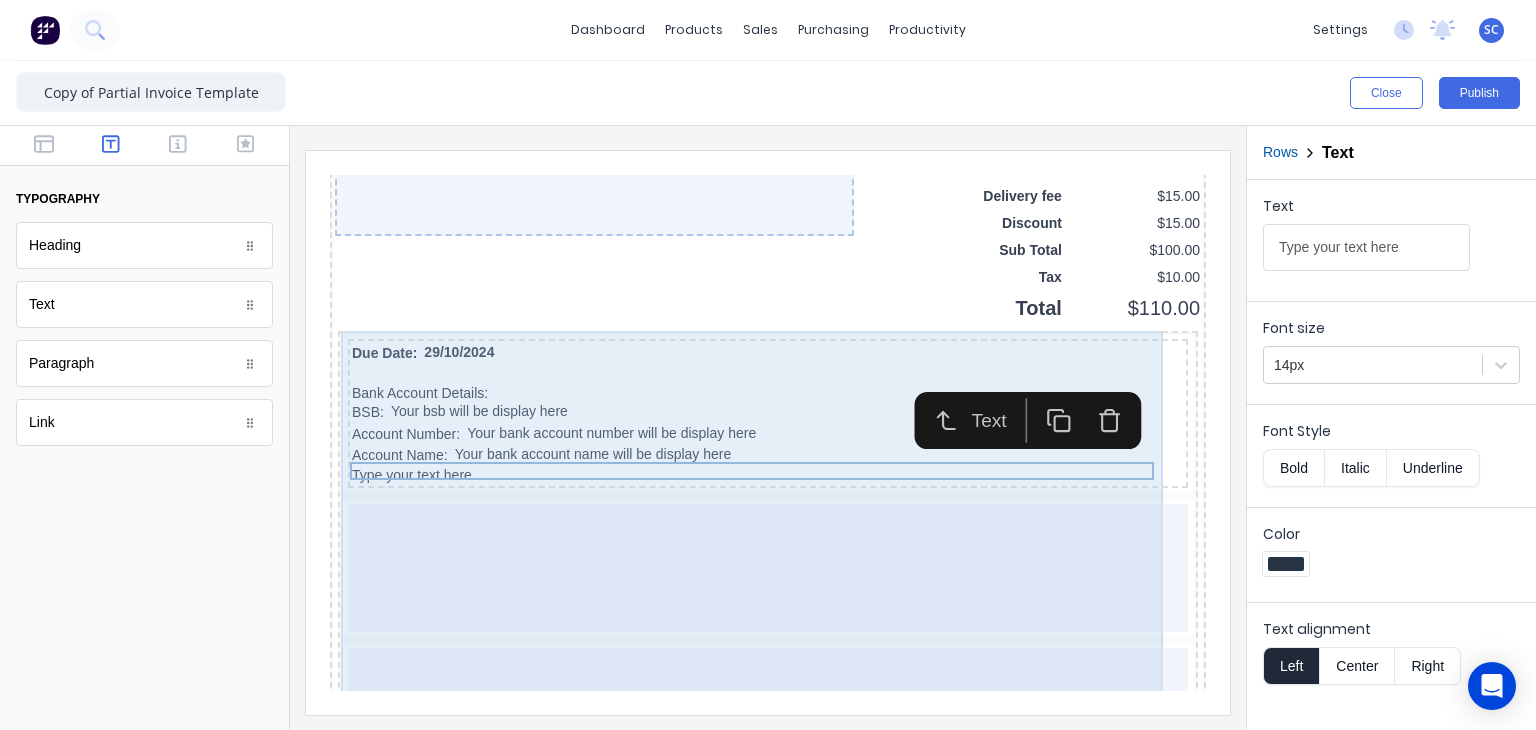 type 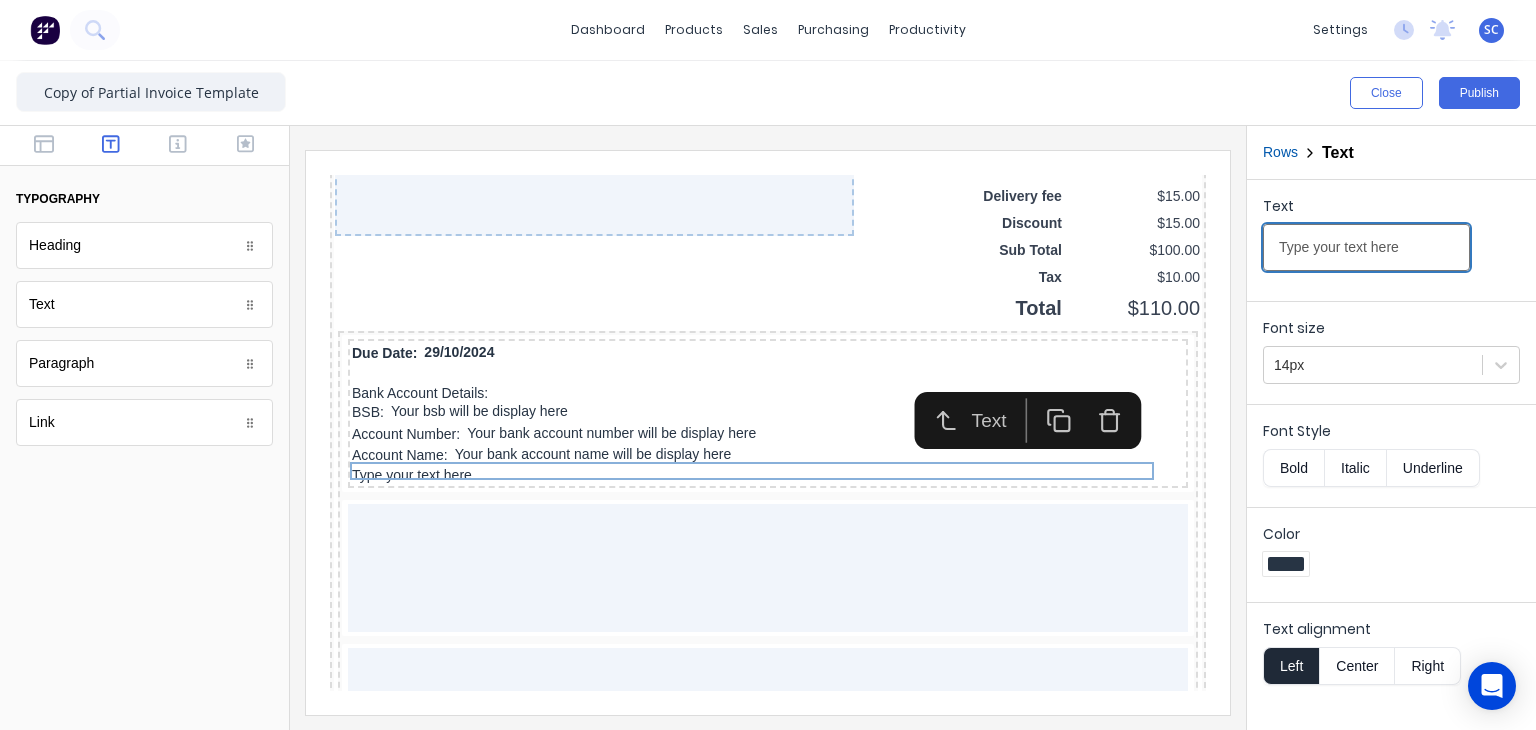 click on "Type your text here" at bounding box center [1366, 247] 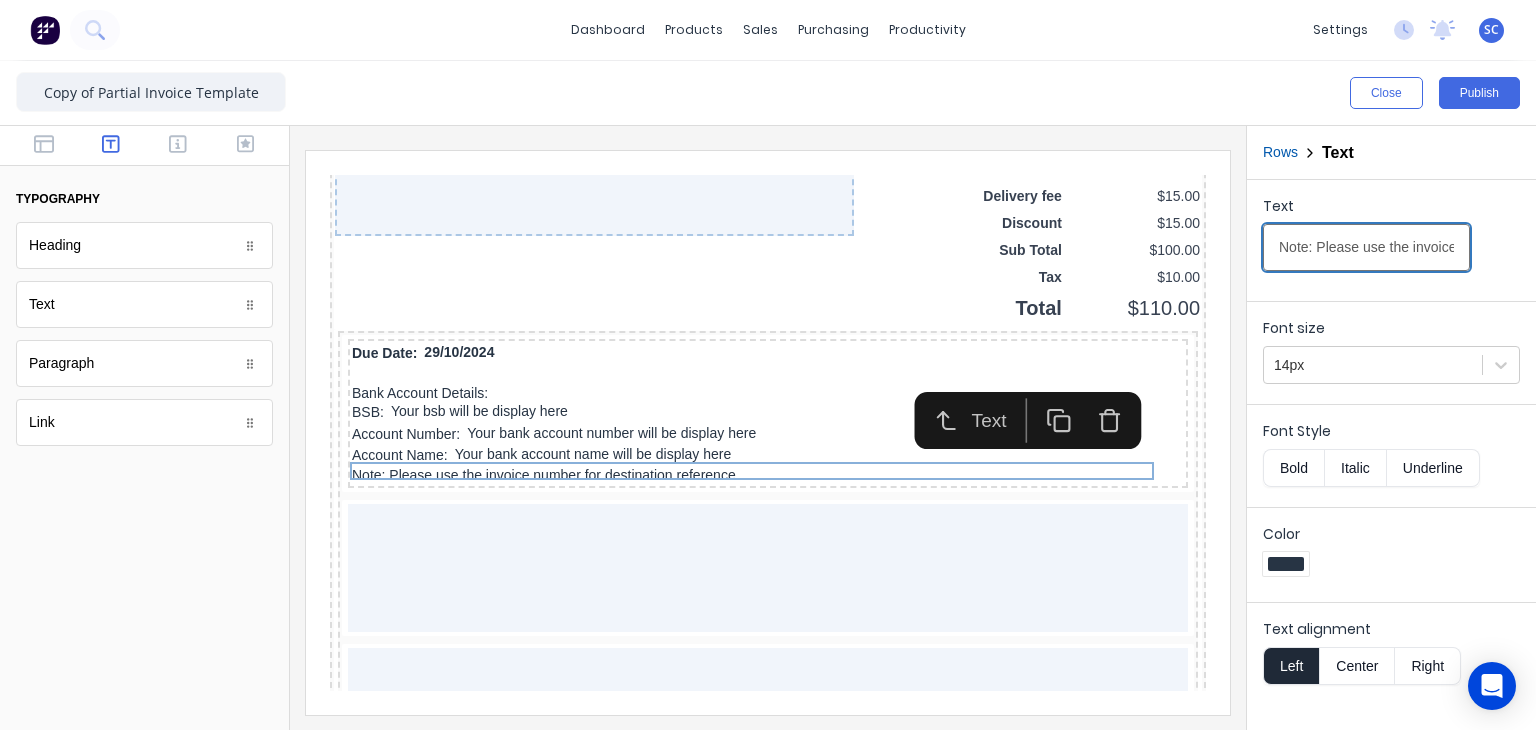 scroll, scrollTop: 0, scrollLeft: 222, axis: horizontal 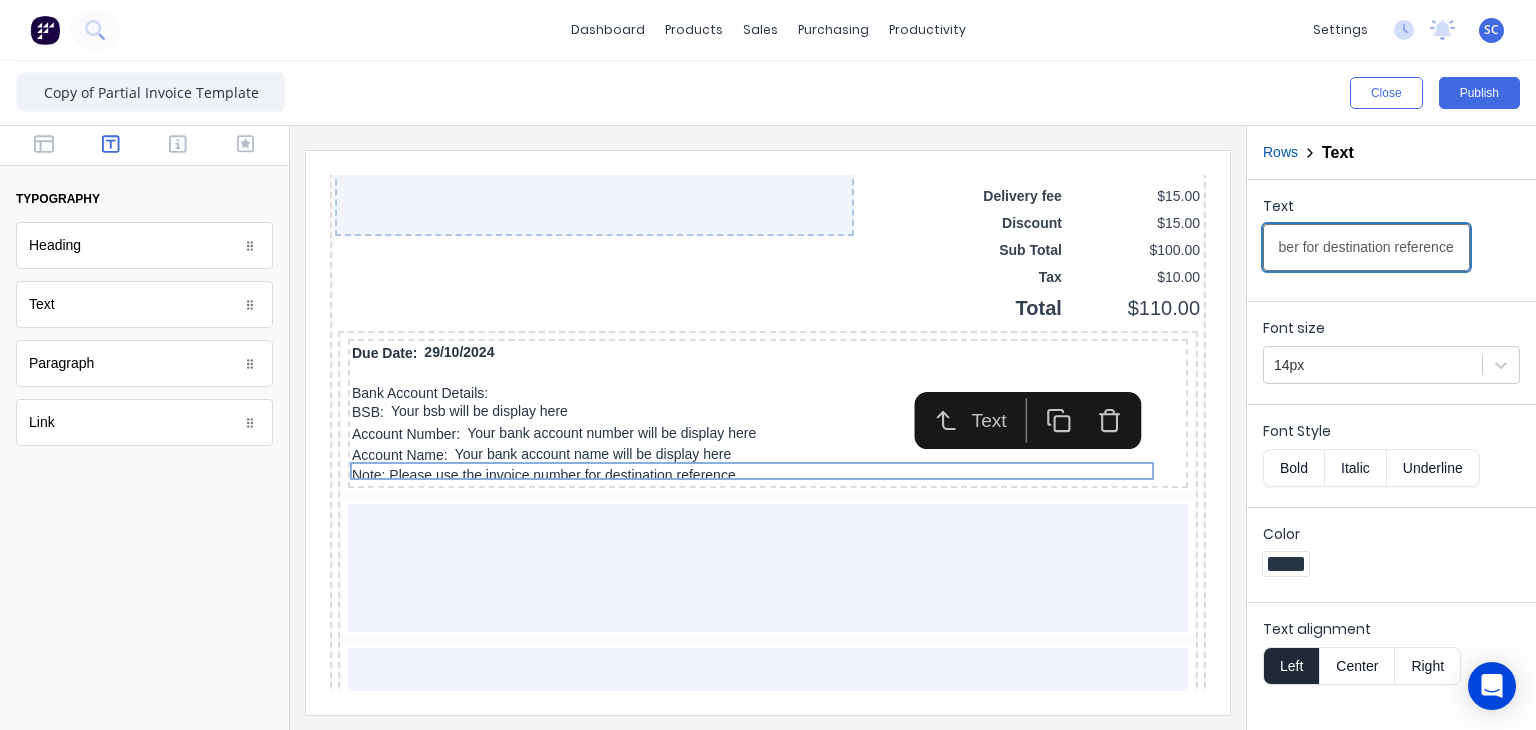 type on "Note: Please use the invoice number for destination reference" 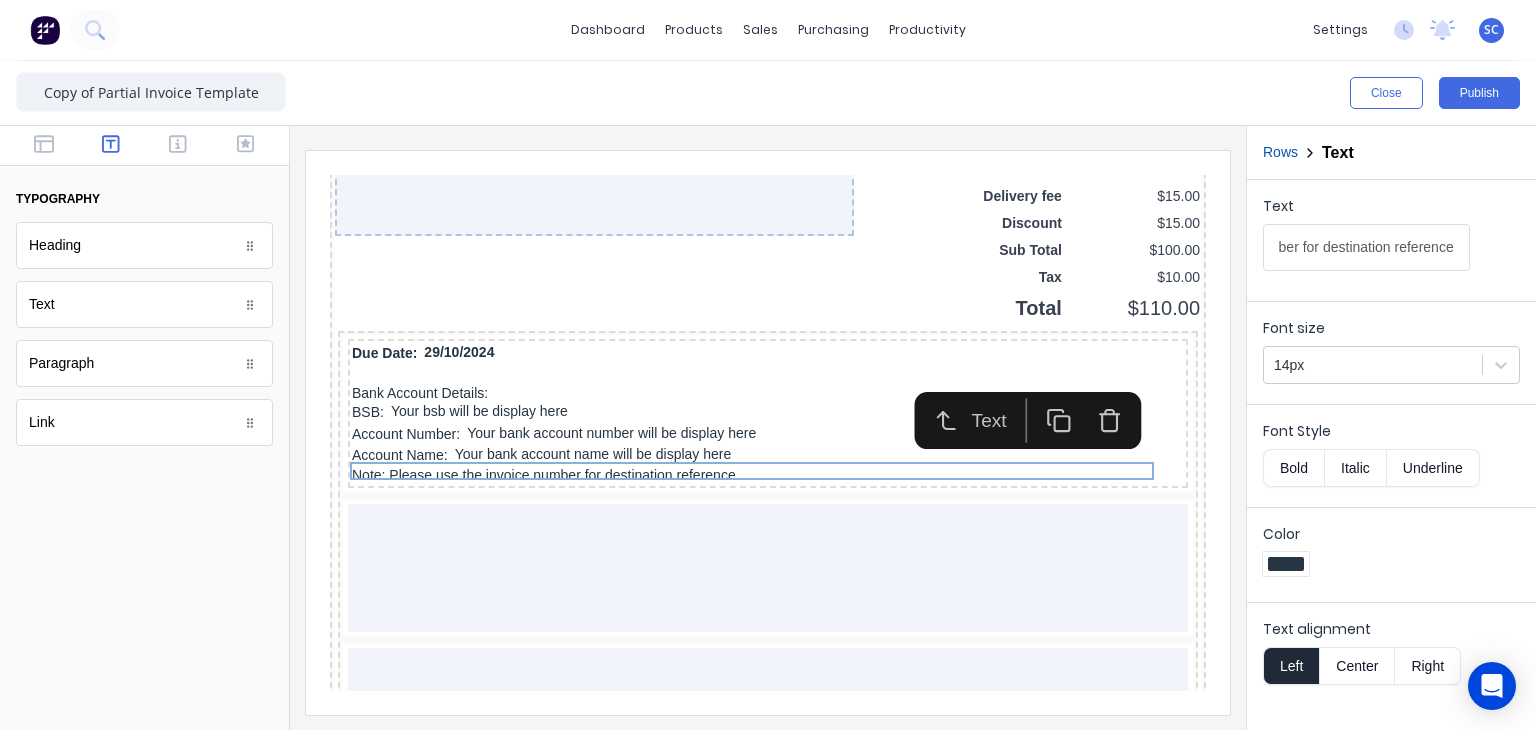 scroll, scrollTop: 0, scrollLeft: 0, axis: both 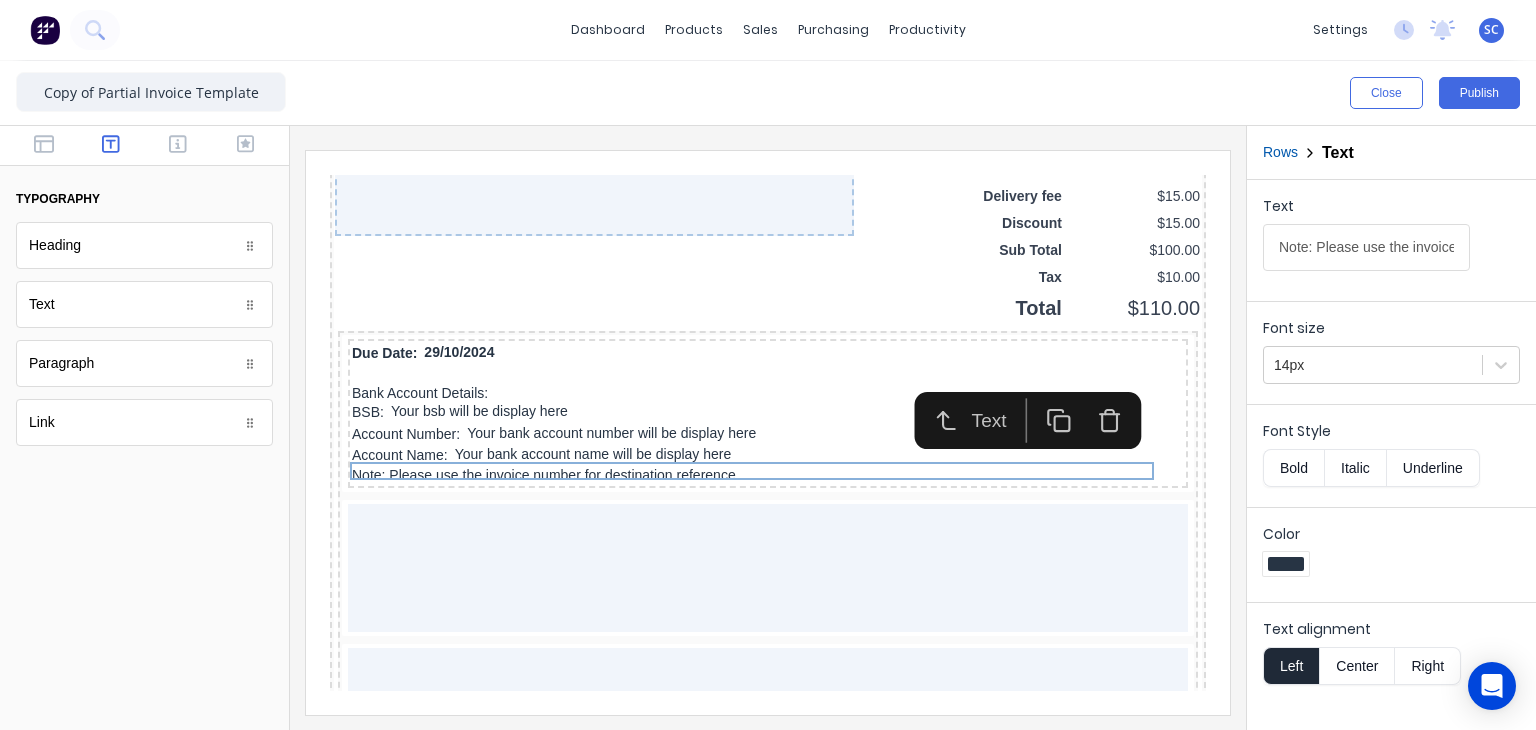 click 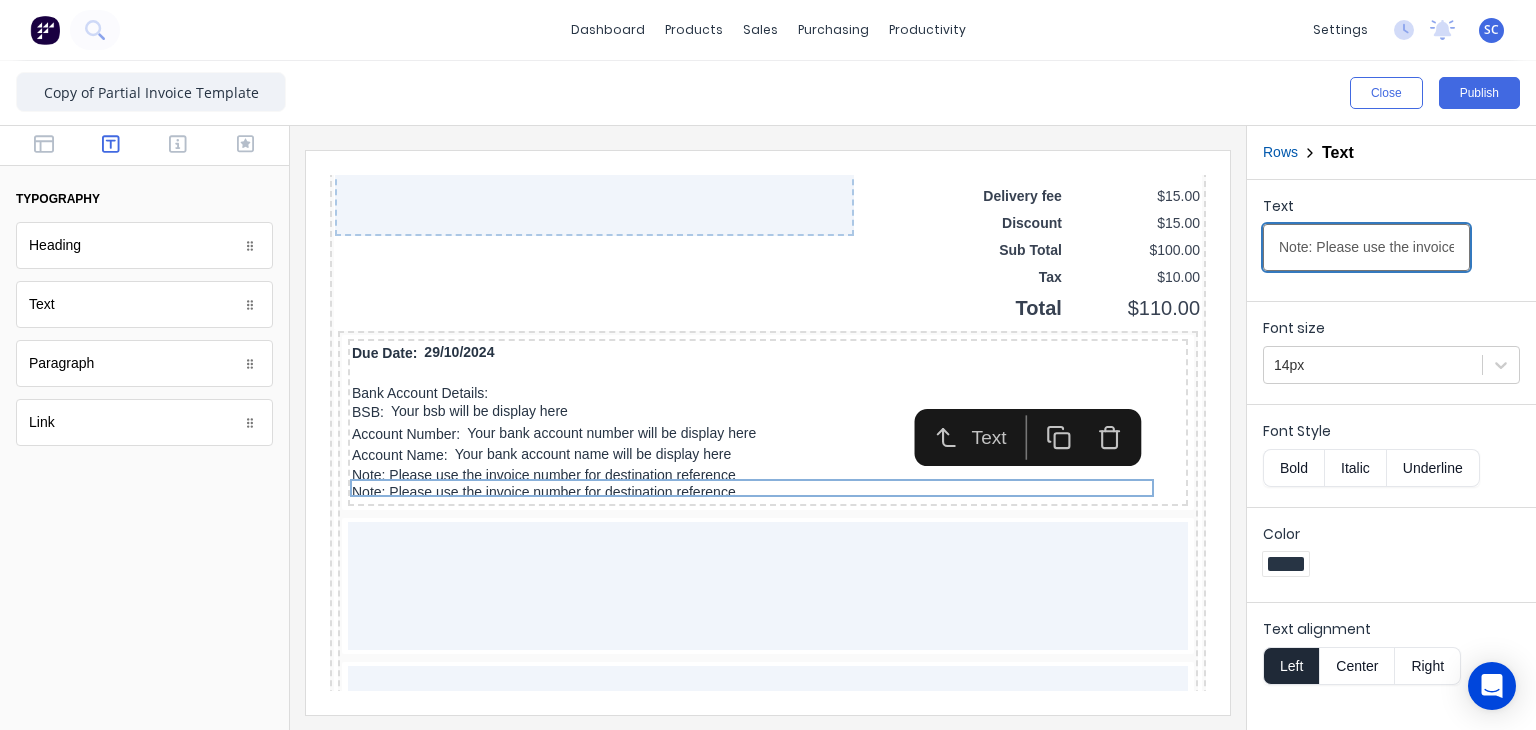 click on "Note: Please use the invoice number for destination reference" at bounding box center (1366, 247) 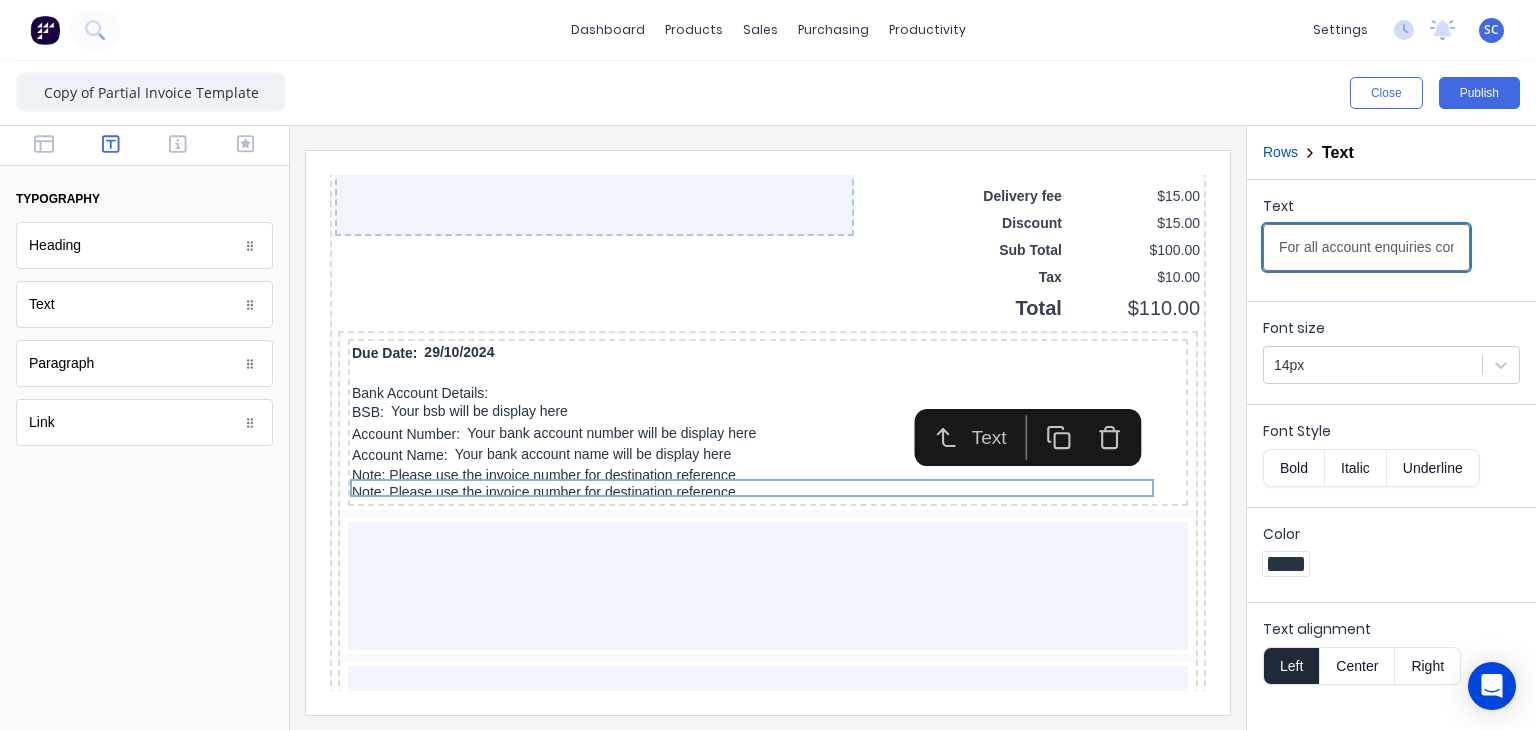 scroll, scrollTop: 0, scrollLeft: 188, axis: horizontal 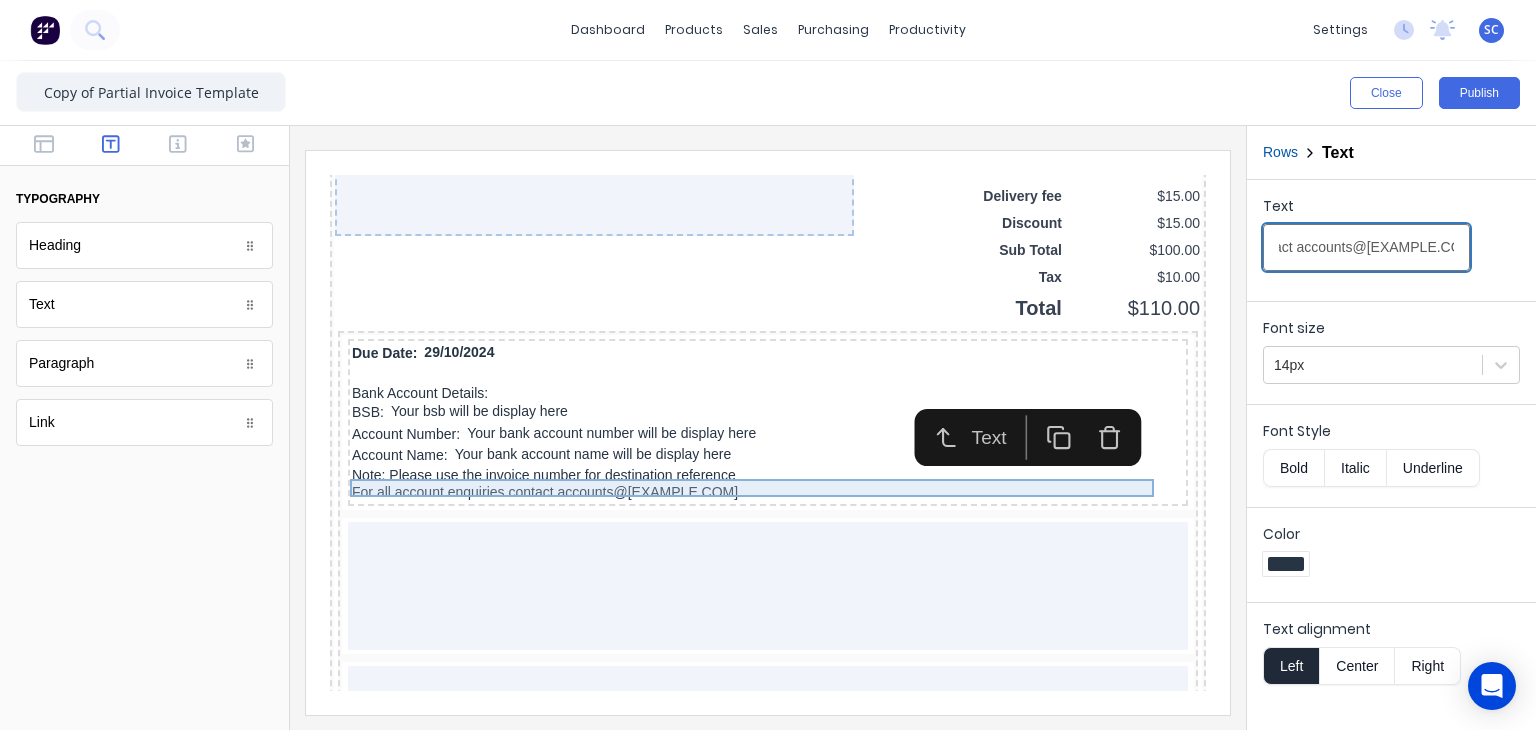 type on "For all account enquiries contact accounts@[EXAMPLE.COM]" 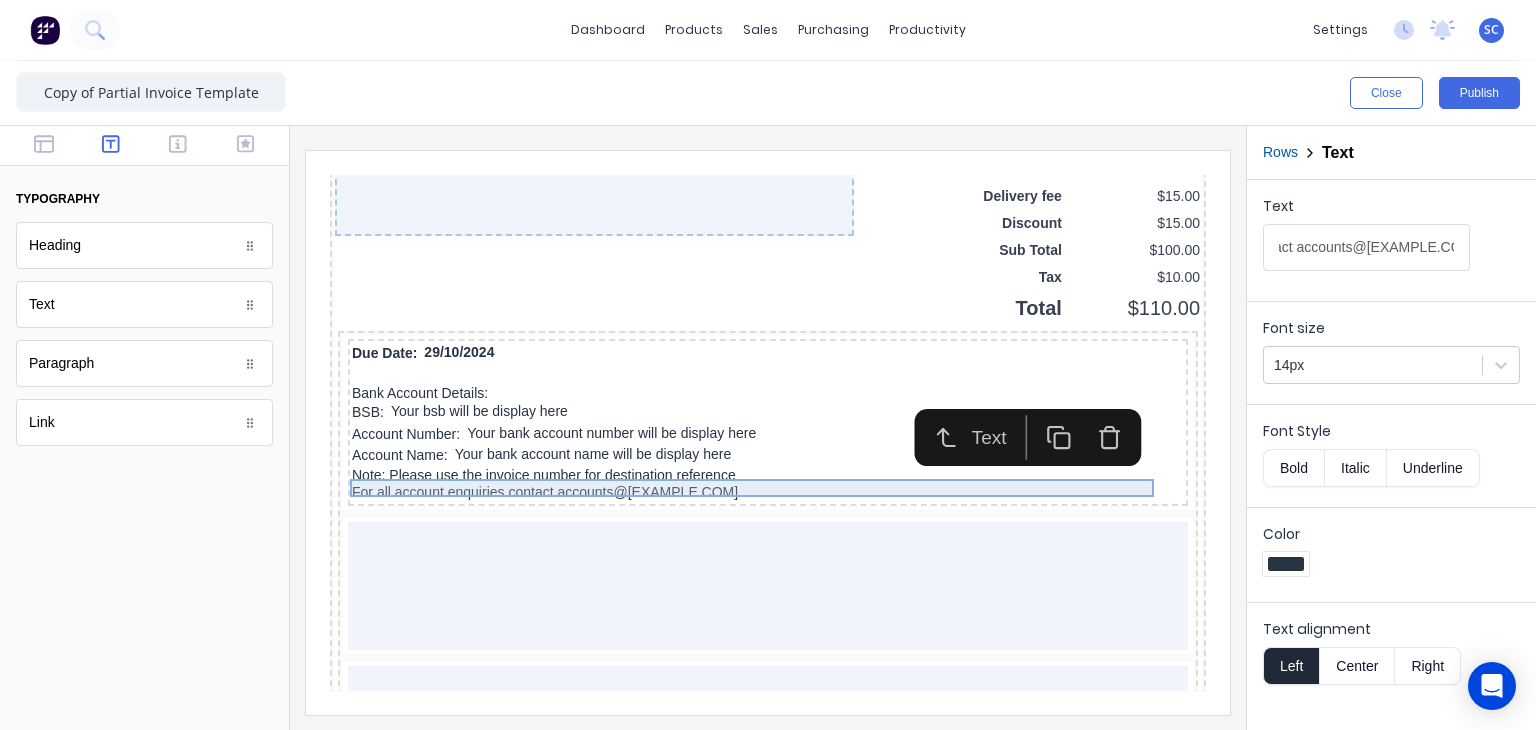 scroll, scrollTop: 0, scrollLeft: 0, axis: both 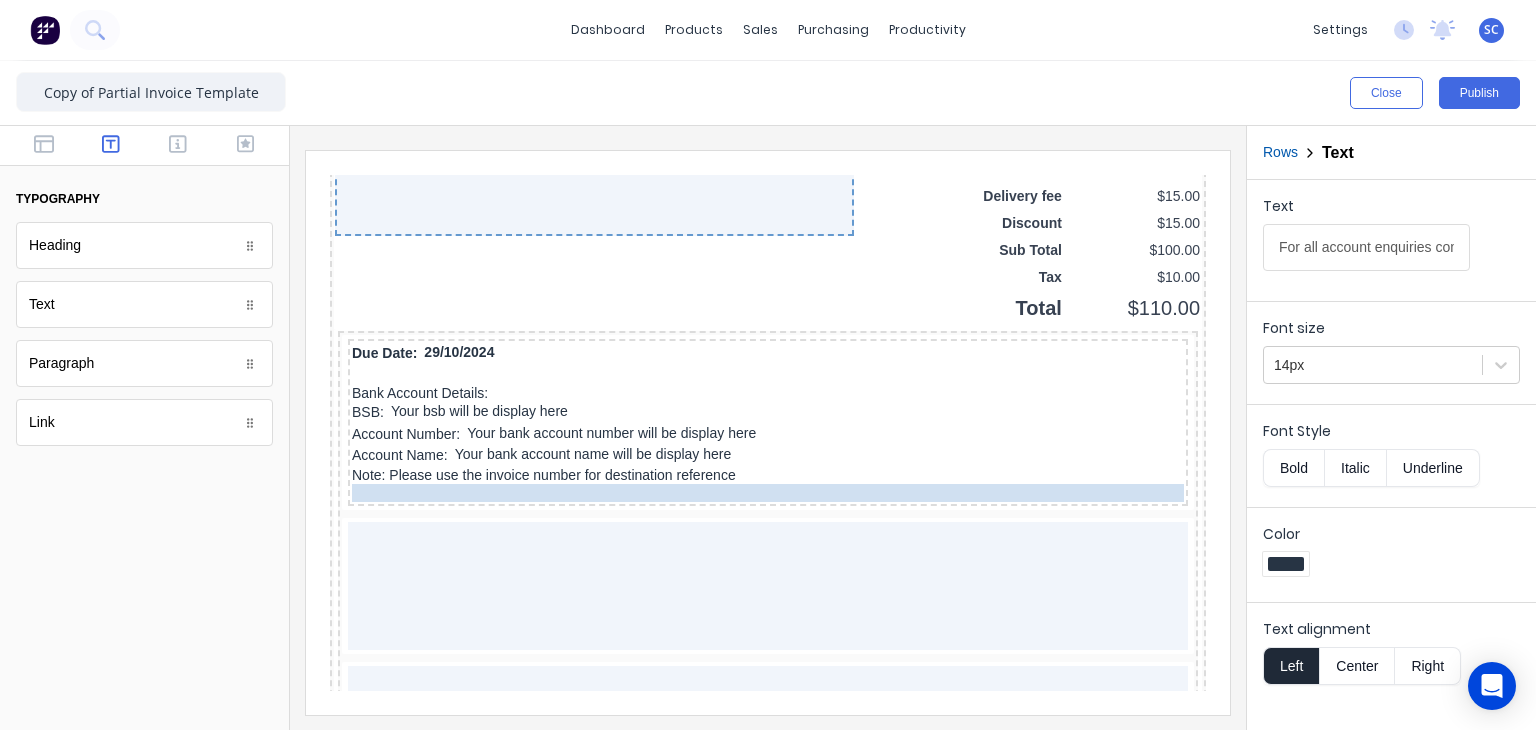 drag, startPoint x: 643, startPoint y: 462, endPoint x: 661, endPoint y: -5, distance: 467.34677 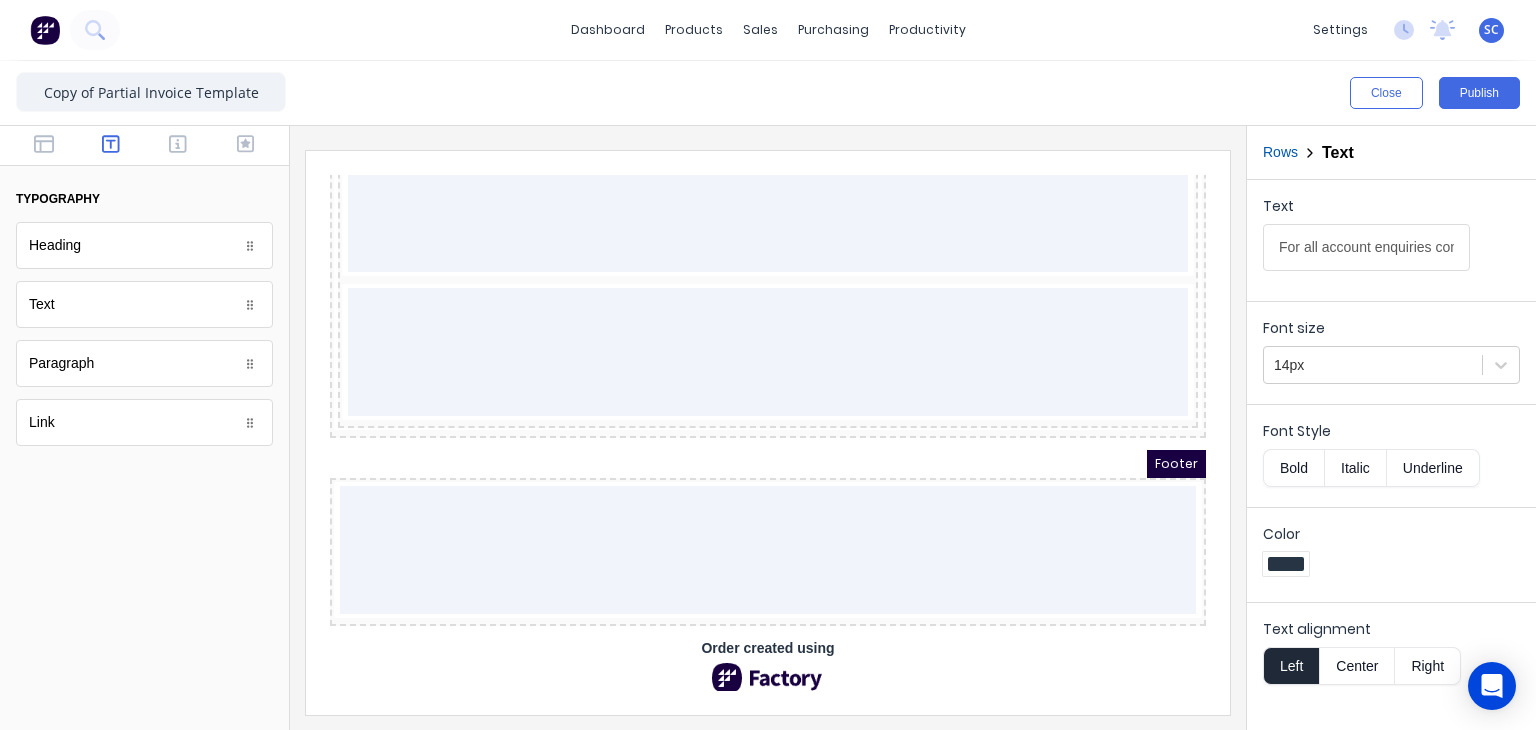 scroll, scrollTop: 1691, scrollLeft: 0, axis: vertical 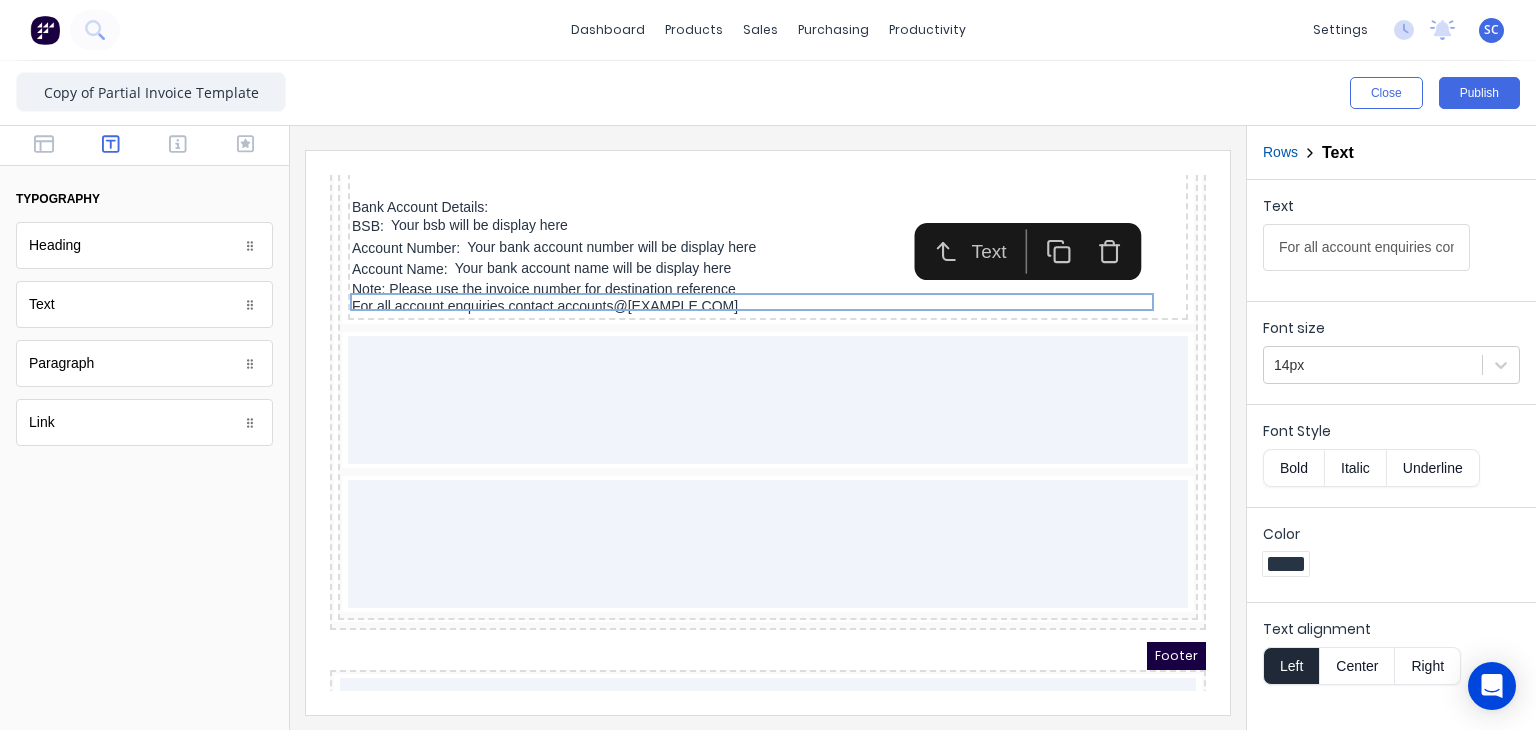 click at bounding box center [144, 146] 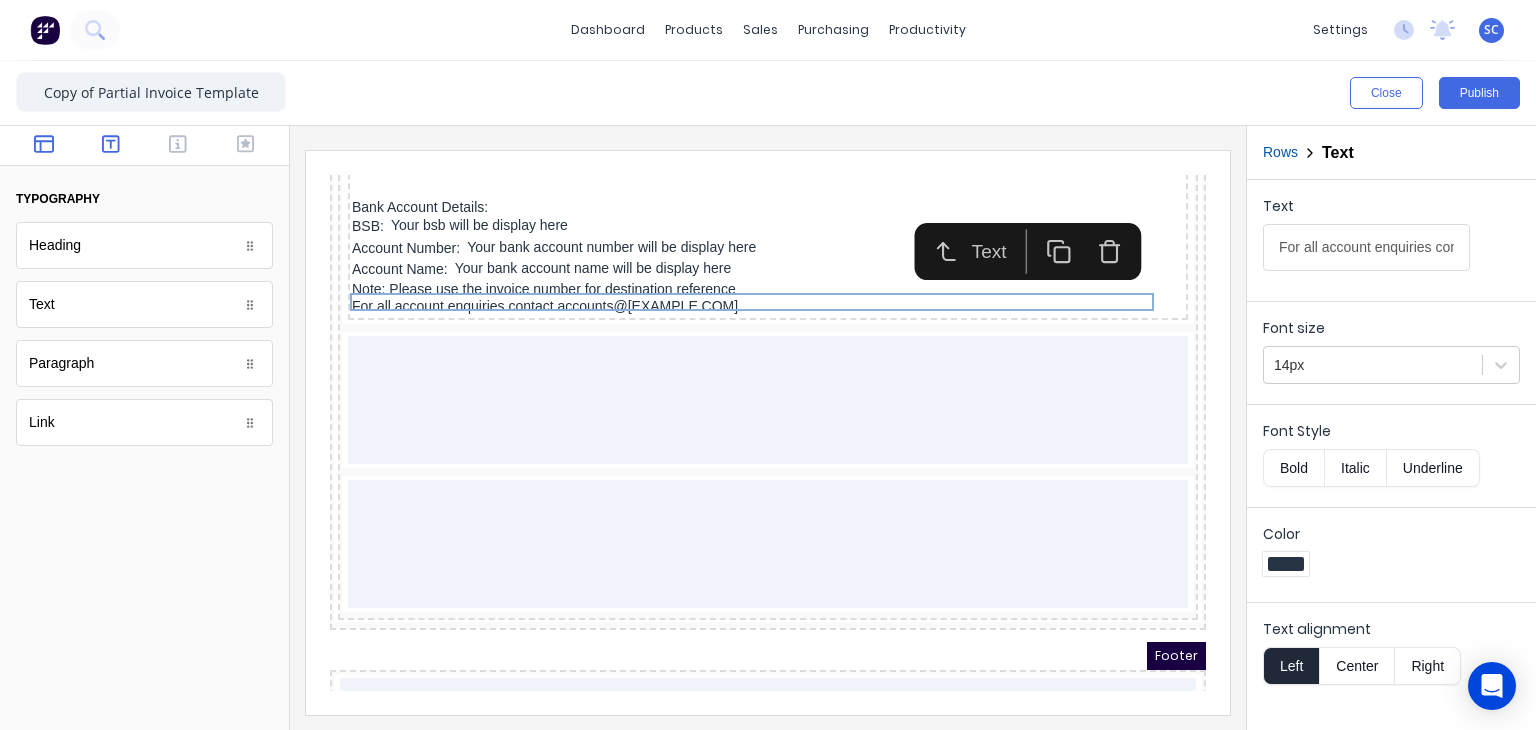 click 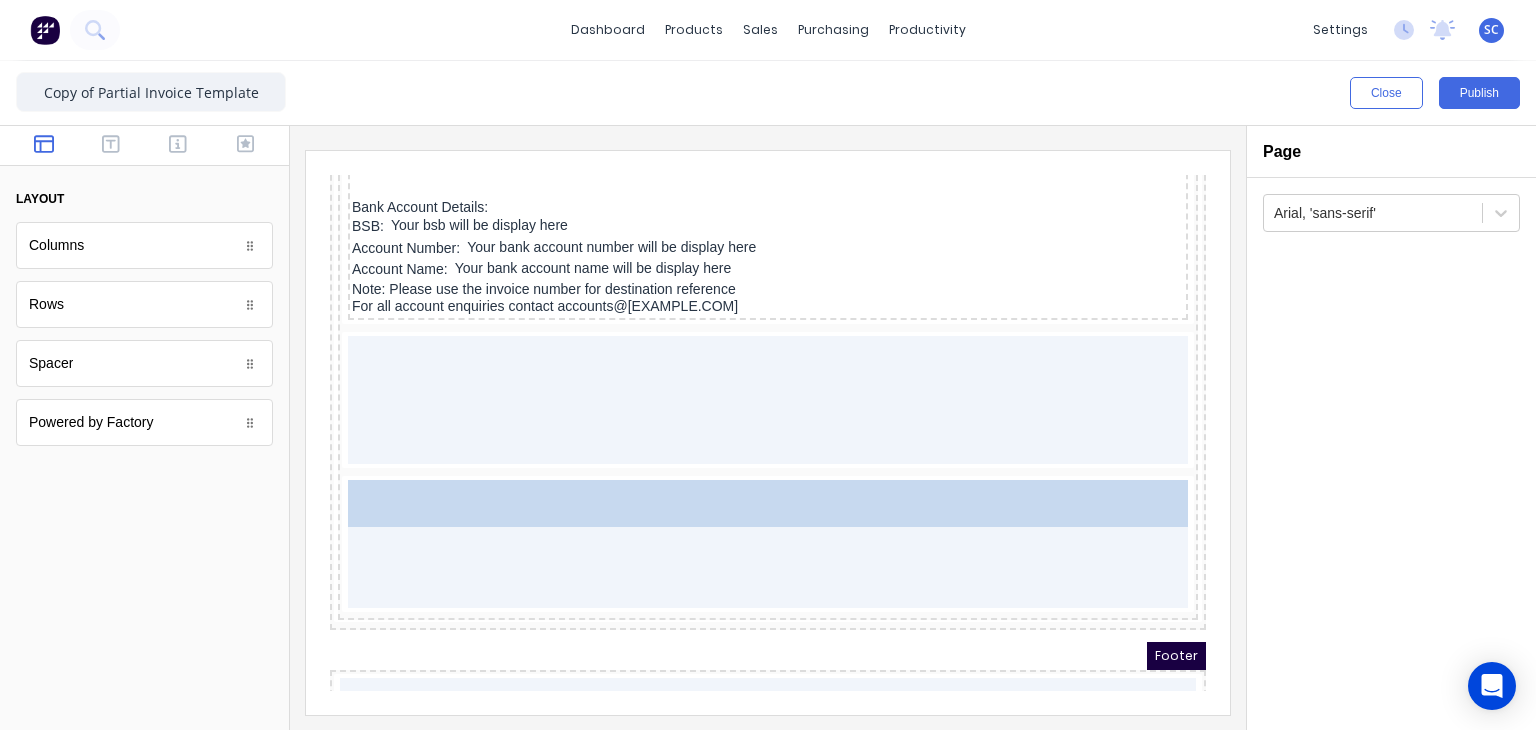 drag, startPoint x: 137, startPoint y: 236, endPoint x: 620, endPoint y: 497, distance: 549.0082 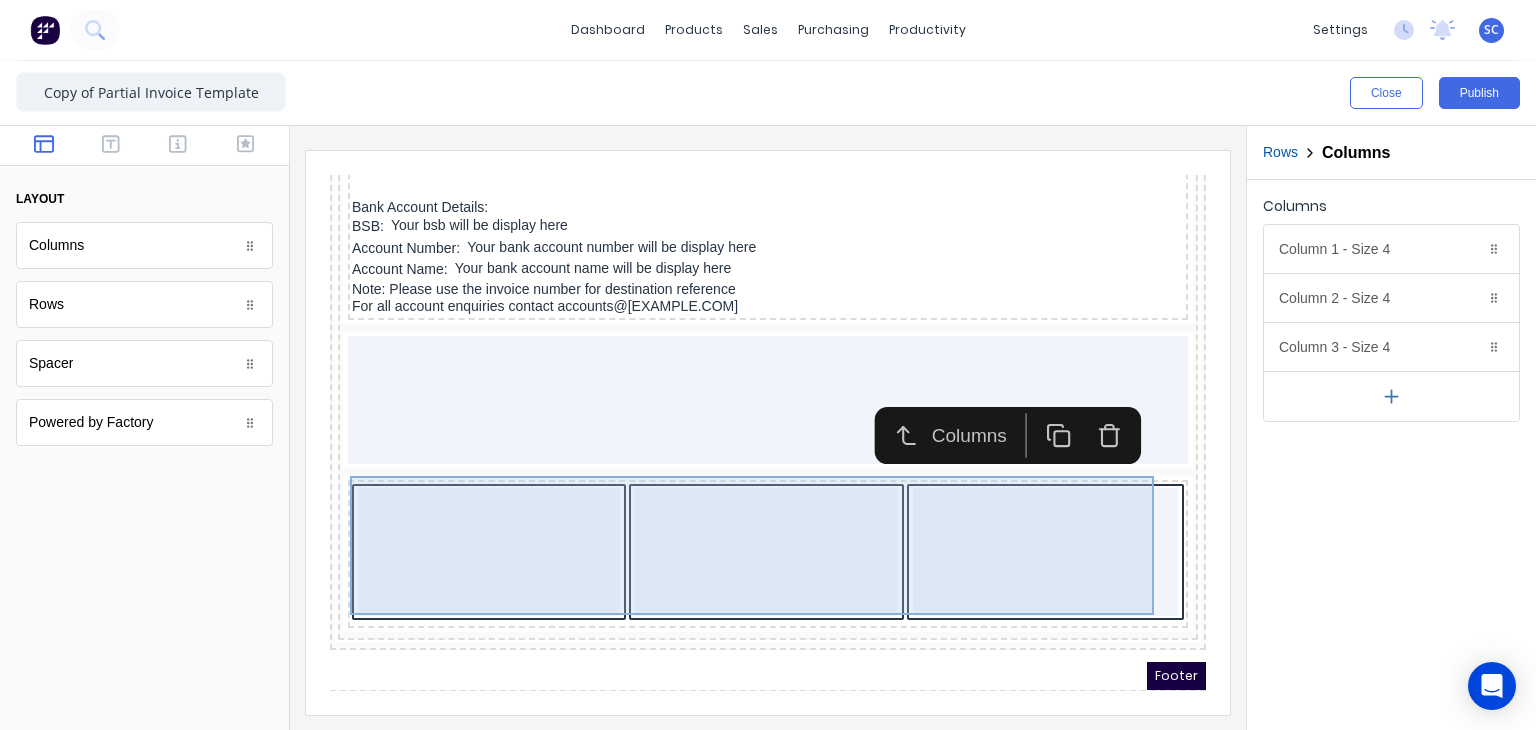 type 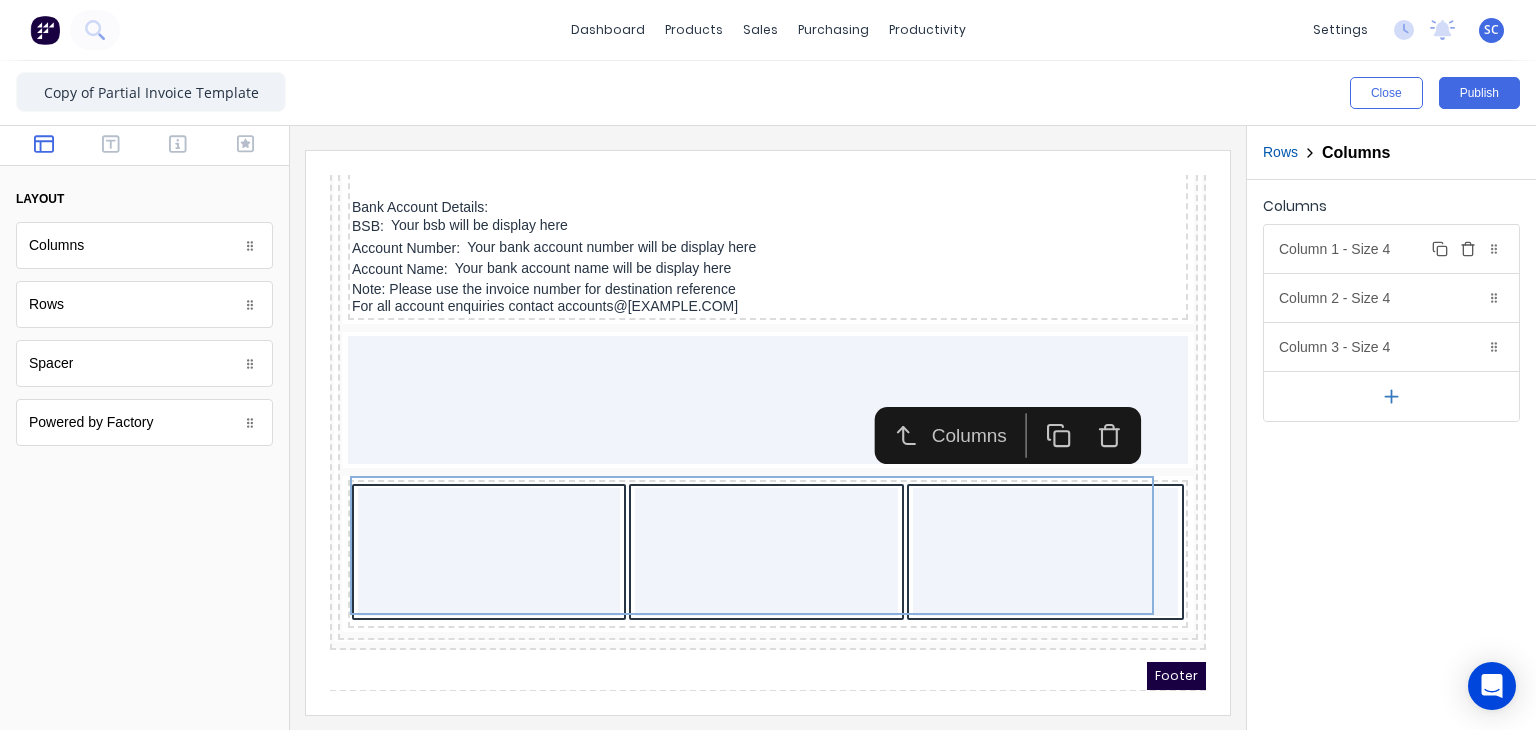 click on "Column 1 - Size 4 Duplicate Delete" at bounding box center [1391, 249] 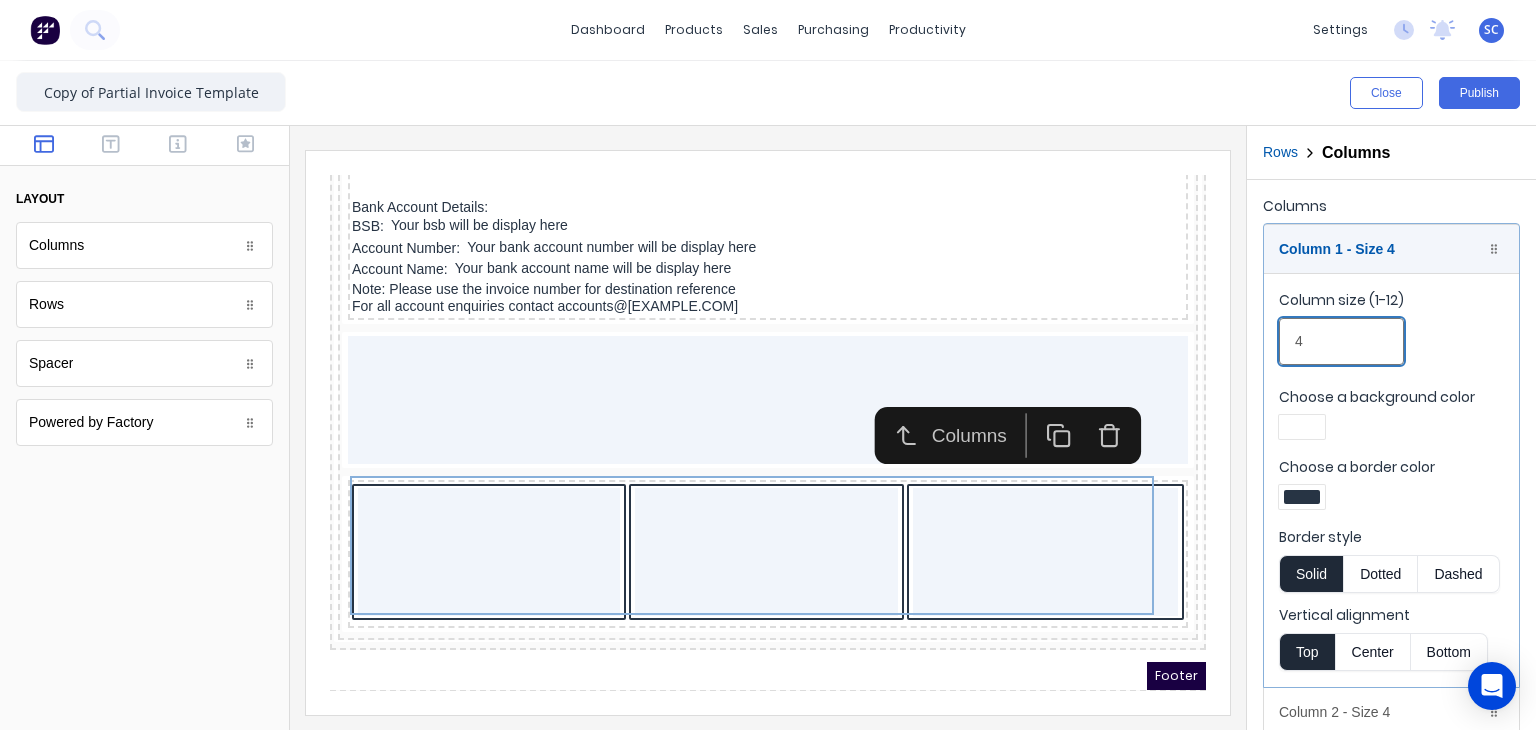 drag, startPoint x: 1344, startPoint y: 332, endPoint x: 1233, endPoint y: 329, distance: 111.040535 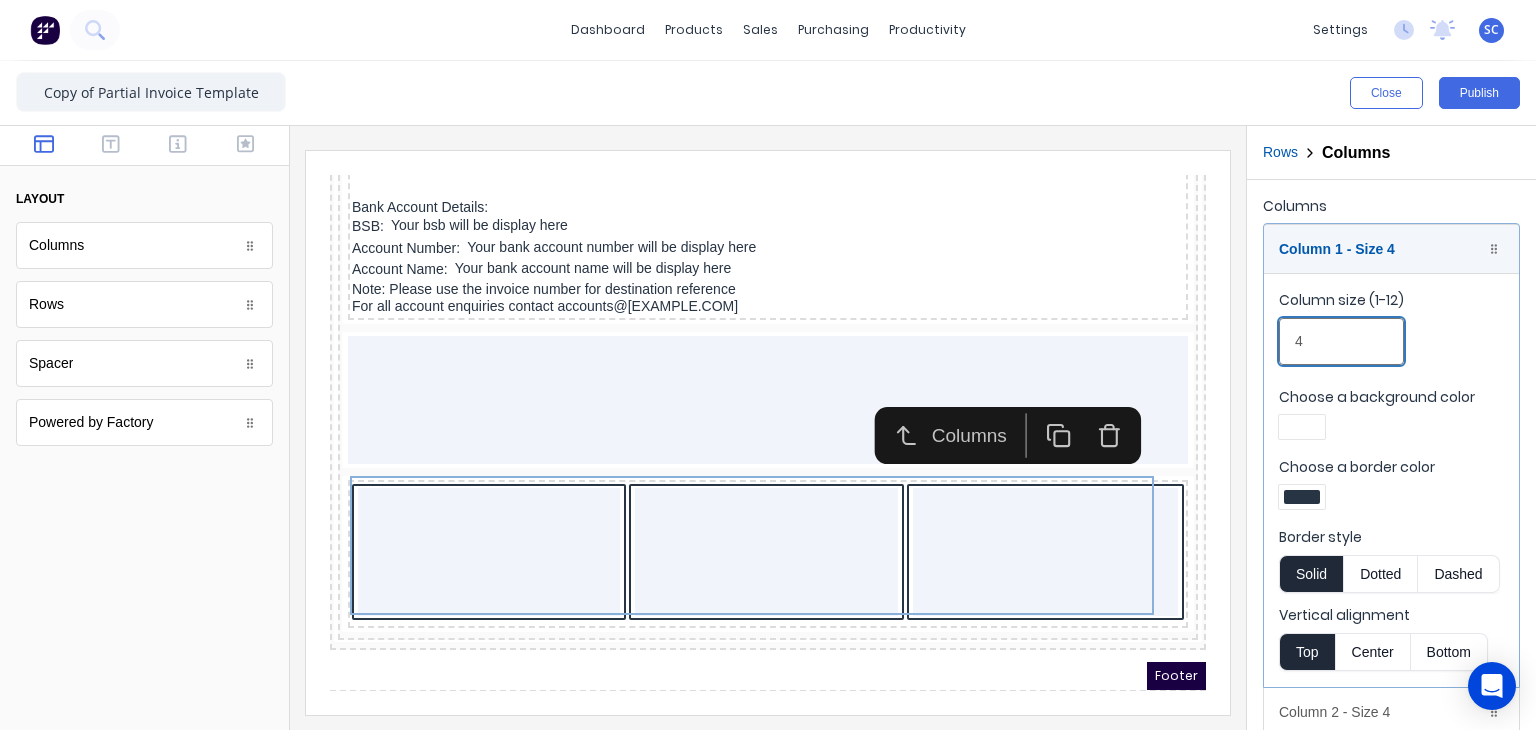click on "Close   Publish   Components layout Columns Columns Rows Rows Spacer Spacer Powered by Factory Powered by Factory Outline Rows Columns Columns Column 1 - Size 4 Duplicate Delete Column size (1-12) 4 Choose a background color Choose a border color Border style Solid Dotted Dashed Vertical alignment Top Center Bottom Column 2 - Size 4 Duplicate Delete Column size (1-12) 4 Choose a background color Choose a border color Border style Solid Dotted Dashed Vertical alignment Top Center Bottom Column 3 - Size 4 Duplicate Delete Column size (1-12) 4 Choose a background color Choose a border color Border style Solid Dotted Dashed Vertical alignment Top Center Bottom" at bounding box center [768, 395] 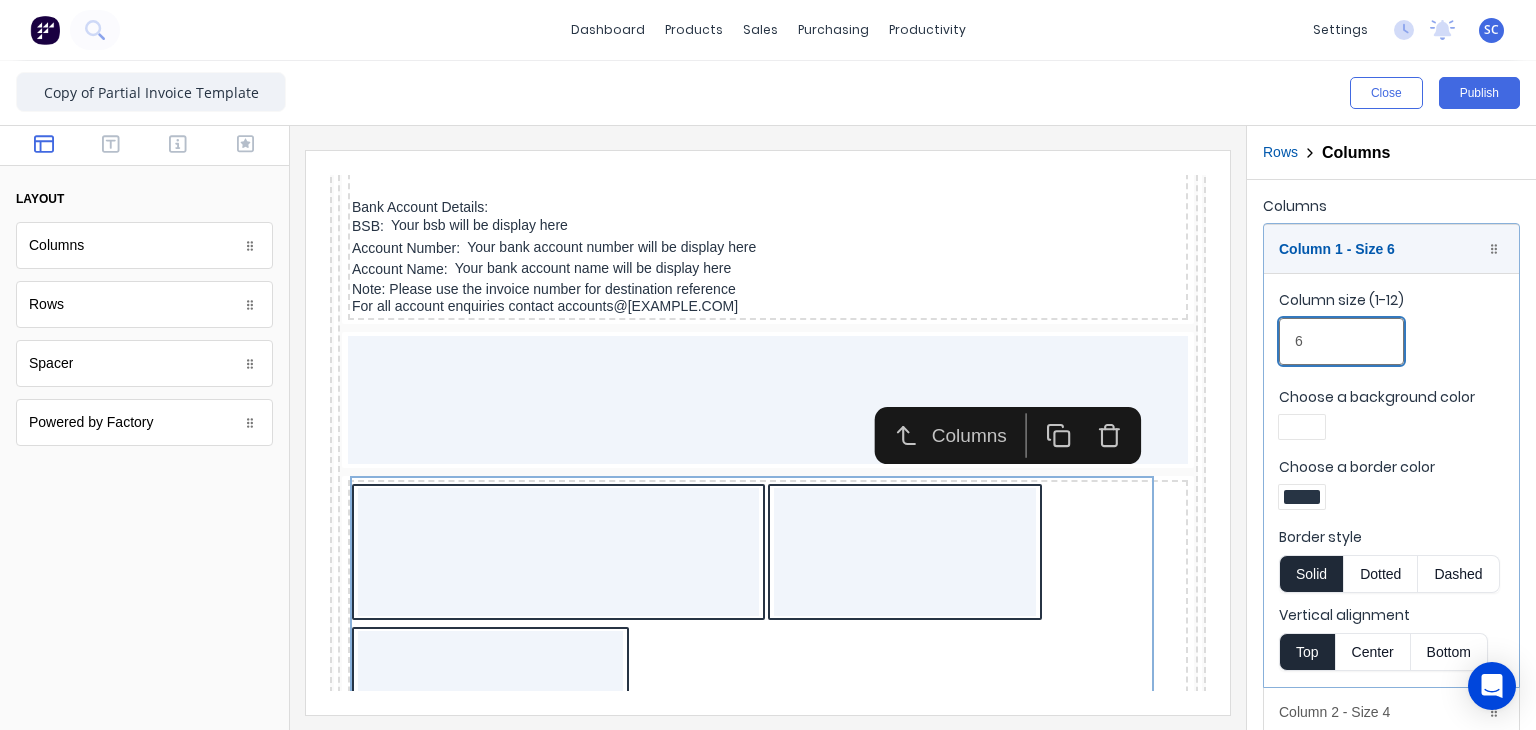 type on "6" 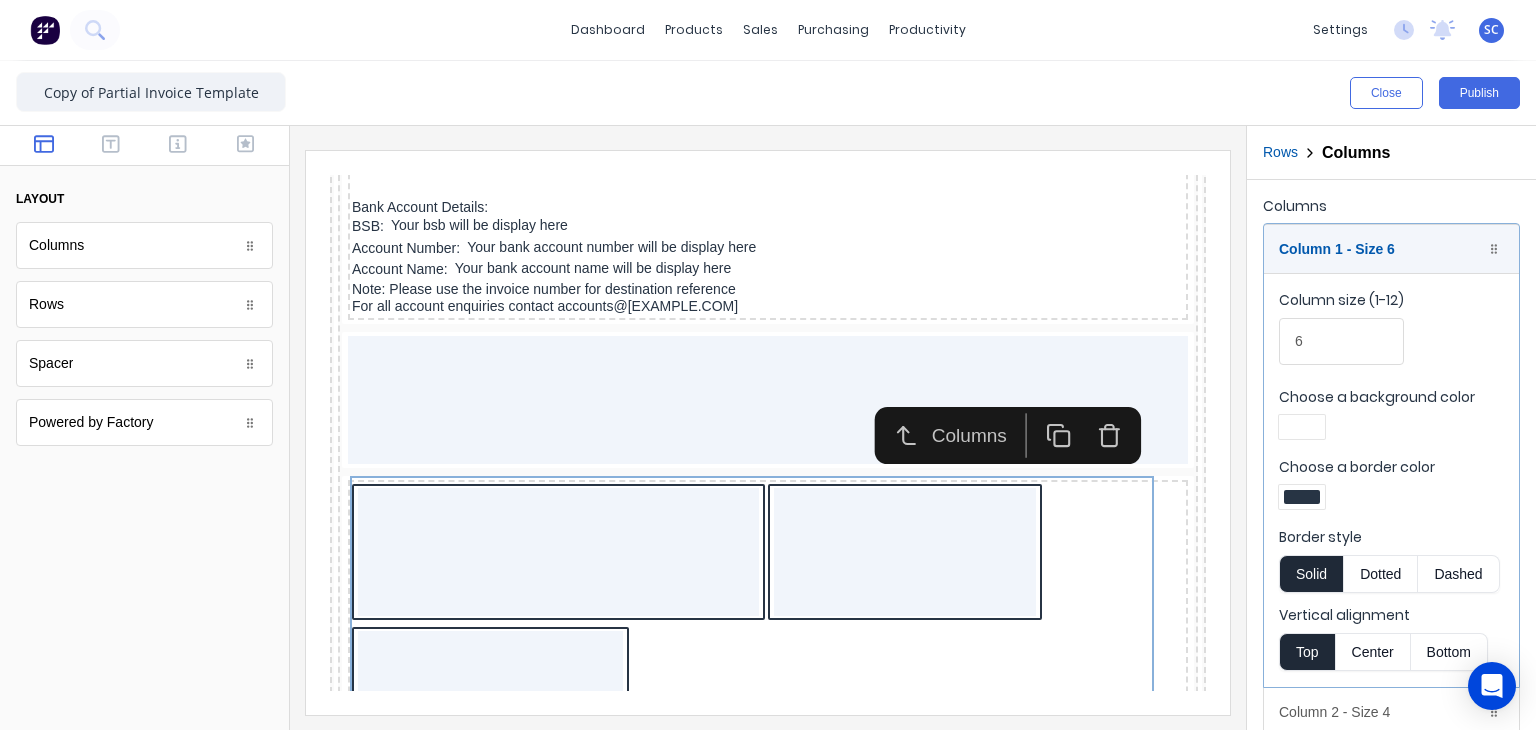 click at bounding box center (1302, 497) 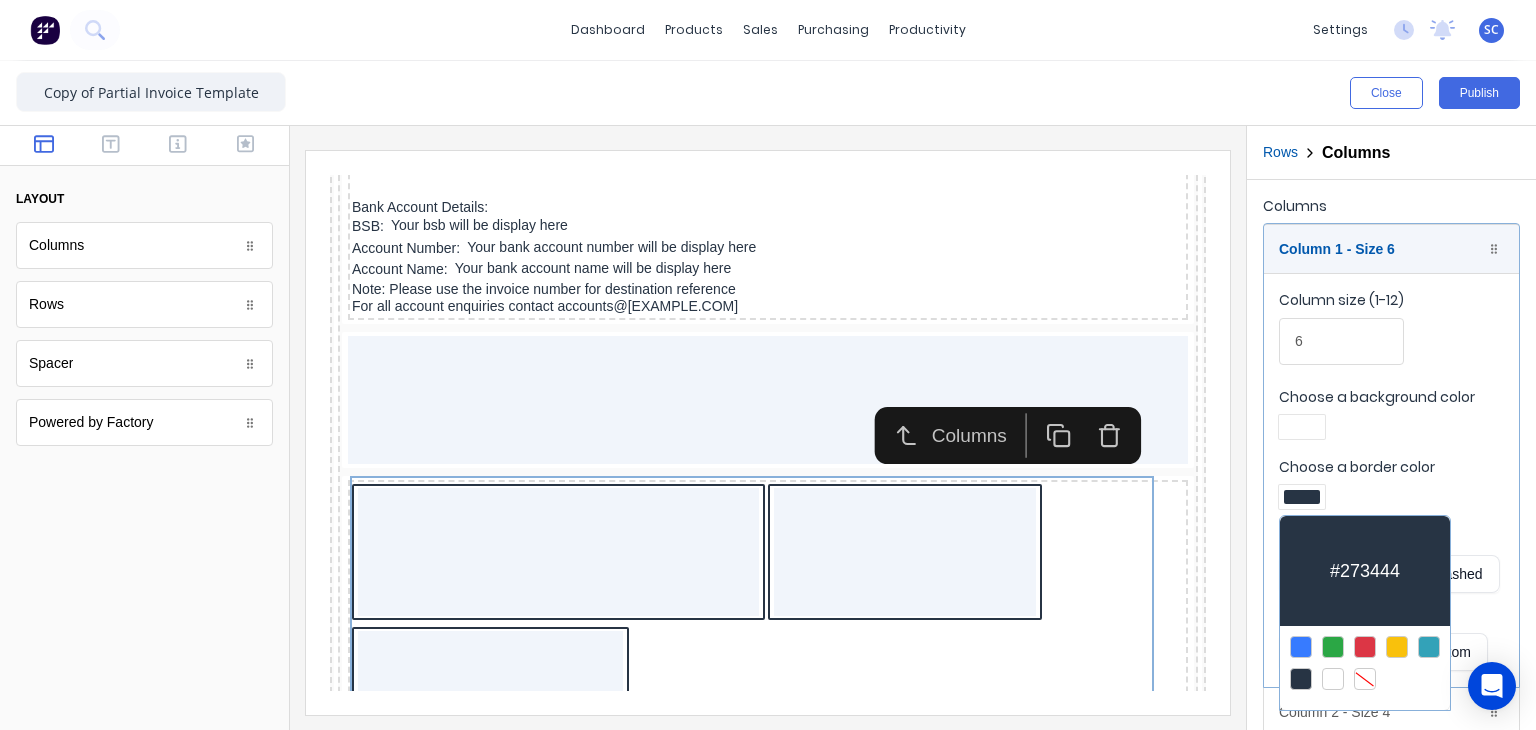 click at bounding box center (1365, 679) 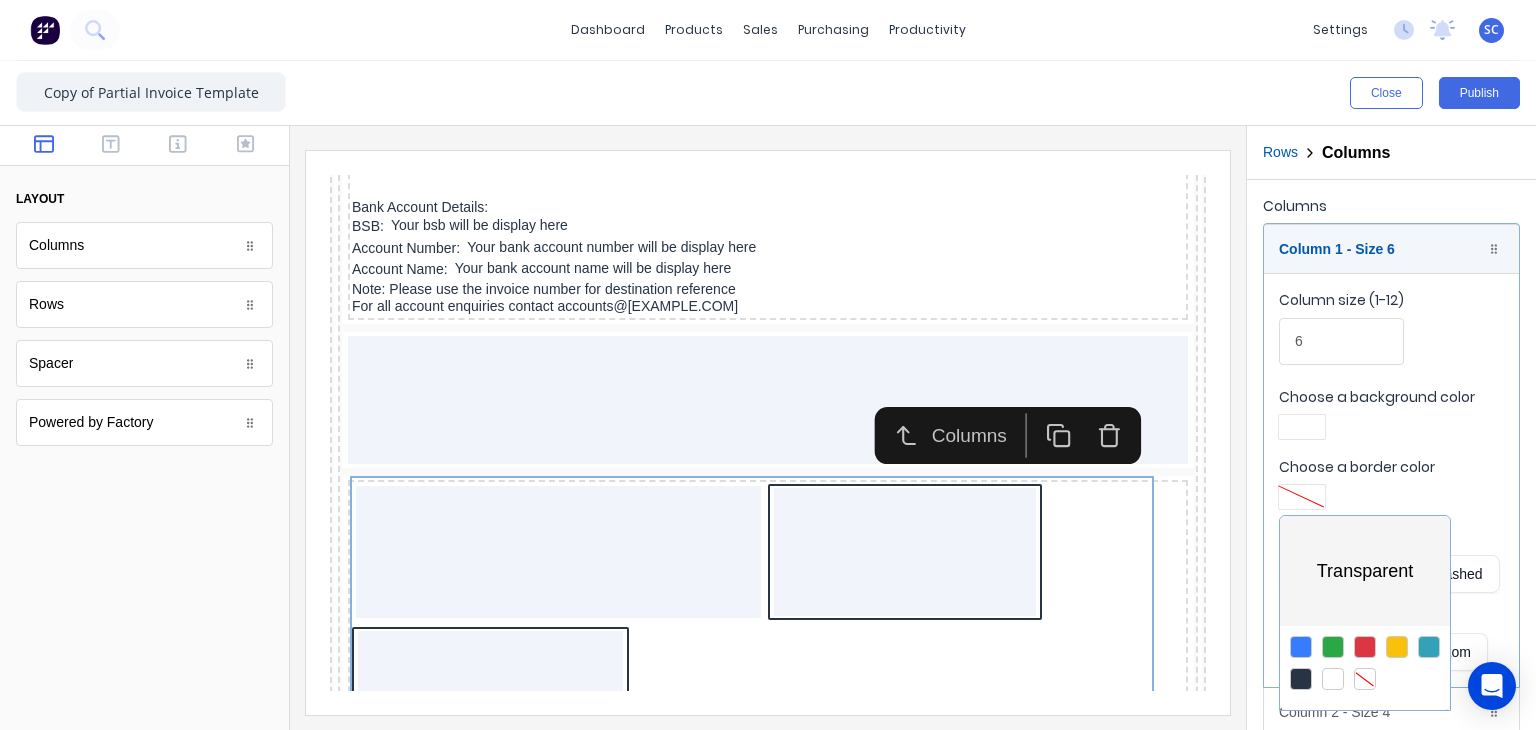 click at bounding box center [768, 365] 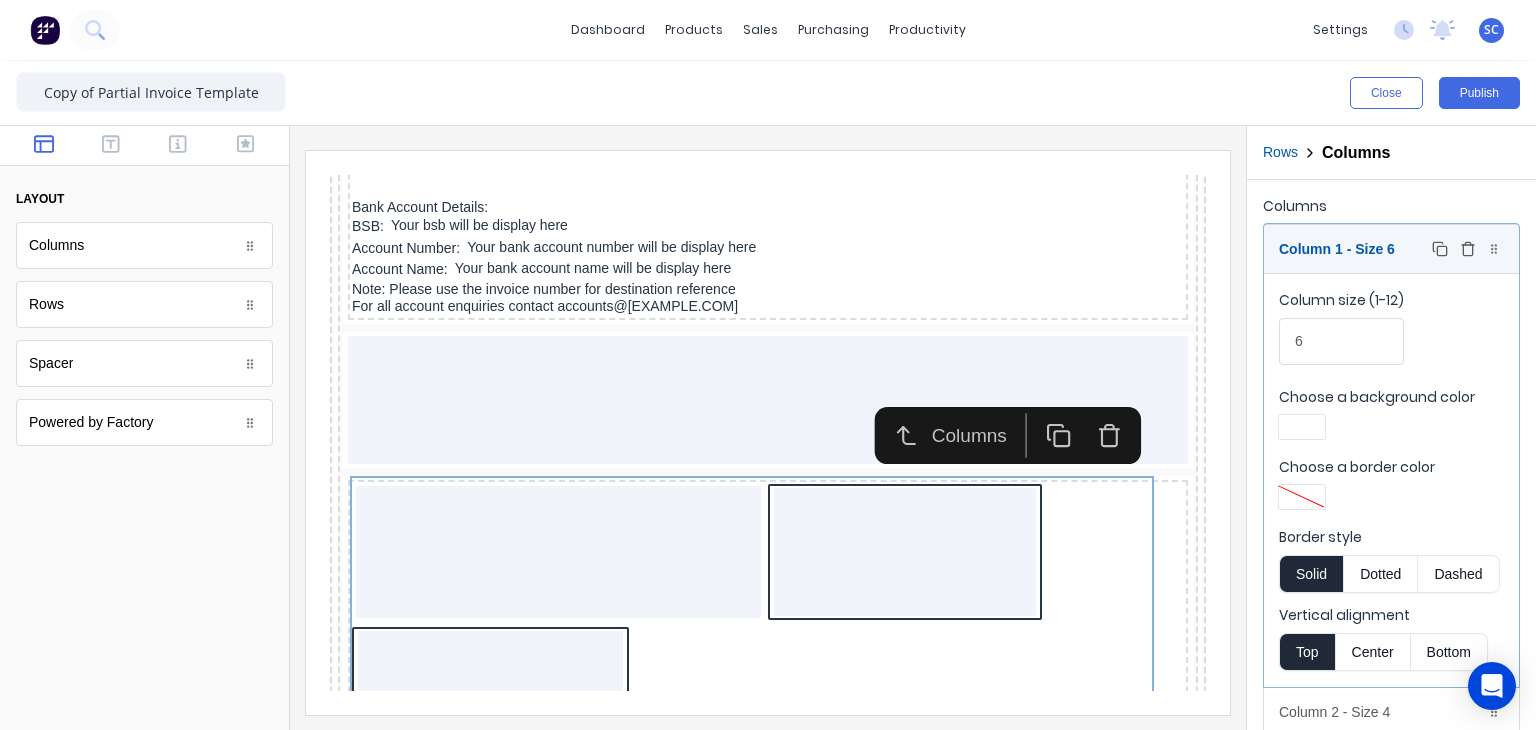 click on "Column 1 - Size 6 Duplicate Delete" at bounding box center [1391, 249] 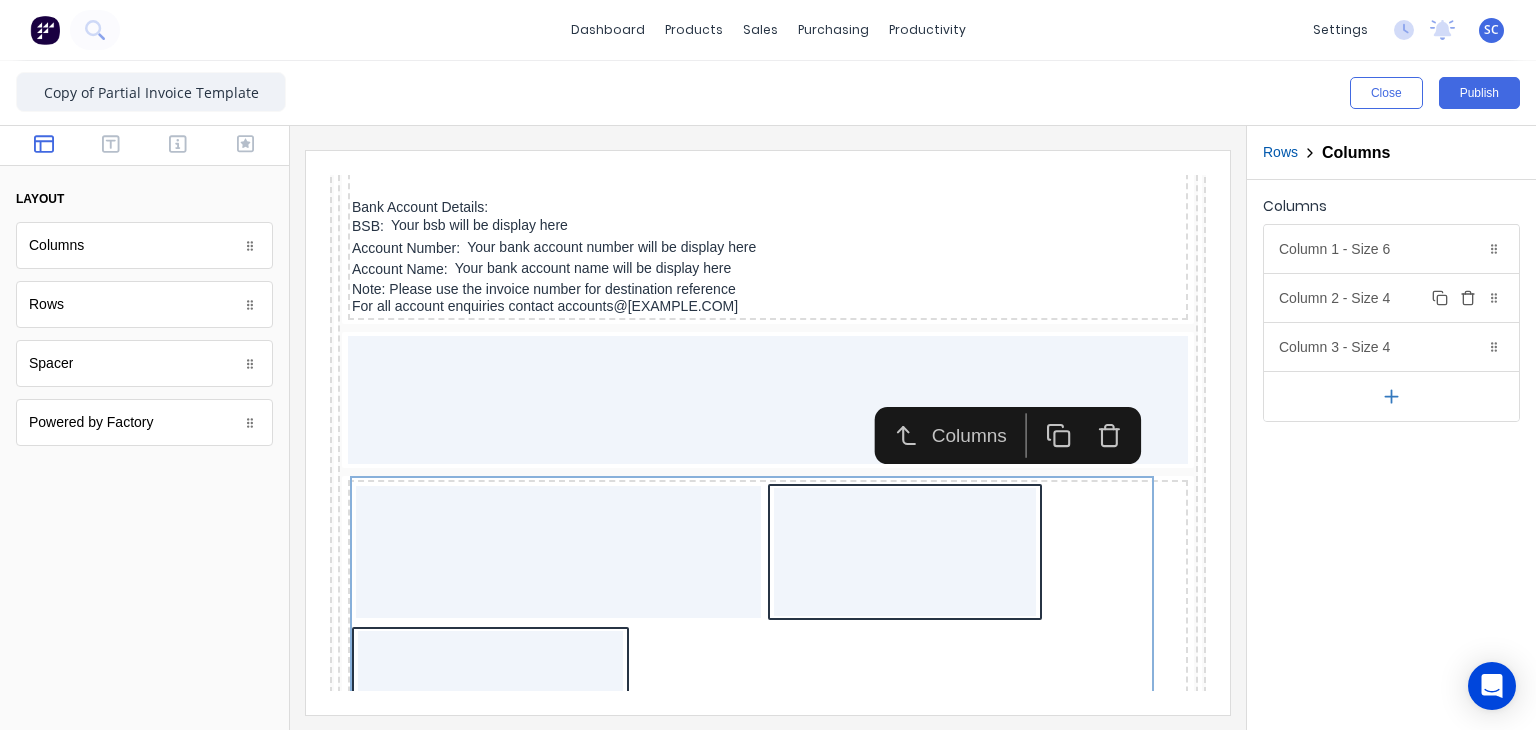 click on "Column 2 - Size 4 Duplicate Delete" at bounding box center (1391, 298) 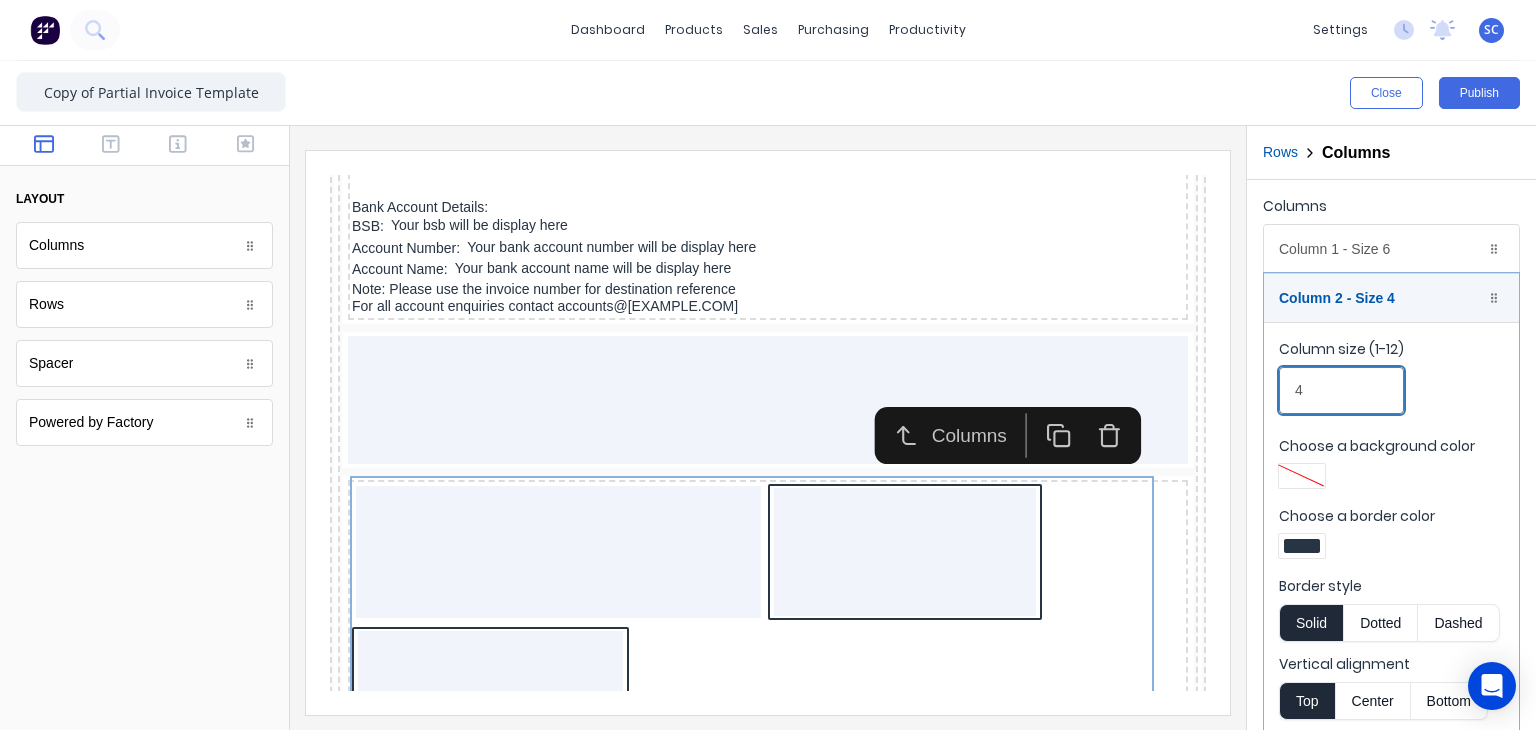 drag, startPoint x: 1332, startPoint y: 376, endPoint x: 1257, endPoint y: 378, distance: 75.026665 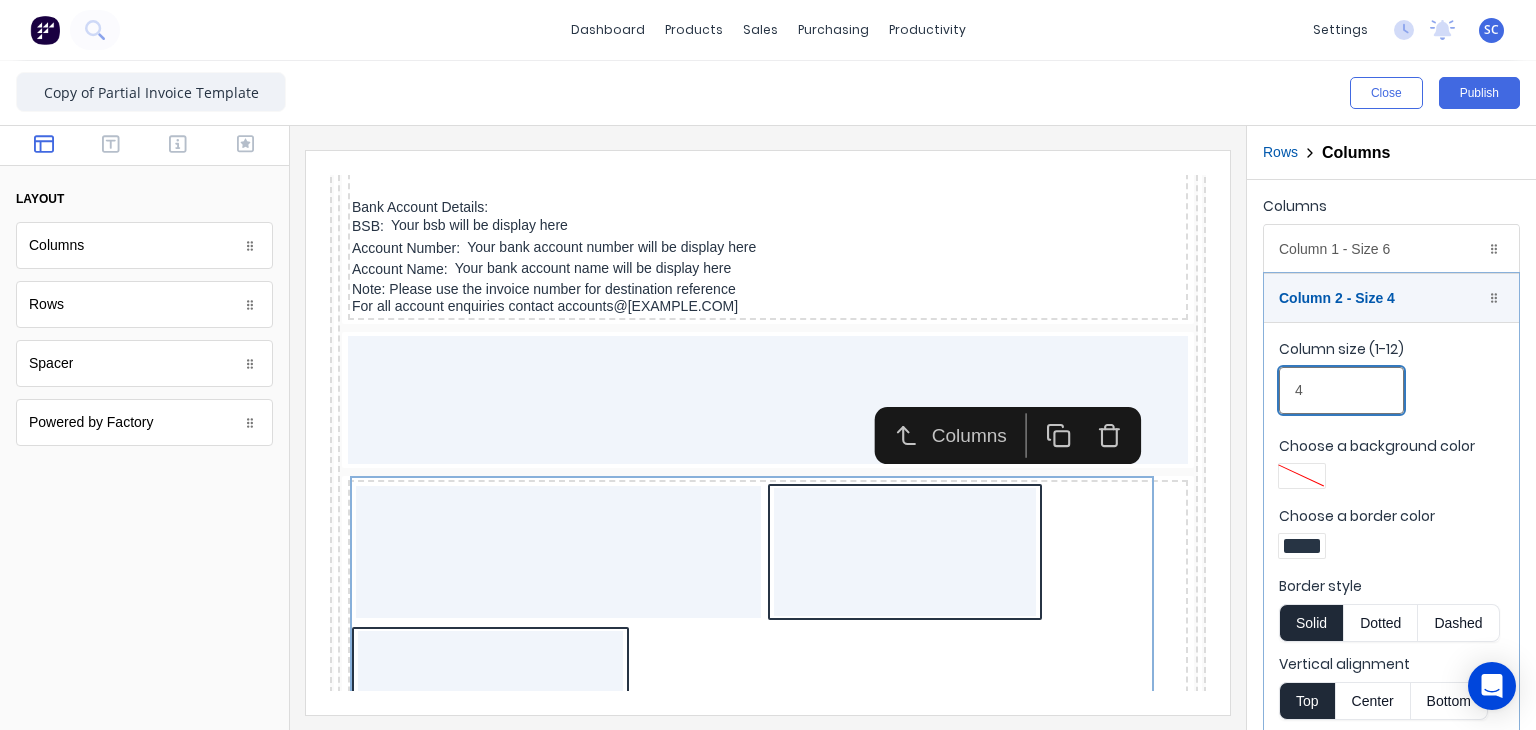 click on "Columns Column 1 - Size 6 Duplicate Delete Column size (1-12) 6 Choose a background color Choose a border color Border style Solid Dotted Dashed Vertical alignment Top Center Bottom Column 2 - Size 4 Duplicate Delete Column size (1-12) 4 Choose a background color Choose a border color Border style Solid Dotted Dashed Vertical alignment Top Center Bottom Column 3 - Size 4 Duplicate Delete Column size (1-12) 4 Choose a background color Choose a border color Border style Solid Dotted Dashed Vertical alignment Top Center Bottom" at bounding box center (1391, 514) 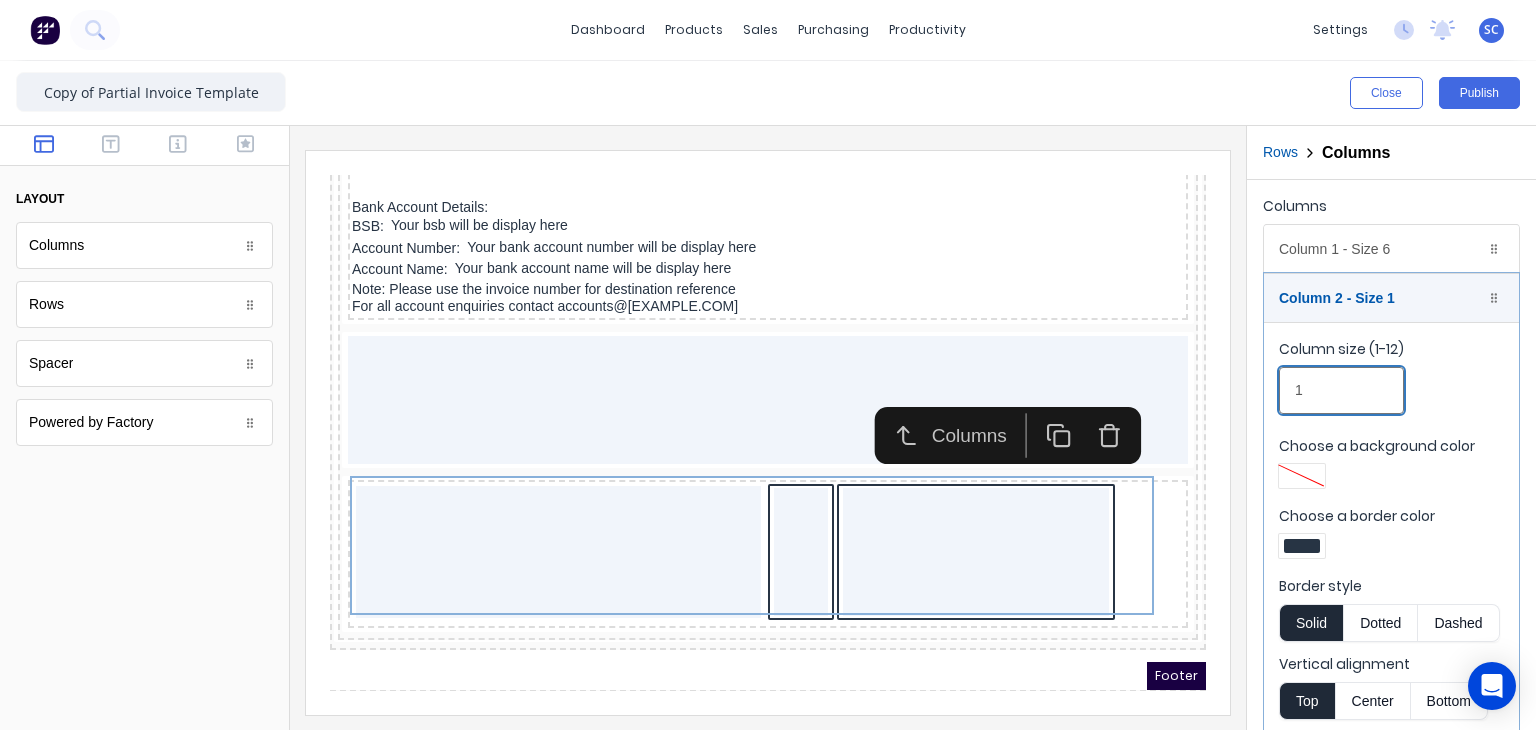 type on "1" 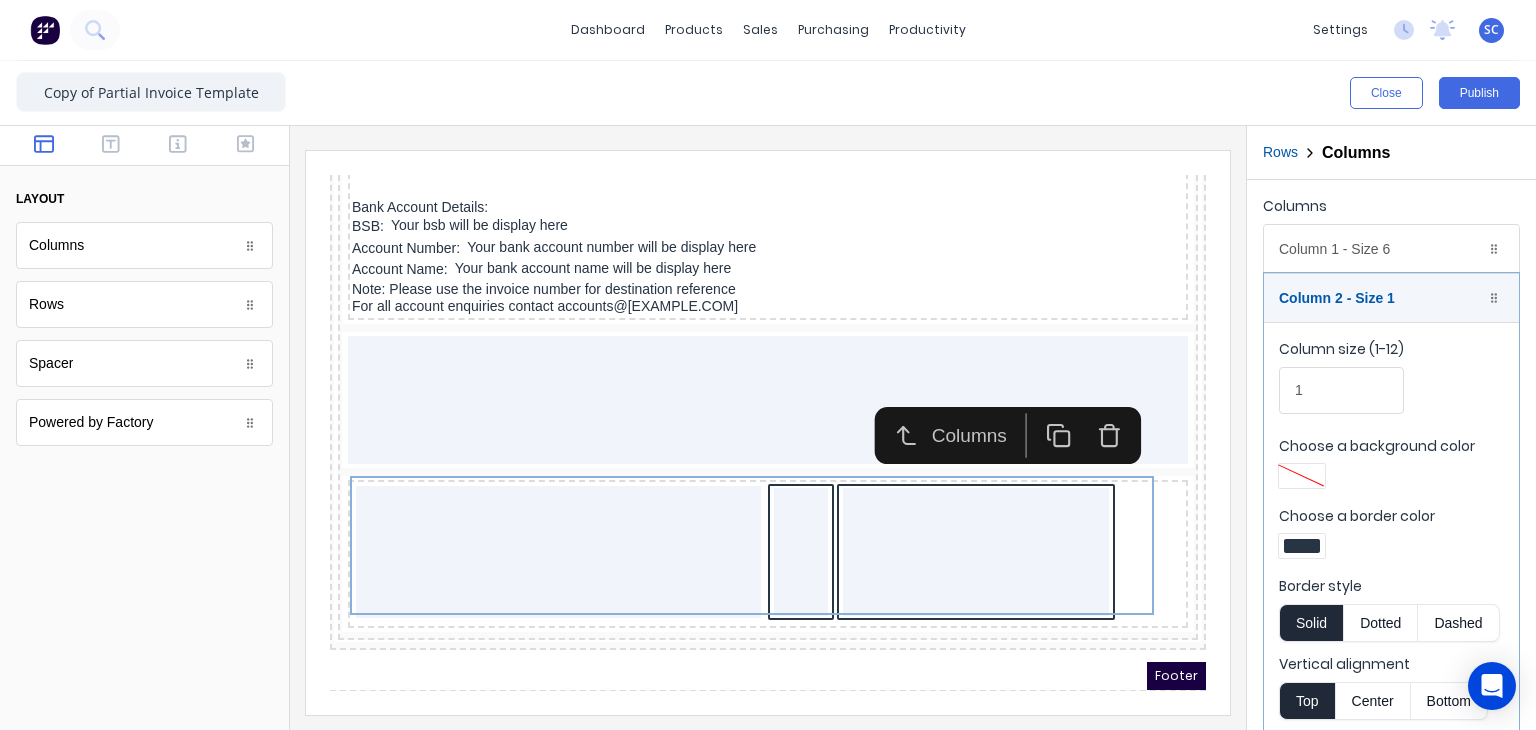 click at bounding box center [1302, 546] 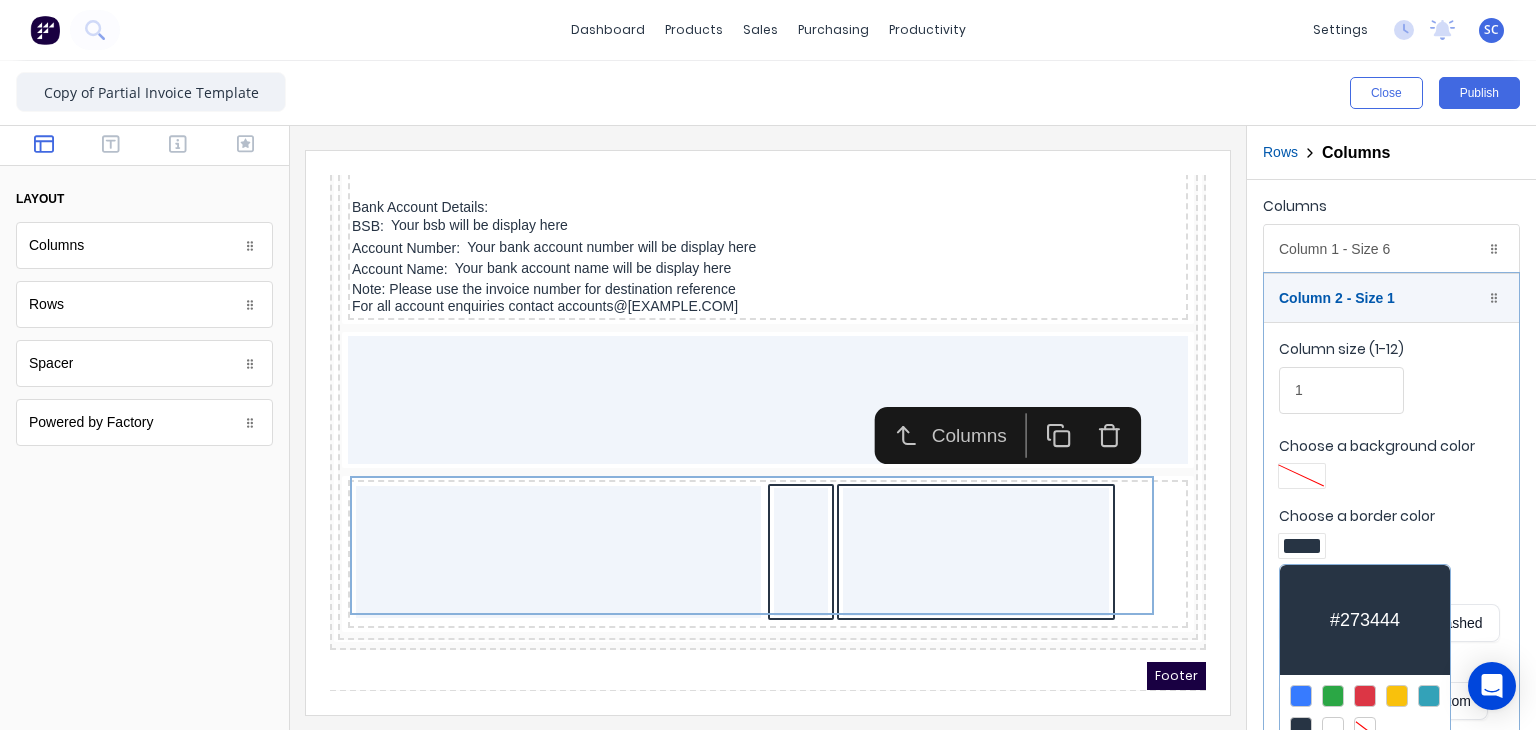 click at bounding box center (1365, 728) 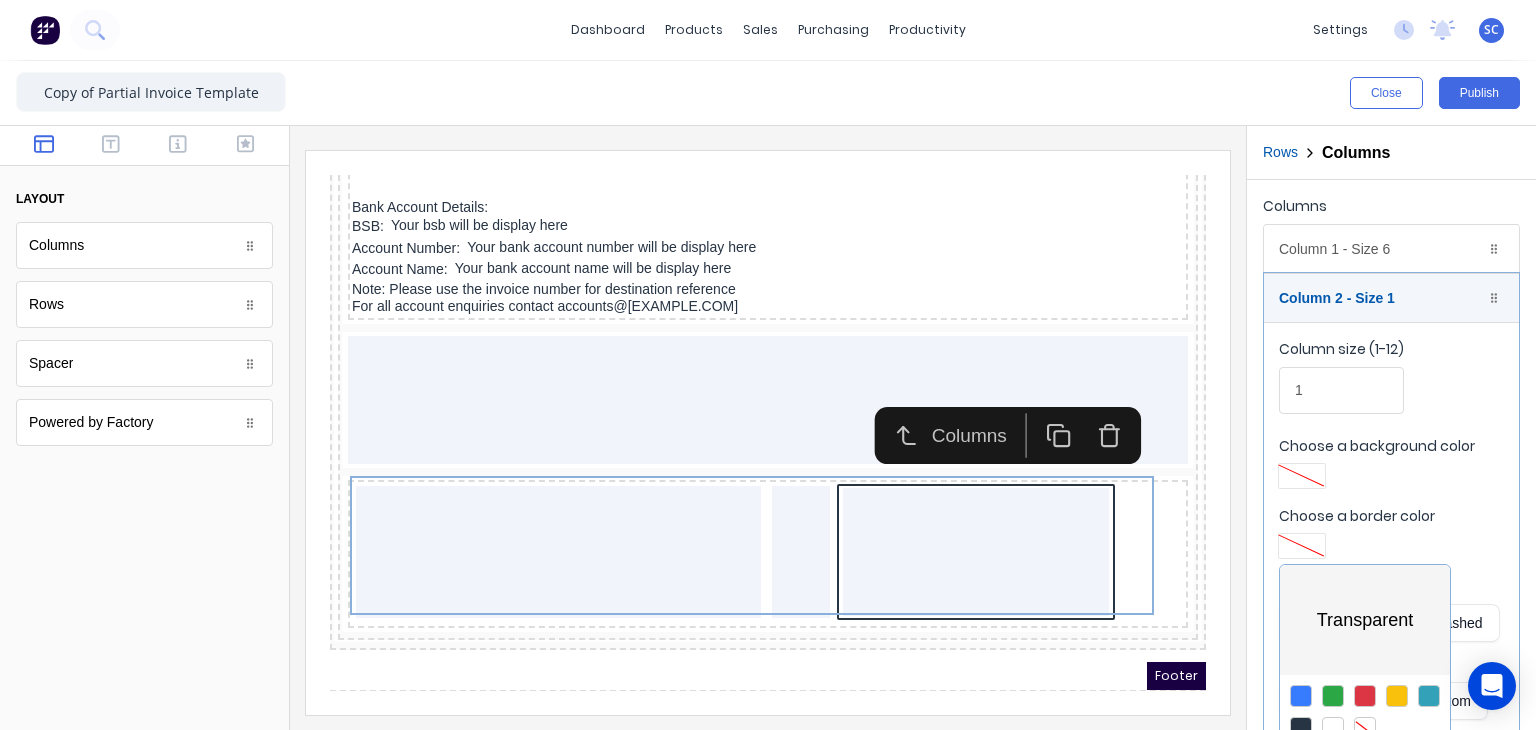 click at bounding box center (768, 365) 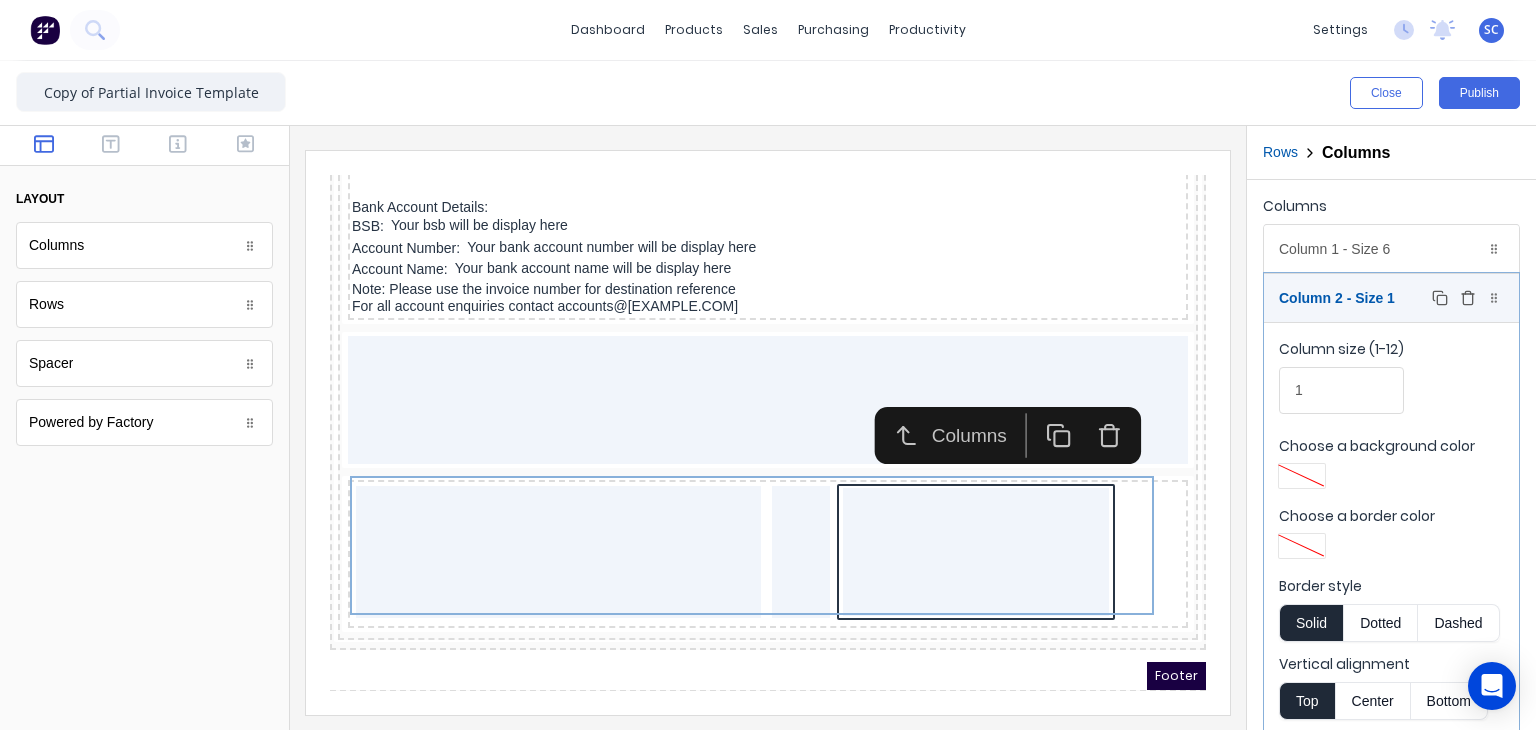 click on "Column 2 - Size 1 Duplicate Delete" at bounding box center (1391, 298) 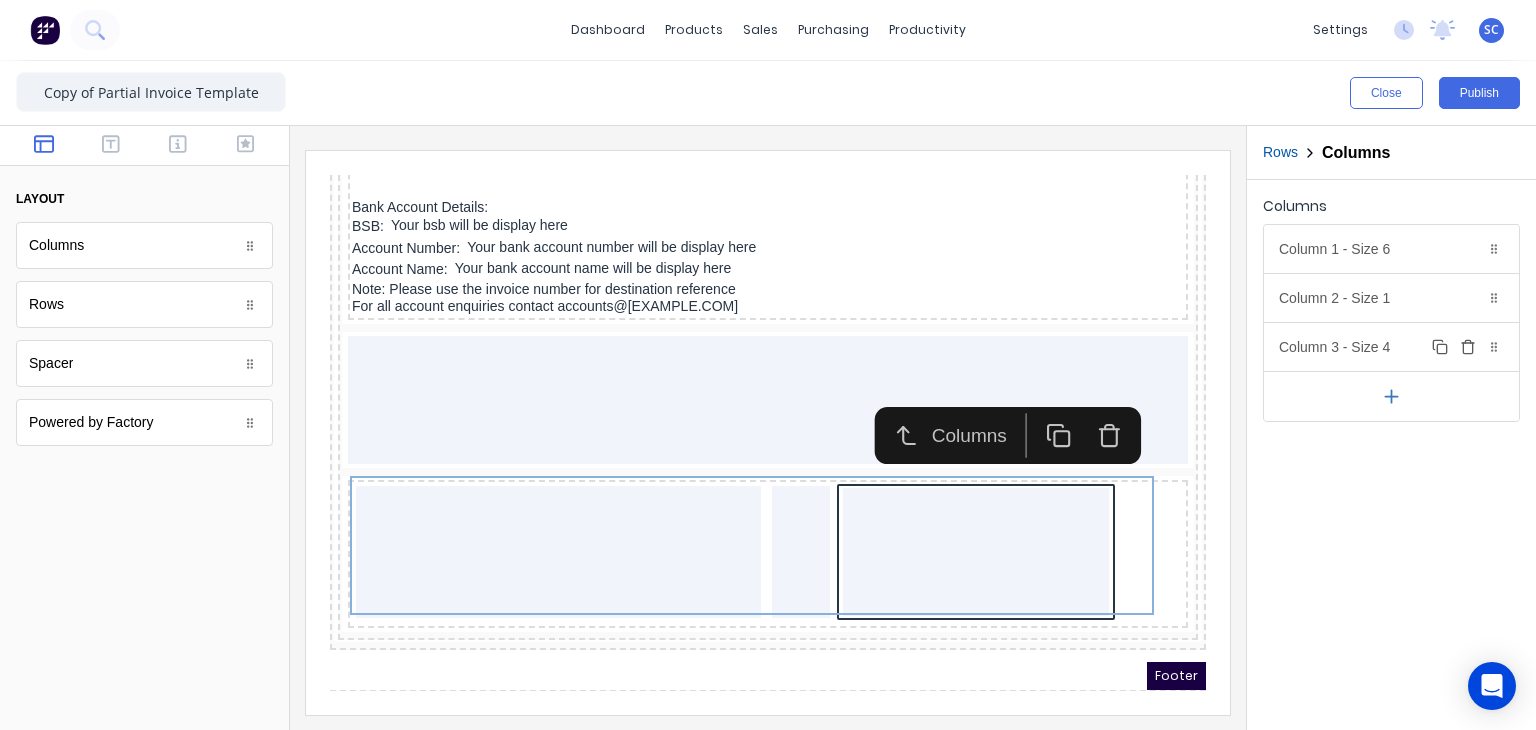 click on "Column 3 - Size 4 Duplicate Delete" at bounding box center (1391, 347) 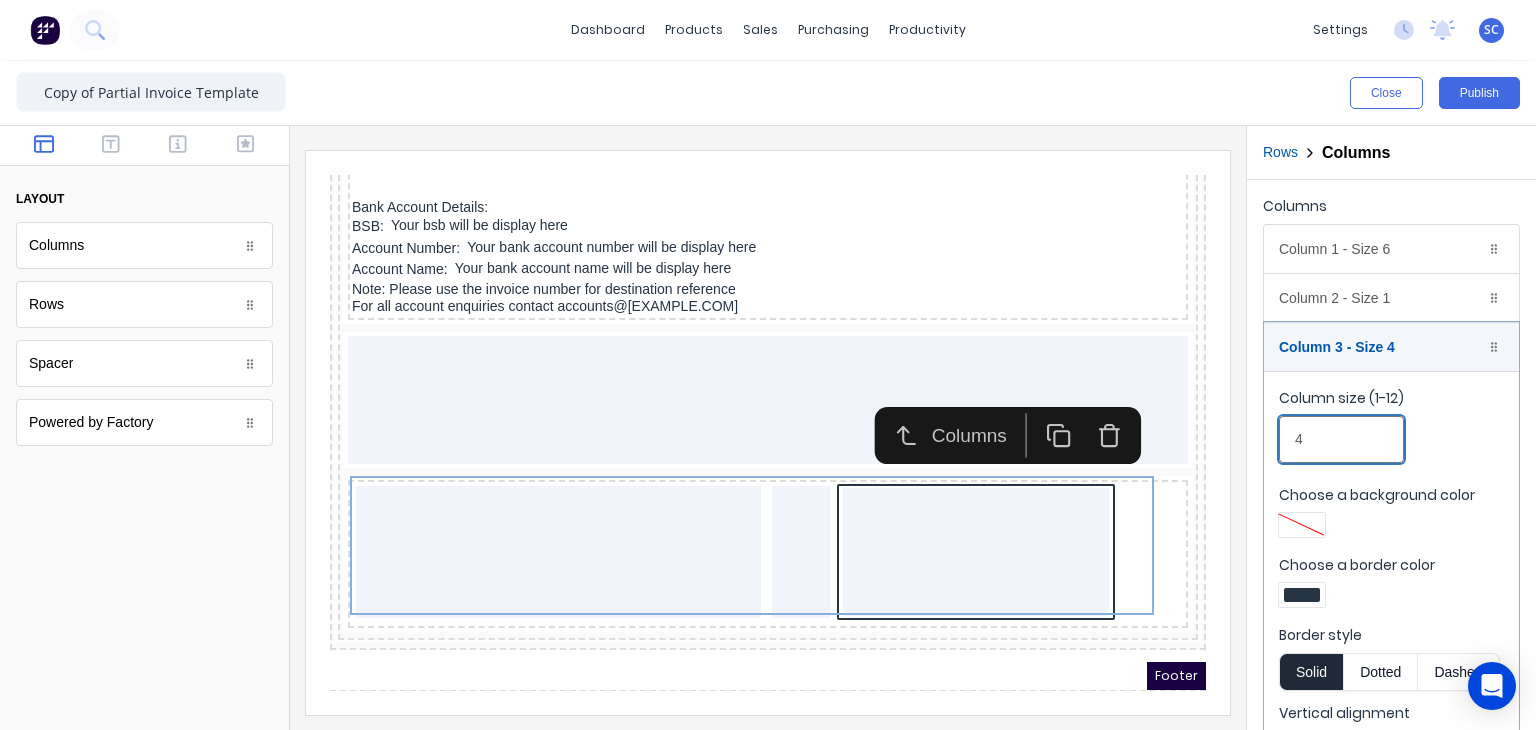 drag, startPoint x: 1344, startPoint y: 439, endPoint x: 1256, endPoint y: 457, distance: 89.822044 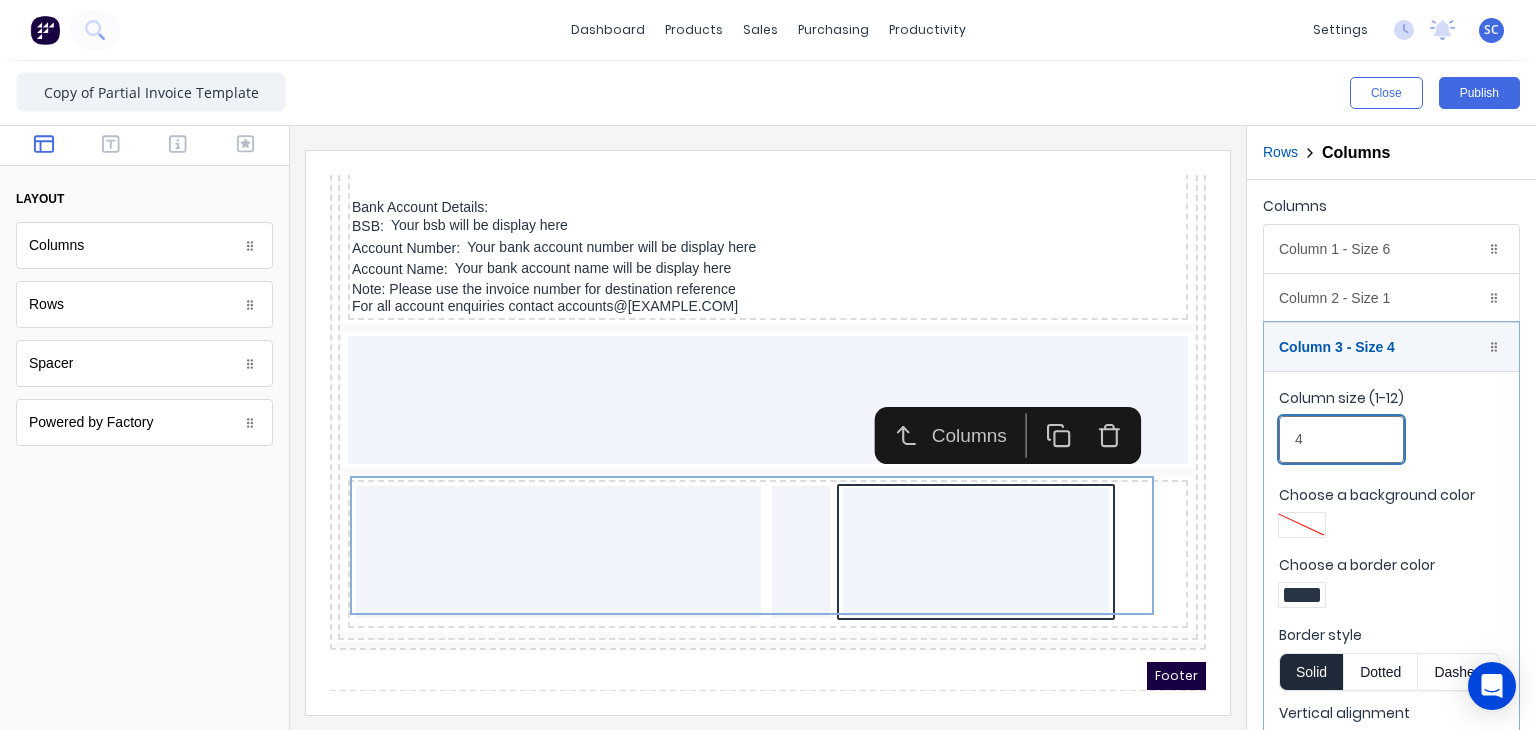 click on "Columns Column 1 - Size 6 Duplicate Delete Column size (1-12) 6 Choose a background color Choose a border color Border style Solid Dotted Dashed Vertical alignment Top Center Bottom Column 2 - Size 1 Duplicate Delete Column size (1-12) 1 Choose a background color Choose a border color Border style Solid Dotted Dashed Vertical alignment Top Center Bottom Column 3 - Size 4 Duplicate Delete Column size (1-12) 4 Choose a background color Choose a border color Border style Solid Dotted Dashed Vertical alignment Top Center Bottom" at bounding box center (1391, 514) 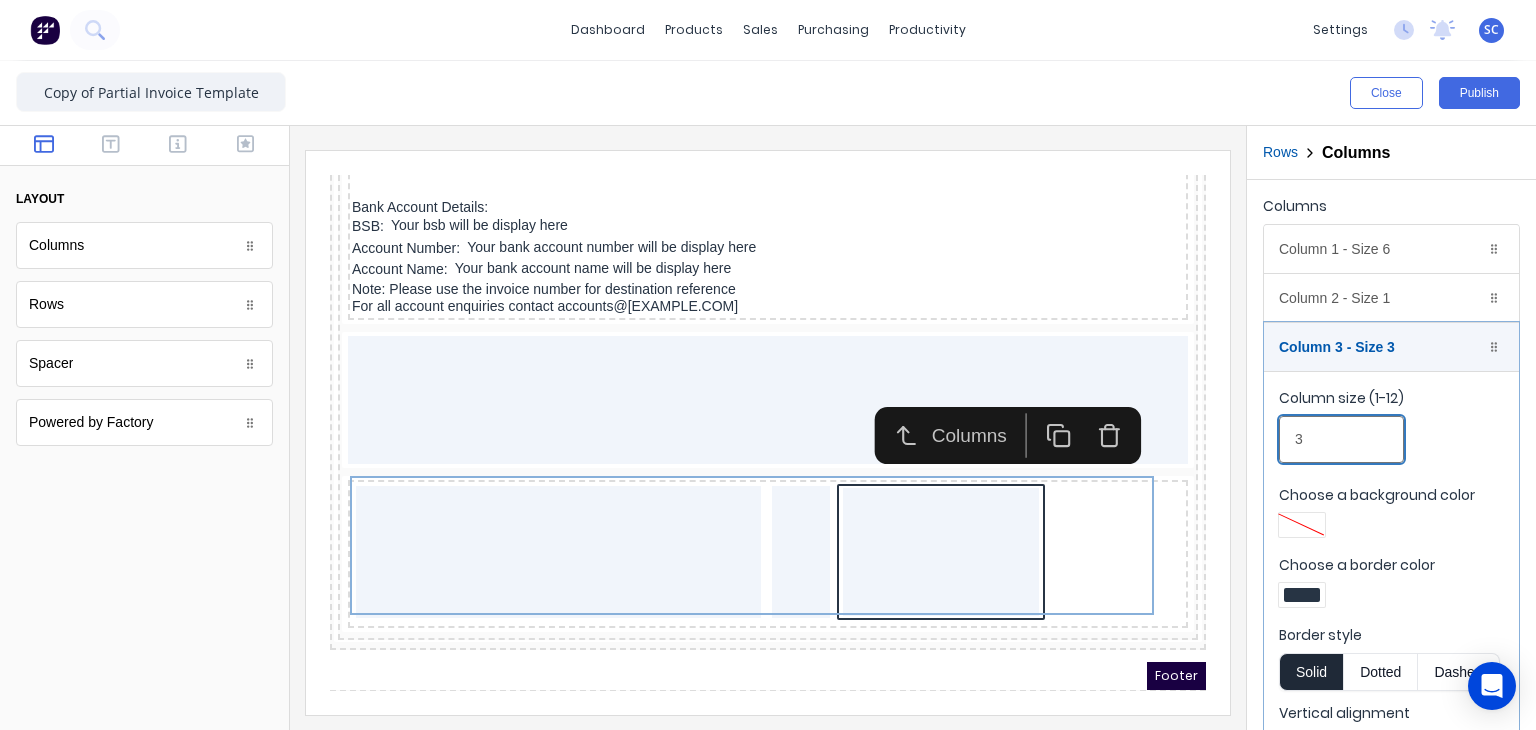 type on "3" 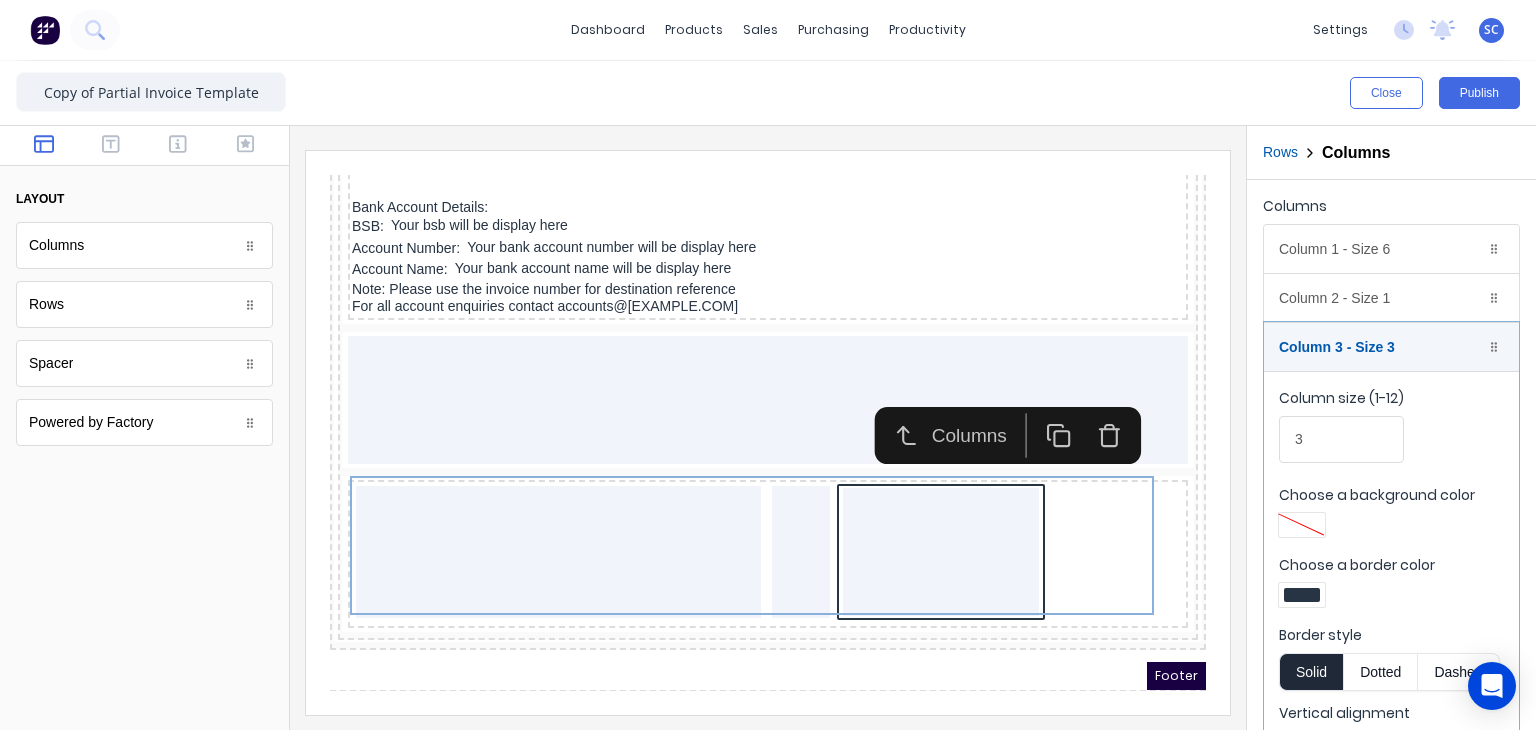 click at bounding box center (1302, 595) 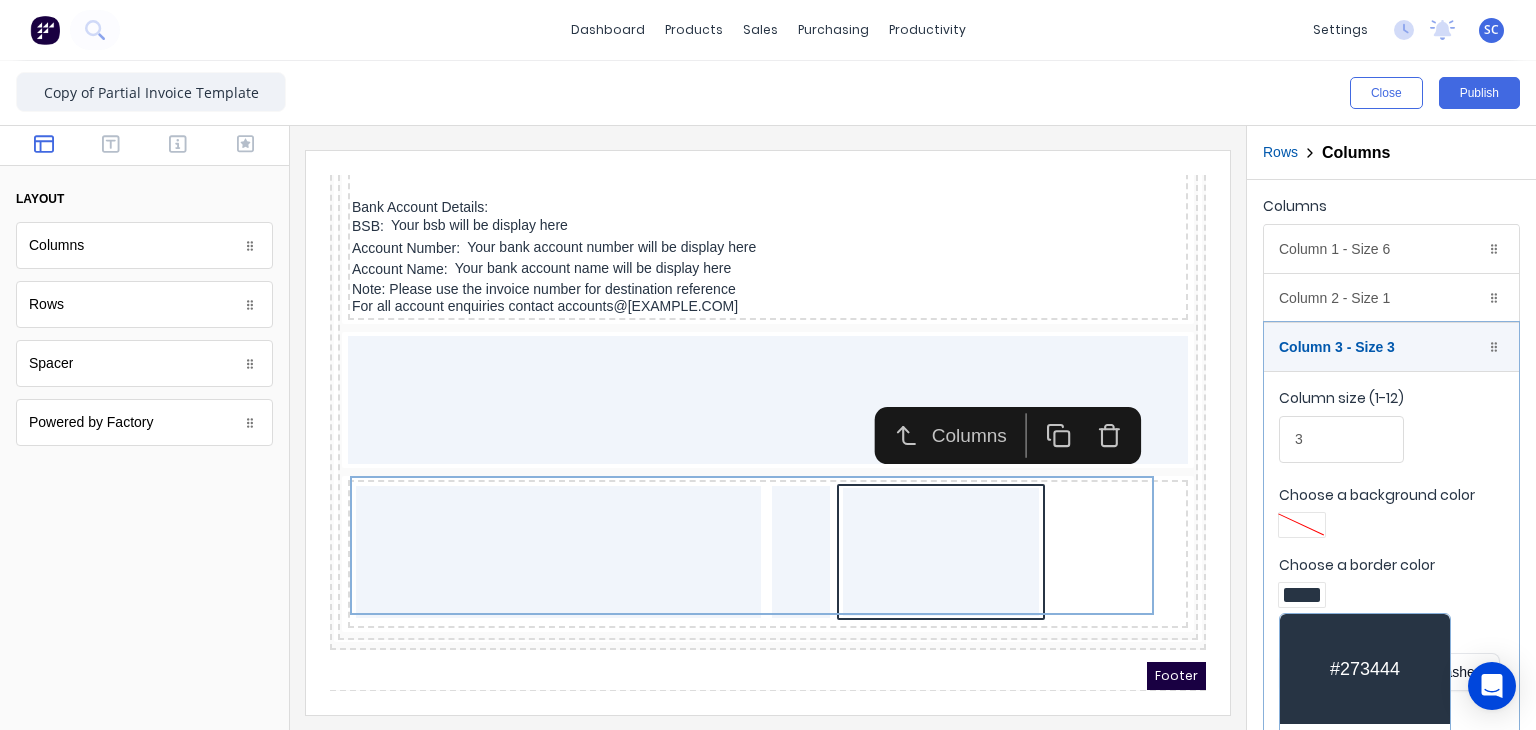 scroll, scrollTop: 117, scrollLeft: 0, axis: vertical 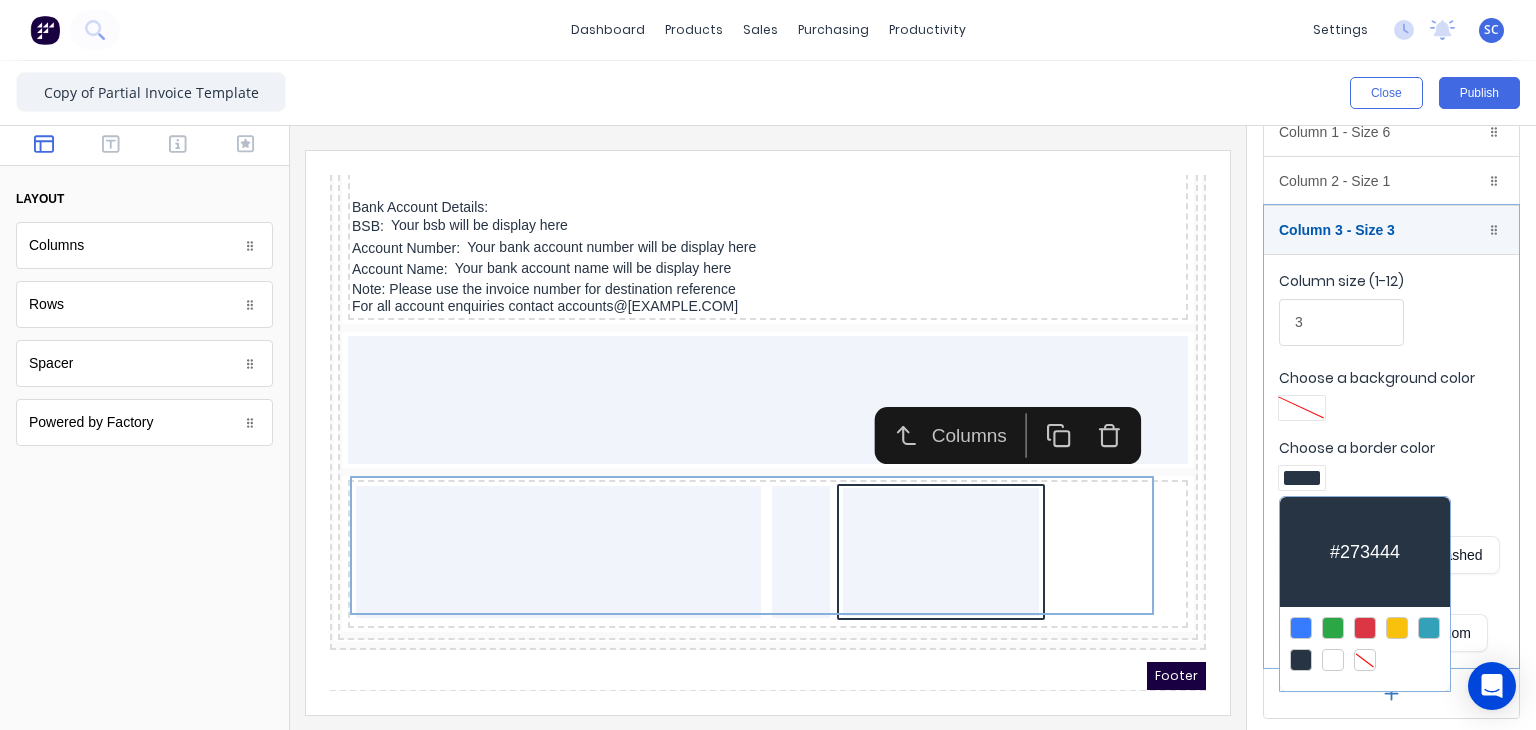 click at bounding box center [1365, 660] 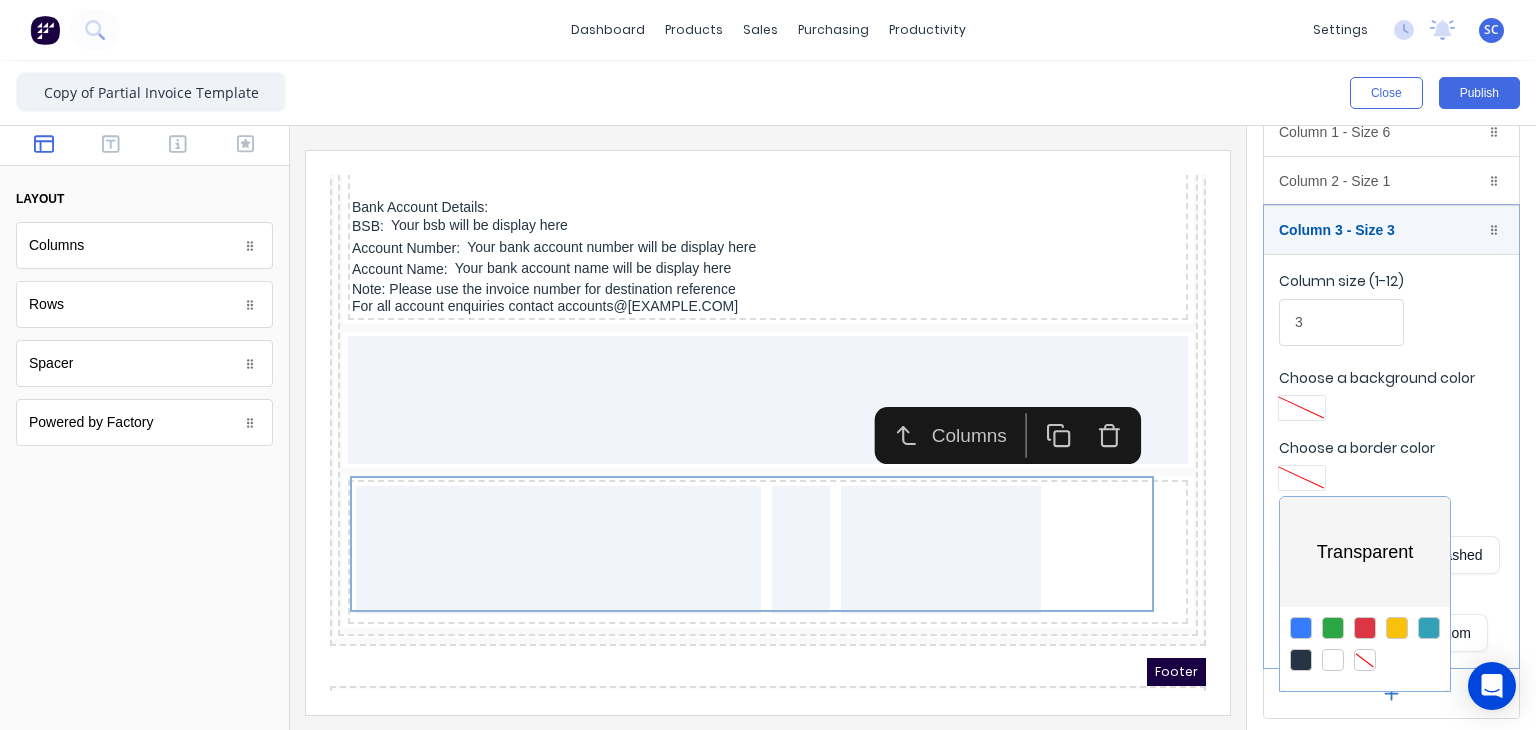 click at bounding box center [768, 365] 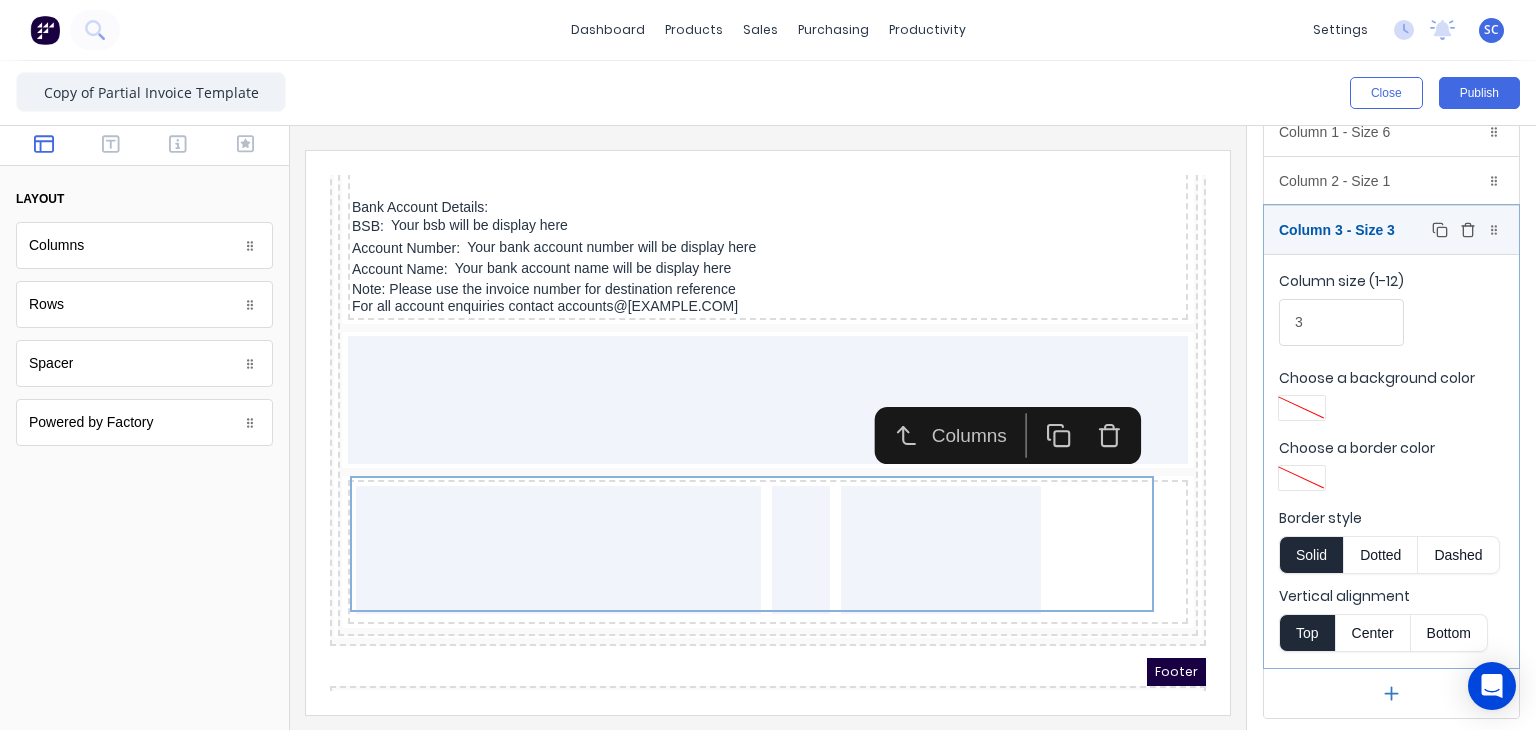 click on "Column 3 - Size 3 Duplicate Delete" at bounding box center (1391, 230) 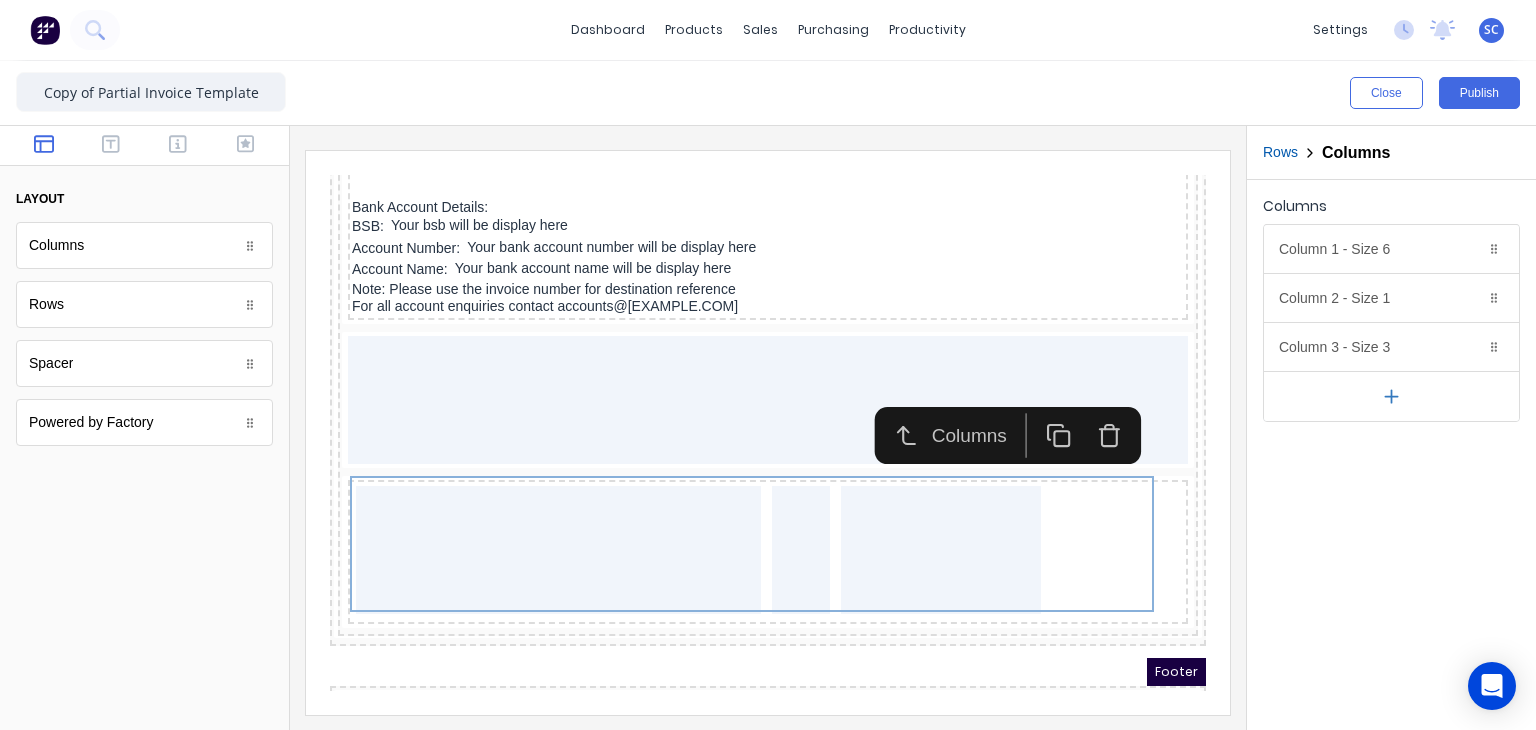 click 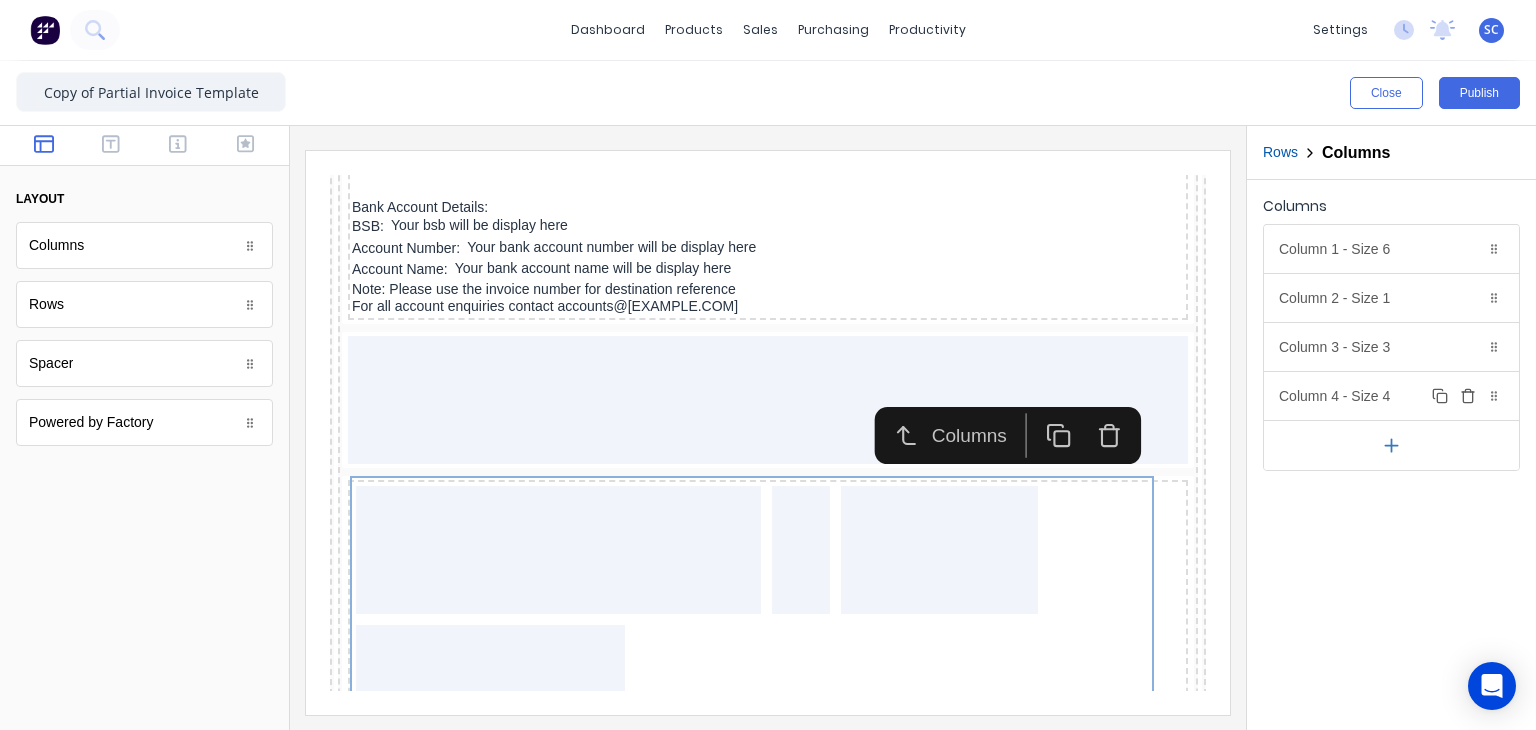 click on "Column 4 - Size 4 Duplicate Delete" at bounding box center [1391, 396] 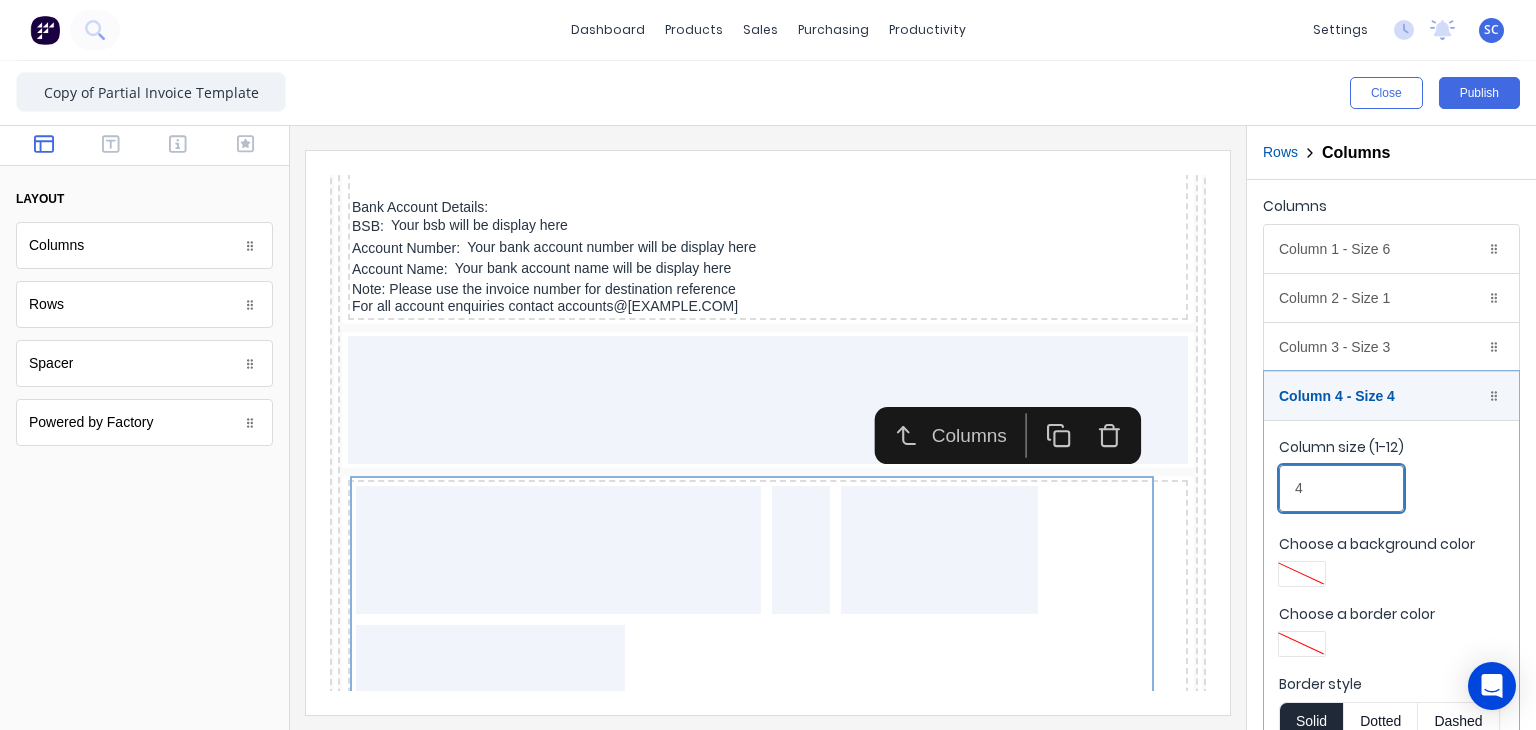 drag, startPoint x: 1324, startPoint y: 488, endPoint x: 1233, endPoint y: 481, distance: 91.26884 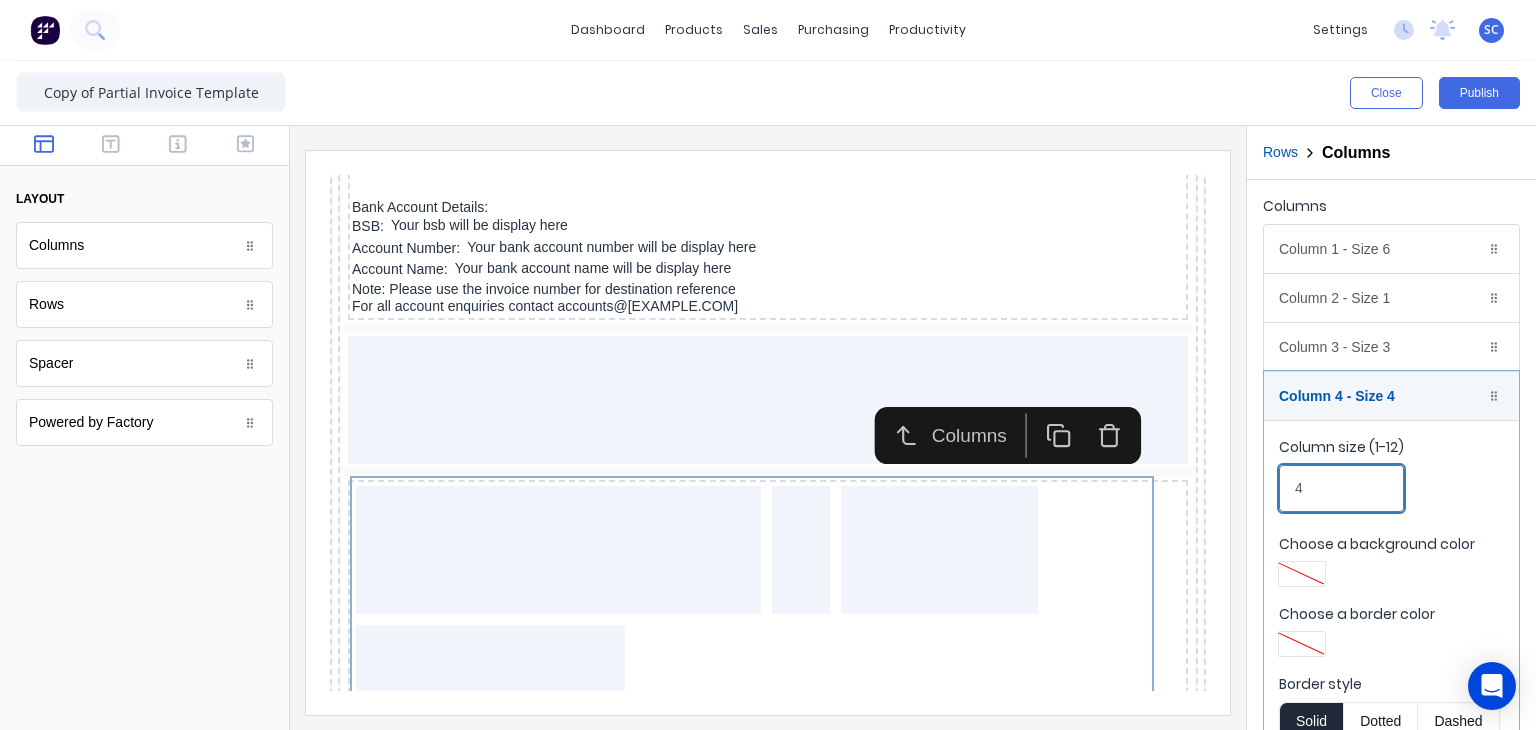 click on "Close   Publish   Components layout Columns Columns Rows Rows Spacer Spacer Powered by Factory Powered by Factory Outline Rows Columns Columns Column 1 - Size 6 Duplicate Delete Column size (1-12) 6 Choose a background color Choose a border color Border style Solid Dotted Dashed Vertical alignment Top Center Bottom Column 2 - Size 1 Duplicate Delete Column size (1-12) 1 Choose a background color Choose a border color Border style Solid Dotted Dashed Vertical alignment Top Center Bottom Column 3 - Size 3 Duplicate Delete Column size (1-12) 3 Choose a background color Choose a border color Border style Solid Dotted Dashed Vertical alignment Top Center Bottom Column 4 - Size 4 Duplicate Delete Column size (1-12) 4 Choose a background color Choose a border color Border style Solid Dotted Dashed Vertical alignment Top Center Bottom" at bounding box center (768, 395) 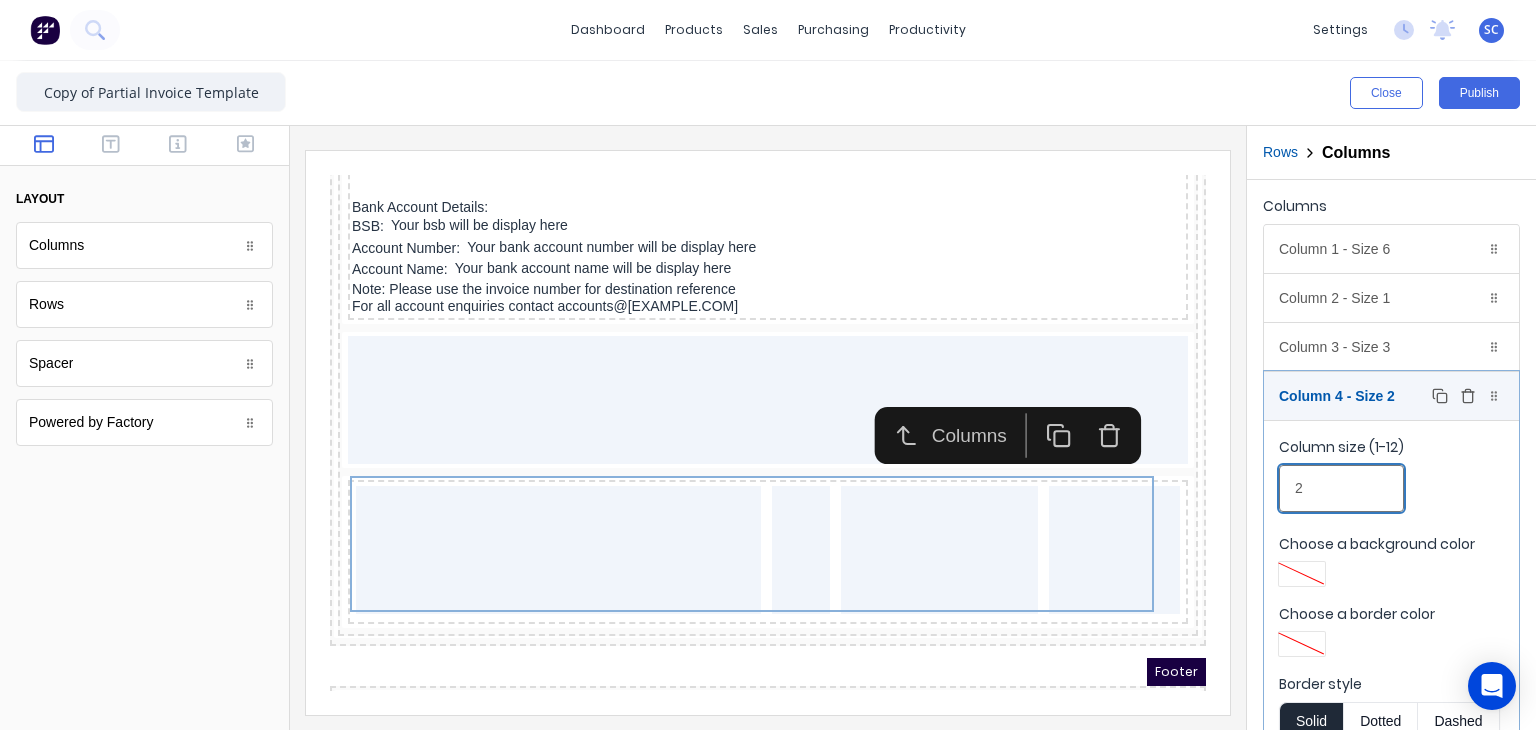 type on "2" 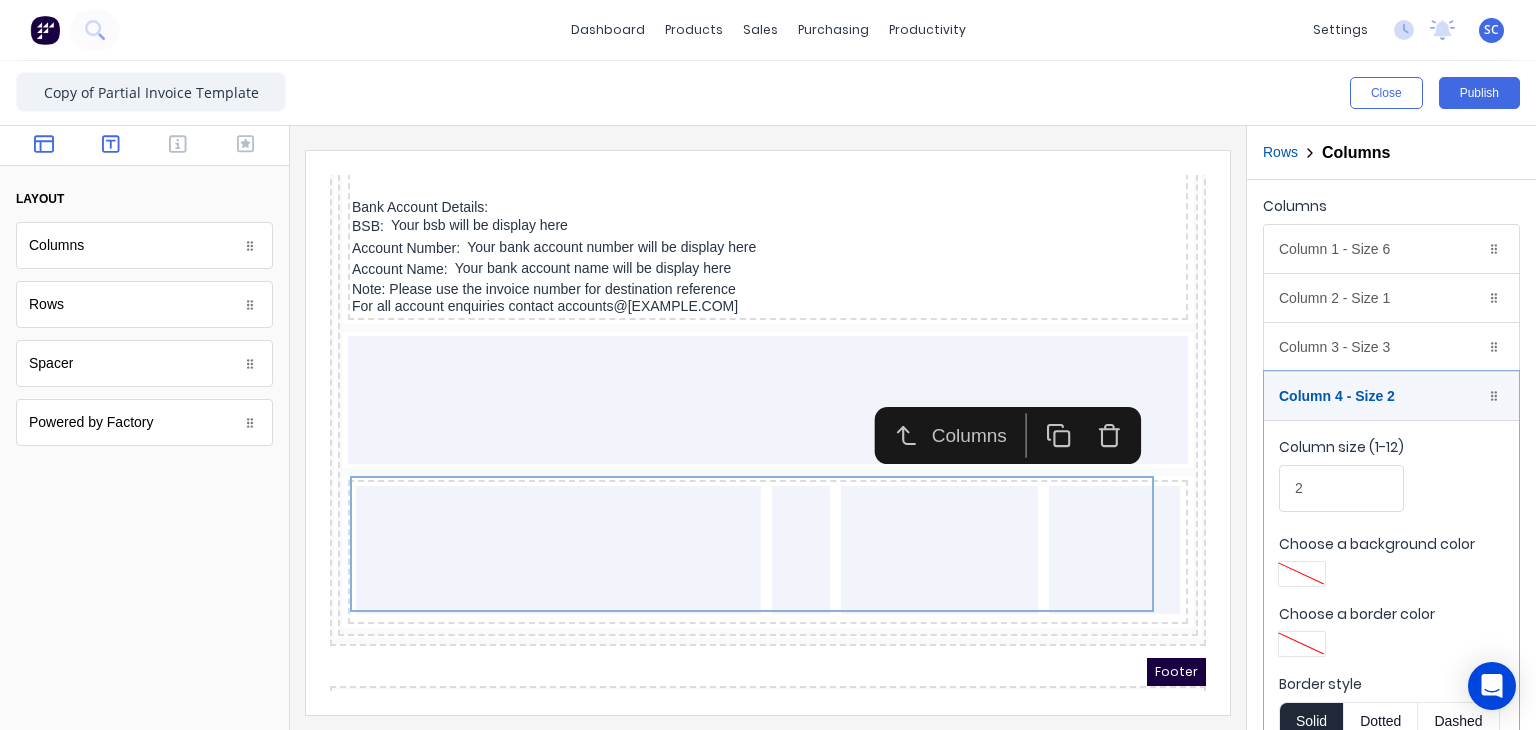 click at bounding box center (110, 146) 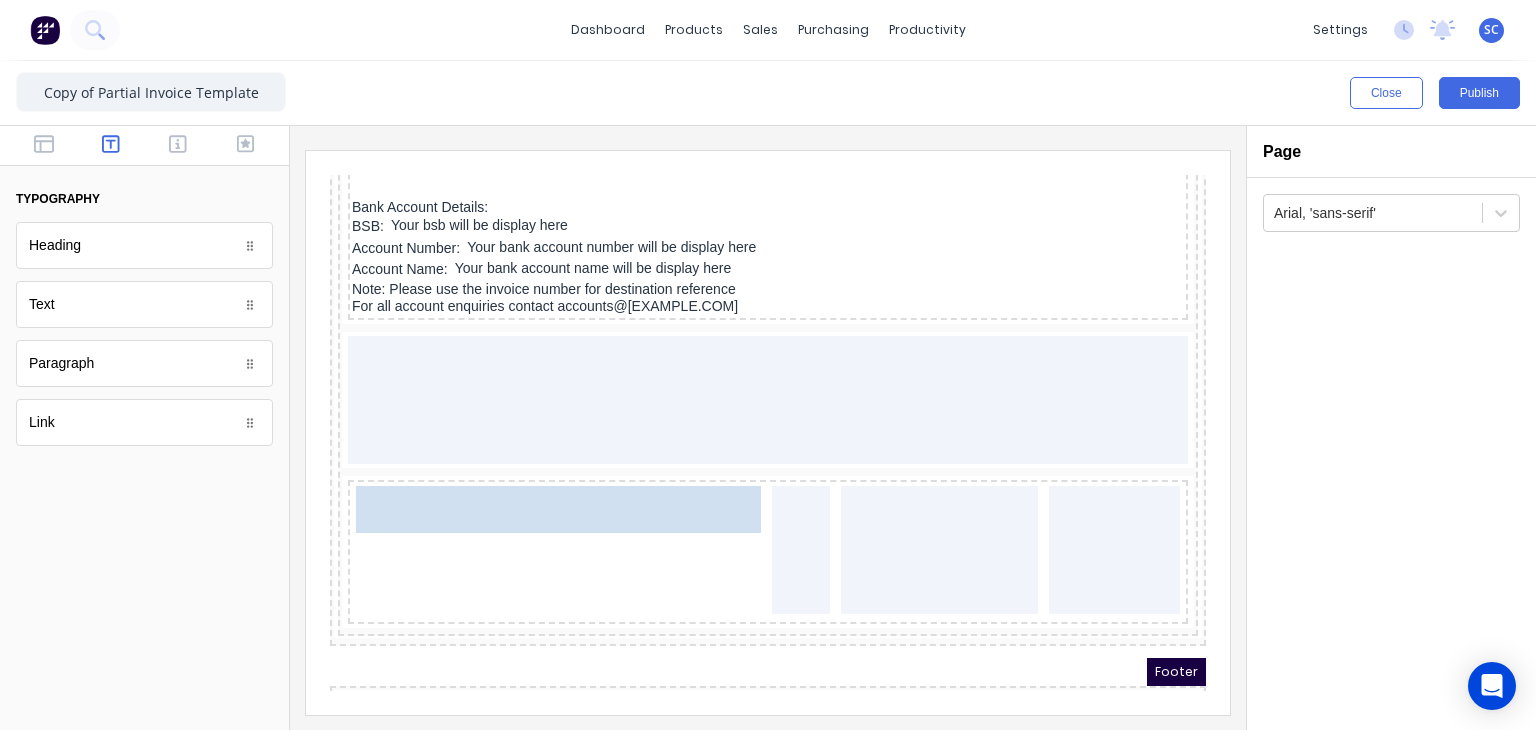 drag, startPoint x: 135, startPoint y: 313, endPoint x: 539, endPoint y: 496, distance: 443.51437 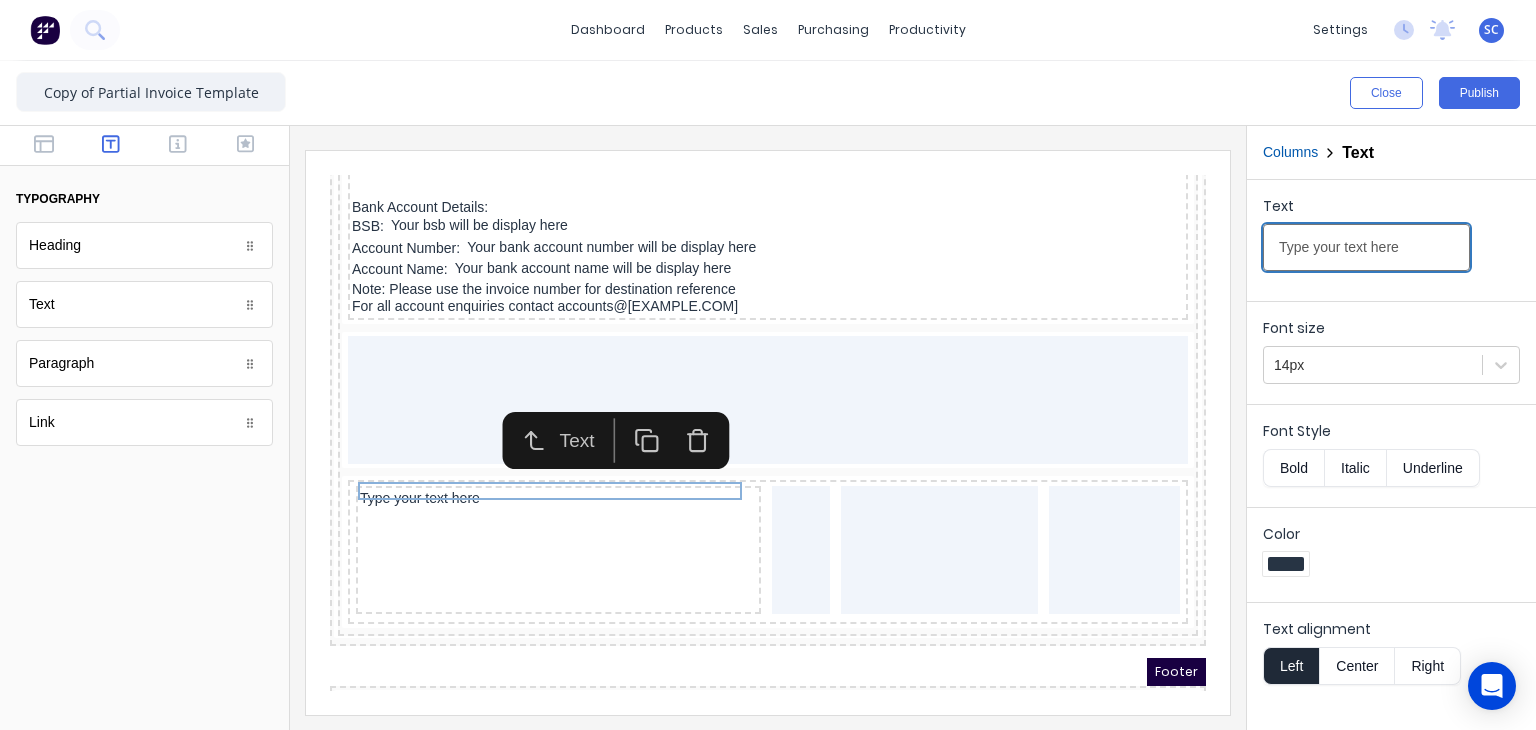 click on "Type your text here" at bounding box center (1366, 247) 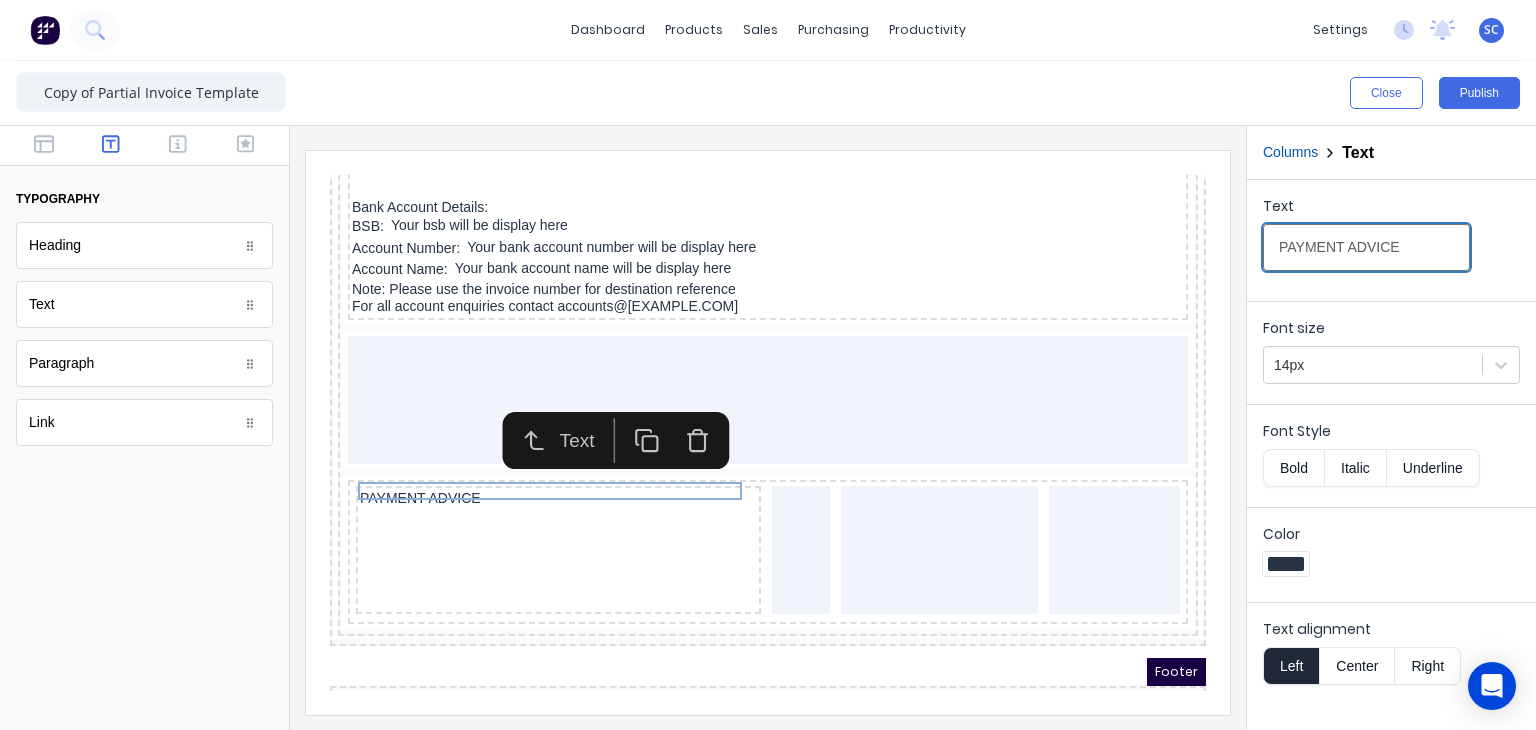 click on "PAYMENT ADVICE" at bounding box center [1366, 247] 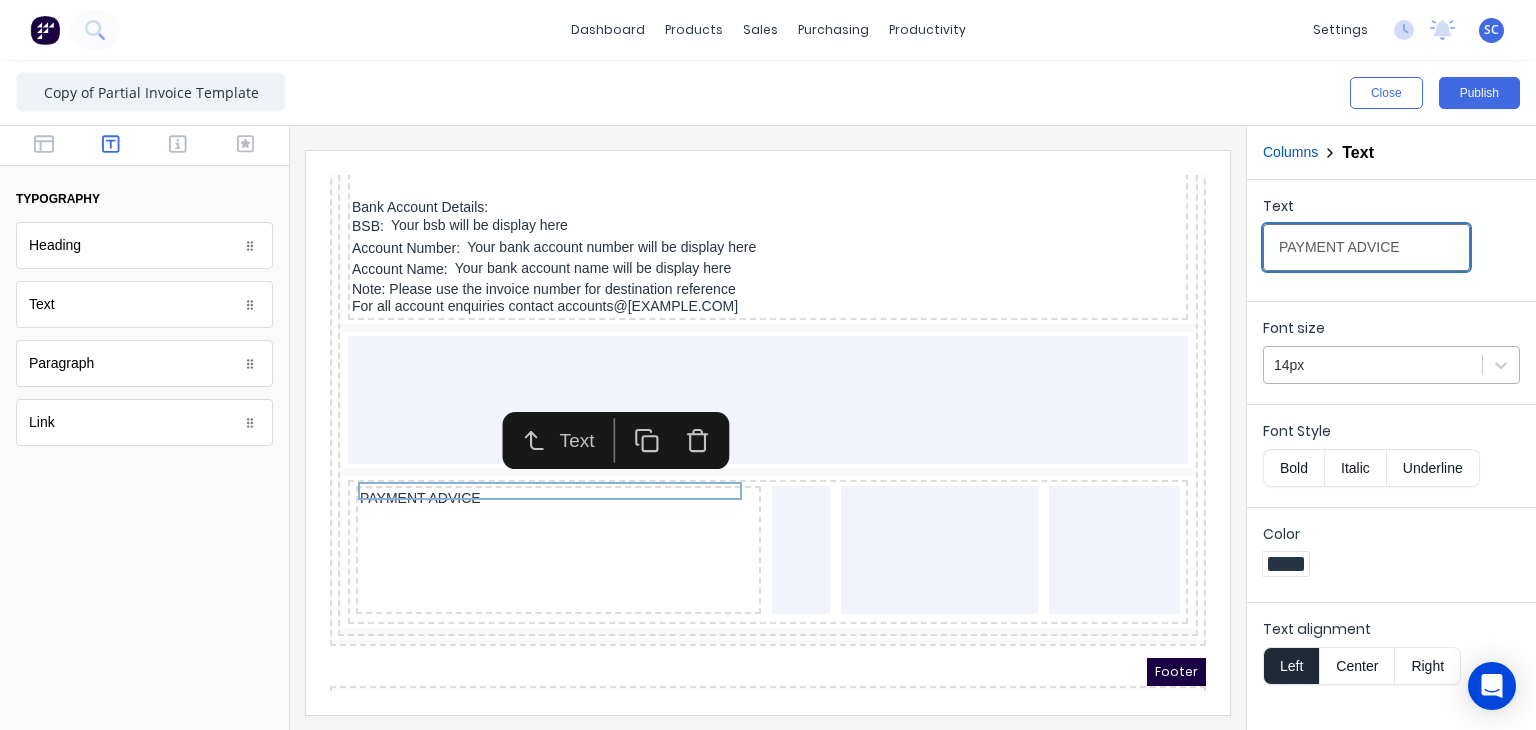 type on "PAYMENT ADVICE" 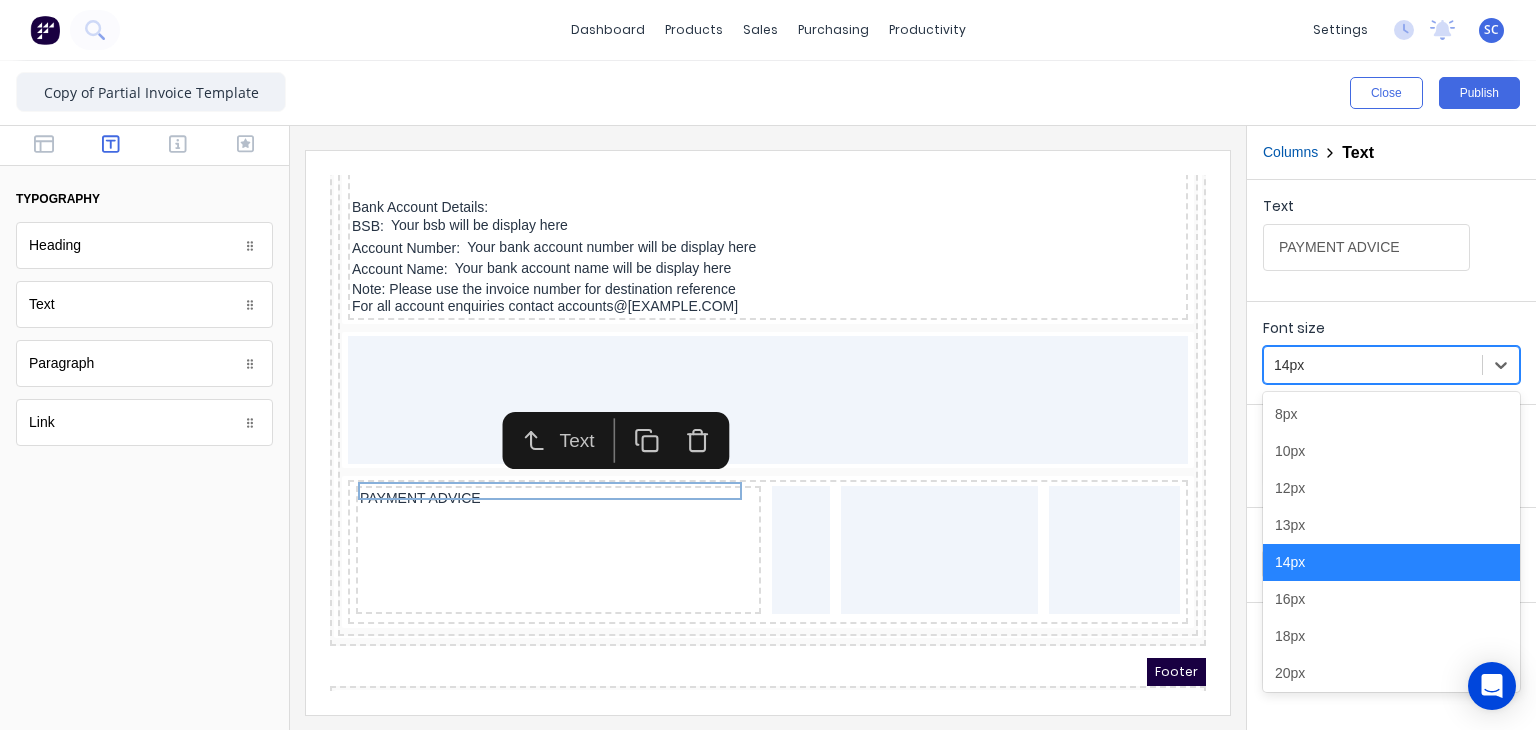 click at bounding box center [1373, 365] 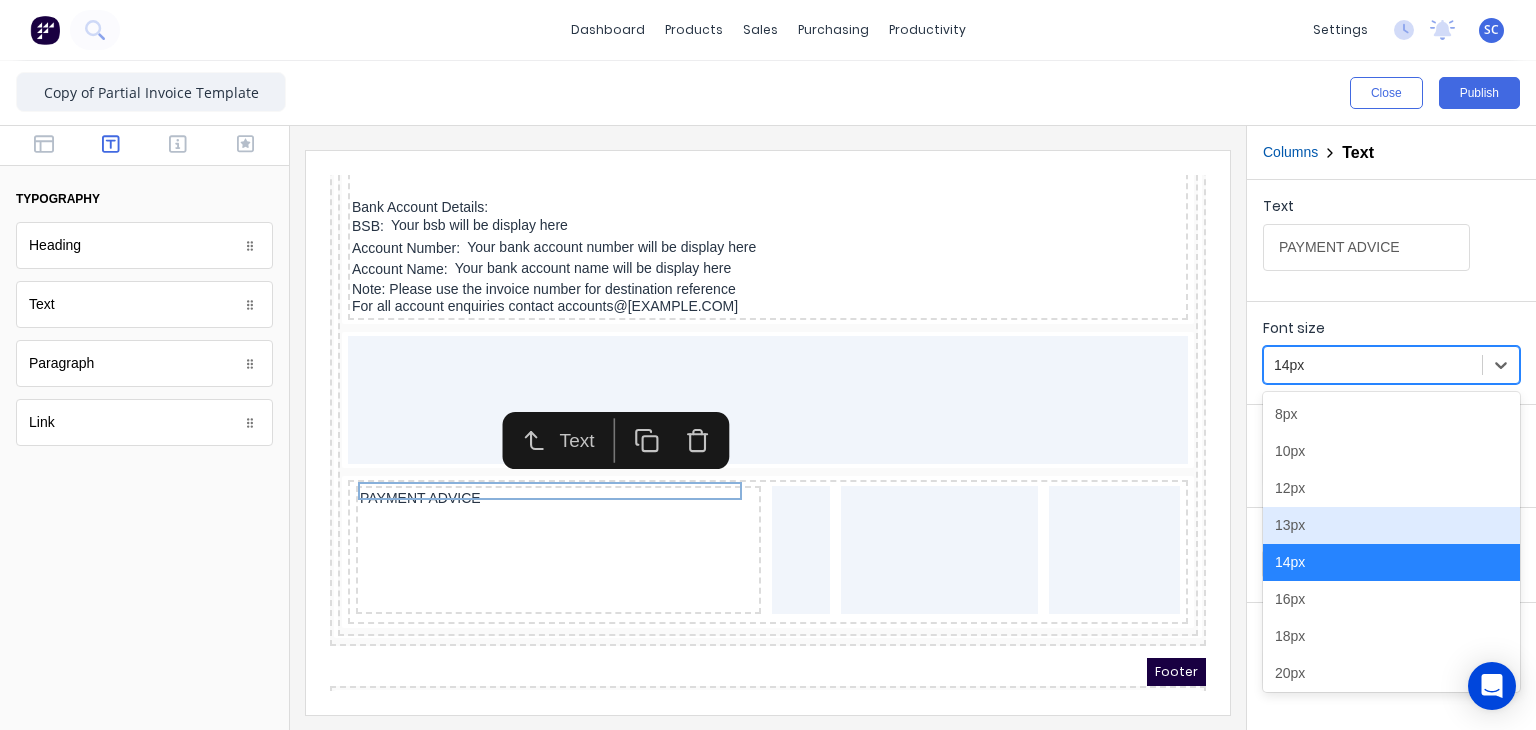 scroll, scrollTop: 226, scrollLeft: 0, axis: vertical 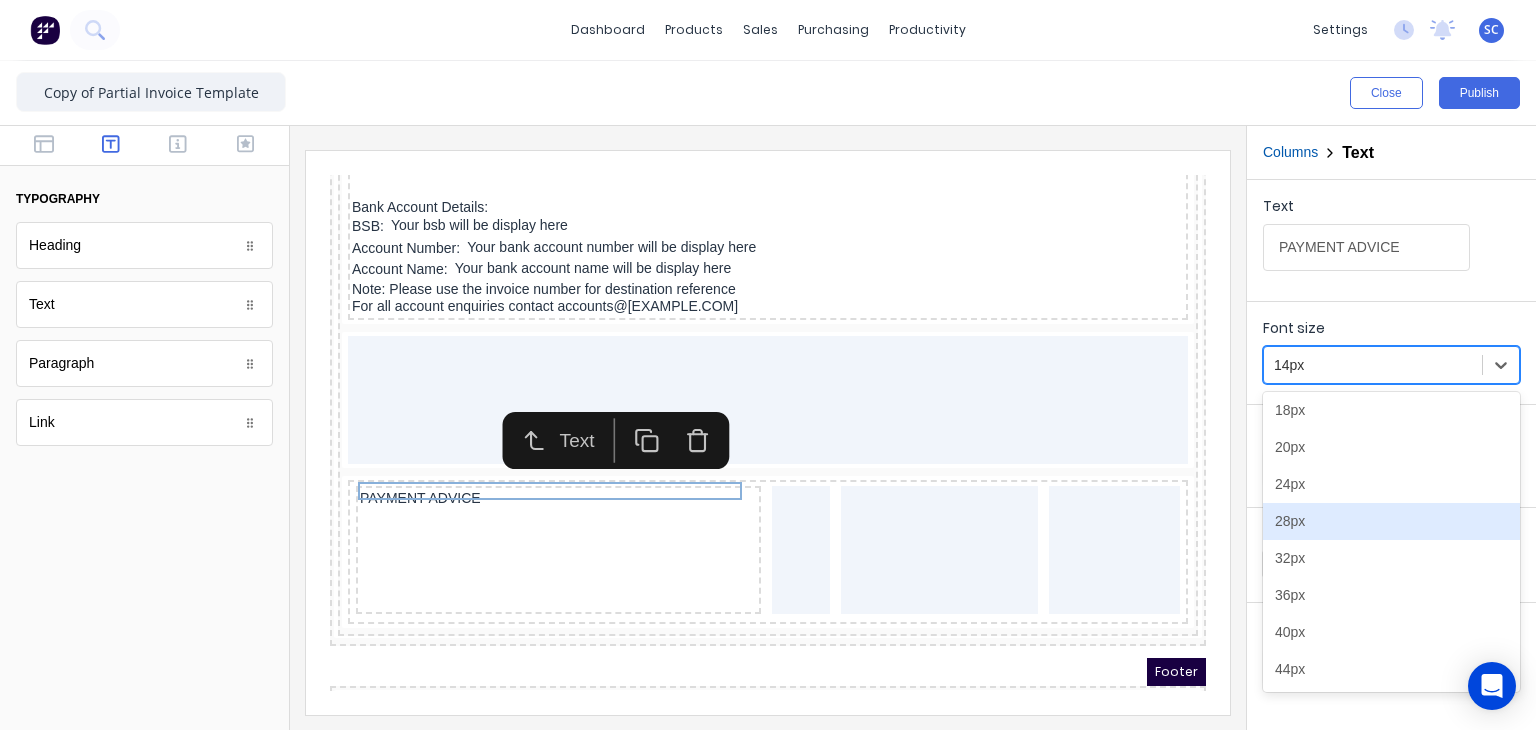 click on "28px" at bounding box center (1391, 521) 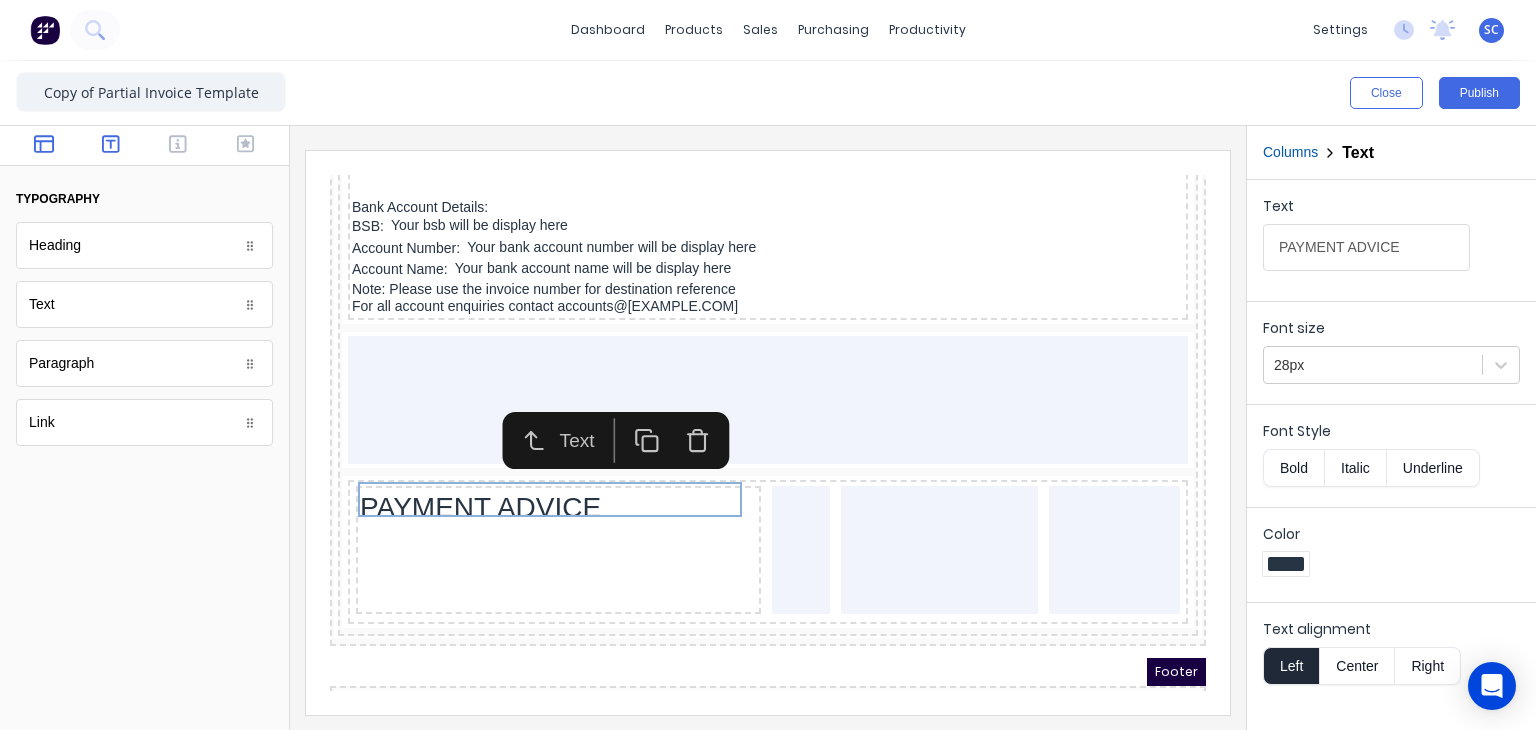 click at bounding box center [43, 146] 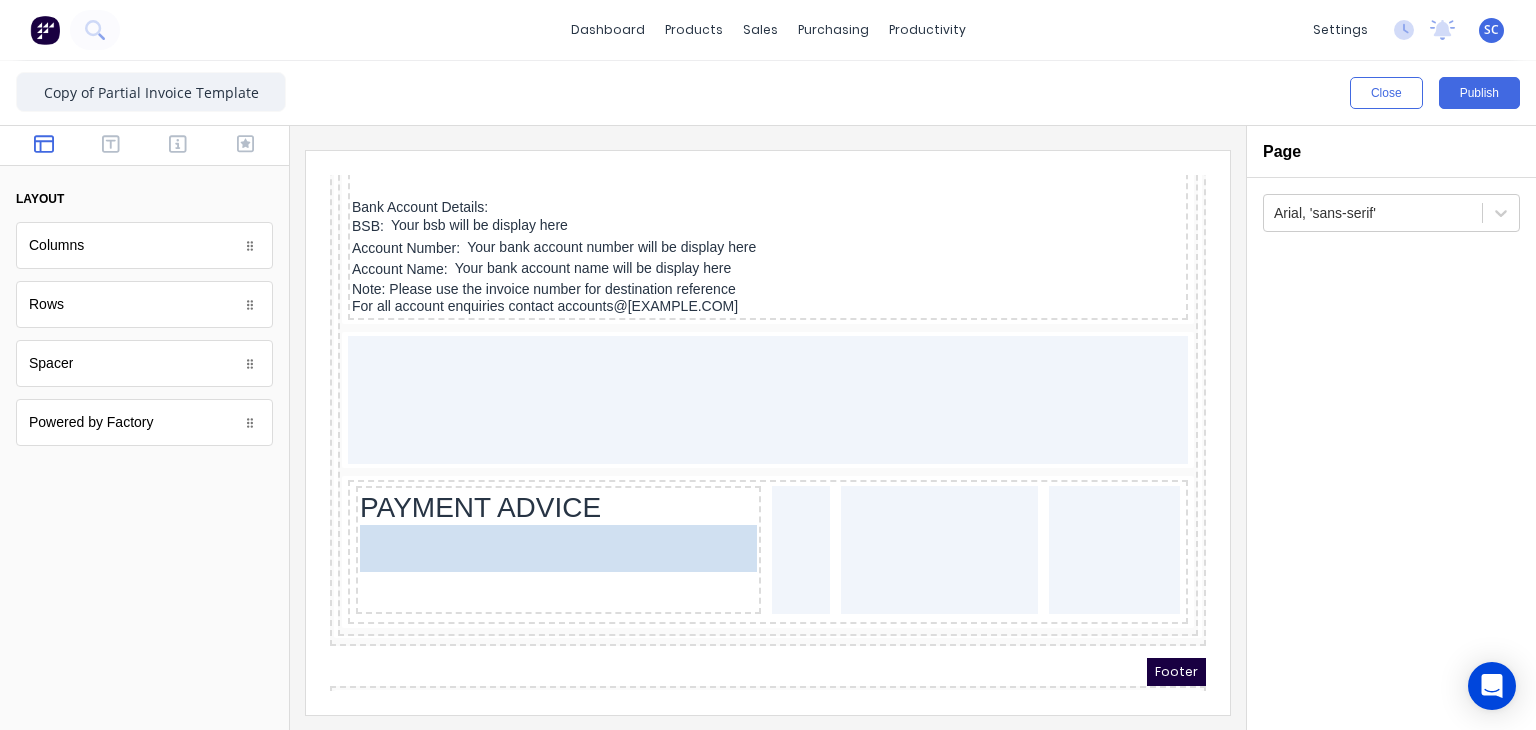 drag, startPoint x: 108, startPoint y: 253, endPoint x: 472, endPoint y: 559, distance: 475.5334 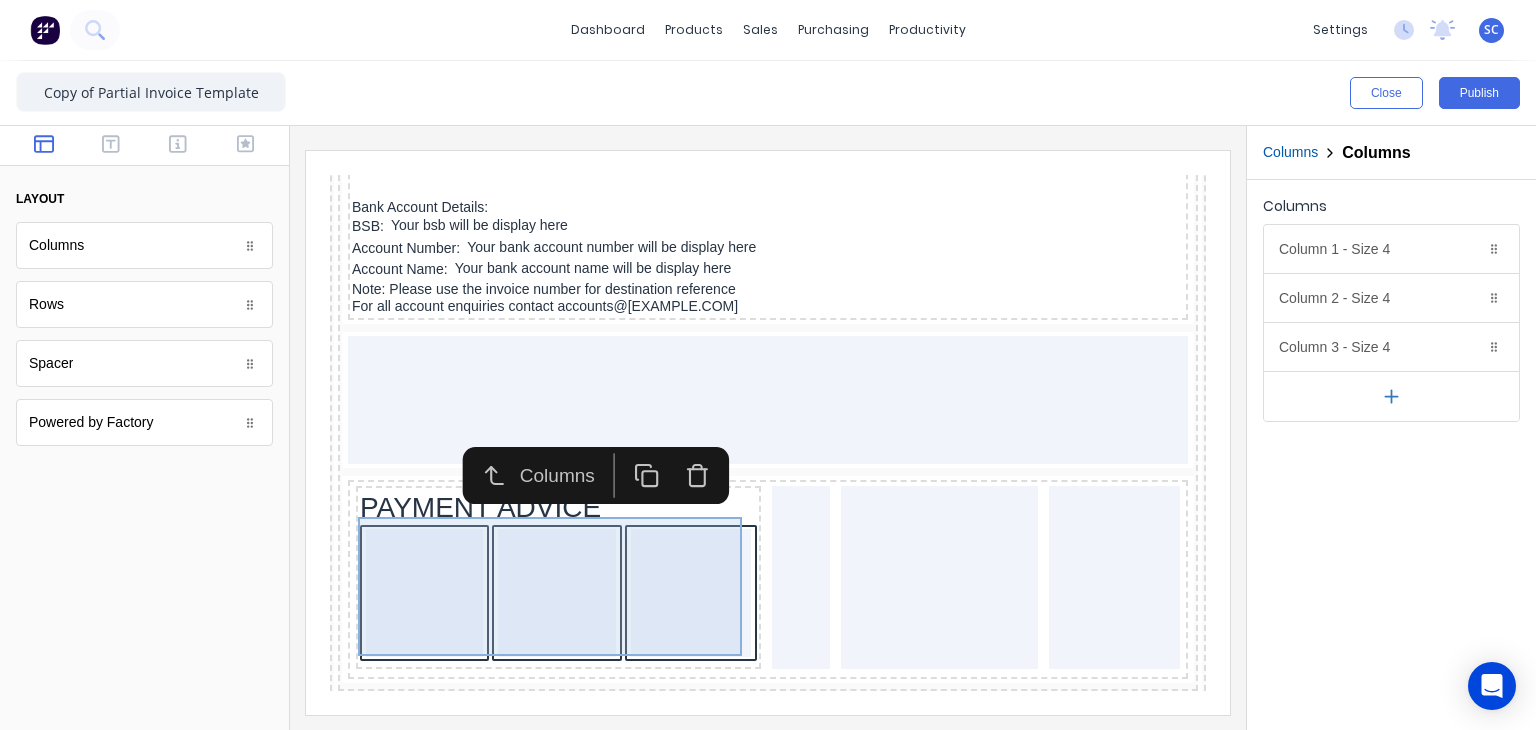 click on "Header Company name here LOGO HERE Factory Technologies [NUMBER] [STREET] [CITY], [STATE], [COUNTRY], [POSTAL_CODE] Invoice Date [DATE] Invoice number:  #0001 Reference PO12345 Company name here [NUMBER] [STREET] [CITY], [STATE], [COUNTRY], [POSTAL_CODE] PDF content QTY DESCRIPTION EACH TOTAL 1 Basic Product Lorem ipsum dolor sit amet, consectetur adipiscing elit, sed do eiusmod tempor incididunt ut labore et dolore magna aliqua. Diameter 100cm Colorbond Cottage Green Parts # 967-12 $12.00 $12.00 1 #1 Colorbond Basalt 0.55 90mm 0 bends Lengths 1 x 1000 1 x 1500 $12.00 $12.00 1 Custom Formula Lorem ipsum dolor sit amet, consectetur adipiscing elit, sed do eiusmod tempor incididunt ut labore et dolore magna aliqua. Colorbond Cottage Green Height 23 Width 200 Dimension 2.5 Total:  74.75 $12.00 $12.00 Lineal Metres Lorem ipsum dolor sit amet, consectetur adipiscing elit, sed do eiusmod tempor incididunt ut labore et dolore magna aliqua. Diameter 100cm Colorbond Cottage Green Parts # 967-12 Lengths 1 x 1000 1 x 1500 1 1" at bounding box center [744, -1282] 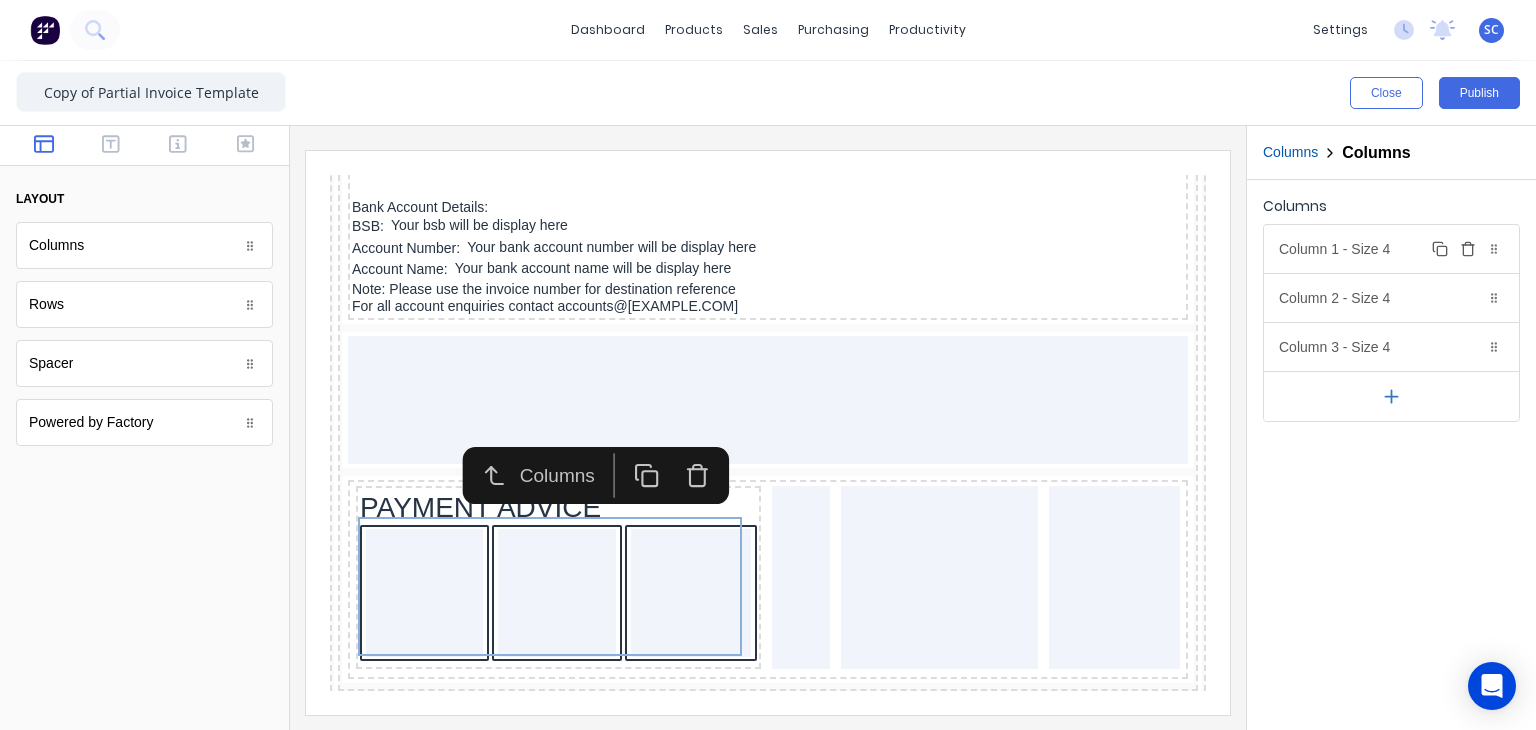 click on "Column 1 - Size 4 Duplicate Delete" at bounding box center [1391, 249] 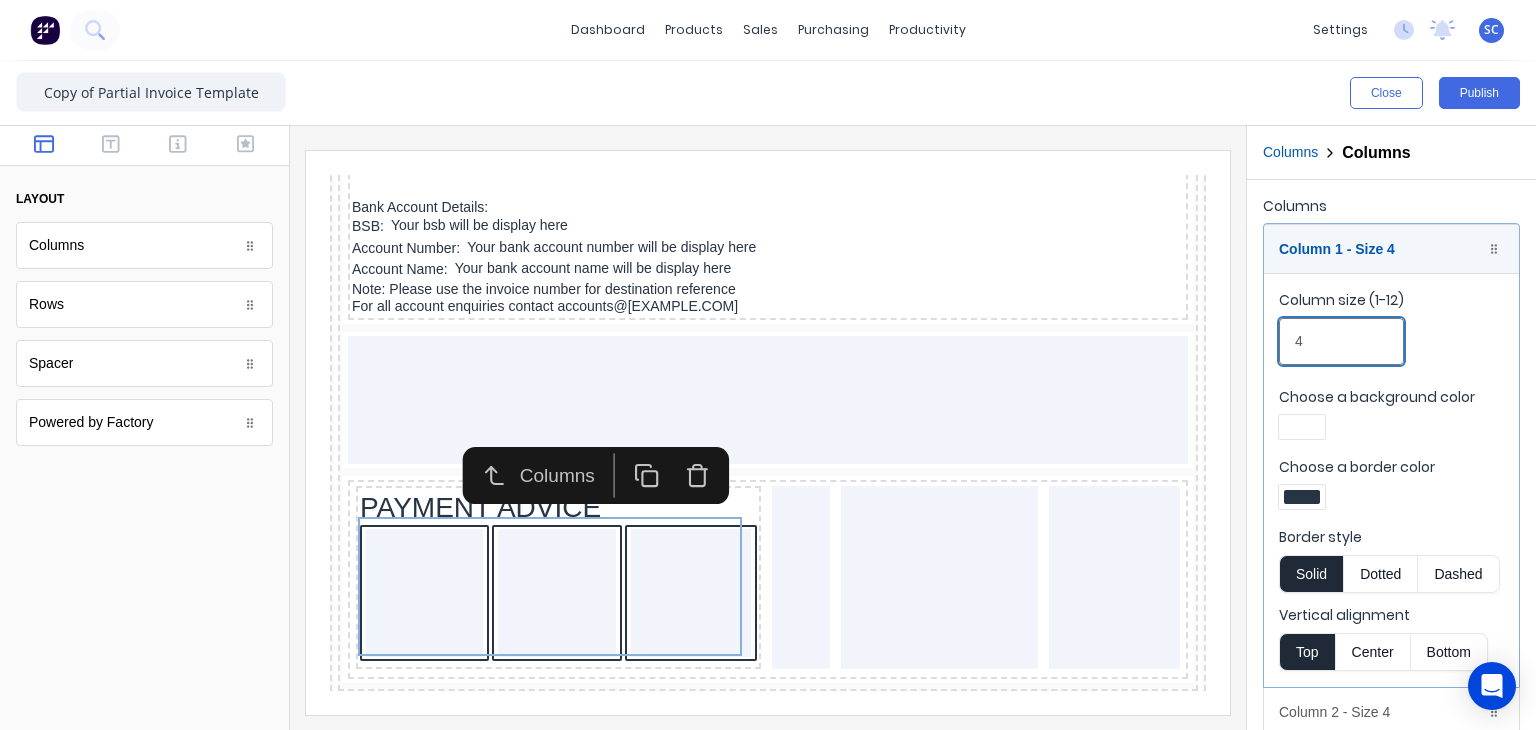 drag, startPoint x: 1351, startPoint y: 345, endPoint x: 1215, endPoint y: 364, distance: 137.32079 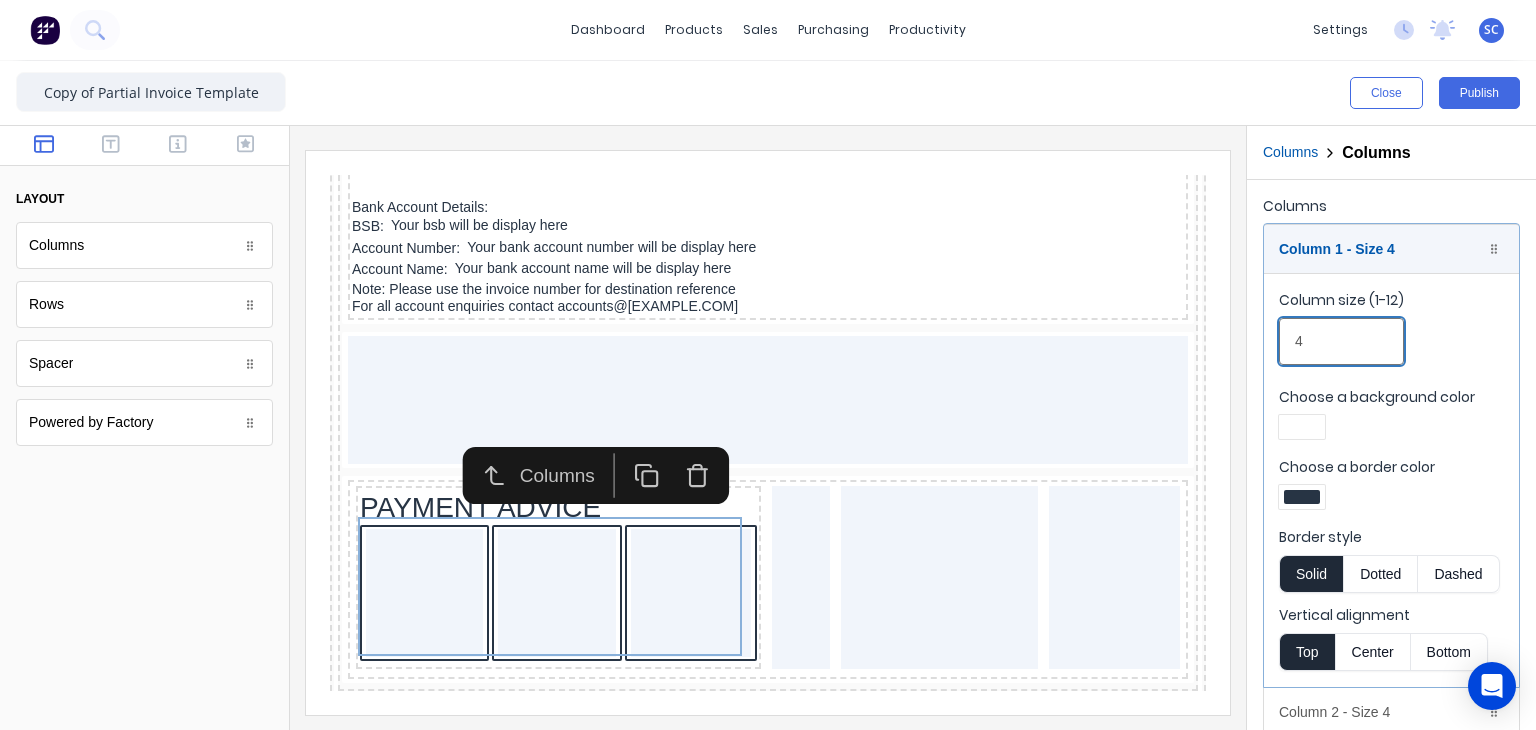click on "Close   Publish   Components layout Columns Columns Rows Rows Spacer Spacer Powered by Factory Powered by Factory Outline Columns Columns Columns Column 1 - Size 4 Duplicate Delete Column size (1-12) 4 Choose a background color Choose a border color Border style Solid Dotted Dashed Vertical alignment Top Center Bottom Column 2 - Size 4 Duplicate Delete Column size (1-12) 4 Choose a background color Choose a border color Border style Solid Dotted Dashed Vertical alignment Top Center Bottom Column 3 - Size 4 Duplicate Delete Column size (1-12) 4 Choose a background color Choose a border color Border style Solid Dotted Dashed Vertical alignment Top Center Bottom" at bounding box center (768, 395) 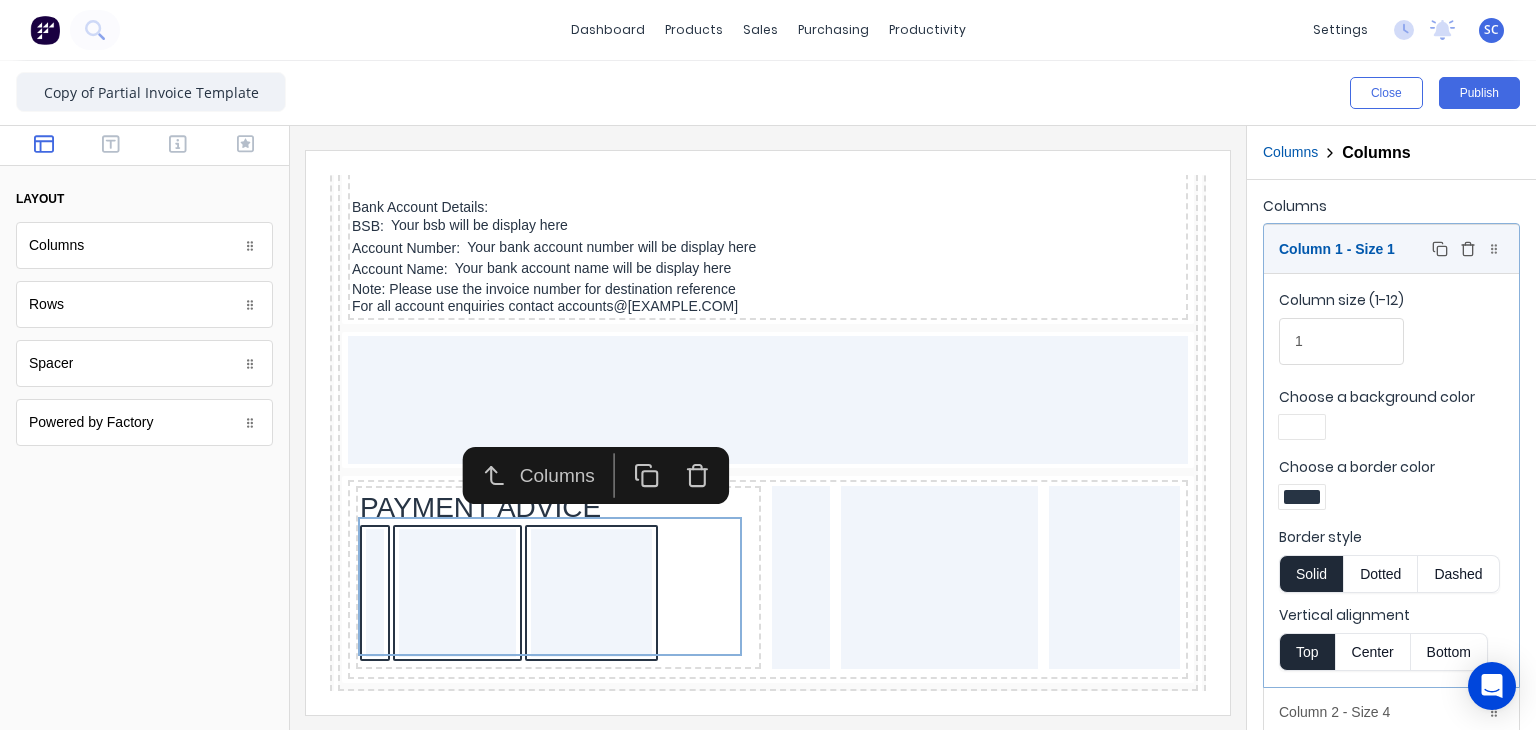 click on "Column 1 - Size 1 Duplicate Delete" at bounding box center [1391, 249] 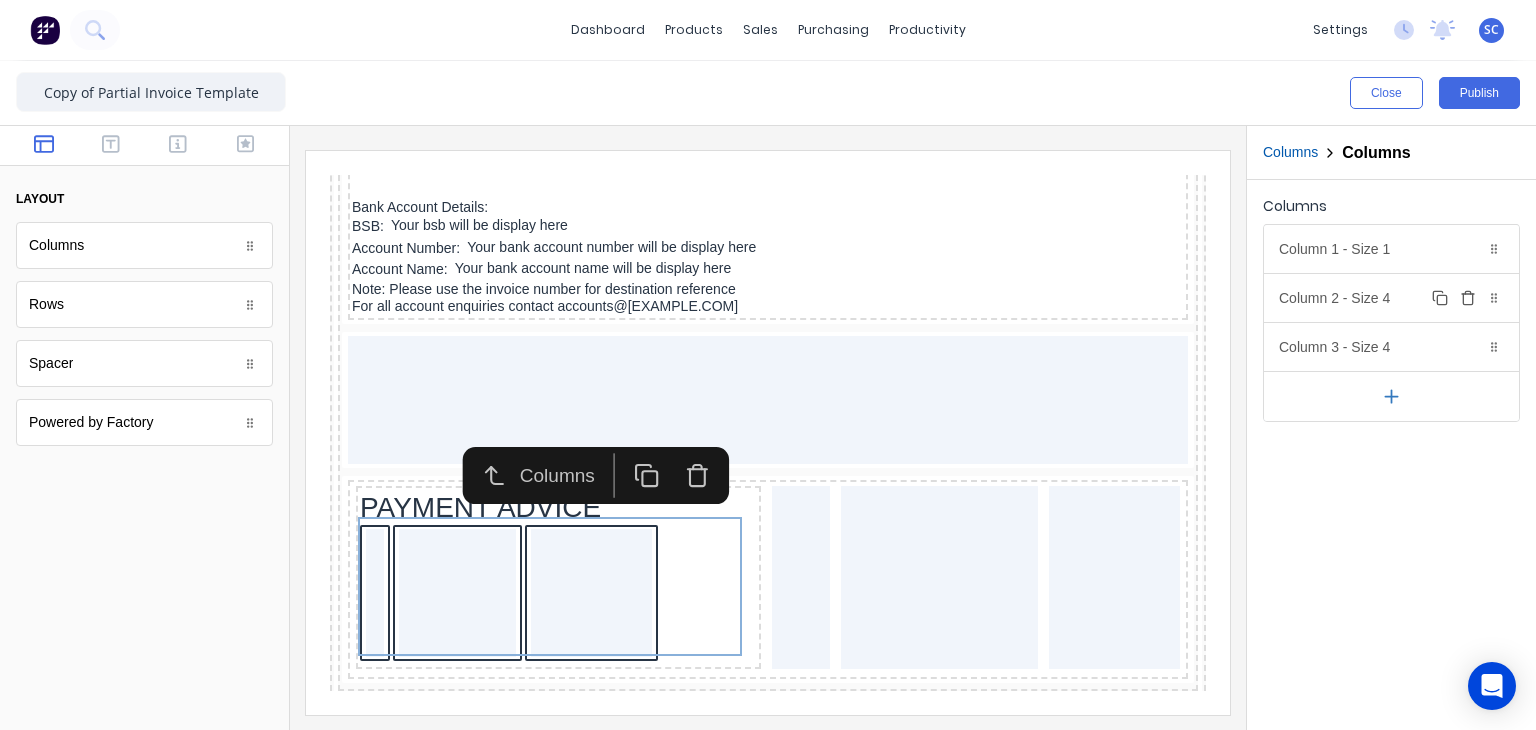 click on "Column 2 - Size 4 Duplicate Delete" at bounding box center [1391, 298] 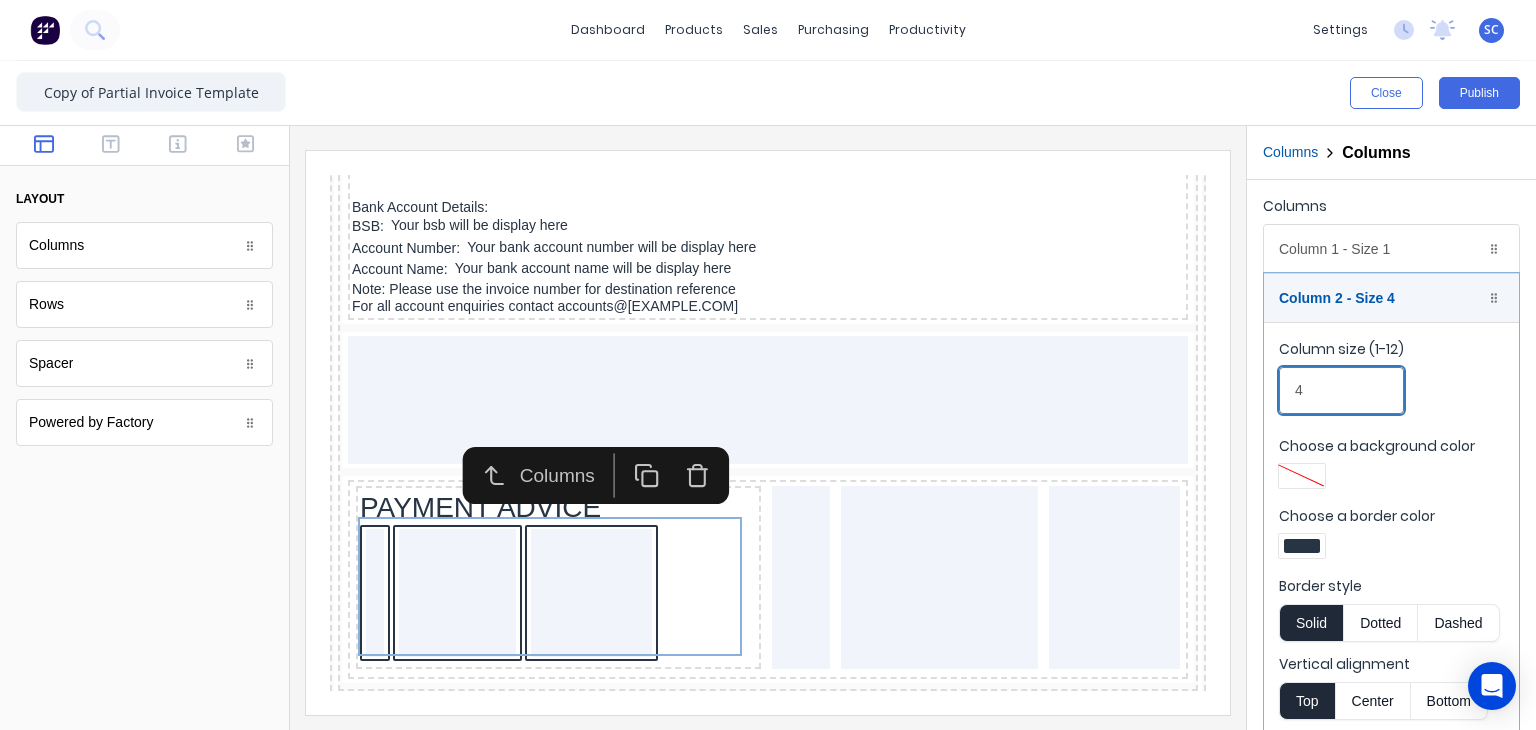 drag, startPoint x: 1331, startPoint y: 382, endPoint x: 1210, endPoint y: 405, distance: 123.16656 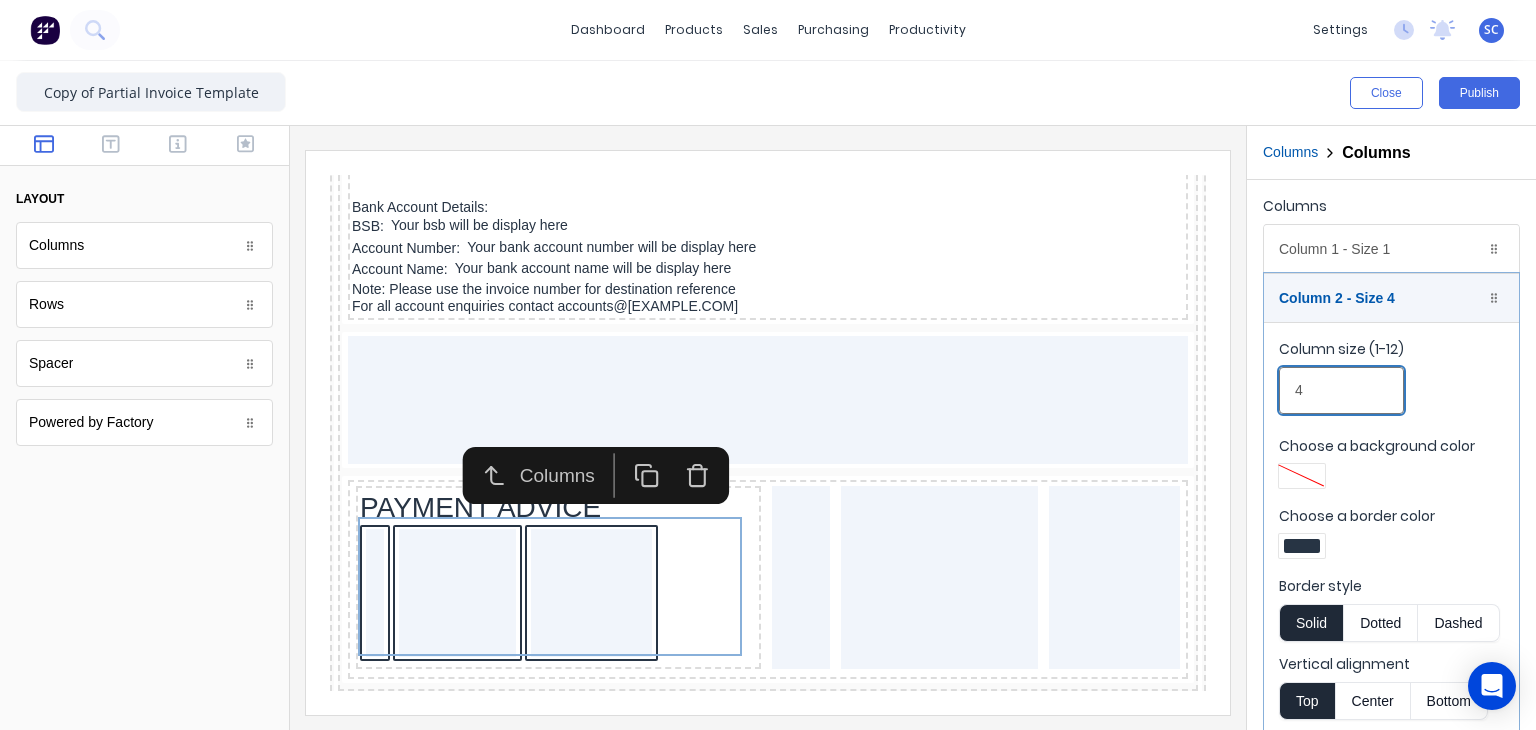 click on "Close   Publish   Components layout Columns Columns Rows Rows Spacer Spacer Powered by Factory Powered by Factory Outline Columns Columns Columns Column 1 - Size 1 Duplicate Delete Column size (1-12) 1 Choose a background color Choose a border color Border style Solid Dotted Dashed Vertical alignment Top Center Bottom Column 2 - Size 4 Duplicate Delete Column size (1-12) 4 Choose a background color Choose a border color Border style Solid Dotted Dashed Vertical alignment Top Center Bottom Column 3 - Size 4 Duplicate Delete Column size (1-12) 4 Choose a background color Choose a border color Border style Solid Dotted Dashed Vertical alignment Top Center Bottom" at bounding box center (768, 395) 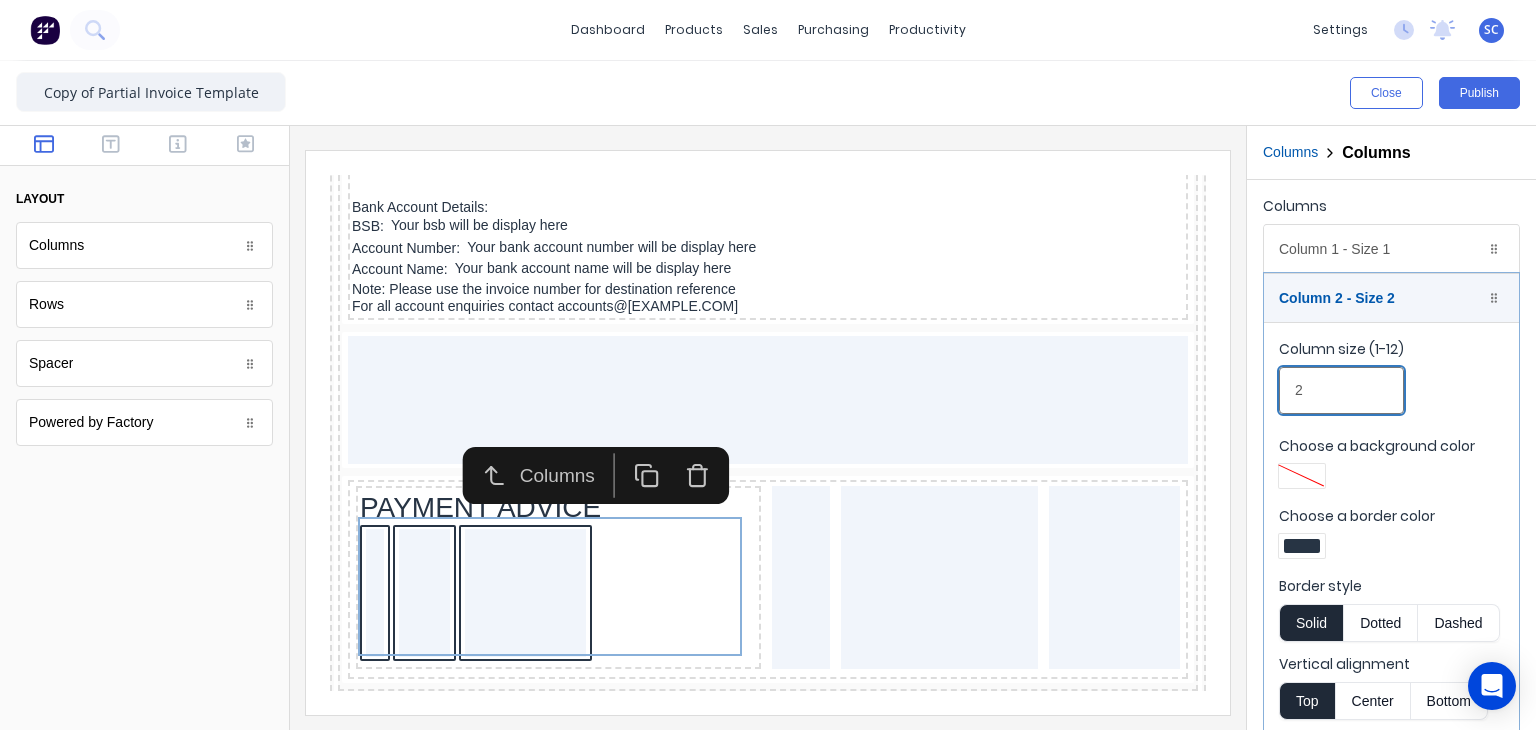 type on "2" 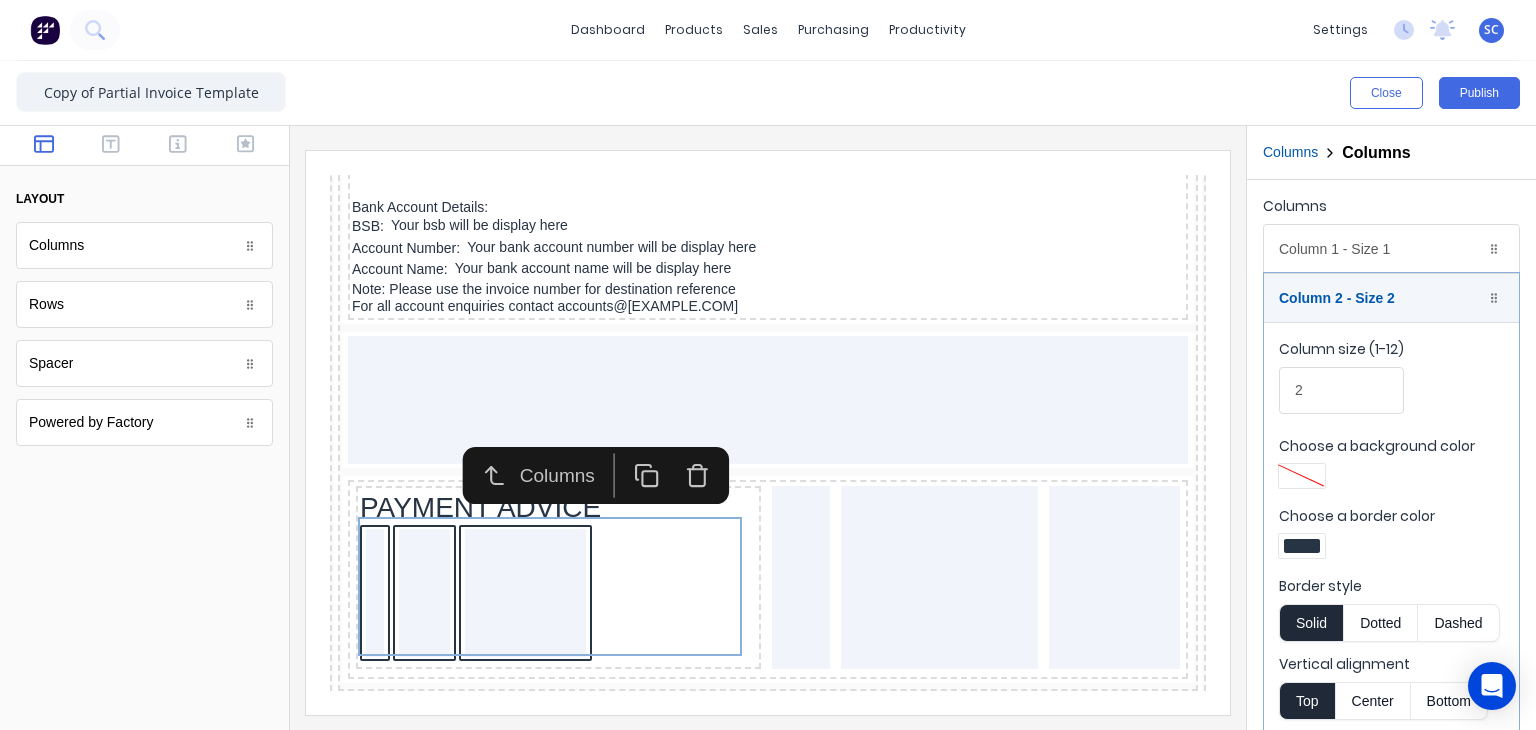 click at bounding box center (1302, 546) 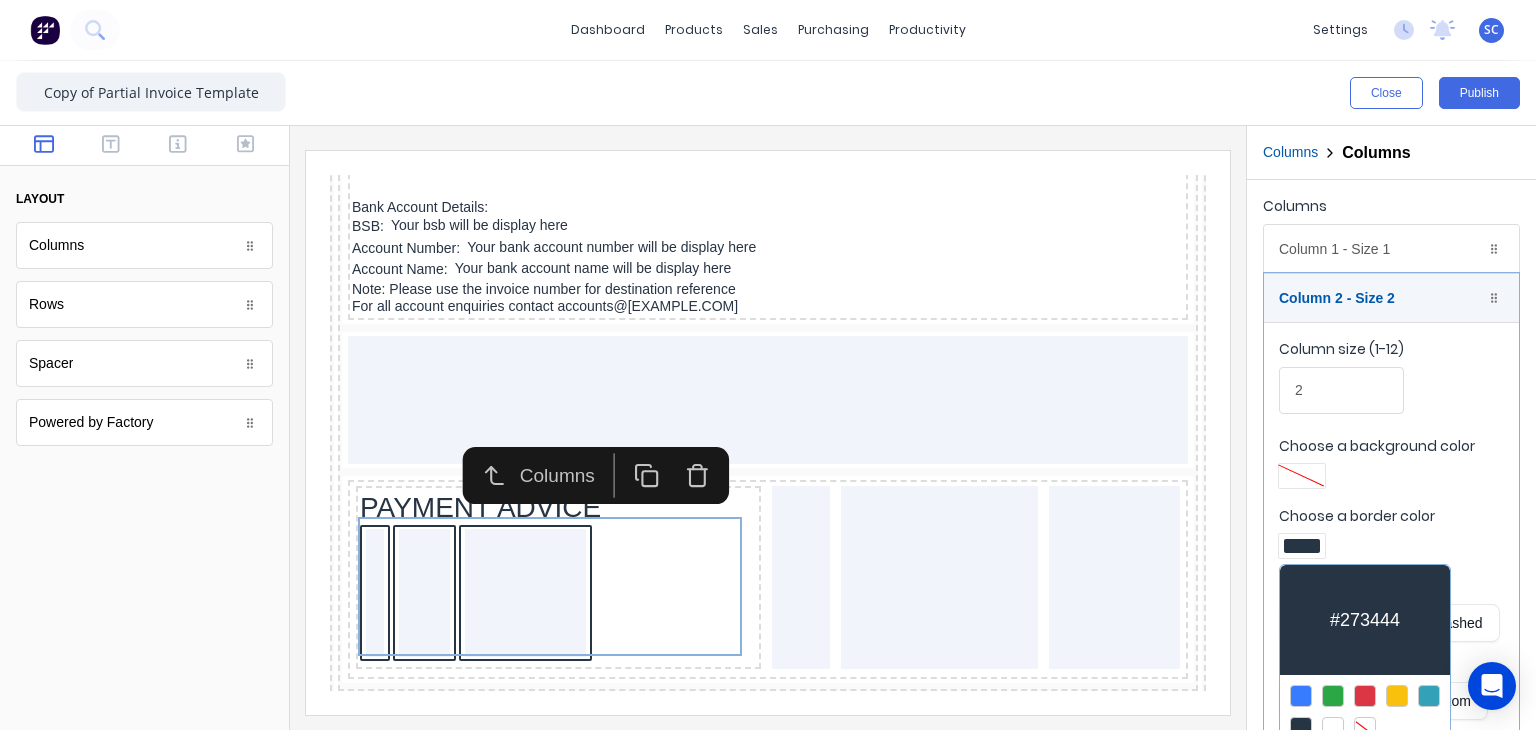 click at bounding box center (1365, 728) 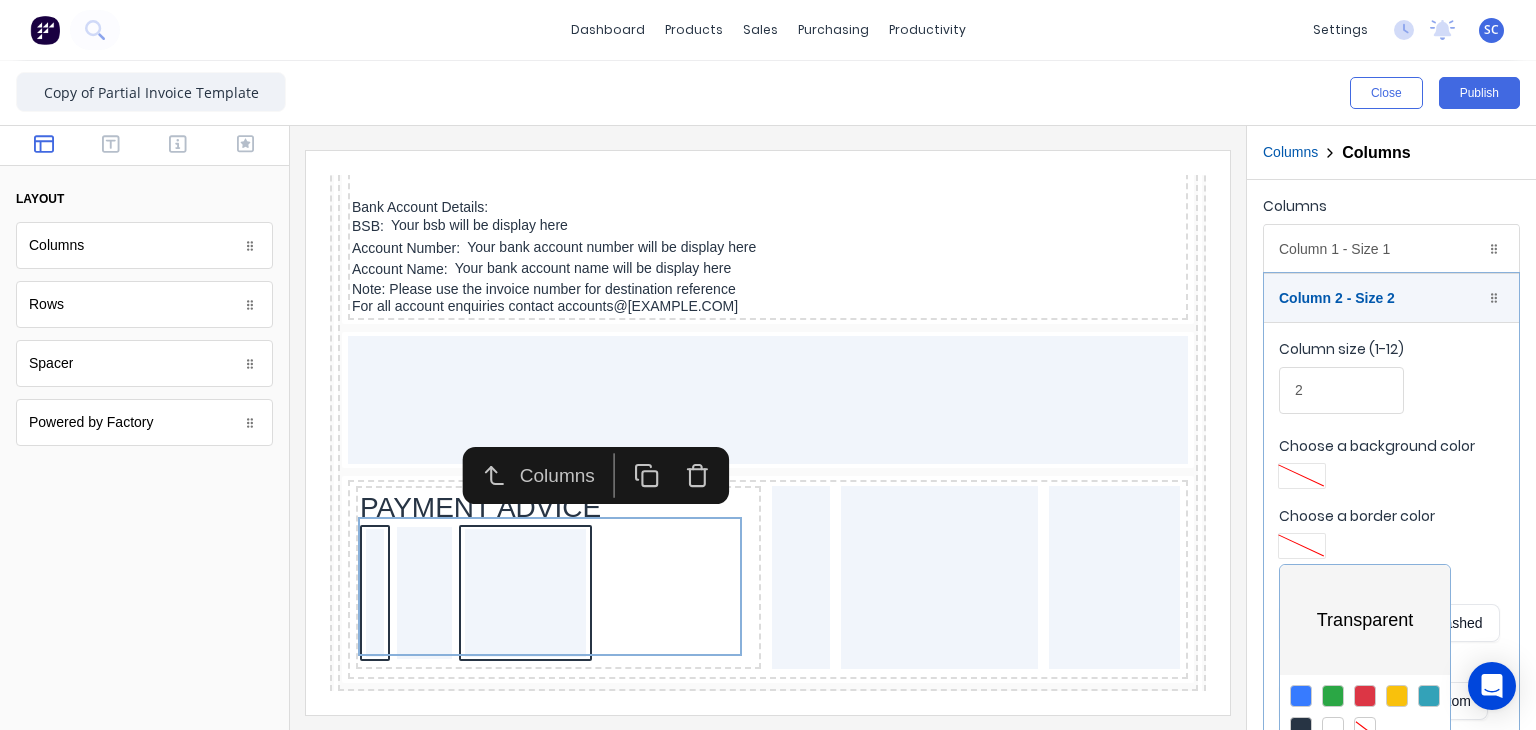 click at bounding box center [768, 365] 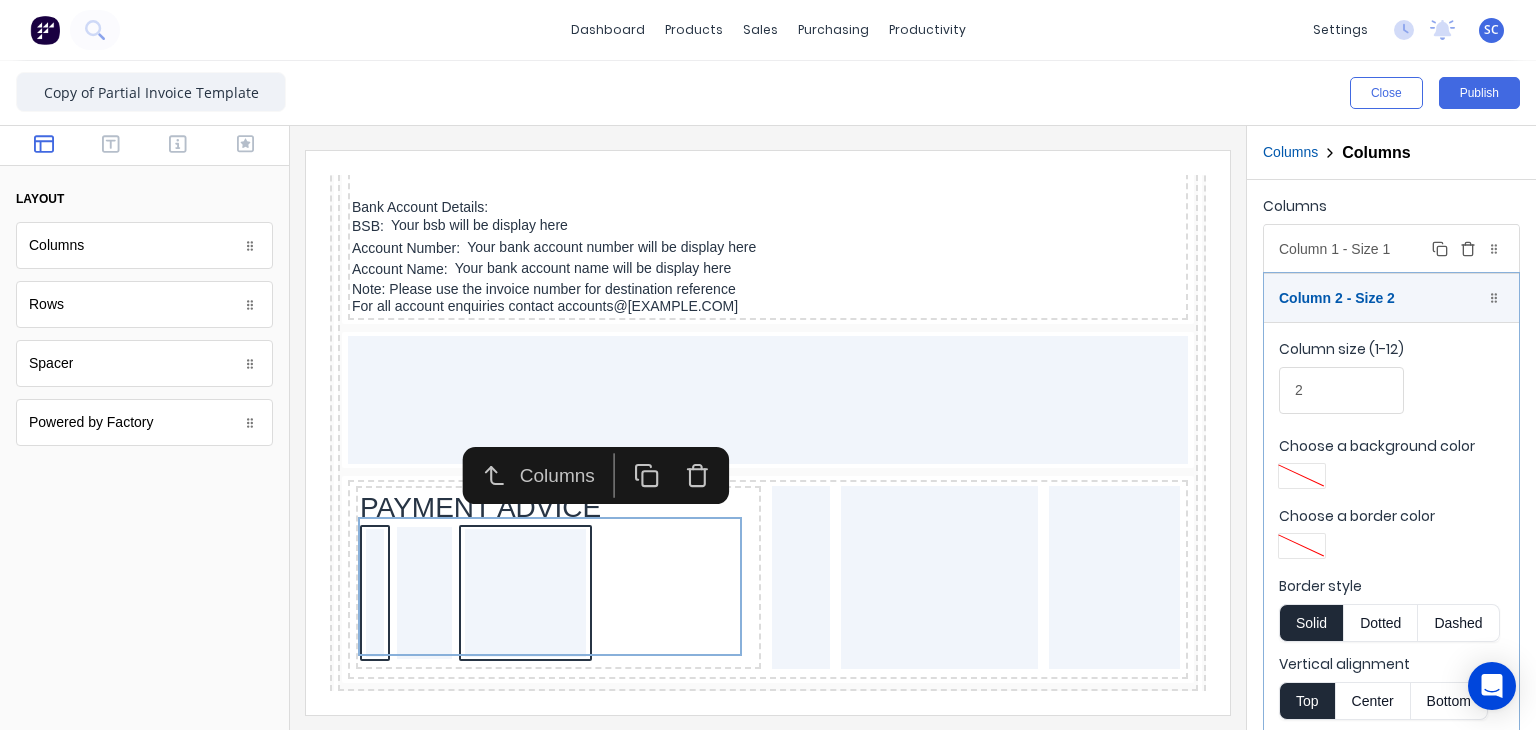 click on "Column 1 - Size 1 Duplicate Delete" at bounding box center [1391, 249] 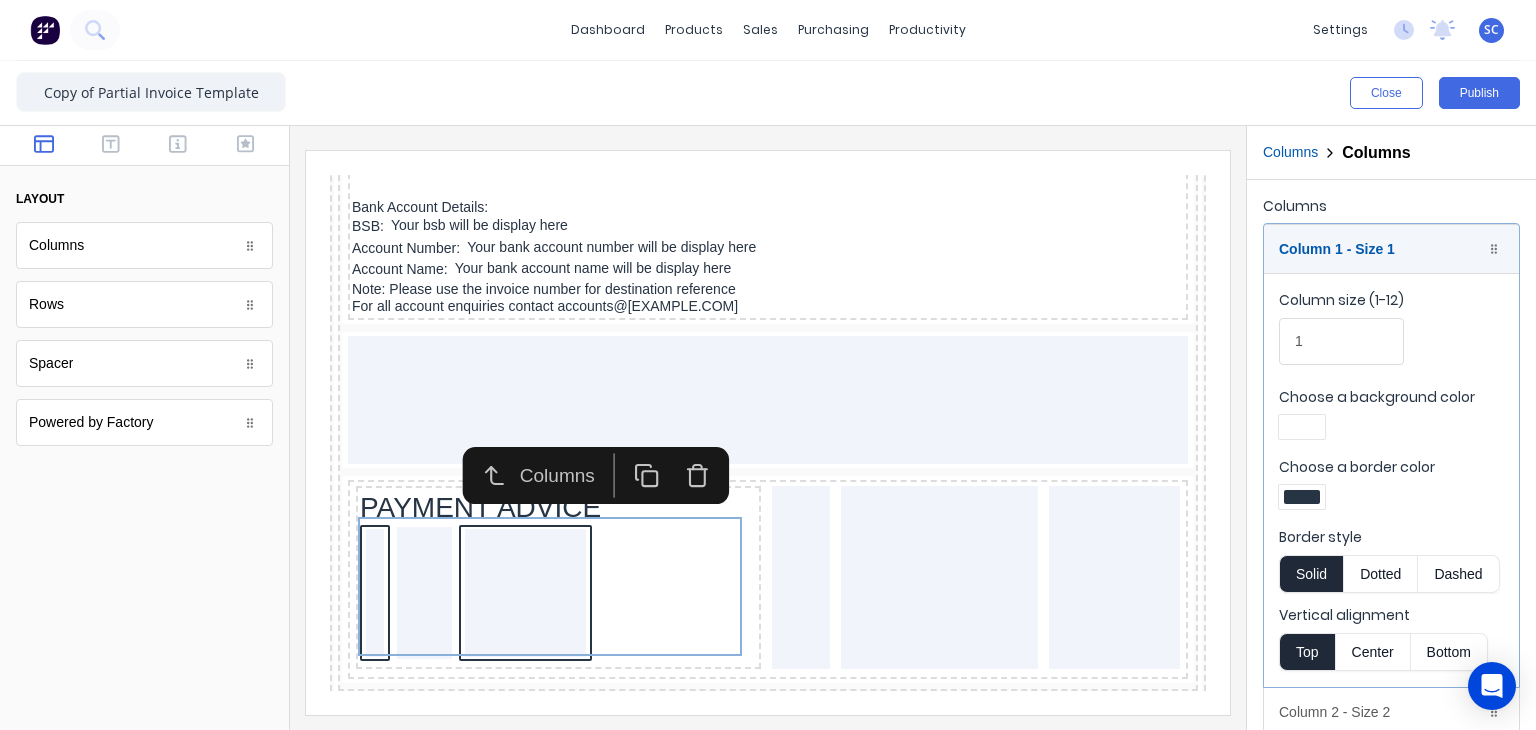 click at bounding box center (1302, 497) 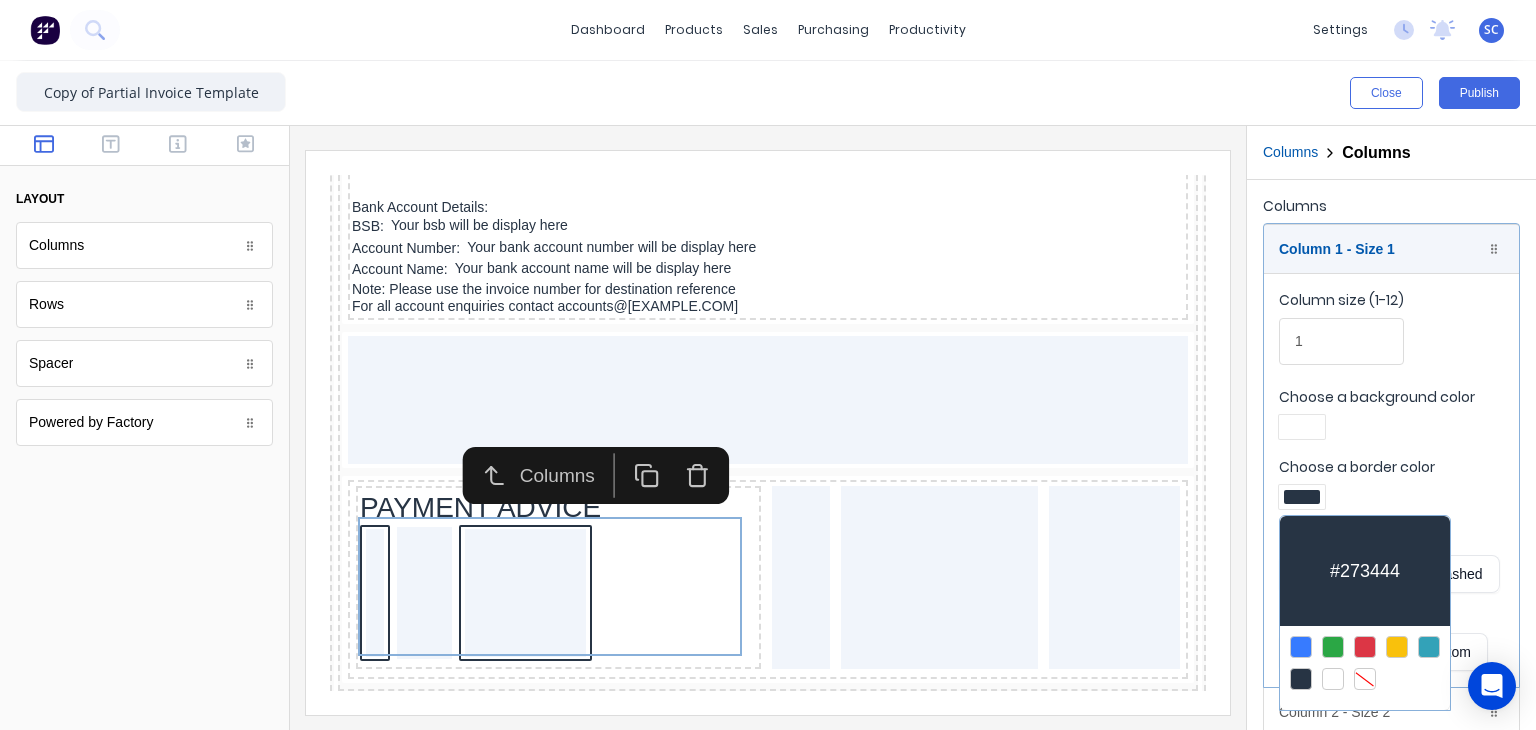 click at bounding box center (1365, 679) 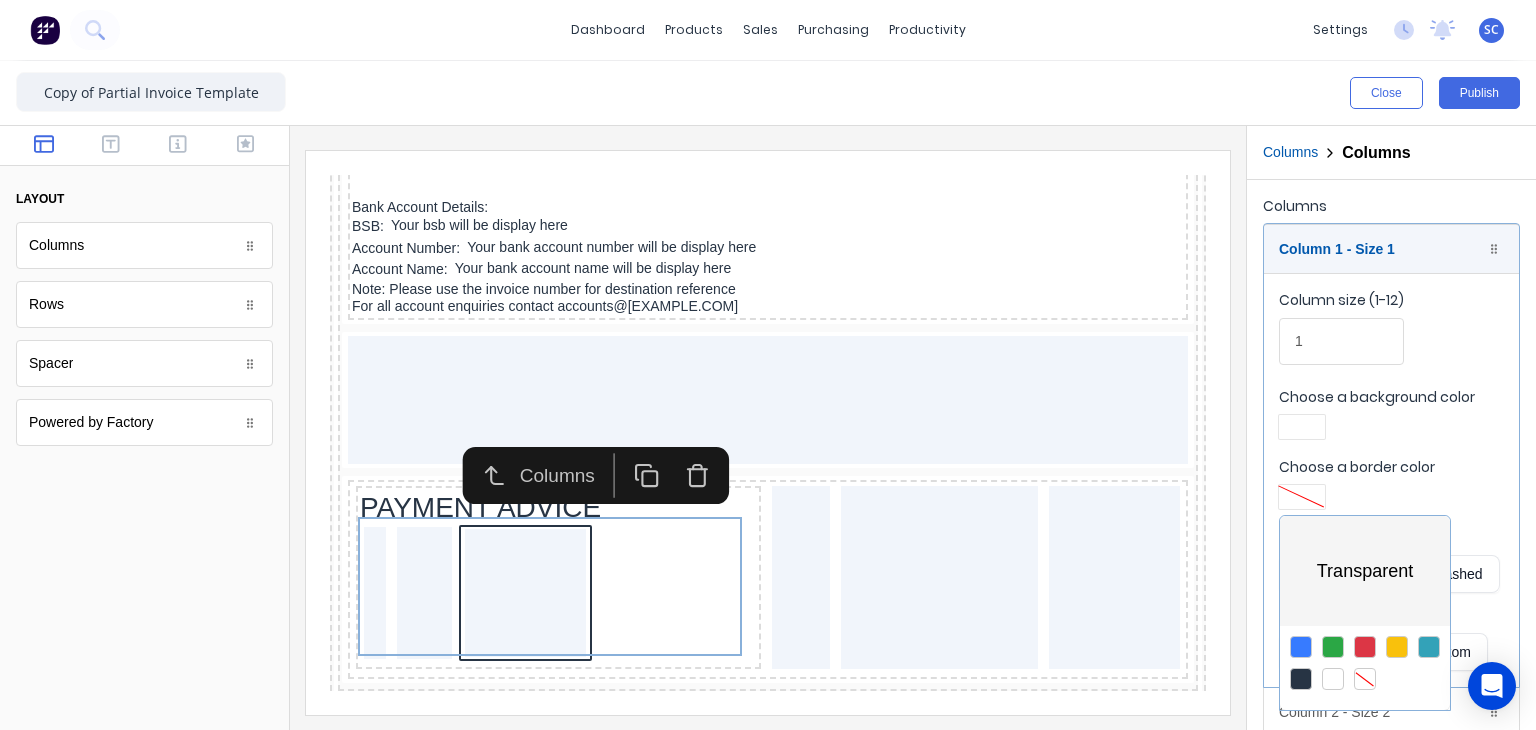click at bounding box center [768, 365] 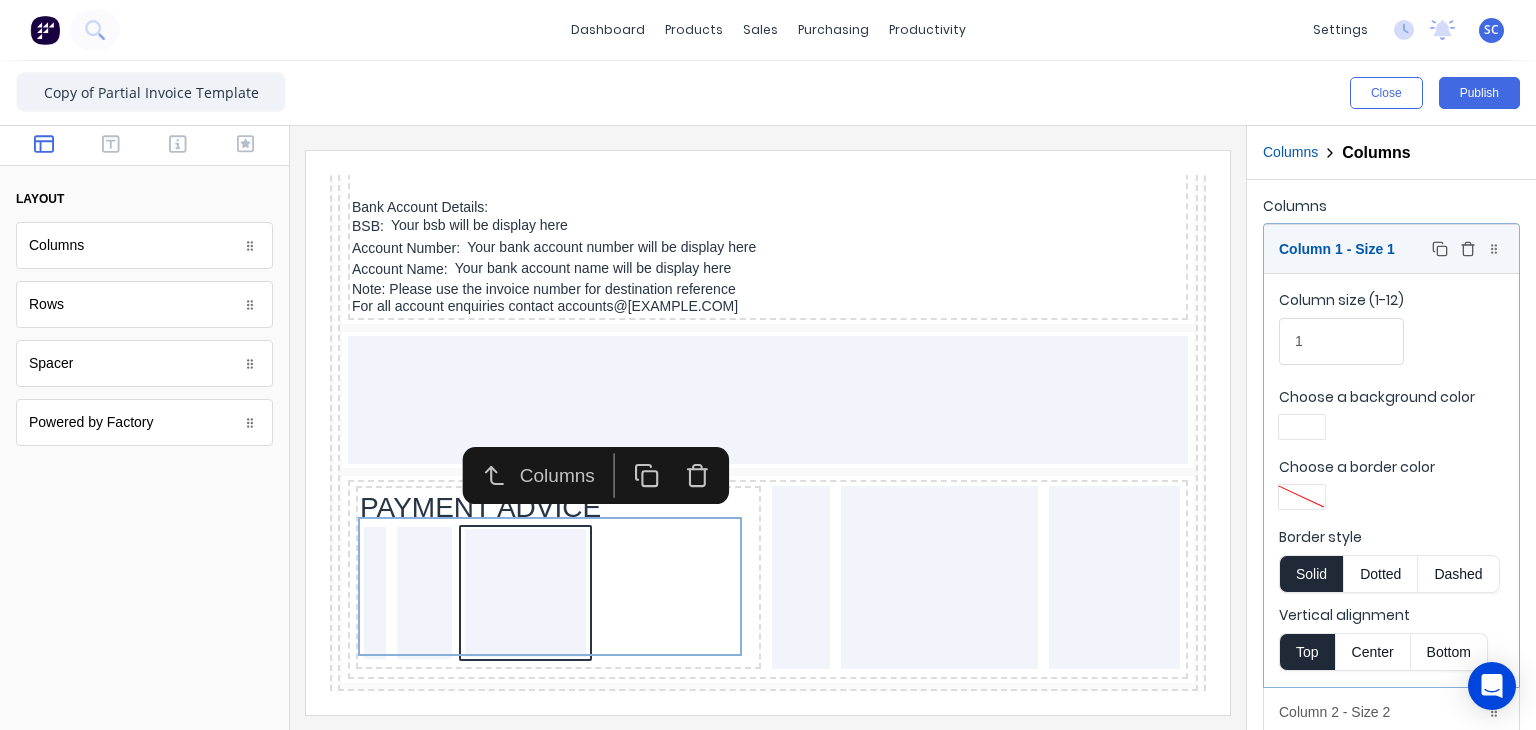 click on "Column 1 - Size 1 Duplicate Delete" at bounding box center (1391, 249) 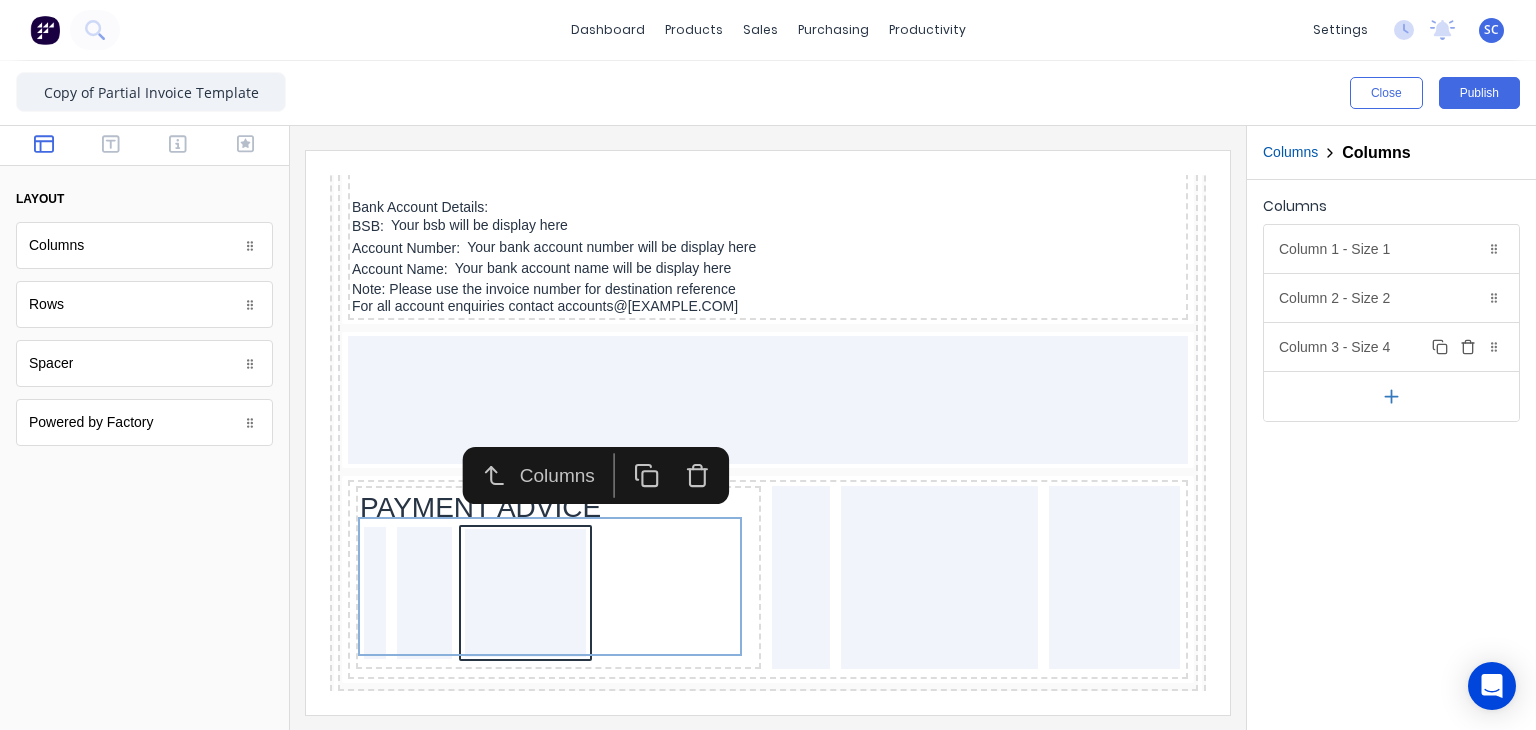 click on "Column 3 - Size 4 Duplicate Delete" at bounding box center (1391, 347) 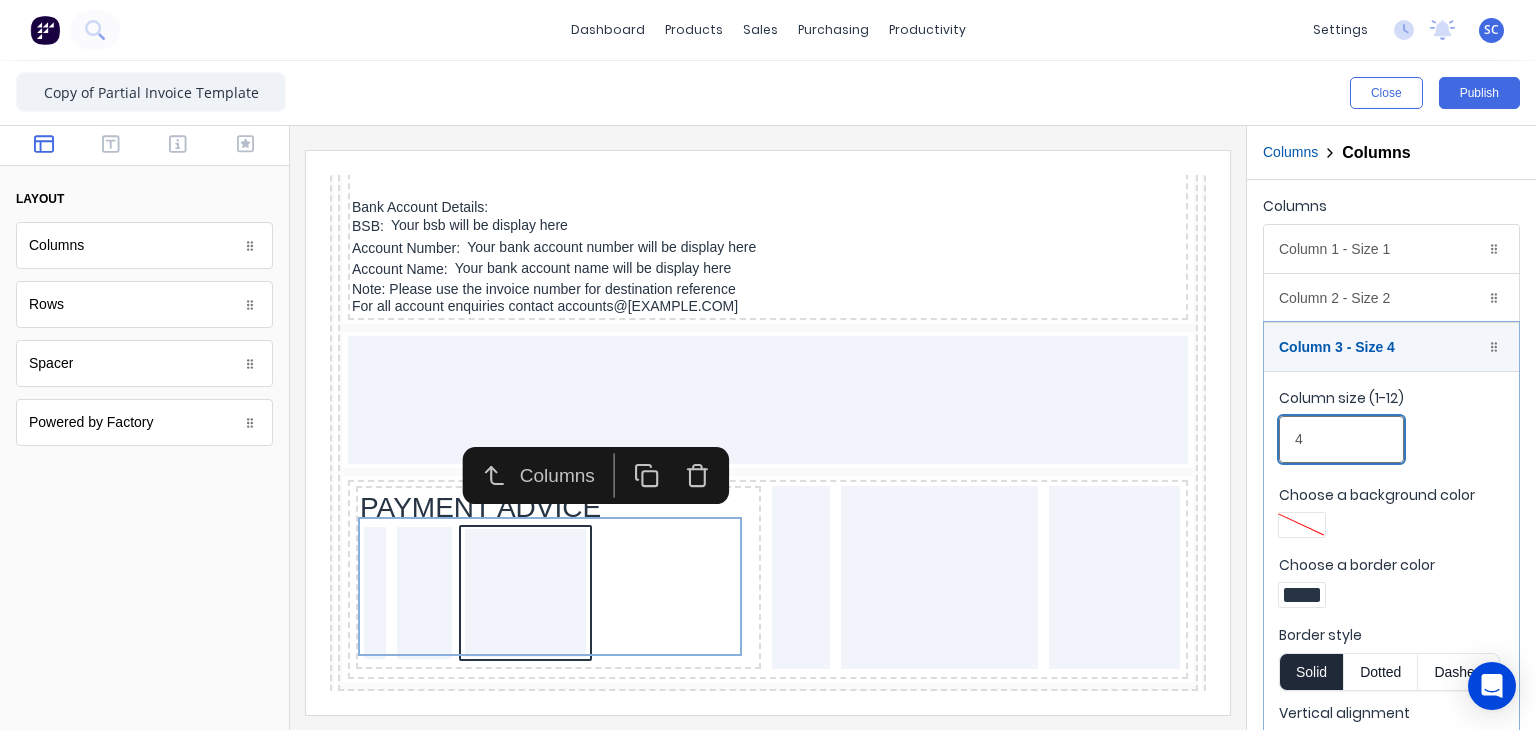 drag, startPoint x: 1330, startPoint y: 434, endPoint x: 1240, endPoint y: 440, distance: 90.199776 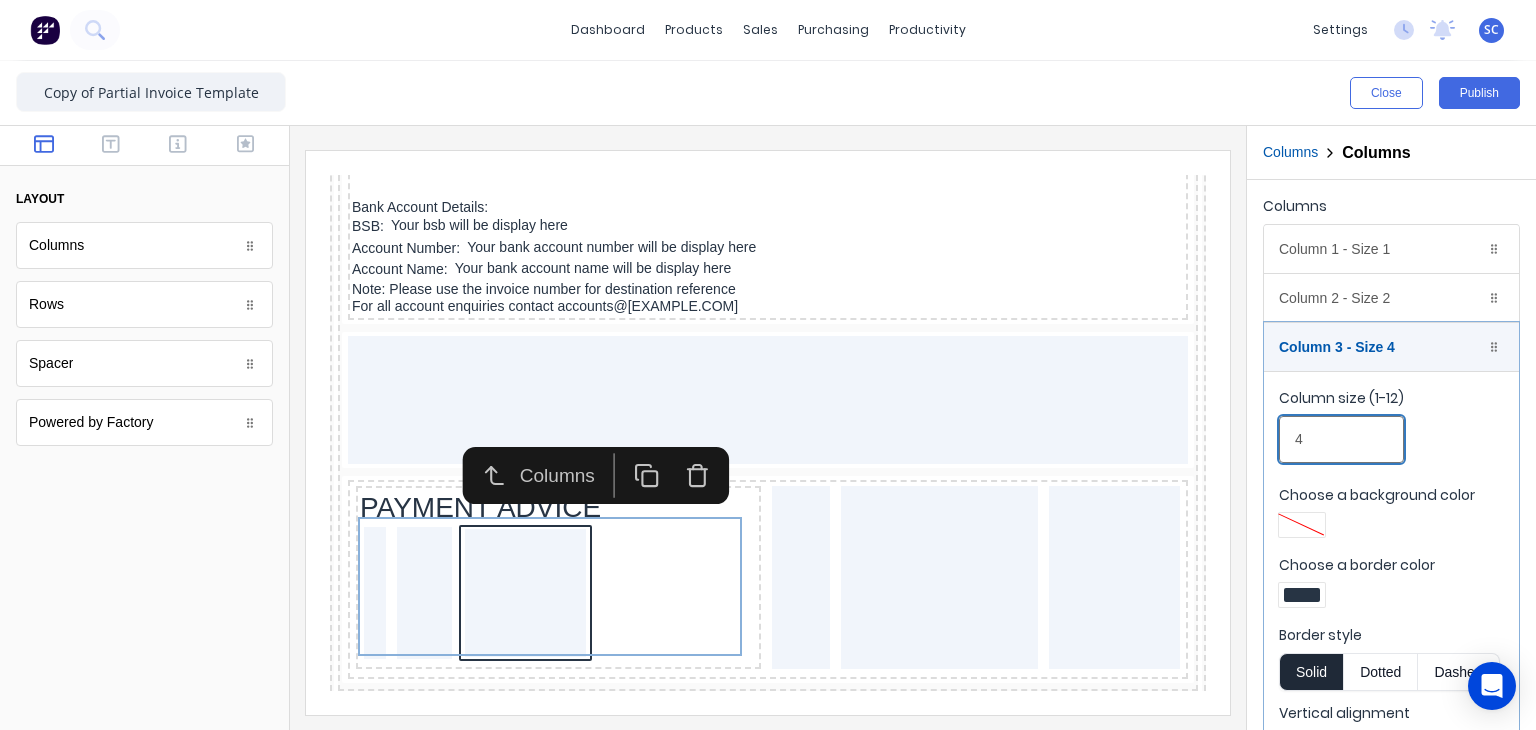 click on "Close   Publish   Components layout Columns Columns Rows Rows Spacer Spacer Powered by Factory Powered by Factory Outline Columns Columns Columns Column 1 - Size 1 Duplicate Delete Column size (1-12) 1 Choose a background color Choose a border color Border style Solid Dotted Dashed Vertical alignment Top Center Bottom Column 2 - Size 2 Duplicate Delete Column size (1-12) 2 Choose a background color Choose a border color Border style Solid Dotted Dashed Vertical alignment Top Center Bottom Column 3 - Size 4 Duplicate Delete Column size (1-12) 4 Choose a background color Choose a border color Border style Solid Dotted Dashed Vertical alignment Top Center Bottom" at bounding box center (768, 395) 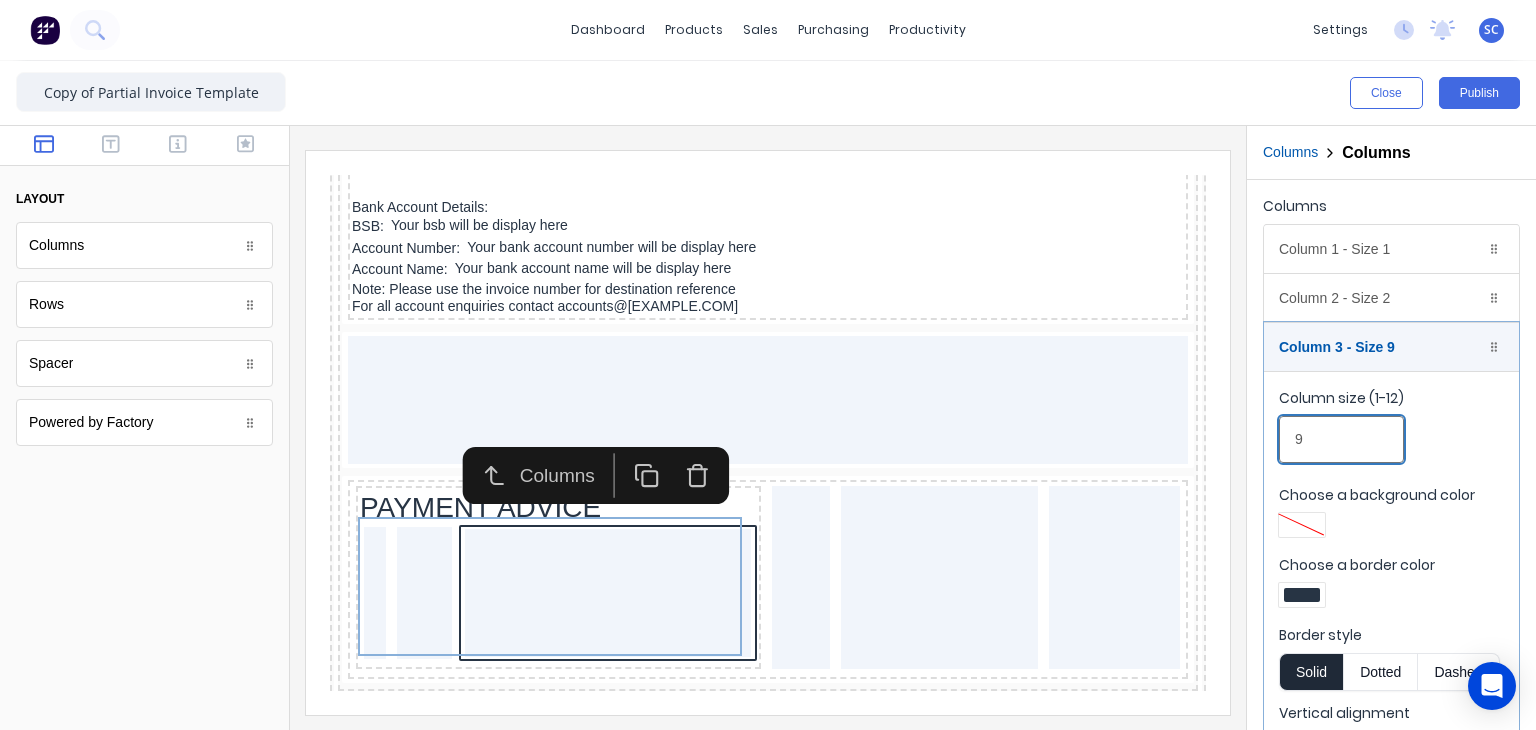 type on "9" 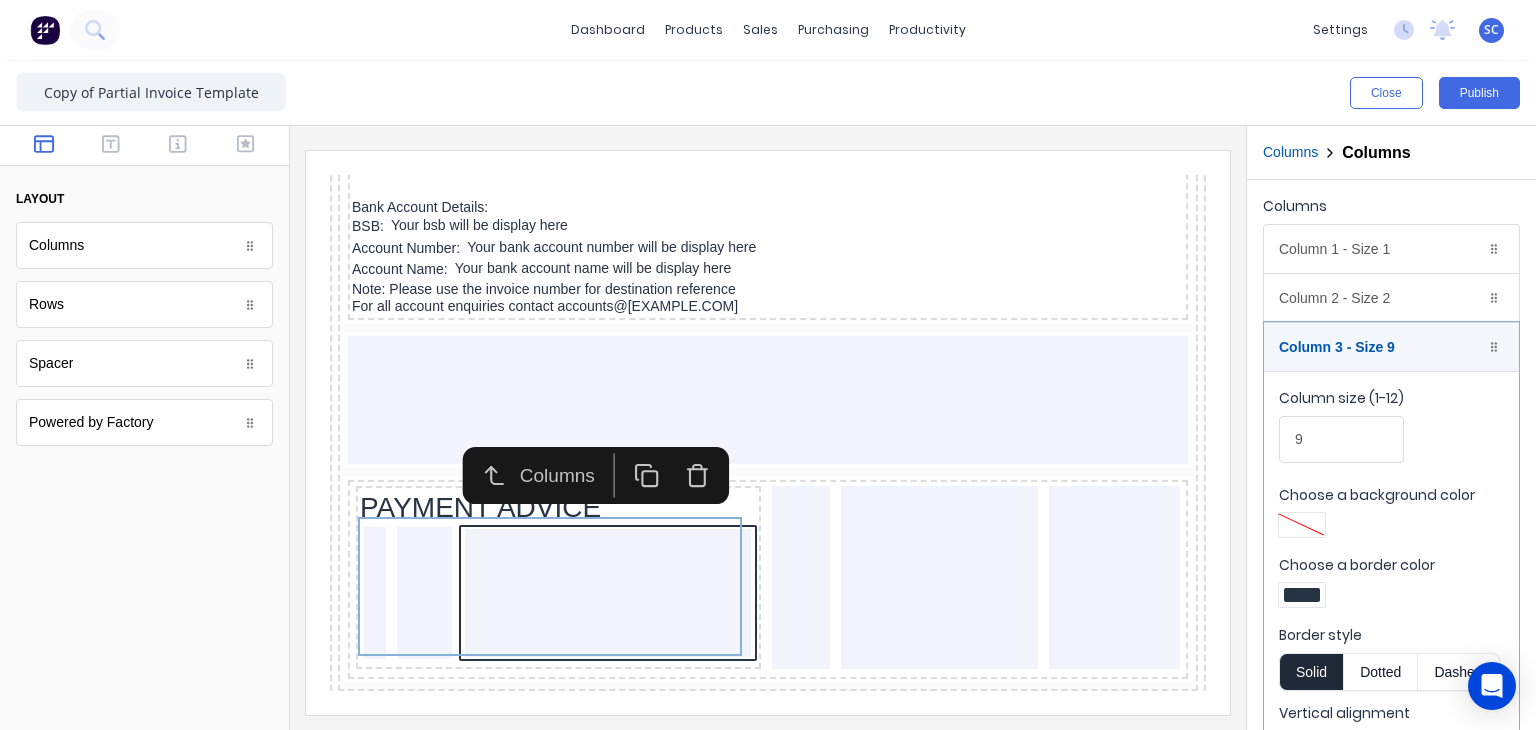 click at bounding box center [1302, 595] 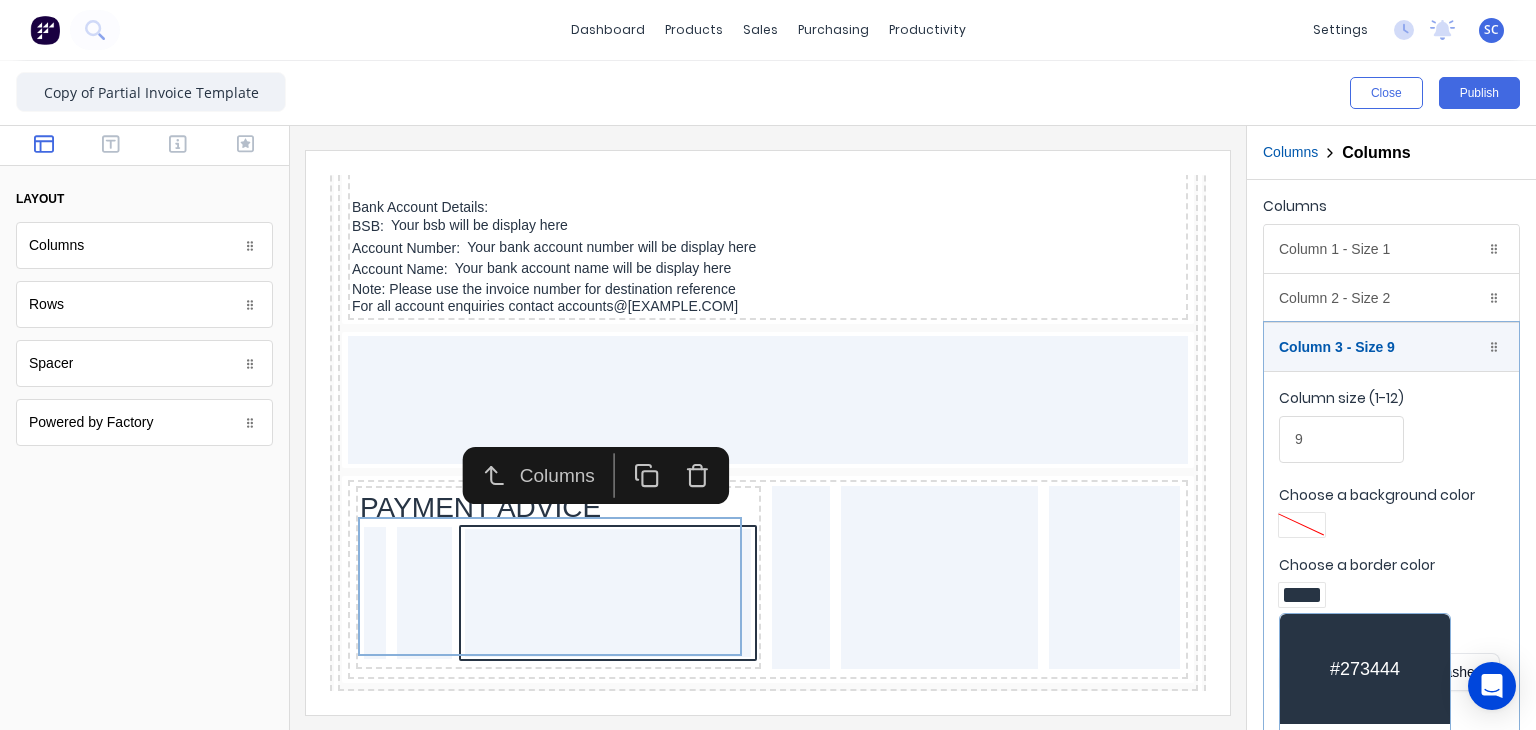 scroll, scrollTop: 117, scrollLeft: 0, axis: vertical 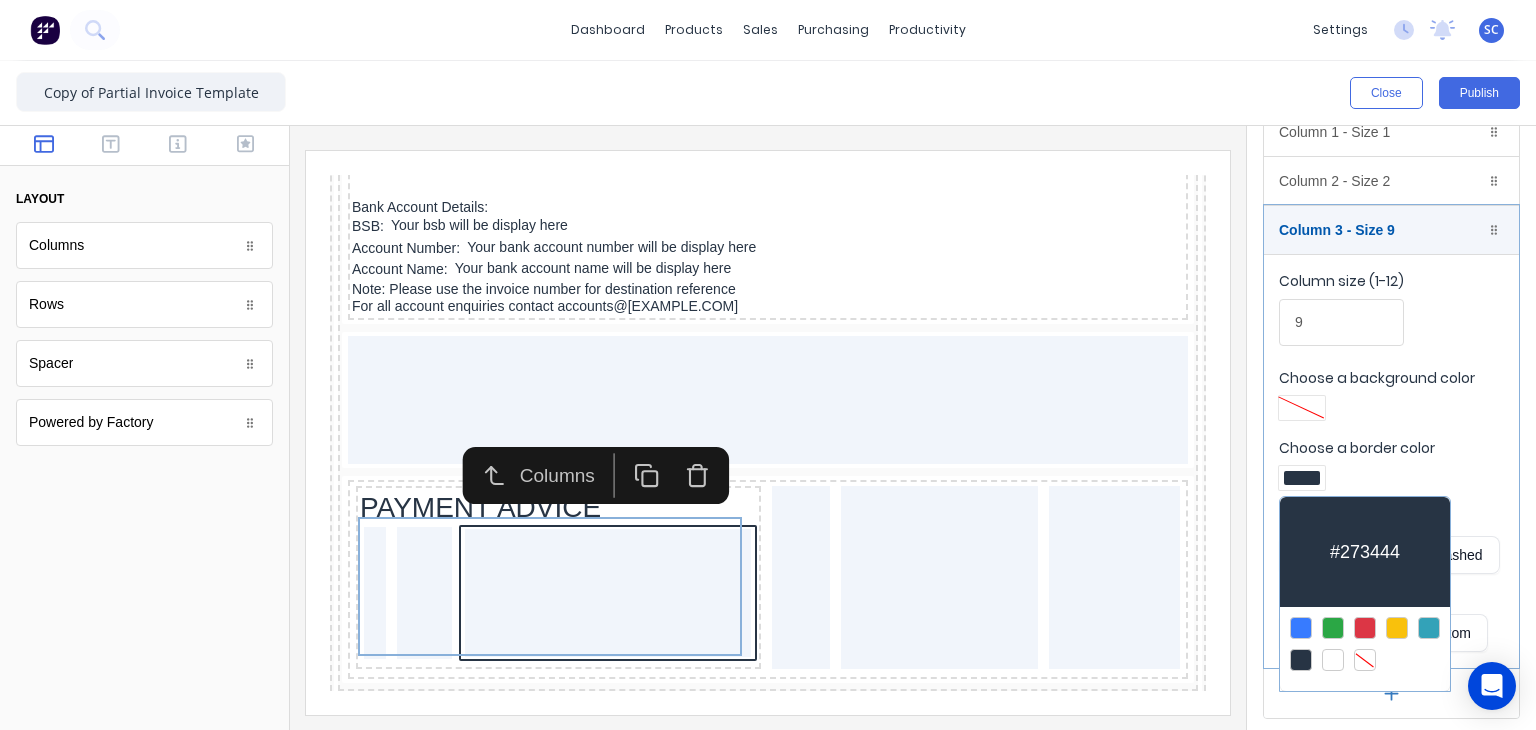 click at bounding box center [1365, 660] 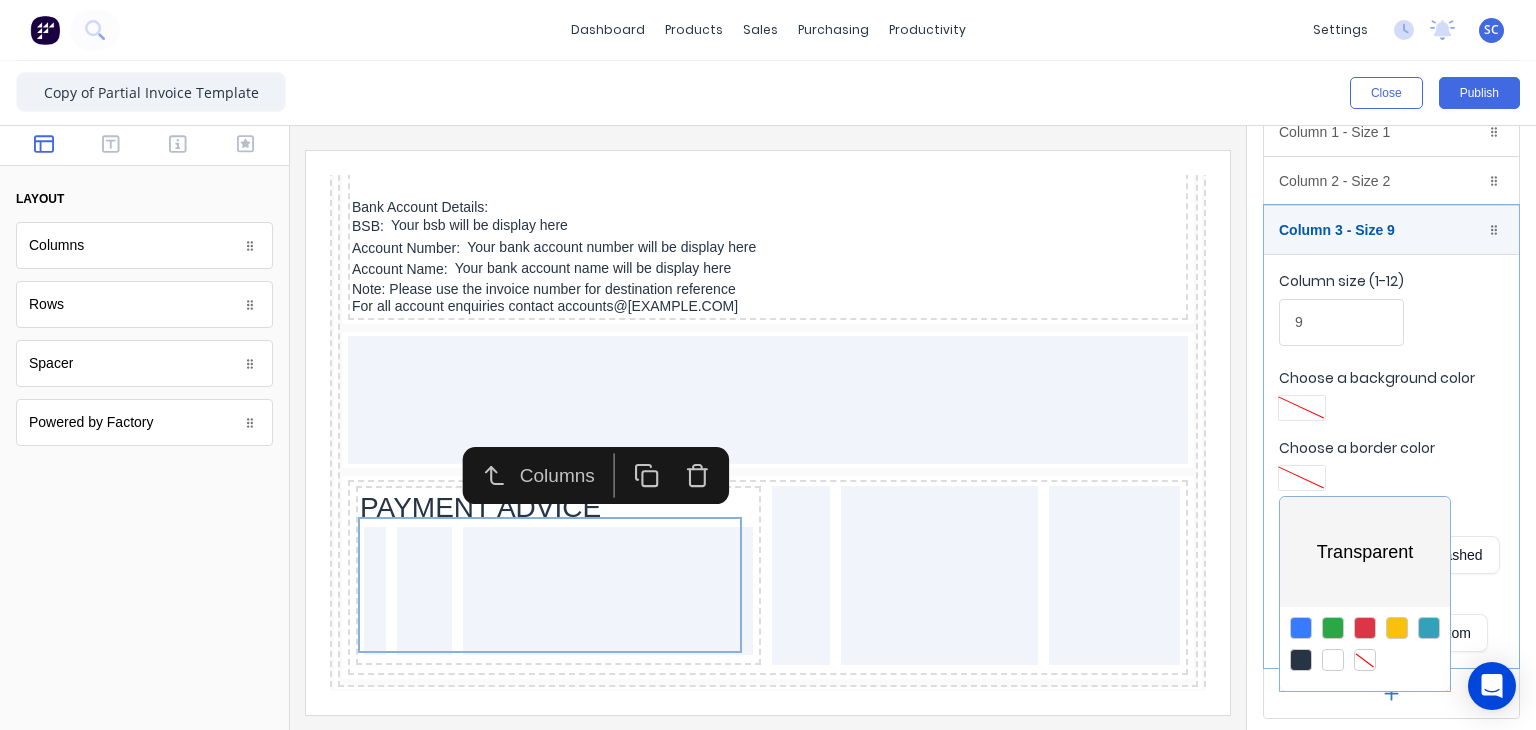 click at bounding box center (768, 365) 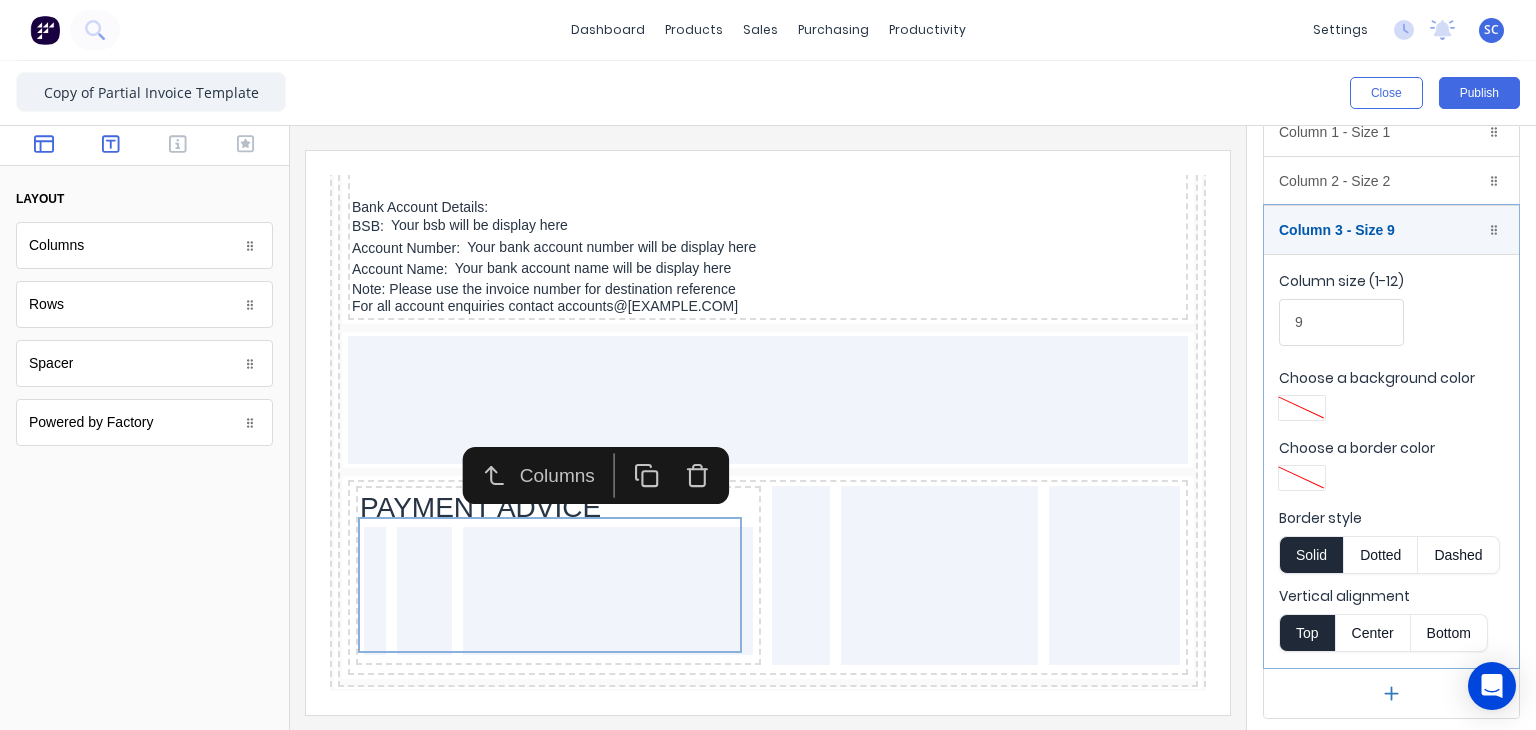 click 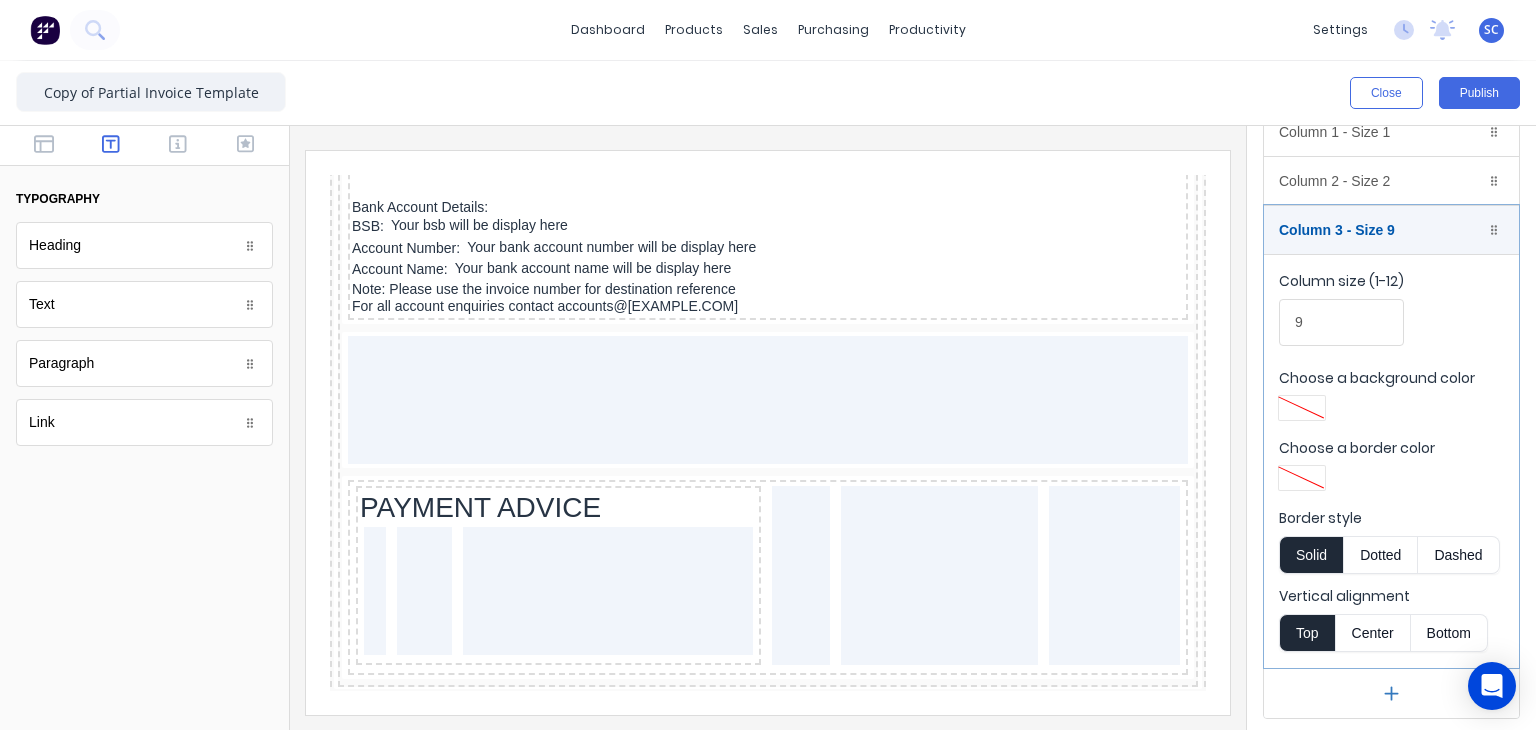 scroll, scrollTop: 0, scrollLeft: 0, axis: both 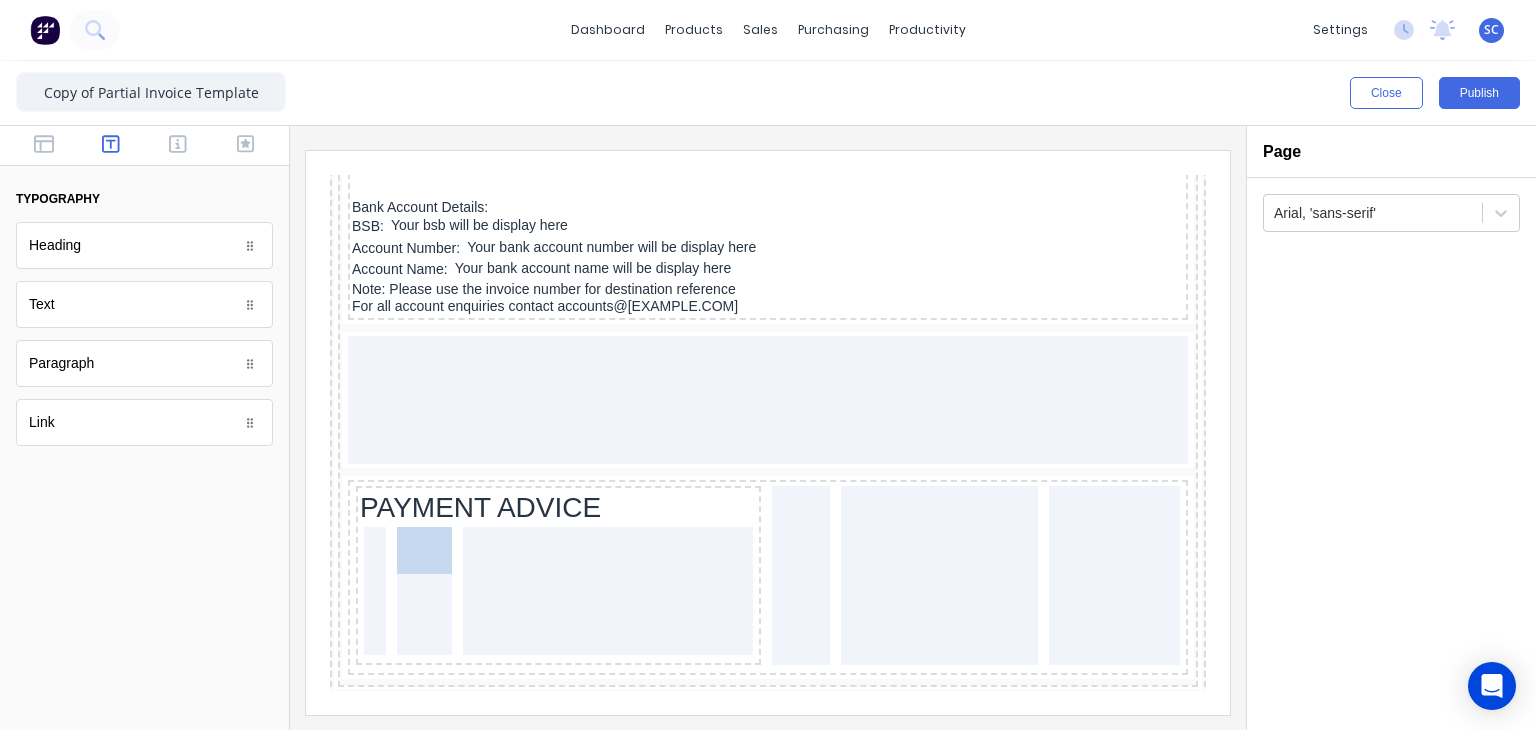 drag, startPoint x: 92, startPoint y: 295, endPoint x: 409, endPoint y: 536, distance: 398.2085 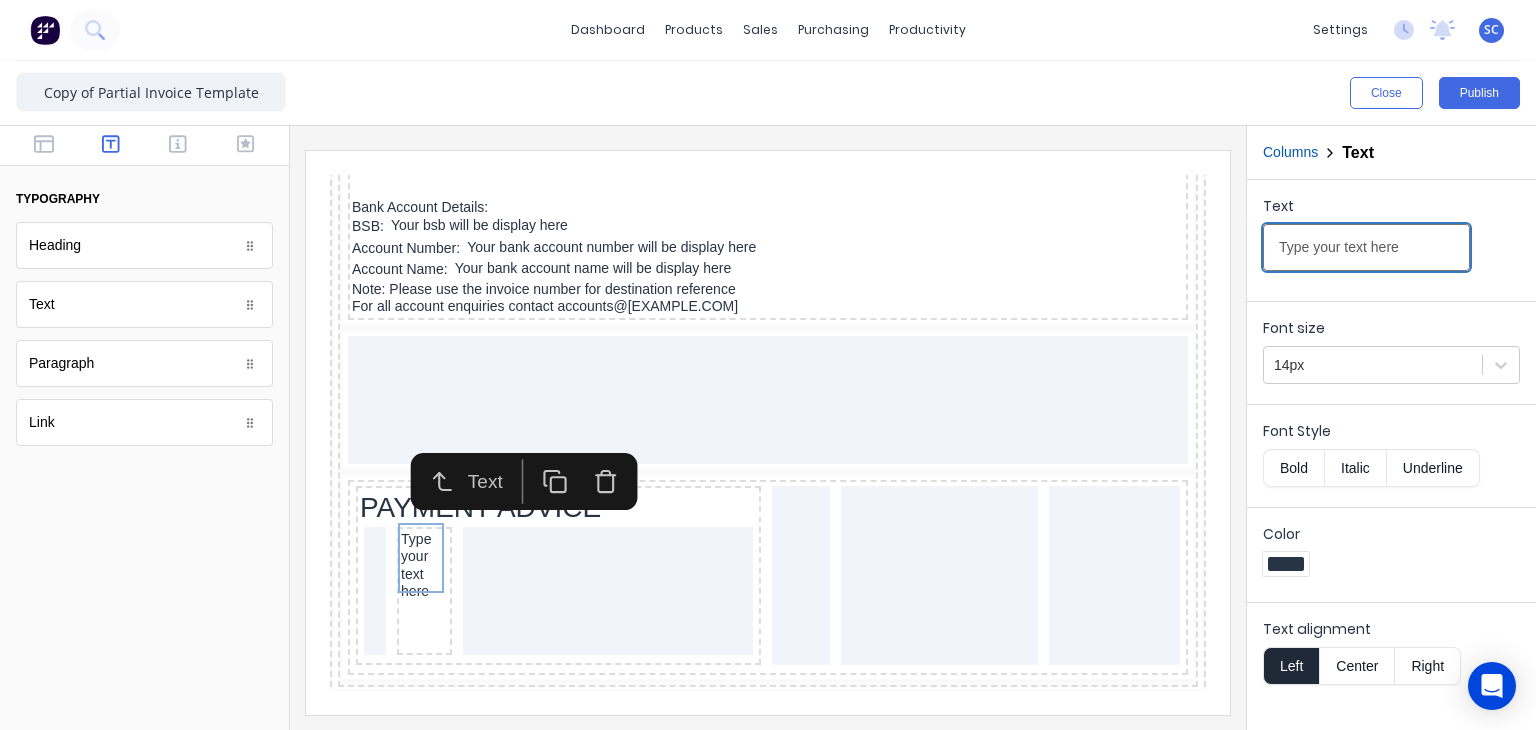 click on "Type your text here" at bounding box center [1366, 247] 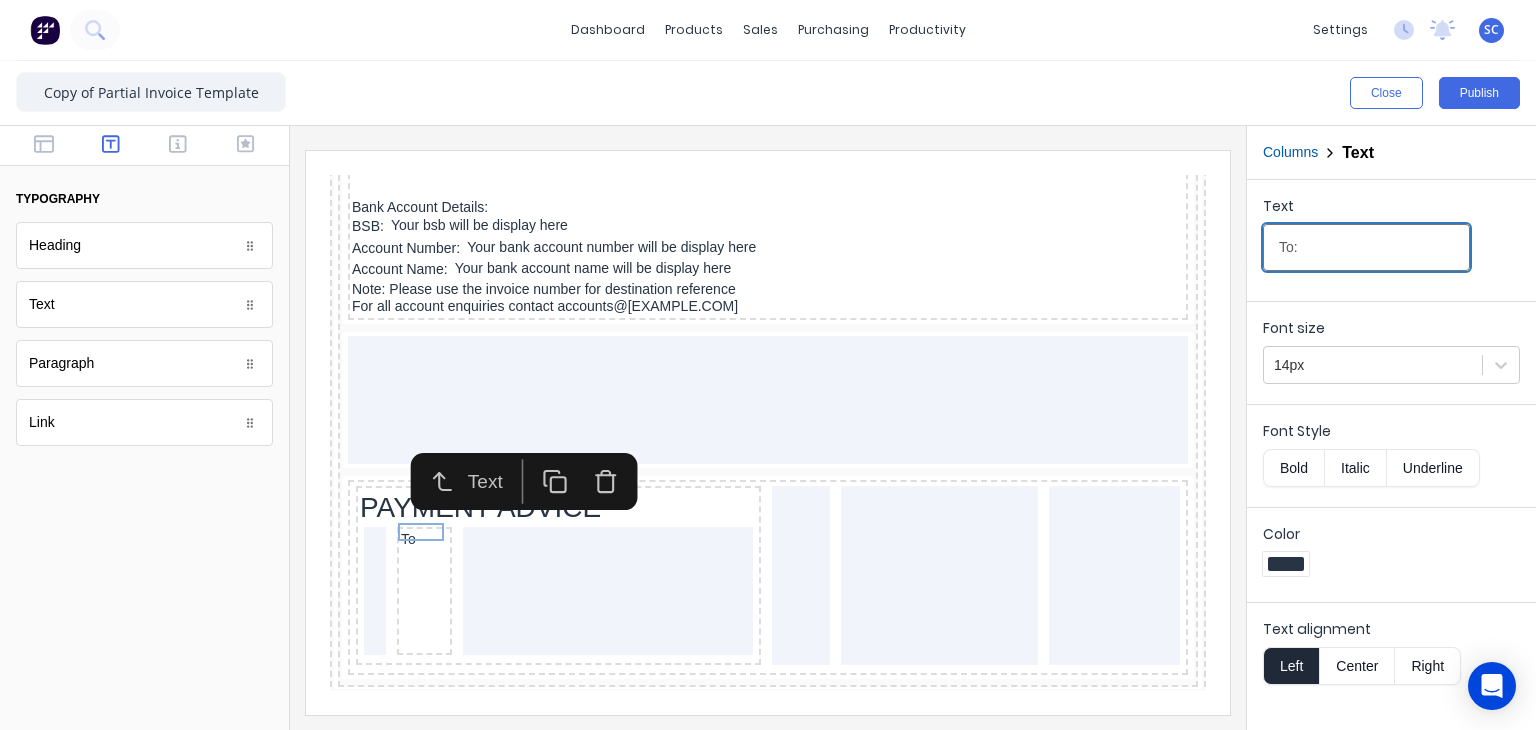 type on "To:" 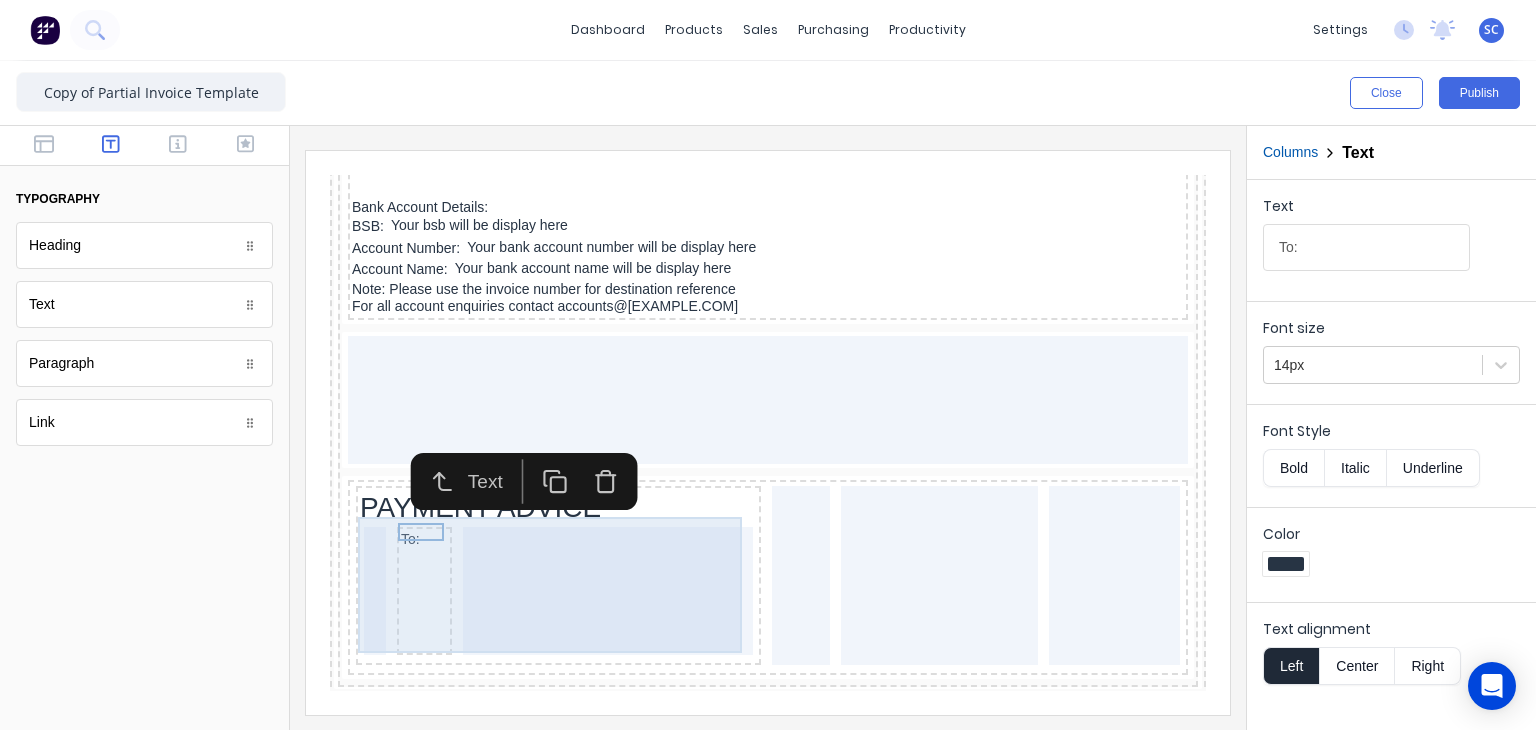 click on "Header Company name here LOGO HERE Factory Technologies [NUMBER] [STREET] [CITY], [STATE], [COUNTRY], [POSTAL_CODE] Invoice Date [DATE] Invoice number:  #0001 Reference PO12345 Company name here [NUMBER] [STREET] [CITY], [STATE], [COUNTRY], [POSTAL_CODE] PDF content QTY DESCRIPTION EACH TOTAL 1 Basic Product Lorem ipsum dolor sit amet, consectetur adipiscing elit, sed do eiusmod tempor incididunt ut labore et dolore magna aliqua. Diameter 100cm Colorbond Cottage Green Parts # 967-12 $12.00 $12.00 1 #1 Colorbond Basalt 0.55 90mm 0 bends Lengths 1 x 1000 1 x 1500 $12.00 $12.00 1 Custom Formula Lorem ipsum dolor sit amet, consectetur adipiscing elit, sed do eiusmod tempor incididunt ut labore et dolore magna aliqua. Colorbond Cottage Green Height 23 Width 200 Dimension 2.5 Total:  74.75 $12.00 $12.00 Lineal Metres Lorem ipsum dolor sit amet, consectetur adipiscing elit, sed do eiusmod tempor incididunt ut labore et dolore magna aliqua. Diameter 100cm Colorbond Cottage Green Parts # 967-12 Lengths 1 x 1000 1 x 1500 1 1" at bounding box center (744, -1282) 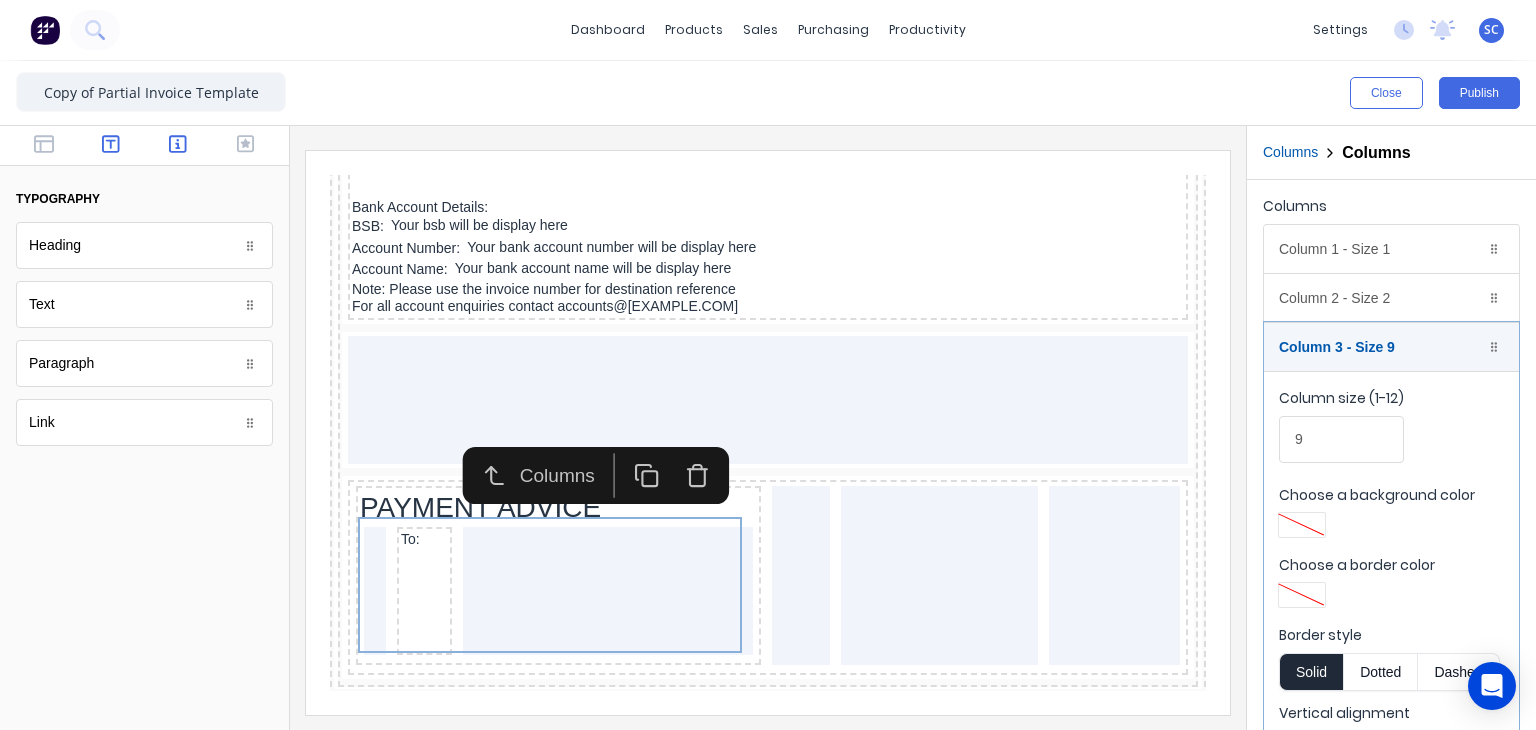 click 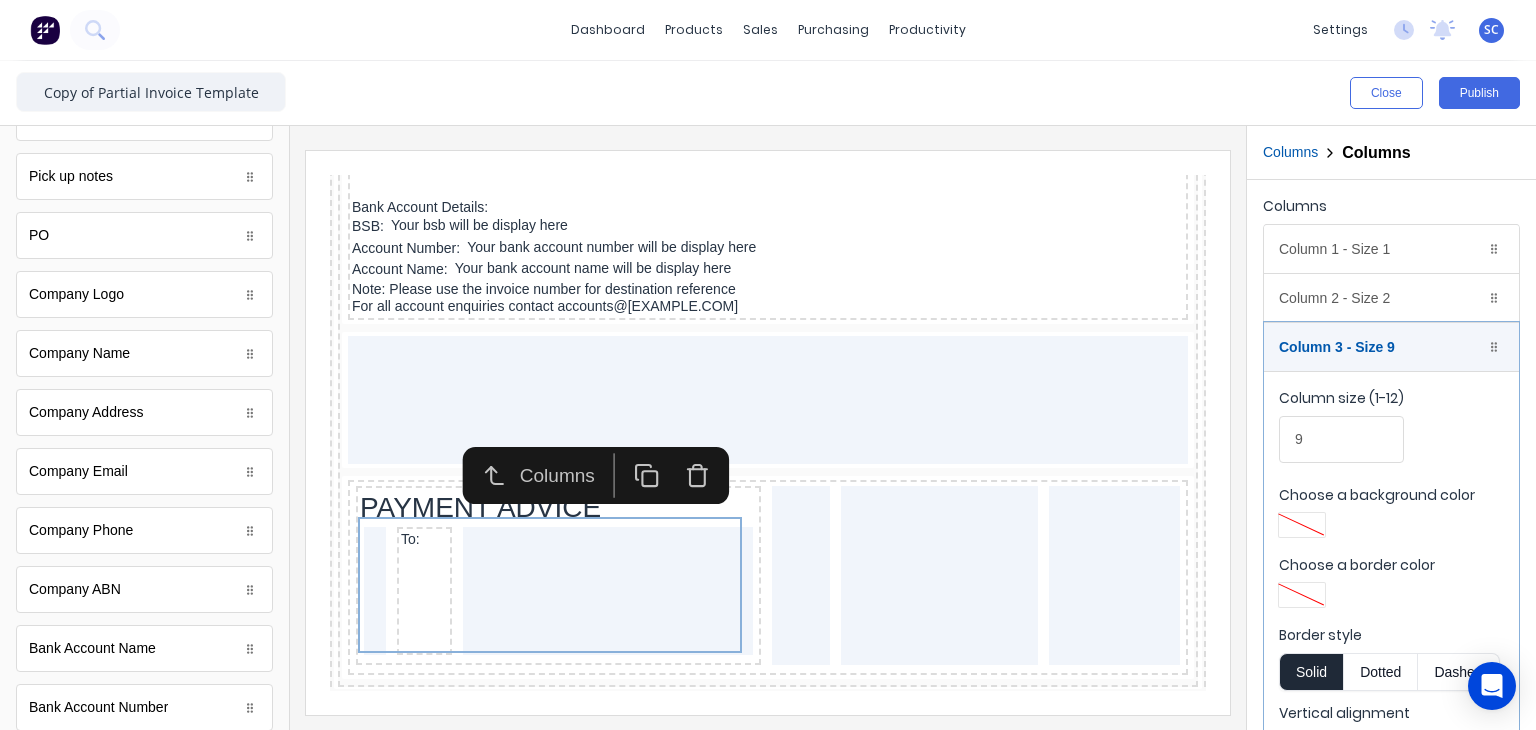 scroll, scrollTop: 594, scrollLeft: 0, axis: vertical 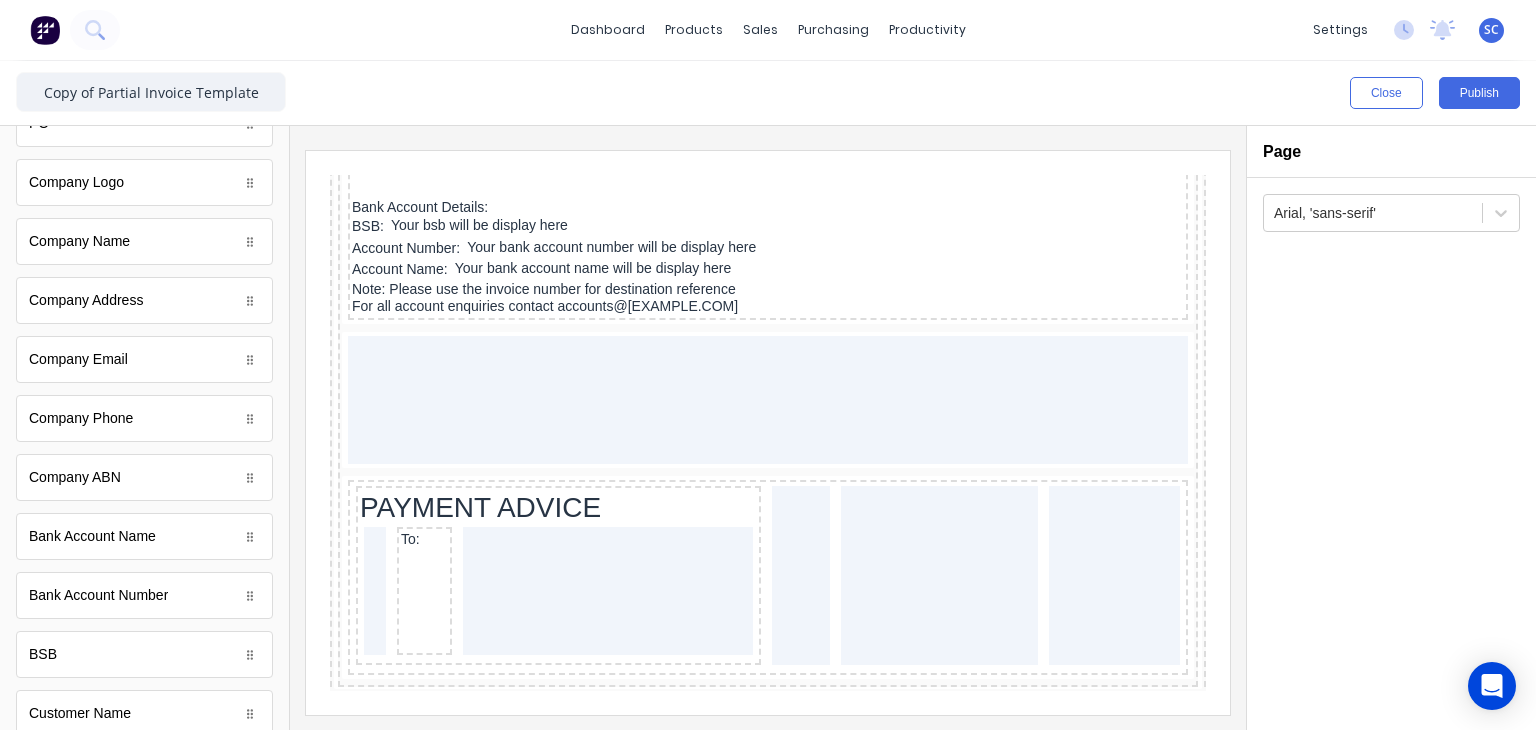 drag, startPoint x: 120, startPoint y: 233, endPoint x: 584, endPoint y: 557, distance: 565.9258 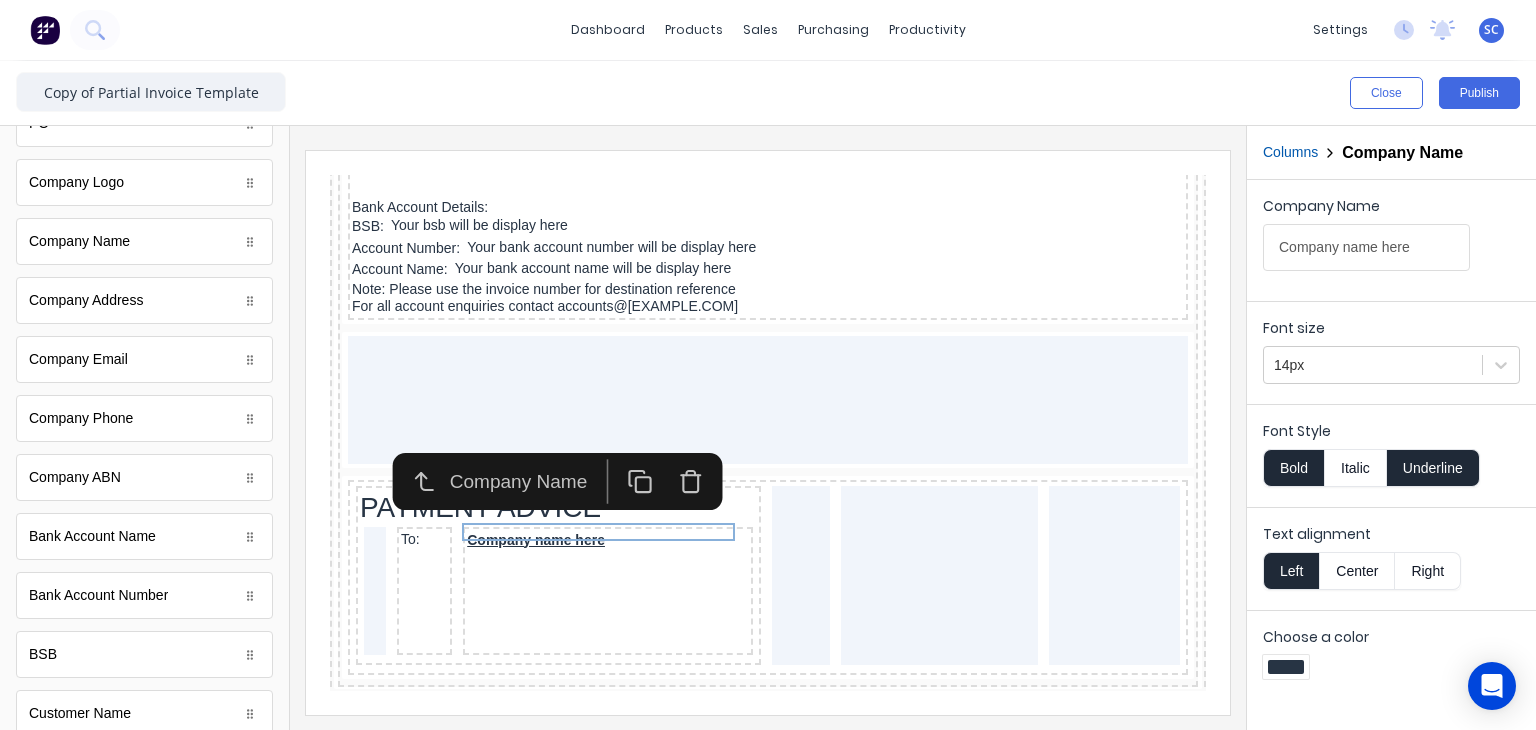 click on "Bold" at bounding box center [1293, 468] 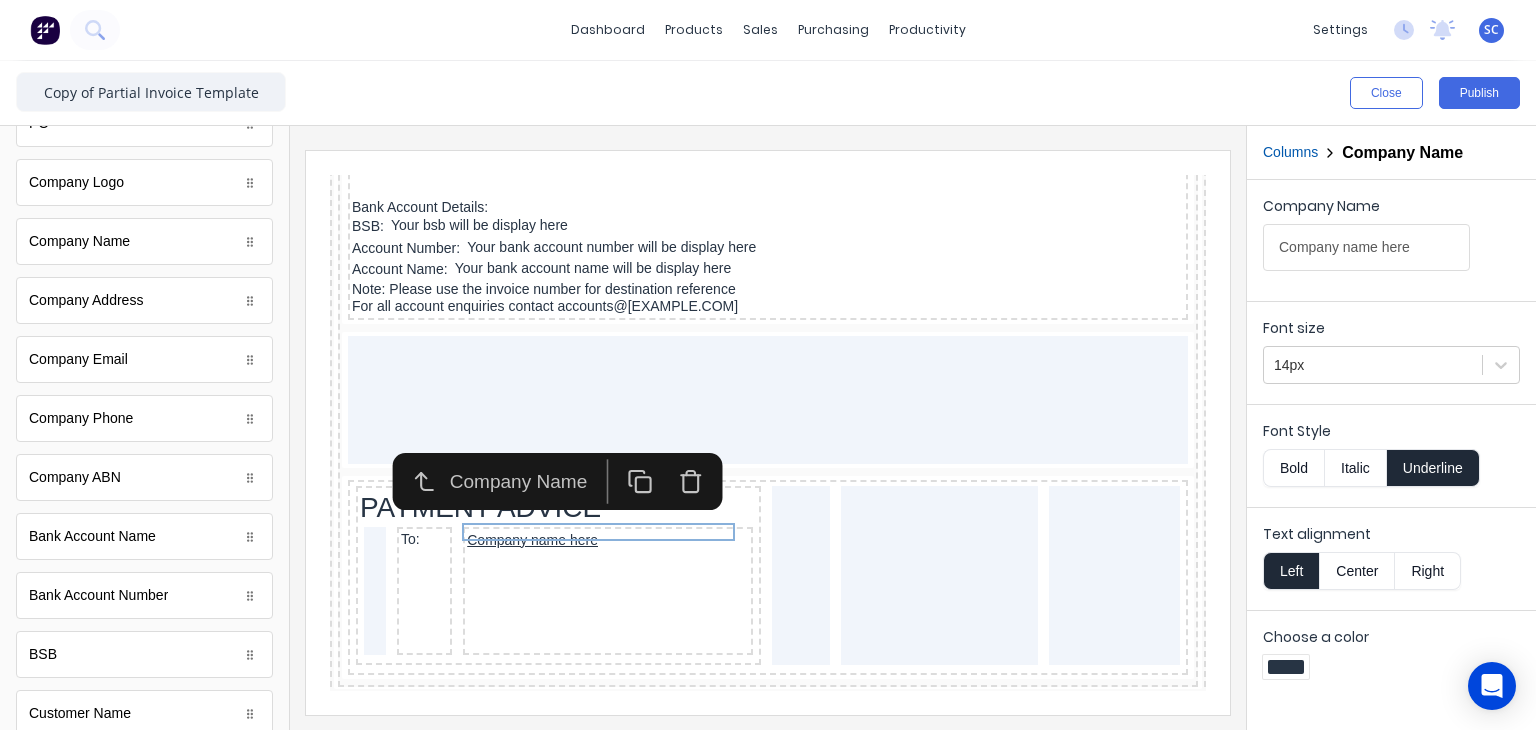 click on "Underline" at bounding box center (1433, 468) 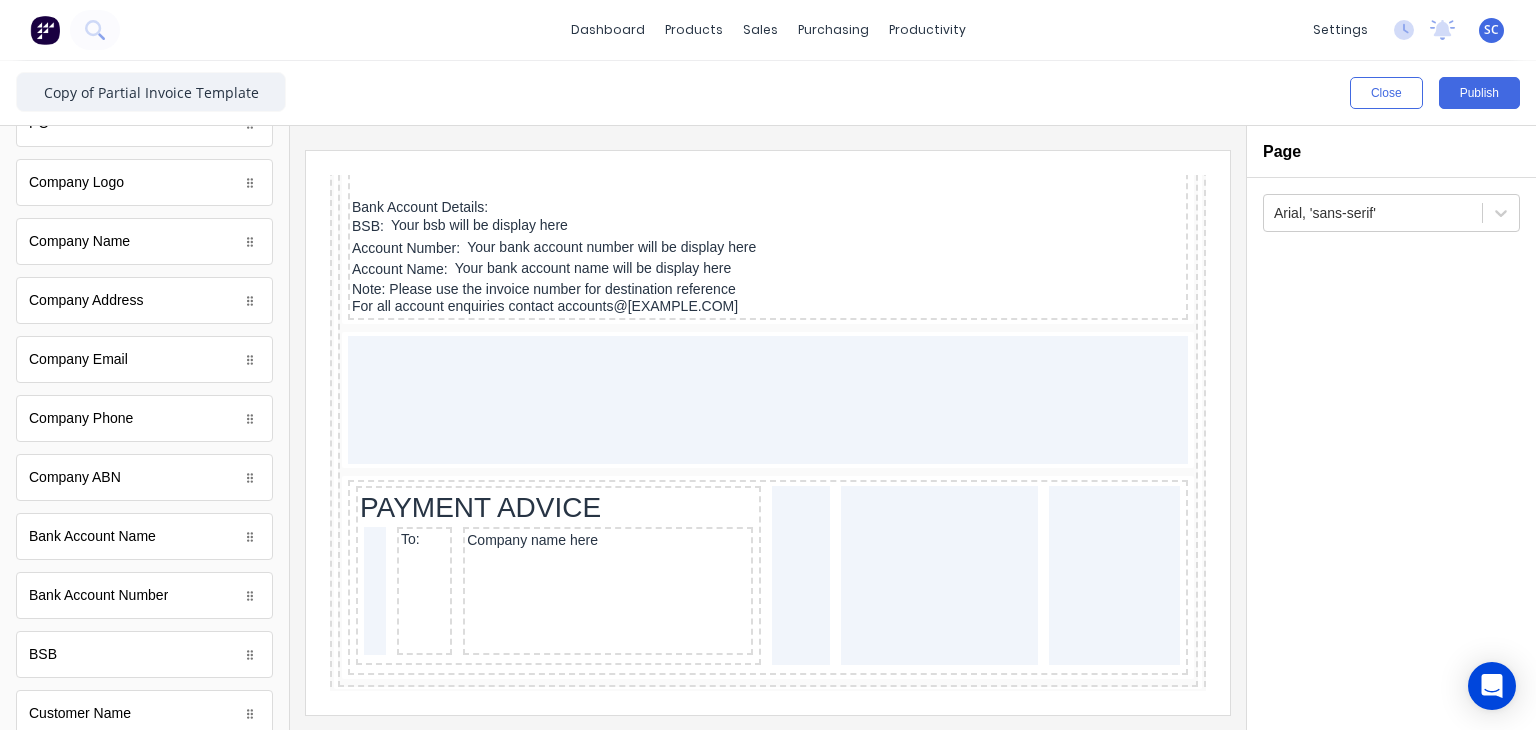 drag, startPoint x: 129, startPoint y: 292, endPoint x: 574, endPoint y: 576, distance: 527.90247 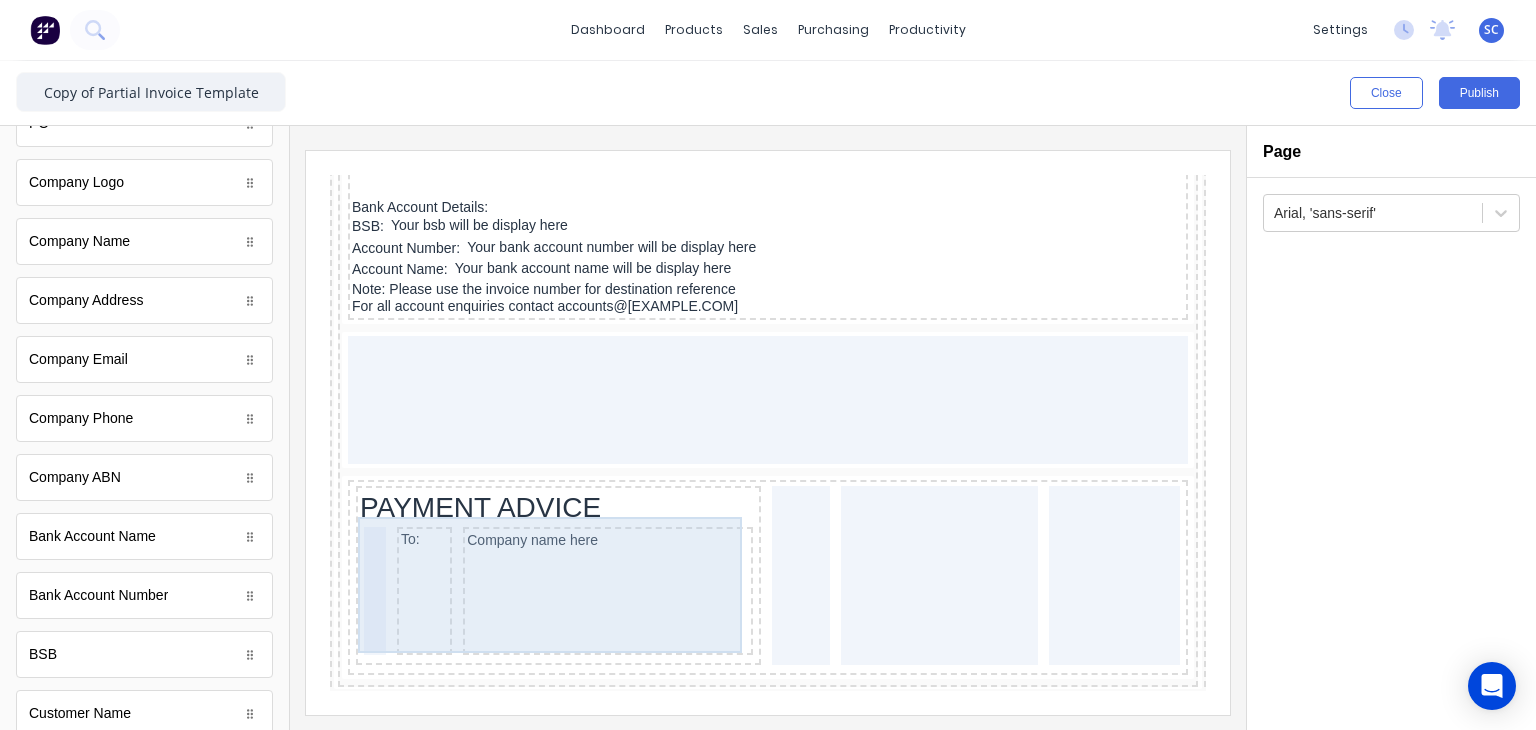 scroll, scrollTop: 1948, scrollLeft: 0, axis: vertical 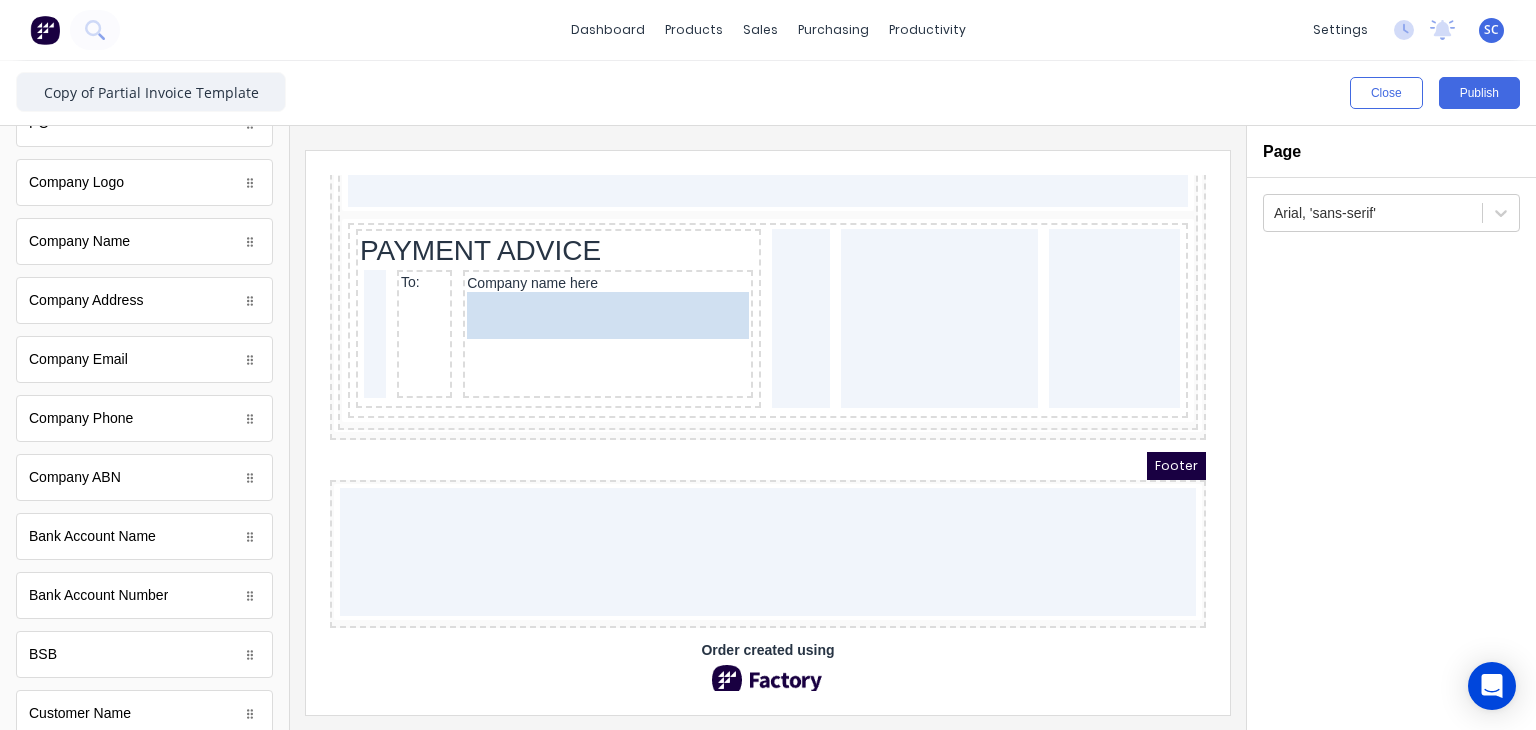 drag, startPoint x: 108, startPoint y: 299, endPoint x: 546, endPoint y: 321, distance: 438.55215 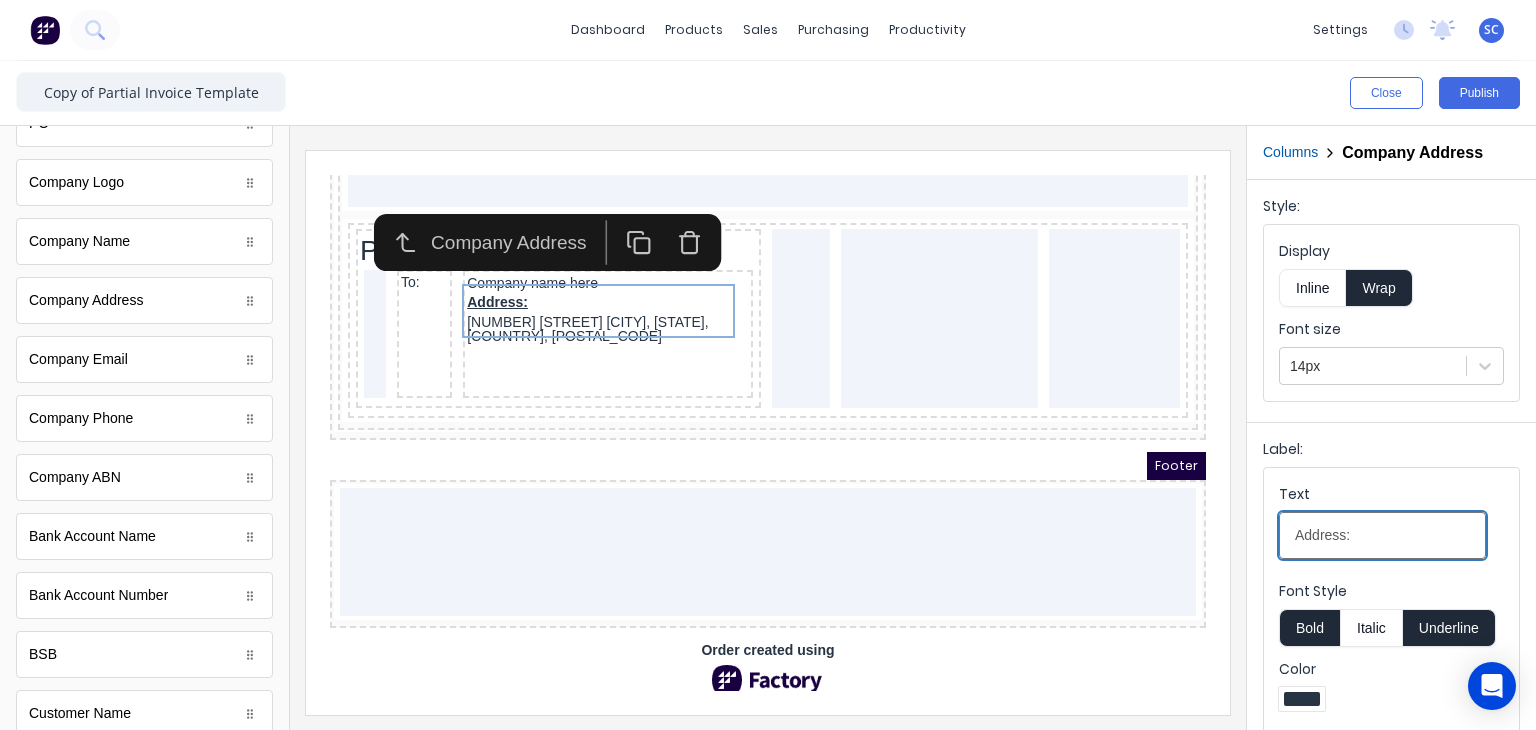 click on "Address:" at bounding box center [1382, 535] 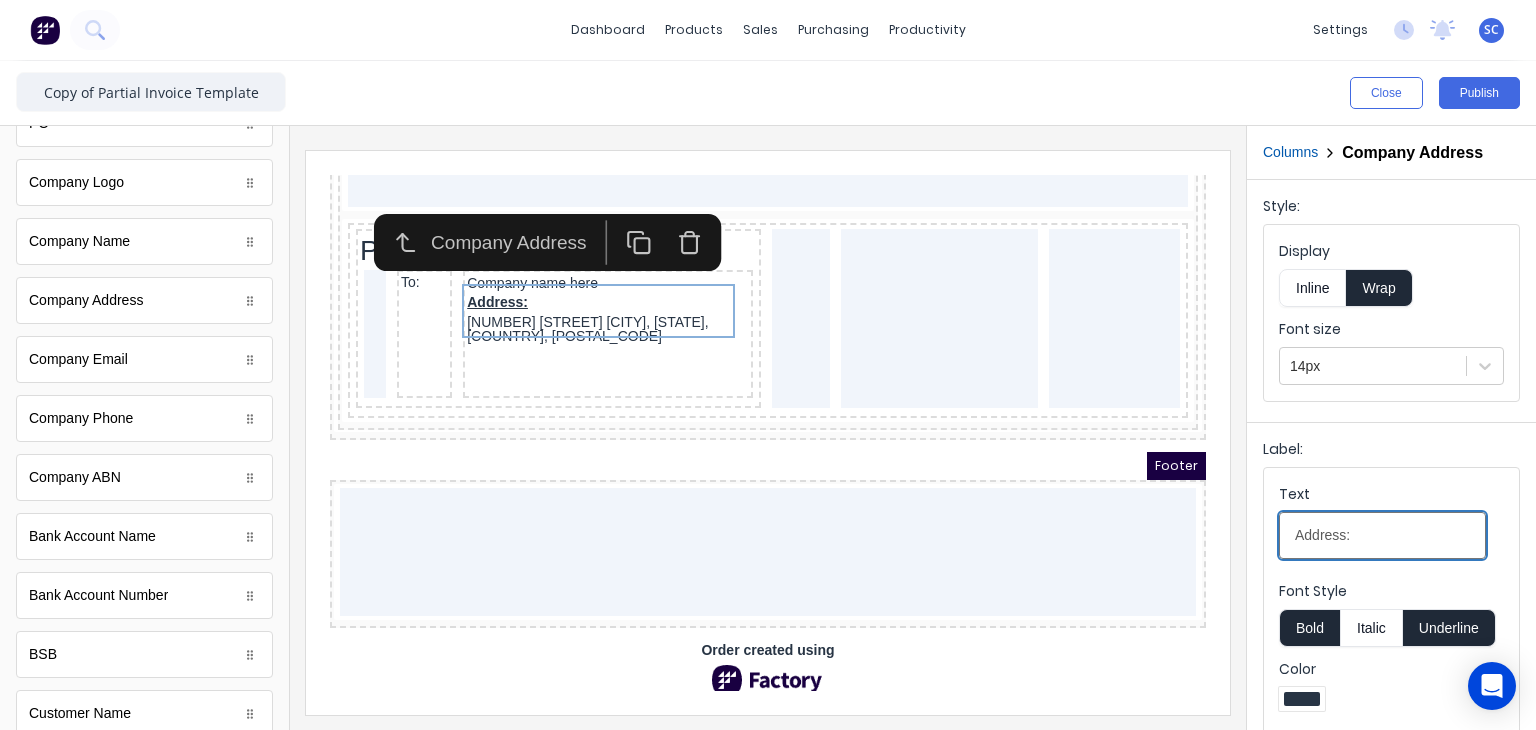 click on "Address:" at bounding box center (1382, 535) 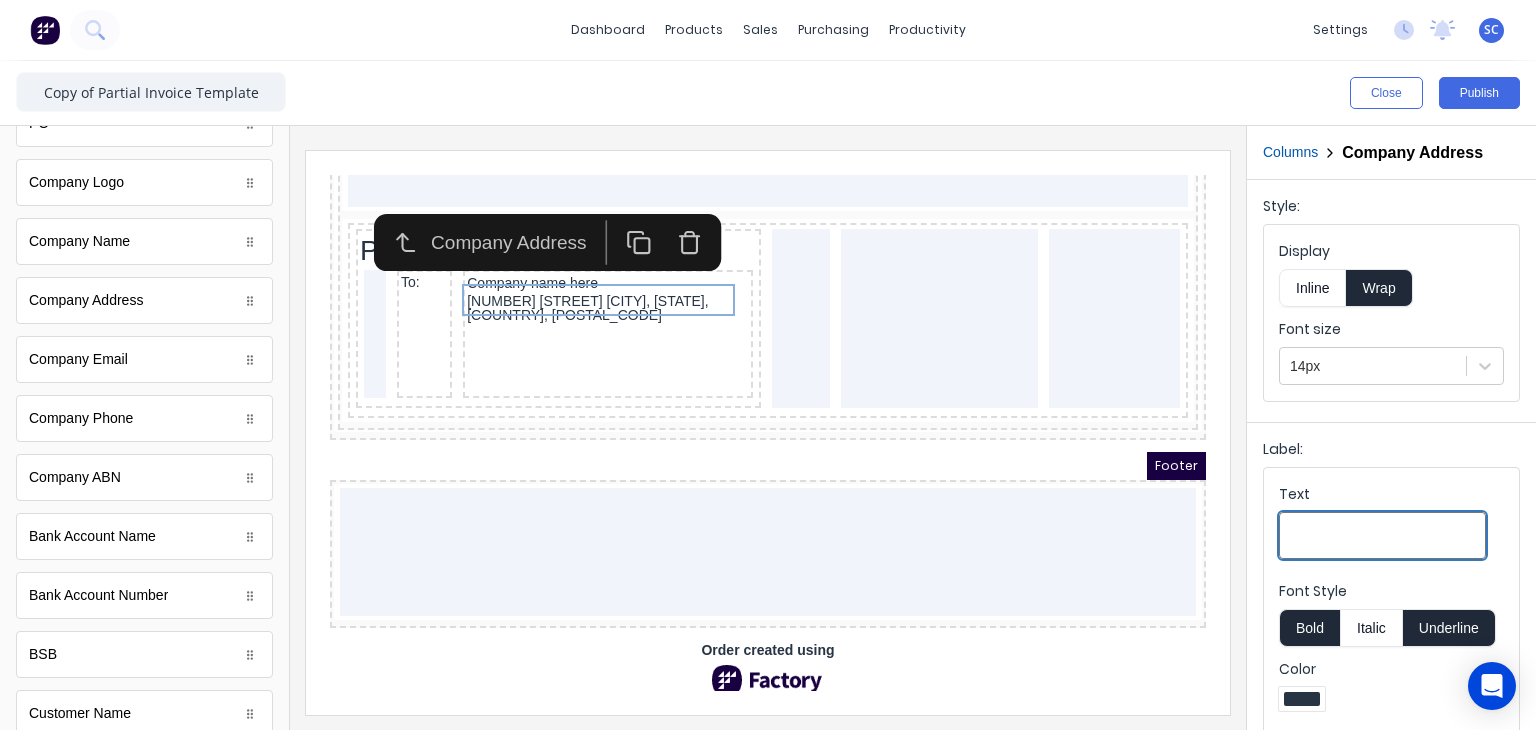 type 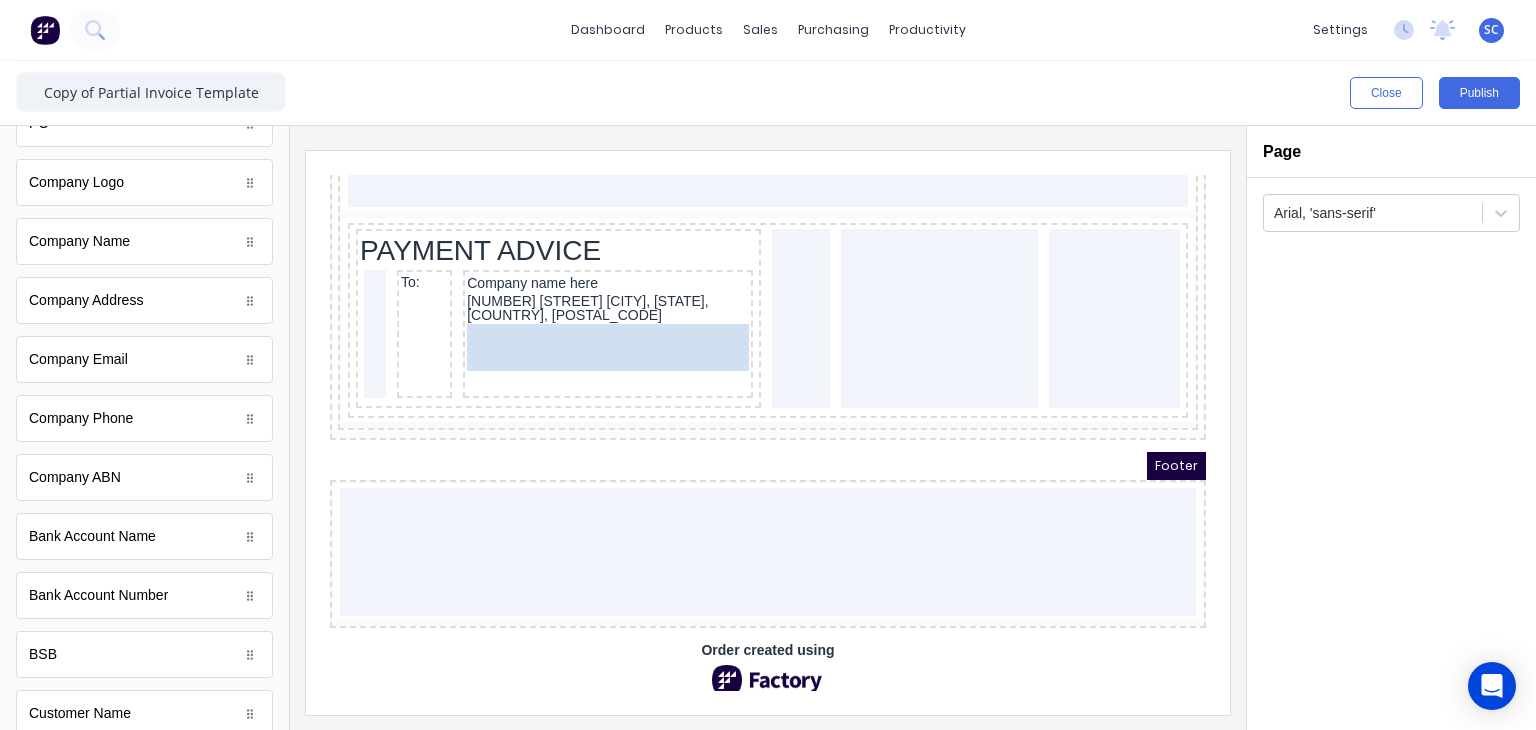 drag, startPoint x: 156, startPoint y: 480, endPoint x: 267, endPoint y: 135, distance: 362.4169 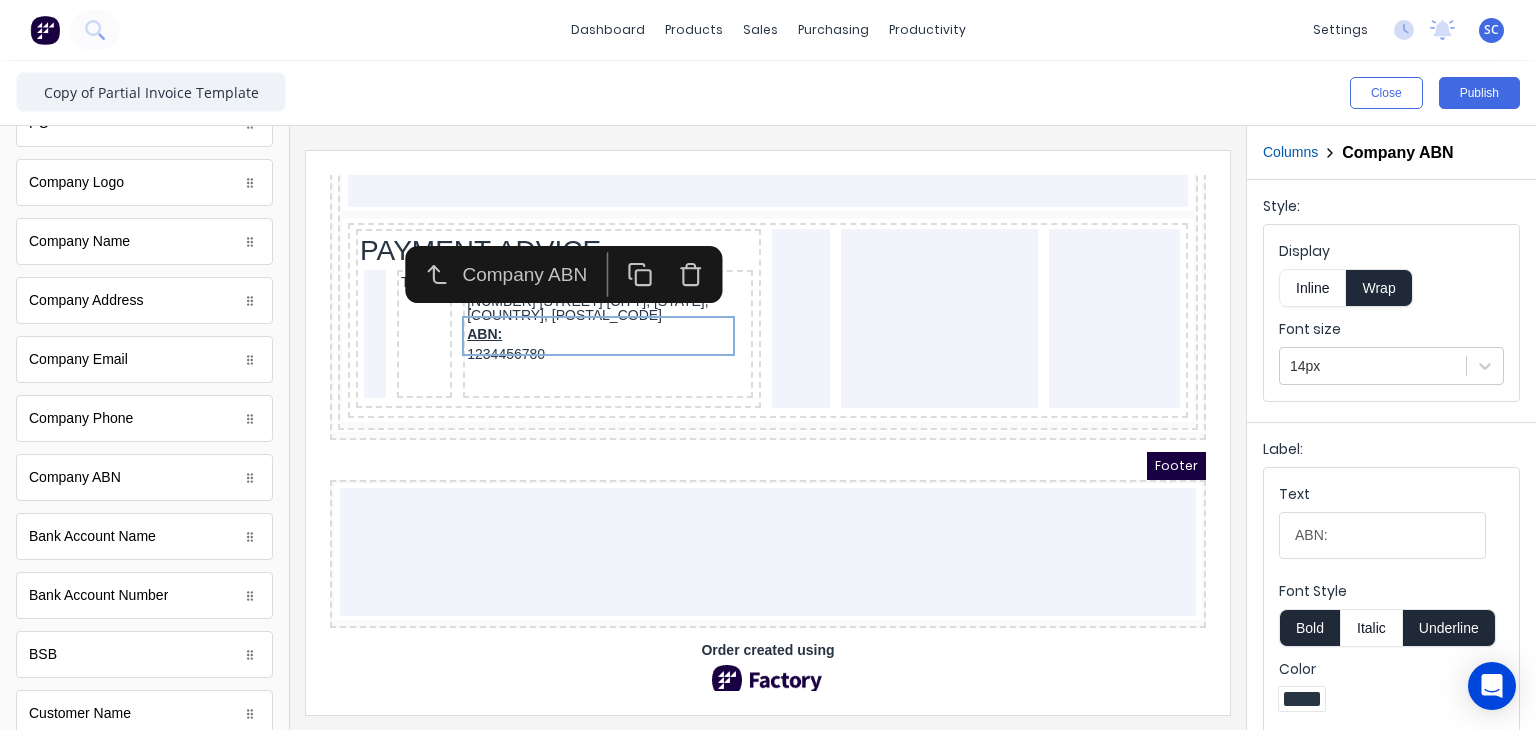 click on "Inline" at bounding box center [1312, 288] 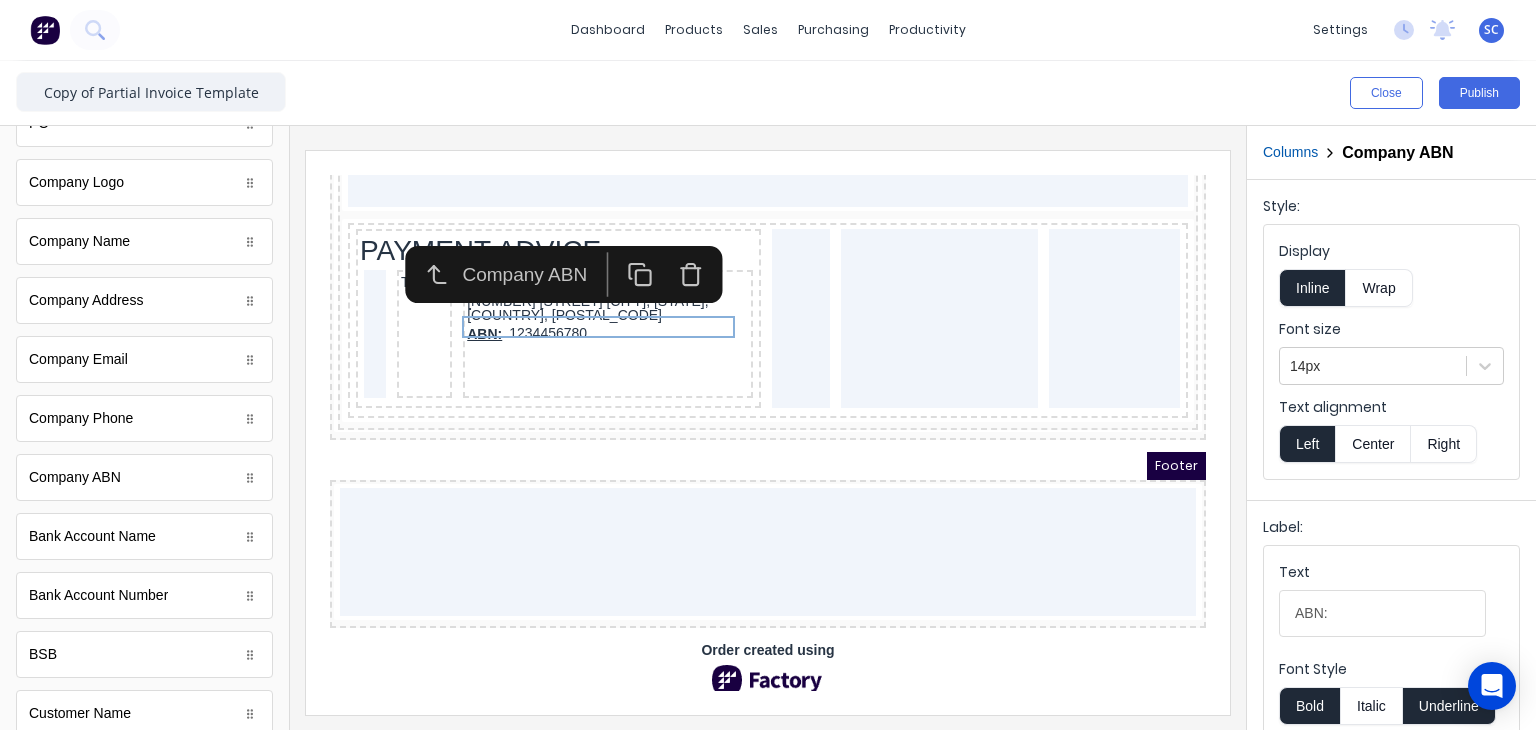 click on "Bold" at bounding box center [1309, 706] 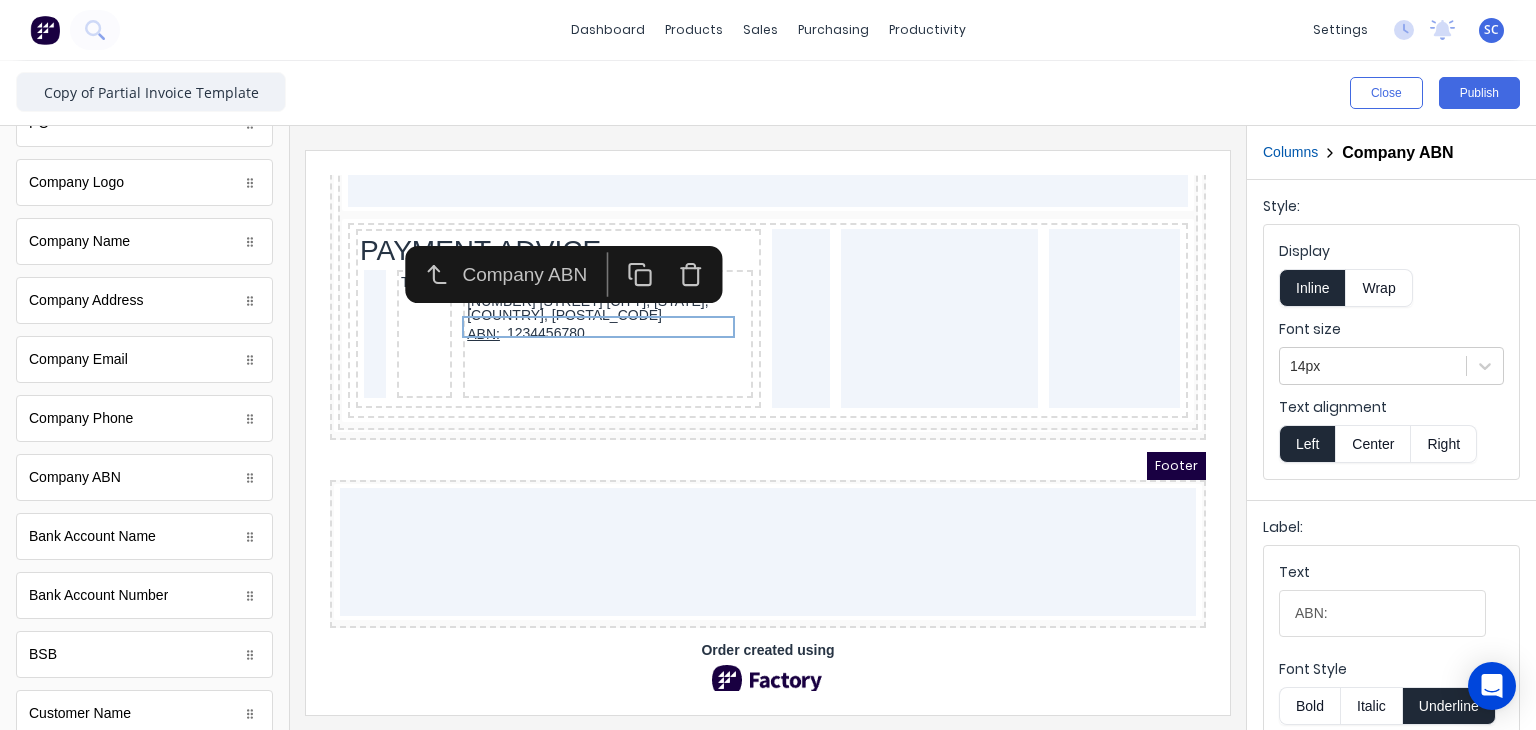 click on "Underline" at bounding box center (1449, 706) 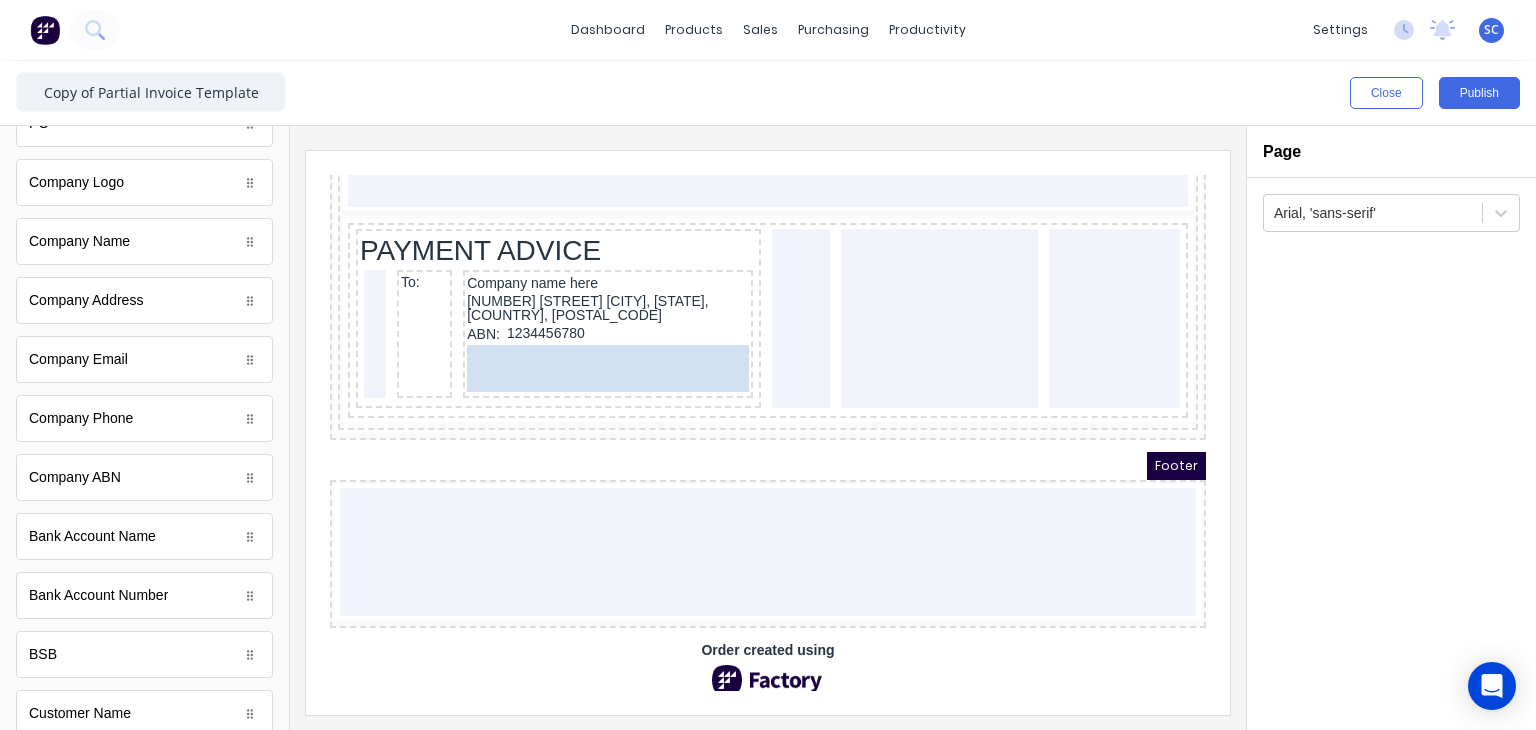 drag, startPoint x: 145, startPoint y: 416, endPoint x: 285, endPoint y: 173, distance: 280.4443 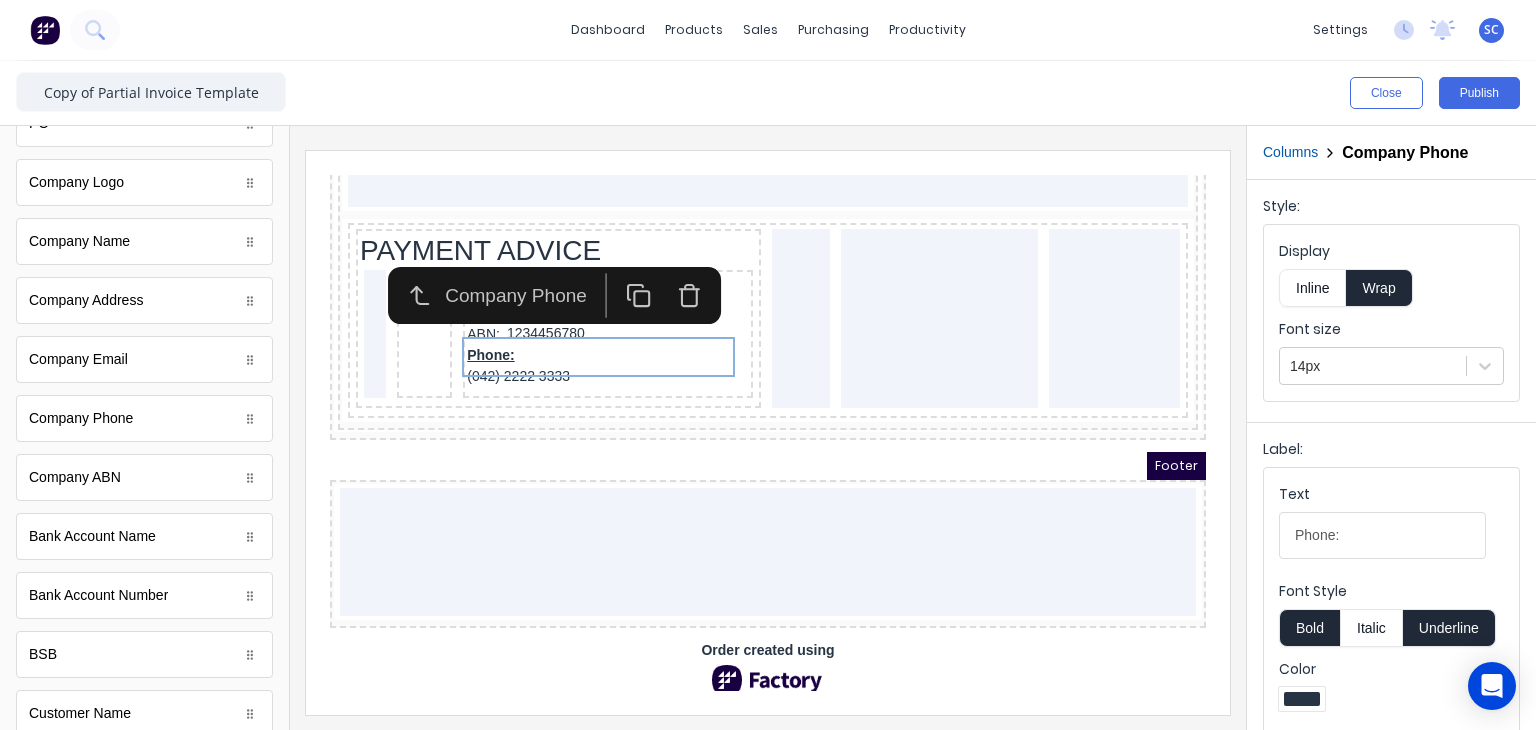 click on "Inline" at bounding box center [1312, 288] 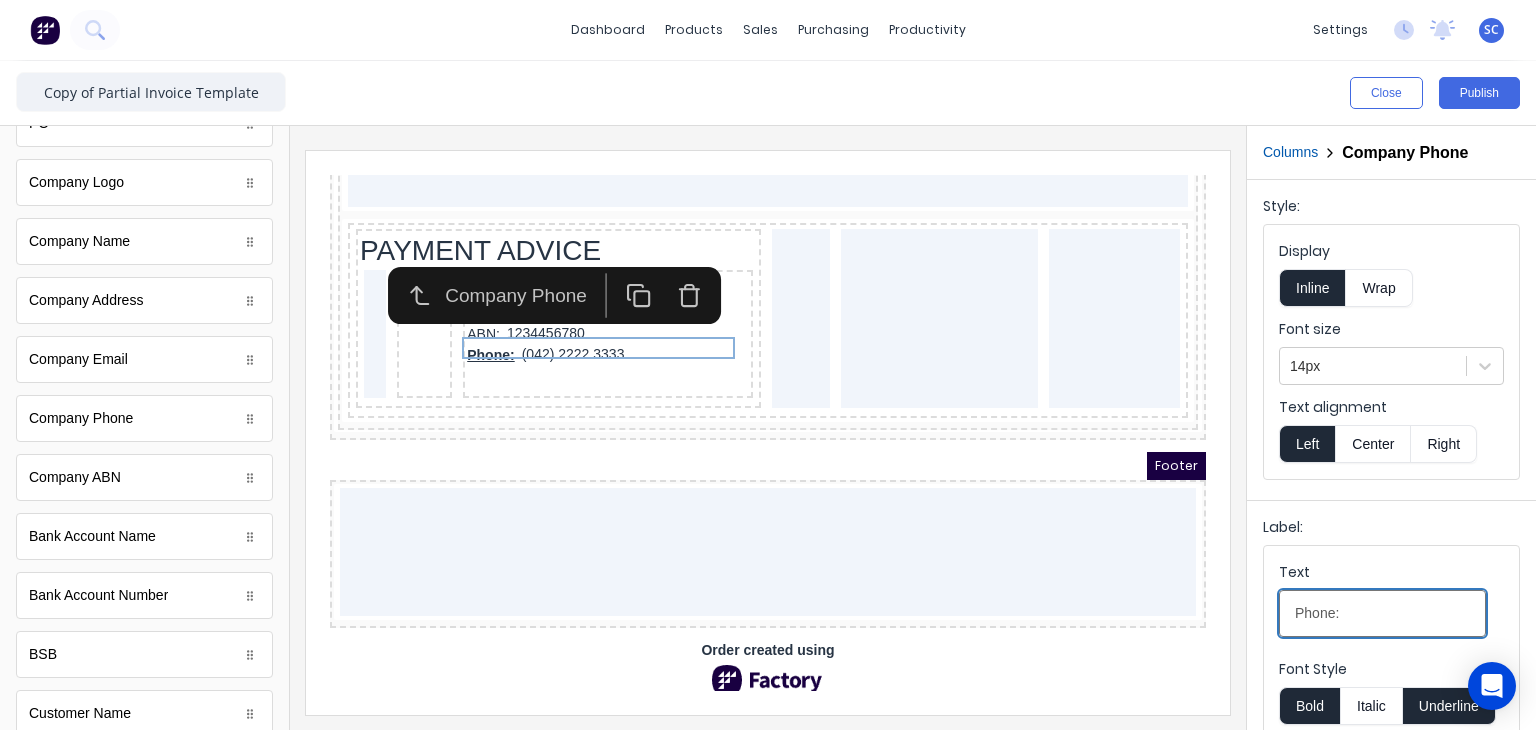 click on "Phone:" at bounding box center [1382, 613] 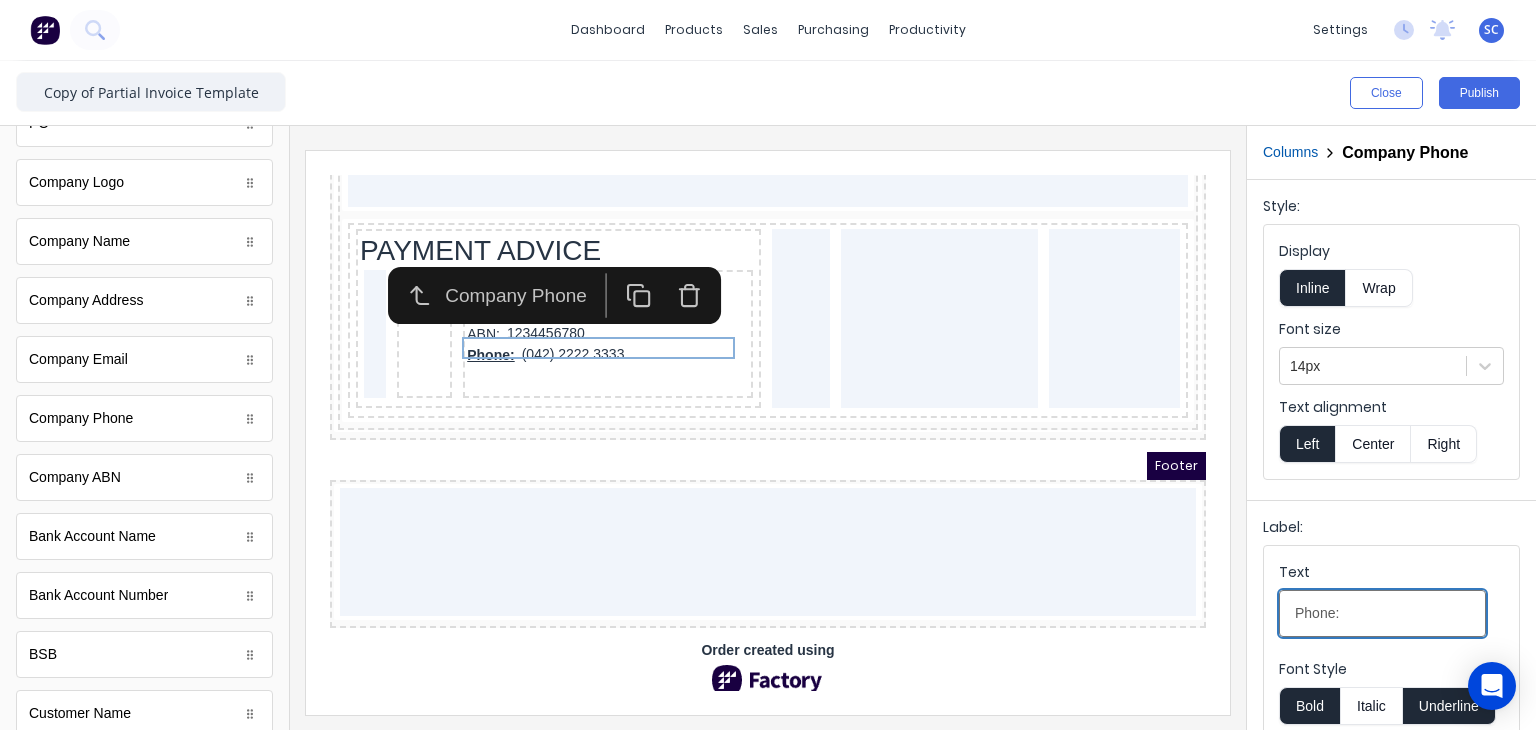 click on "Phone:" at bounding box center [1382, 613] 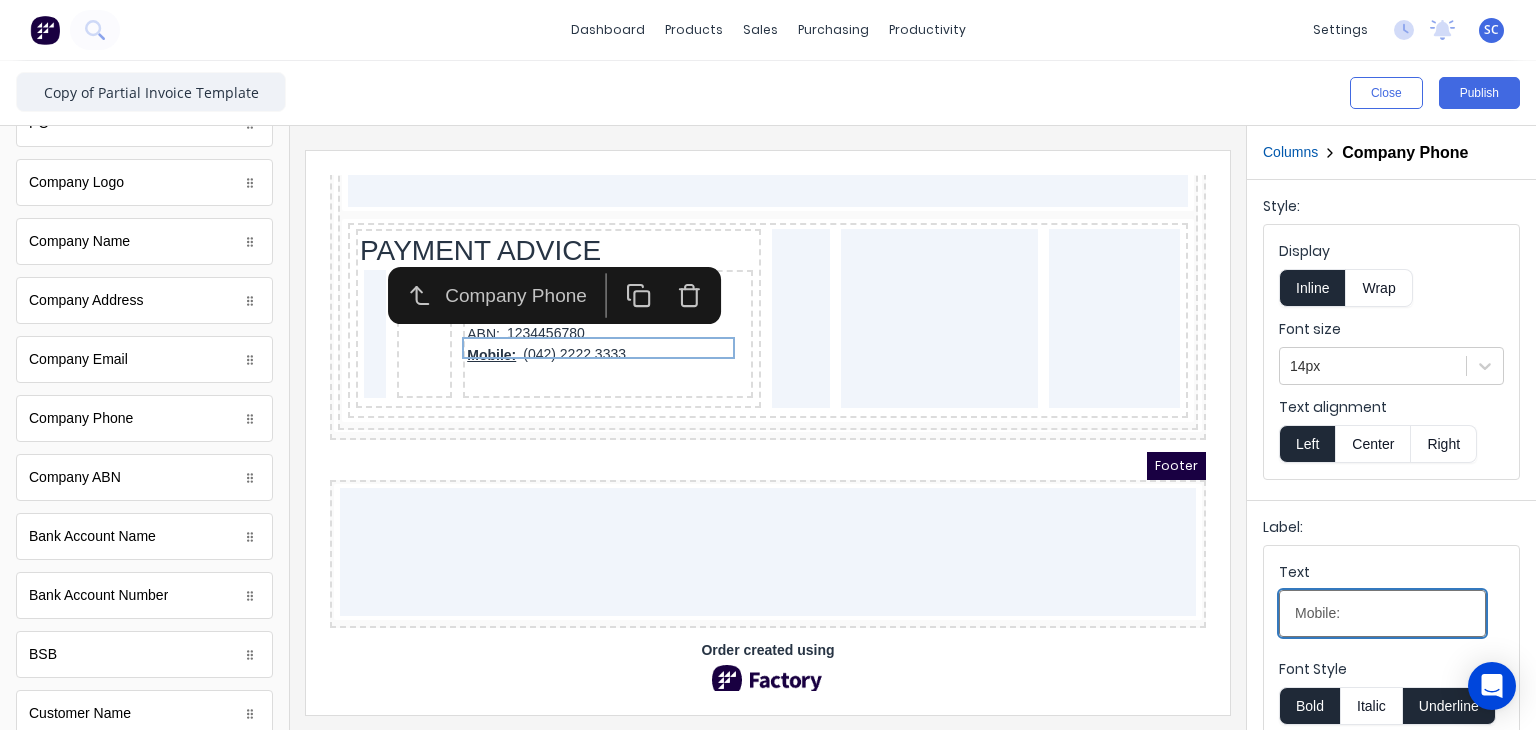 type on "Mobile:" 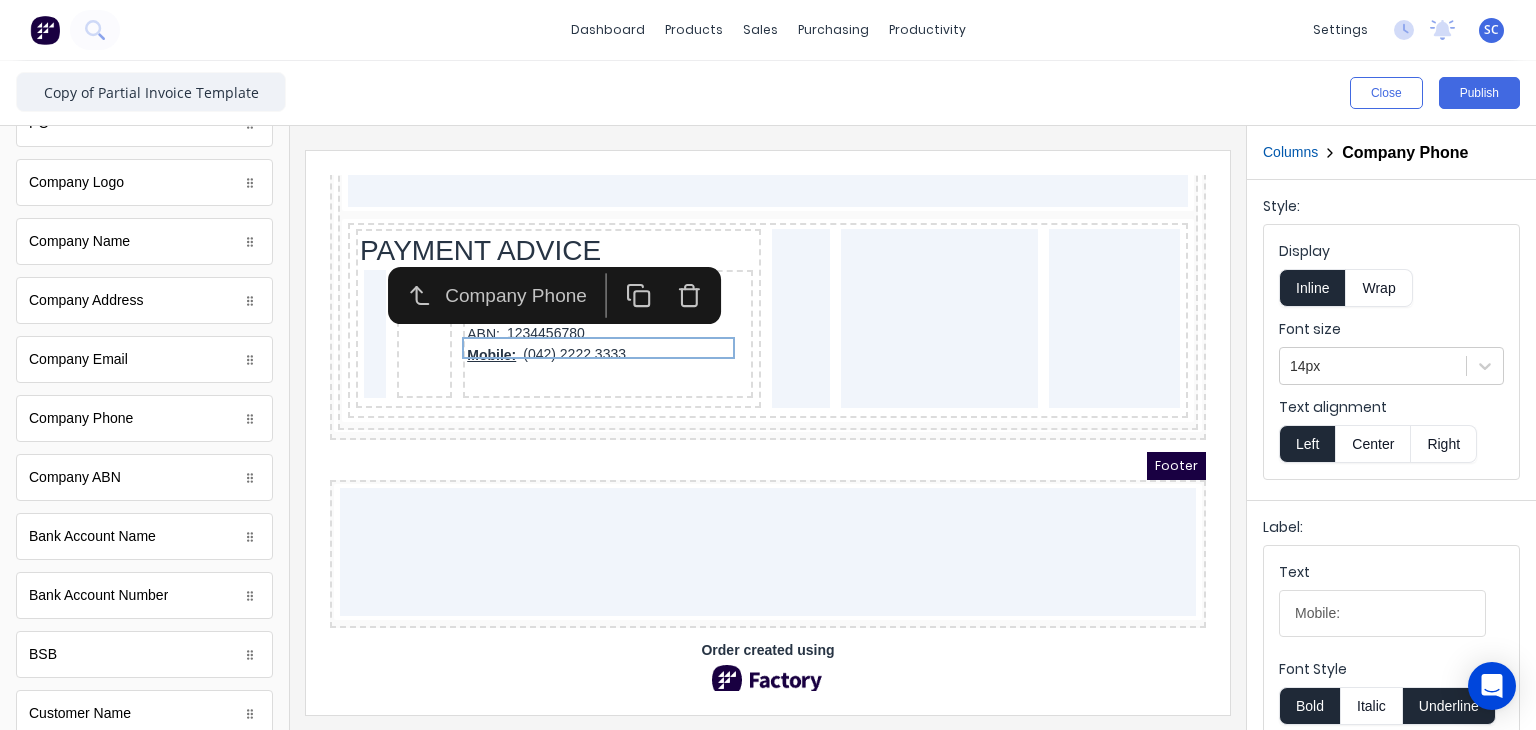 click on "Bold" at bounding box center [1309, 706] 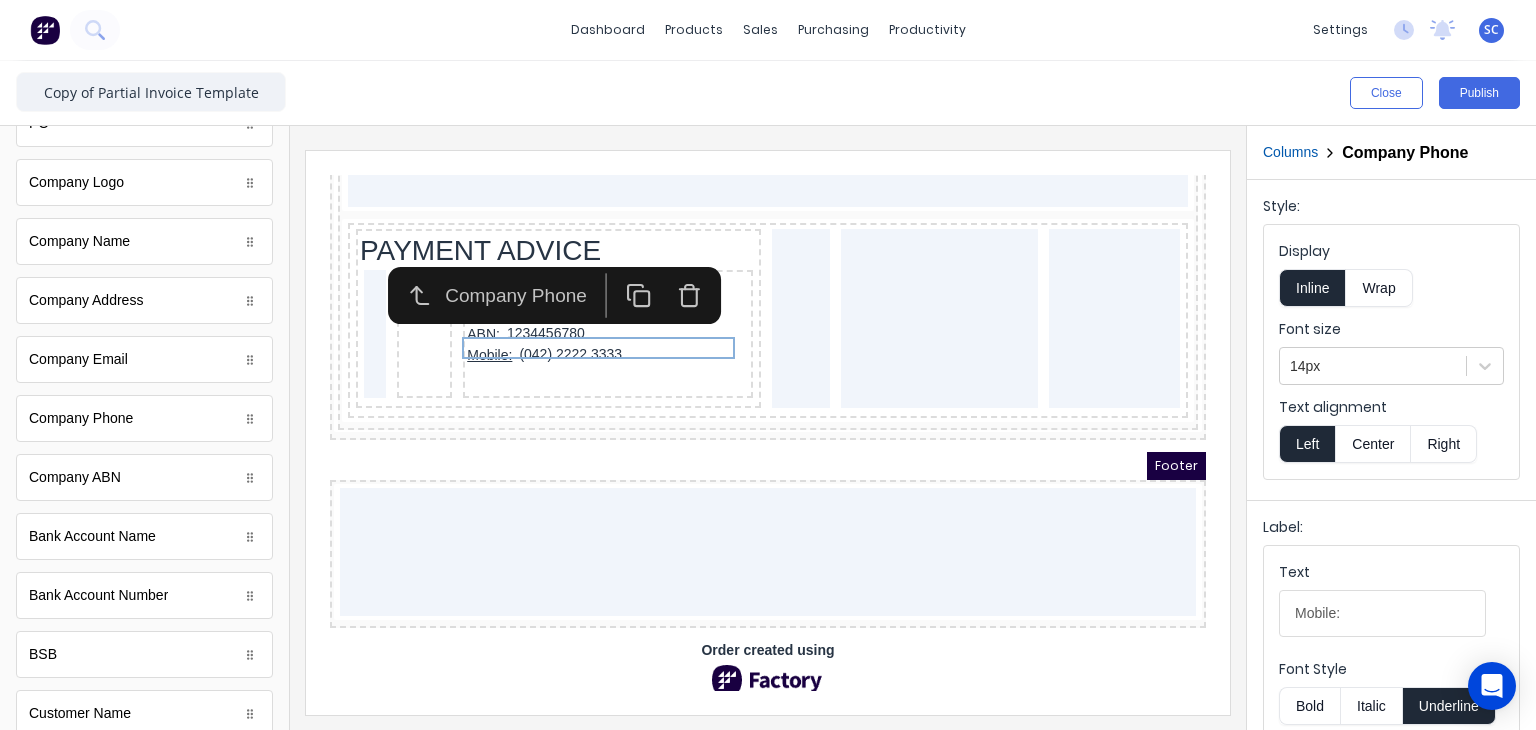 click on "Underline" at bounding box center [1449, 706] 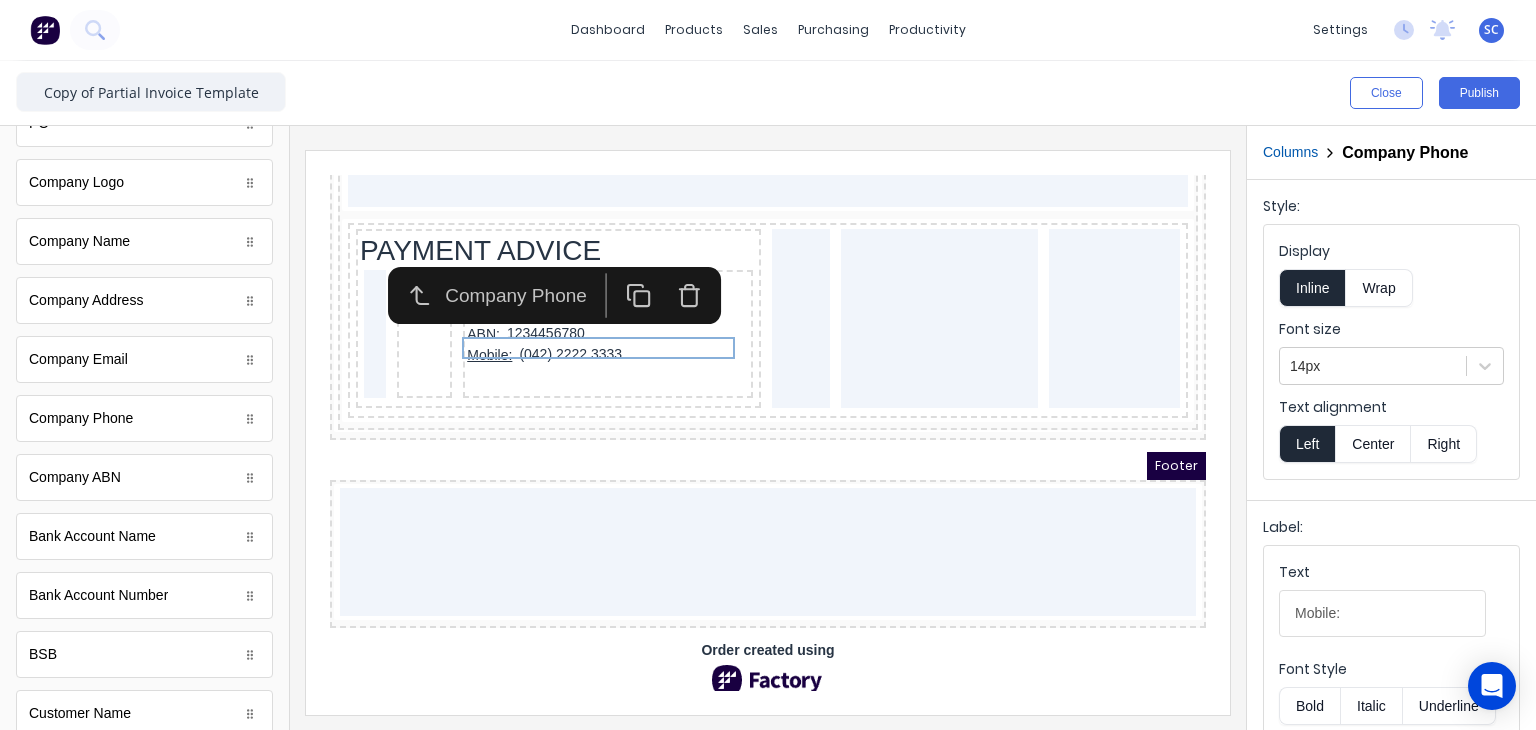 type 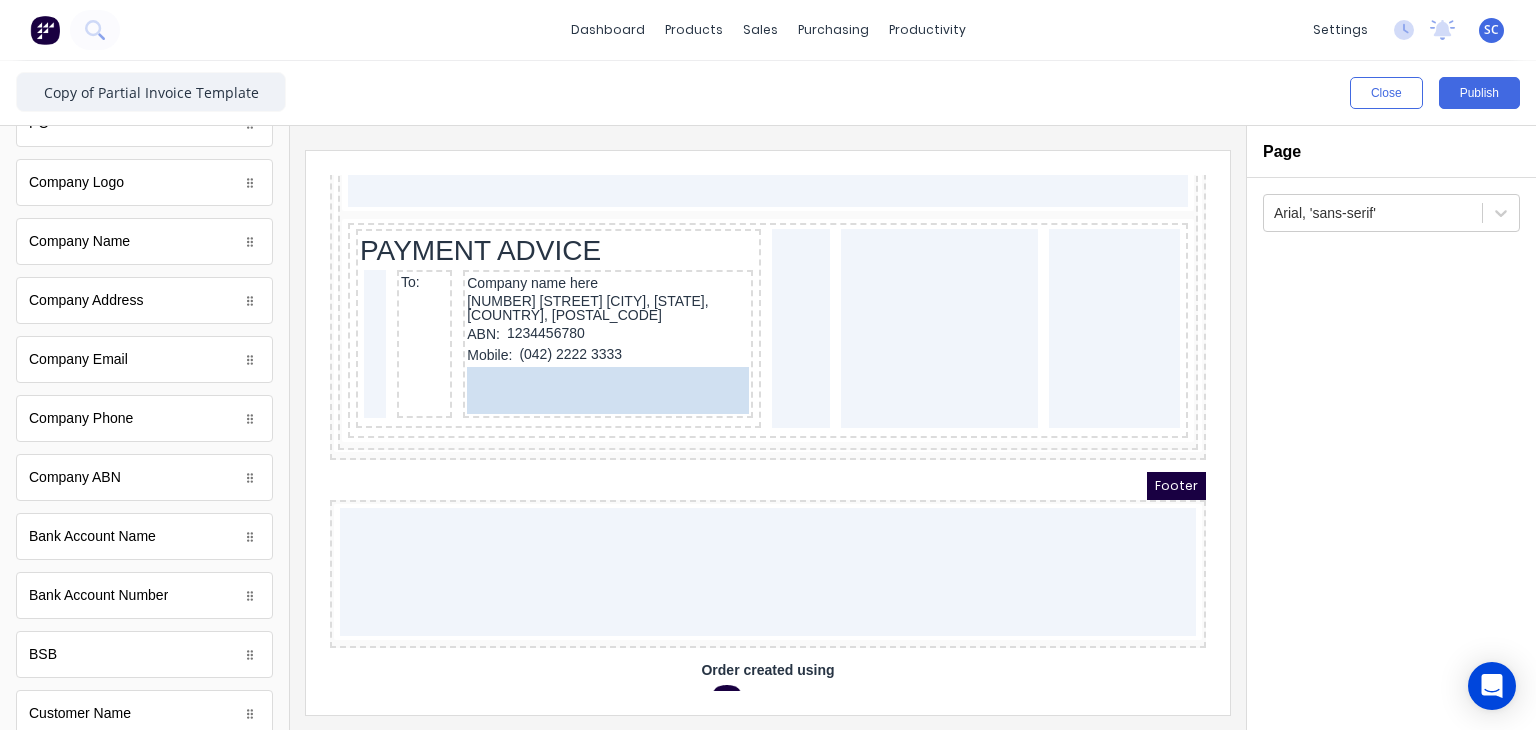 drag, startPoint x: 139, startPoint y: 358, endPoint x: 589, endPoint y: 351, distance: 450.05444 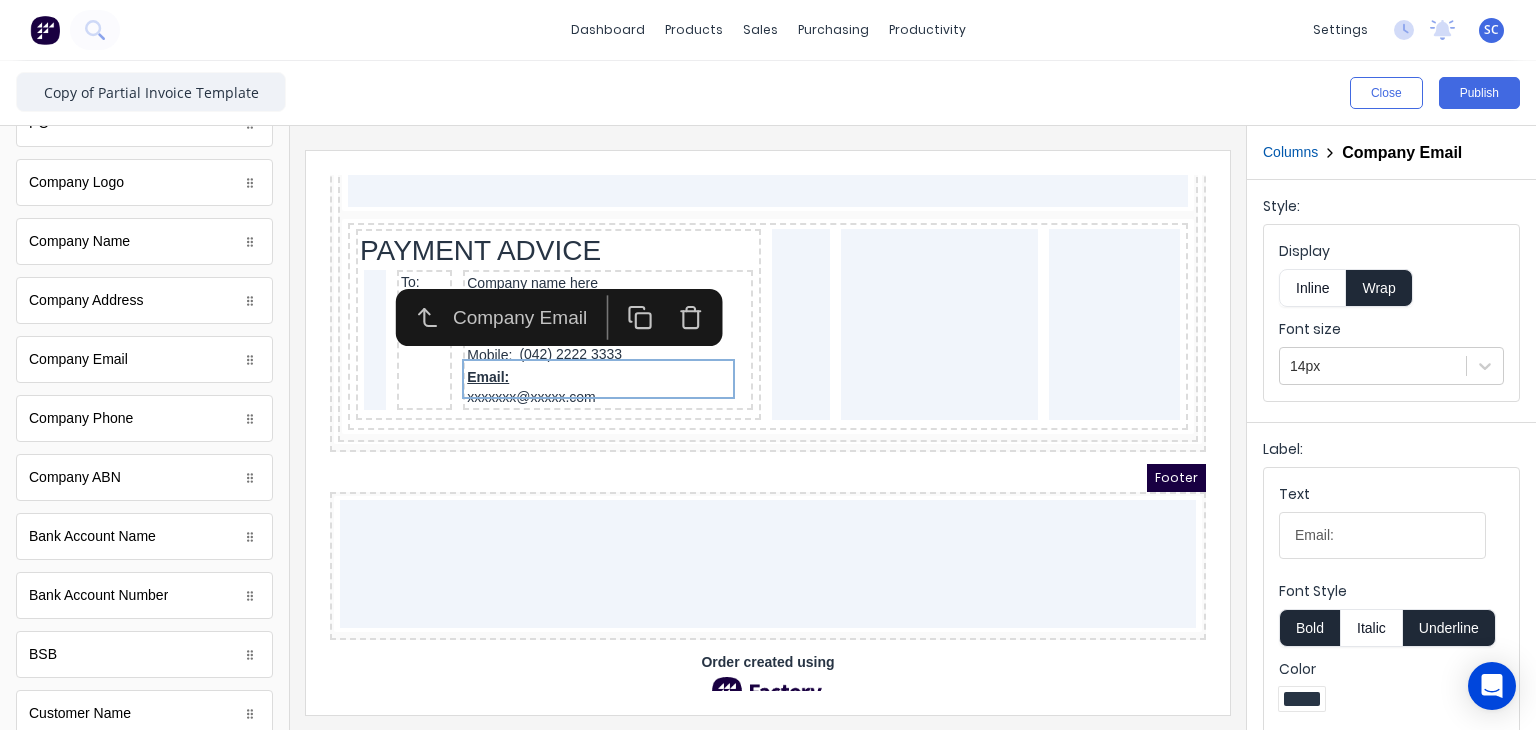 click on "Inline" at bounding box center [1312, 288] 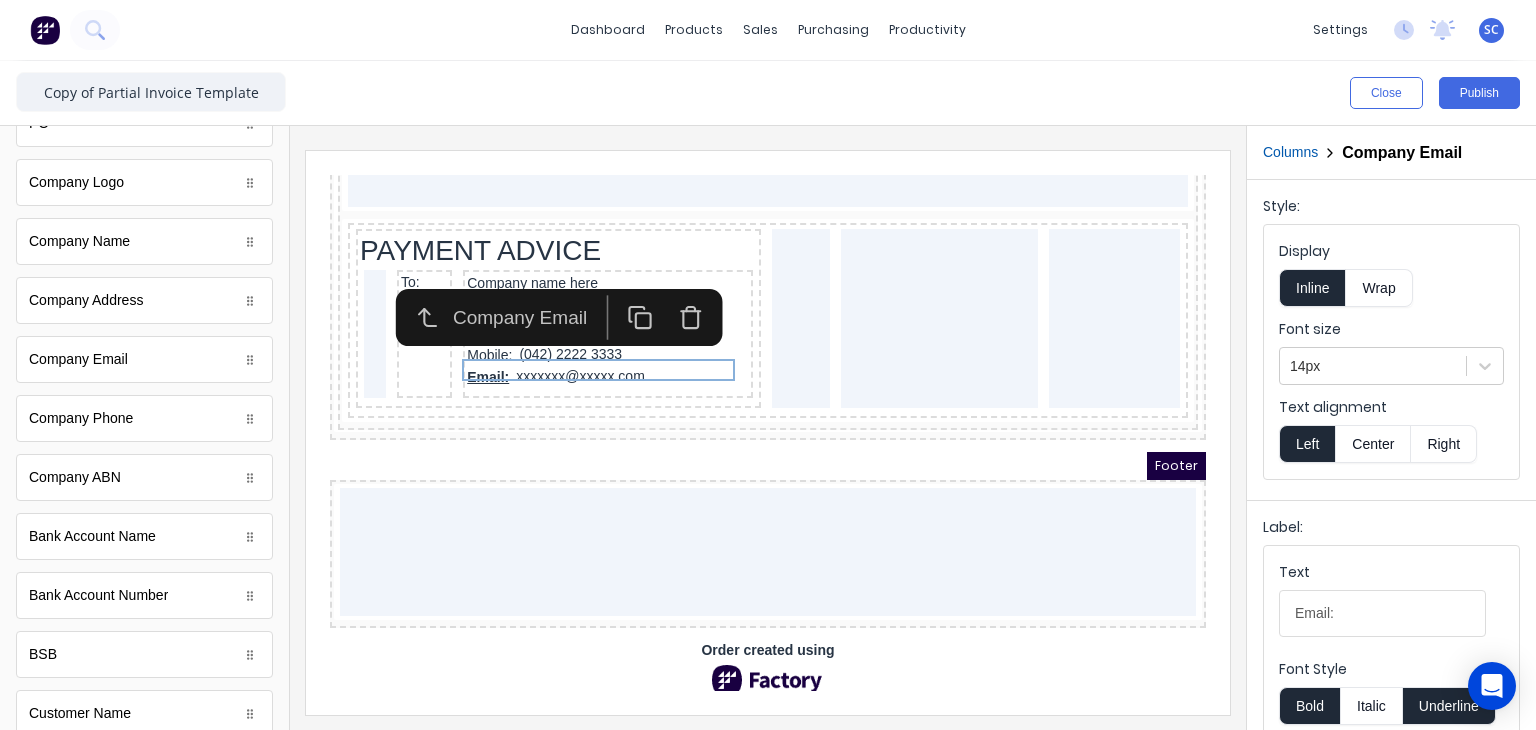 click on "Bold" at bounding box center [1309, 706] 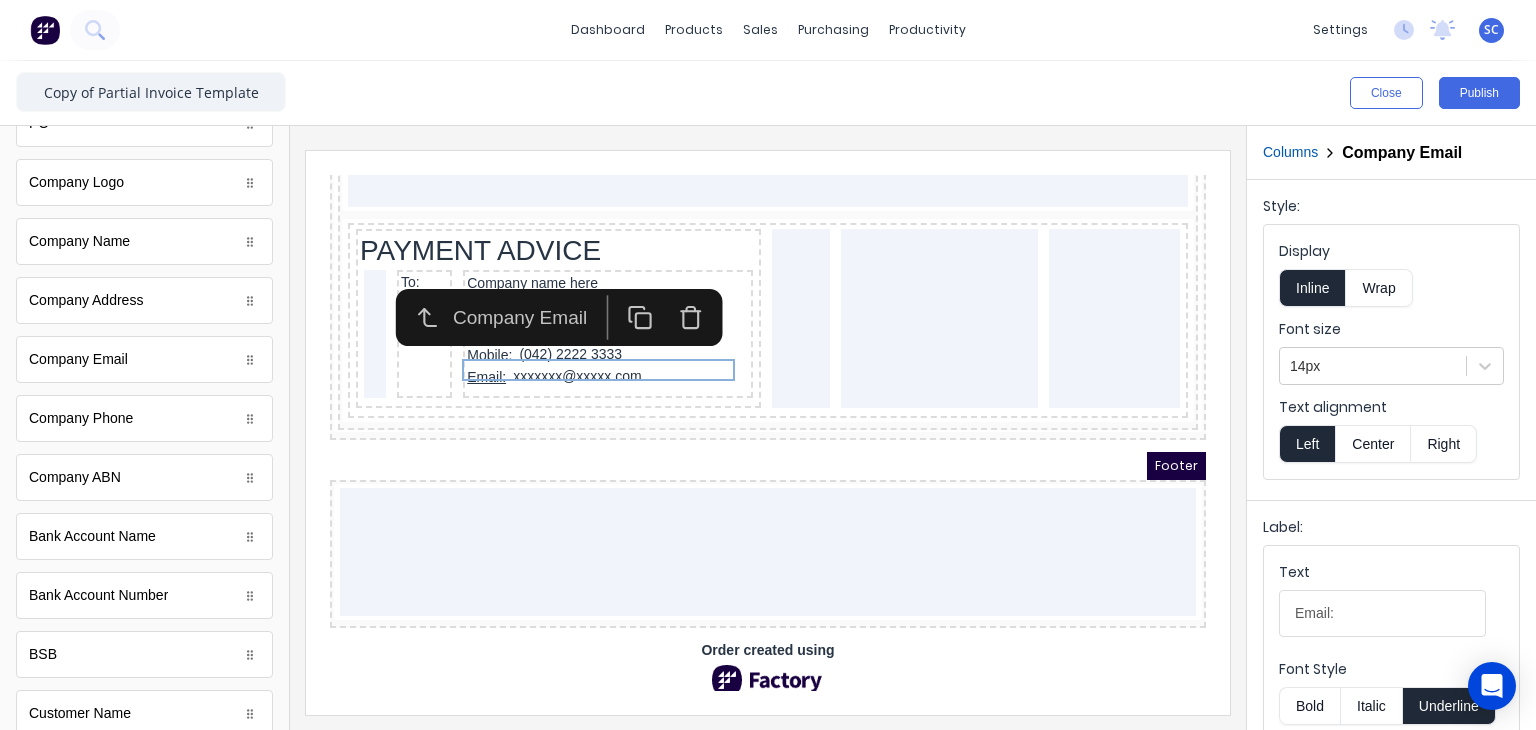 click on "Underline" at bounding box center (1449, 706) 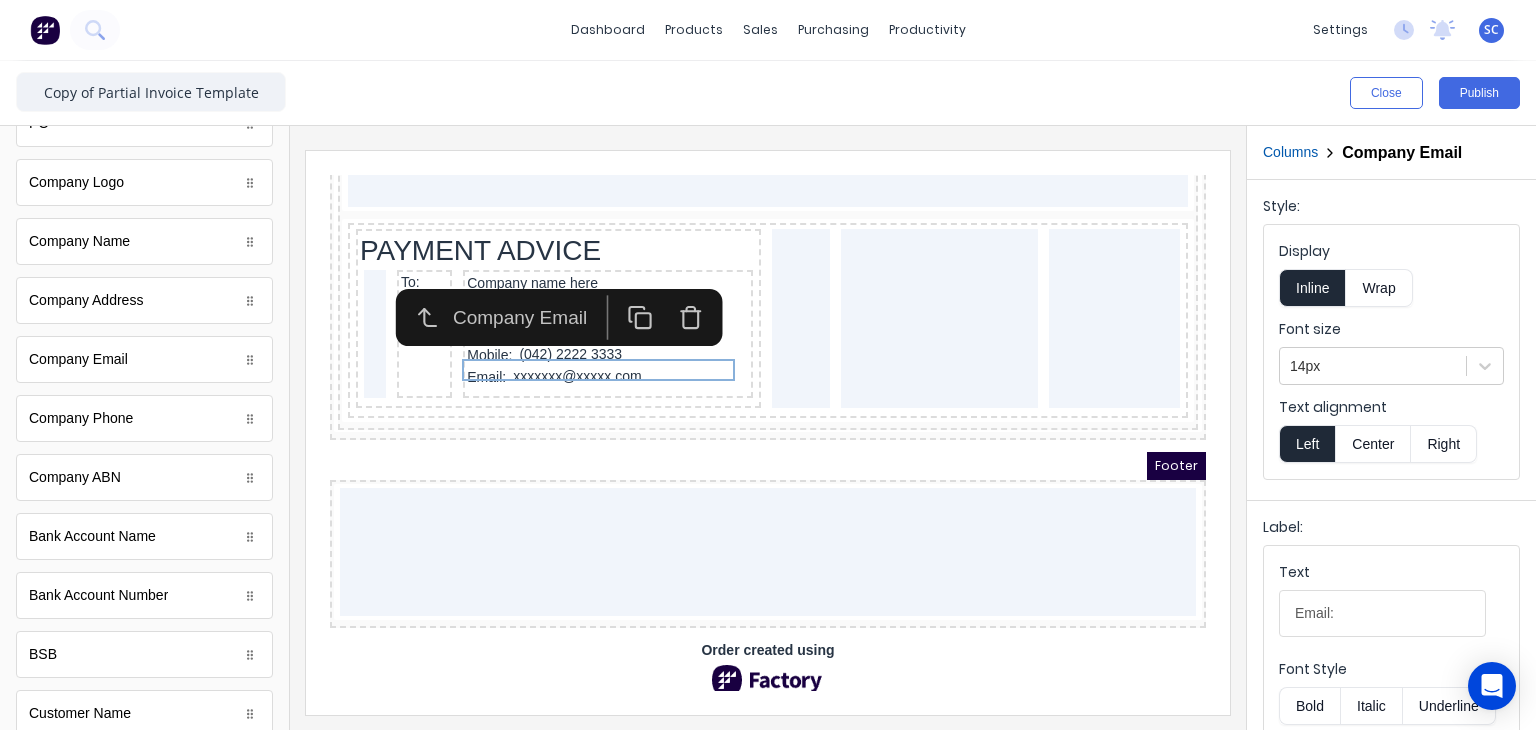 type 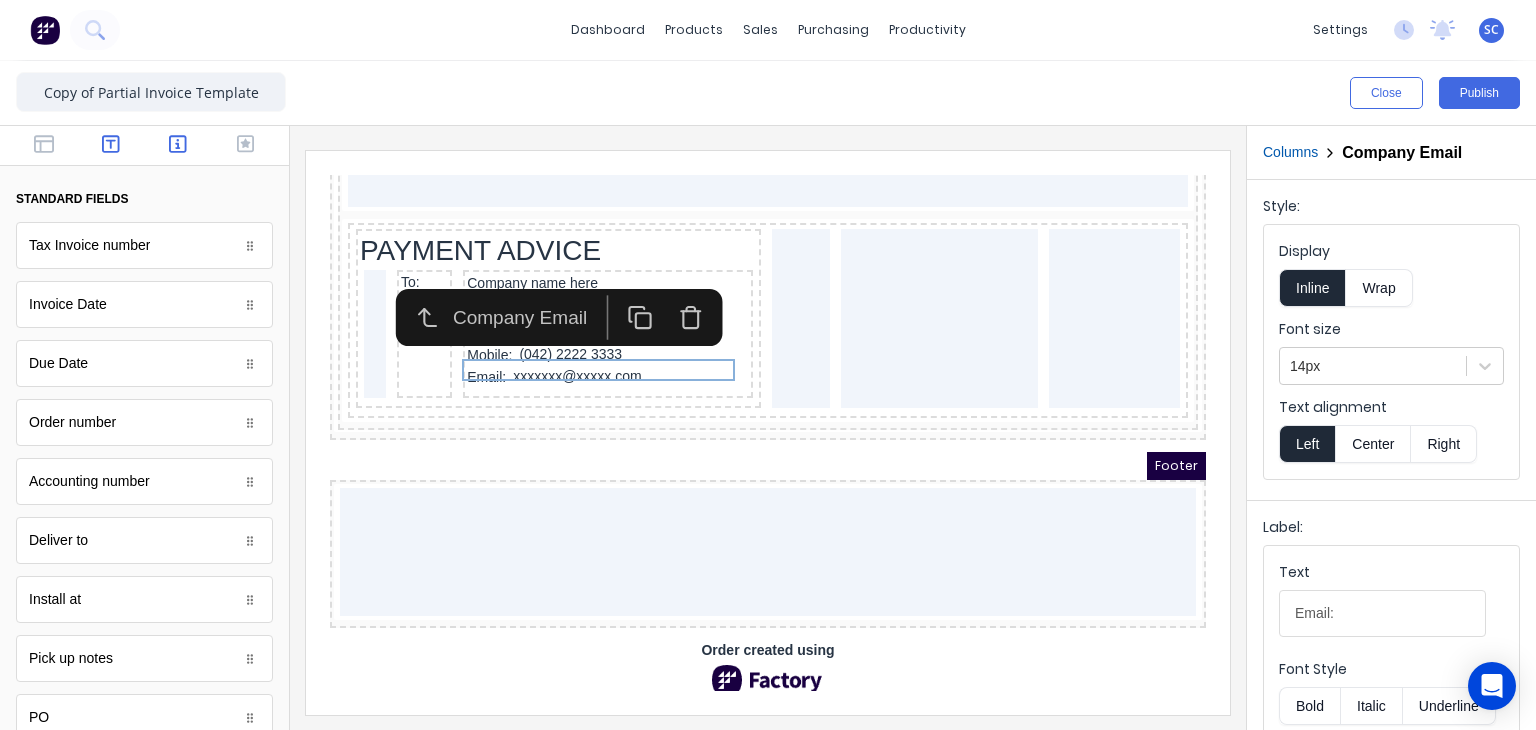 click 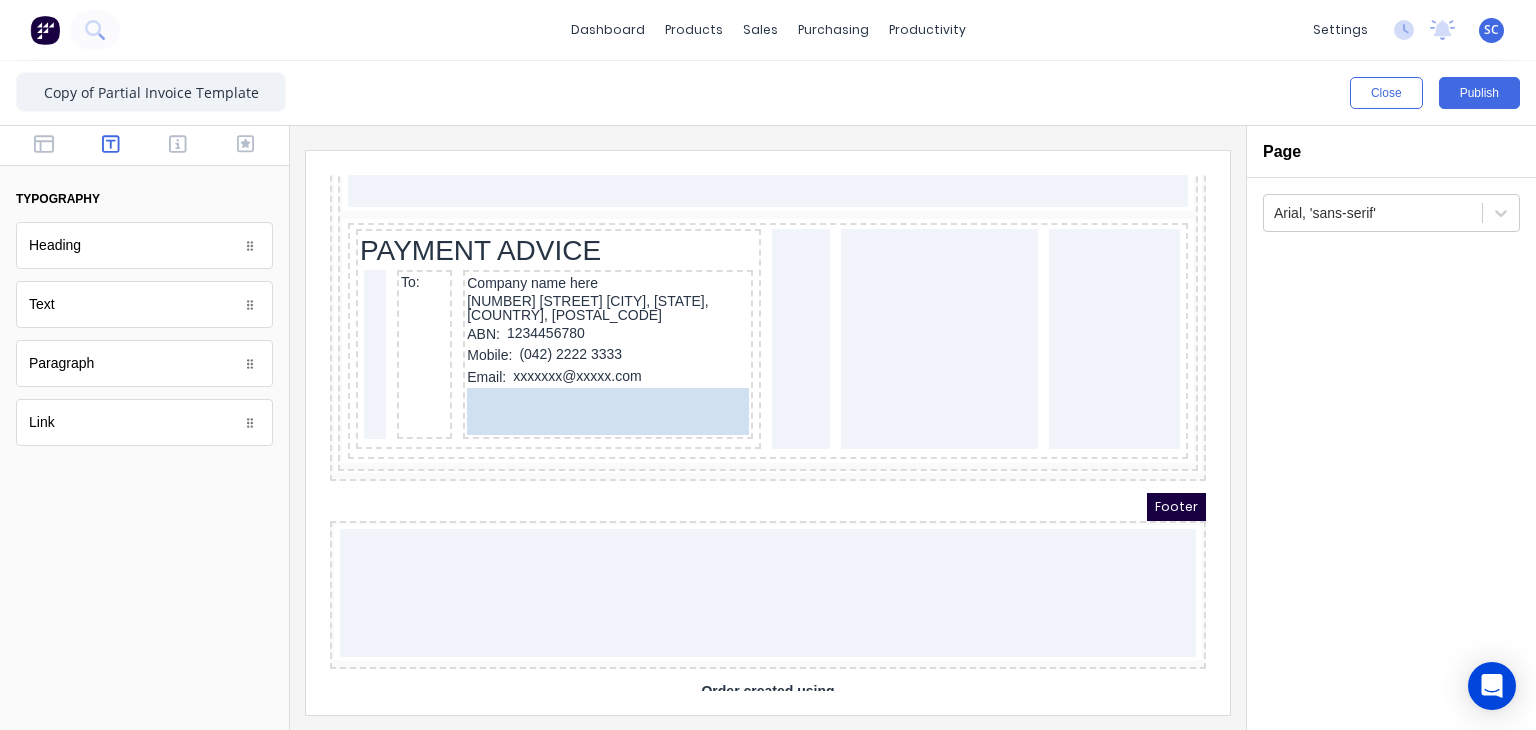drag, startPoint x: 106, startPoint y: 421, endPoint x: 584, endPoint y: 381, distance: 479.67072 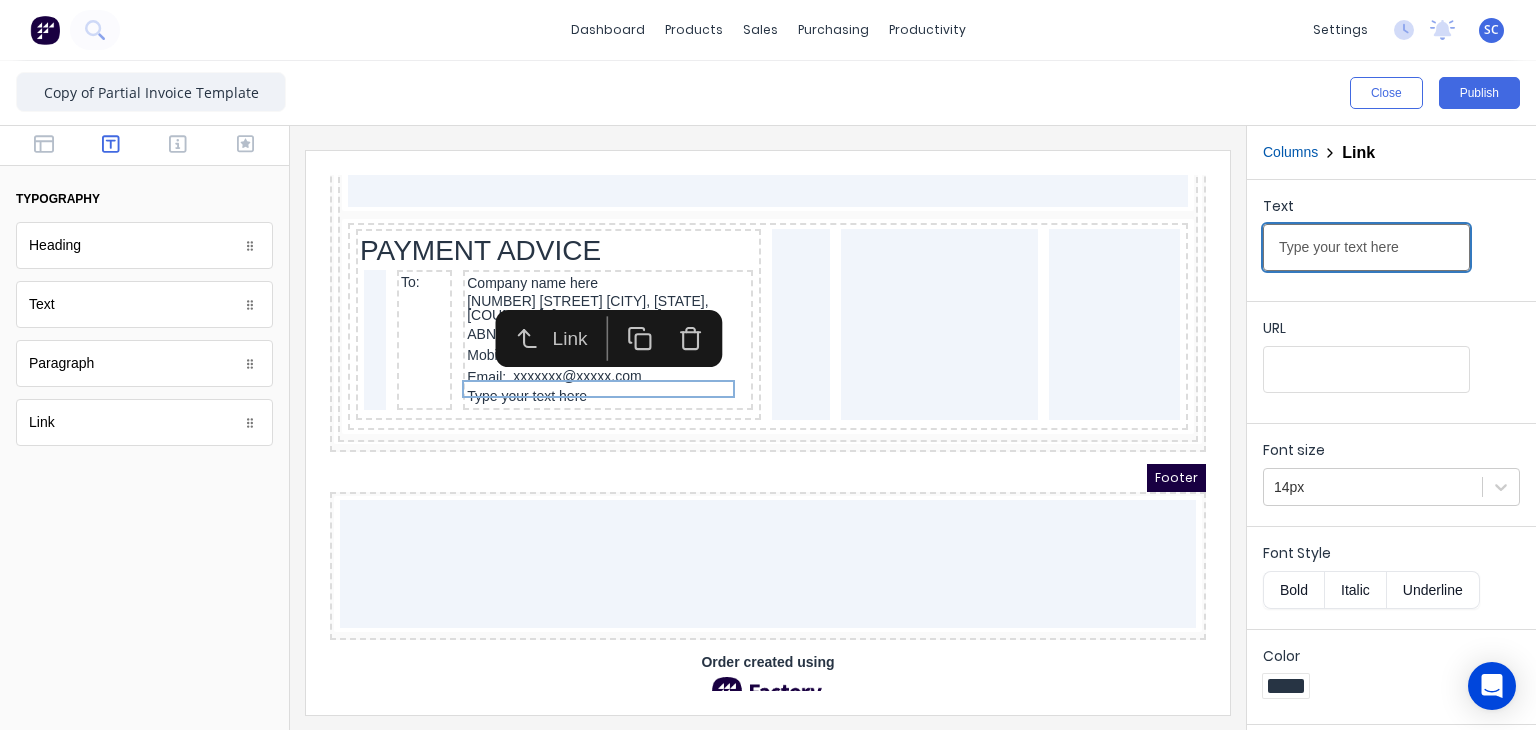 click on "Type your text here" at bounding box center (1366, 247) 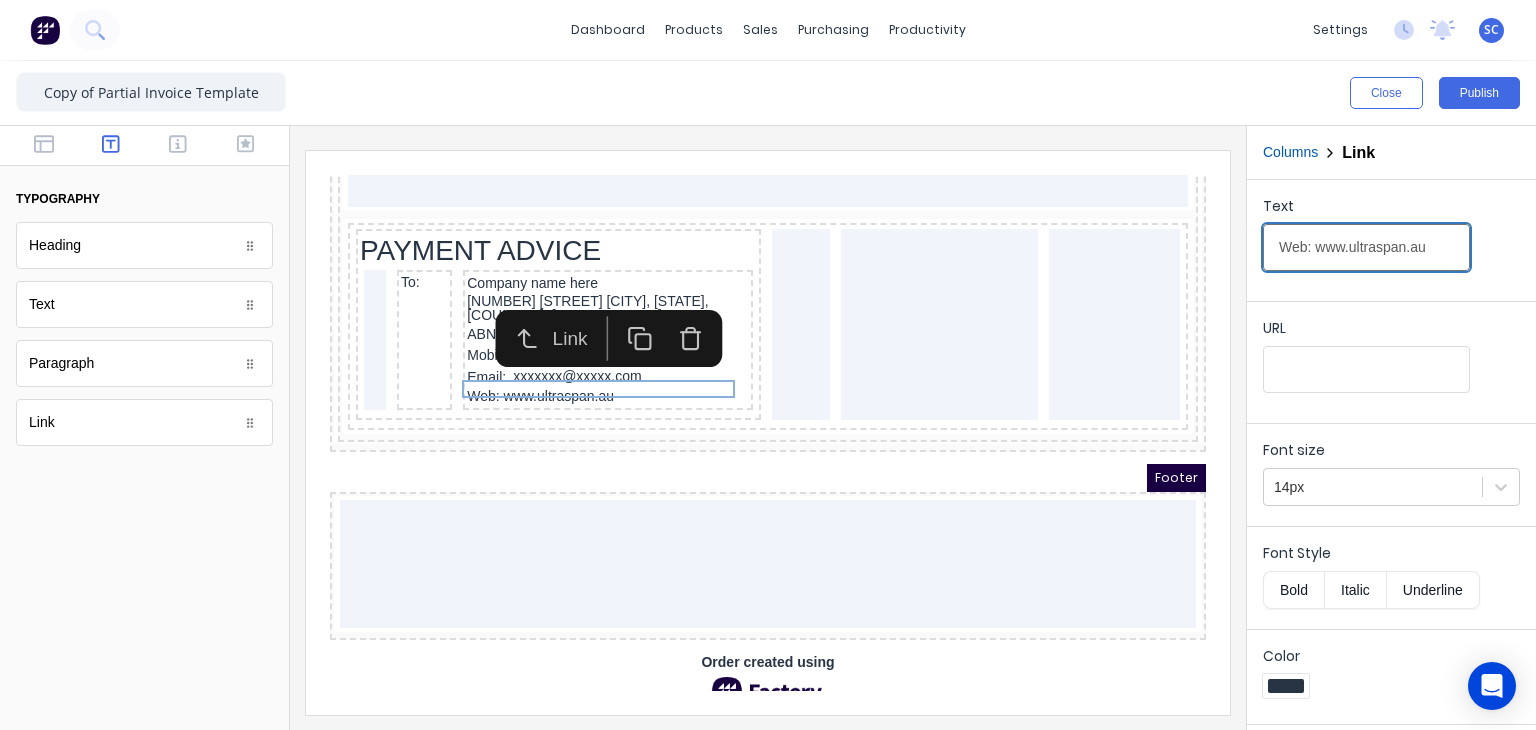 type on "Web: www.ultraspan.au" 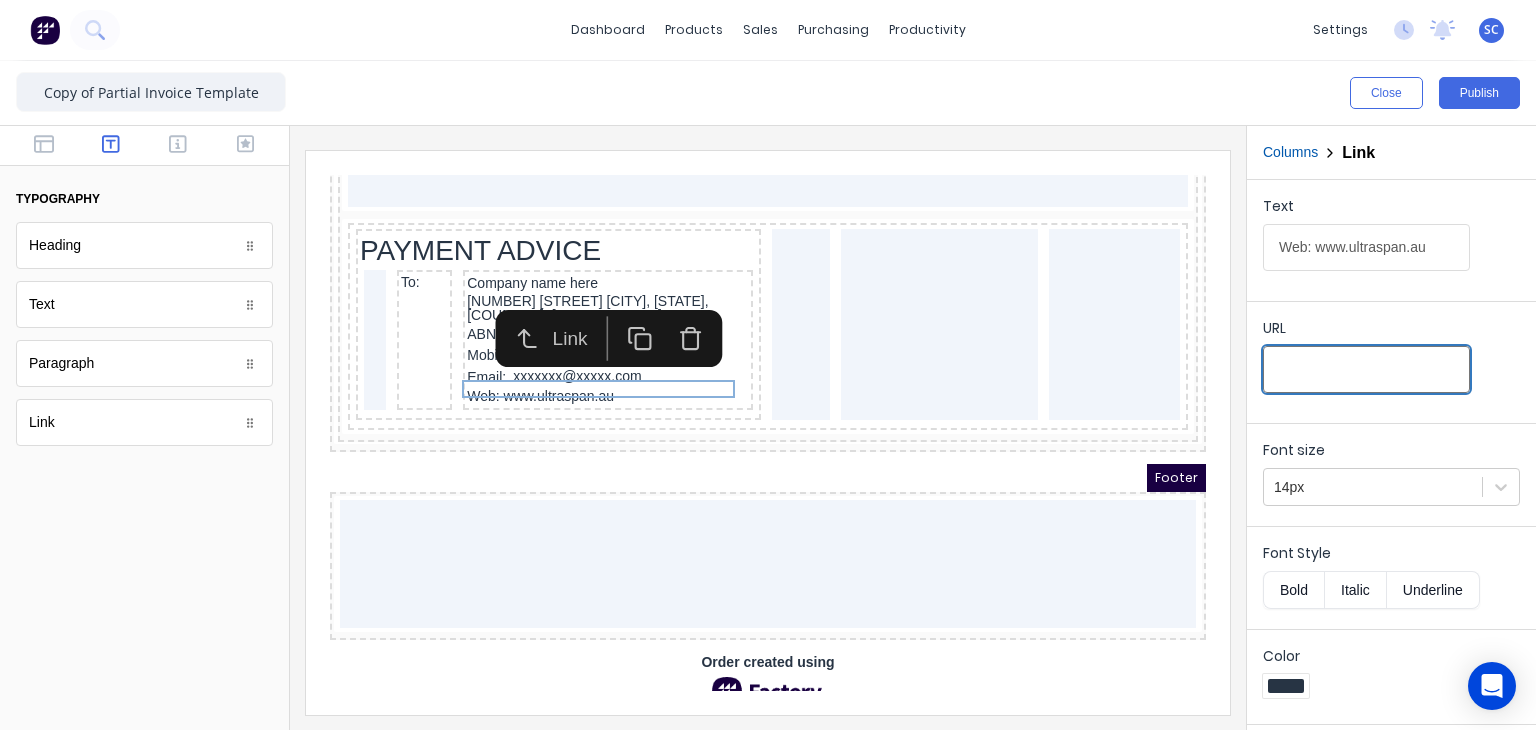 click on "URL" at bounding box center (1366, 369) 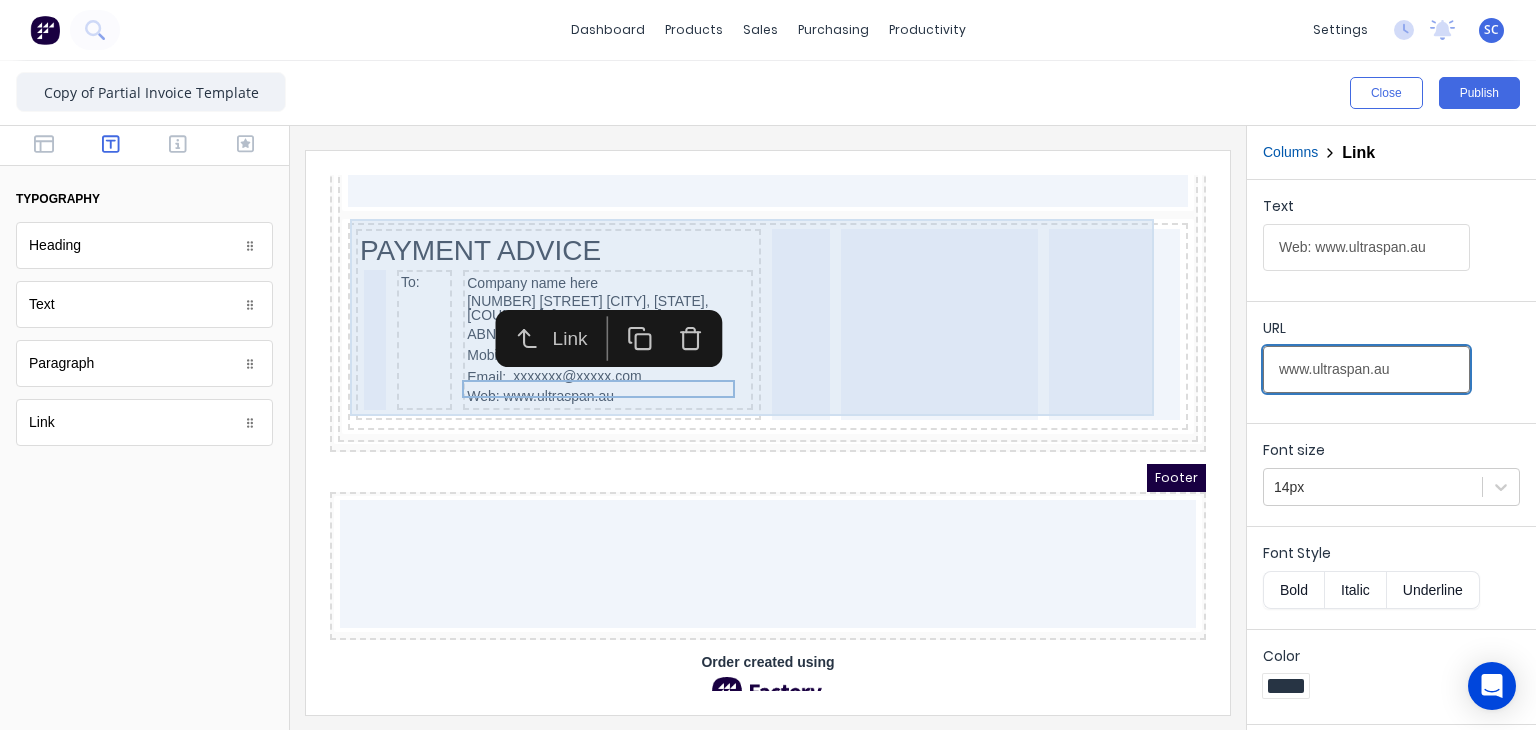 type on "www.ultraspan.au" 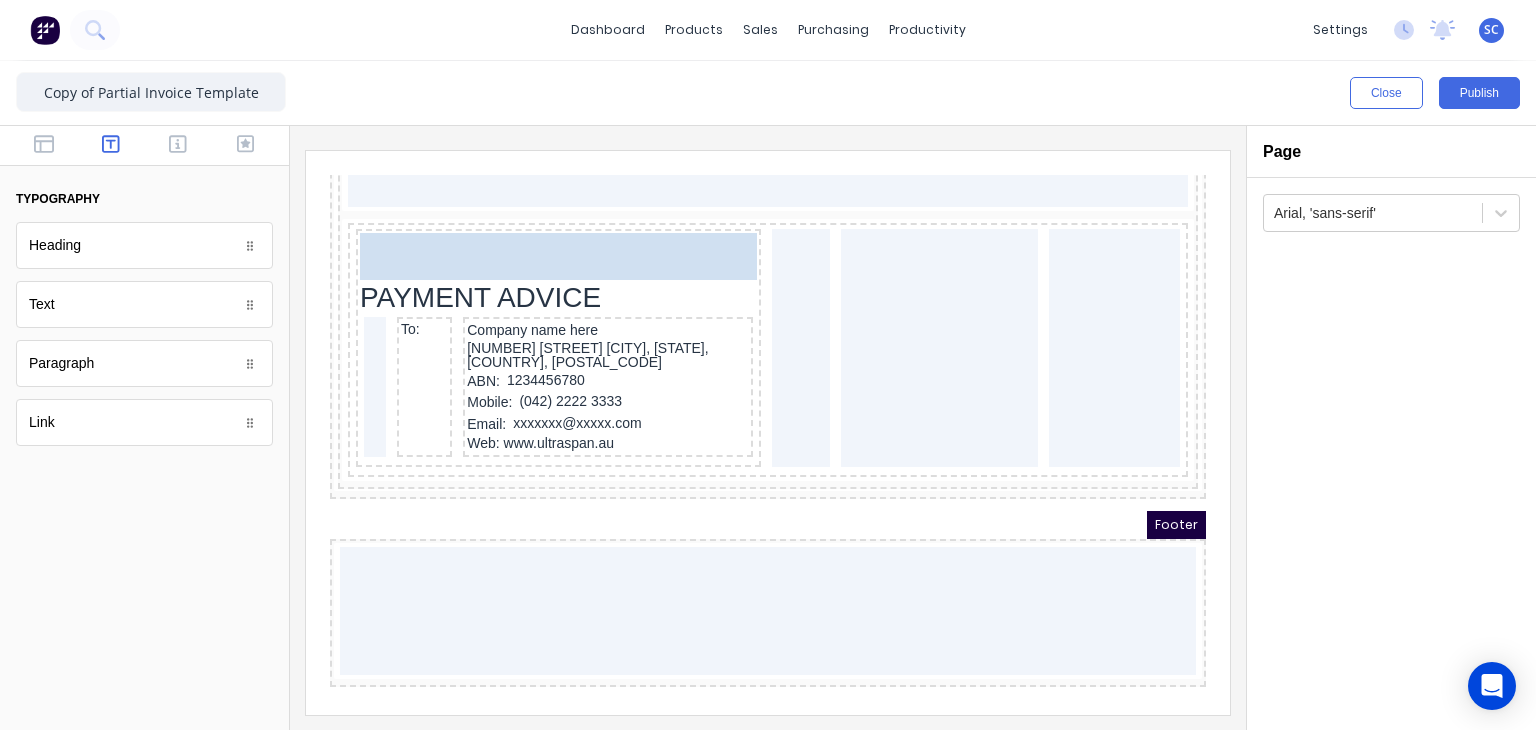 scroll, scrollTop: 1924, scrollLeft: 0, axis: vertical 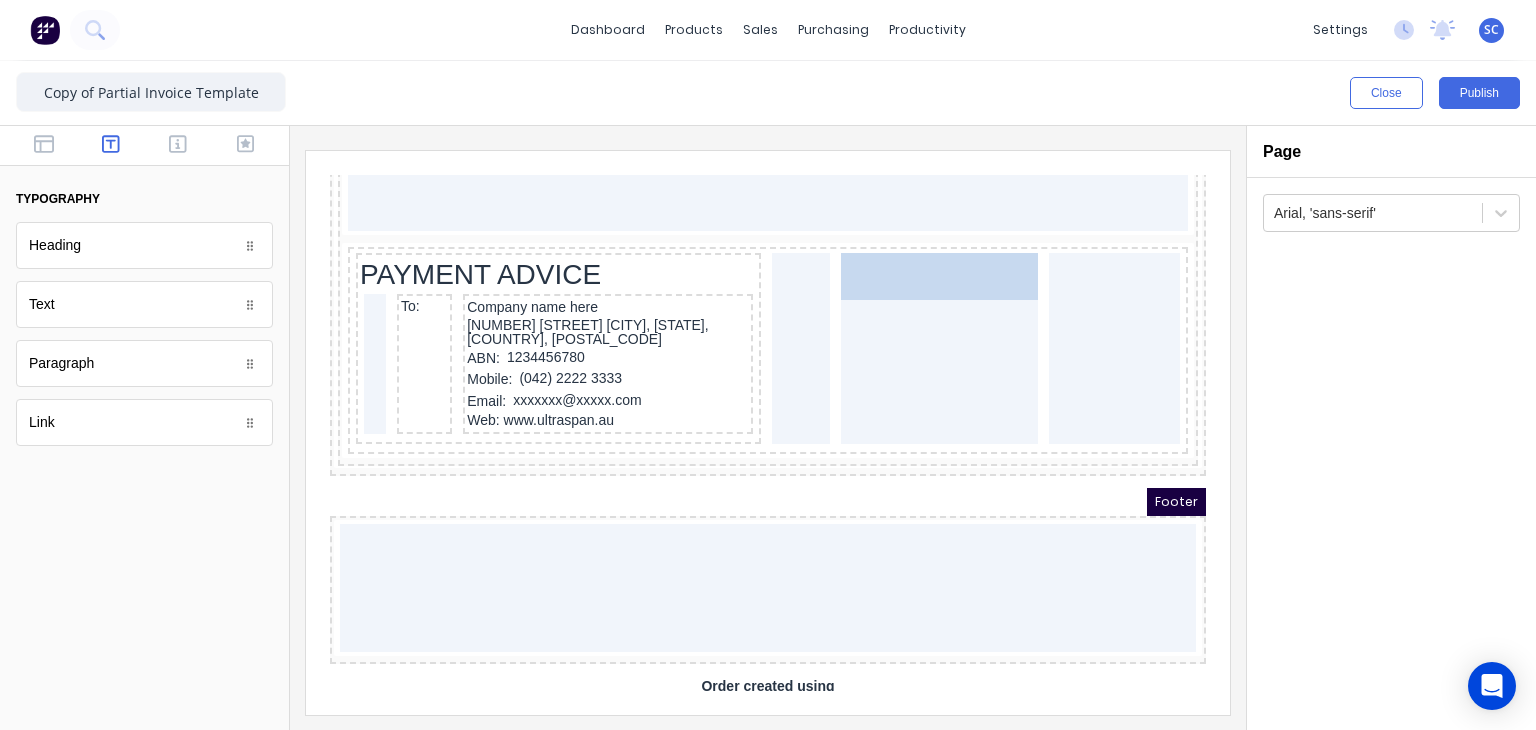 drag, startPoint x: 146, startPoint y: 306, endPoint x: 896, endPoint y: 269, distance: 750.9121 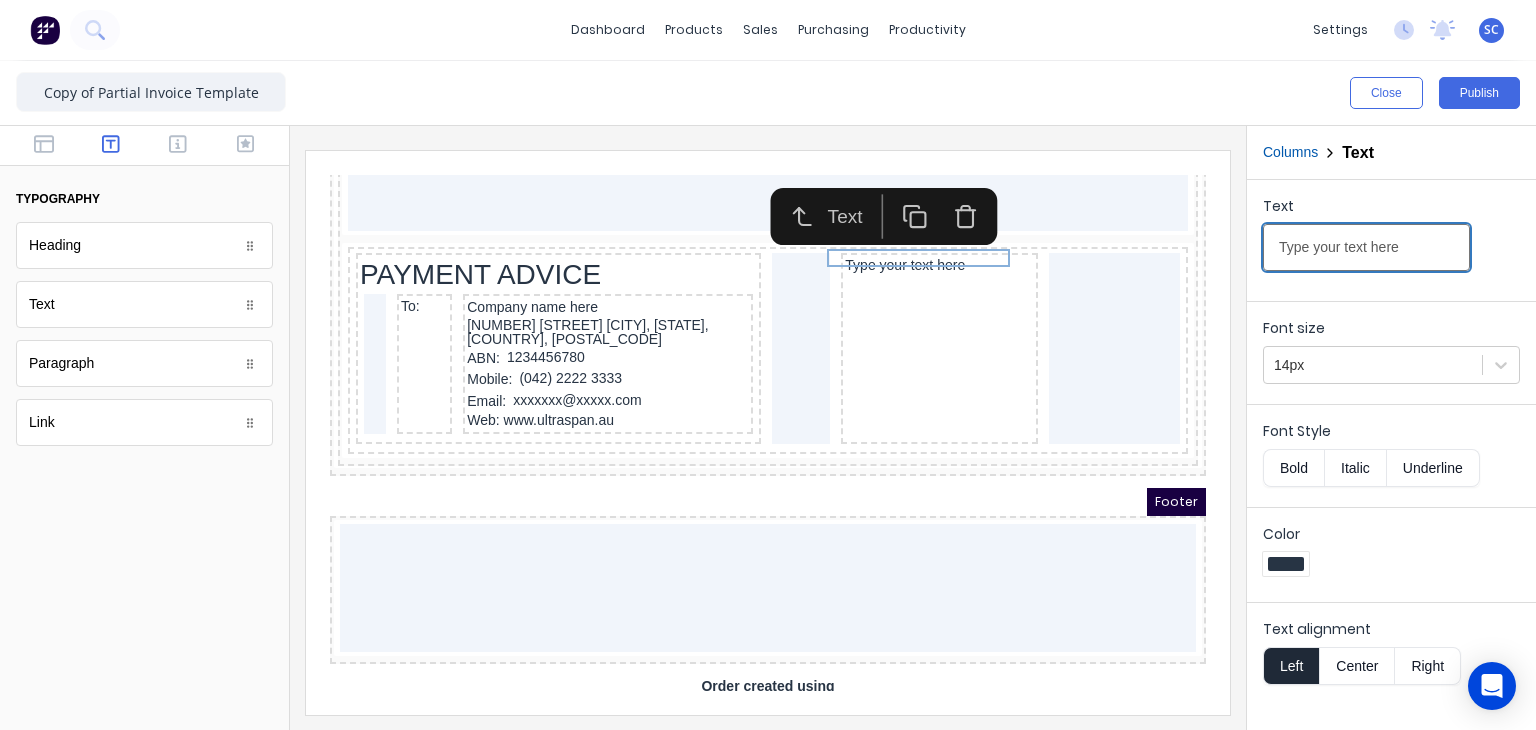 click on "Type your text here" at bounding box center (1366, 247) 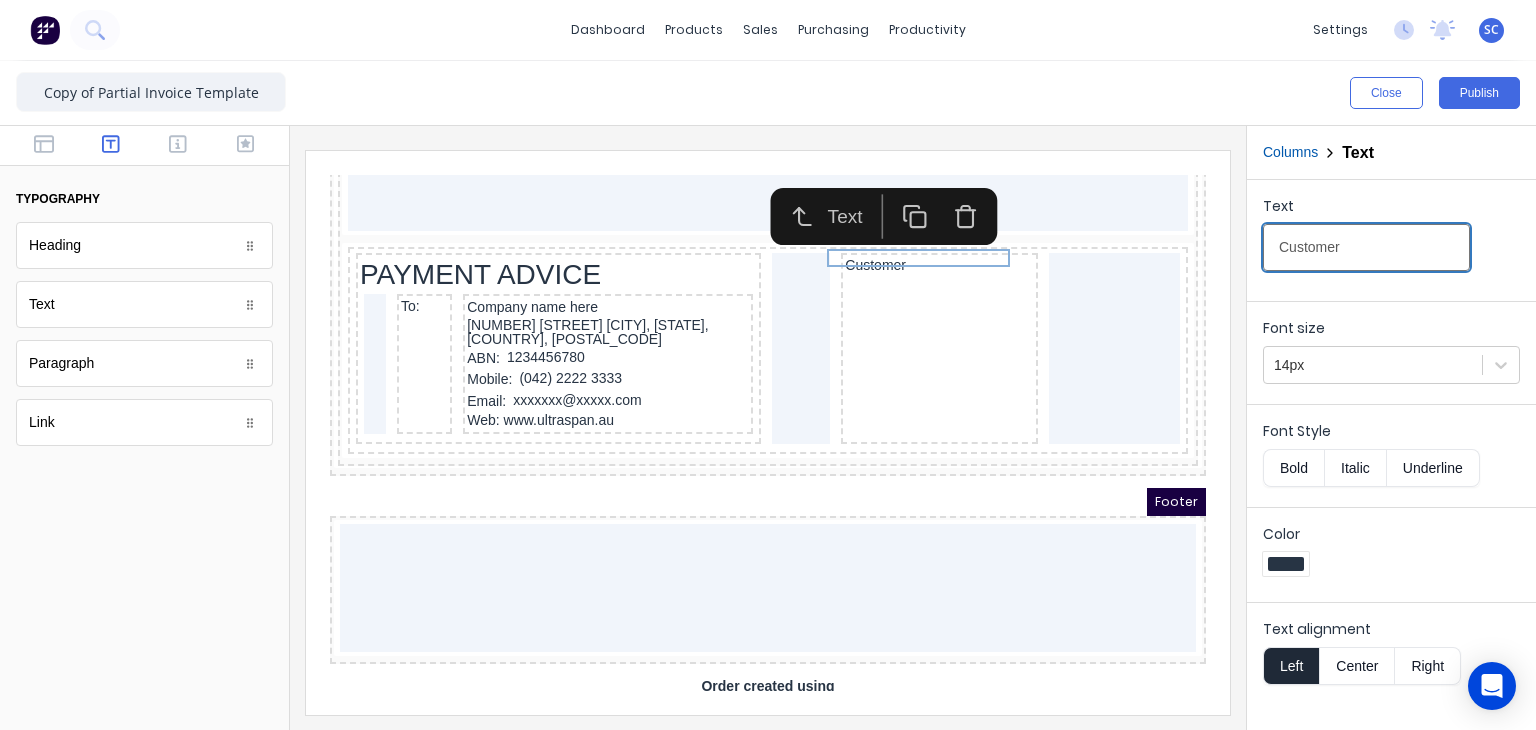 click on "Customer" at bounding box center [1366, 247] 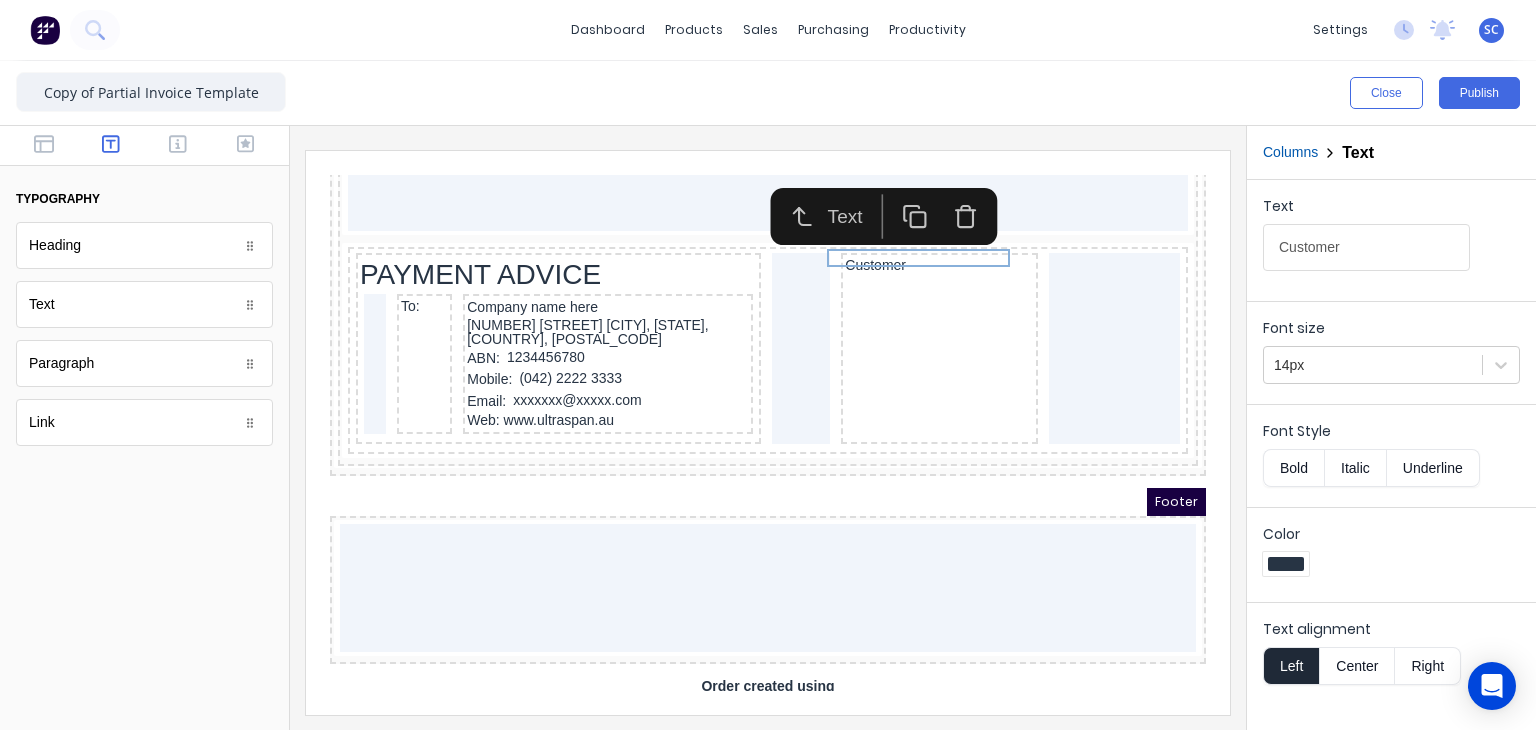 click on "Bold" at bounding box center [1293, 468] 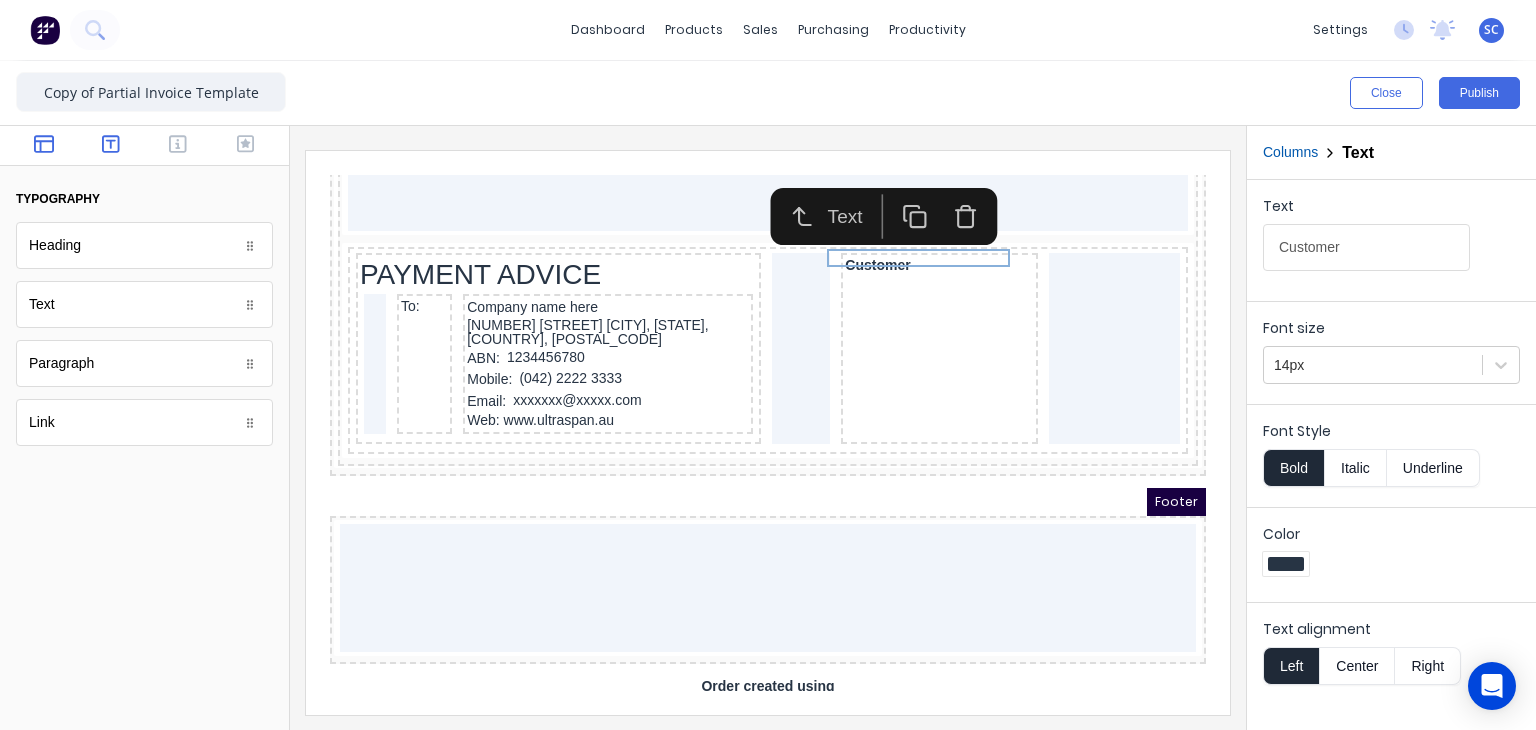 click 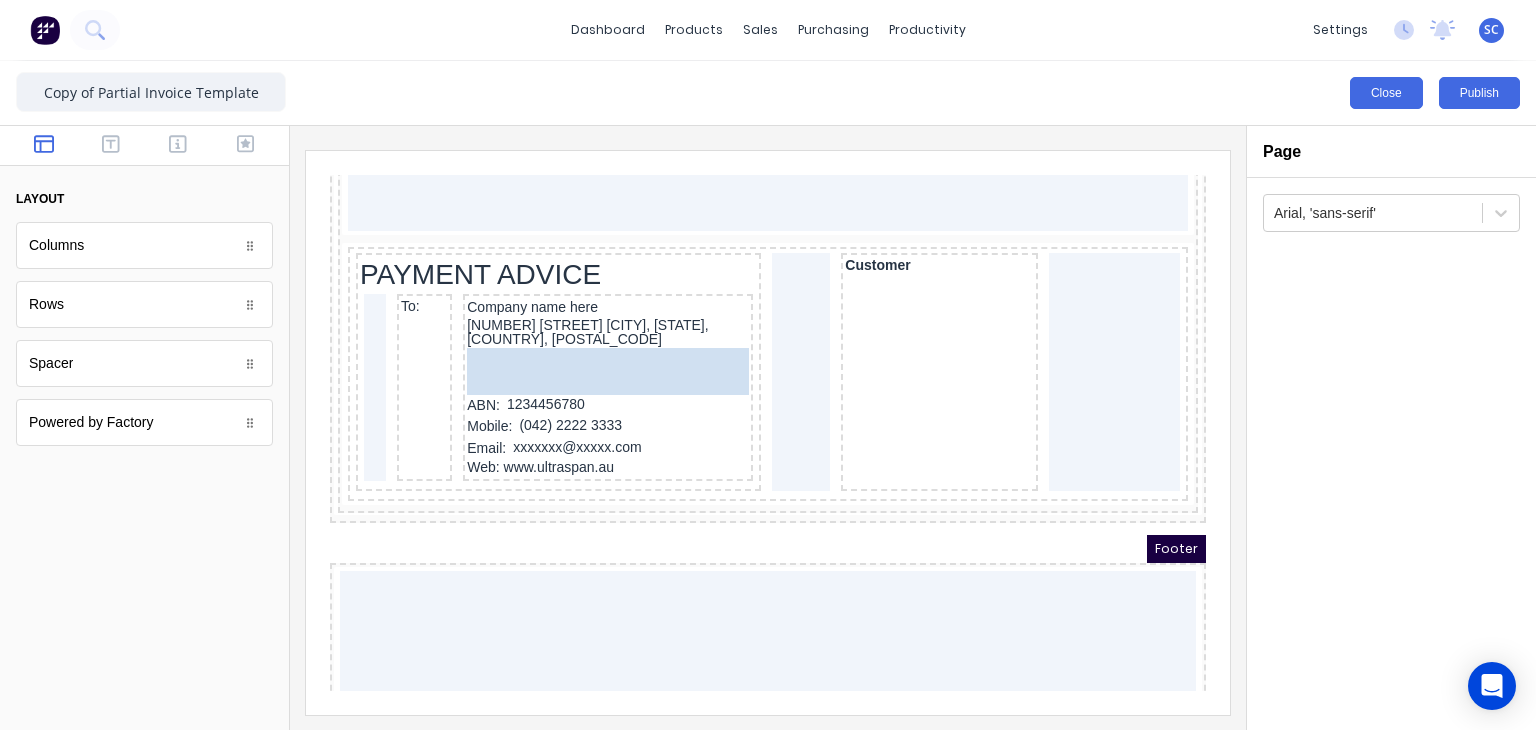 drag, startPoint x: 111, startPoint y: 373, endPoint x: 1375, endPoint y: 104, distance: 1292.3069 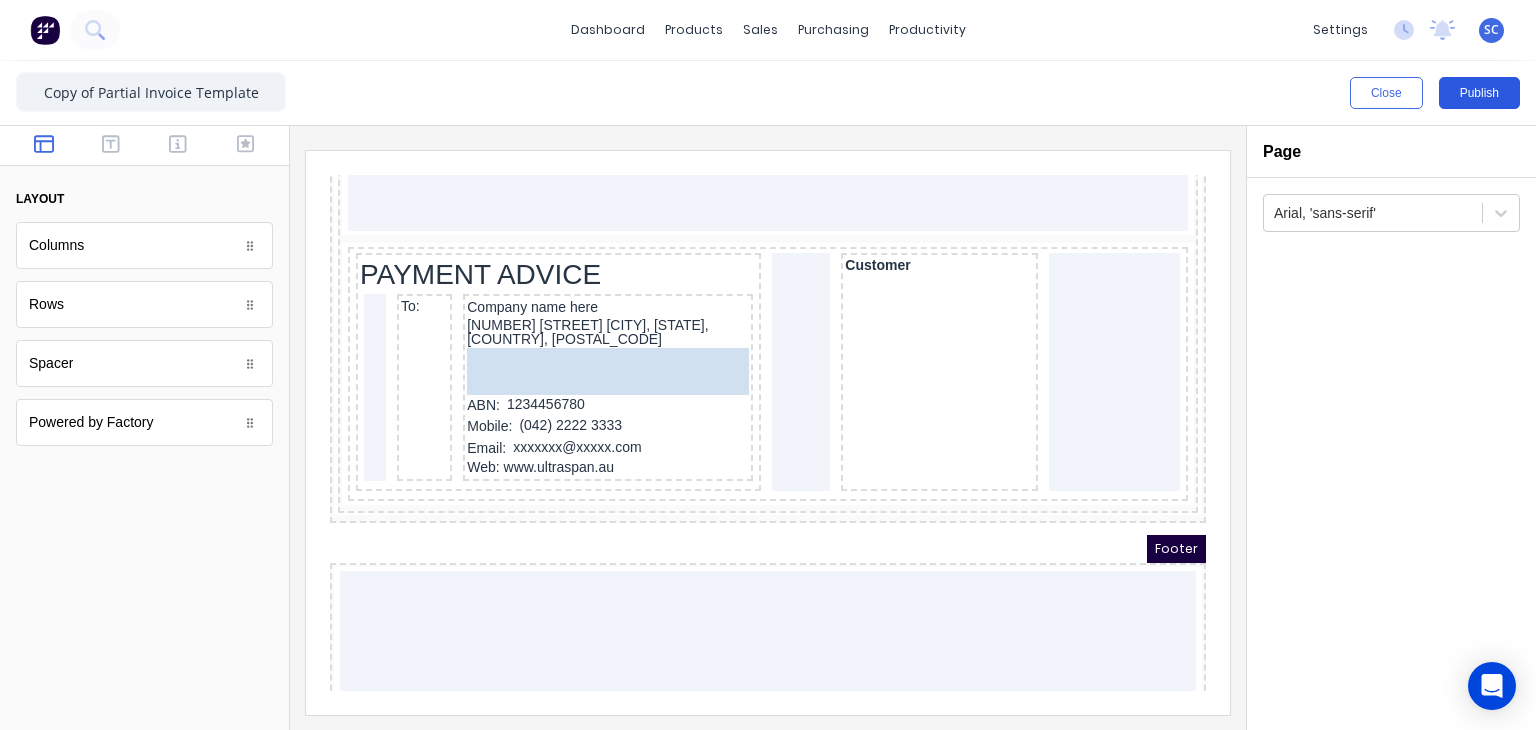 click on "Publish" at bounding box center [1479, 93] 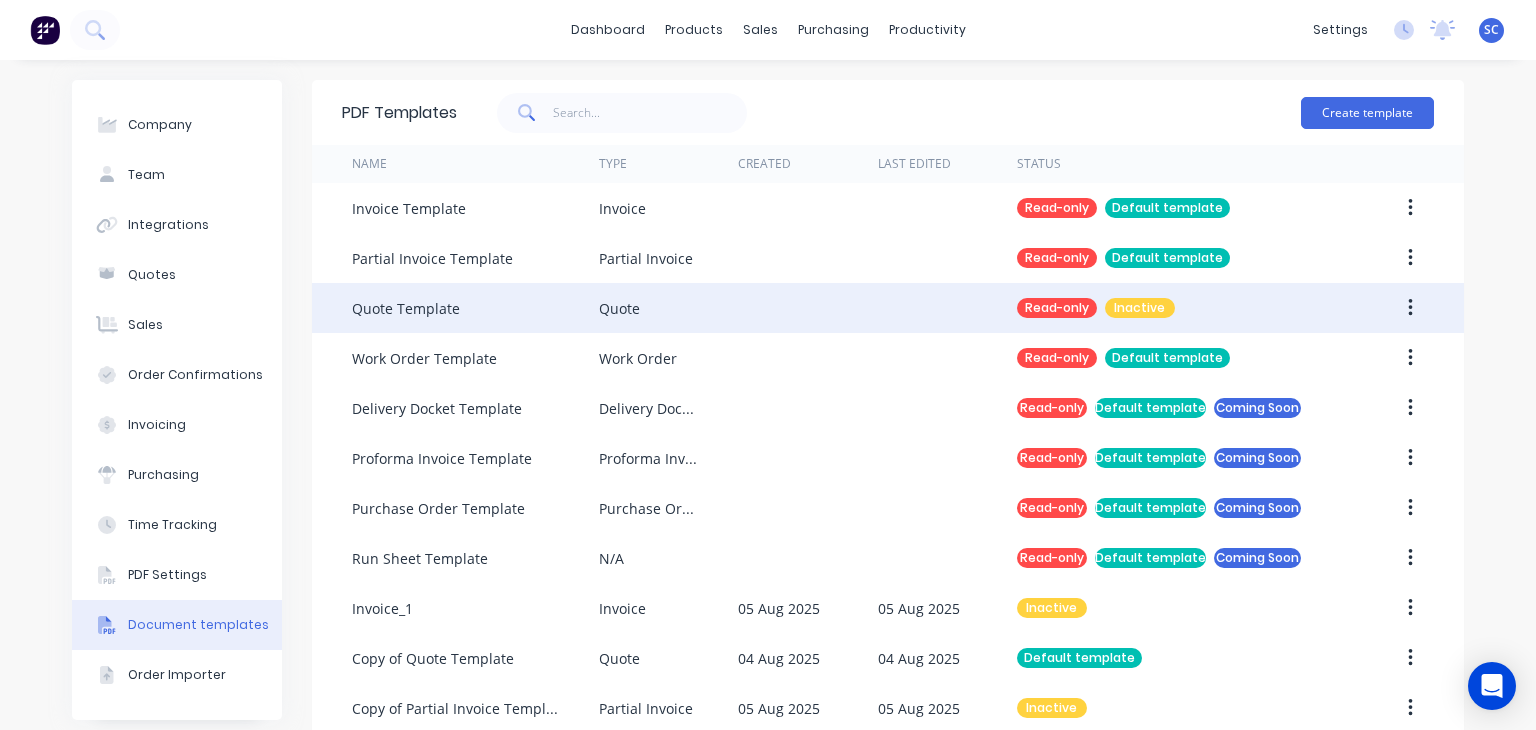 scroll, scrollTop: 31, scrollLeft: 0, axis: vertical 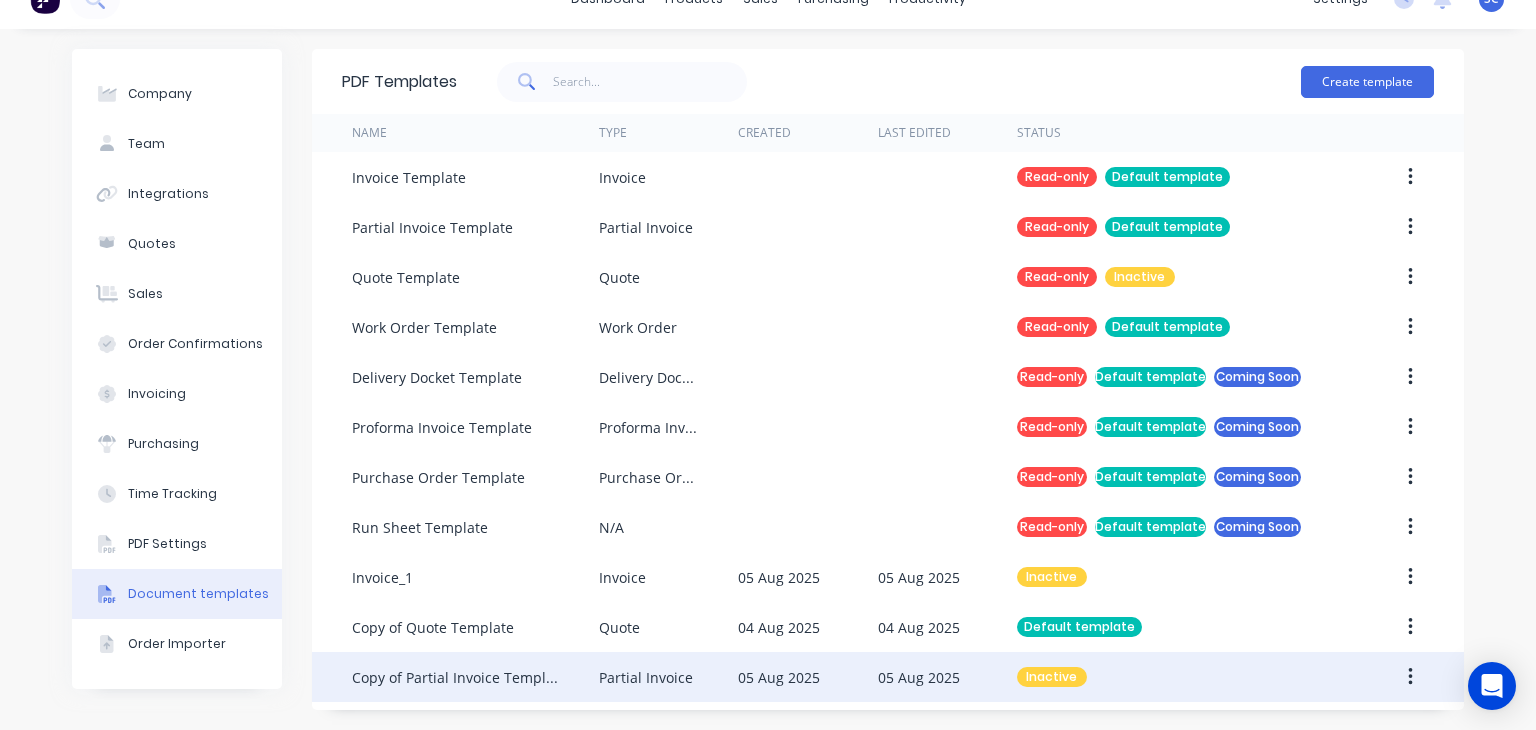 click on "Partial Invoice" at bounding box center (668, 677) 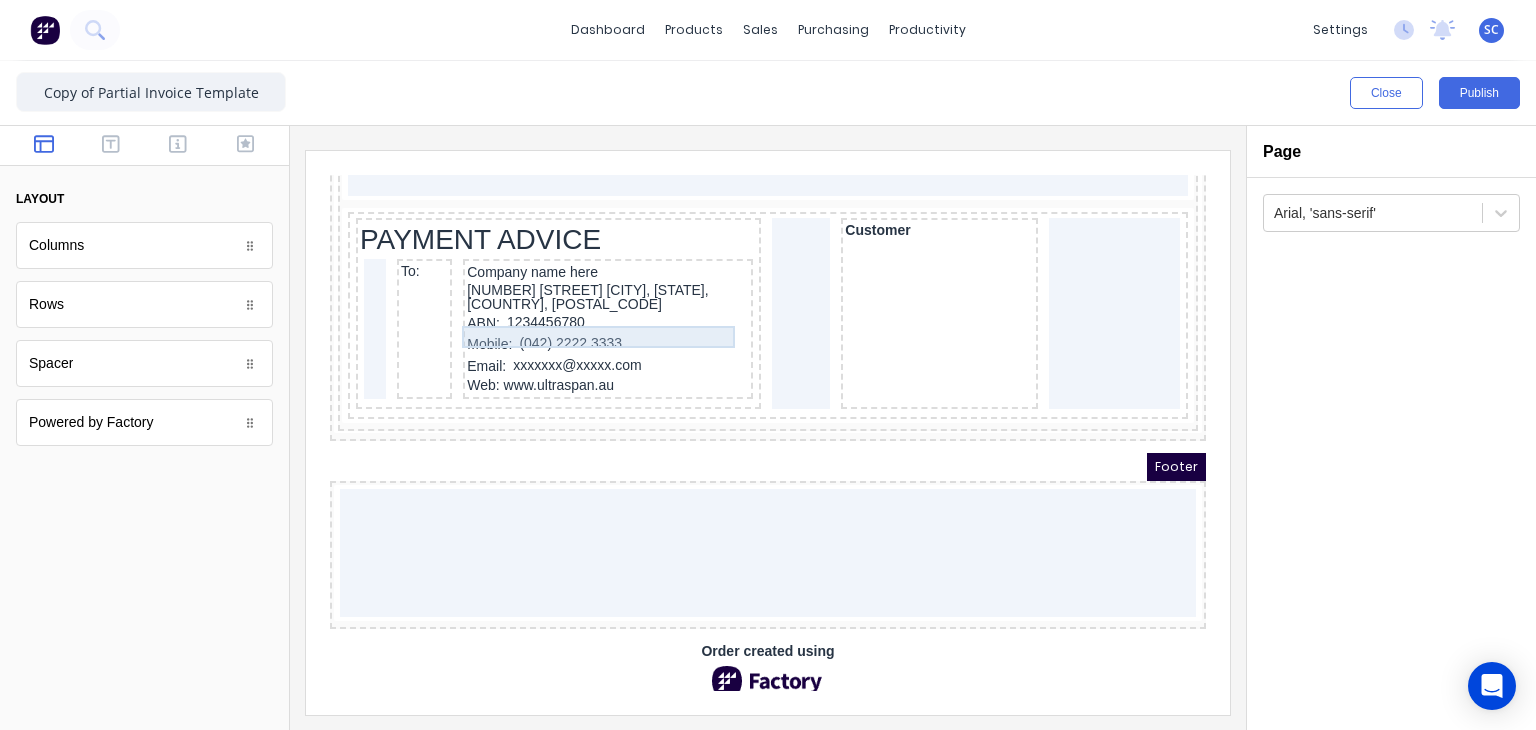 scroll, scrollTop: 1895, scrollLeft: 0, axis: vertical 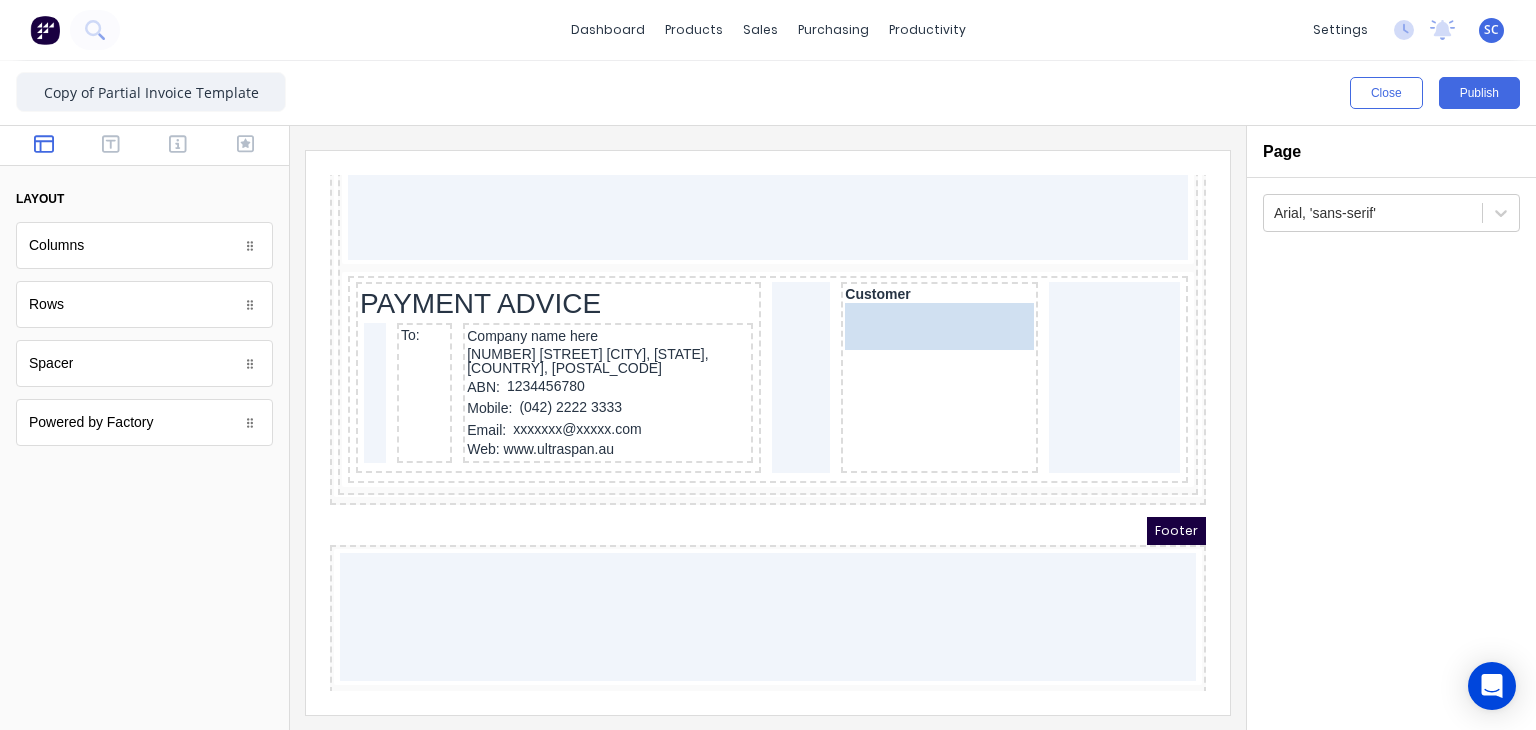 drag, startPoint x: 123, startPoint y: 367, endPoint x: 872, endPoint y: 327, distance: 750.0673 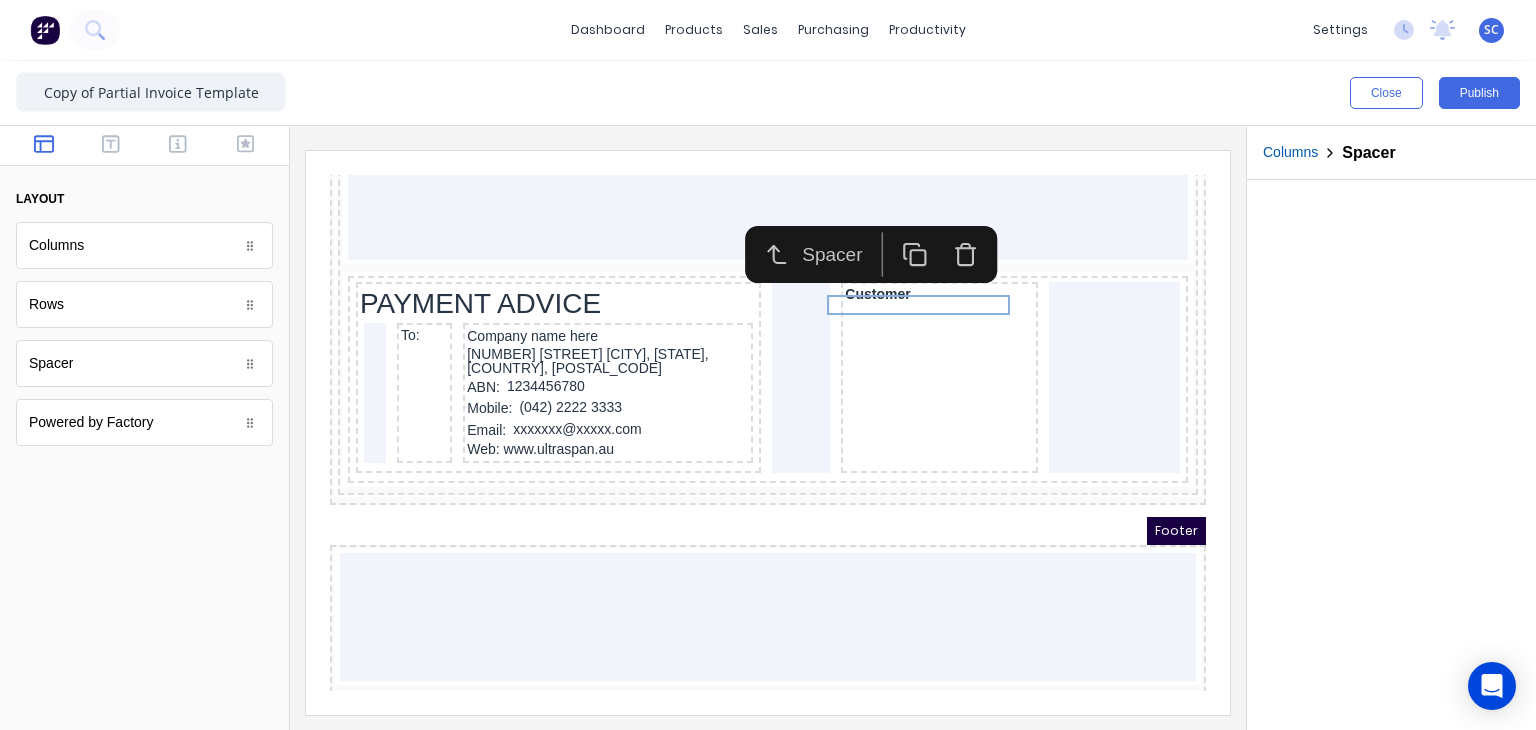 click 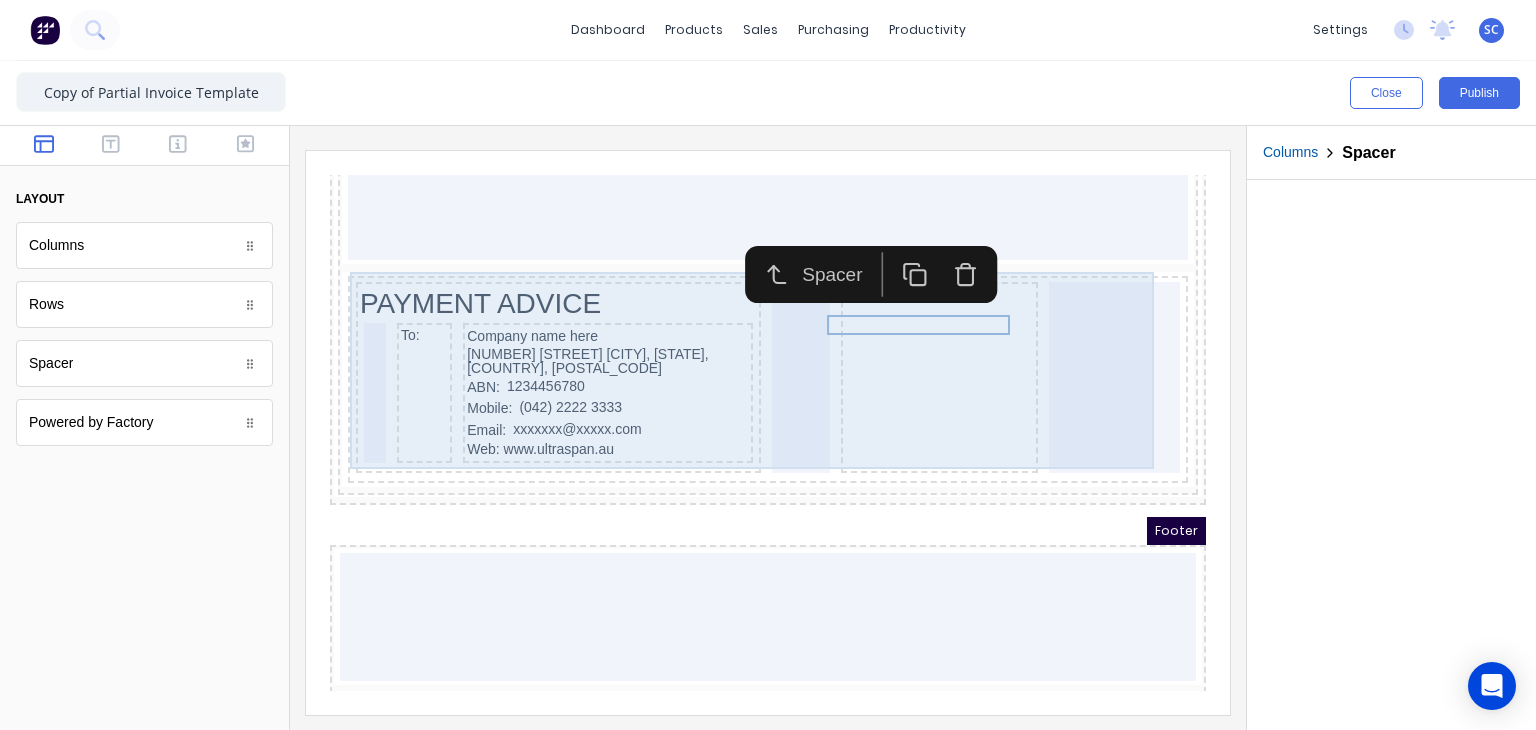 click on "Header Company name here LOGO HERE Factory Technologies [NUMBER] [STREET] [CITY], [STATE], [COUNTRY], [POSTAL_CODE] Invoice Date [DATE] Invoice number:  #0001 Reference PO12345 Company name here [NUMBER] [STREET] [CITY], [STATE], [COUNTRY], [POSTAL_CODE] PDF content QTY DESCRIPTION EACH TOTAL 1 Basic Product Lorem ipsum dolor sit amet, consectetur adipiscing elit, sed do eiusmod tempor incididunt ut labore et dolore magna aliqua. Diameter 100cm Colorbond Cottage Green Parts # 967-12 $12.00 $12.00 1 #1 Colorbond Basalt 0.55 90mm 0 bends Lengths 1 x 1000 1 x 1500 $12.00 $12.00 1 Custom Formula Lorem ipsum dolor sit amet, consectetur adipiscing elit, sed do eiusmod tempor incididunt ut labore et dolore magna aliqua. Colorbond Cottage Green Height 23 Width 200 Dimension 2.5 Total:  74.75 $12.00 $12.00 Lineal Metres Lorem ipsum dolor sit amet, consectetur adipiscing elit, sed do eiusmod tempor incididunt ut labore et dolore magna aliqua. Diameter 100cm Colorbond Cottage Green Parts # 967-12 Lengths 1 x 1000 1 x 1500 1 1" at bounding box center (744, -1486) 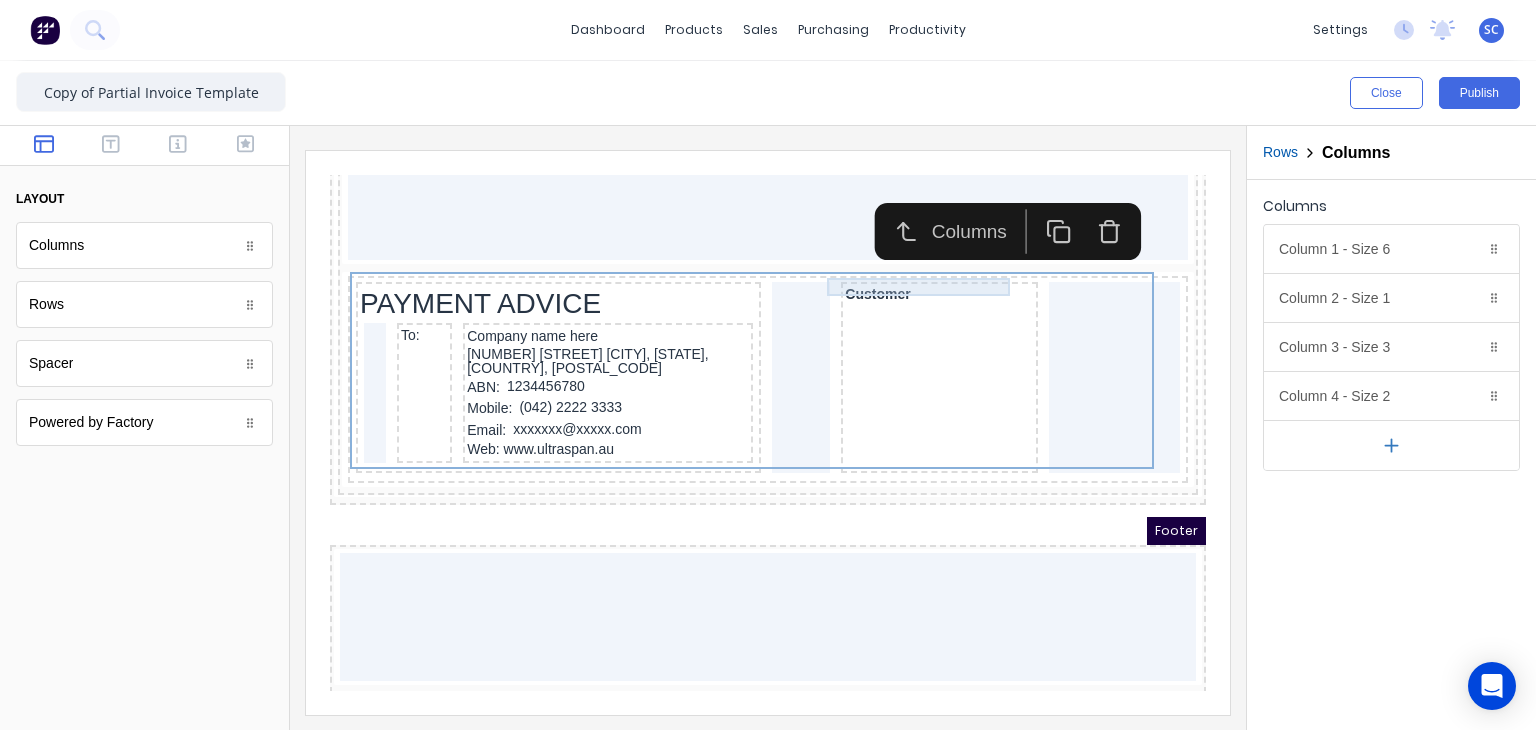 click on "Header Company name here LOGO HERE Factory Technologies [NUMBER] [STREET] [CITY], [STATE], [COUNTRY], [POSTAL_CODE] Invoice Date [DATE] Invoice number:  #0001 Reference PO12345 Company name here [NUMBER] [STREET] [CITY], [STATE], [COUNTRY], [POSTAL_CODE] PDF content QTY DESCRIPTION EACH TOTAL 1 Basic Product Lorem ipsum dolor sit amet, consectetur adipiscing elit, sed do eiusmod tempor incididunt ut labore et dolore magna aliqua. Diameter 100cm Colorbond Cottage Green Parts # 967-12 $12.00 $12.00 1 #1 Colorbond Basalt 0.55 90mm 0 bends Lengths 1 x 1000 1 x 1500 $12.00 $12.00 1 Custom Formula Lorem ipsum dolor sit amet, consectetur adipiscing elit, sed do eiusmod tempor incididunt ut labore et dolore magna aliqua. Colorbond Cottage Green Height 23 Width 200 Dimension 2.5 Total:  74.75 $12.00 $12.00 Lineal Metres Lorem ipsum dolor sit amet, consectetur adipiscing elit, sed do eiusmod tempor incididunt ut labore et dolore magna aliqua. Diameter 100cm Colorbond Cottage Green Parts # 967-12 Lengths 1 x 1000 1 x 1500 1 1" at bounding box center [744, -1486] 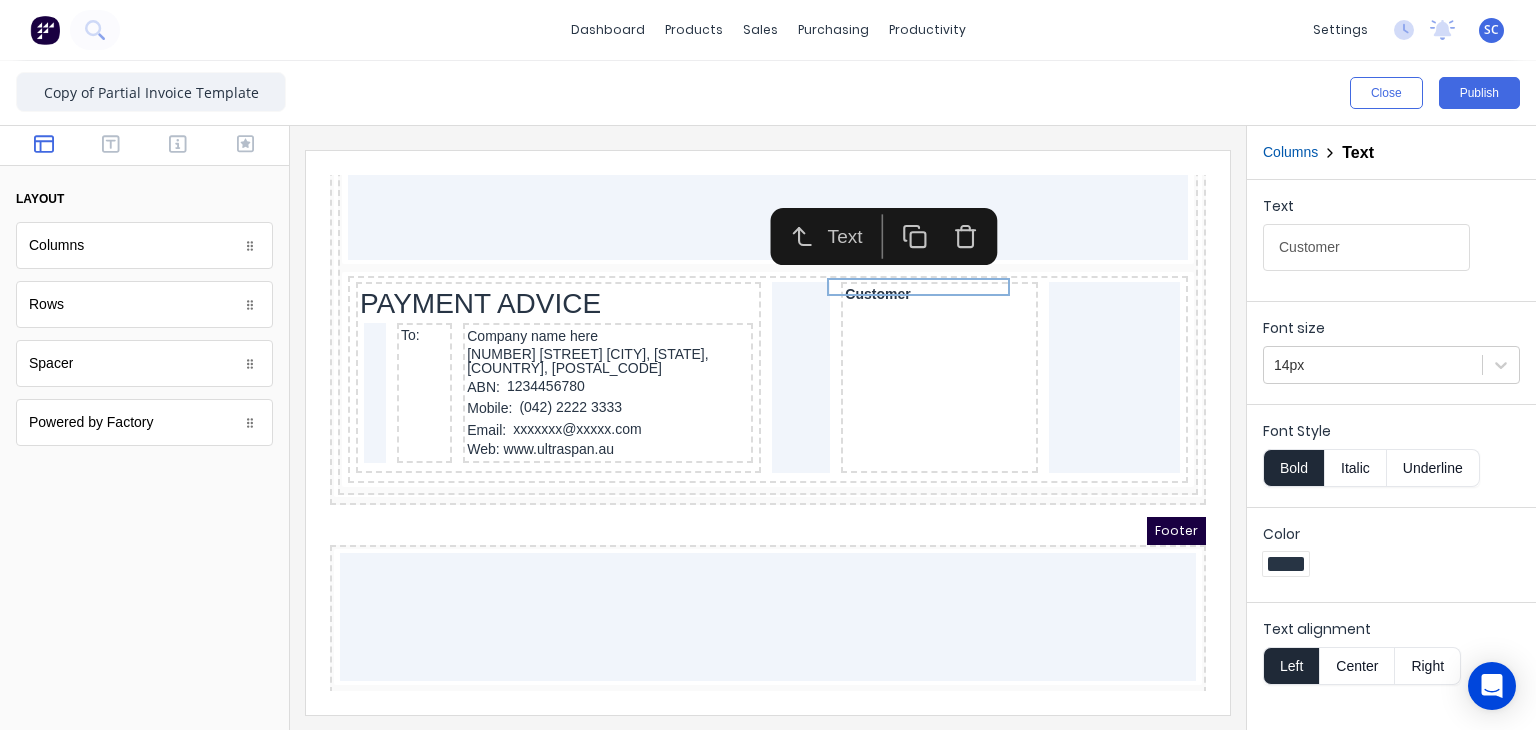 click 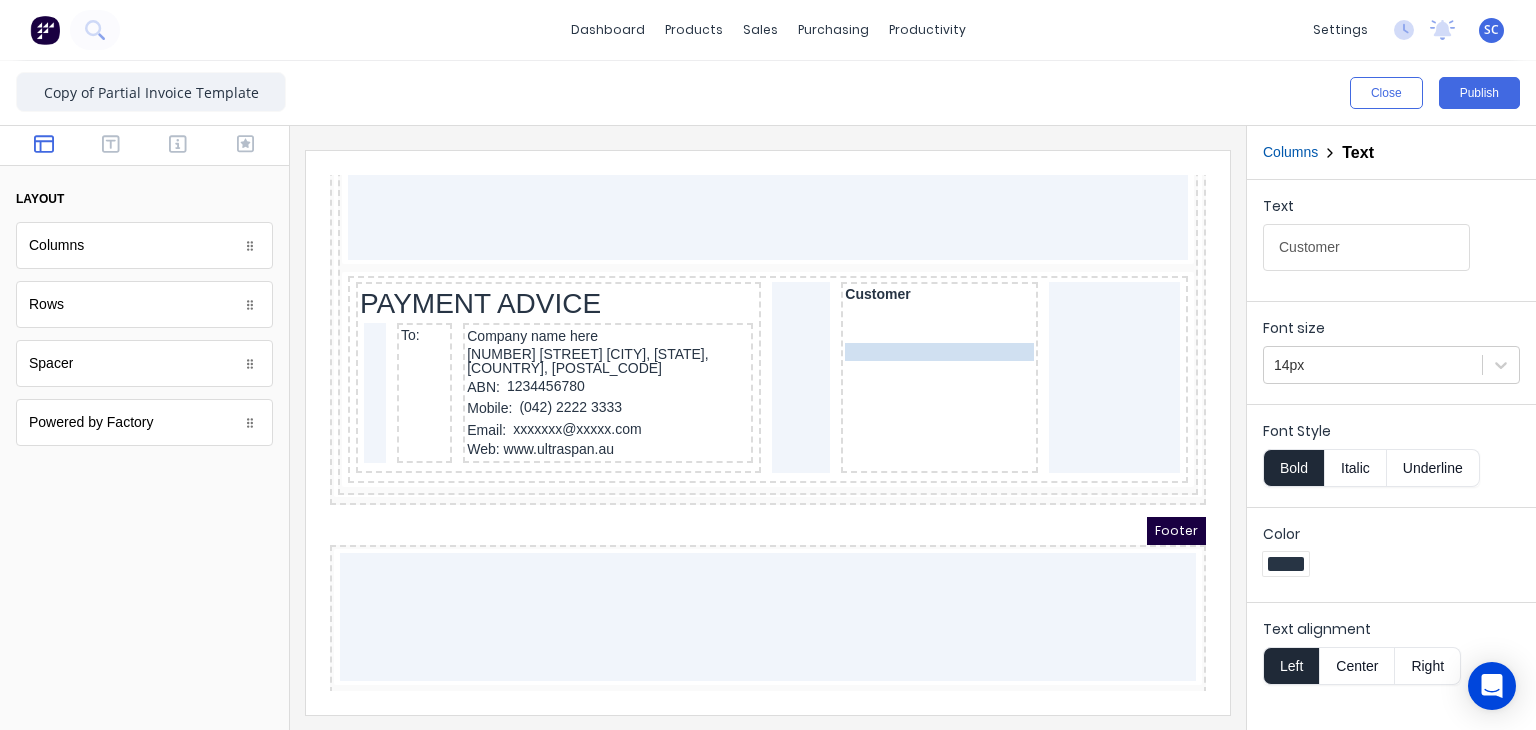 drag, startPoint x: 864, startPoint y: 275, endPoint x: 874, endPoint y: 316, distance: 42.201897 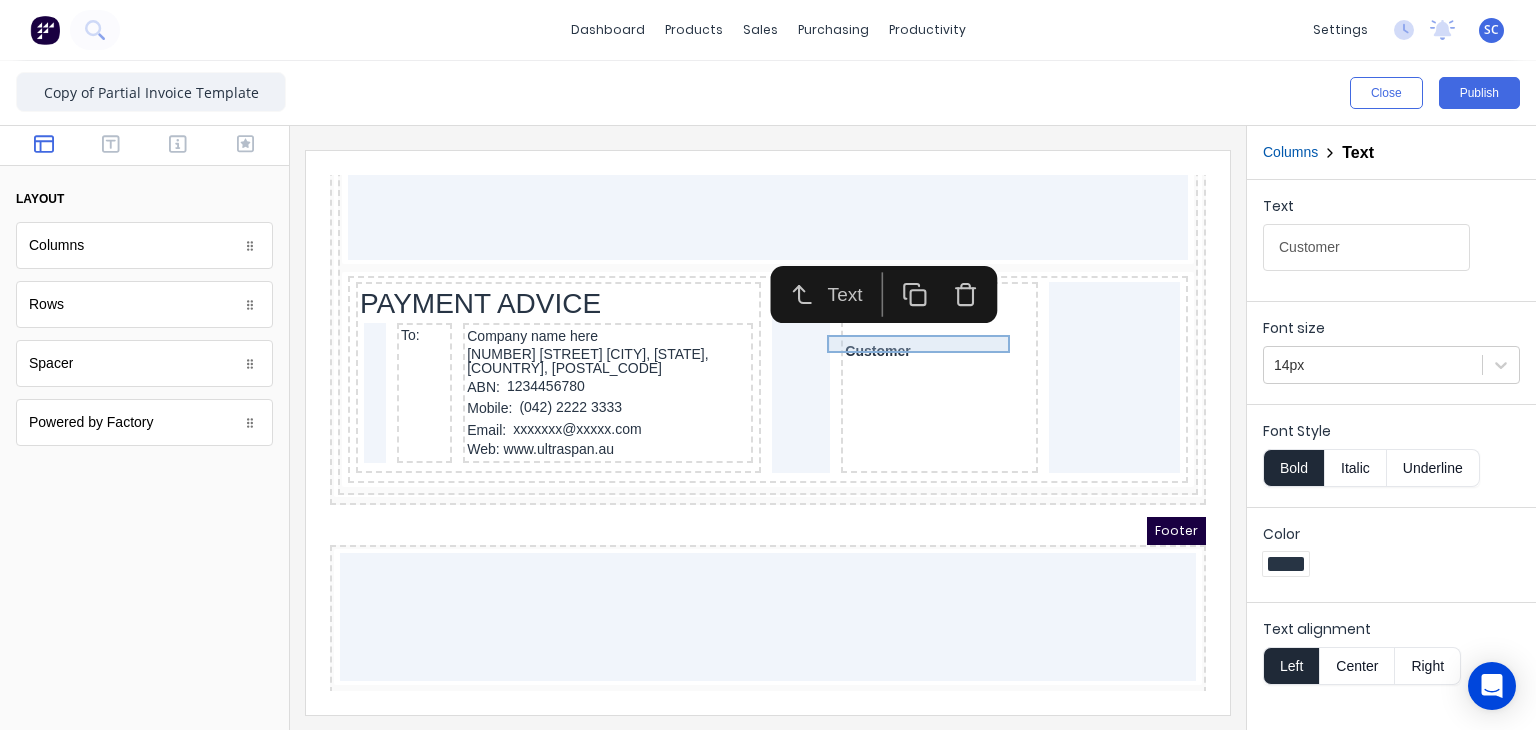 click on "Header Company name here LOGO HERE Factory Technologies [NUMBER] [STREET] [CITY], [STATE], [COUNTRY], [POSTAL_CODE] Invoice Date [DATE] Invoice number:  #0001 Reference PO12345 Company name here [NUMBER] [STREET] [CITY], [STATE], [COUNTRY], [POSTAL_CODE] PDF content QTY DESCRIPTION EACH TOTAL 1 Basic Product Lorem ipsum dolor sit amet, consectetur adipiscing elit, sed do eiusmod tempor incididunt ut labore et dolore magna aliqua. Diameter 100cm Colorbond Cottage Green Parts # 967-12 $12.00 $12.00 1 #1 Colorbond Basalt 0.55 90mm 0 bends Lengths 1 x 1000 1 x 1500 $12.00 $12.00 1 Custom Formula Lorem ipsum dolor sit amet, consectetur adipiscing elit, sed do eiusmod tempor incididunt ut labore et dolore magna aliqua. Colorbond Cottage Green Height 23 Width 200 Dimension 2.5 Total:  74.75 $12.00 $12.00 Lineal Metres Lorem ipsum dolor sit amet, consectetur adipiscing elit, sed do eiusmod tempor incididunt ut labore et dolore magna aliqua. Diameter 100cm Colorbond Cottage Green Parts # 967-12 Lengths 1 x 1000 1 x 1500 1 1" at bounding box center (744, -1486) 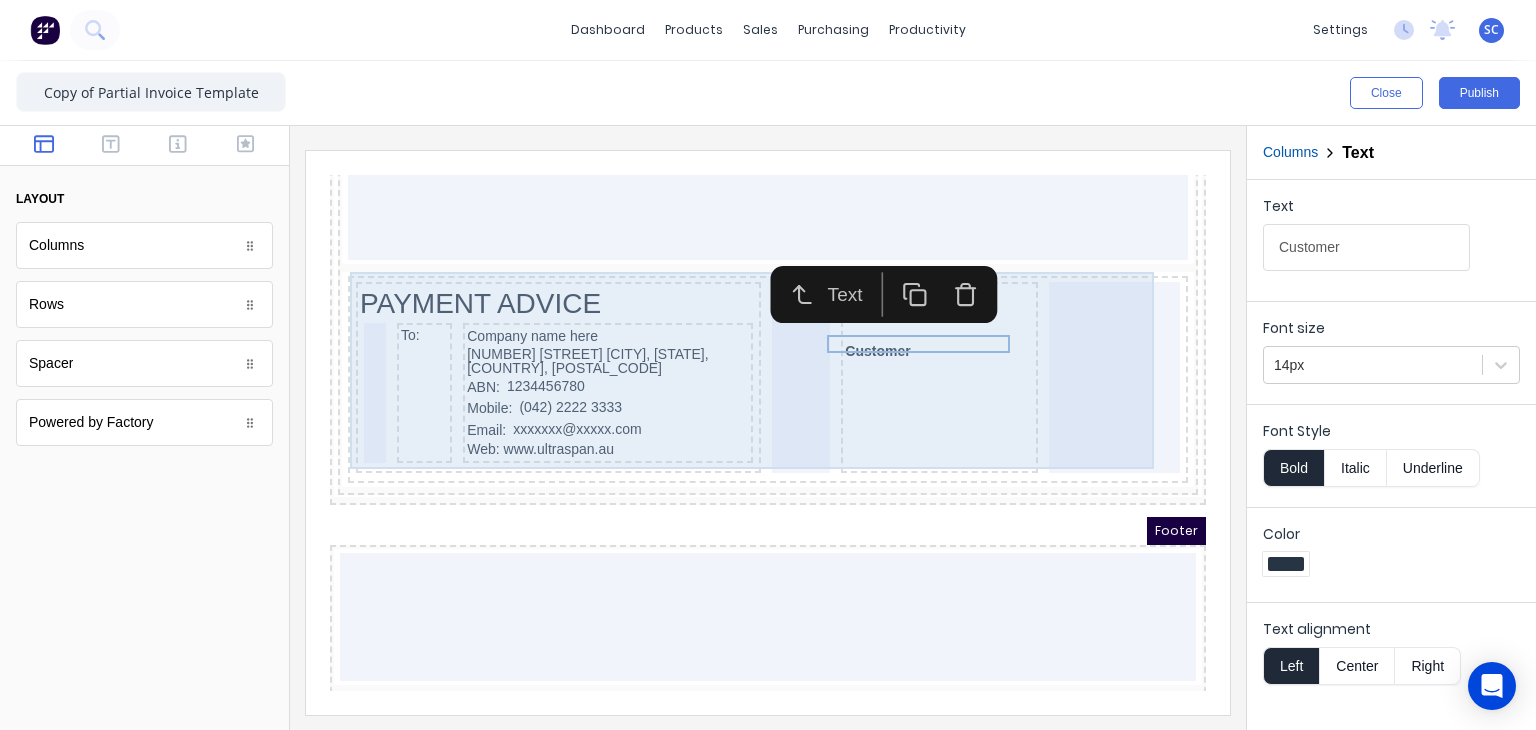 click on "Header Company name here LOGO HERE Factory Technologies [NUMBER] [STREET] [CITY], [STATE], [COUNTRY], [POSTAL_CODE] Invoice Date [DATE] Invoice number:  #0001 Reference PO12345 Company name here [NUMBER] [STREET] [CITY], [STATE], [COUNTRY], [POSTAL_CODE] PDF content QTY DESCRIPTION EACH TOTAL 1 Basic Product Lorem ipsum dolor sit amet, consectetur adipiscing elit, sed do eiusmod tempor incididunt ut labore et dolore magna aliqua. Diameter 100cm Colorbond Cottage Green Parts # 967-12 $12.00 $12.00 1 #1 Colorbond Basalt 0.55 90mm 0 bends Lengths 1 x 1000 1 x 1500 $12.00 $12.00 1 Custom Formula Lorem ipsum dolor sit amet, consectetur adipiscing elit, sed do eiusmod tempor incididunt ut labore et dolore magna aliqua. Colorbond Cottage Green Height 23 Width 200 Dimension 2.5 Total:  74.75 $12.00 $12.00 Lineal Metres Lorem ipsum dolor sit amet, consectetur adipiscing elit, sed do eiusmod tempor incididunt ut labore et dolore magna aliqua. Diameter 100cm Colorbond Cottage Green Parts # 967-12 Lengths 1 x 1000 1 x 1500 1 1" at bounding box center (744, -1486) 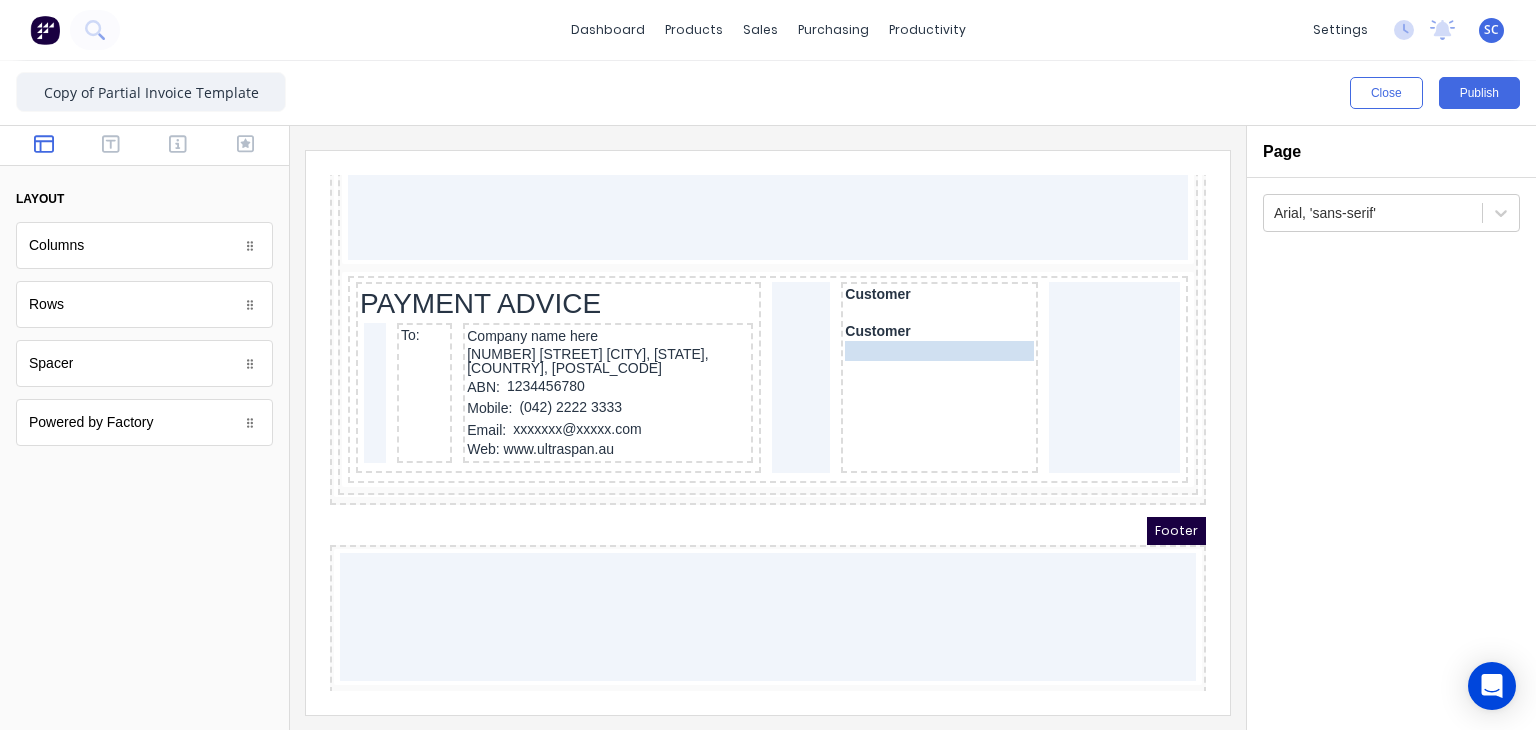 drag, startPoint x: 860, startPoint y: 282, endPoint x: 857, endPoint y: 335, distance: 53.08484 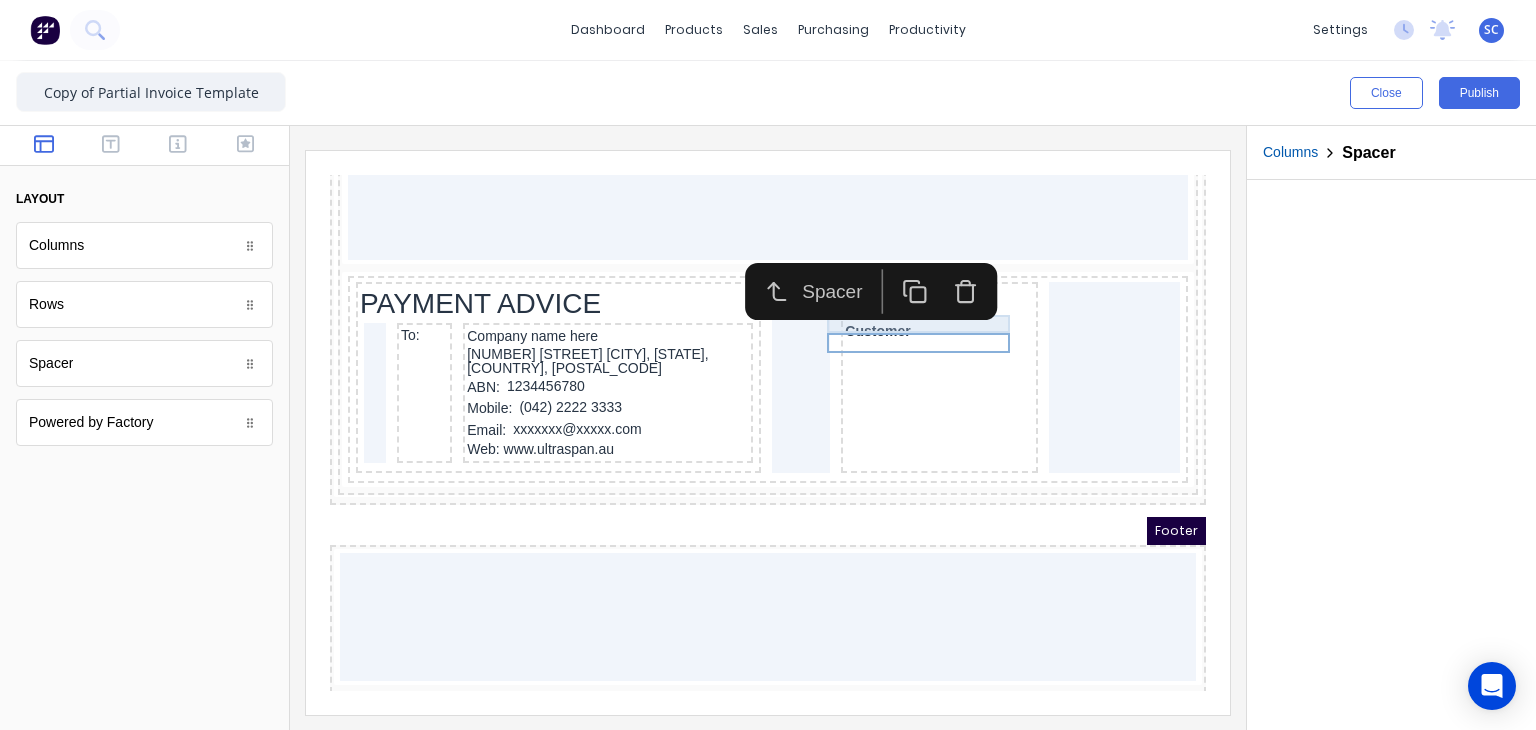 click on "Header Company name here LOGO HERE Factory Technologies [NUMBER] [STREET] [CITY], [STATE], [COUNTRY], [POSTAL_CODE] Invoice Date [DATE] Invoice number:  #0001 Reference PO12345 Company name here [NUMBER] [STREET] [CITY], [STATE], [COUNTRY], [POSTAL_CODE] PDF content QTY DESCRIPTION EACH TOTAL 1 Basic Product Lorem ipsum dolor sit amet, consectetur adipiscing elit, sed do eiusmod tempor incididunt ut labore et dolore magna aliqua. Diameter 100cm Colorbond Cottage Green Parts # 967-12 $12.00 $12.00 1 #1 Colorbond Basalt 0.55 90mm 0 bends Lengths 1 x 1000 1 x 1500 $12.00 $12.00 1 Custom Formula Lorem ipsum dolor sit amet, consectetur adipiscing elit, sed do eiusmod tempor incididunt ut labore et dolore magna aliqua. Colorbond Cottage Green Height 23 Width 200 Dimension 2.5 Total:  74.75 $12.00 $12.00 Lineal Metres Lorem ipsum dolor sit amet, consectetur adipiscing elit, sed do eiusmod tempor incididunt ut labore et dolore magna aliqua. Diameter 100cm Colorbond Cottage Green Parts # 967-12 Lengths 1 x 1000 1 x 1500 1 1" at bounding box center (744, -1486) 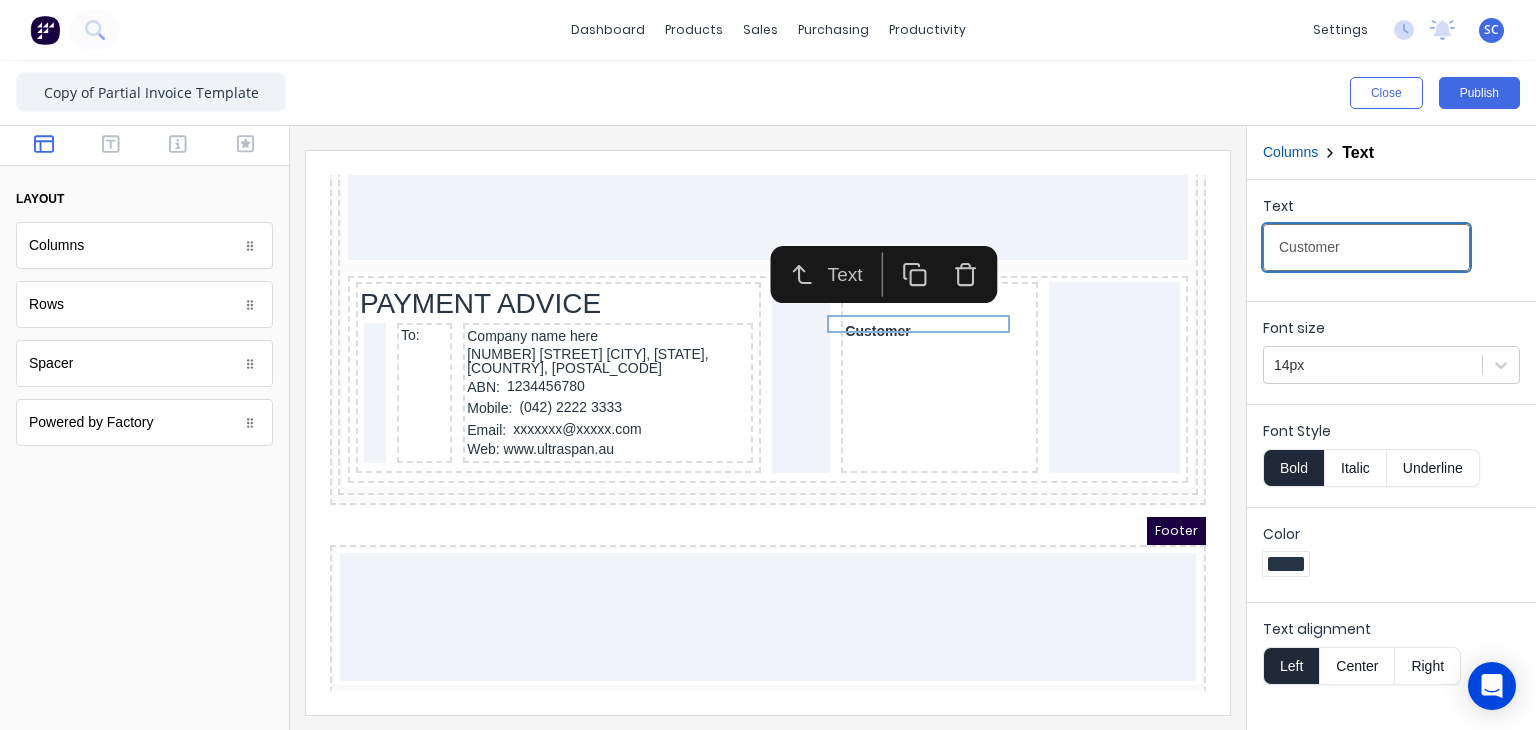 click on "Customer" at bounding box center (1366, 247) 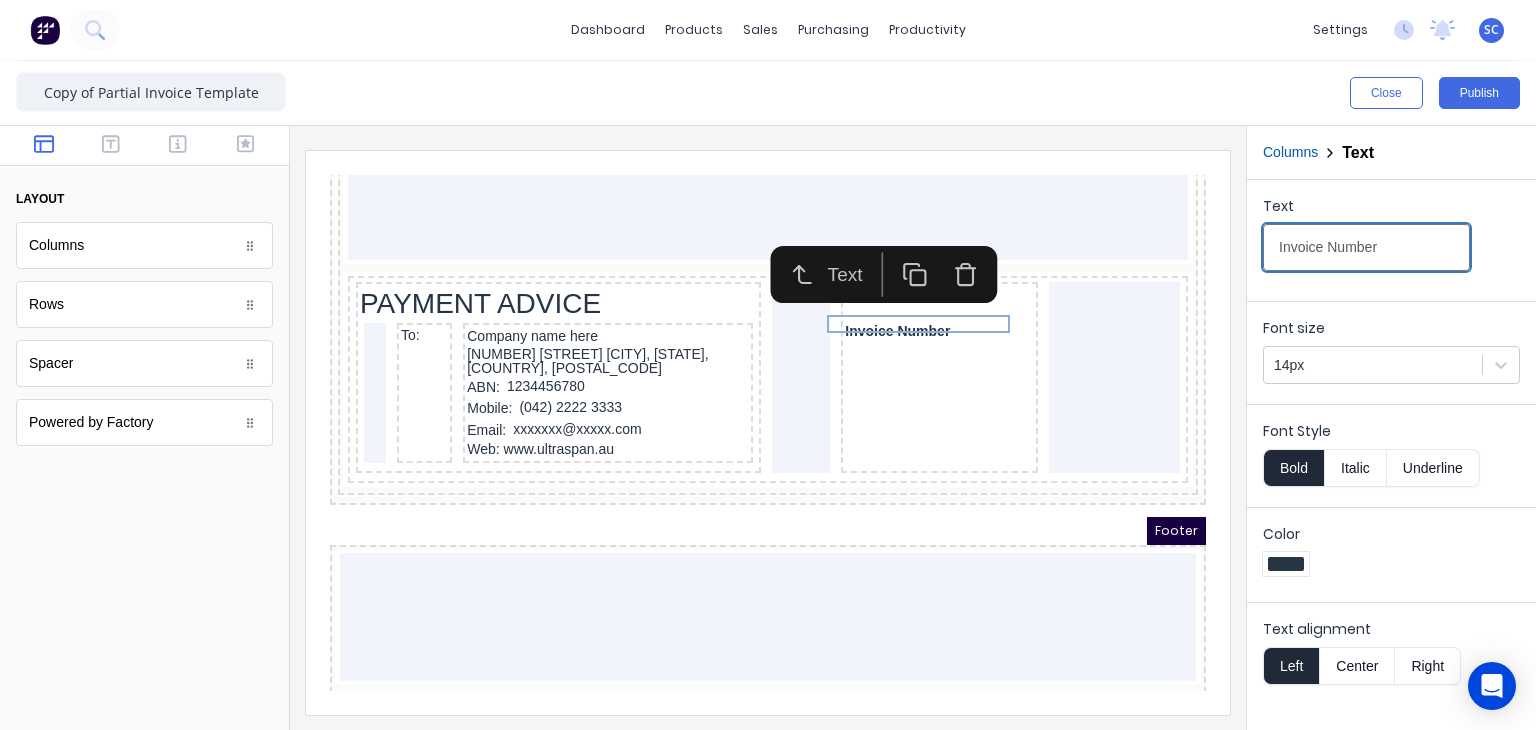 type on "Invoice Number" 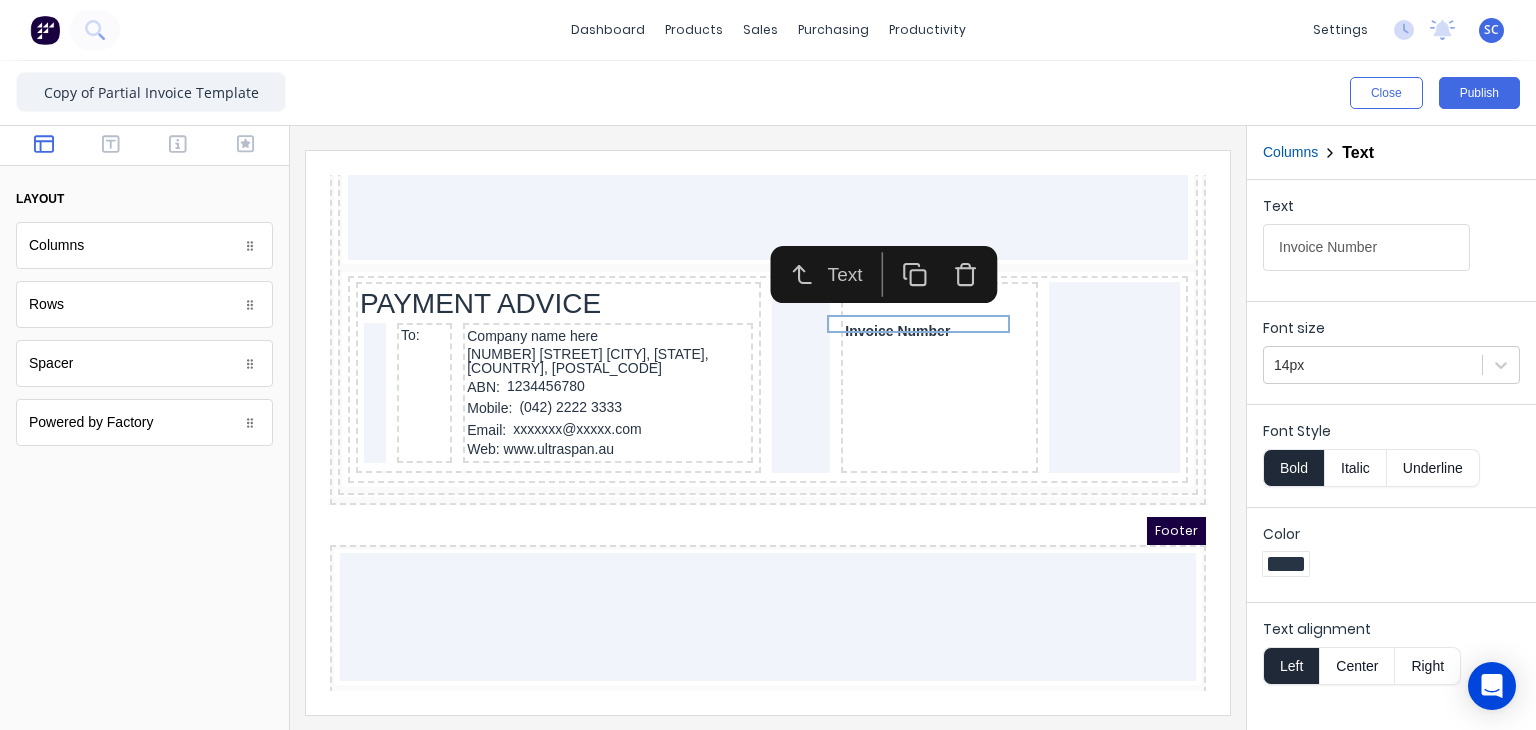 click 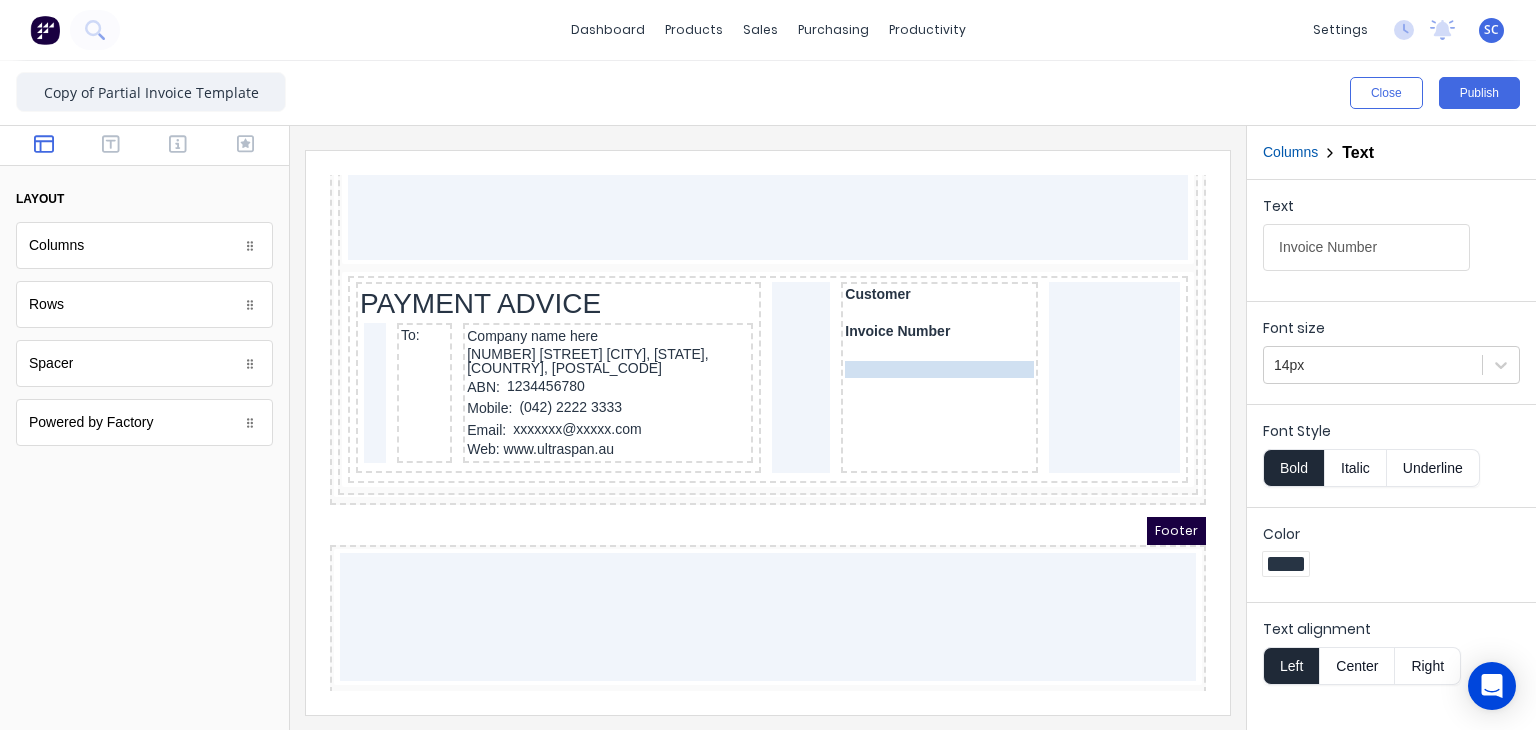 drag, startPoint x: 888, startPoint y: 311, endPoint x: 887, endPoint y: 365, distance: 54.00926 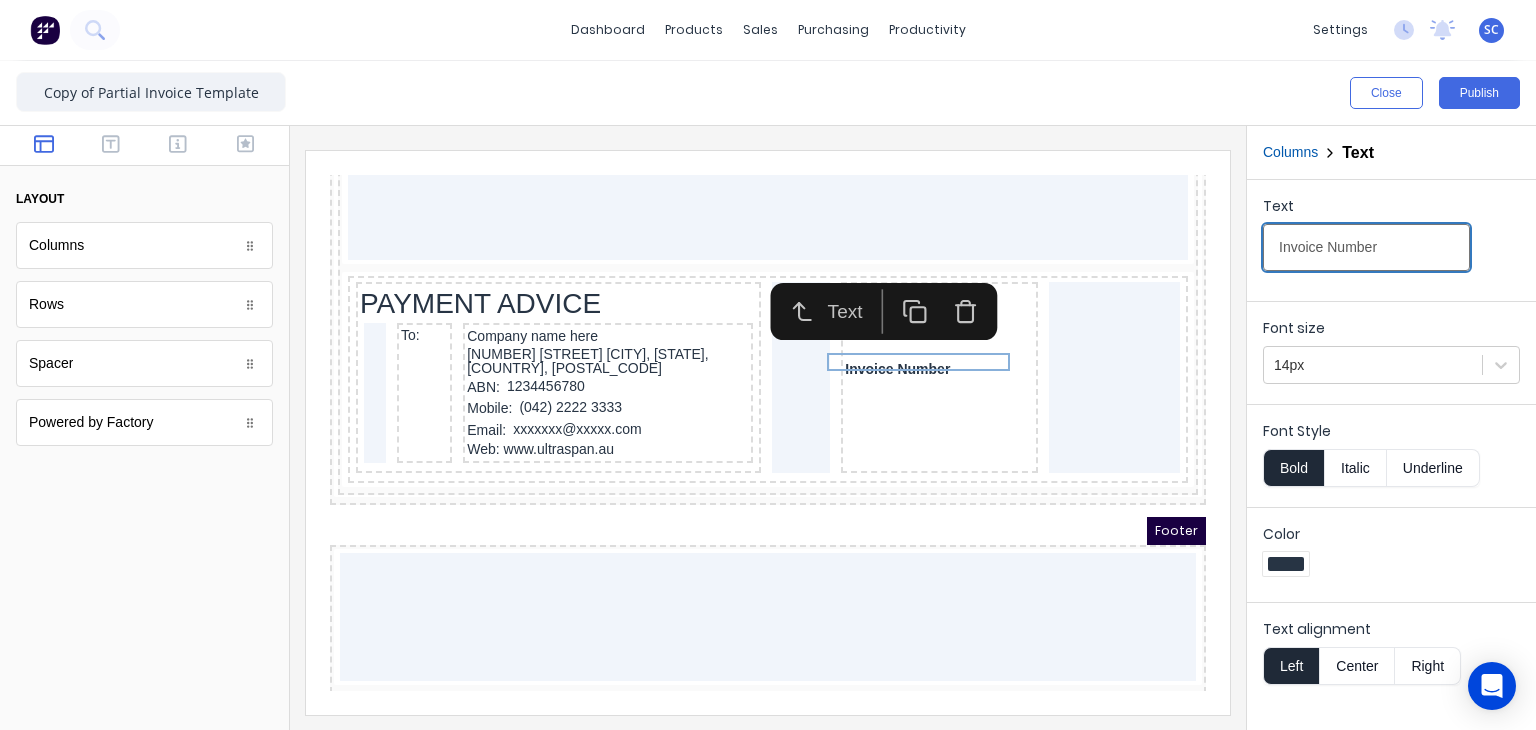 click on "Invoice Number" at bounding box center (1366, 247) 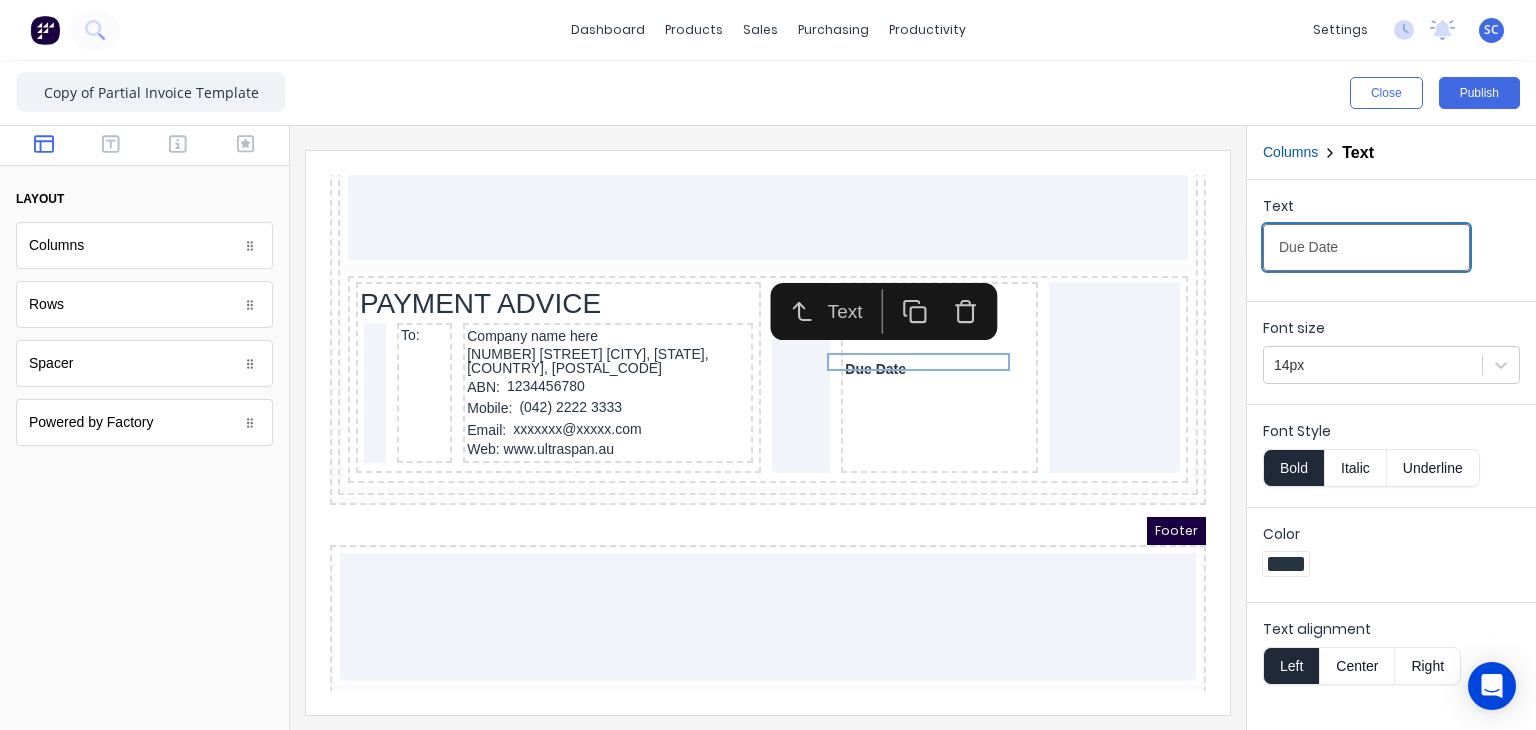 type on "Due Date" 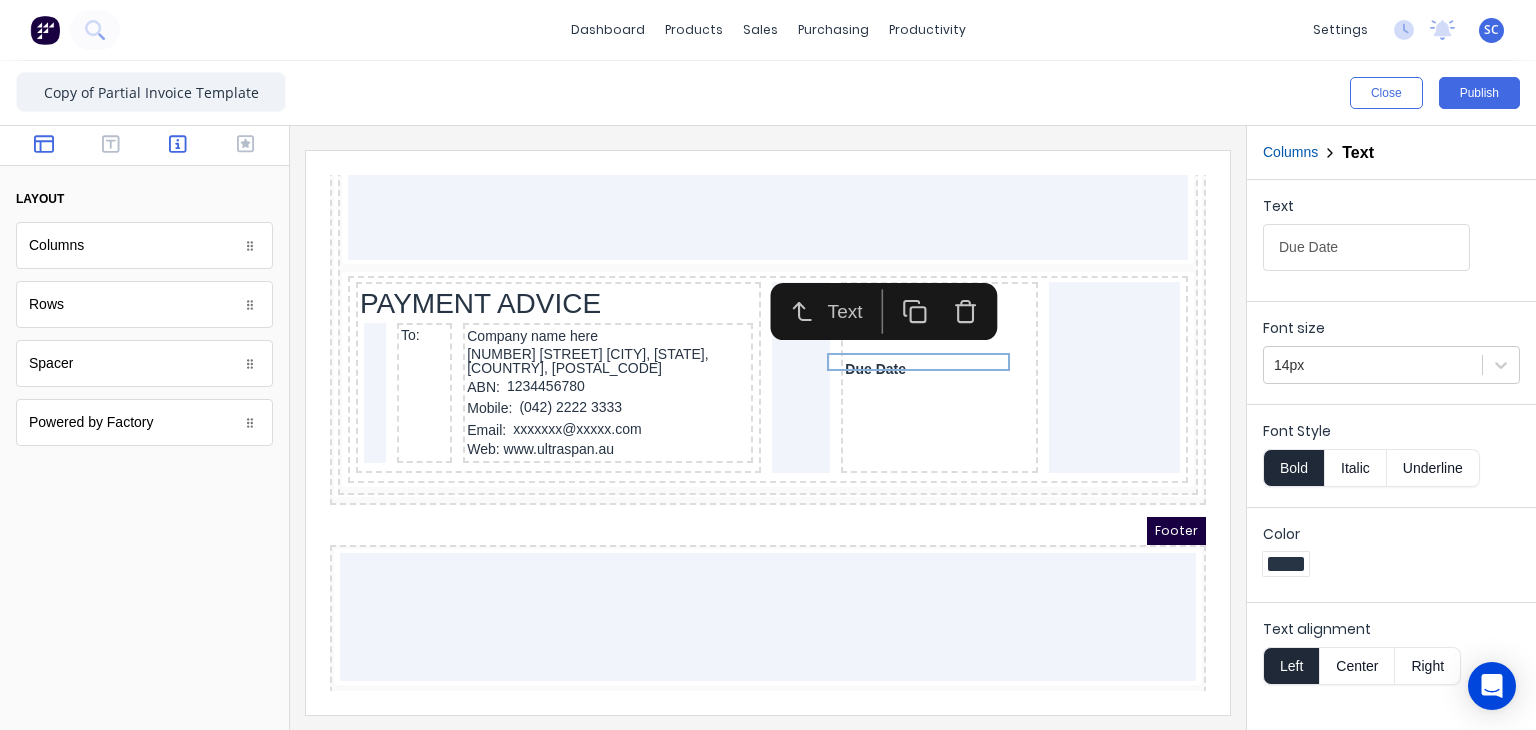 click 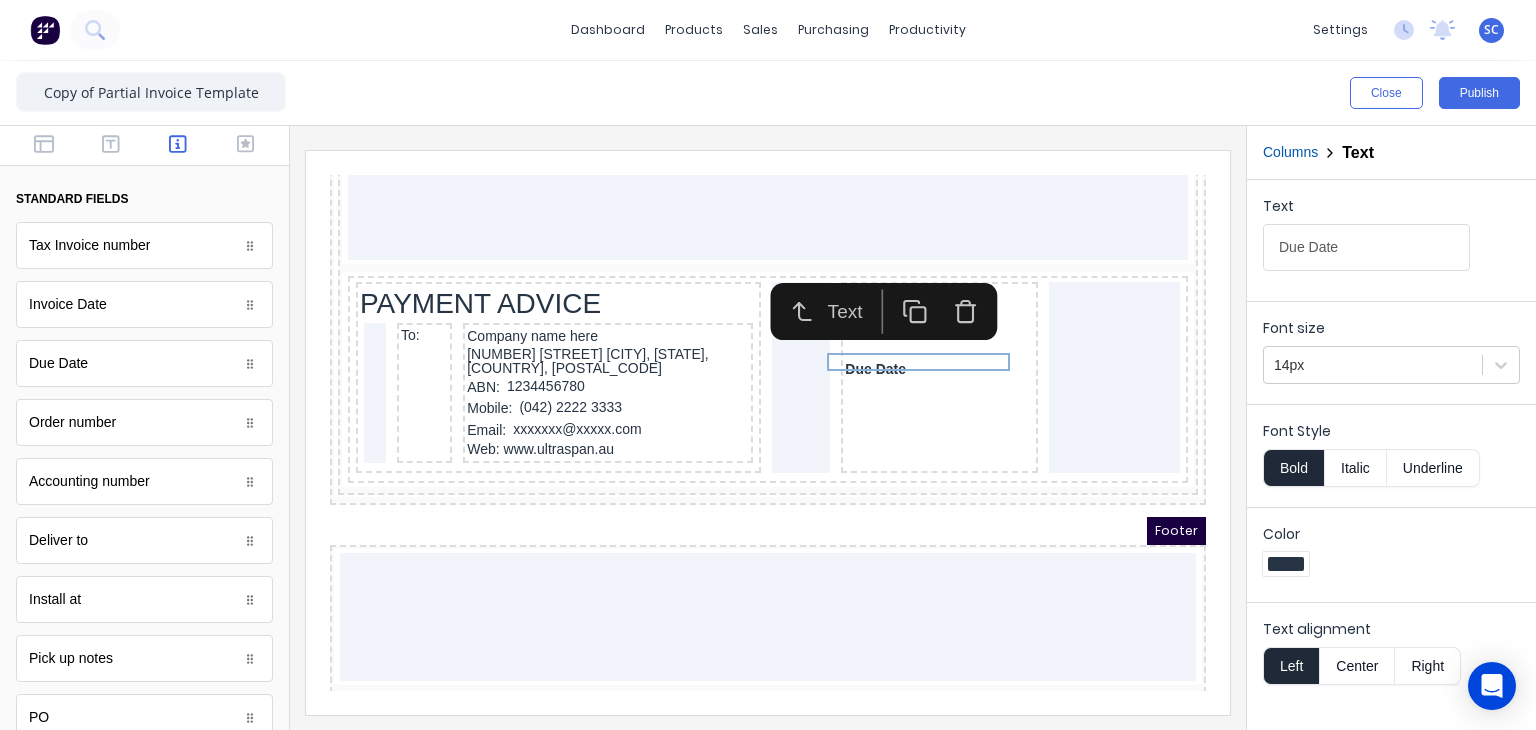 type 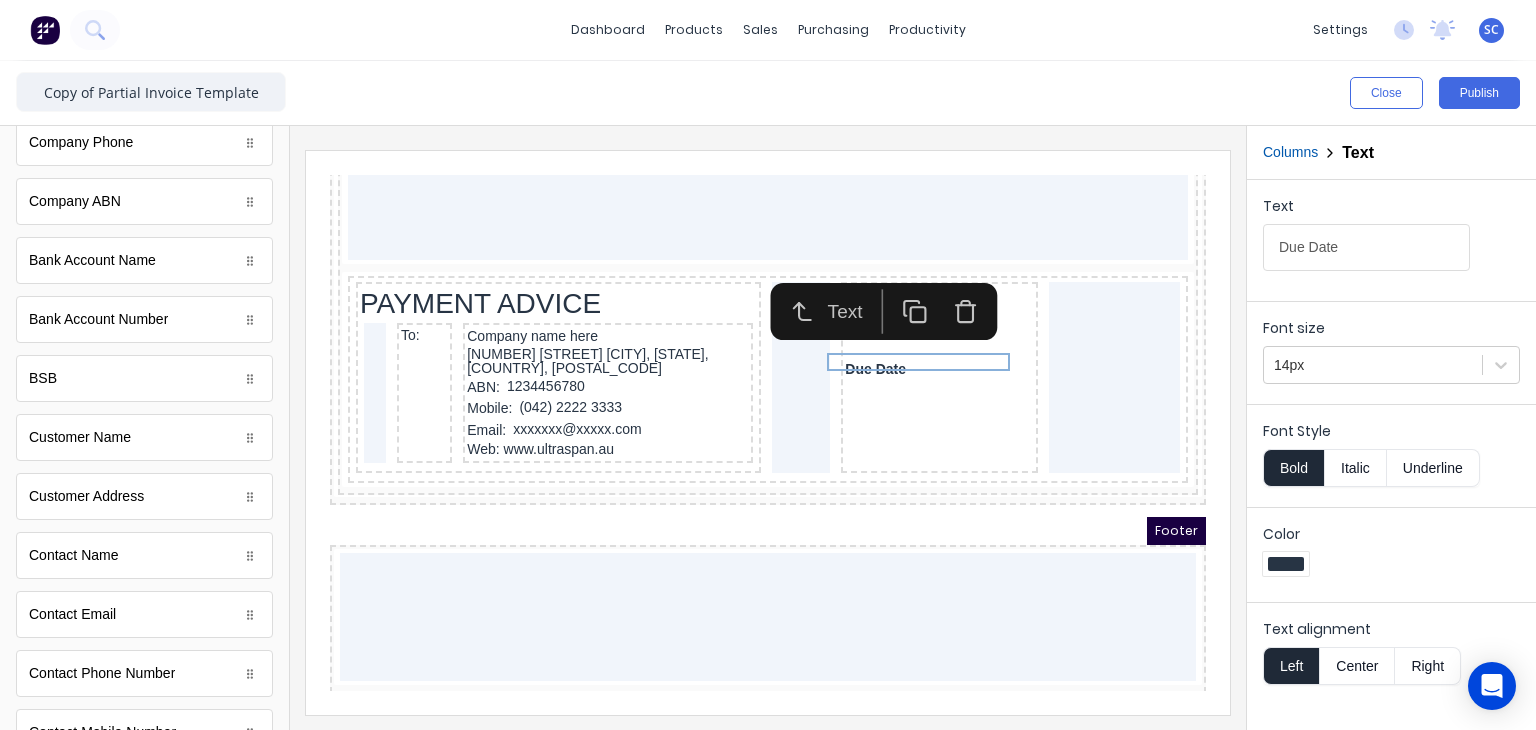 scroll, scrollTop: 876, scrollLeft: 0, axis: vertical 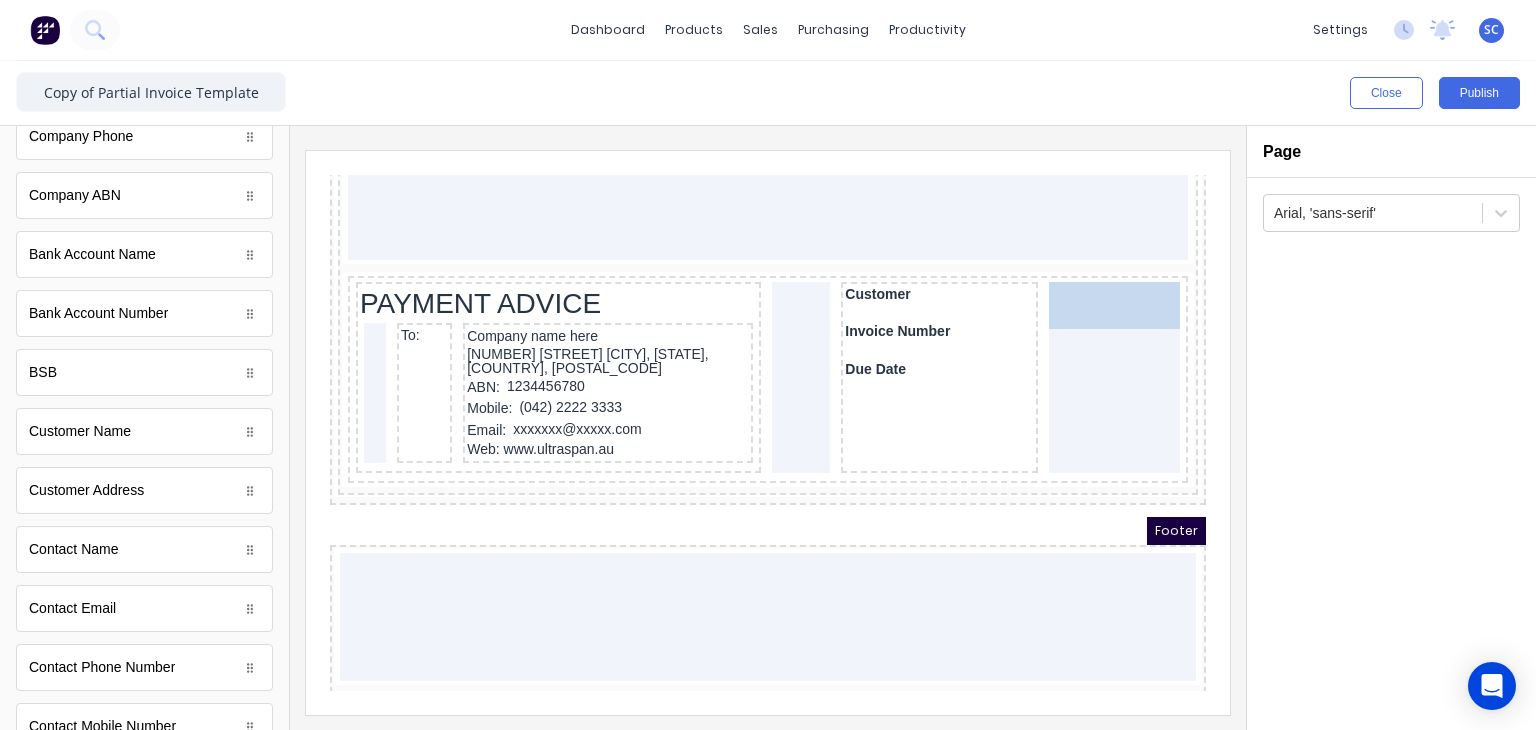 drag, startPoint x: 120, startPoint y: 428, endPoint x: 1086, endPoint y: 316, distance: 972.47107 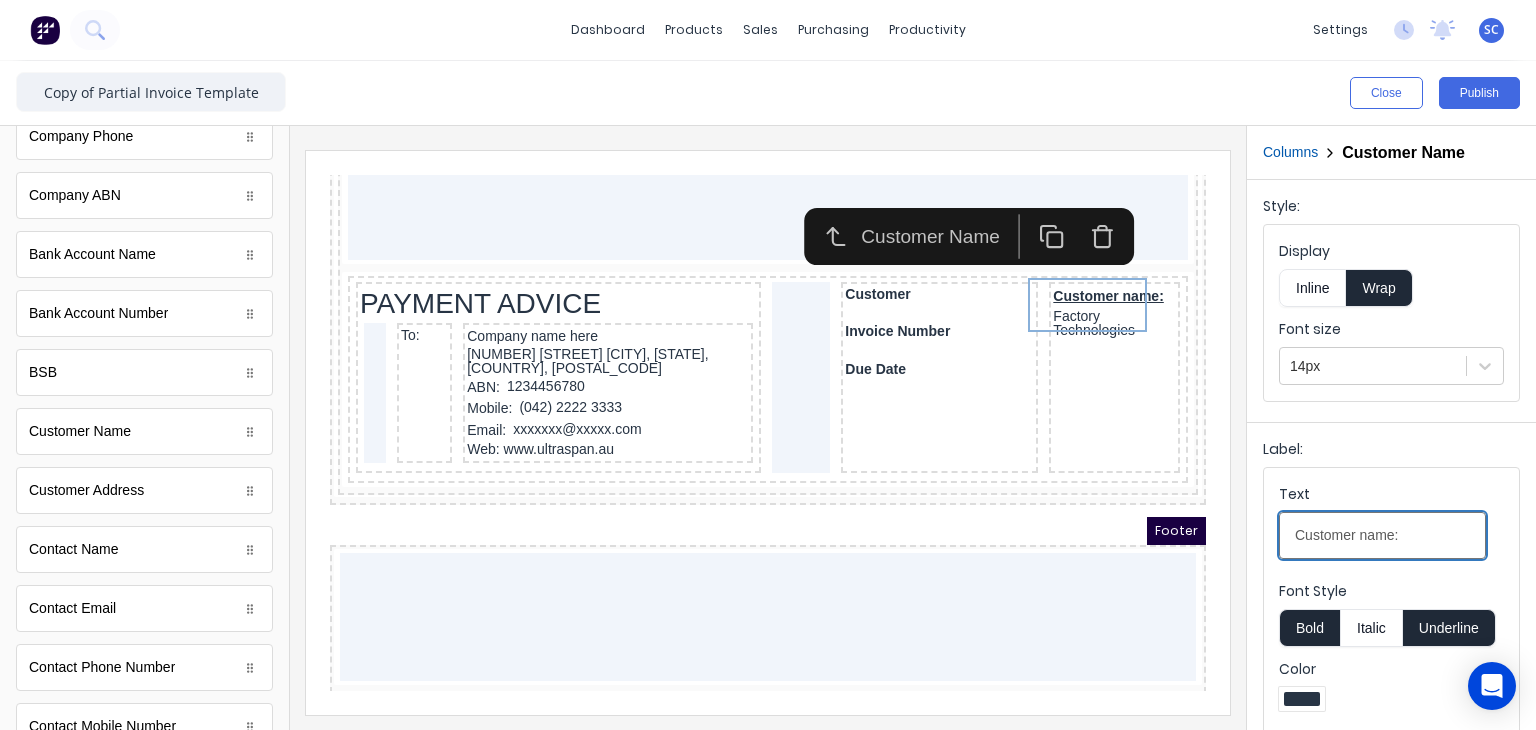click on "Customer name:" at bounding box center [1382, 535] 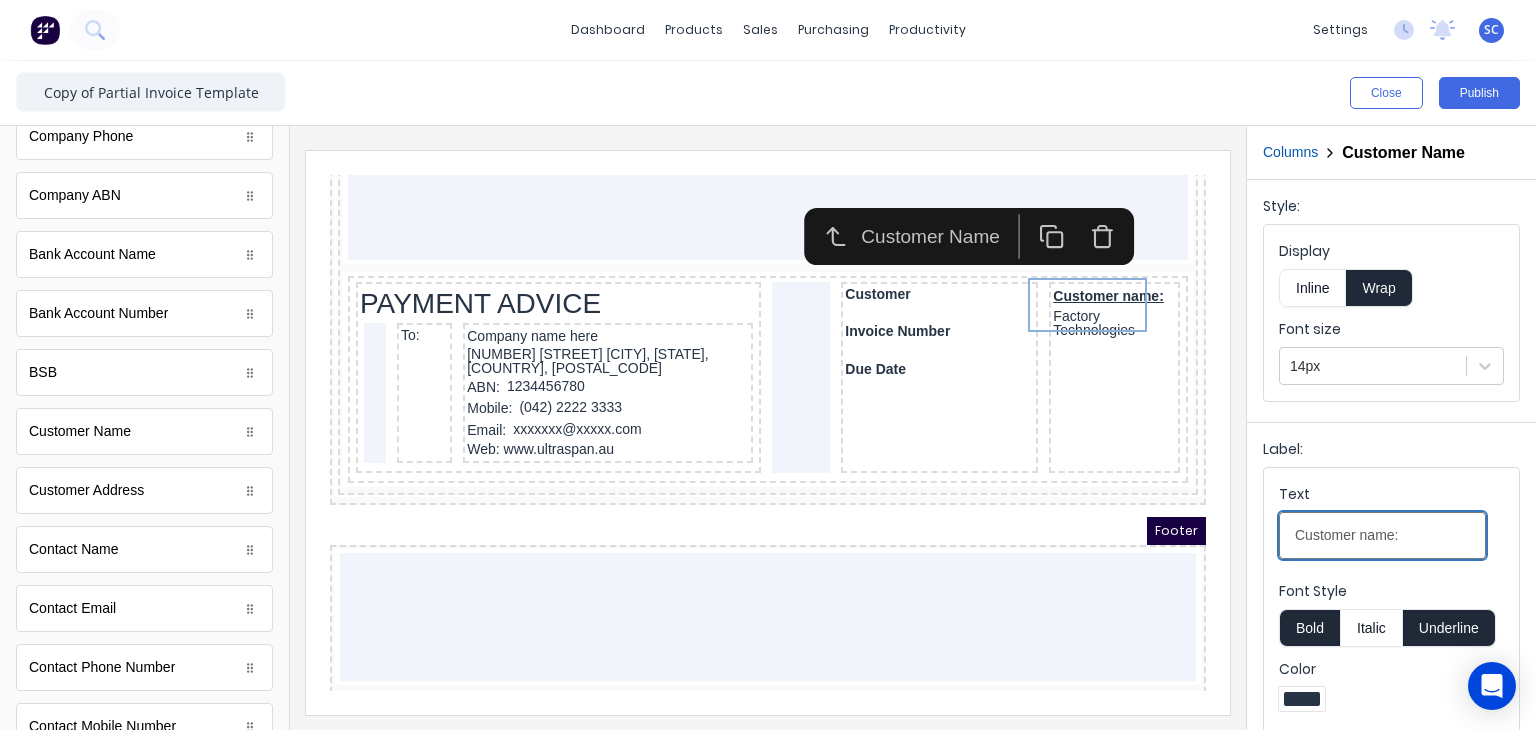 click on "Customer name:" at bounding box center (1382, 535) 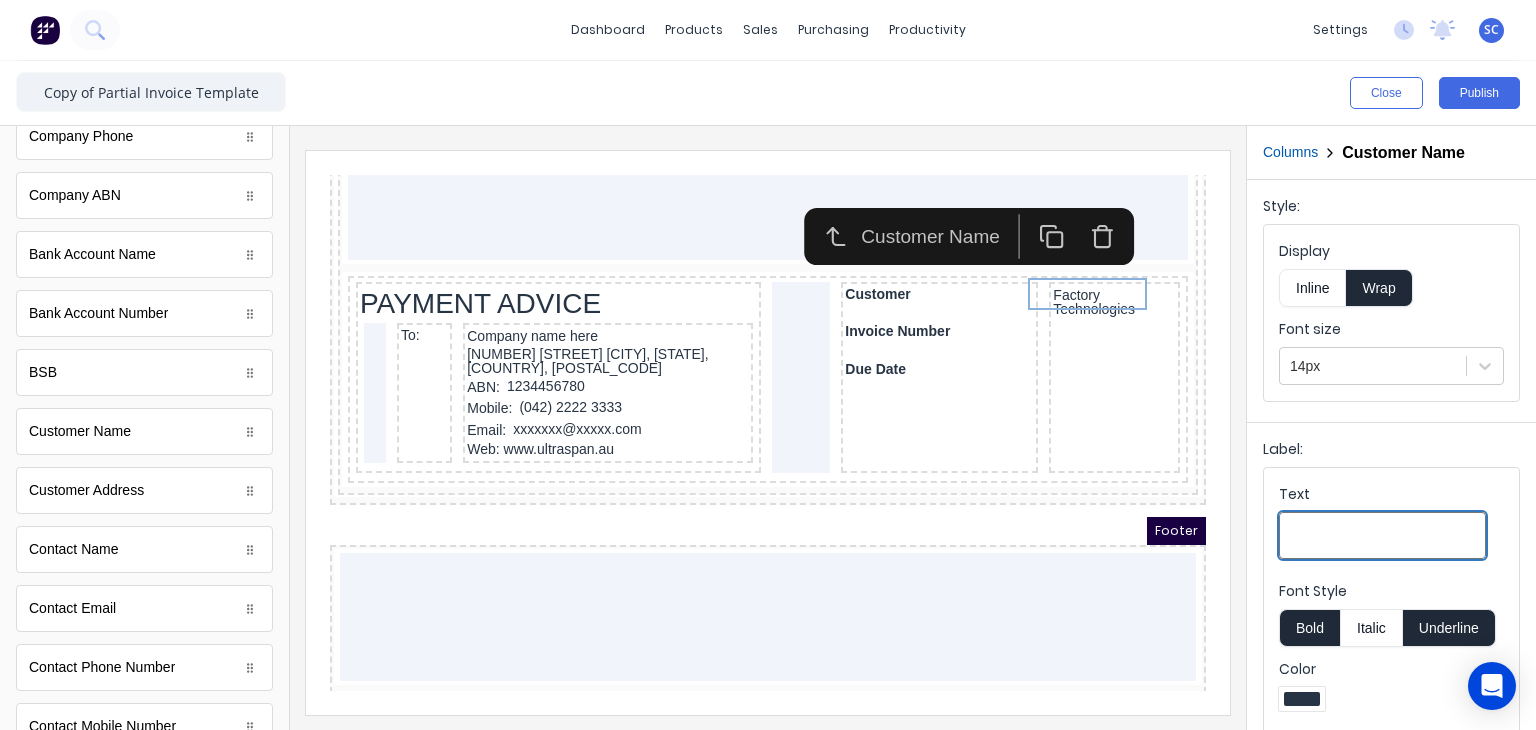 type 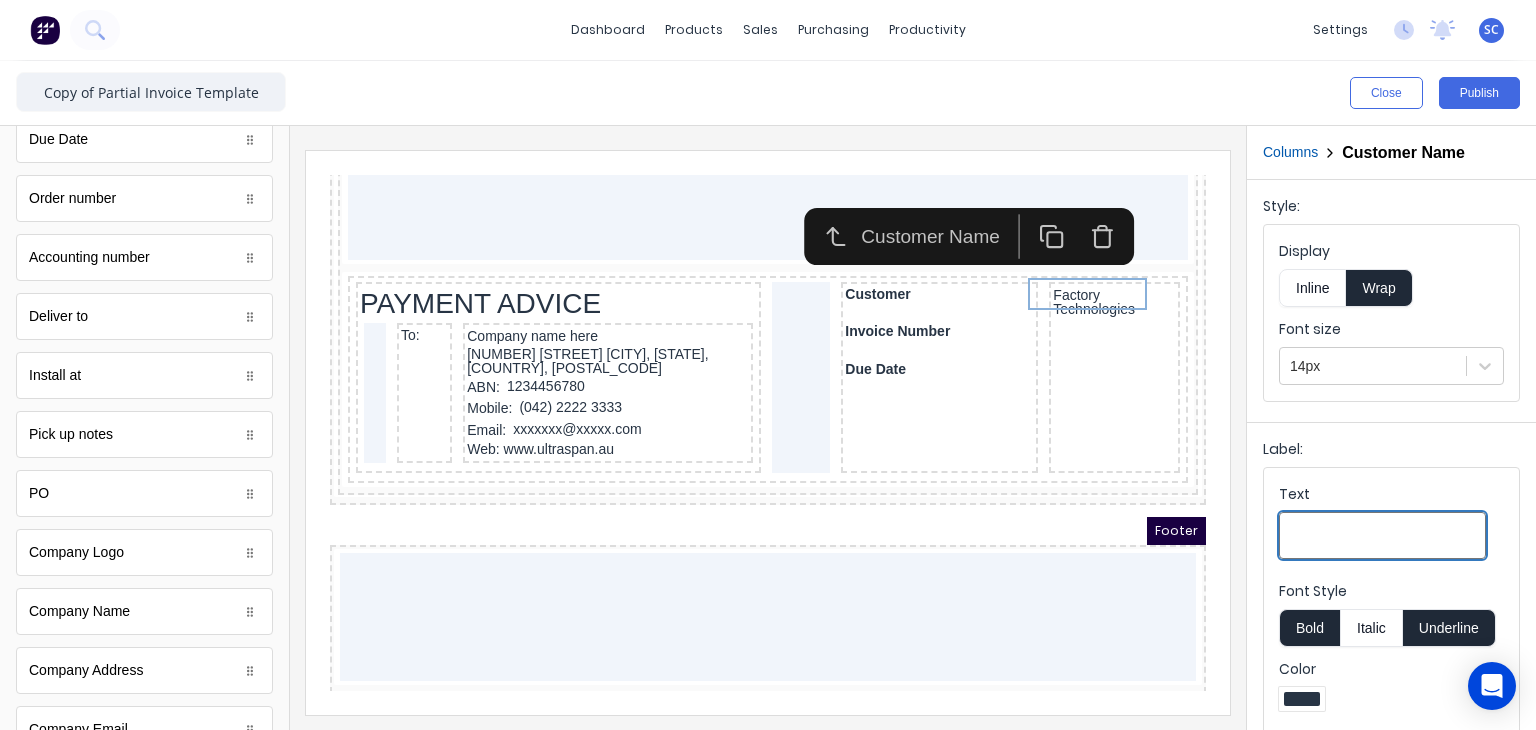 scroll, scrollTop: 0, scrollLeft: 0, axis: both 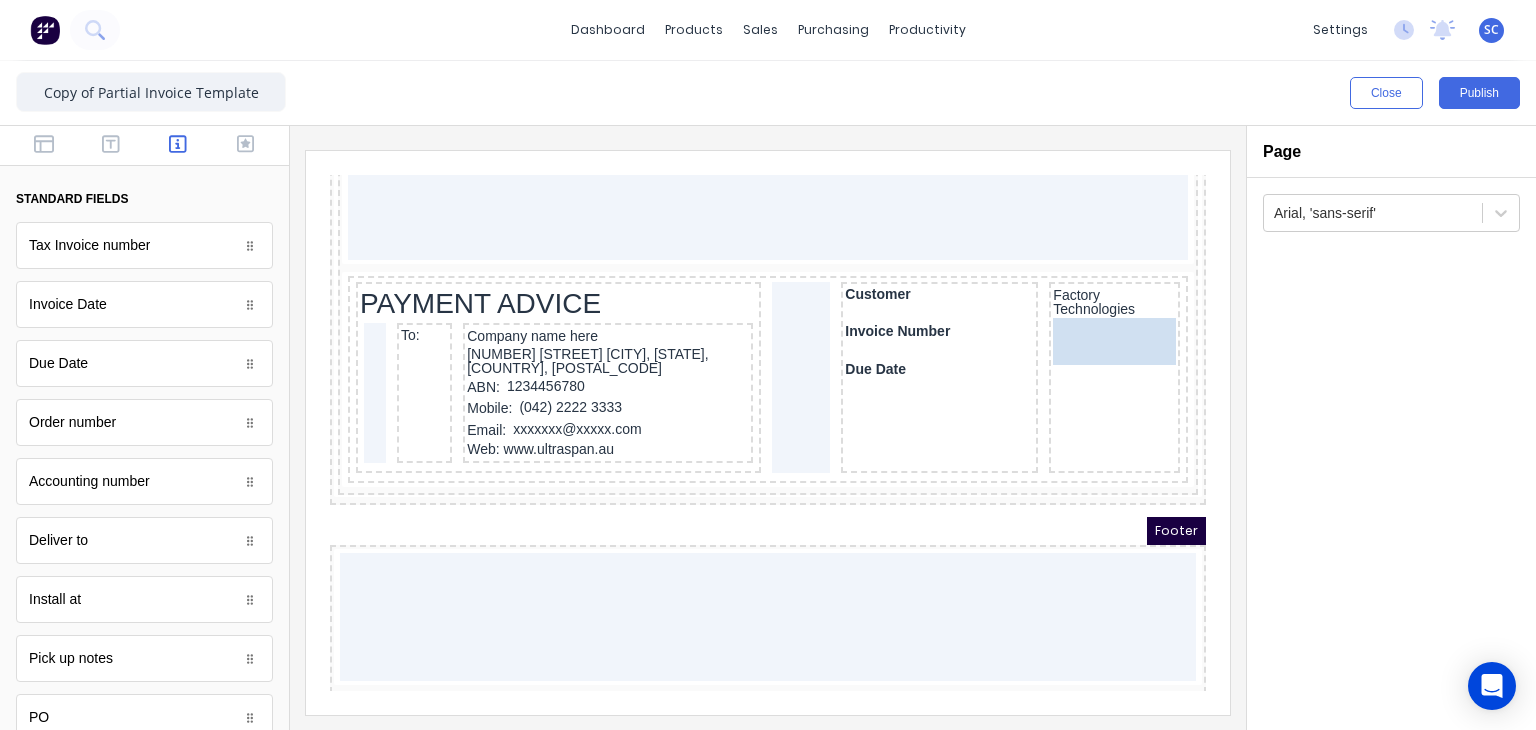 drag, startPoint x: 135, startPoint y: 260, endPoint x: 1092, endPoint y: 350, distance: 961.22266 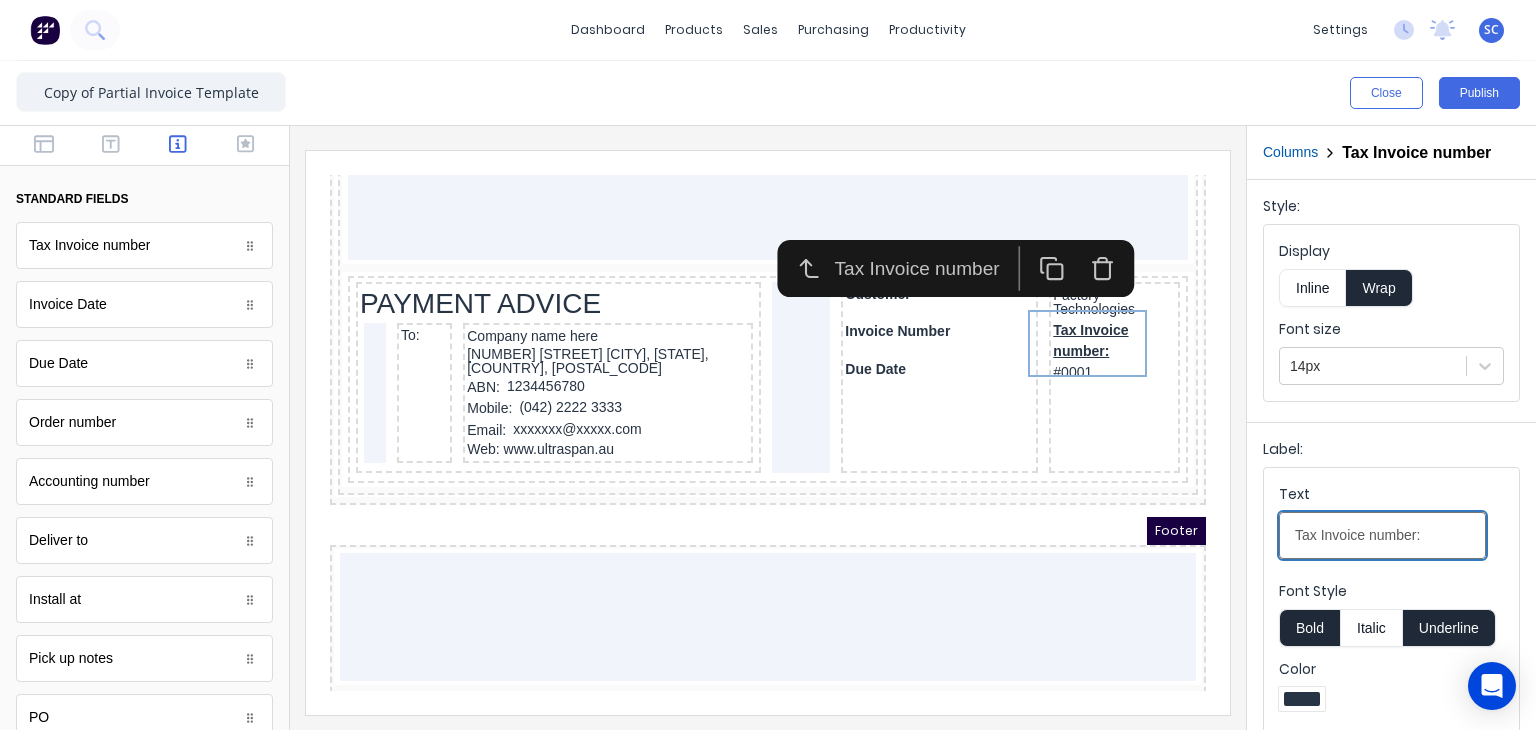 click on "Tax Invoice number:" at bounding box center (1382, 535) 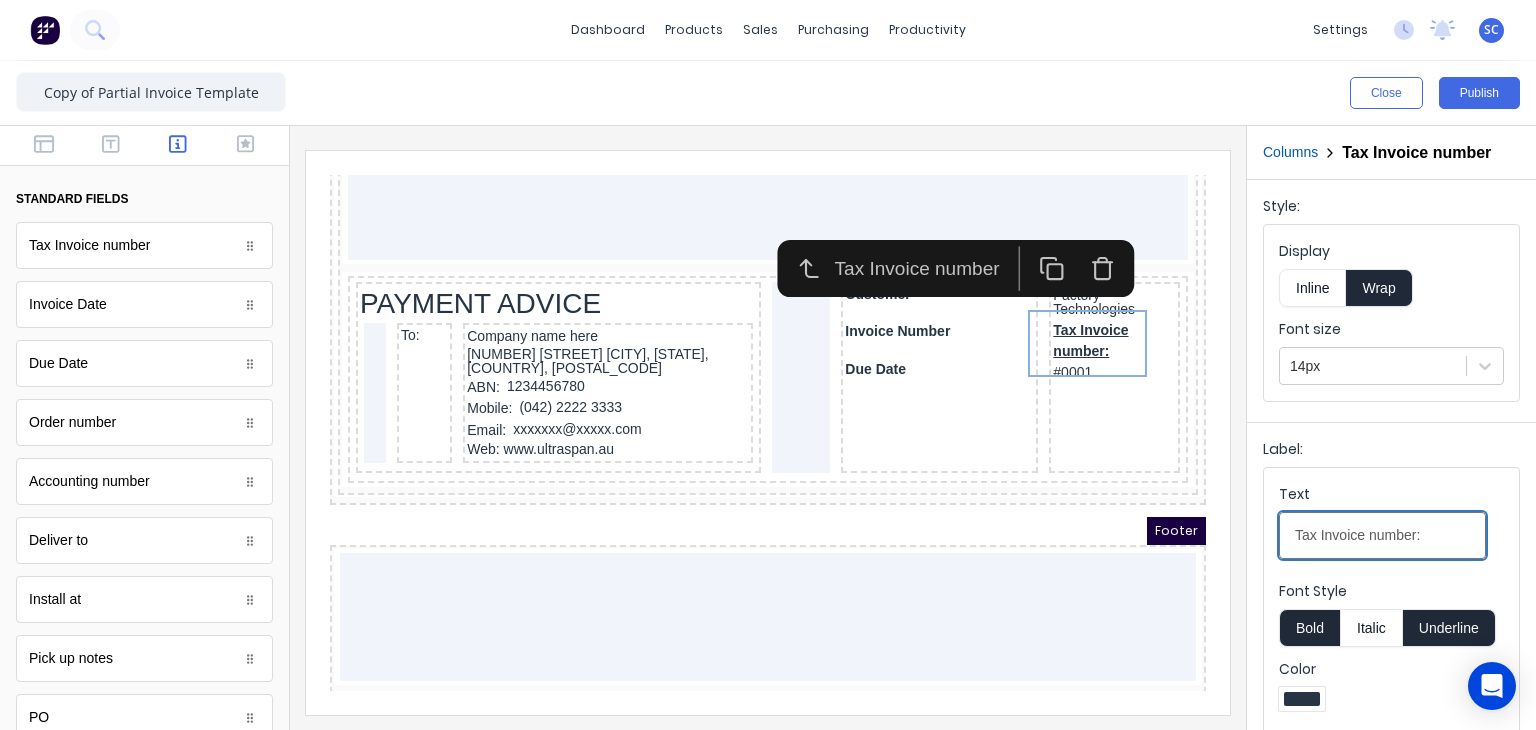 click on "Tax Invoice number:" at bounding box center [1382, 535] 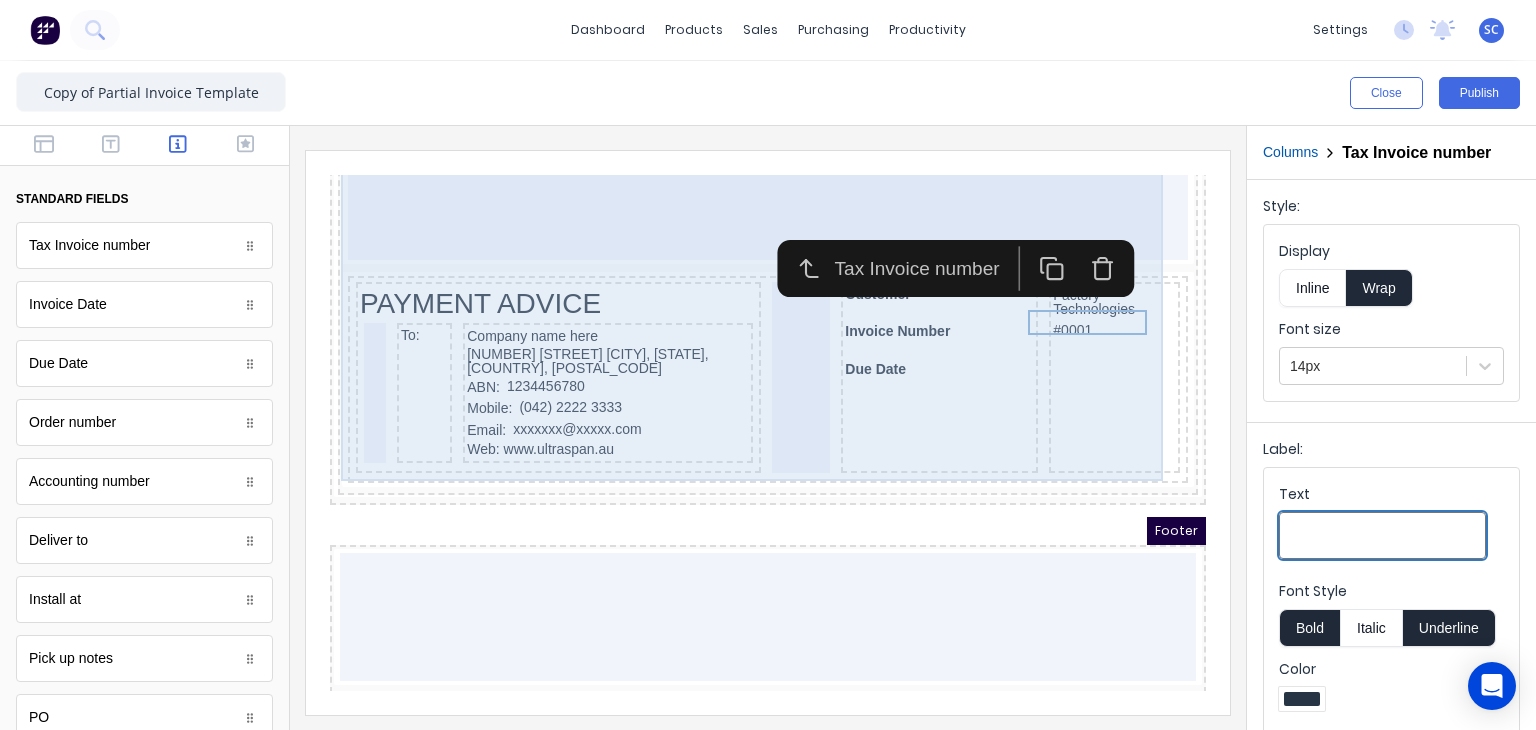 type 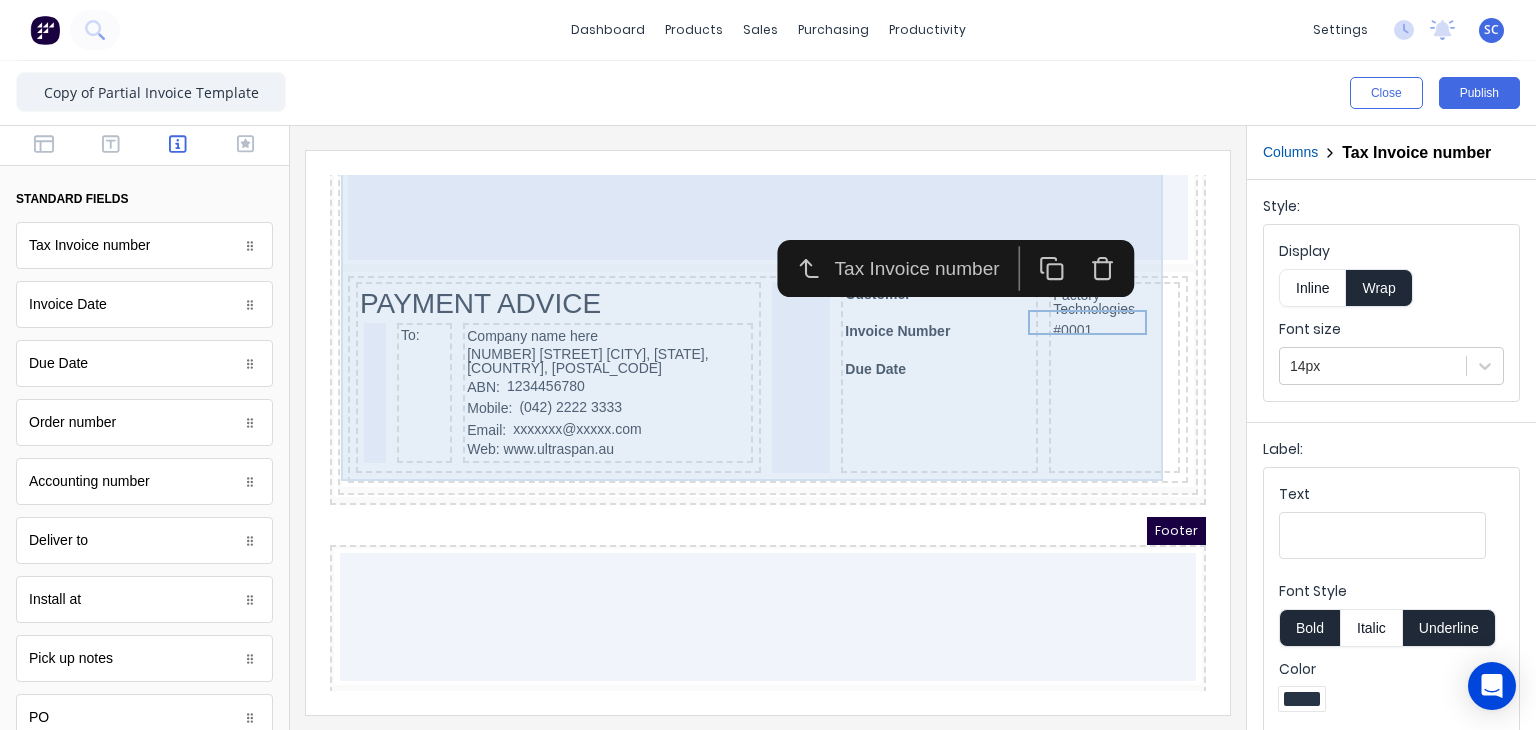 click on "Header Company name here LOGO HERE Factory Technologies [NUMBER] [STREET] [CITY], [STATE], [COUNTRY], [POSTAL_CODE] Invoice Date [DATE] Invoice number:  #0001 Reference PO12345 Company name here [NUMBER] [STREET] [CITY], [STATE], [COUNTRY], [POSTAL_CODE] PDF content QTY DESCRIPTION EACH TOTAL 1 Basic Product Lorem ipsum dolor sit amet, consectetur adipiscing elit, sed do eiusmod tempor incididunt ut labore et dolore magna aliqua. Diameter 100cm Colorbond Cottage Green Parts # 967-12 $12.00 $12.00 1 #1 Colorbond Basalt 0.55 90mm 0 bends Lengths 1 x 1000 1 x 1500 $12.00 $12.00 1 Custom Formula Lorem ipsum dolor sit amet, consectetur adipiscing elit, sed do eiusmod tempor incididunt ut labore et dolore magna aliqua. Colorbond Cottage Green Height 23 Width 200 Dimension 2.5 Total:  74.75 $12.00 $12.00 Lineal Metres Lorem ipsum dolor sit amet, consectetur adipiscing elit, sed do eiusmod tempor incididunt ut labore et dolore magna aliqua. Diameter 100cm Colorbond Cottage Green Parts # 967-12 Lengths 1 x 1000 1 x 1500 1 1" at bounding box center (744, -1486) 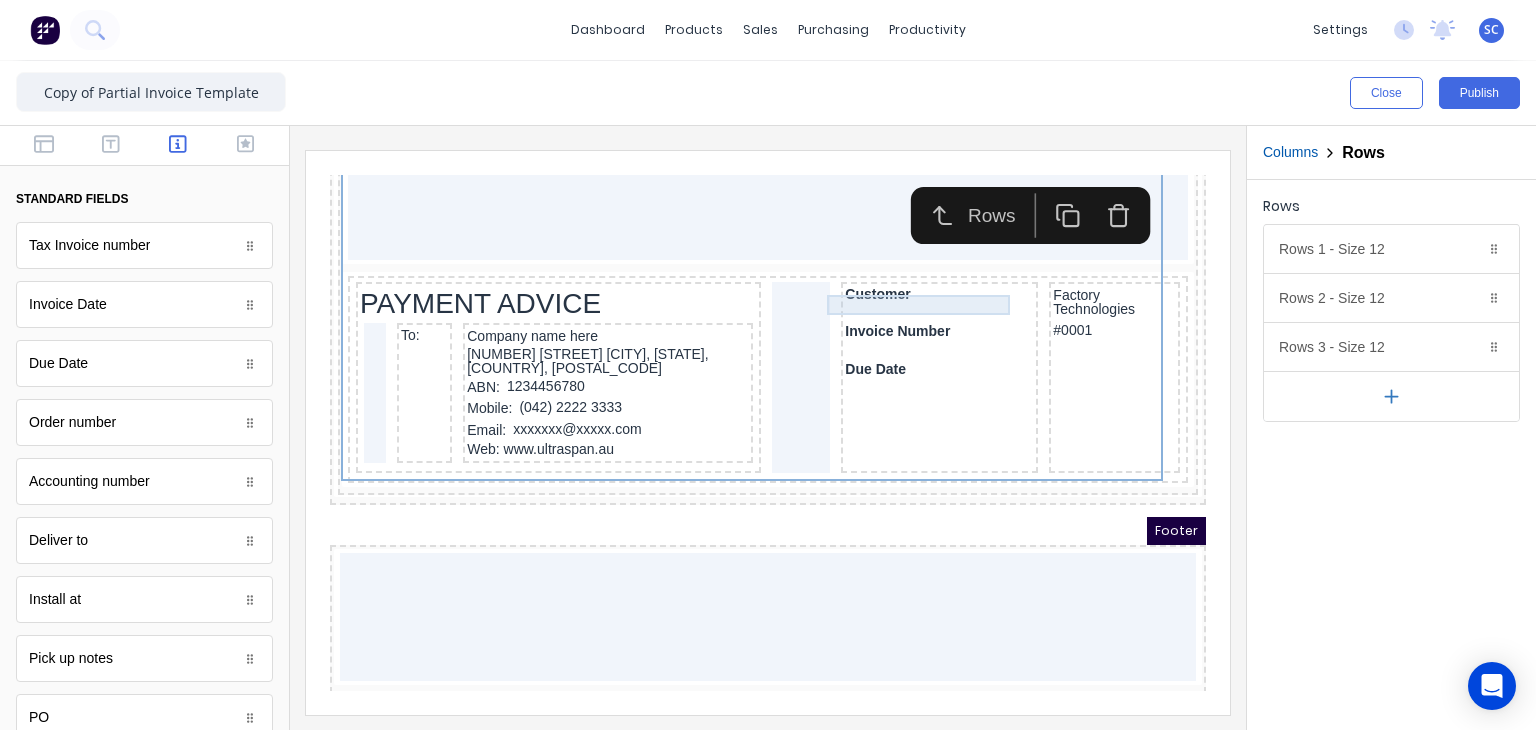 click on "Header Company name here LOGO HERE Factory Technologies [NUMBER] [STREET] [CITY], [STATE], [COUNTRY], [POSTAL_CODE] Invoice Date [DATE] Invoice number:  #0001 Reference PO12345 Company name here [NUMBER] [STREET] [CITY], [STATE], [COUNTRY], [POSTAL_CODE] PDF content QTY DESCRIPTION EACH TOTAL 1 Basic Product Lorem ipsum dolor sit amet, consectetur adipiscing elit, sed do eiusmod tempor incididunt ut labore et dolore magna aliqua. Diameter 100cm Colorbond Cottage Green Parts # 967-12 $12.00 $12.00 1 #1 Colorbond Basalt 0.55 90mm 0 bends Lengths 1 x 1000 1 x 1500 $12.00 $12.00 1 Custom Formula Lorem ipsum dolor sit amet, consectetur adipiscing elit, sed do eiusmod tempor incididunt ut labore et dolore magna aliqua. Colorbond Cottage Green Height 23 Width 200 Dimension 2.5 Total:  74.75 $12.00 $12.00 Lineal Metres Lorem ipsum dolor sit amet, consectetur adipiscing elit, sed do eiusmod tempor incididunt ut labore et dolore magna aliqua. Diameter 100cm Colorbond Cottage Green Parts # 967-12 Lengths 1 x 1000 1 x 1500 1 1" at bounding box center [744, -1486] 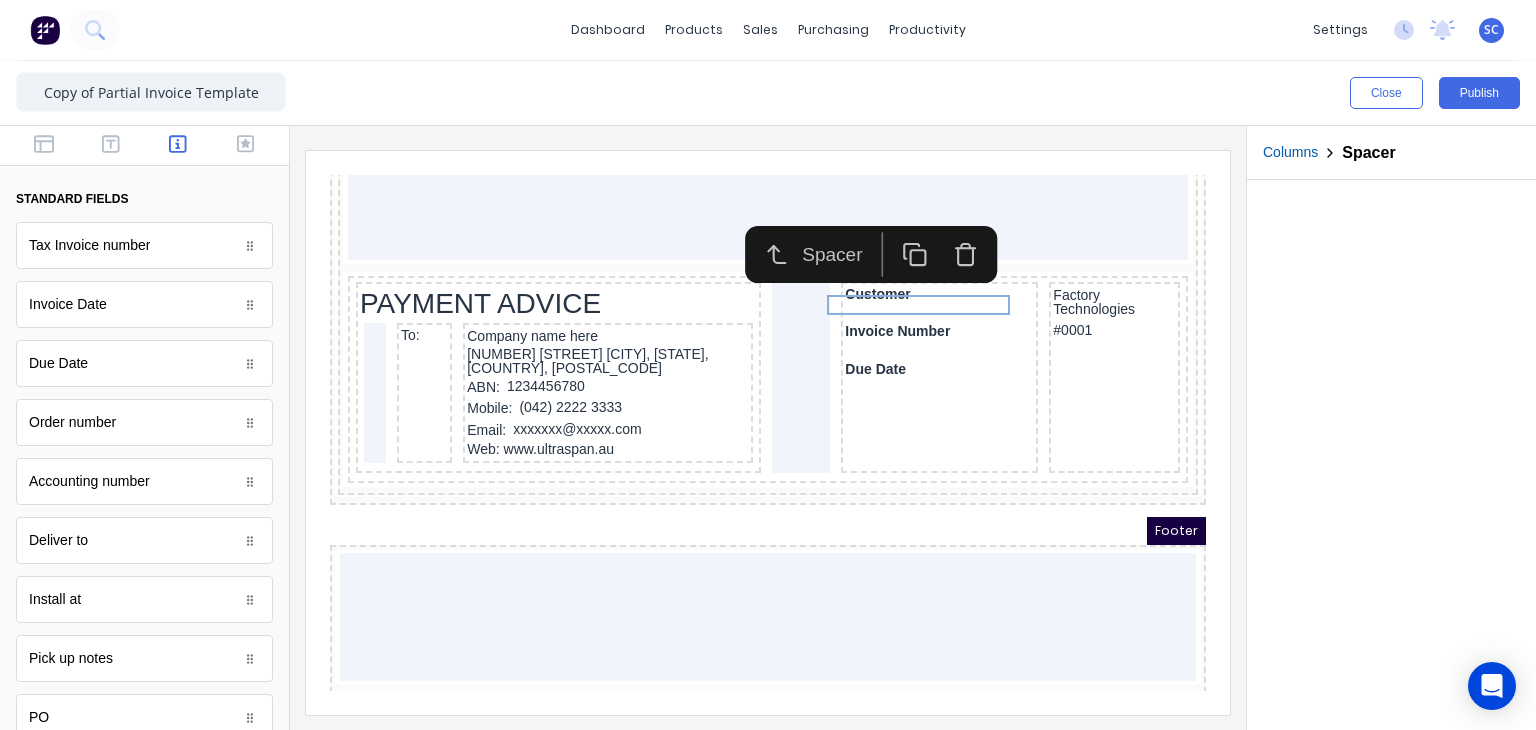 click 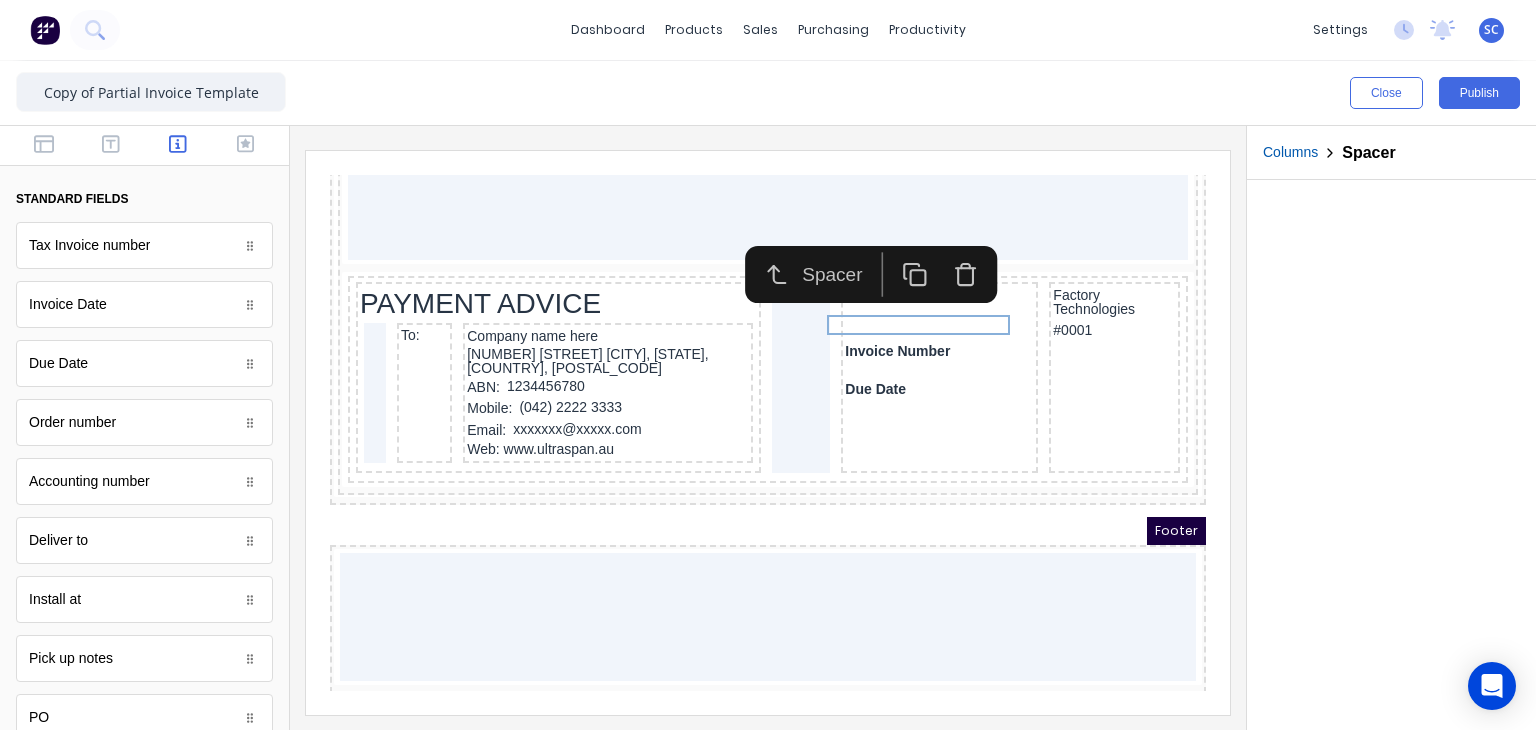 click 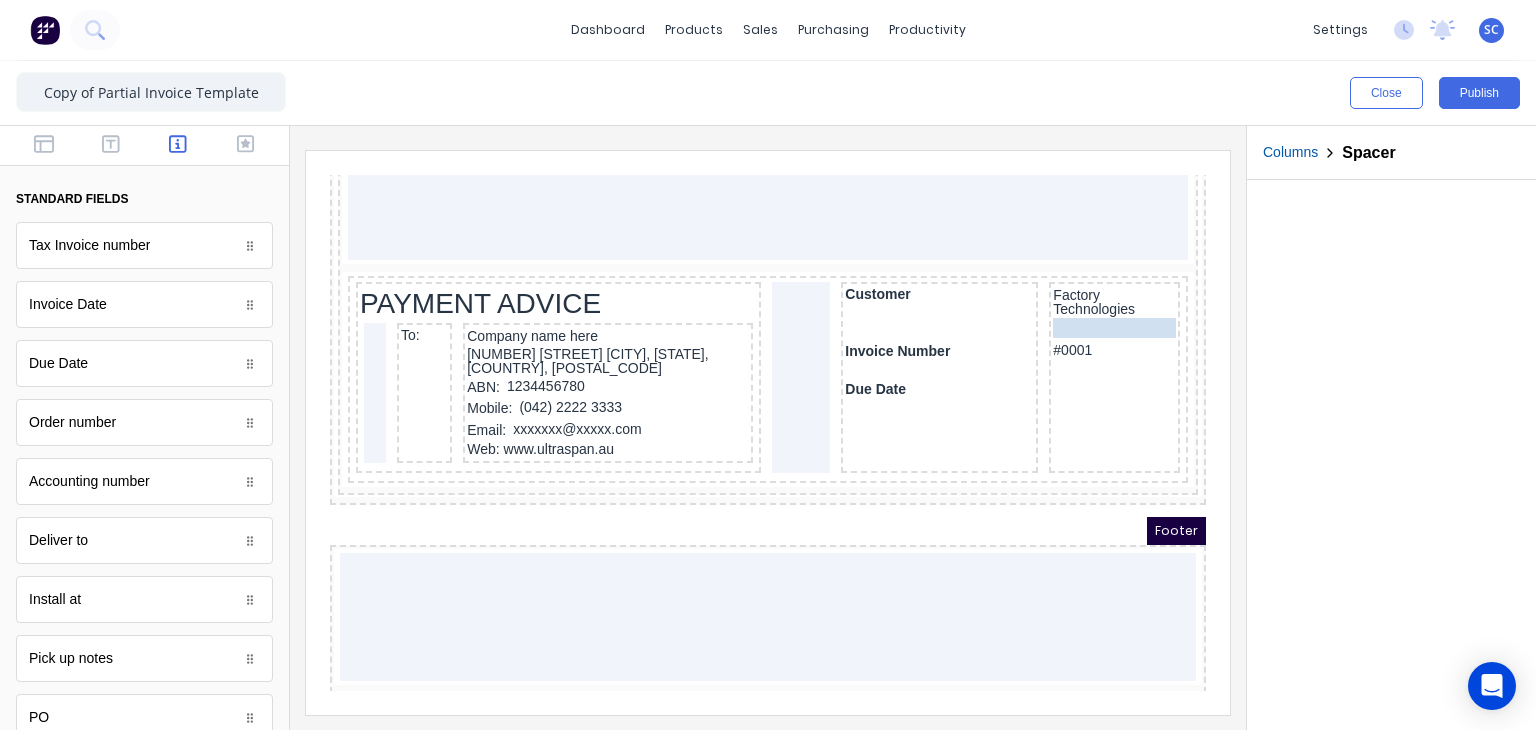 drag, startPoint x: 921, startPoint y: 322, endPoint x: 1072, endPoint y: 295, distance: 153.39491 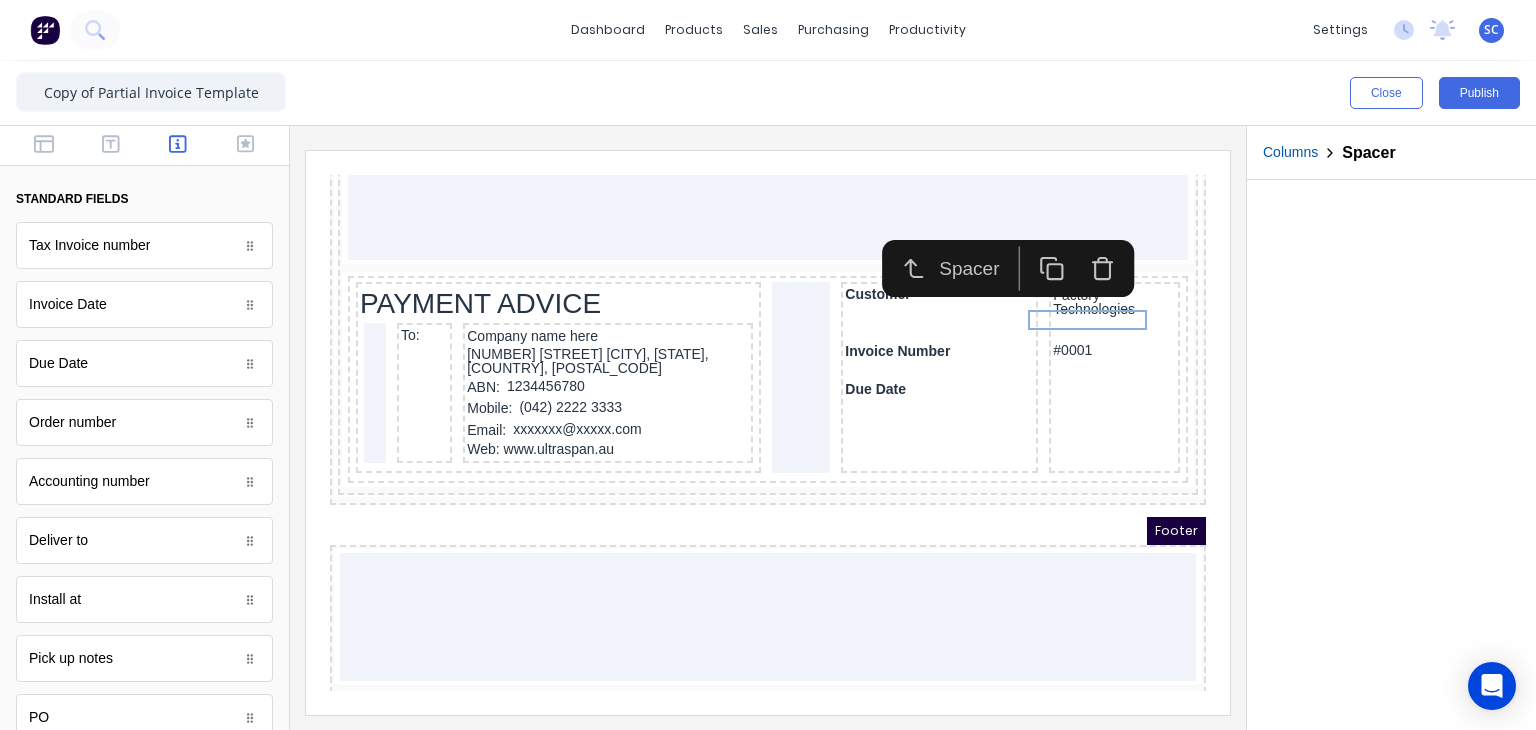 click 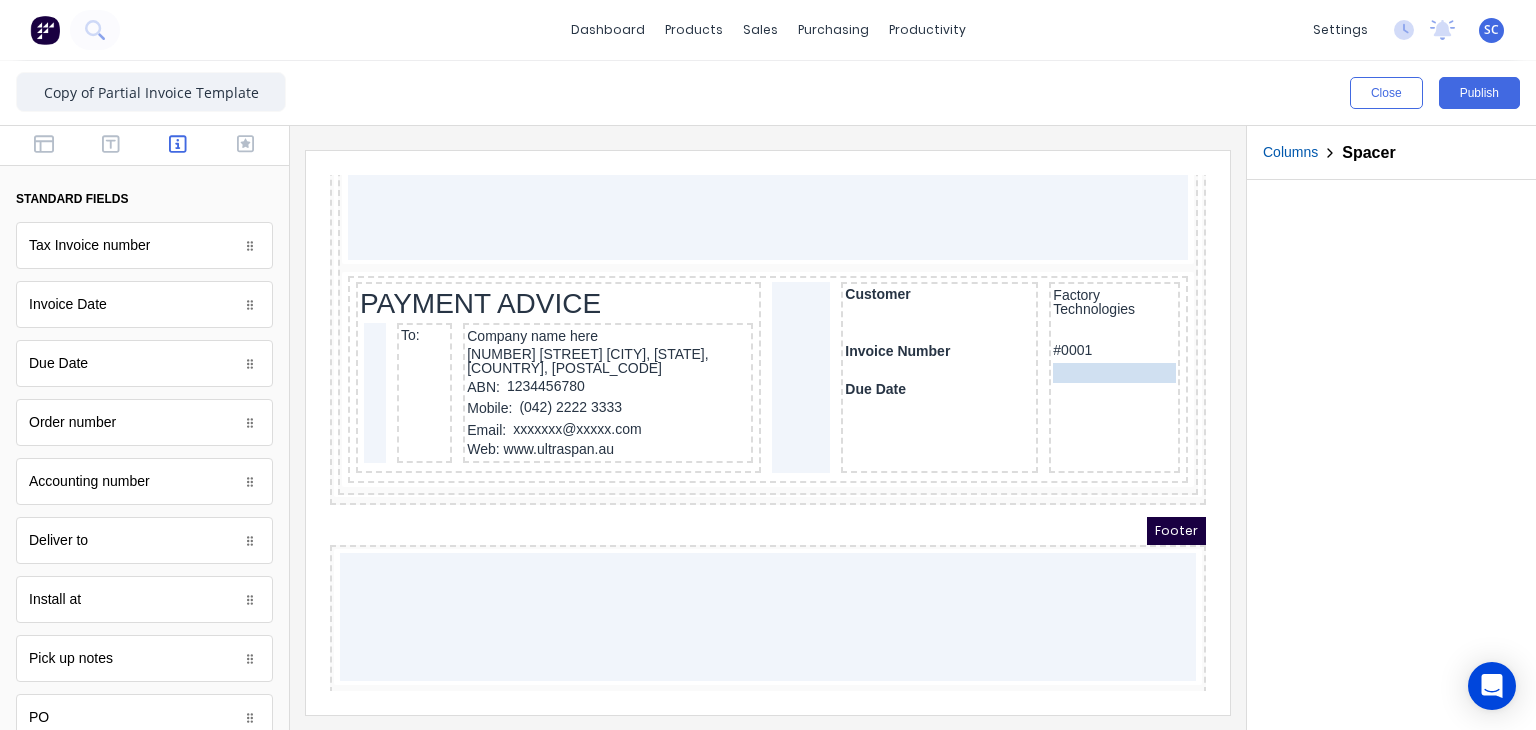 drag, startPoint x: 1092, startPoint y: 311, endPoint x: 1097, endPoint y: 351, distance: 40.311287 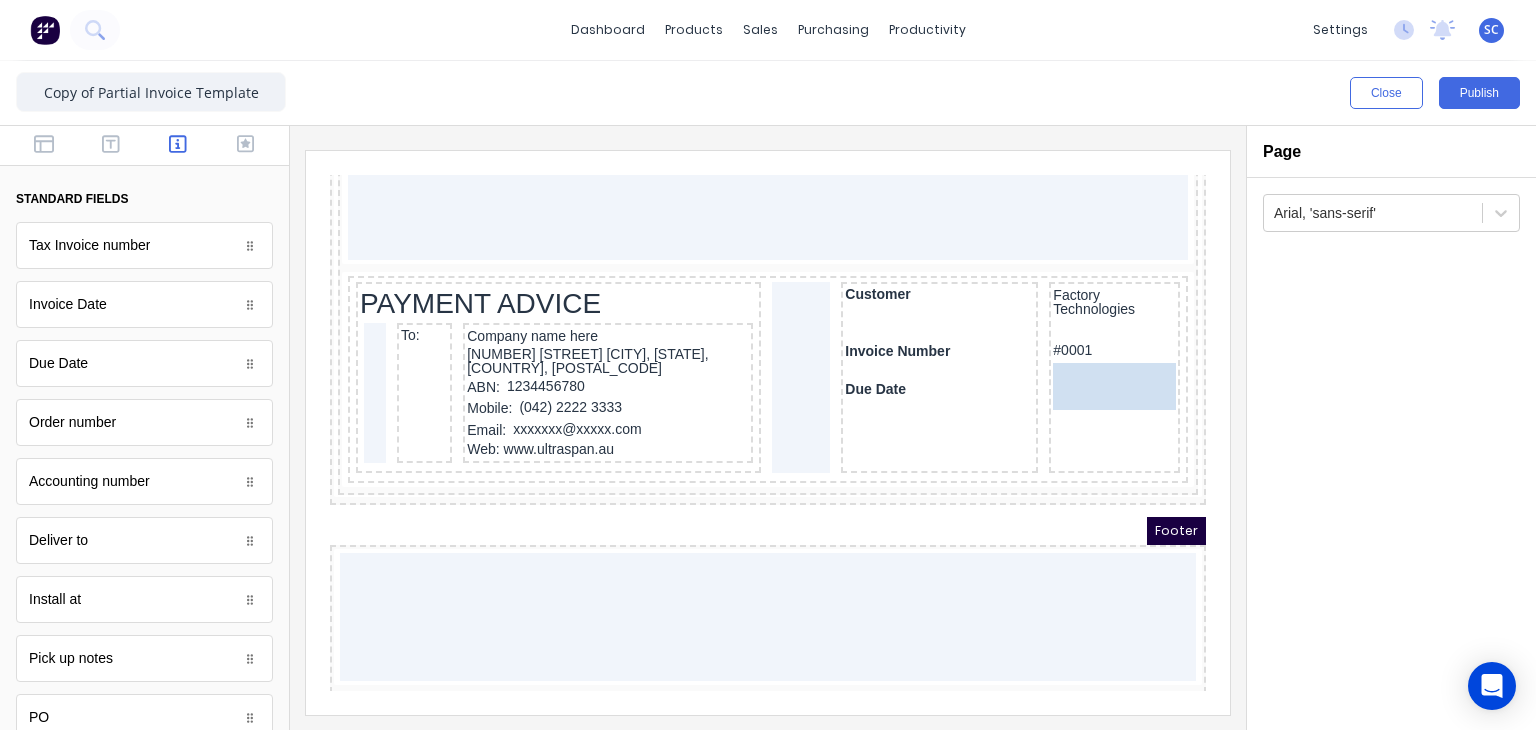 drag, startPoint x: 103, startPoint y: 358, endPoint x: 1090, endPoint y: 344, distance: 987.0993 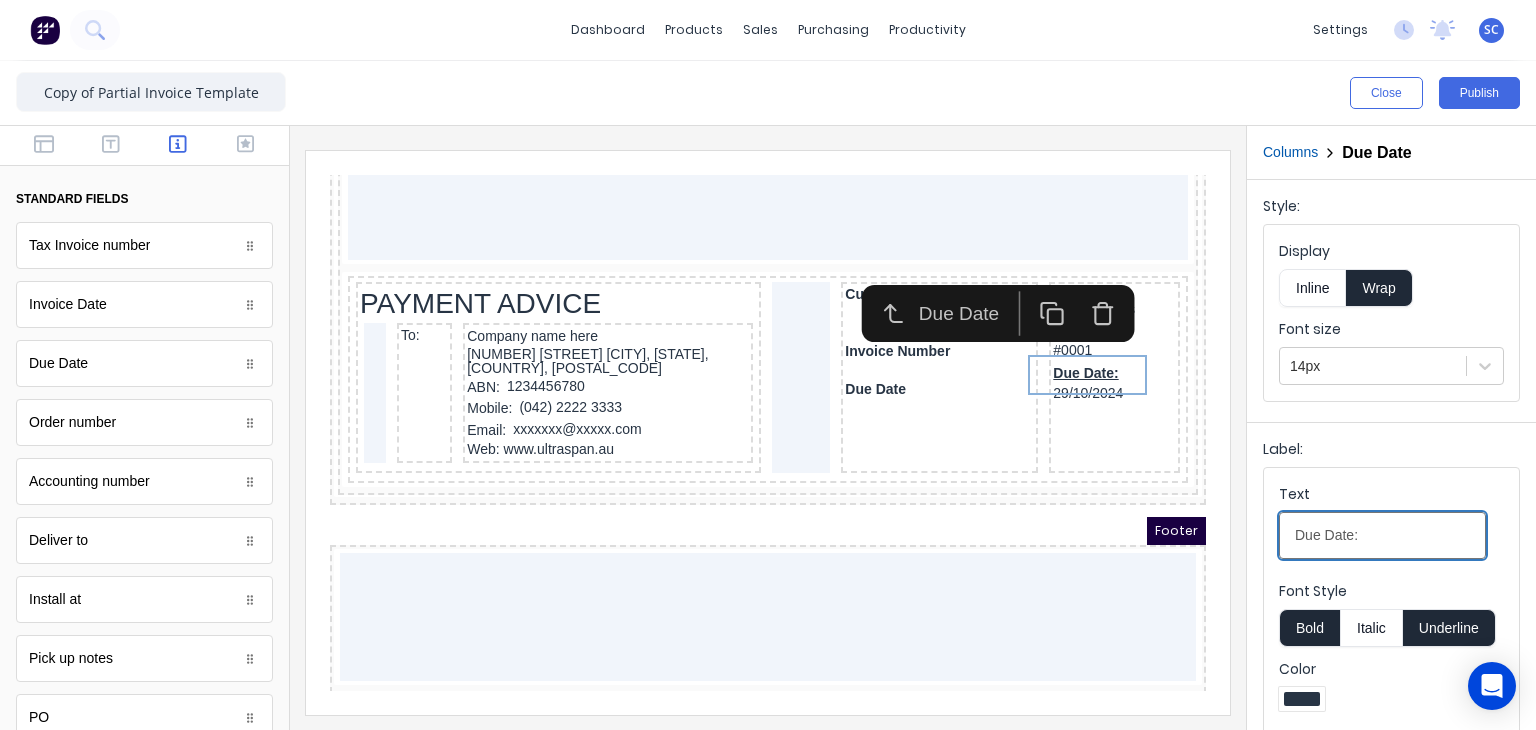 click on "Due Date:" at bounding box center (1382, 535) 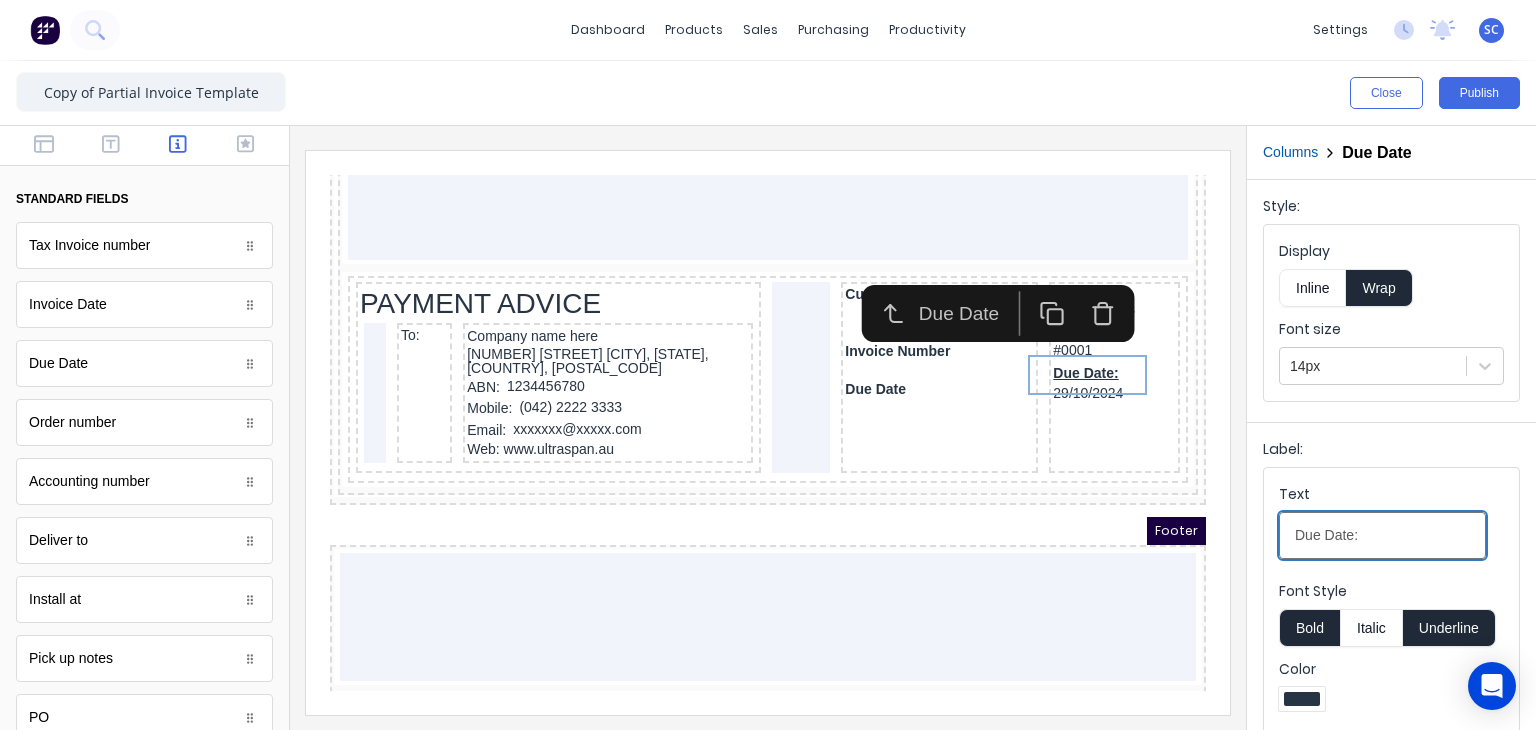 click on "Due Date:" at bounding box center (1382, 535) 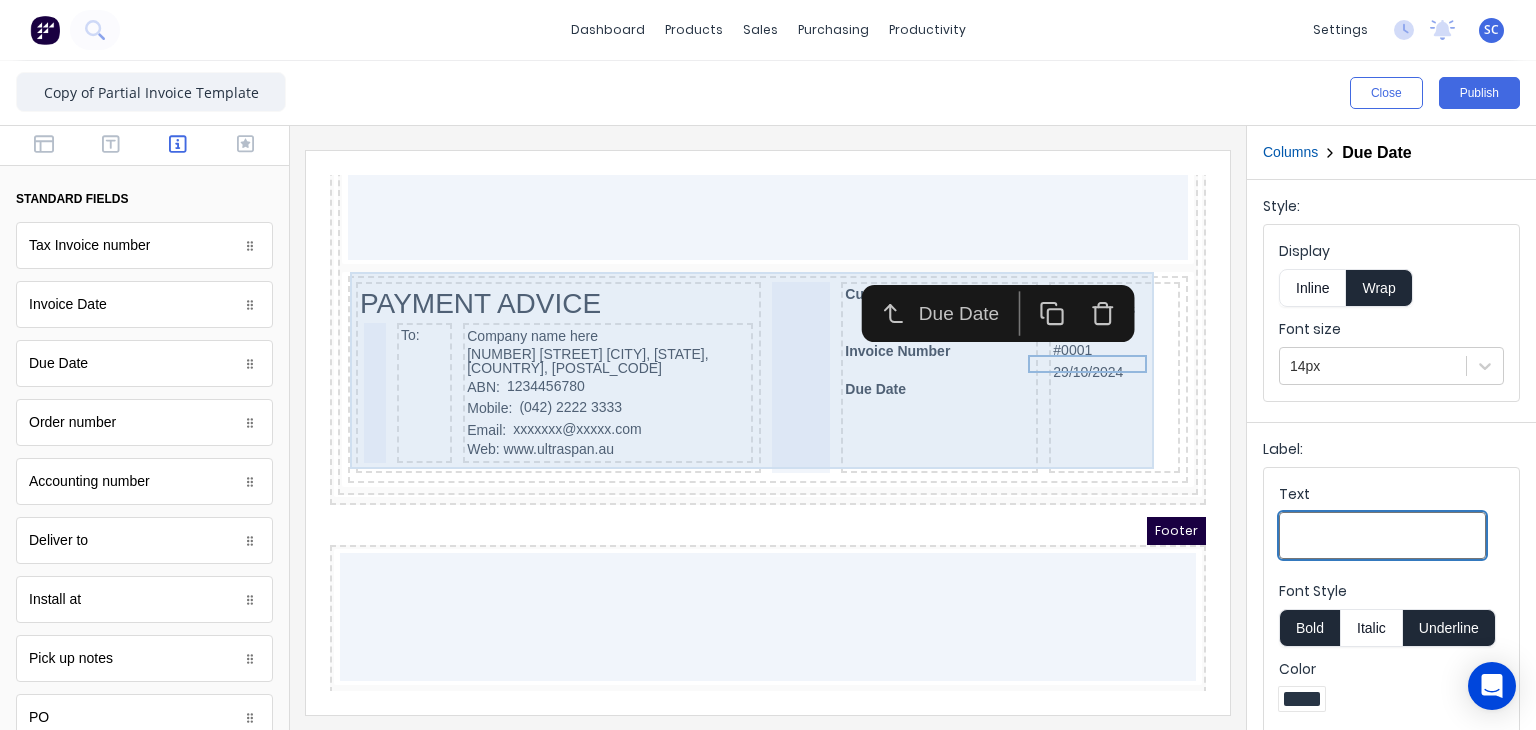 type 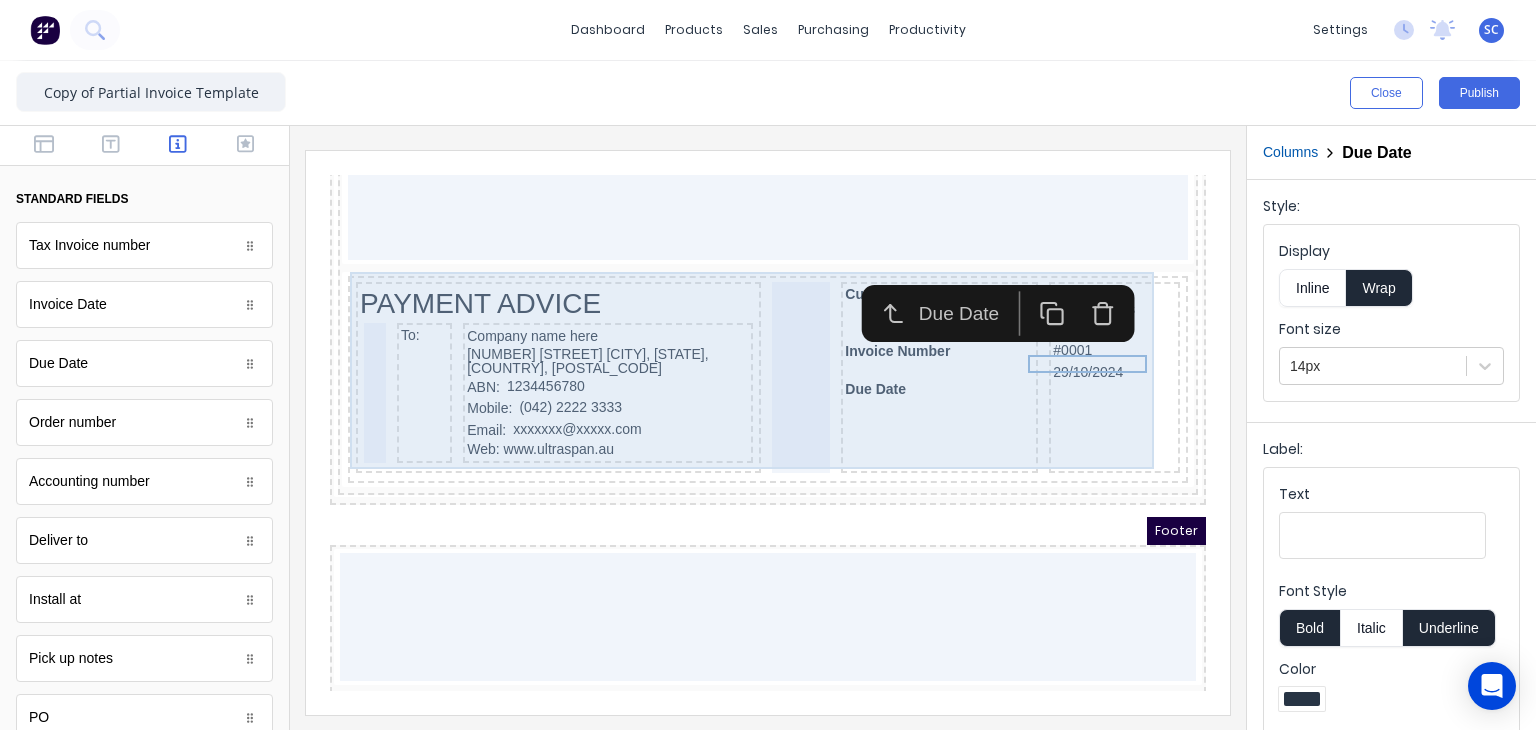 click on "Header Company name here LOGO HERE Factory Technologies [NUMBER] [STREET] [CITY], [STATE], [COUNTRY], [POSTAL_CODE] Invoice Date [DATE] Invoice number:  #0001 Reference PO12345 Company name here [NUMBER] [STREET] [CITY], [STATE], [COUNTRY], [POSTAL_CODE] PDF content QTY DESCRIPTION EACH TOTAL 1 Basic Product Lorem ipsum dolor sit amet, consectetur adipiscing elit, sed do eiusmod tempor incididunt ut labore et dolore magna aliqua. Diameter 100cm Colorbond Cottage Green Parts # 967-12 $12.00 $12.00 1 #1 Colorbond Basalt 0.55 90mm 0 bends Lengths 1 x 1000 1 x 1500 $12.00 $12.00 1 Custom Formula Lorem ipsum dolor sit amet, consectetur adipiscing elit, sed do eiusmod tempor incididunt ut labore et dolore magna aliqua. Colorbond Cottage Green Height 23 Width 200 Dimension 2.5 Total:  74.75 $12.00 $12.00 Lineal Metres Lorem ipsum dolor sit amet, consectetur adipiscing elit, sed do eiusmod tempor incididunt ut labore et dolore magna aliqua. Diameter 100cm Colorbond Cottage Green Parts # 967-12 Lengths 1 x 1000 1 x 1500 1 1" at bounding box center (744, -1486) 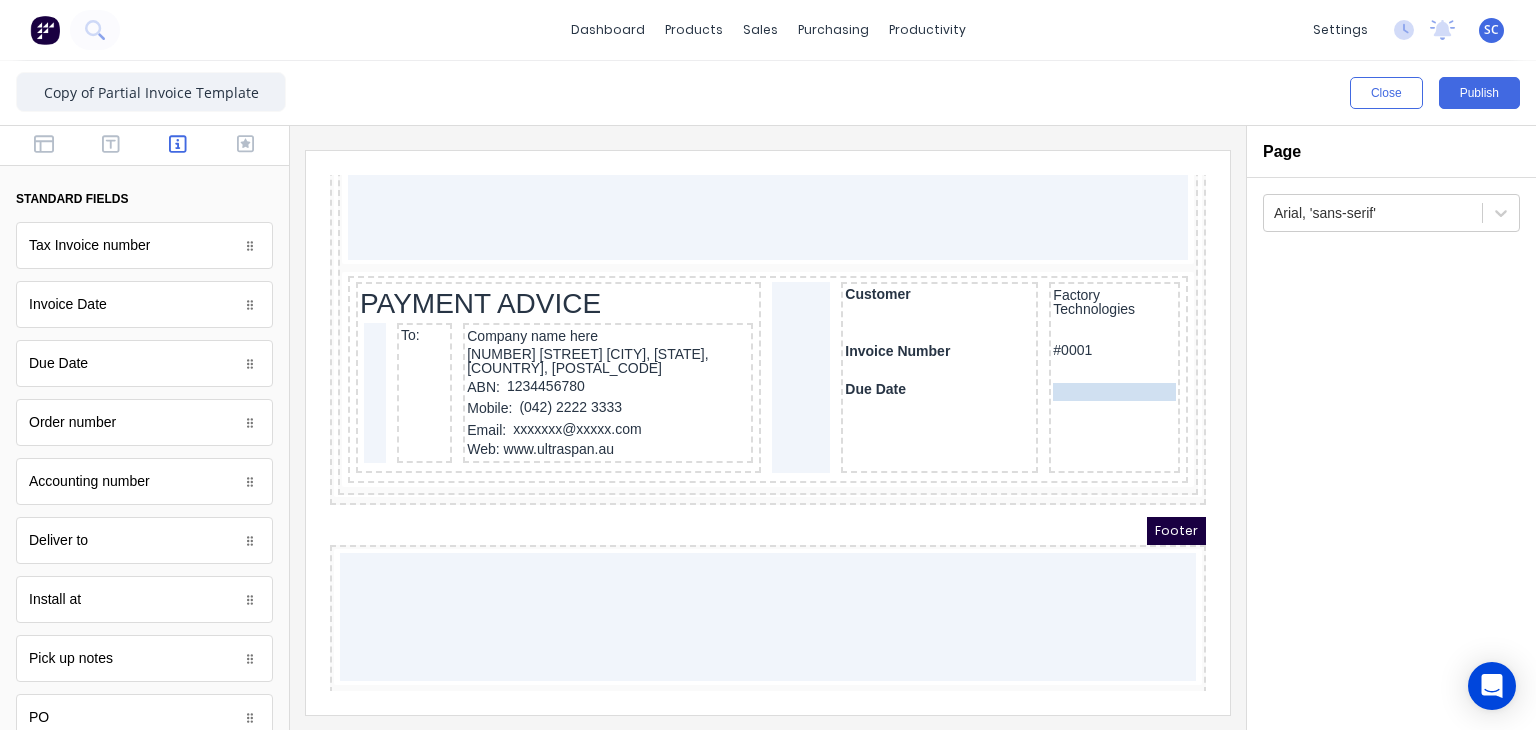 drag, startPoint x: 1068, startPoint y: 343, endPoint x: 1075, endPoint y: 368, distance: 25.96151 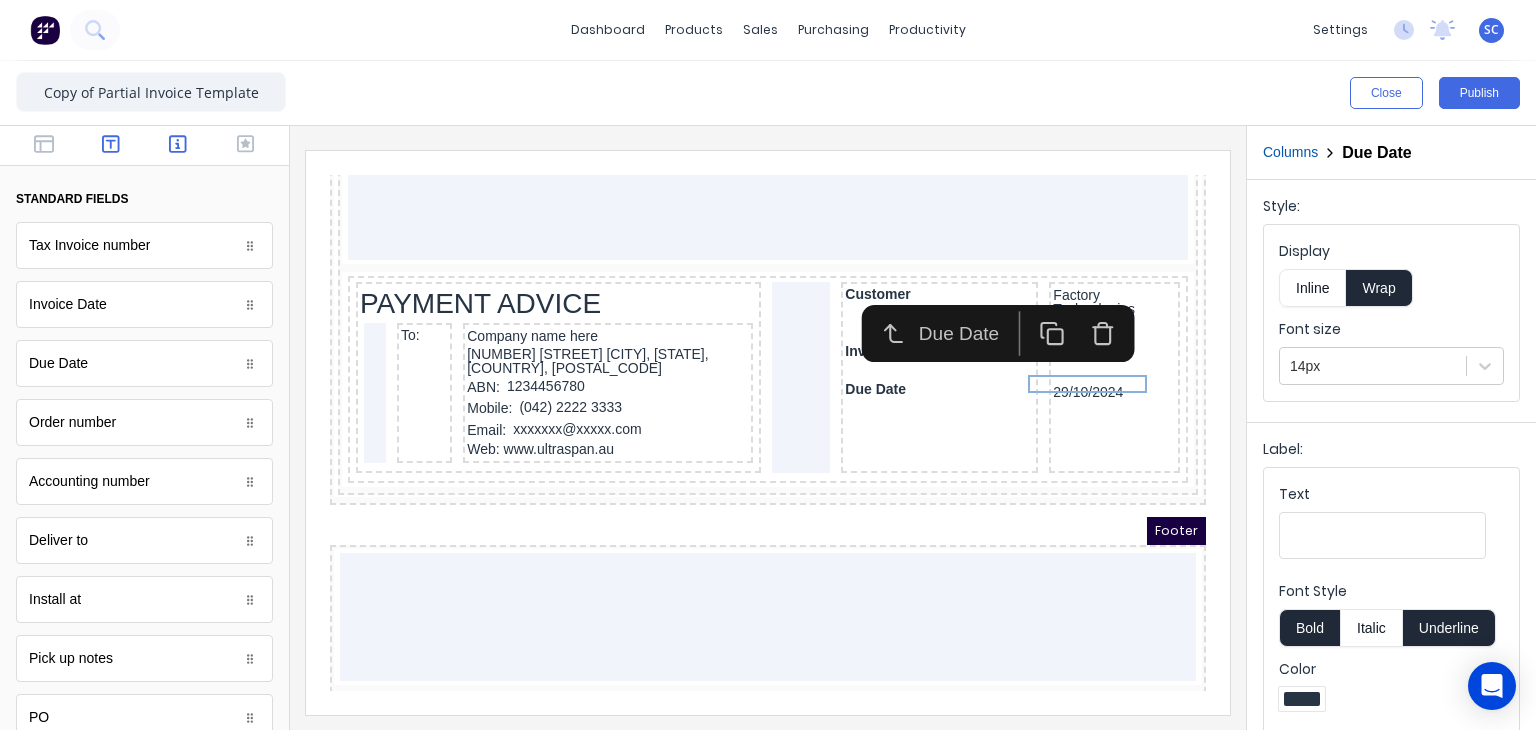click 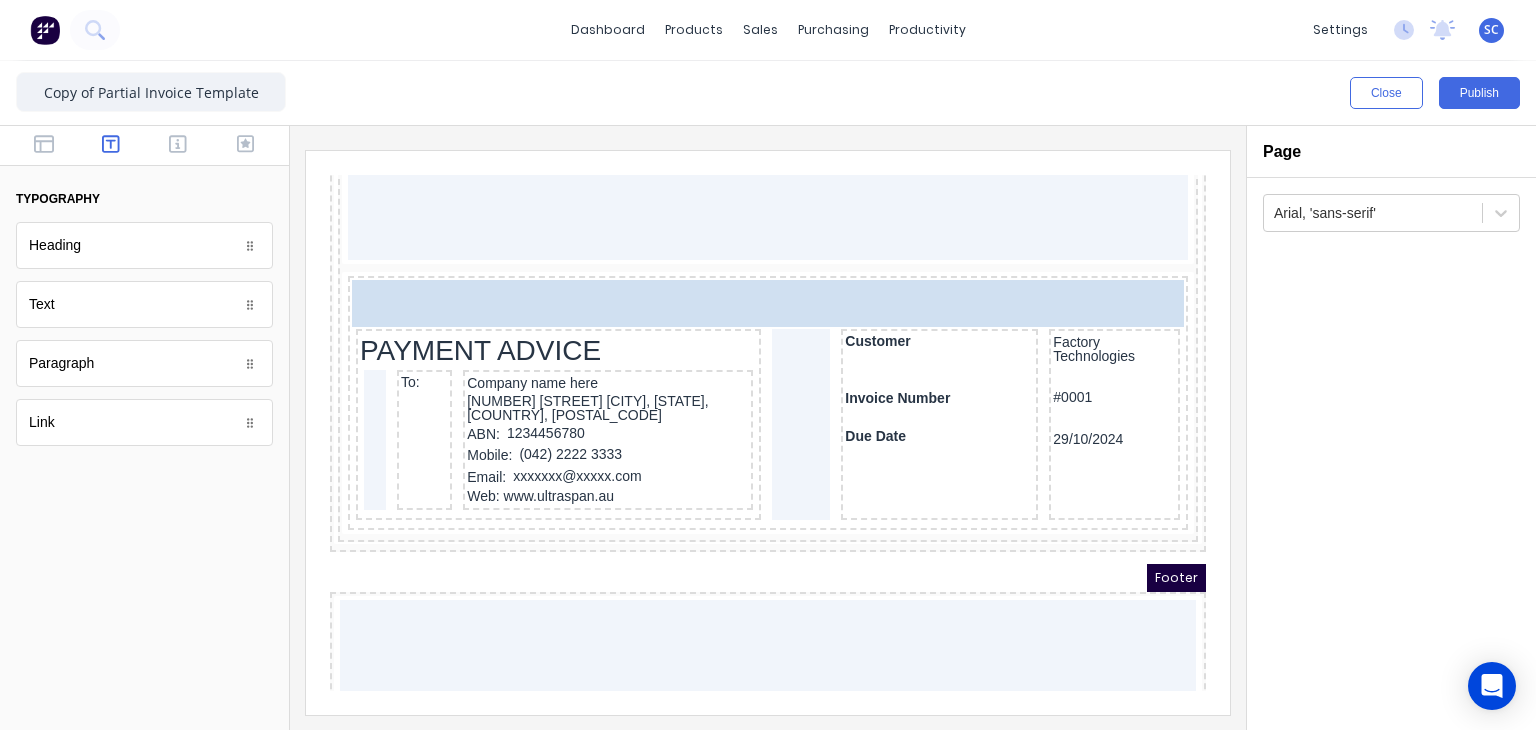 drag, startPoint x: 149, startPoint y: 319, endPoint x: 409, endPoint y: 90, distance: 346.46933 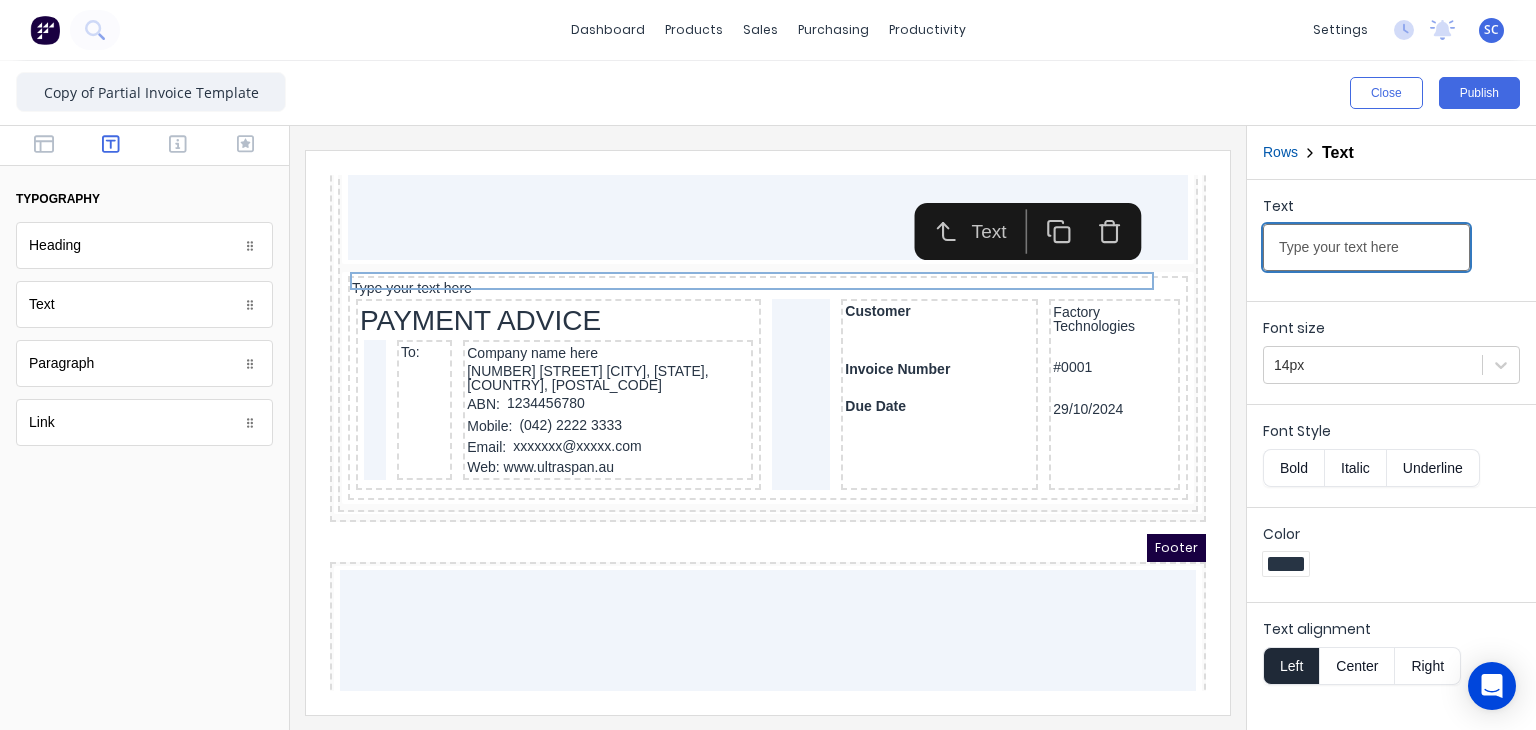 click on "Type your text here" at bounding box center (1366, 247) 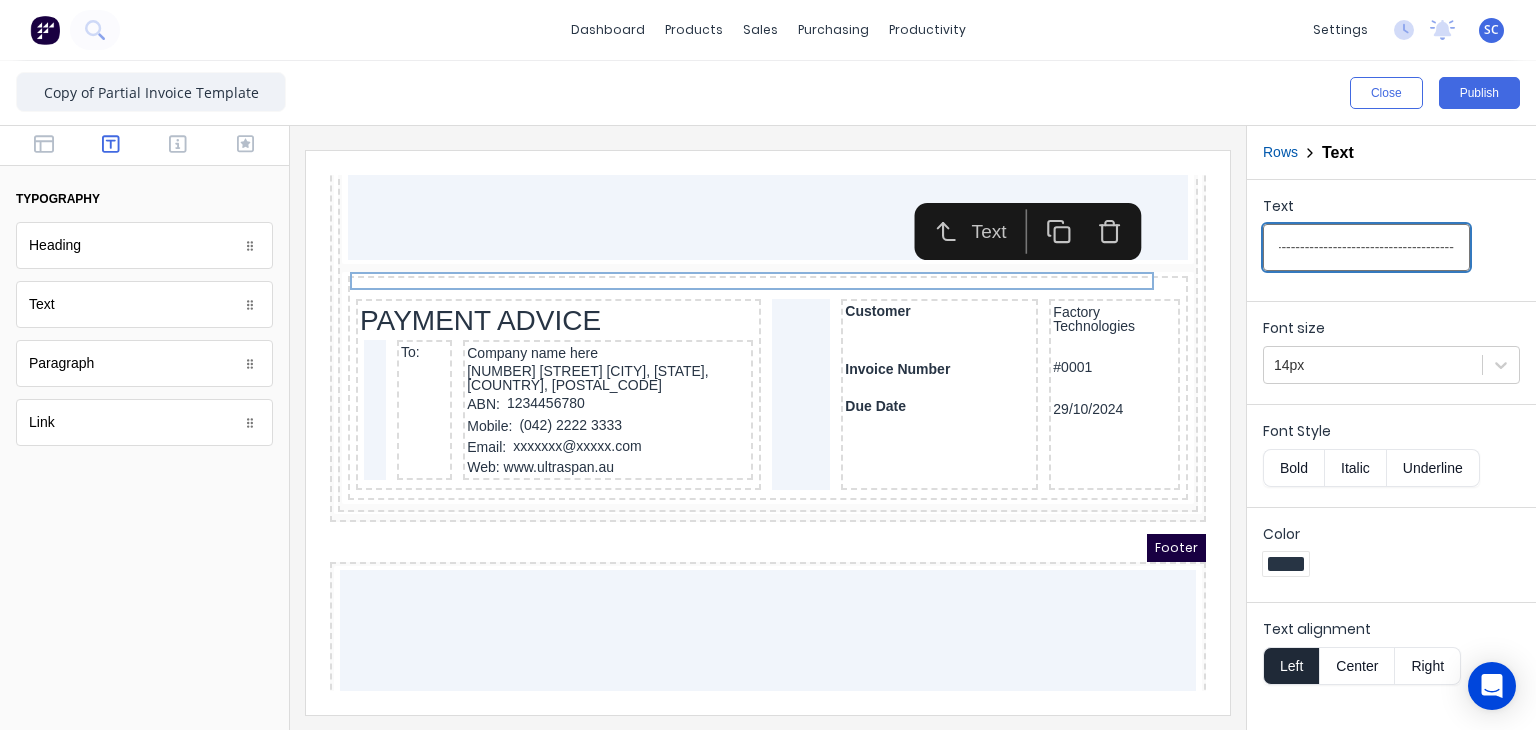 scroll, scrollTop: 0, scrollLeft: 804, axis: horizontal 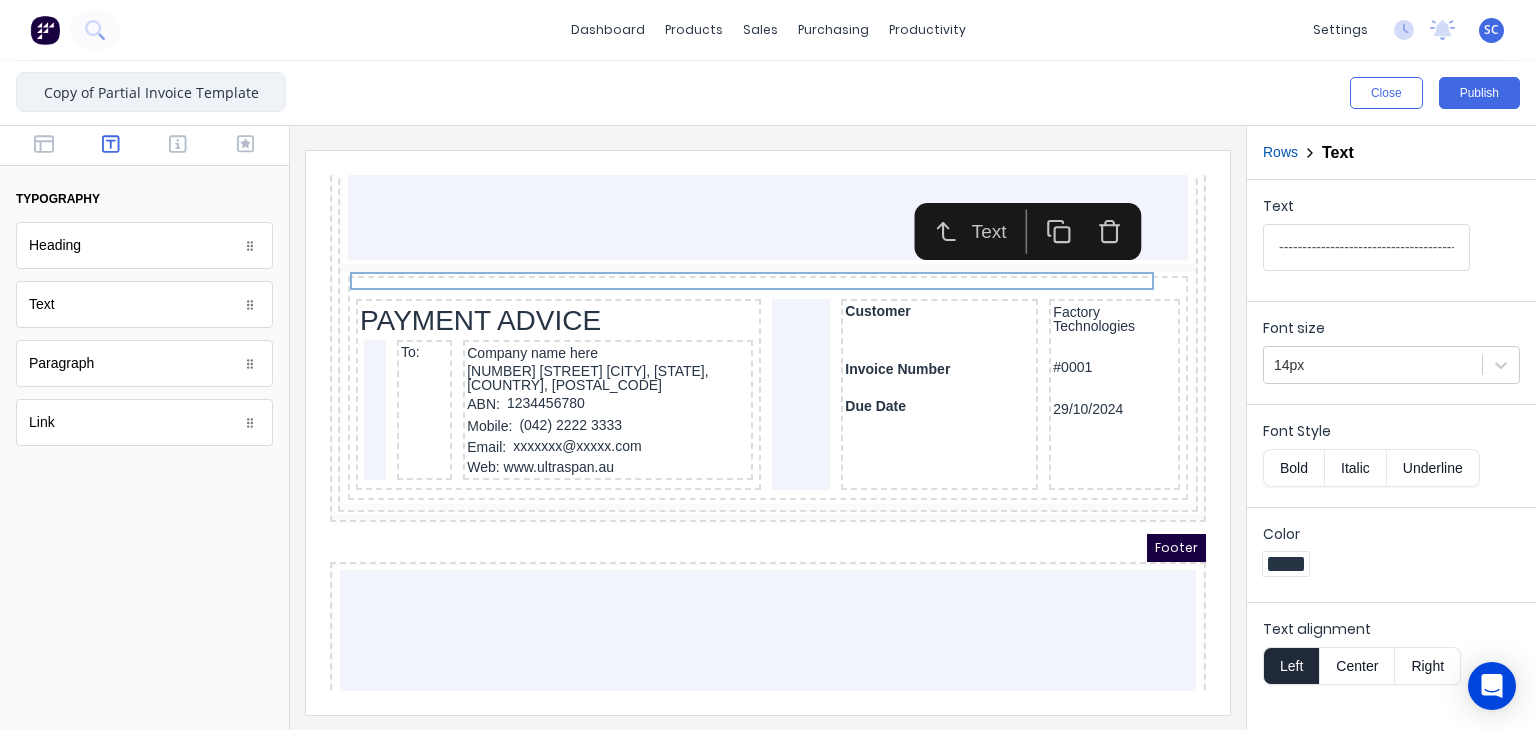 click on "Copy of Partial Invoice Template" at bounding box center [151, 92] 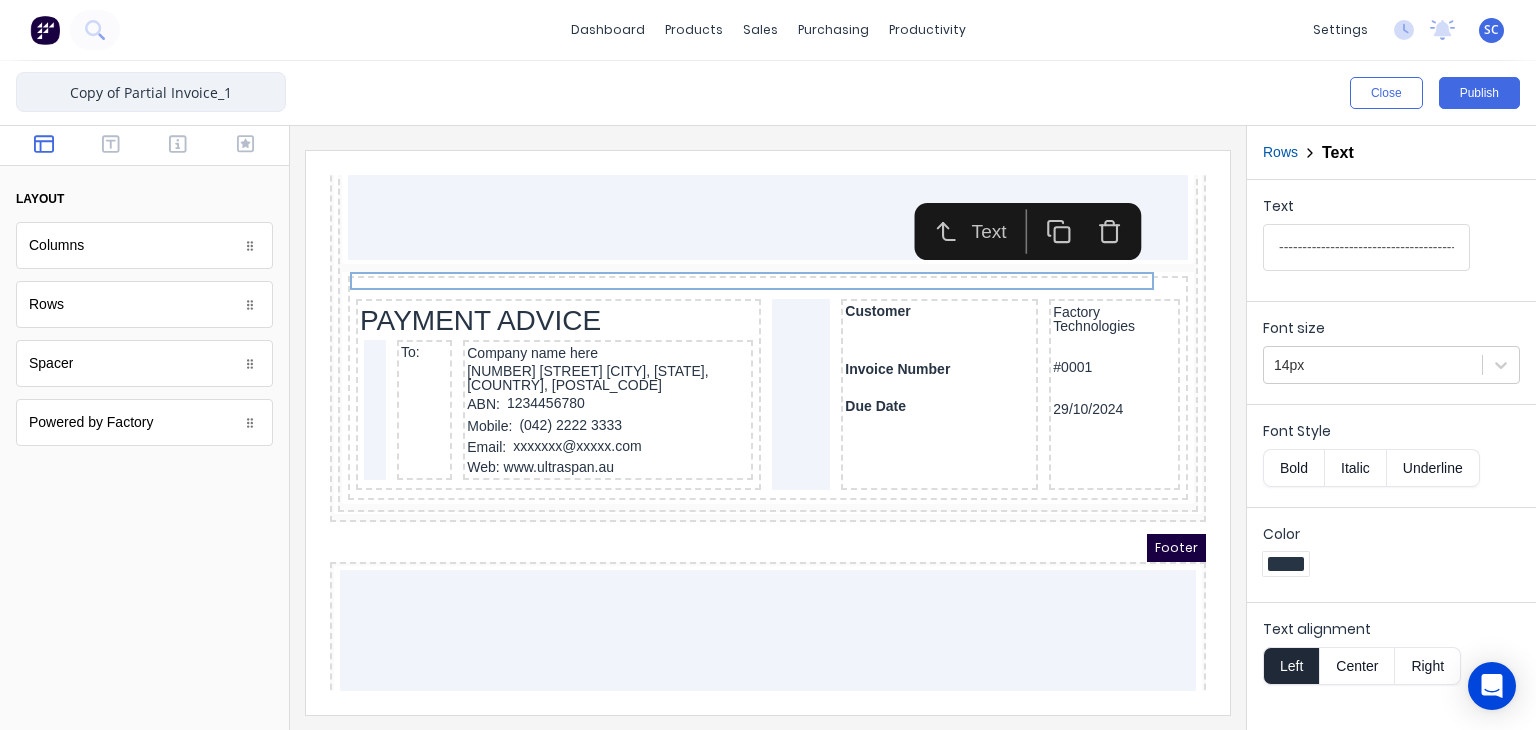 drag, startPoint x: 124, startPoint y: 93, endPoint x: 55, endPoint y: 88, distance: 69.18092 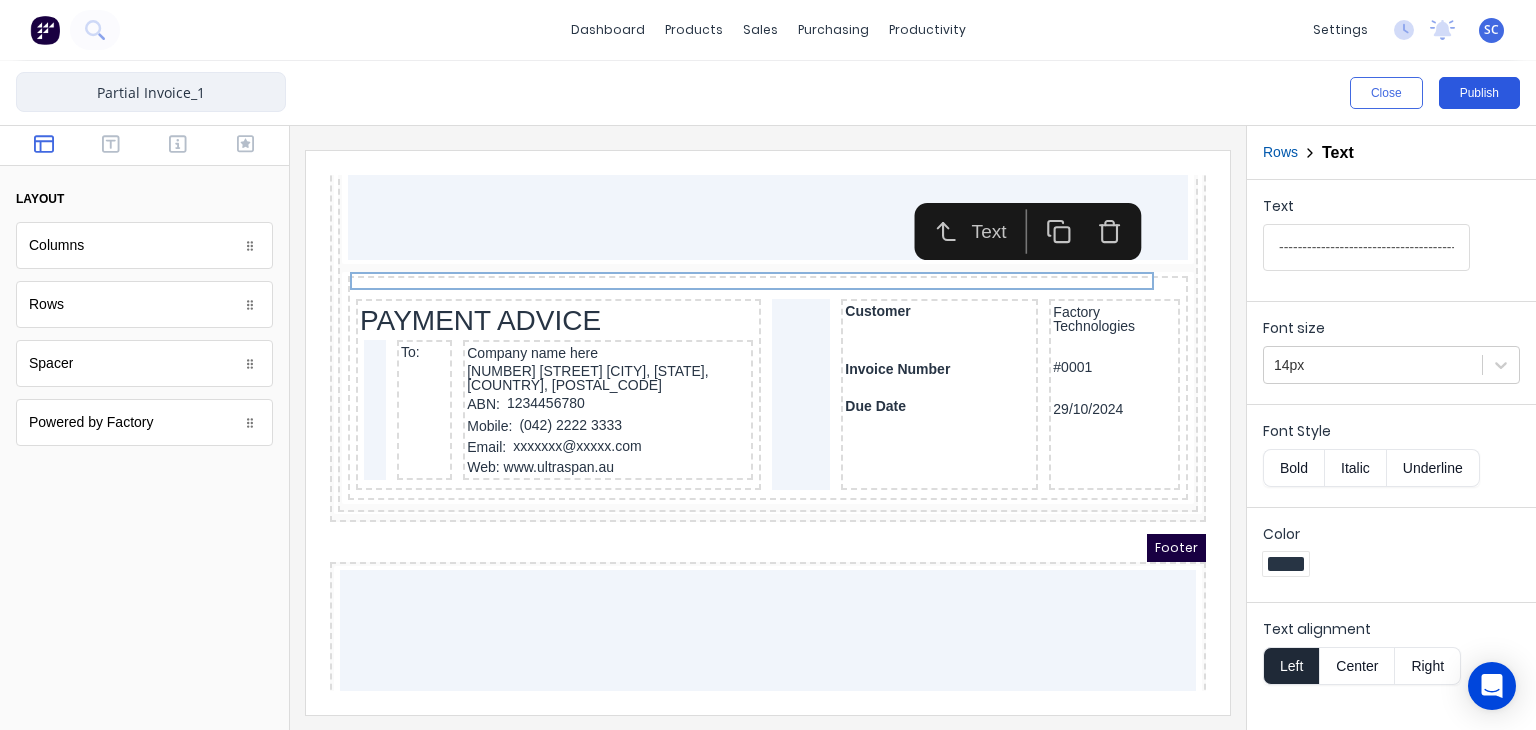 type on "Partial Invoice_1" 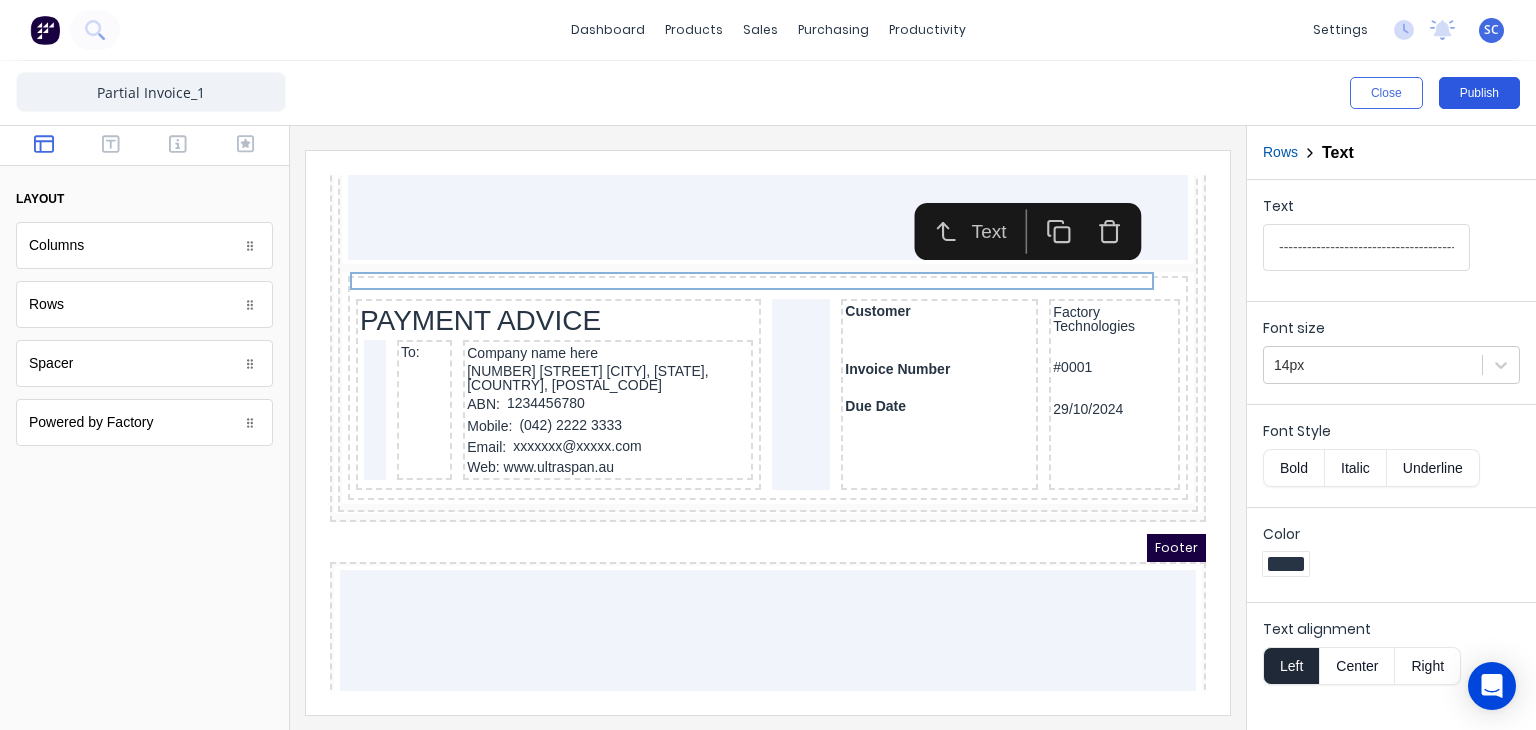 click on "Publish" at bounding box center [1479, 93] 